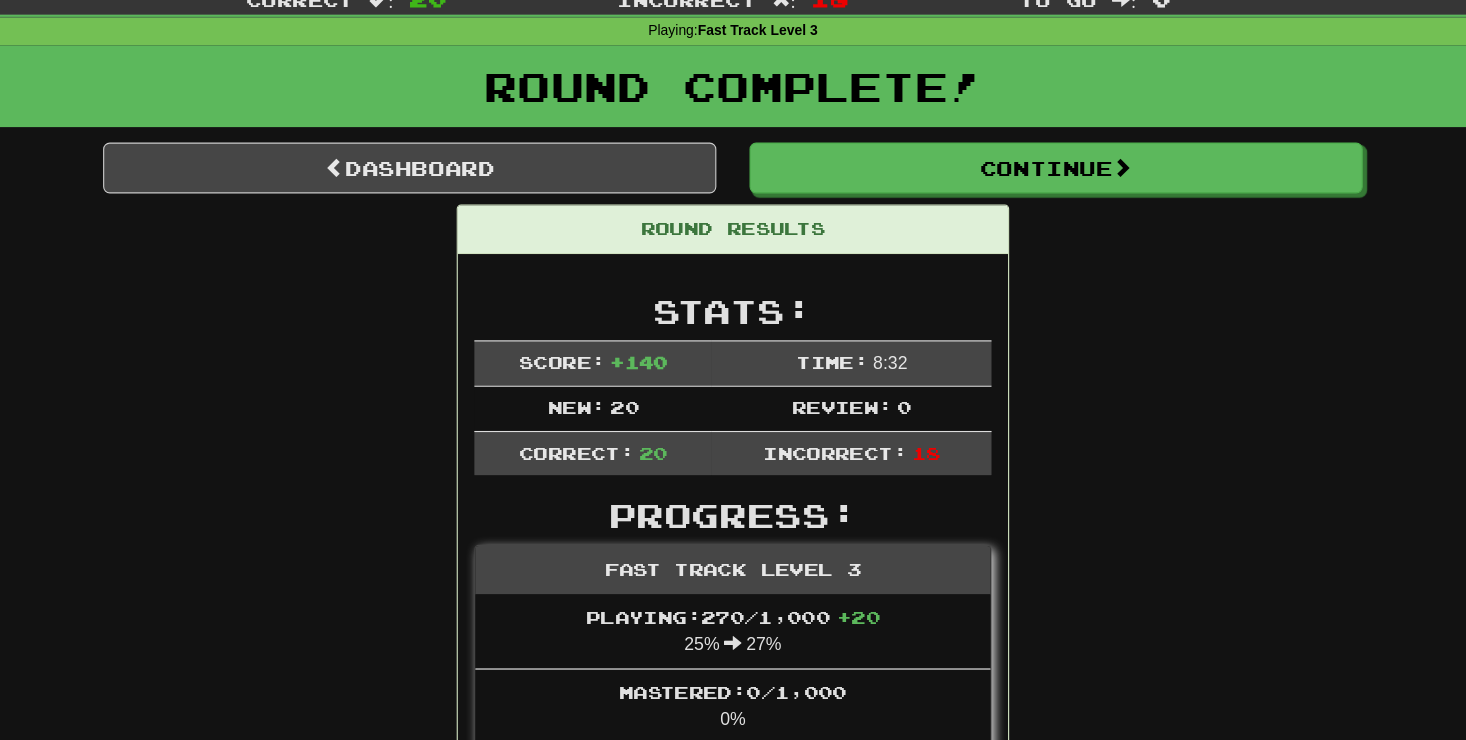 scroll, scrollTop: 0, scrollLeft: 0, axis: both 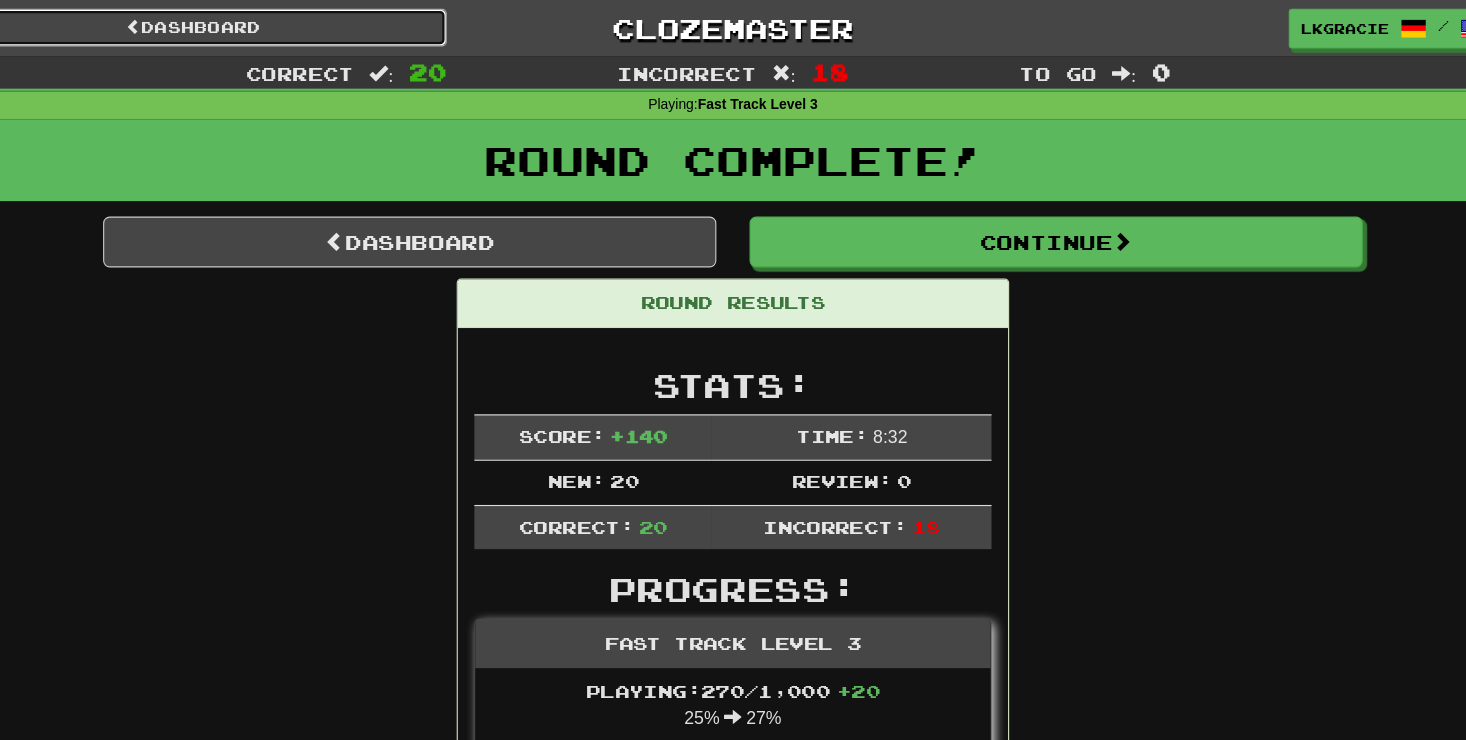 click on "Dashboard" at bounding box center [244, 25] 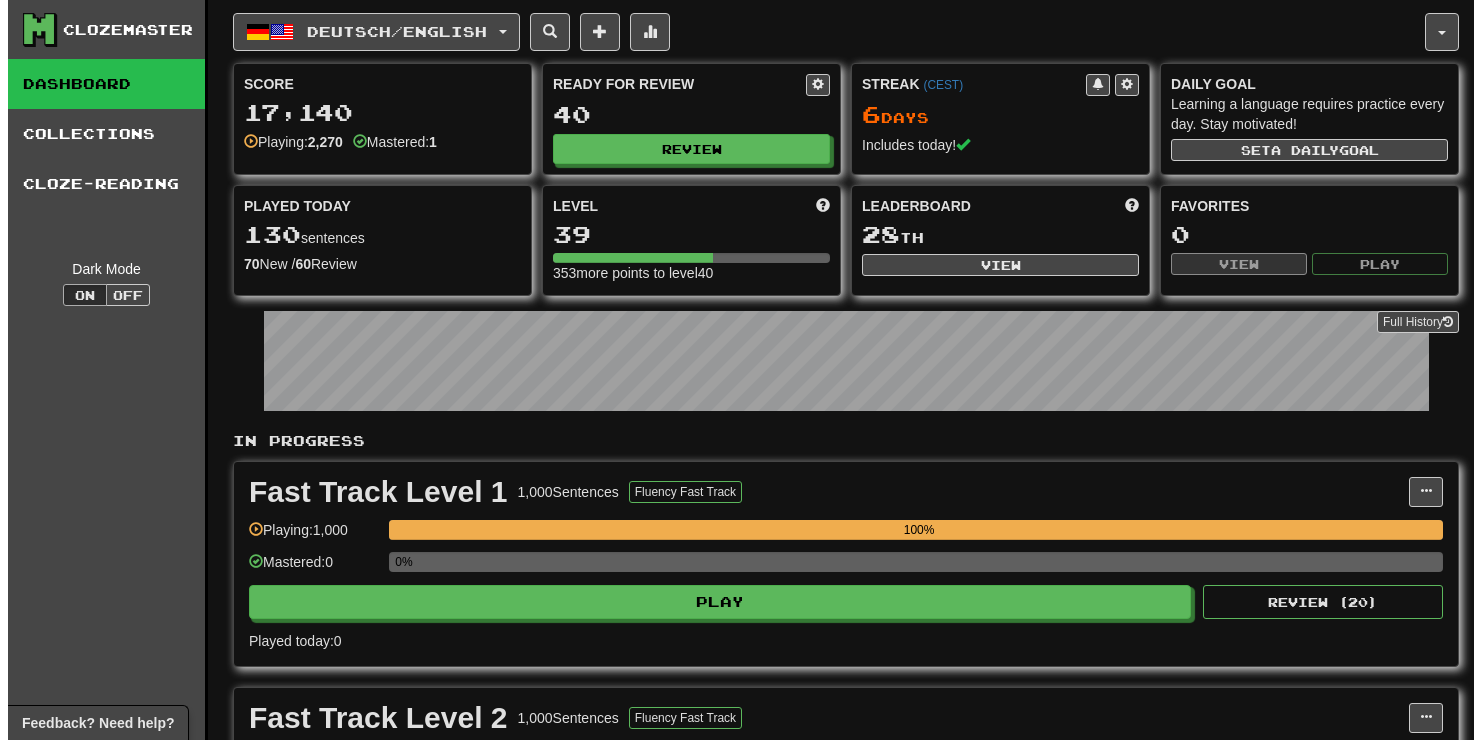scroll, scrollTop: 0, scrollLeft: 0, axis: both 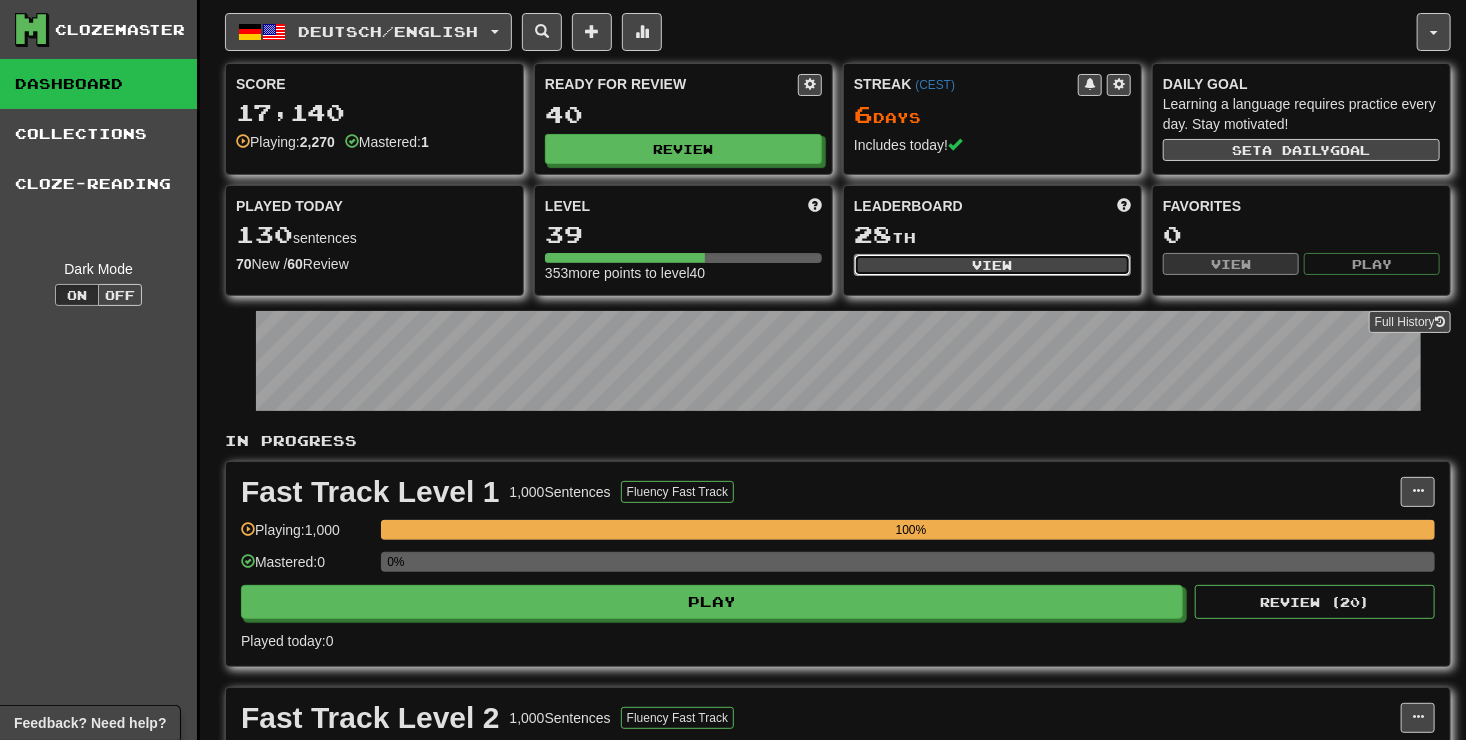 click on "View" at bounding box center [992, 265] 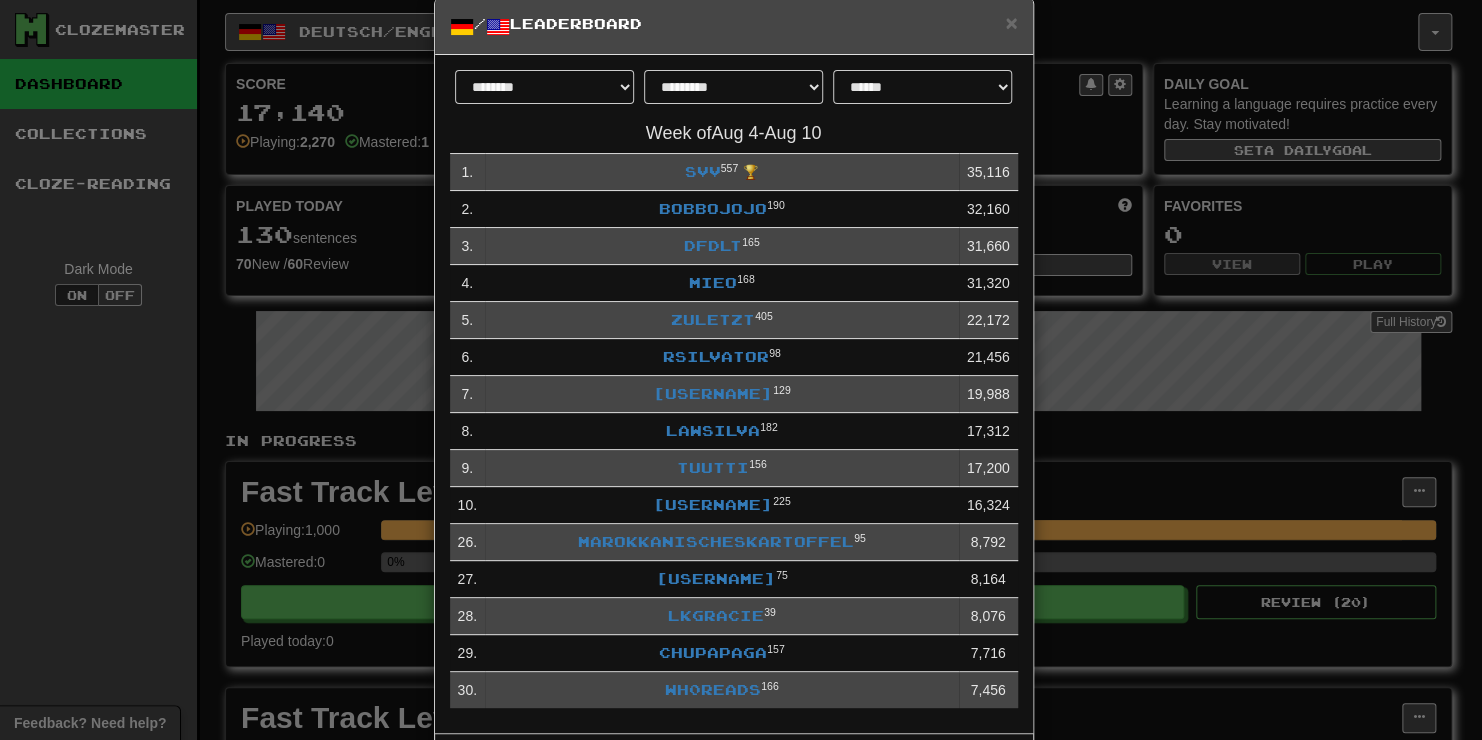 scroll, scrollTop: 32, scrollLeft: 0, axis: vertical 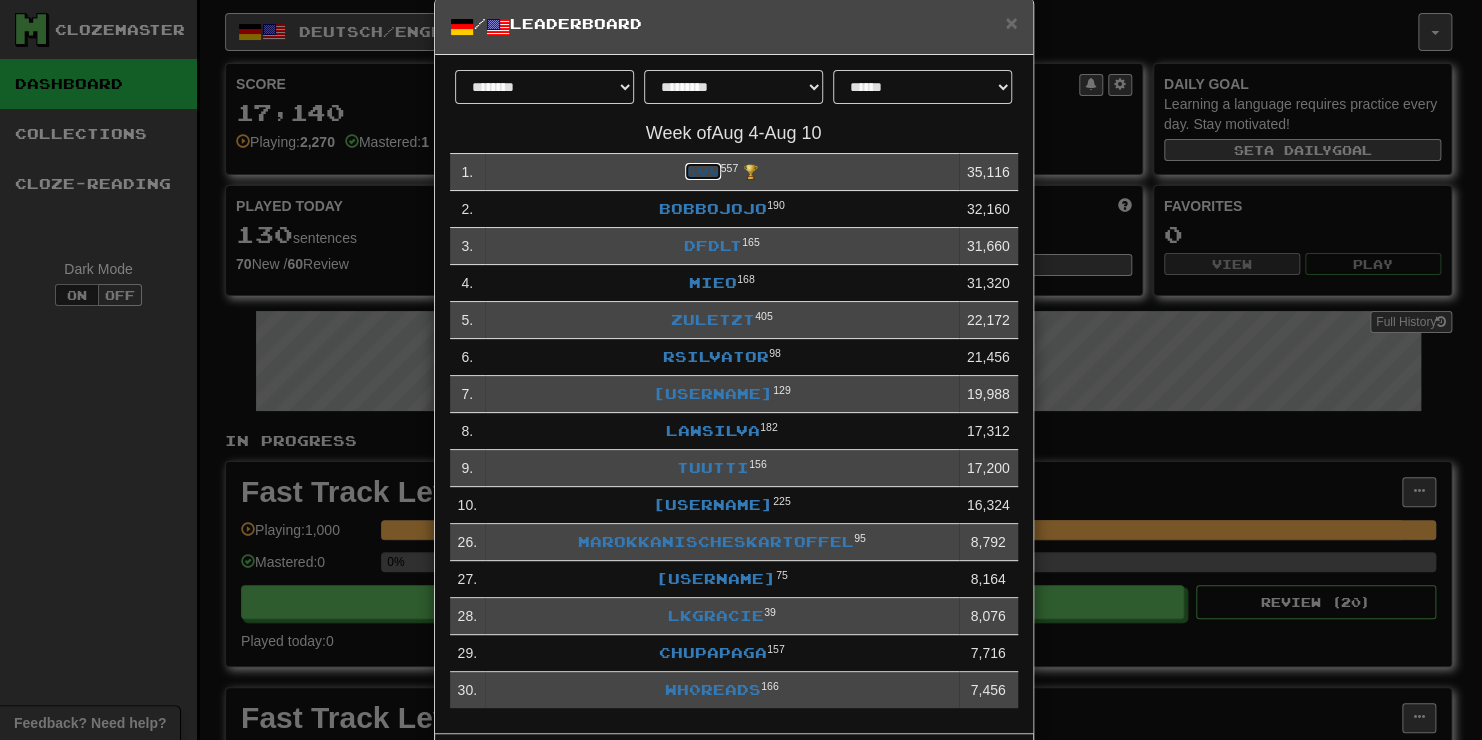 click on "svv" at bounding box center (703, 171) 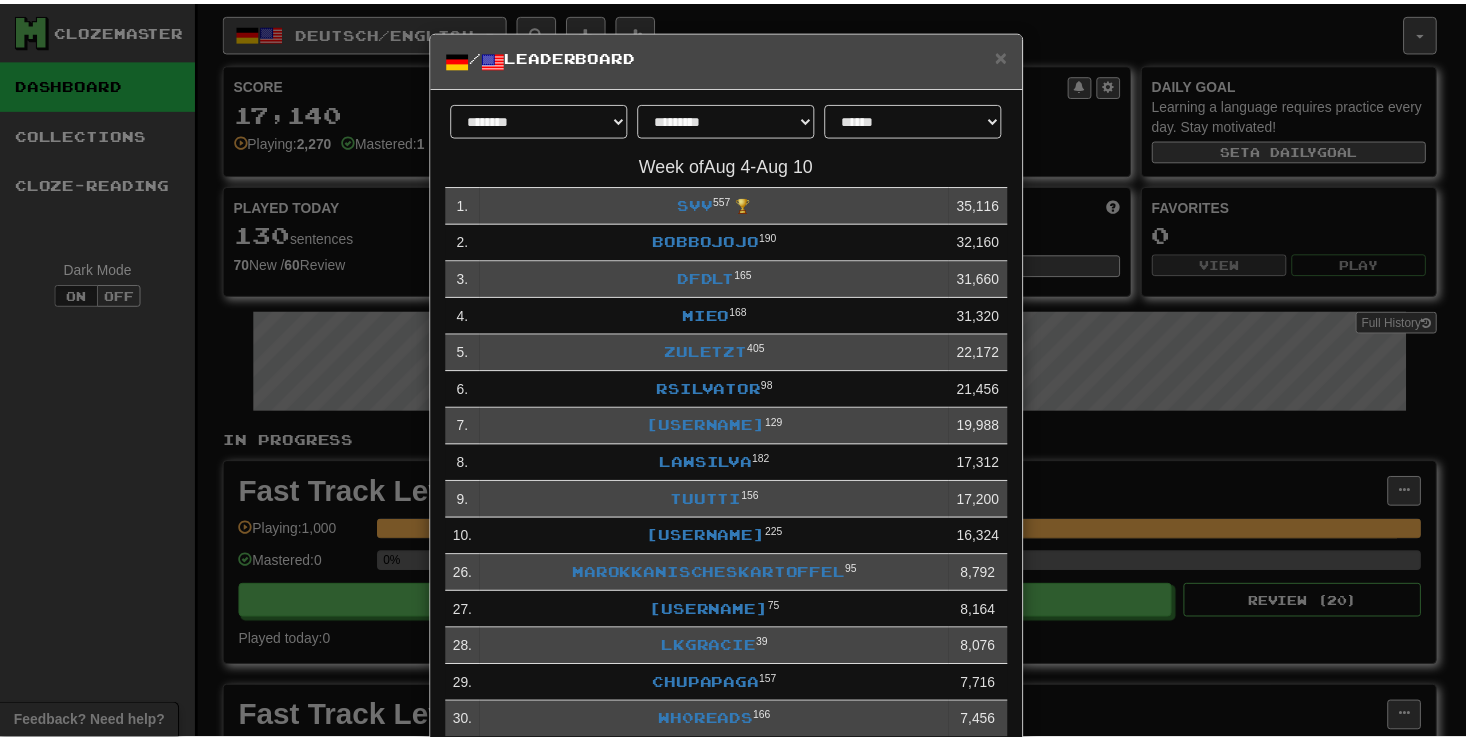 scroll, scrollTop: 0, scrollLeft: 0, axis: both 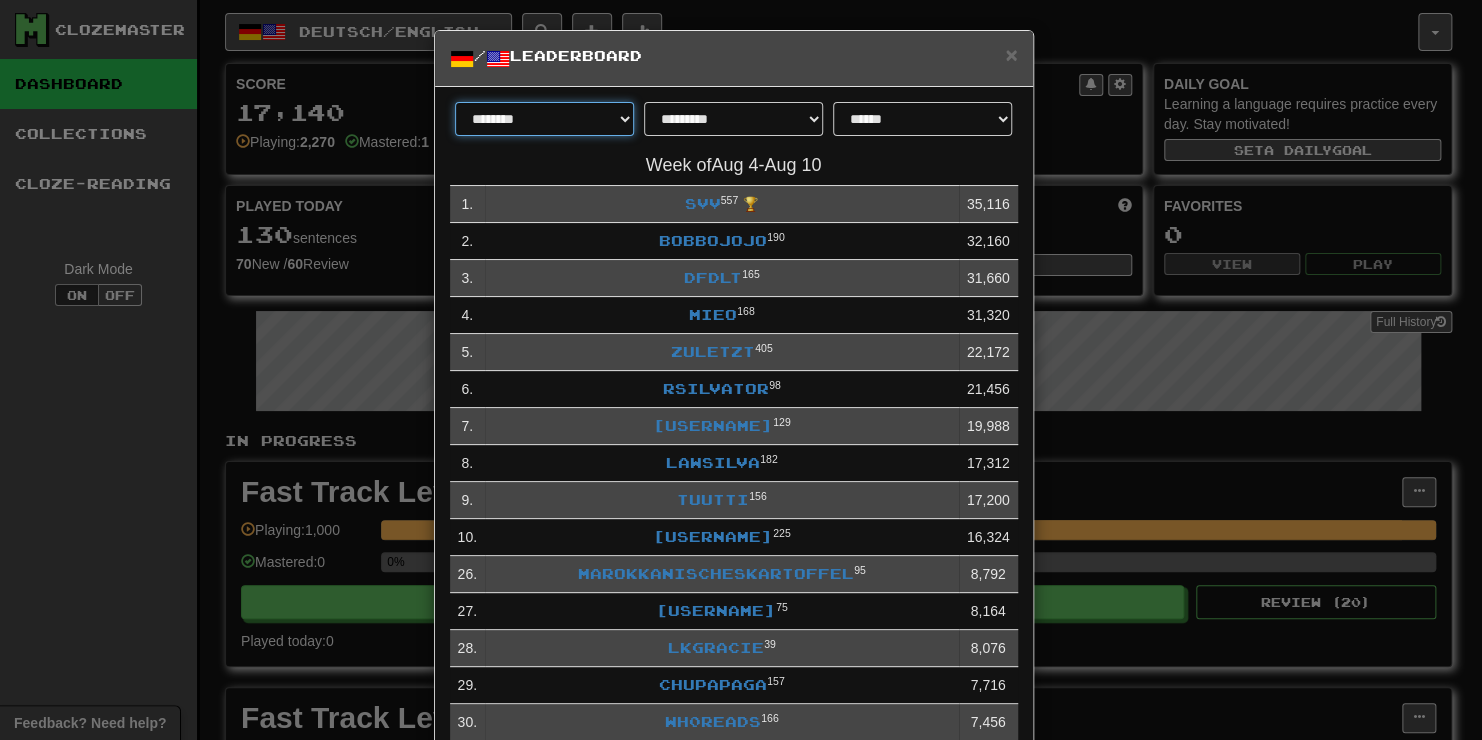 click on "******** *********" at bounding box center (544, 119) 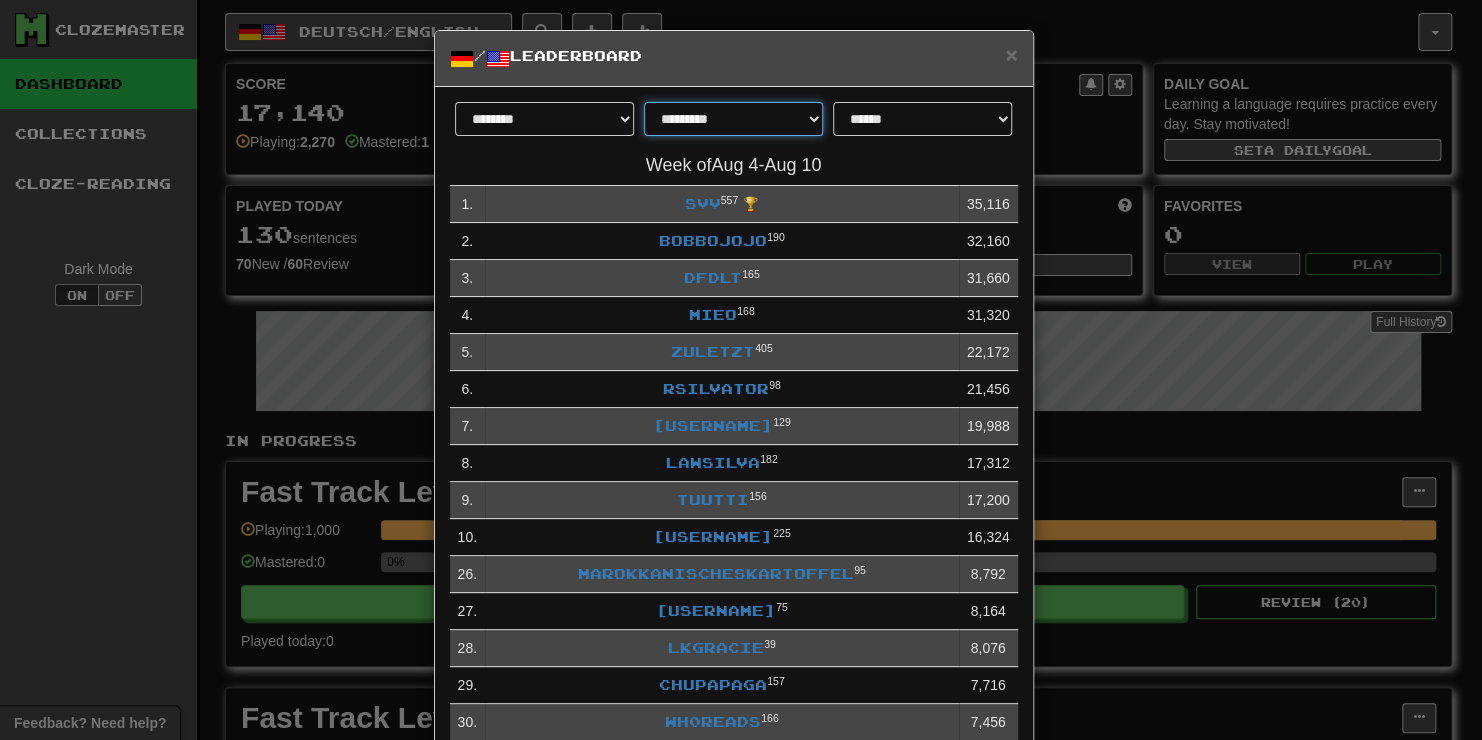 click on "**********" at bounding box center (733, 119) 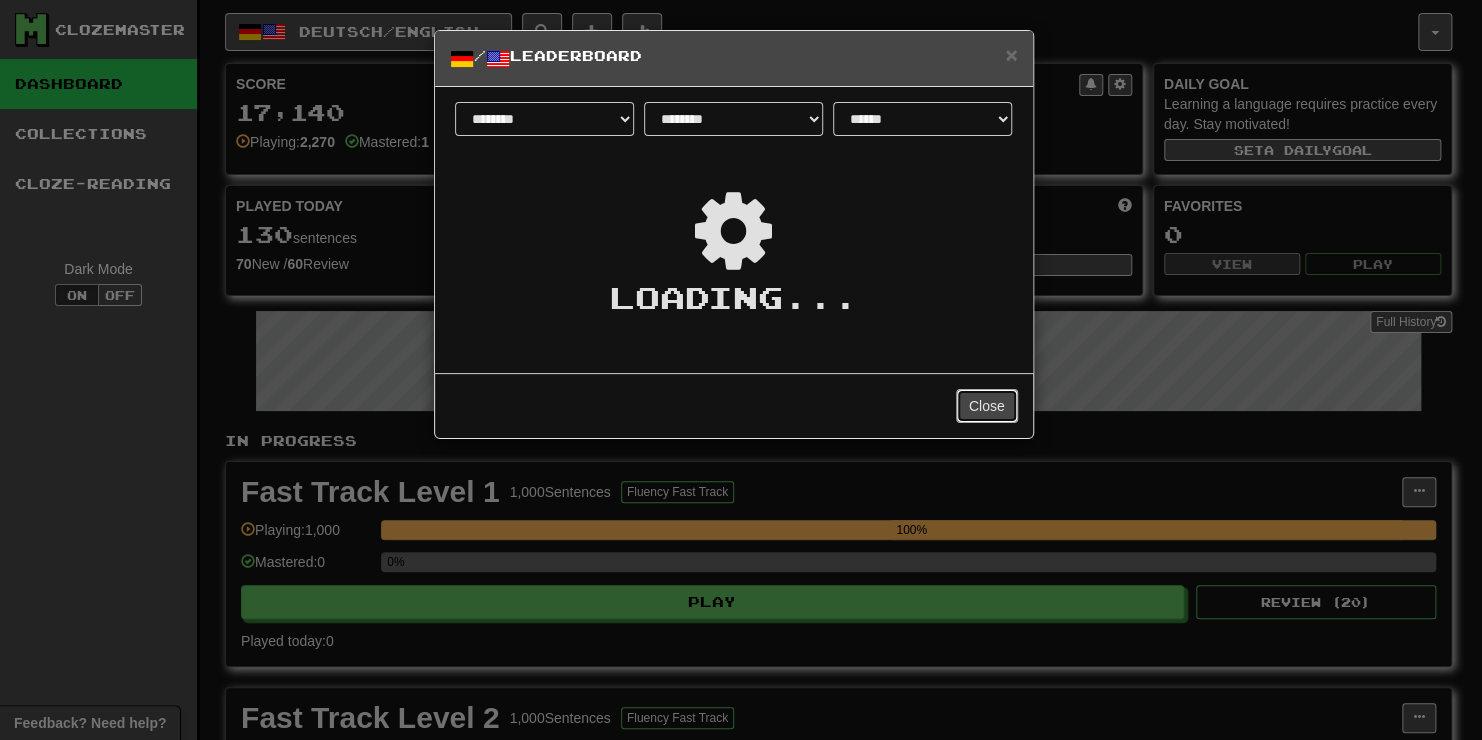 click on "Close" at bounding box center (987, 406) 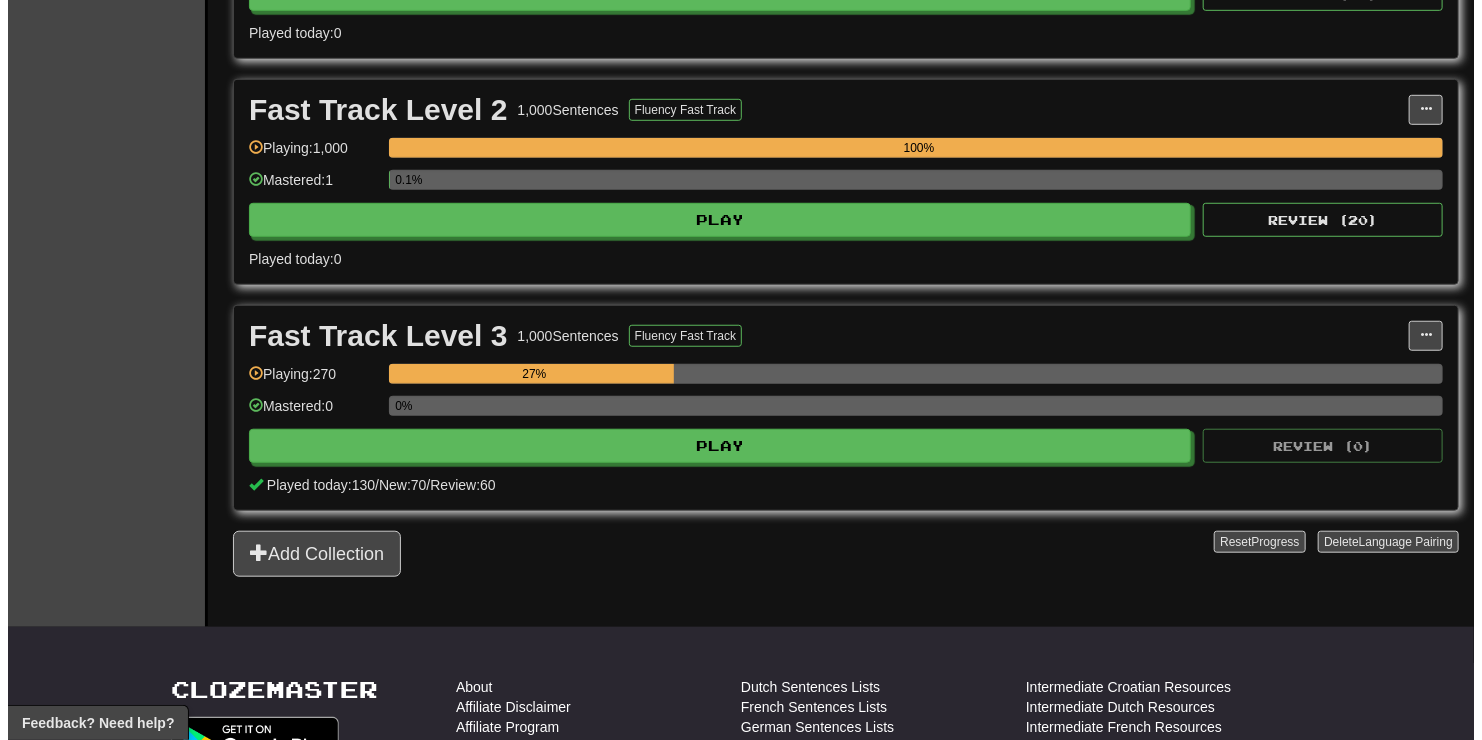 scroll, scrollTop: 610, scrollLeft: 0, axis: vertical 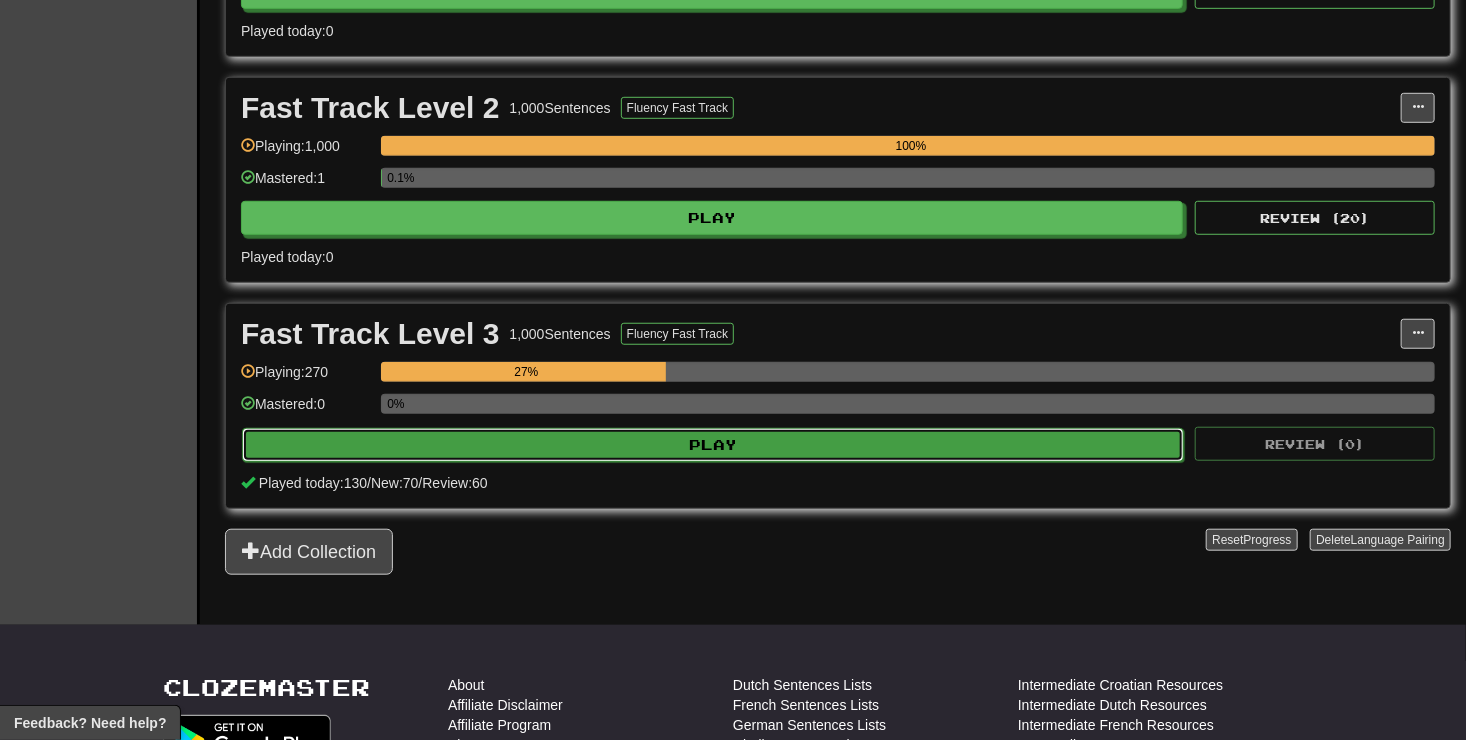 click on "Play" at bounding box center [713, 445] 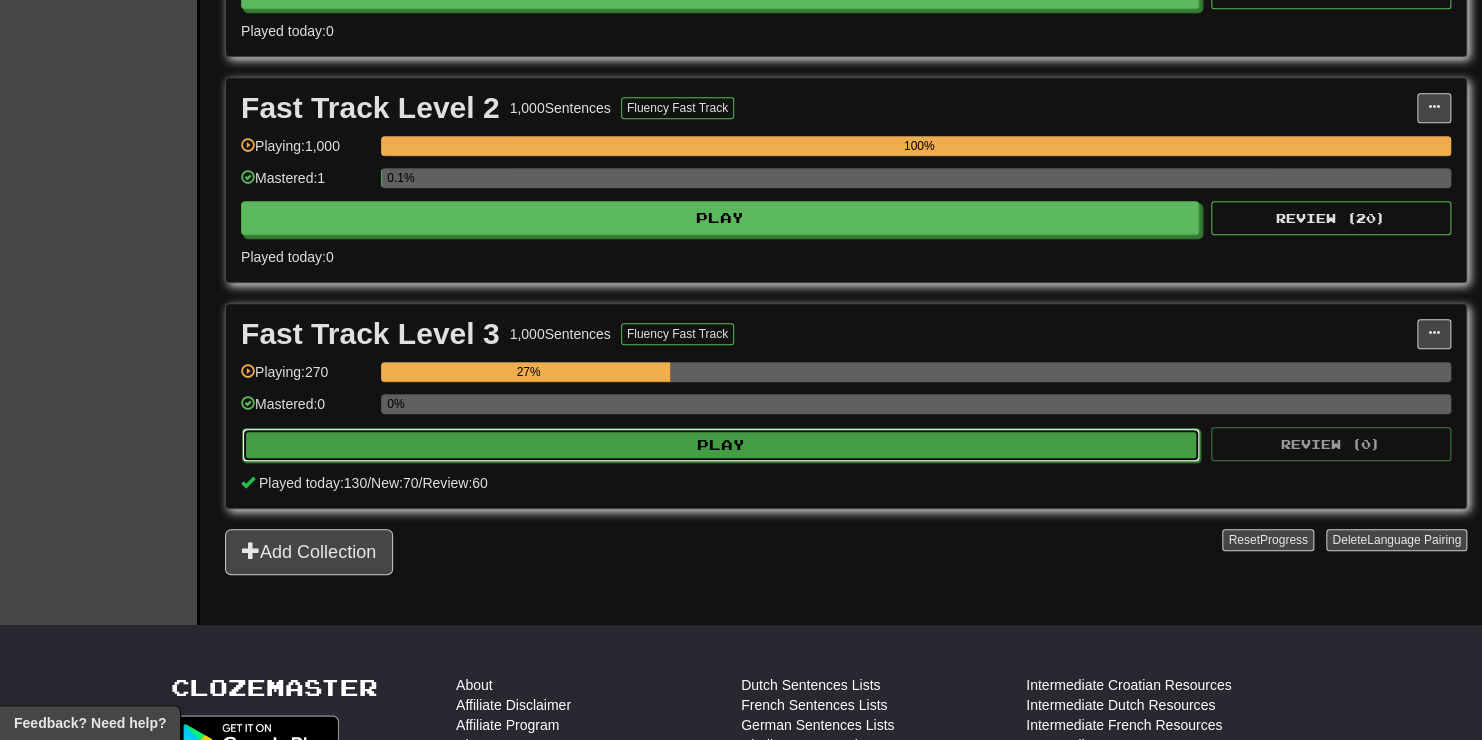 select on "**" 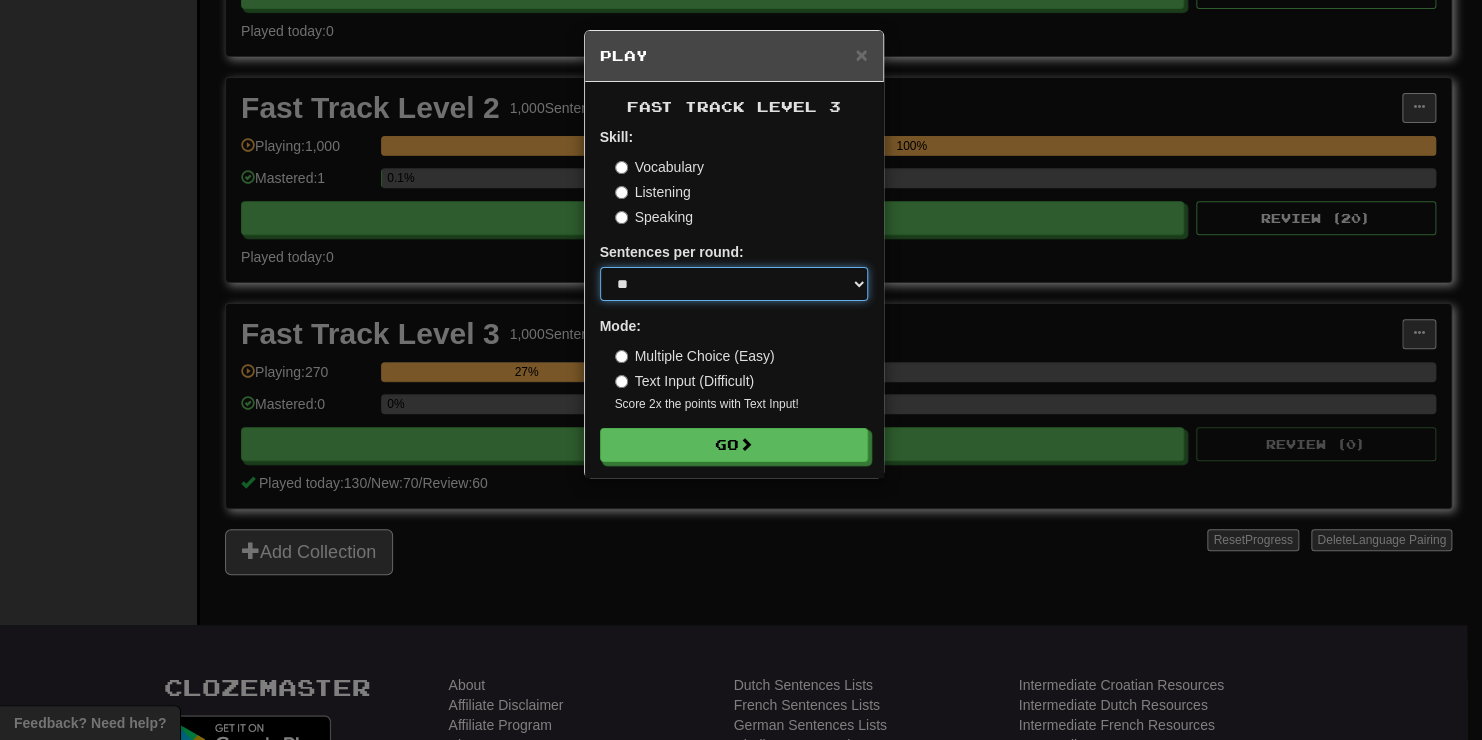 click on "* ** ** ** ** ** *** ********" at bounding box center [734, 284] 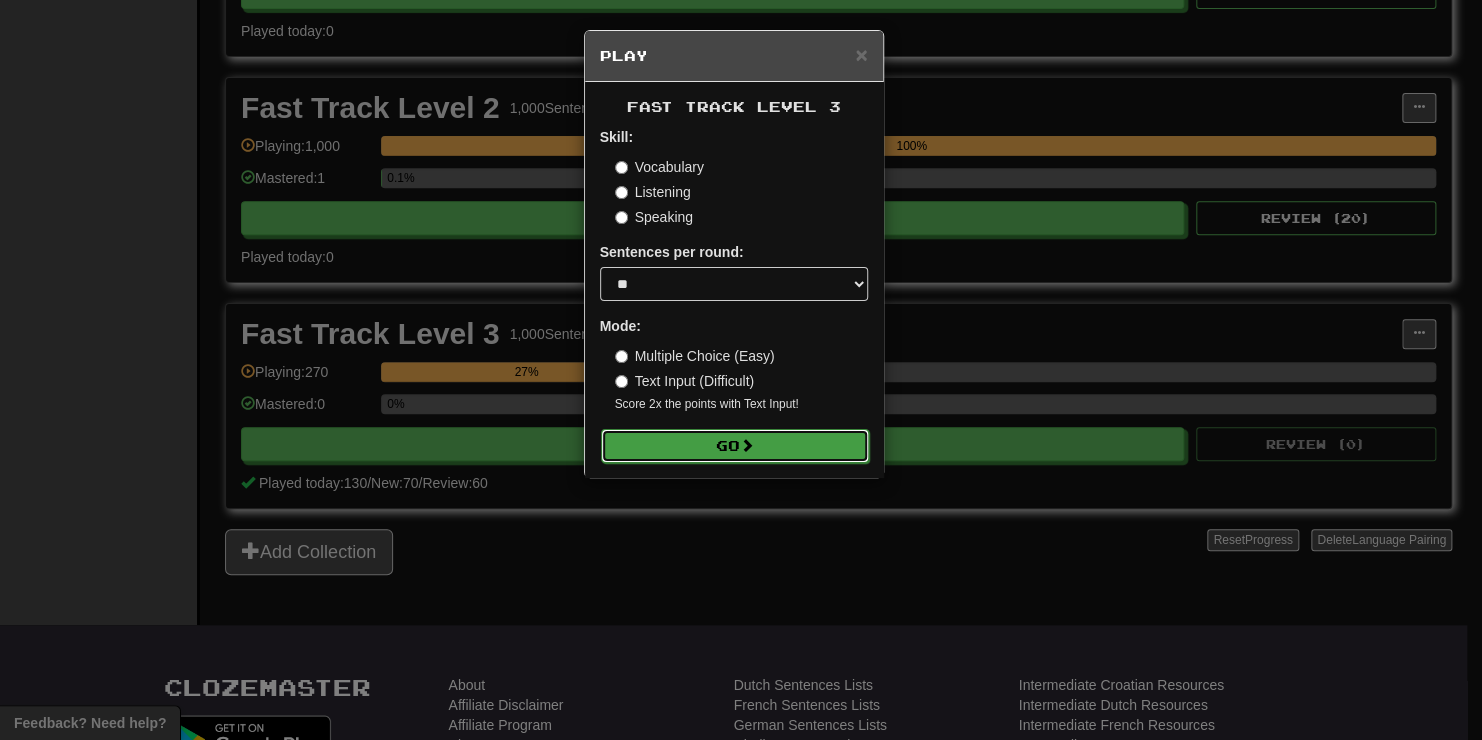 click on "Go" at bounding box center [735, 446] 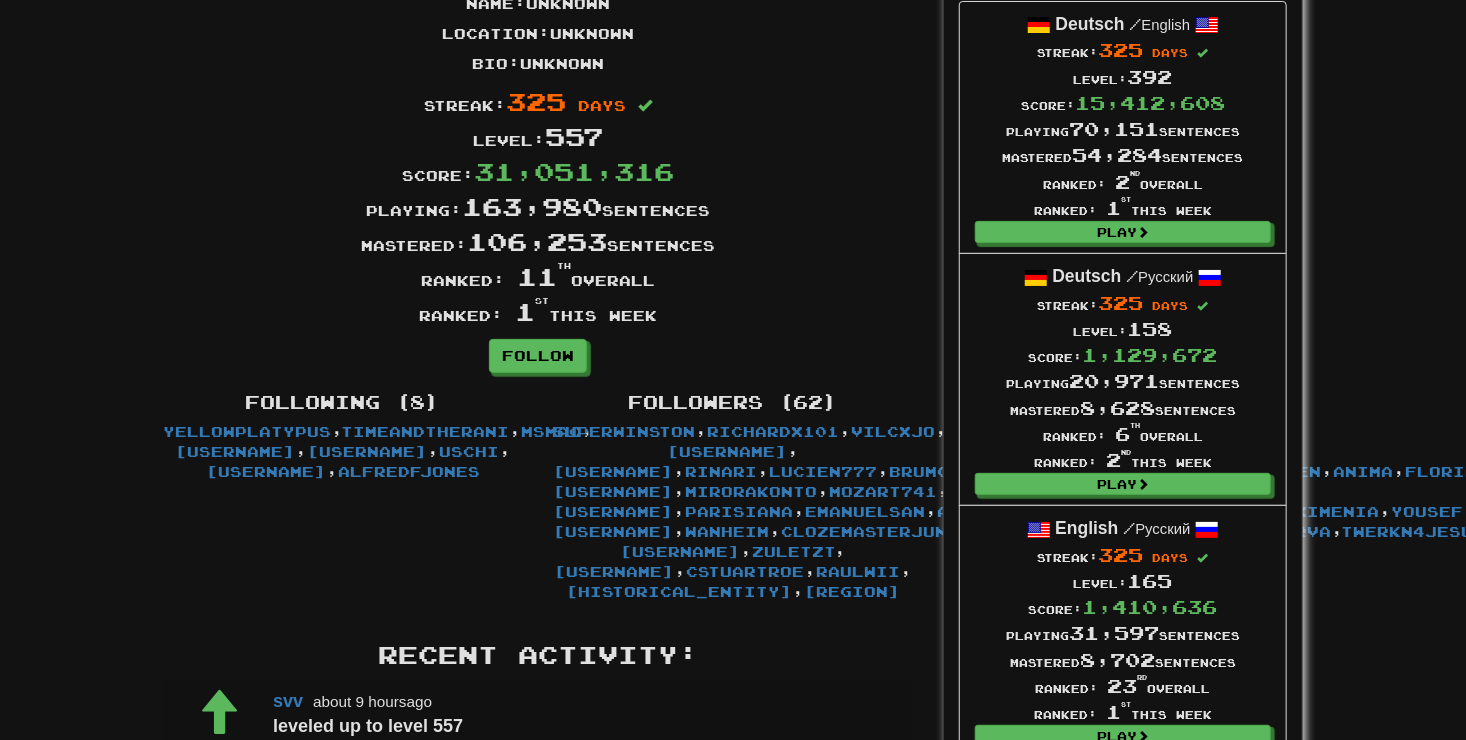 scroll, scrollTop: 0, scrollLeft: 0, axis: both 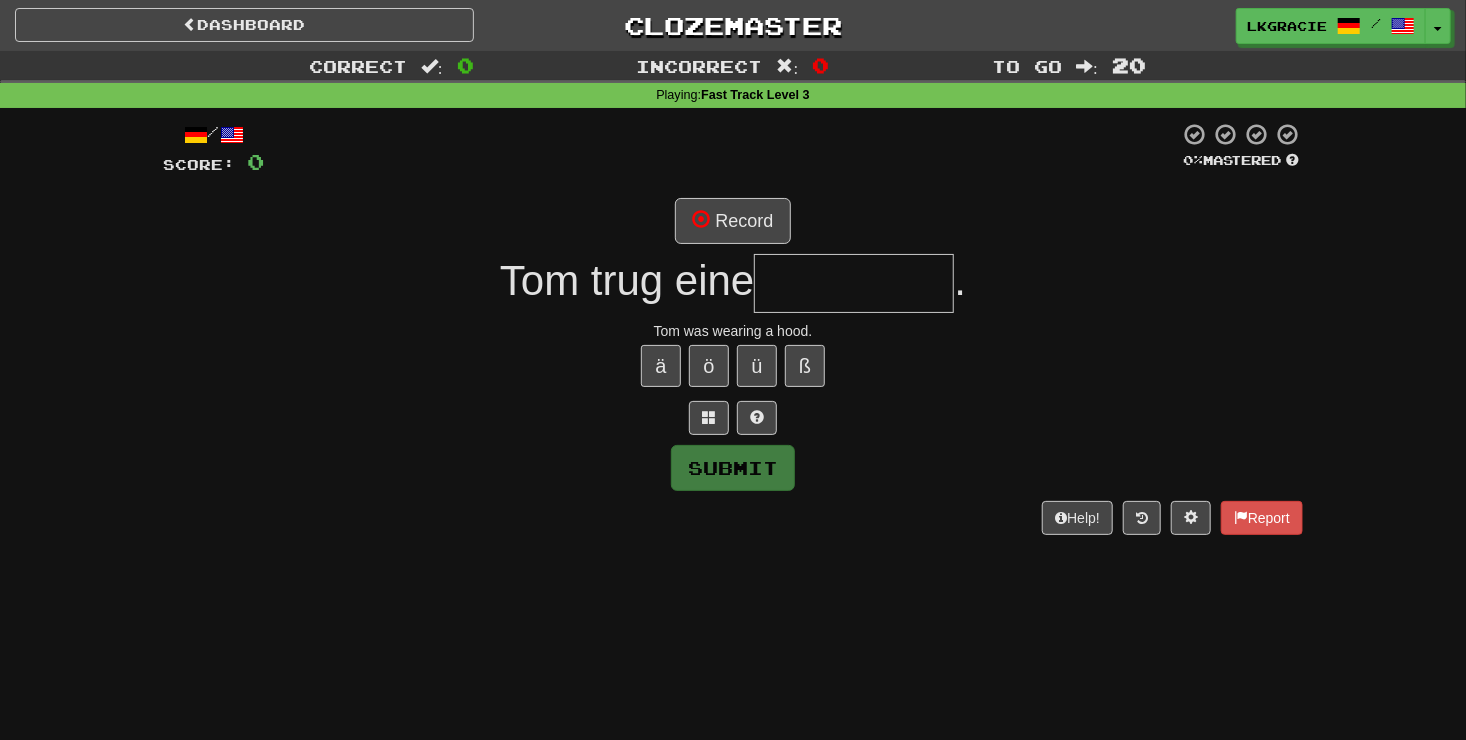 type on "*" 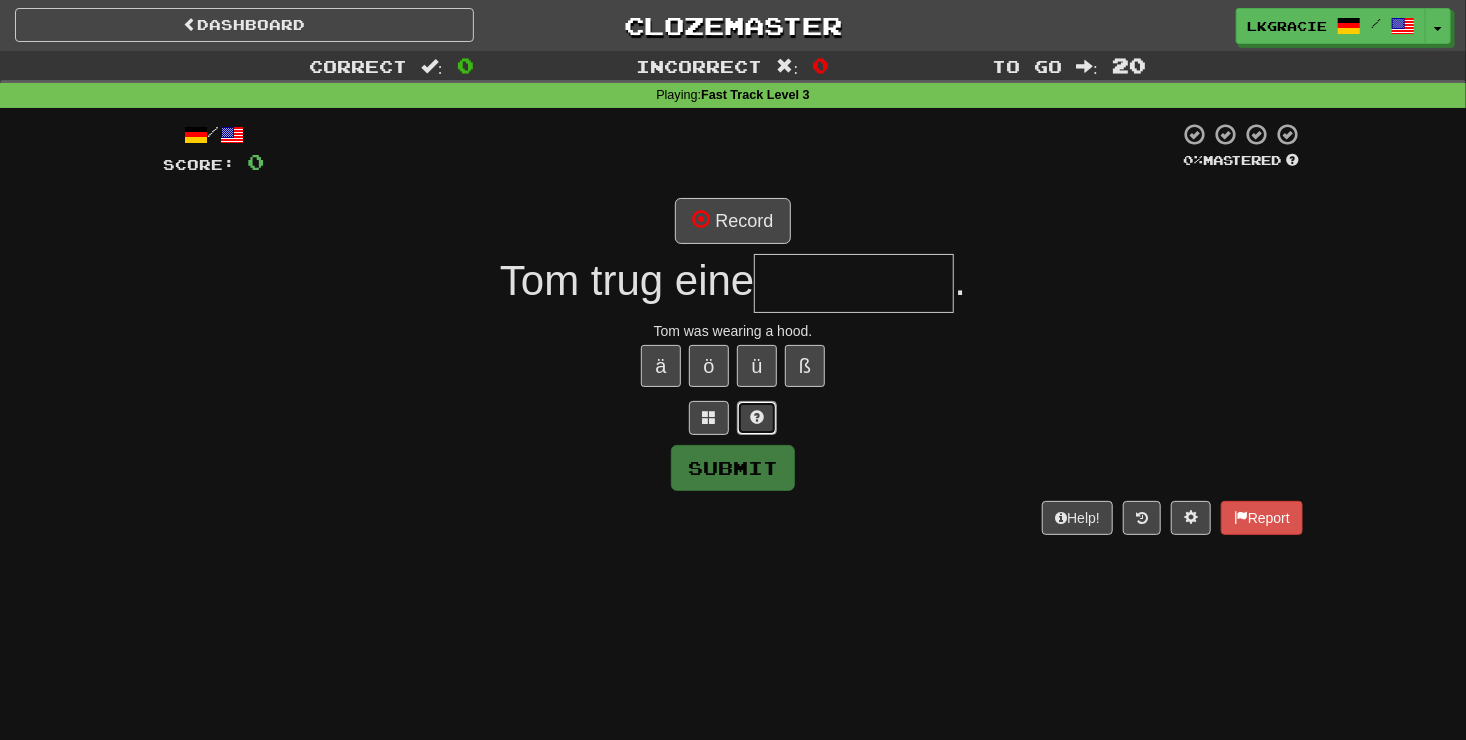 click at bounding box center [757, 417] 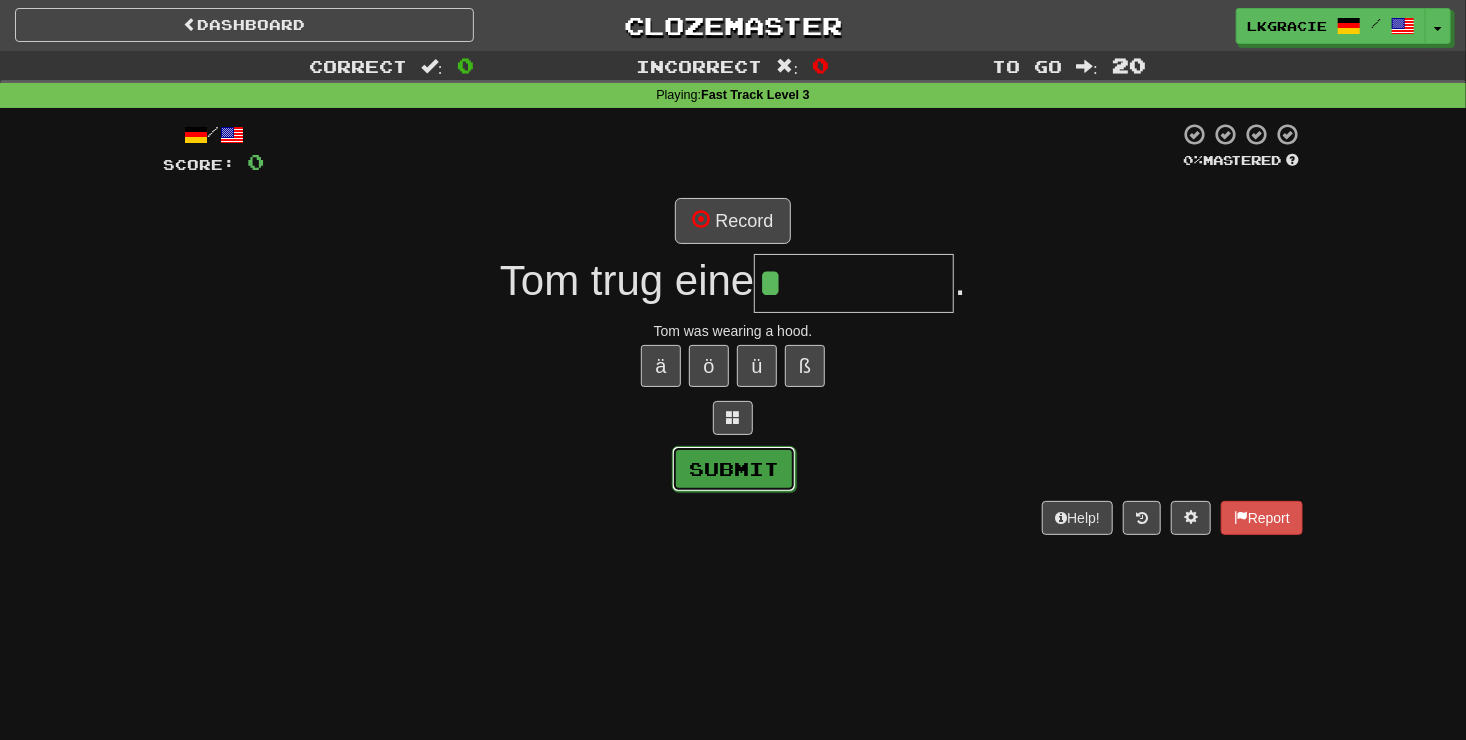 click on "Submit" at bounding box center (734, 469) 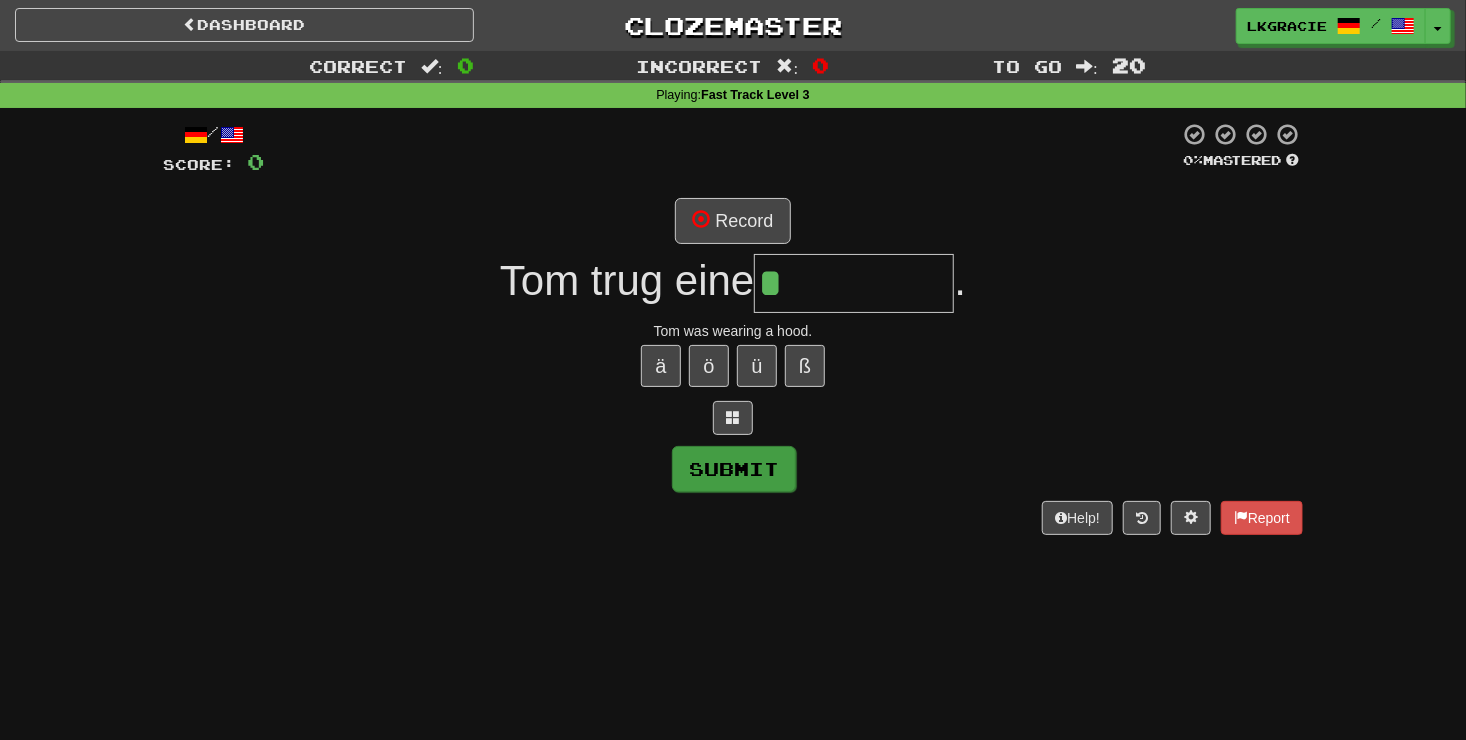 type on "******" 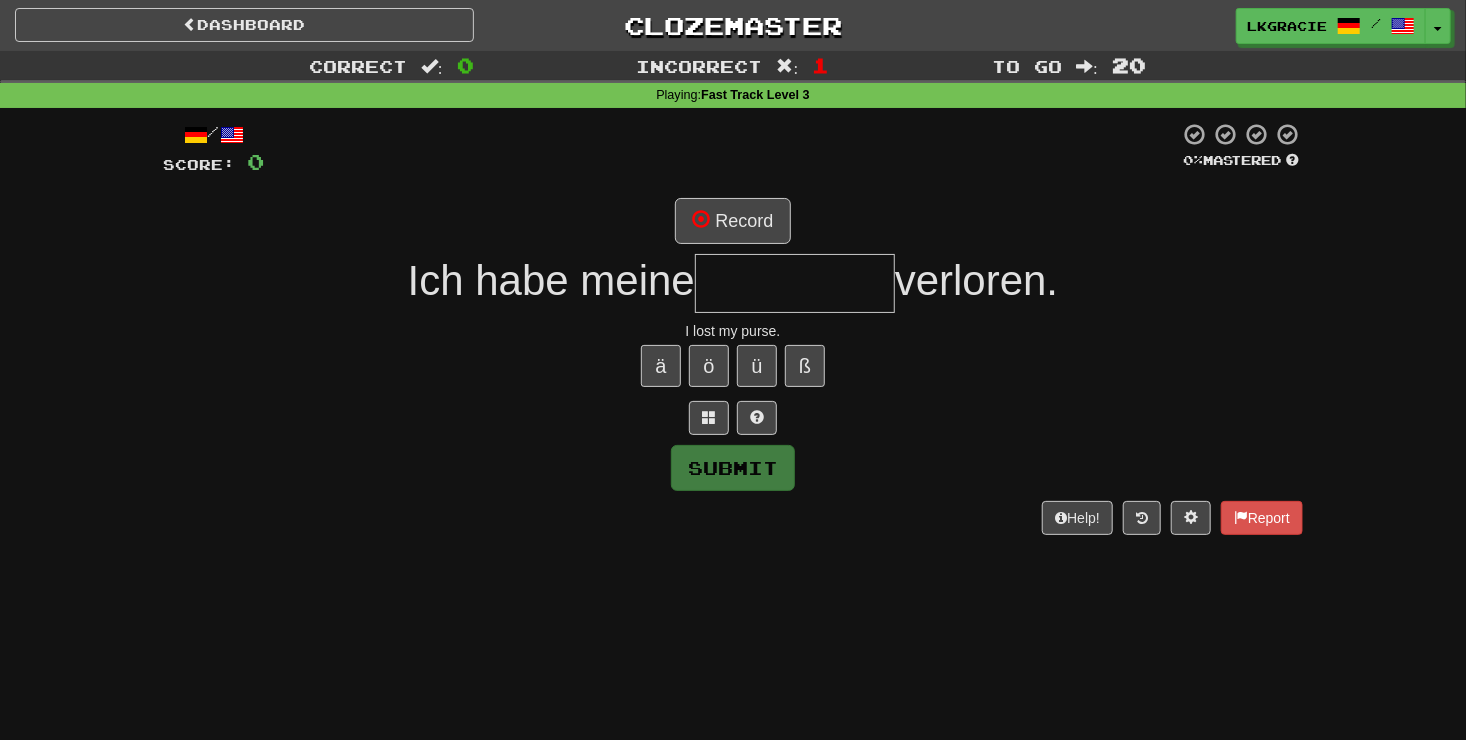 type on "*" 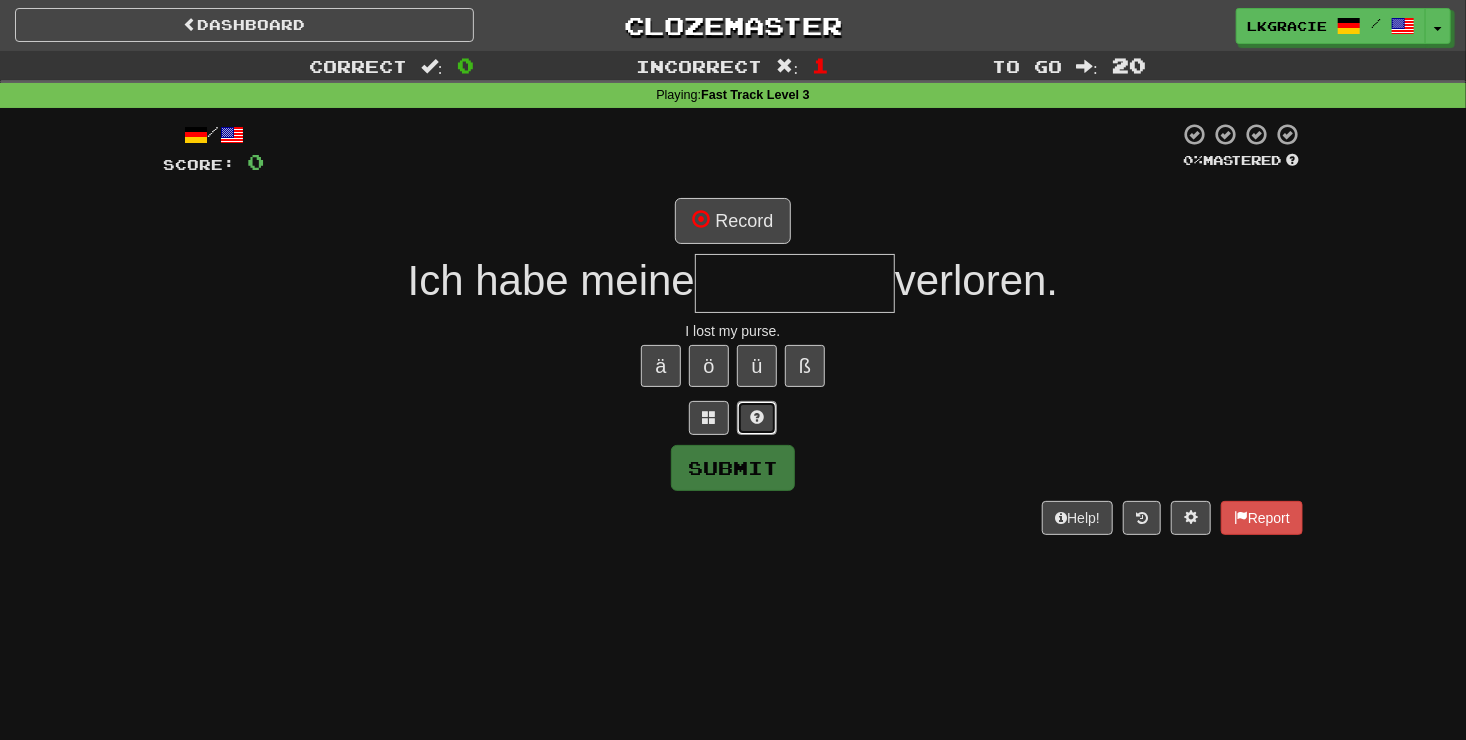 click at bounding box center [757, 417] 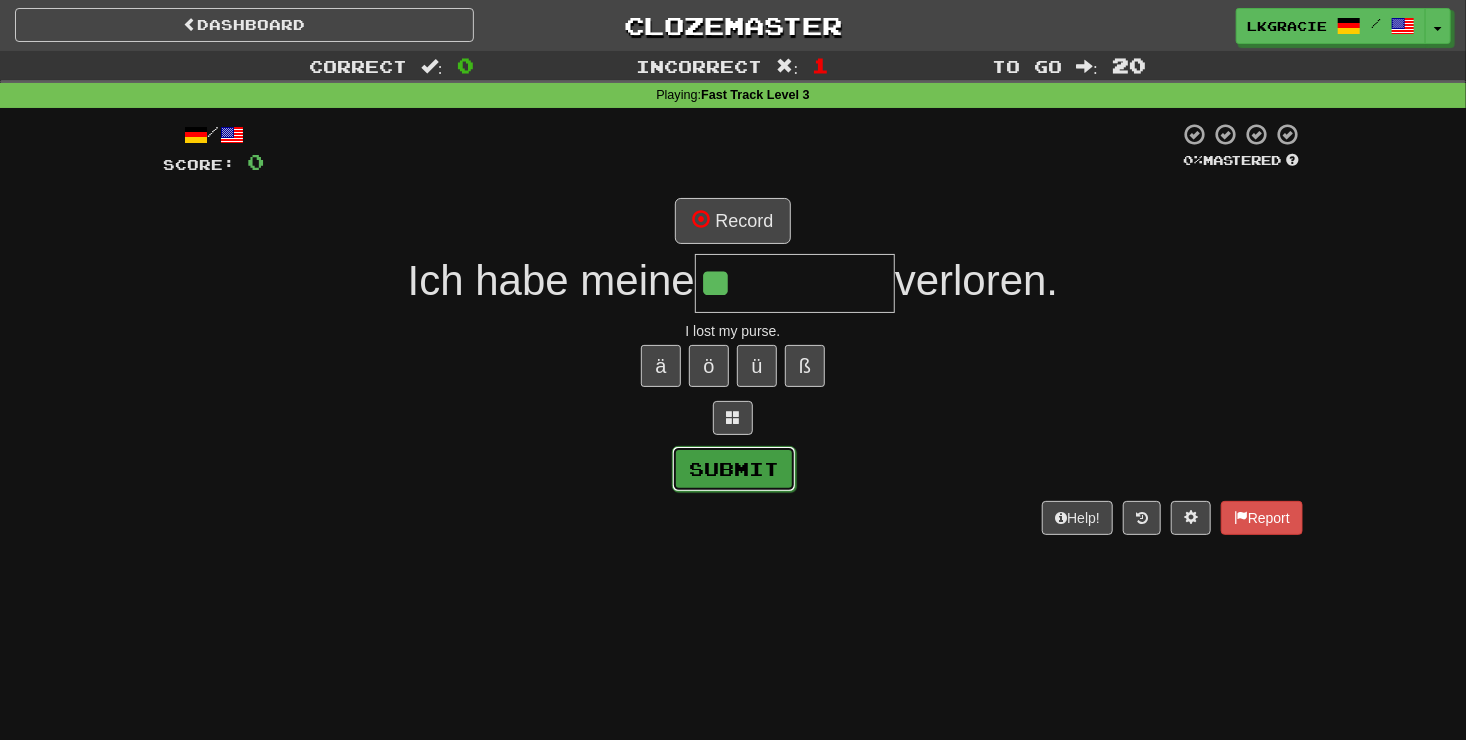 click on "Submit" at bounding box center (734, 469) 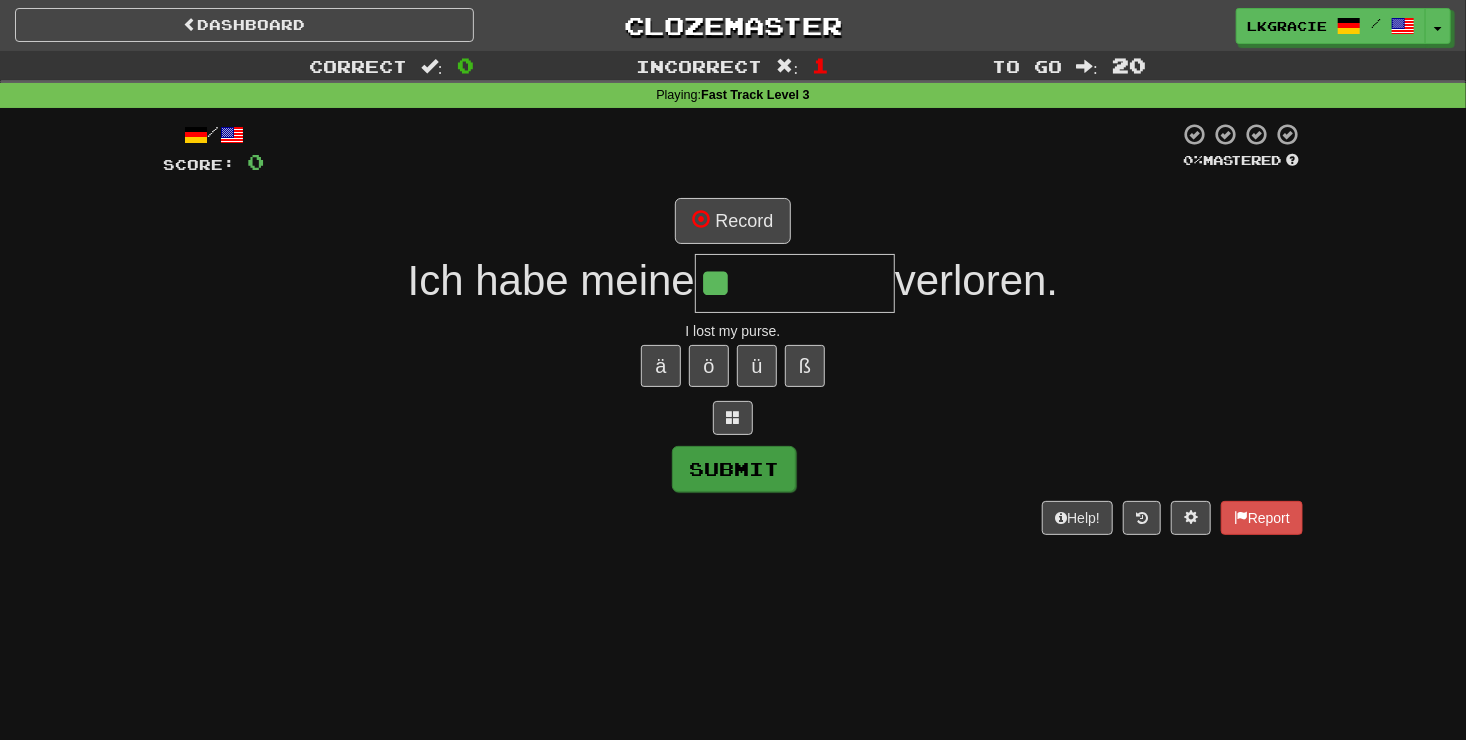 type on "*********" 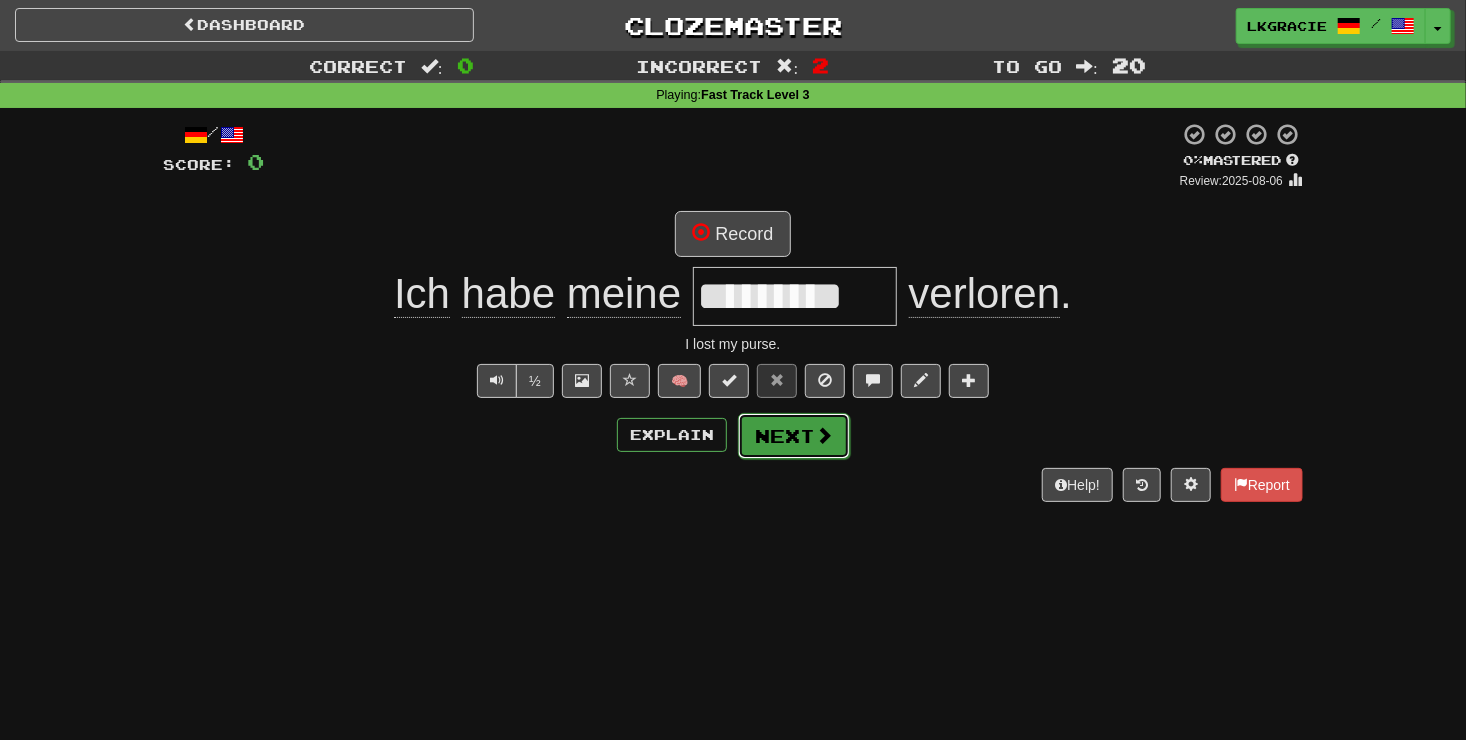 click on "Next" at bounding box center [794, 436] 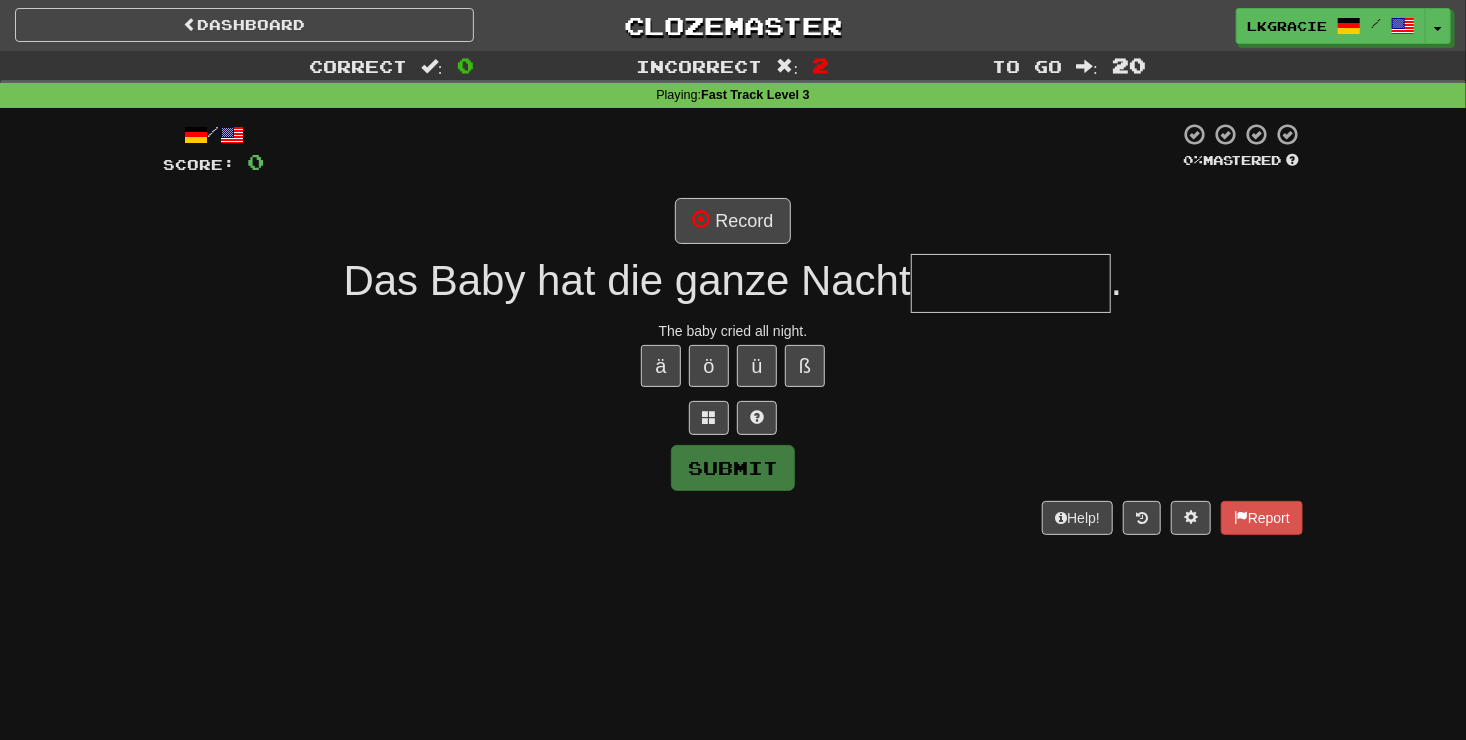 type on "*" 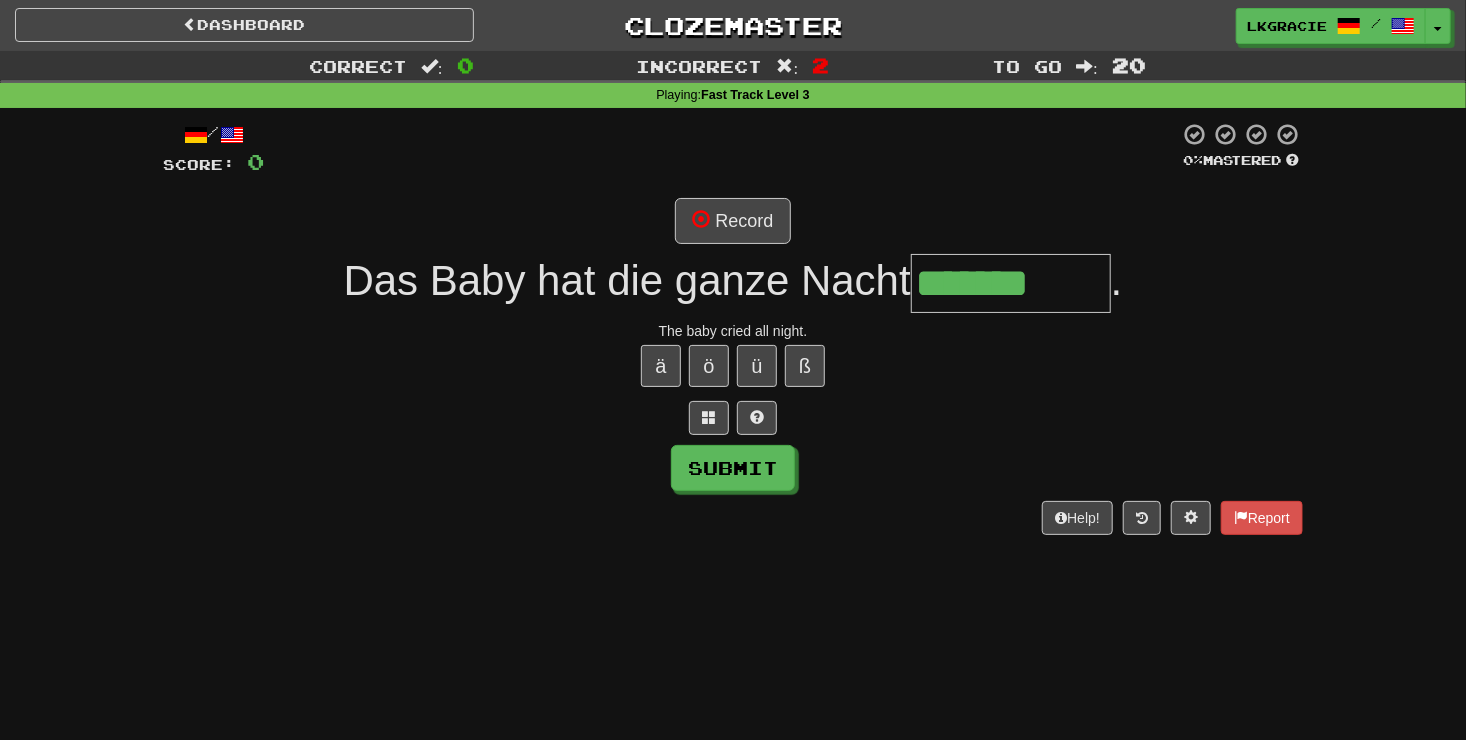 type on "*******" 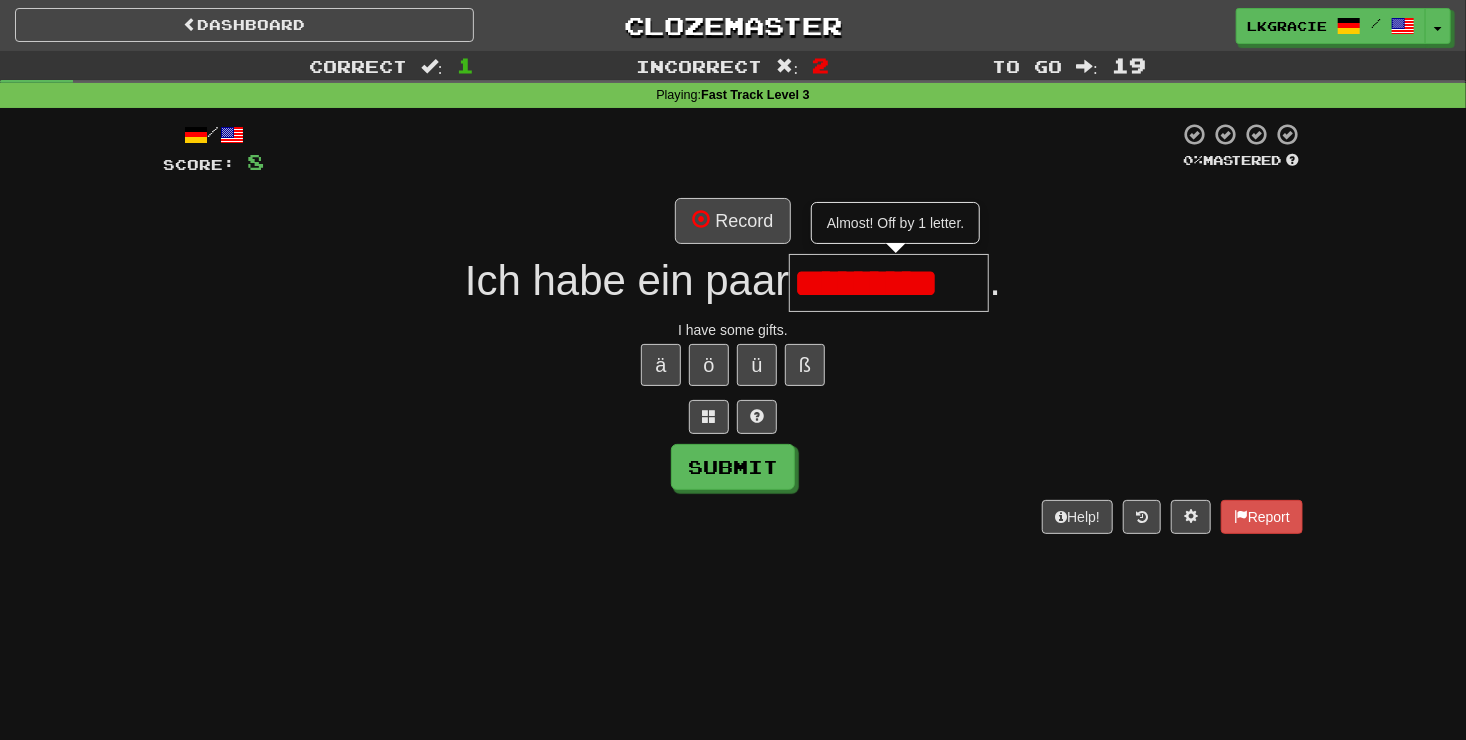 scroll, scrollTop: 0, scrollLeft: 10, axis: horizontal 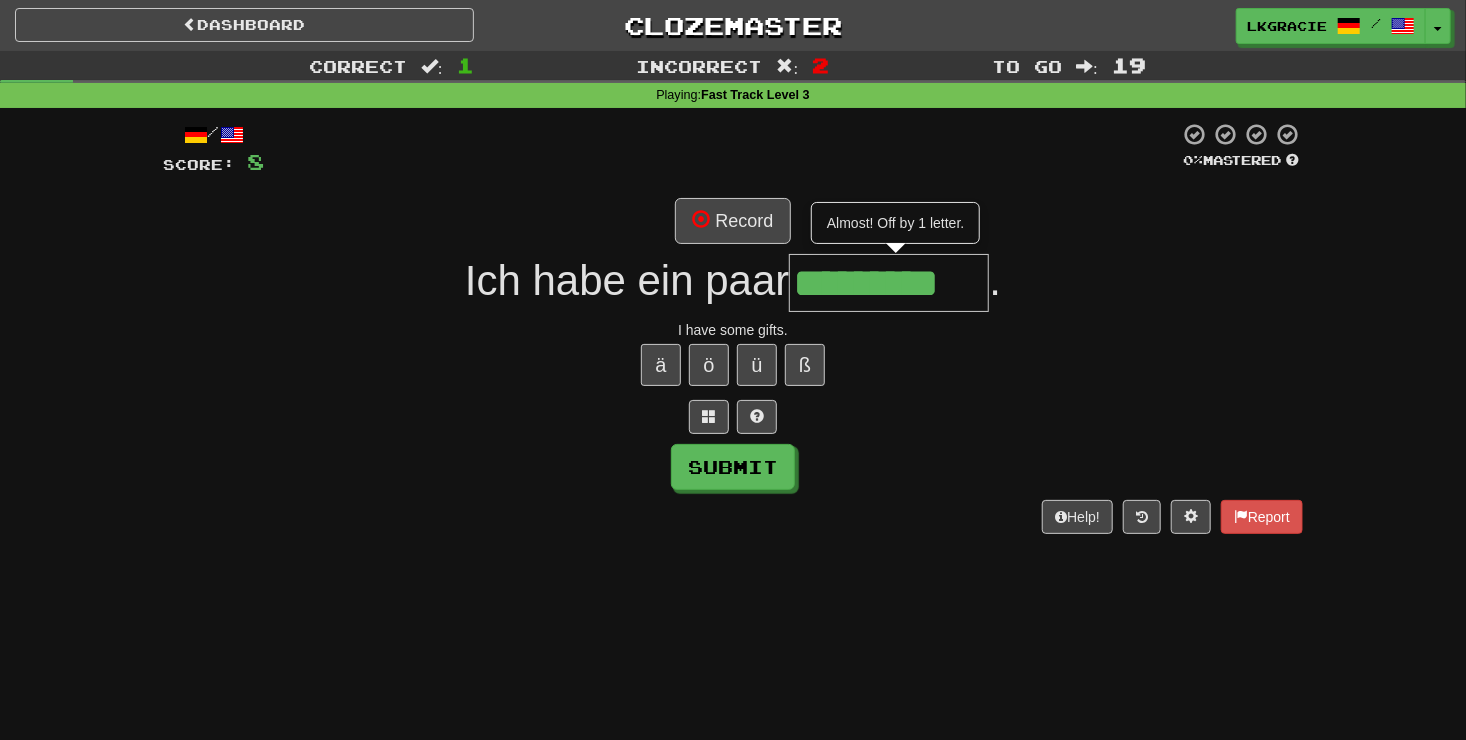 type on "*********" 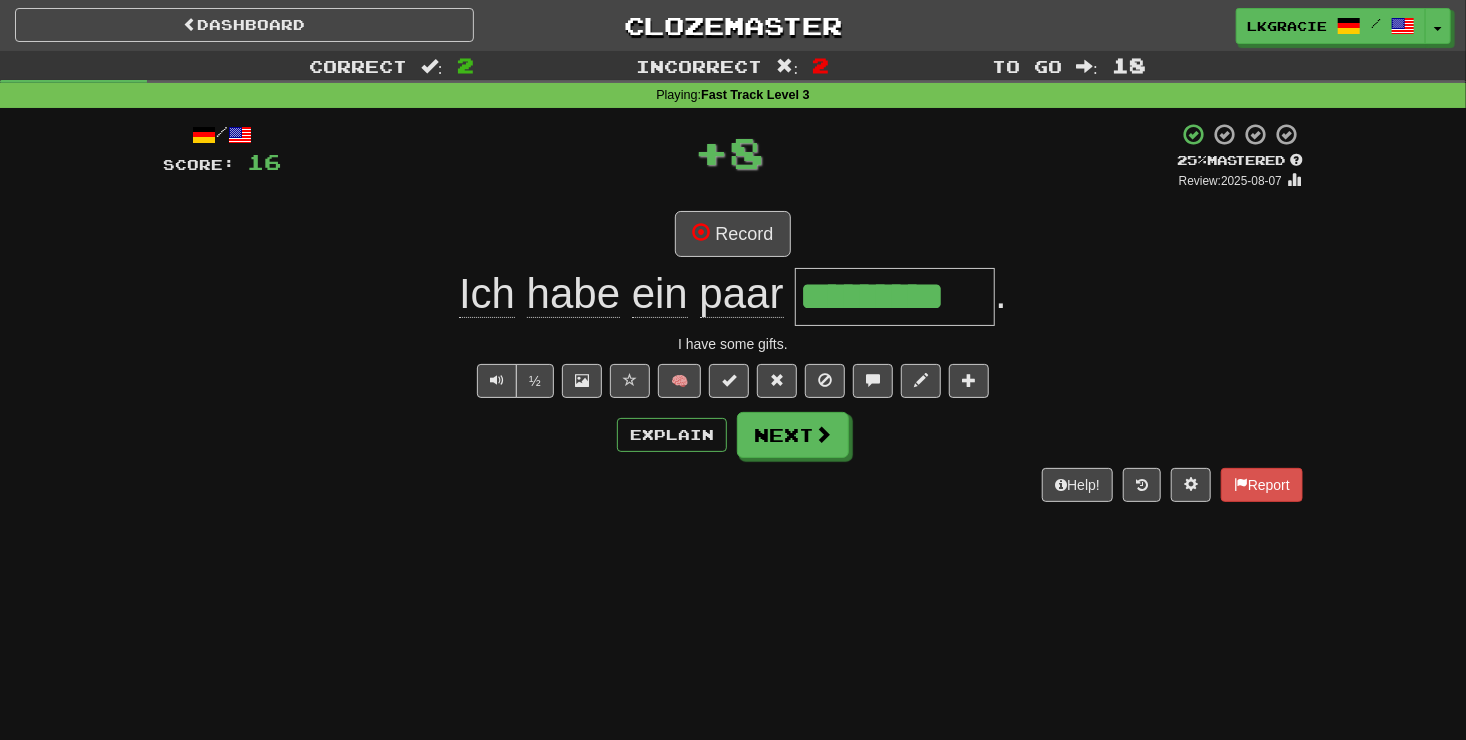scroll, scrollTop: 0, scrollLeft: 0, axis: both 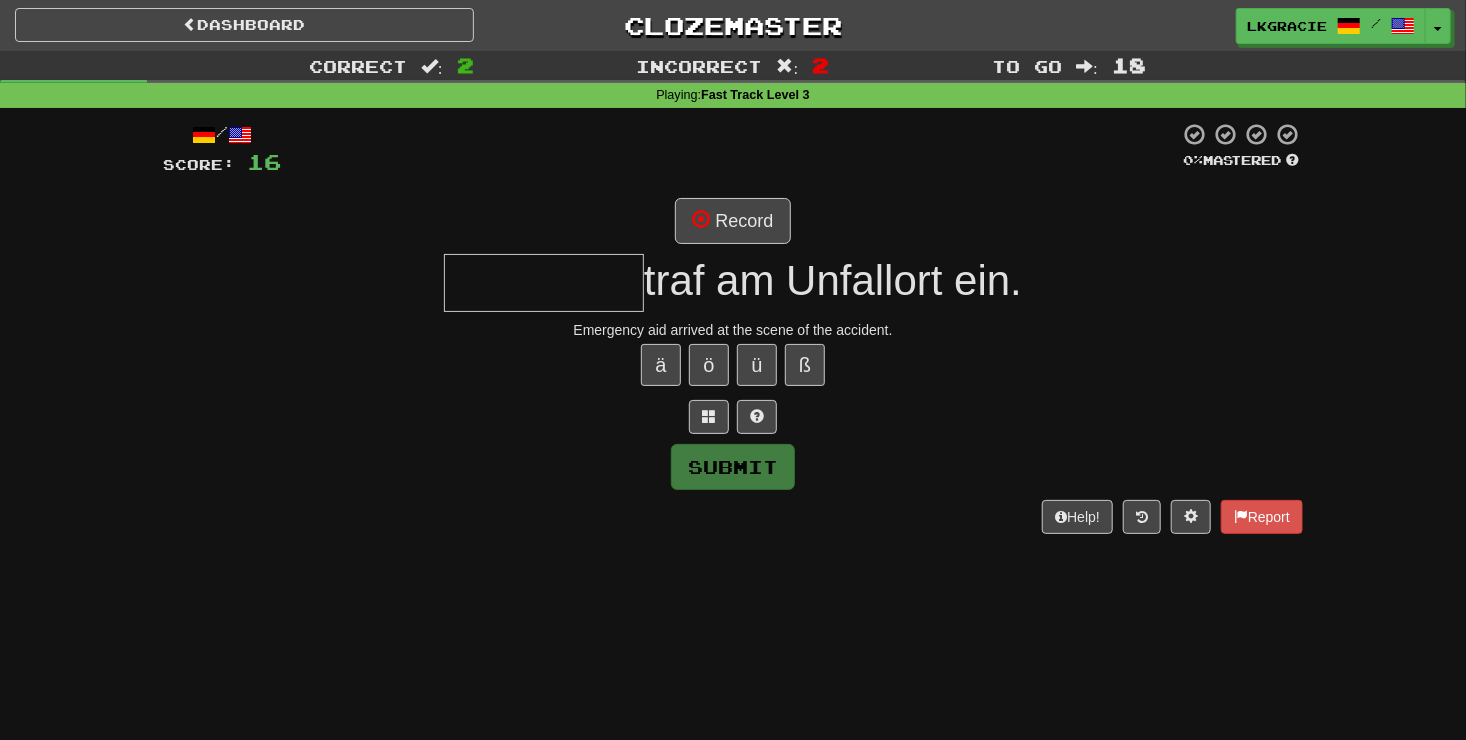 type on "*" 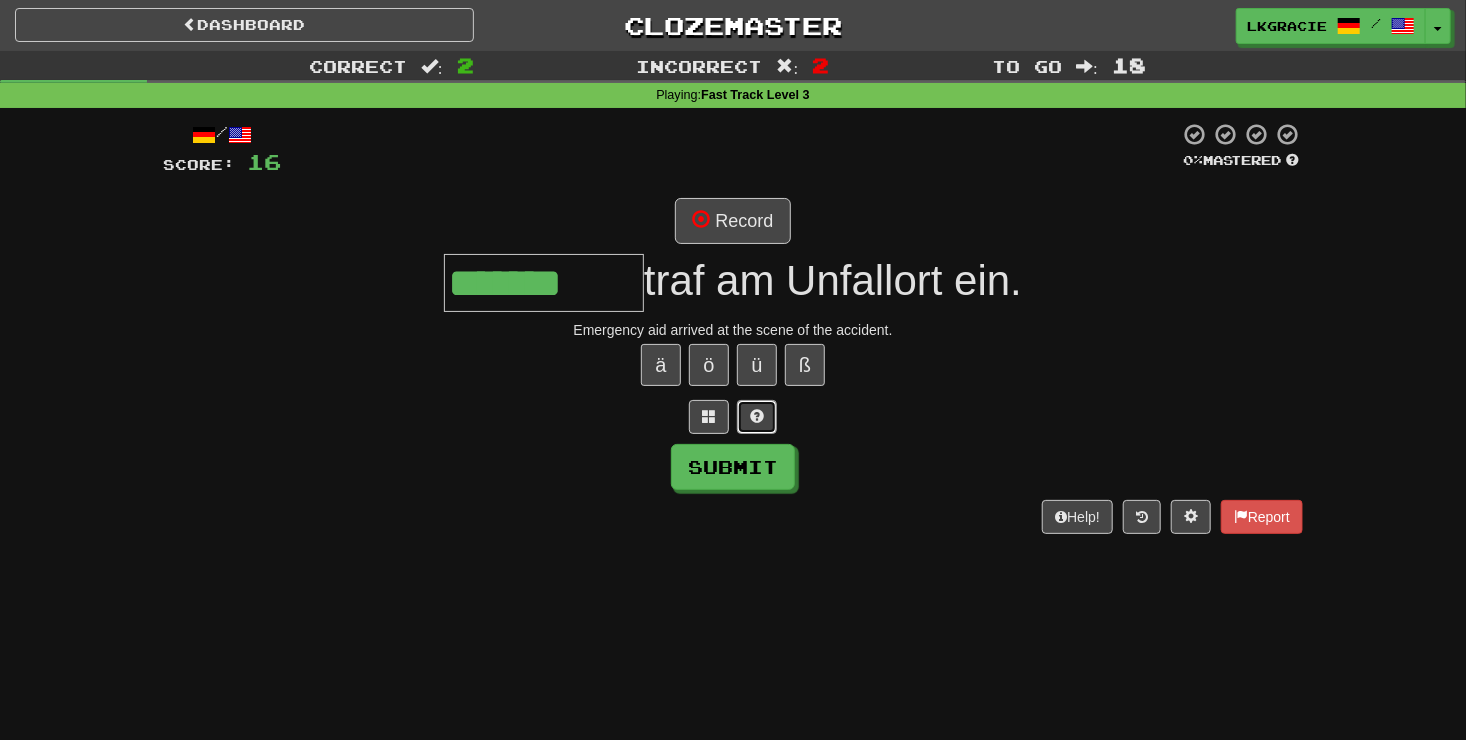 click at bounding box center (757, 416) 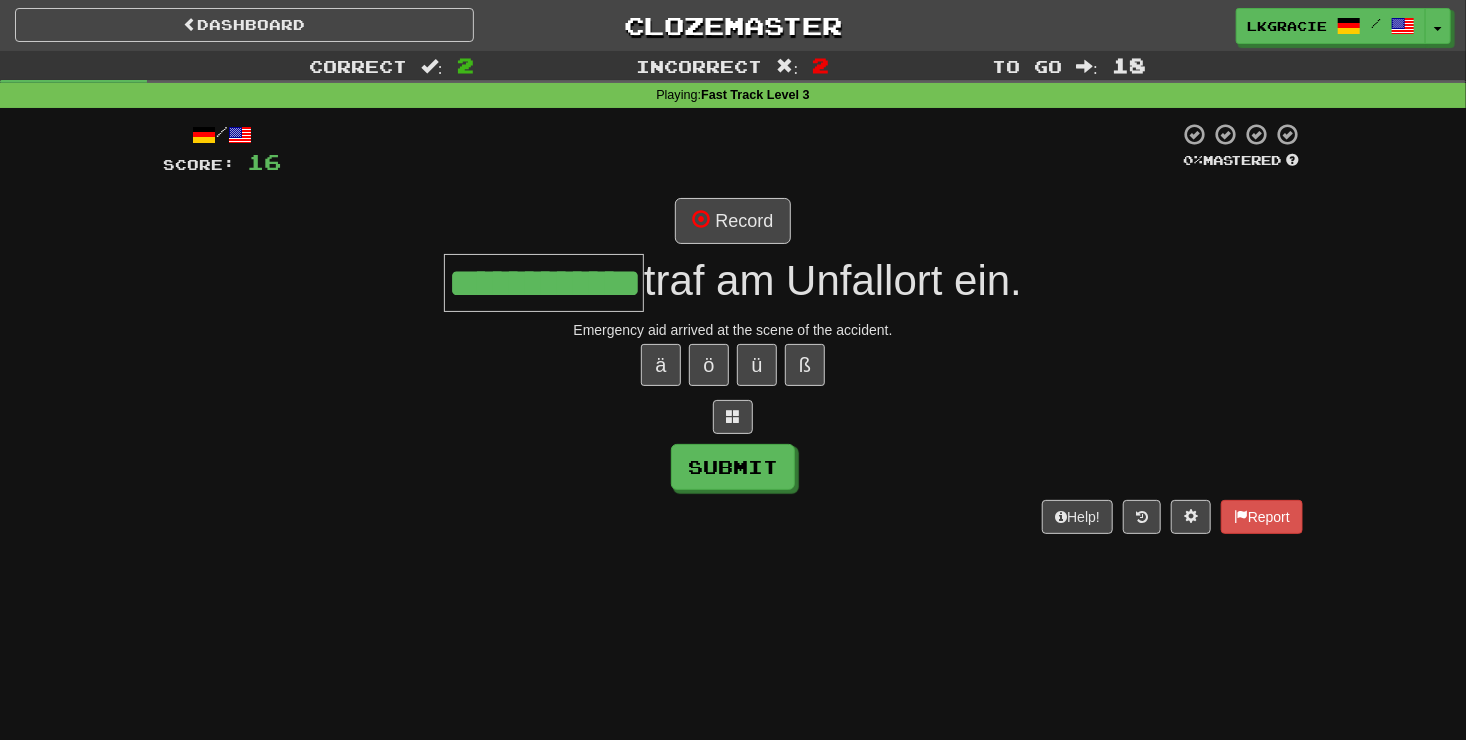 scroll, scrollTop: 0, scrollLeft: 3, axis: horizontal 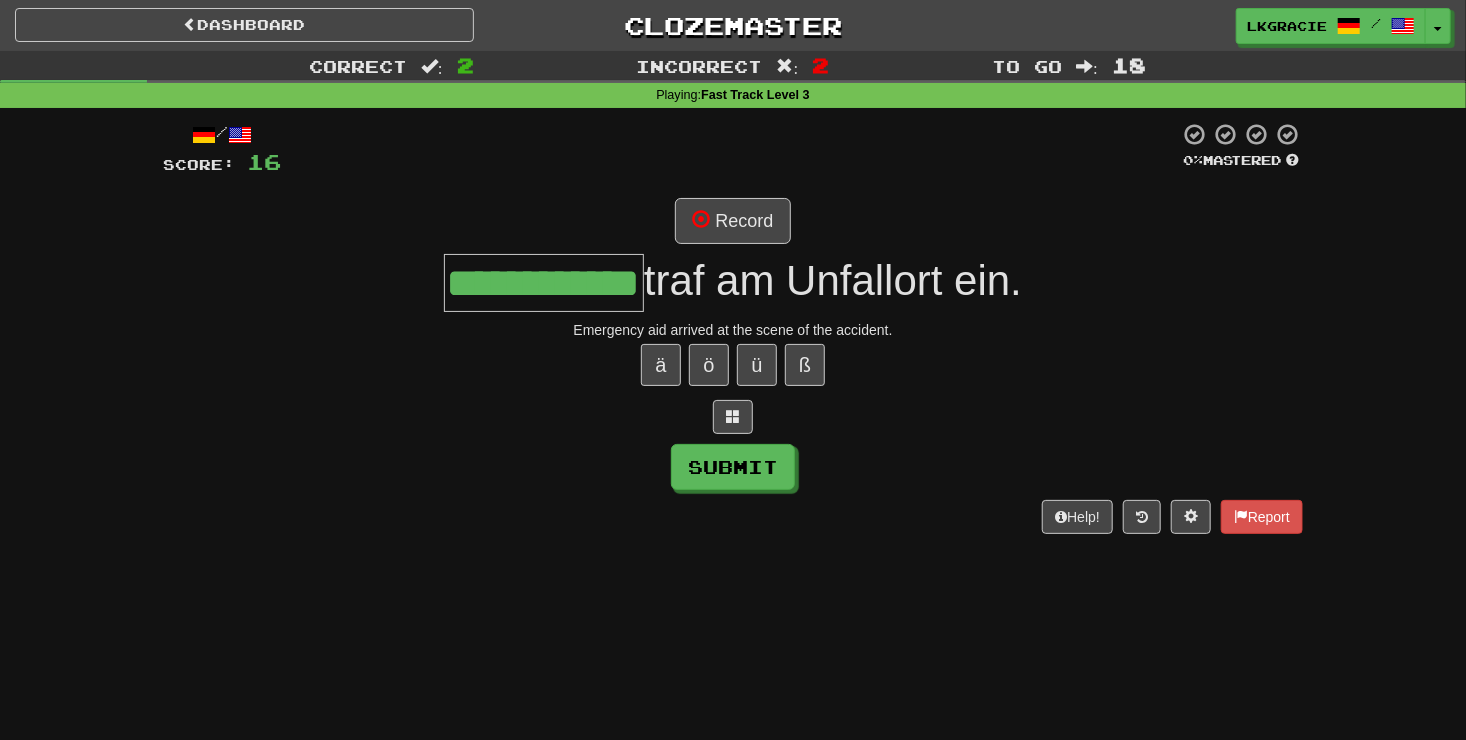 type on "**********" 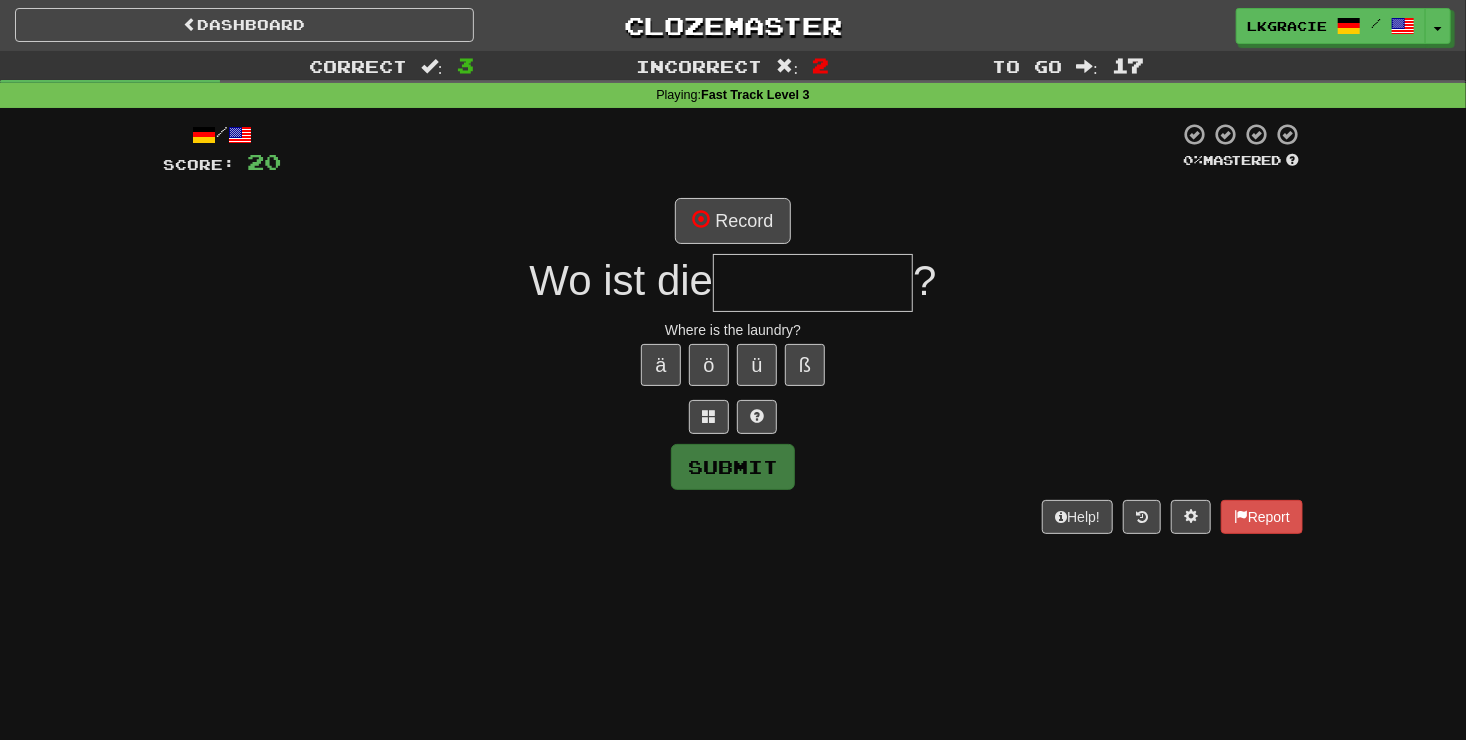 type on "*" 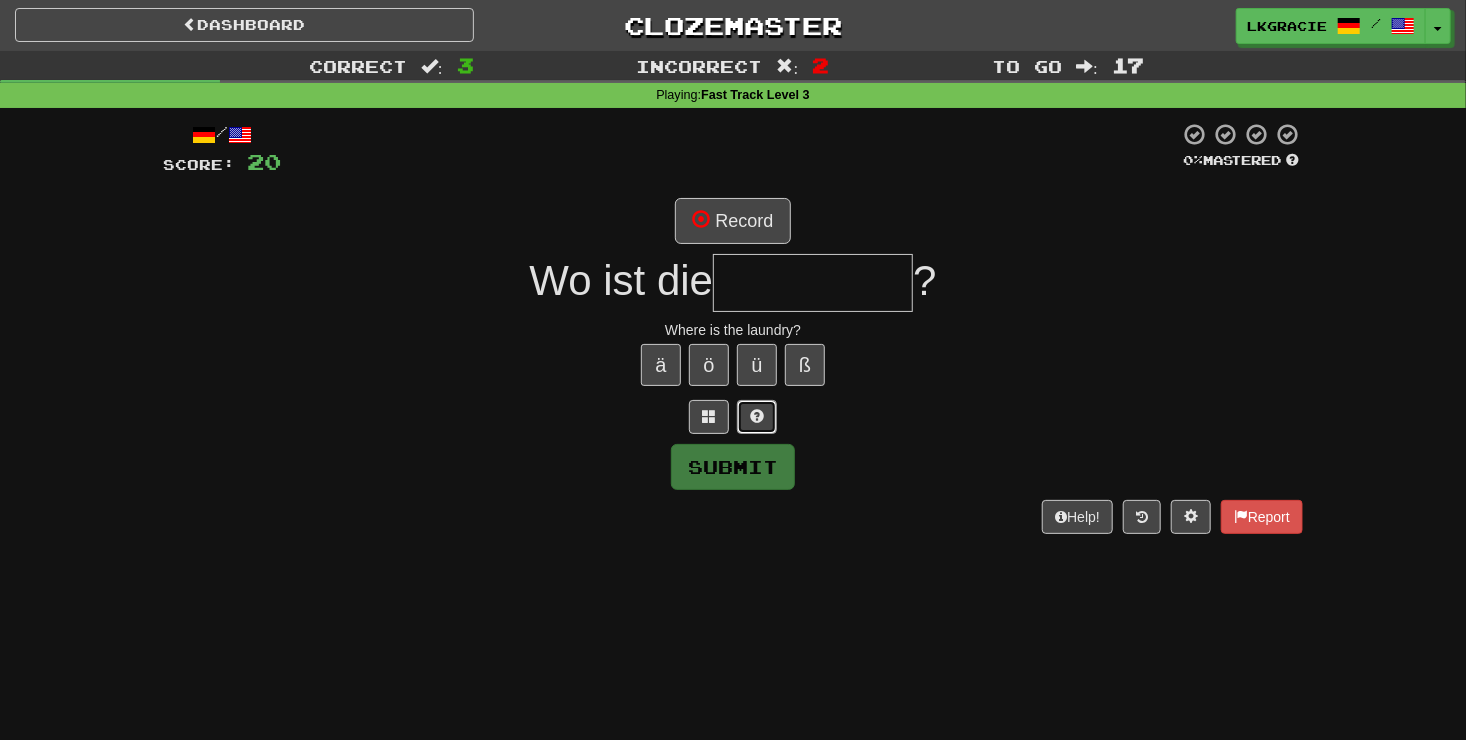 click at bounding box center [757, 417] 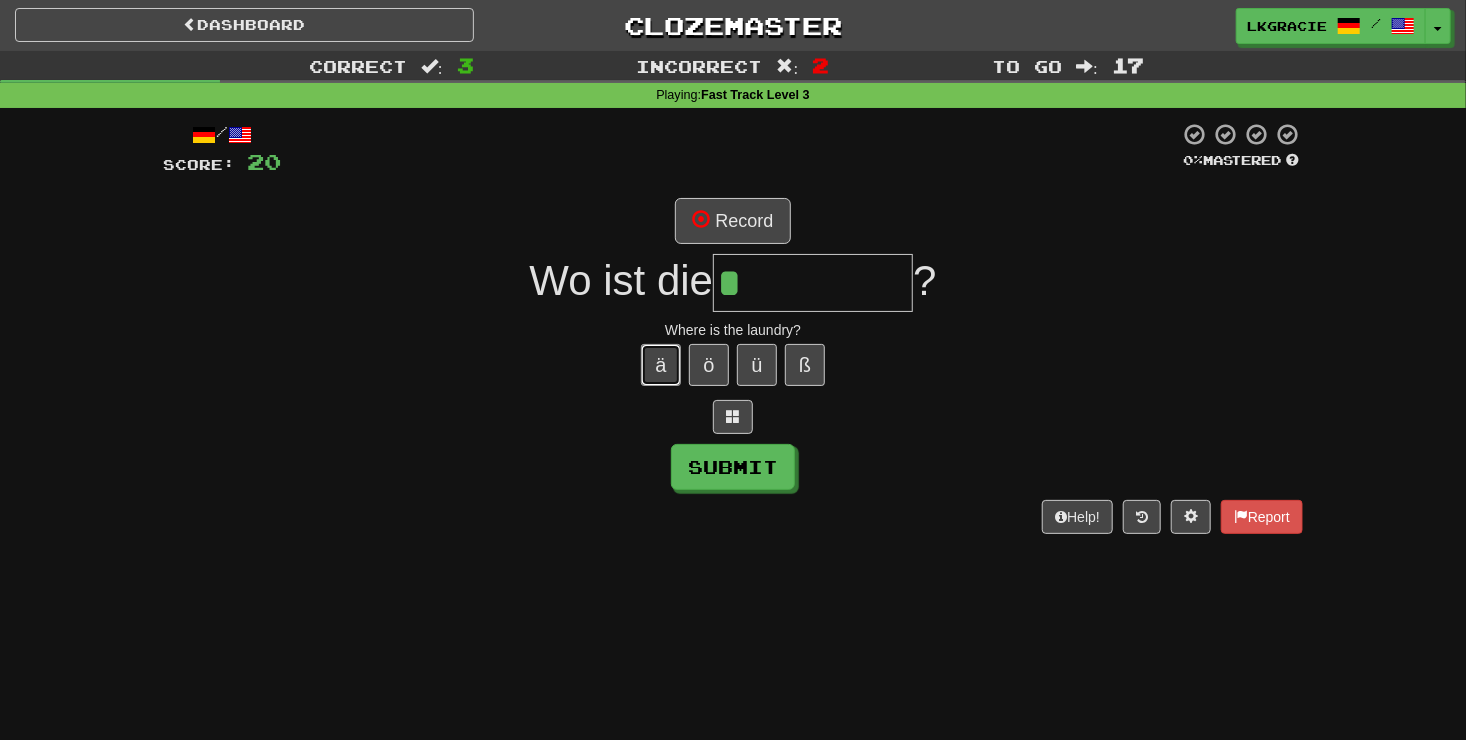 click on "ä" at bounding box center [661, 365] 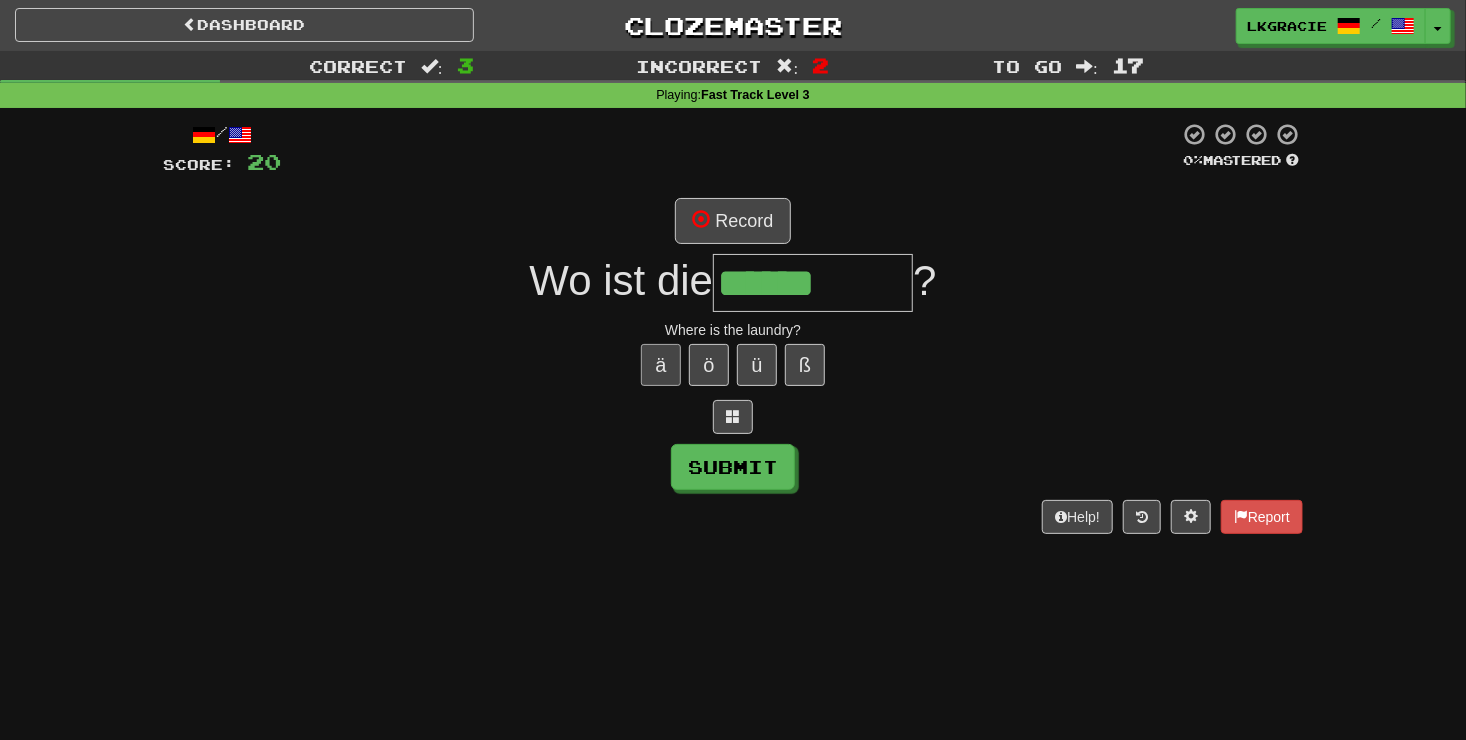 type on "*********" 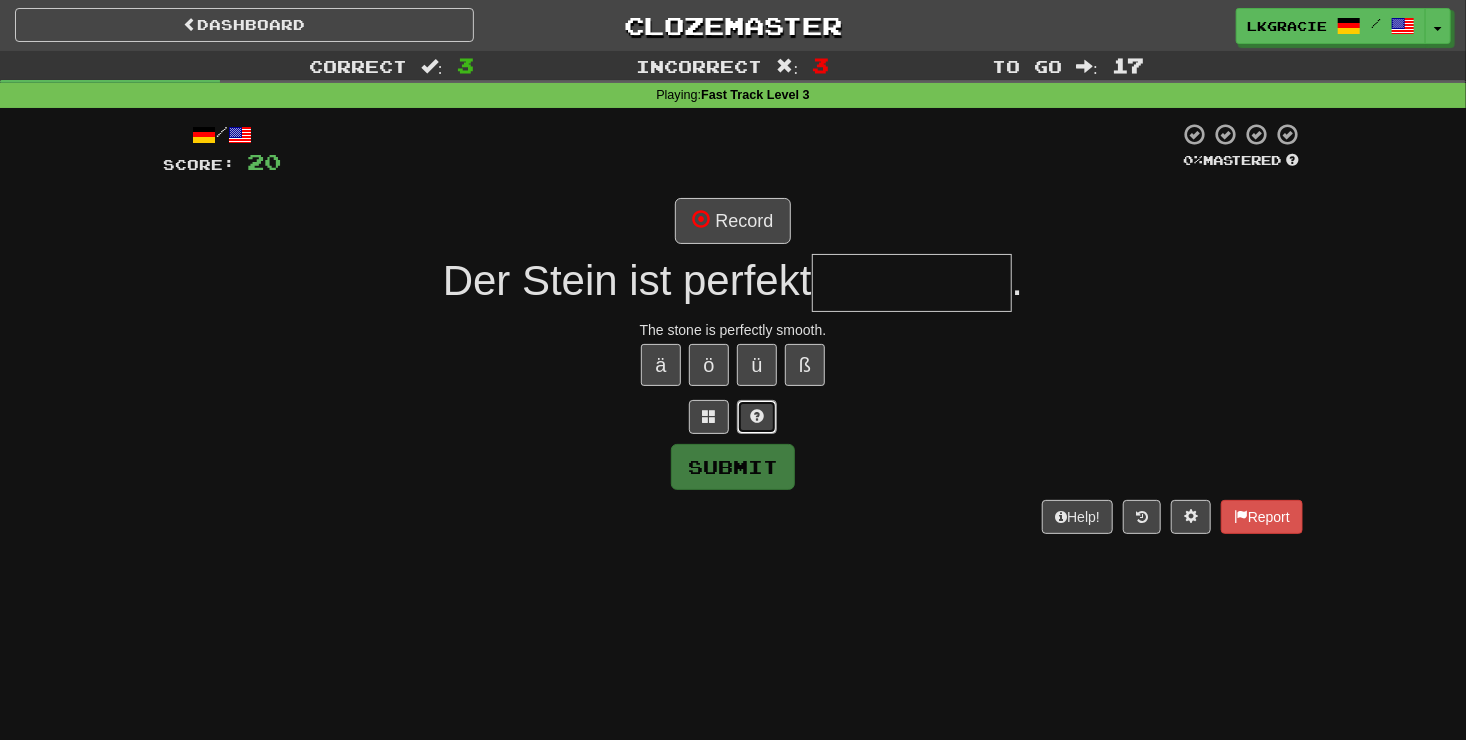 click at bounding box center [757, 417] 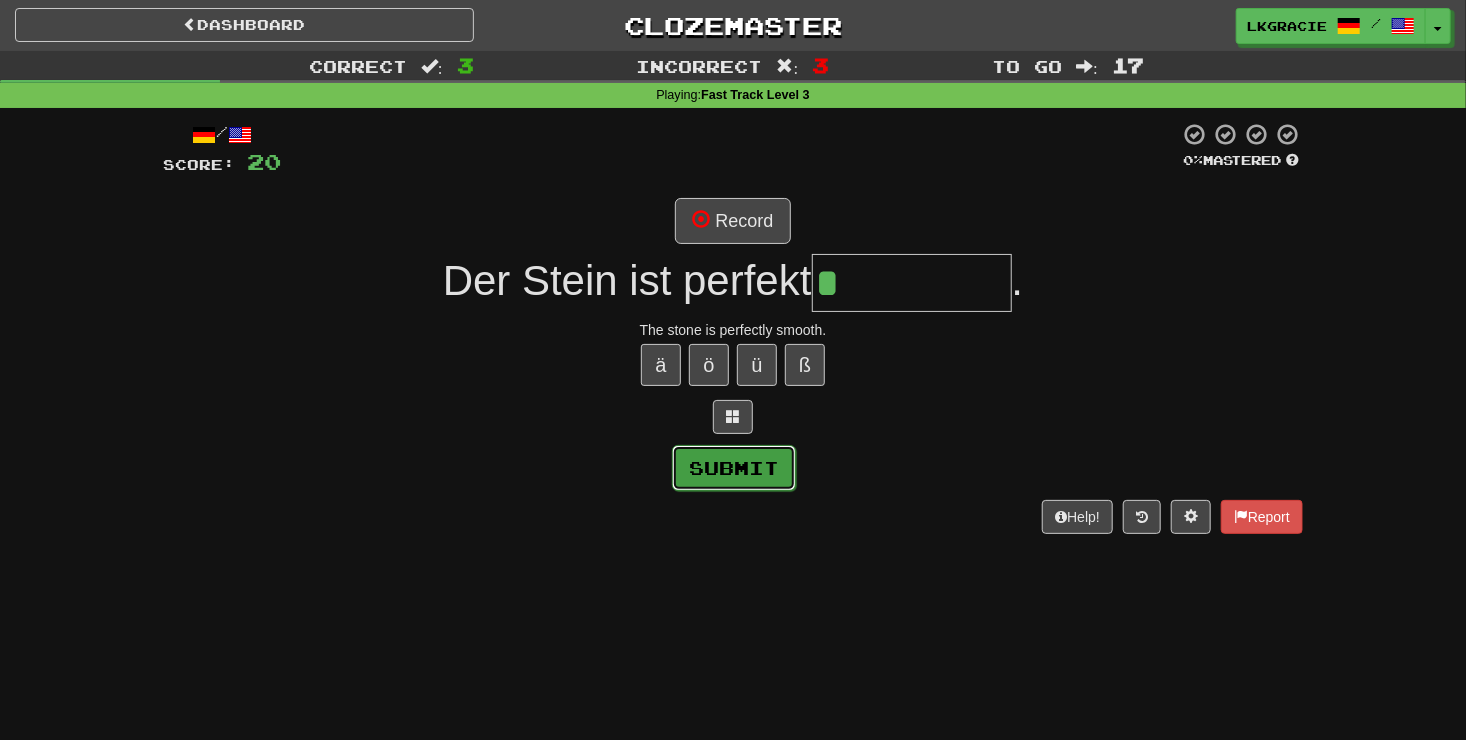 click on "Submit" at bounding box center (734, 468) 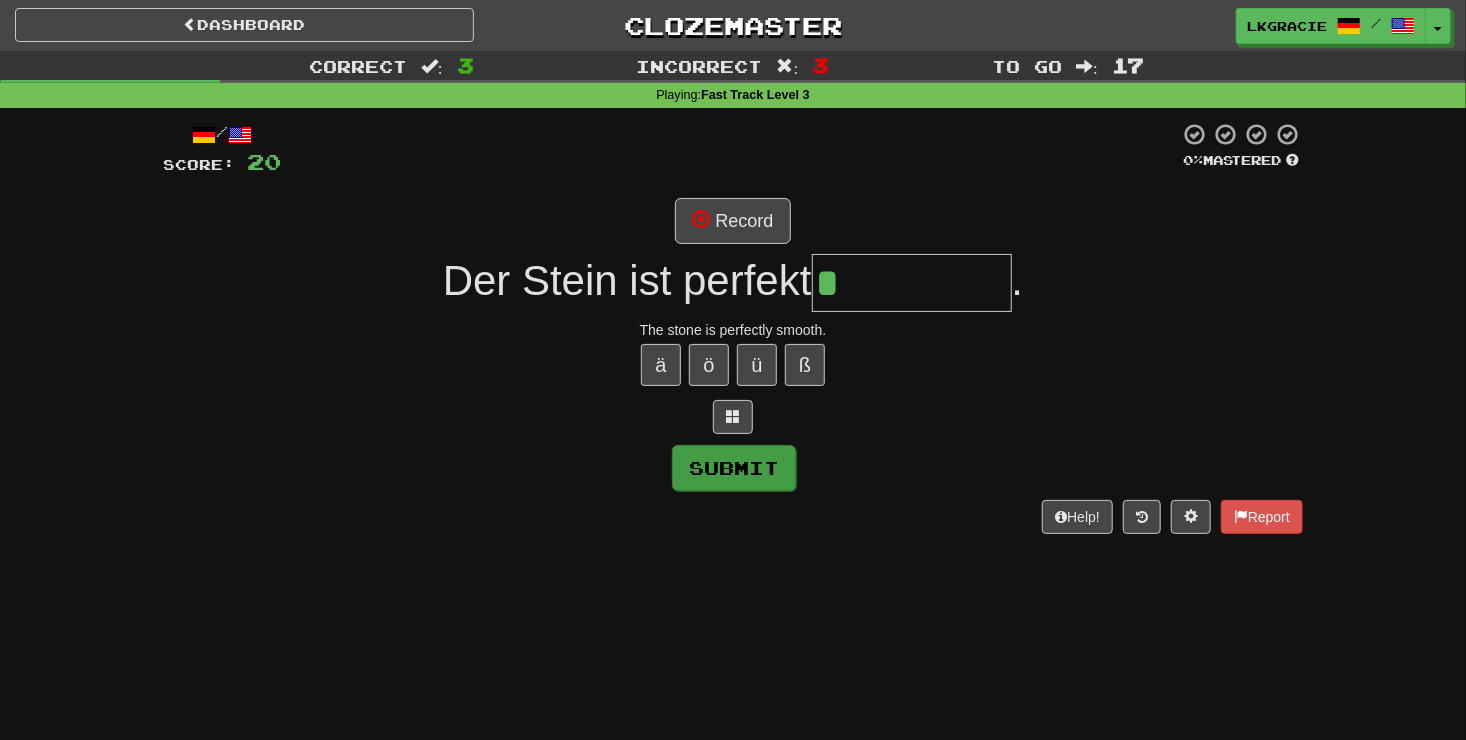 type on "*****" 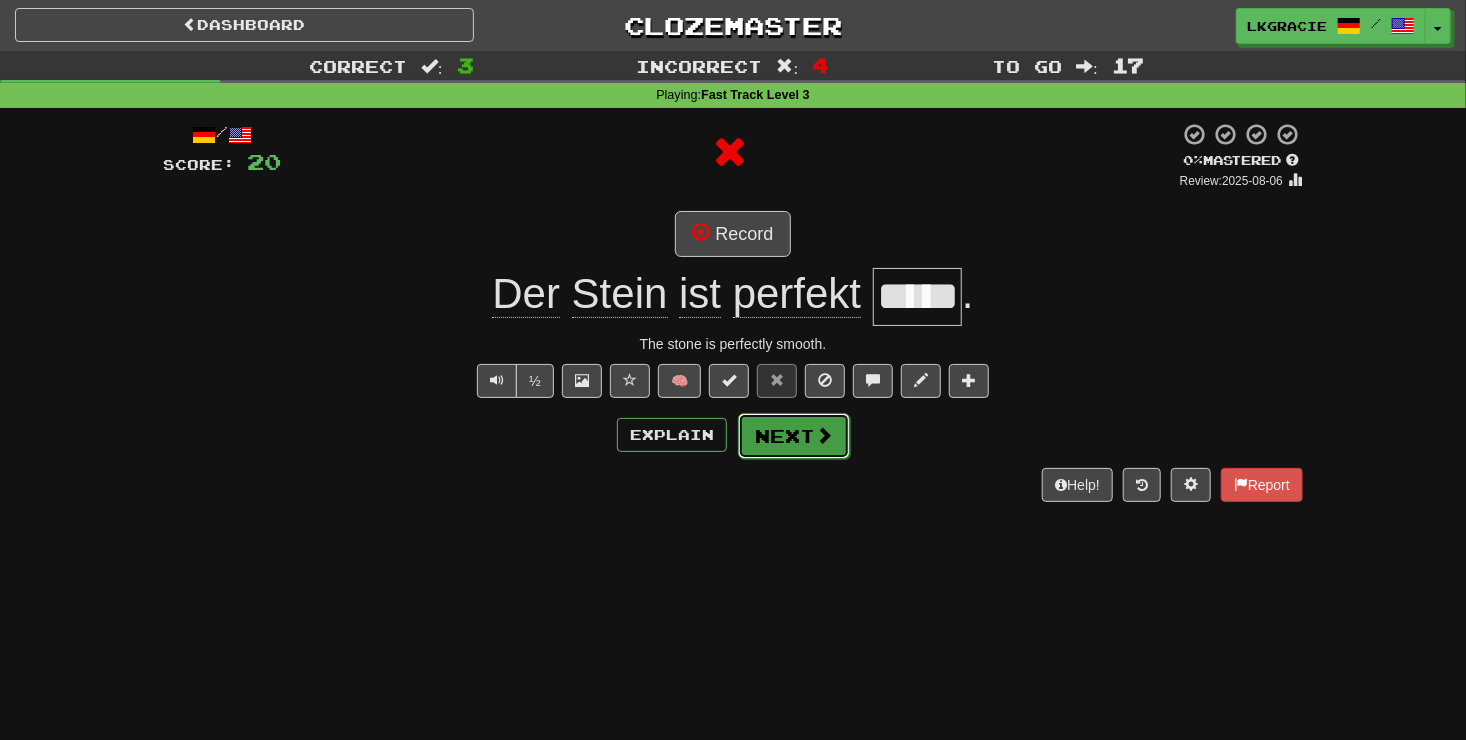 click on "Next" at bounding box center (794, 436) 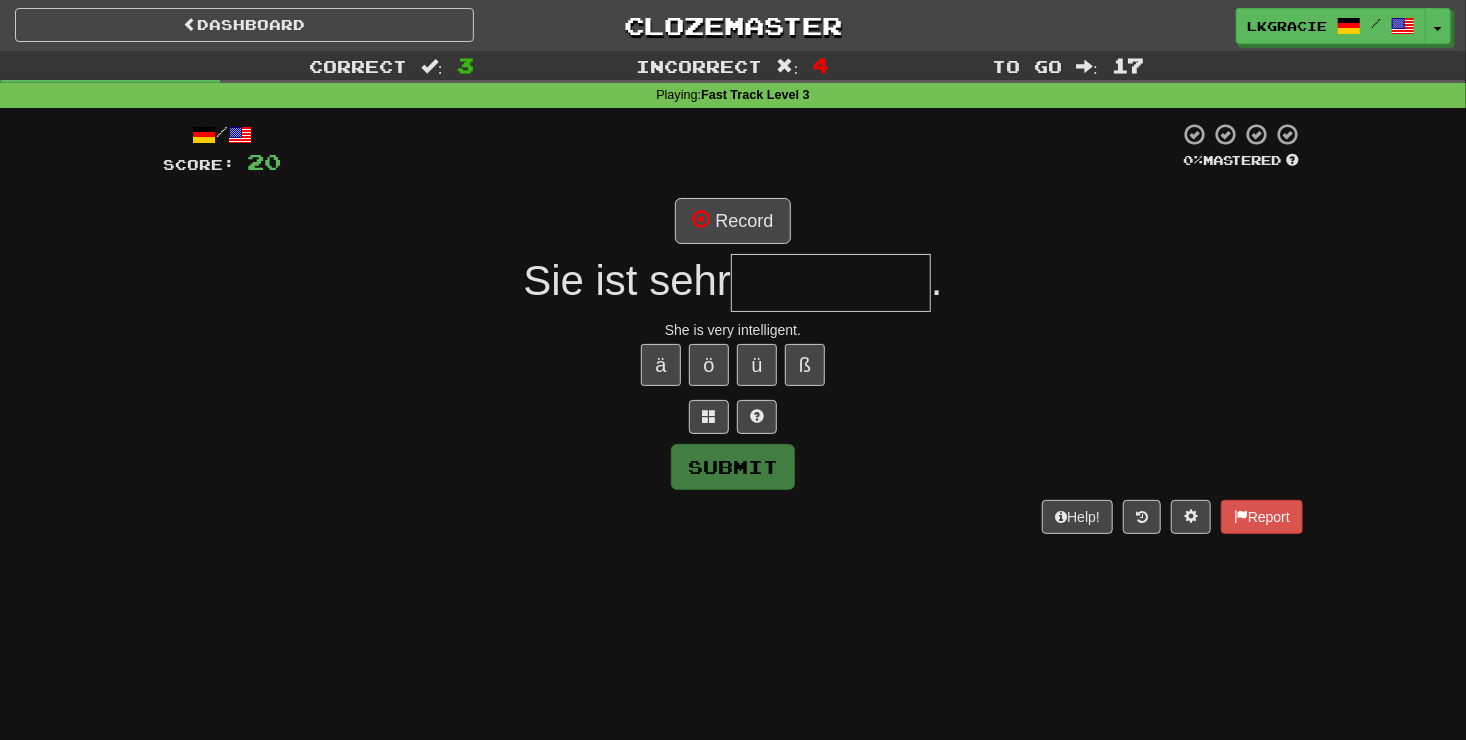 type on "*" 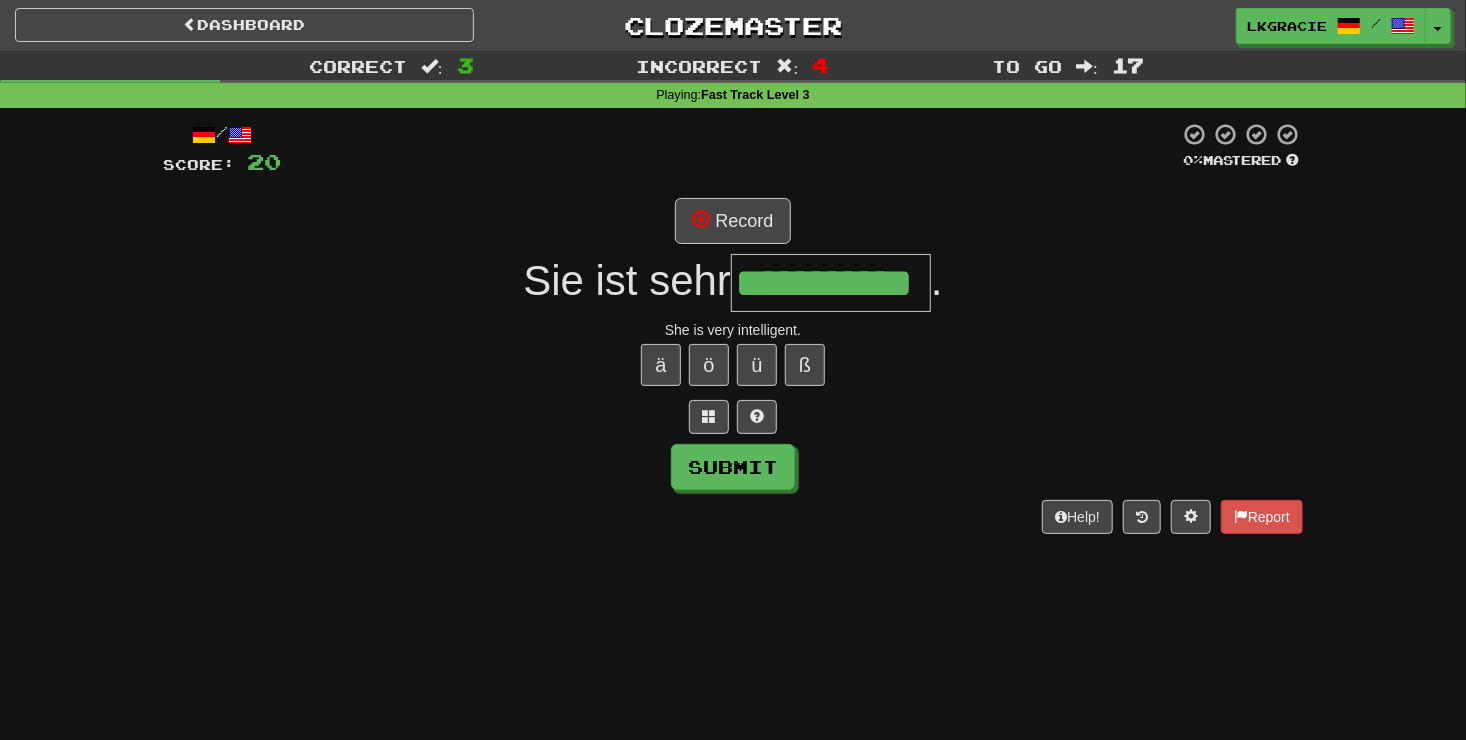 type on "**********" 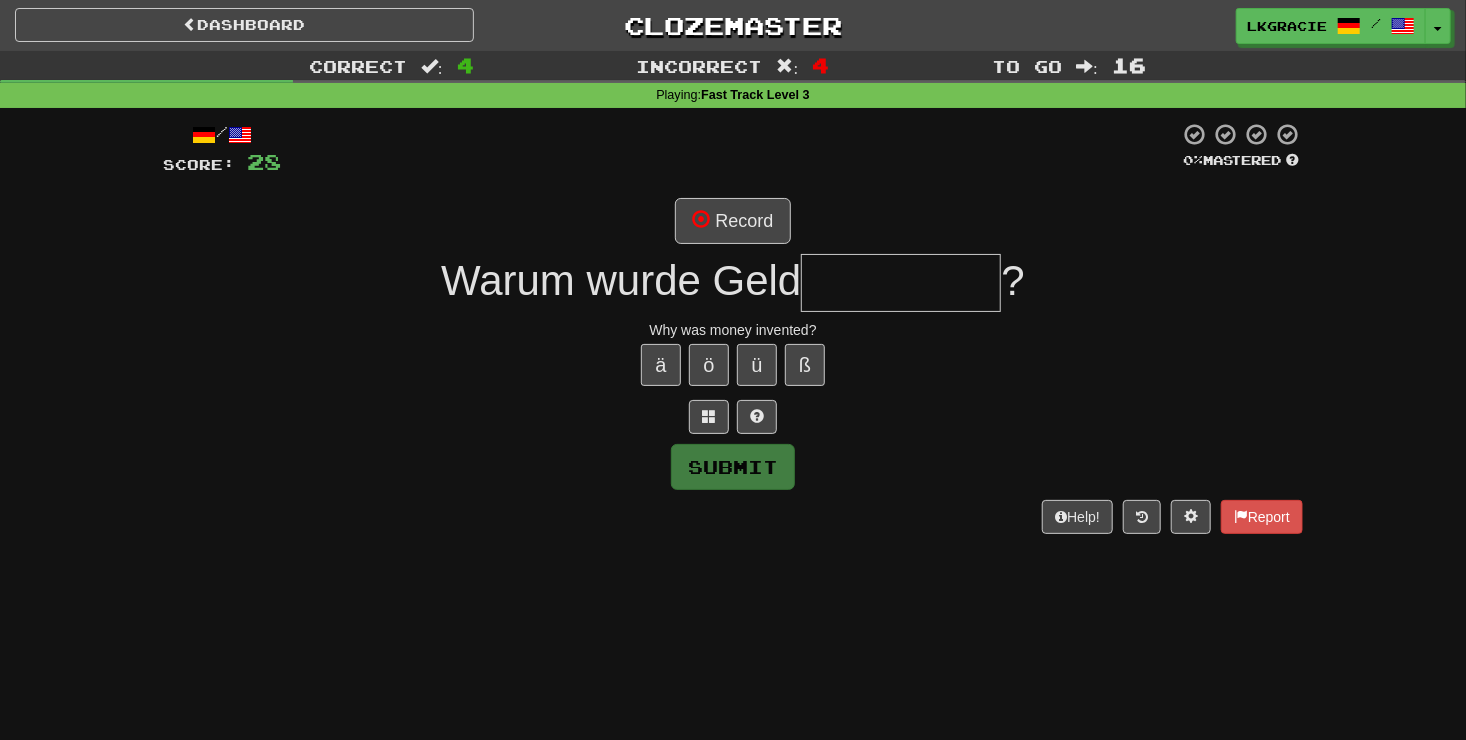 type on "*" 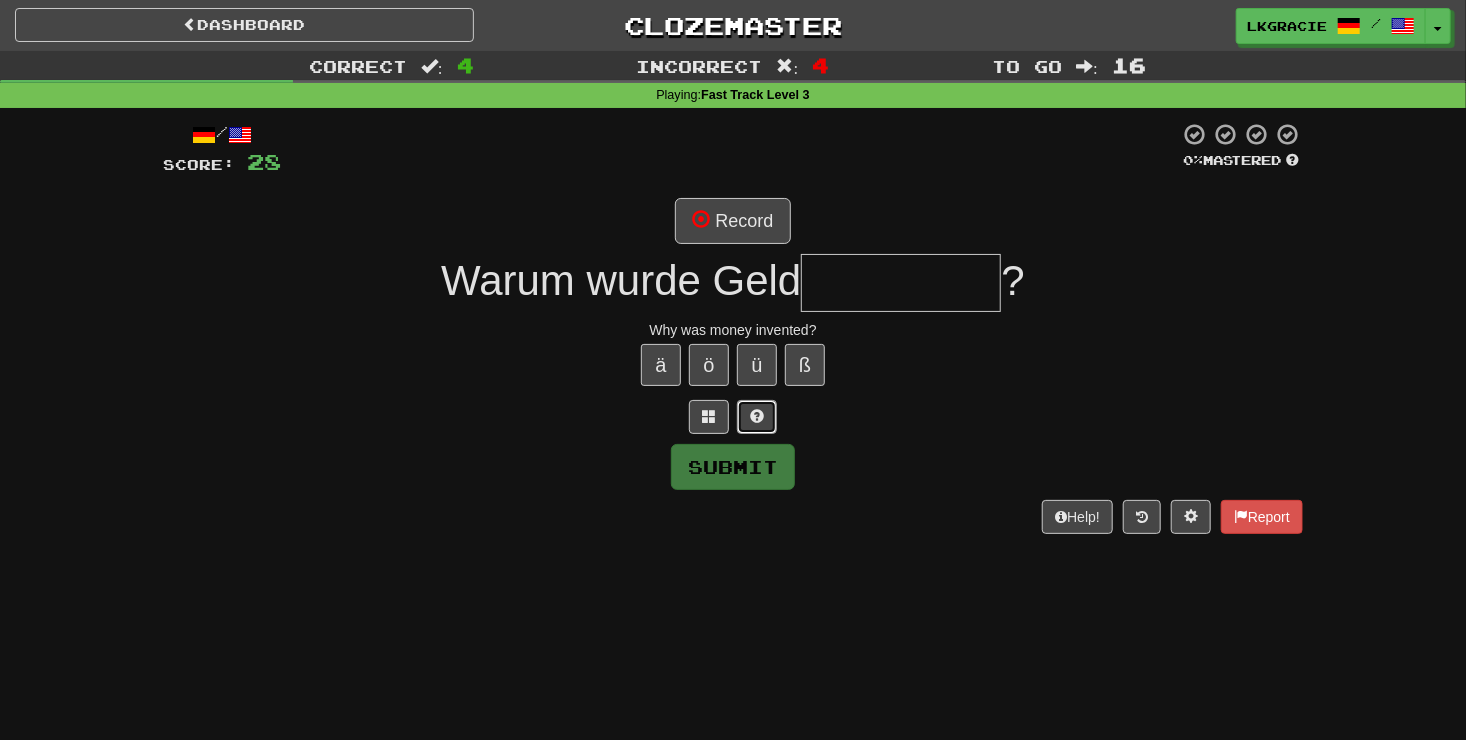click at bounding box center (757, 417) 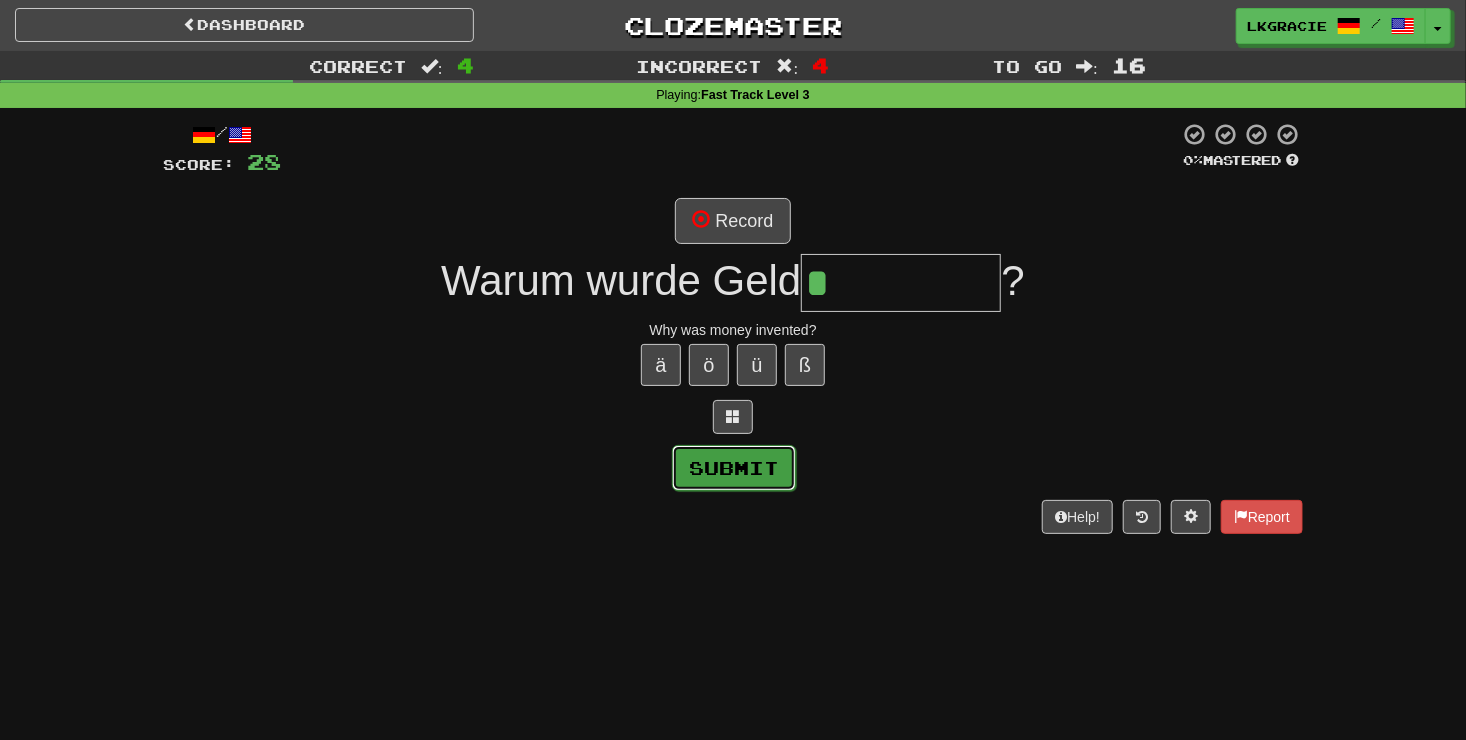 click on "Submit" at bounding box center (734, 468) 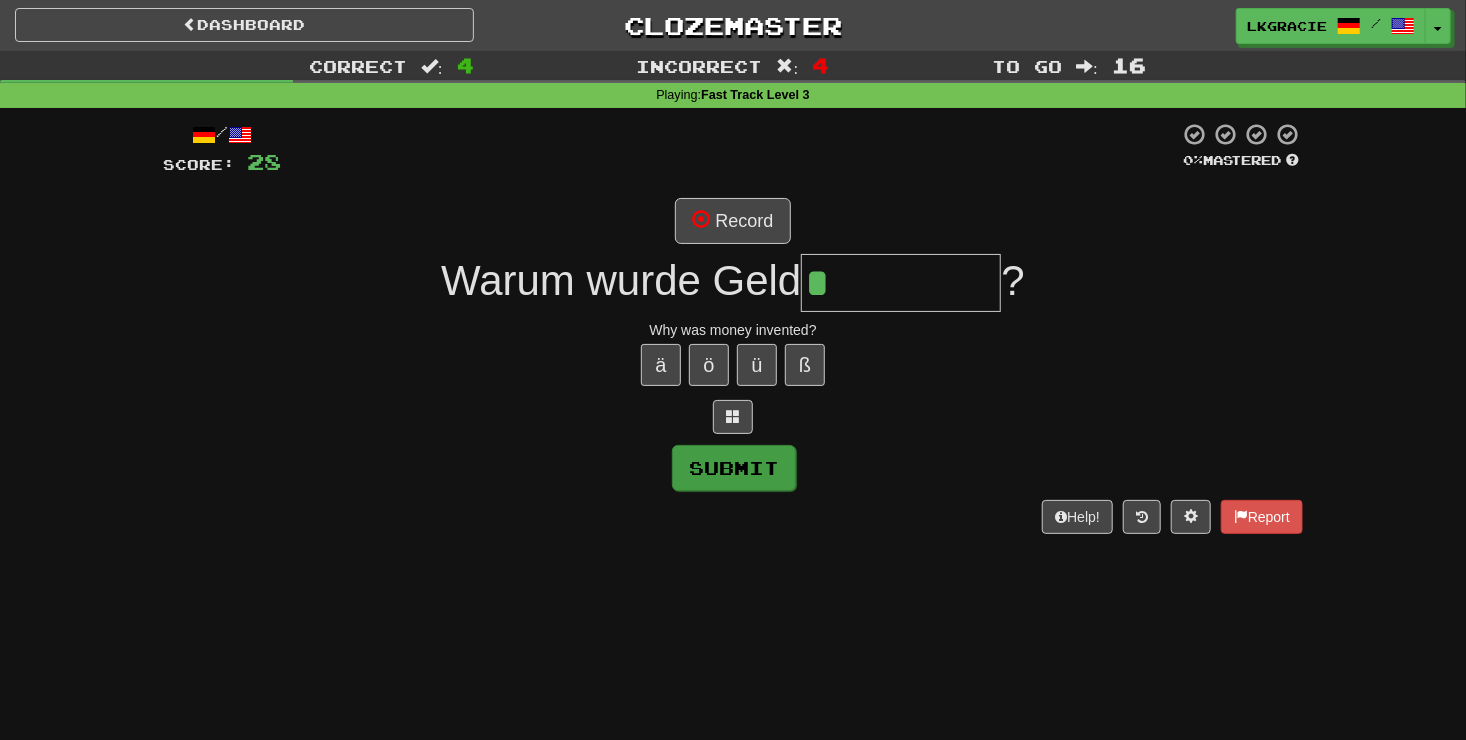type on "********" 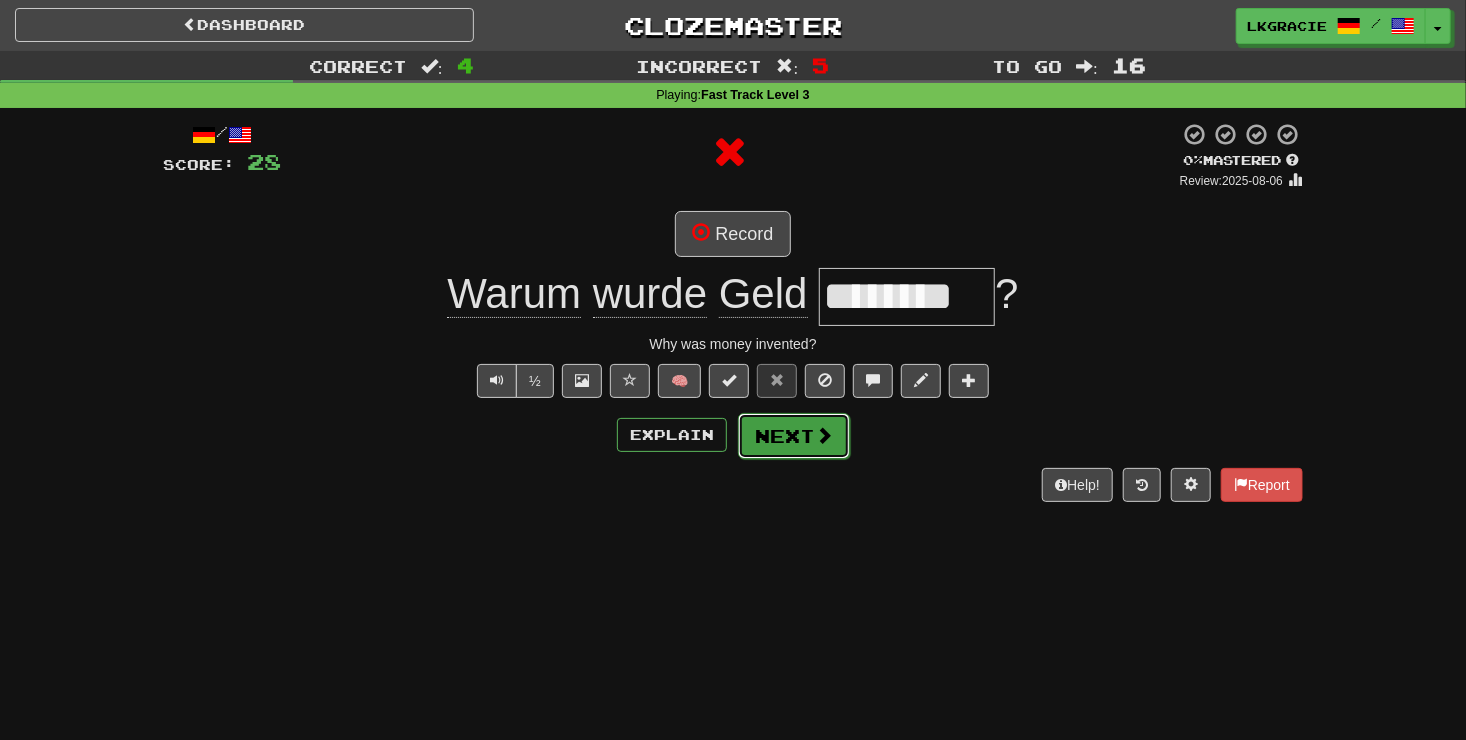 click on "Next" at bounding box center [794, 436] 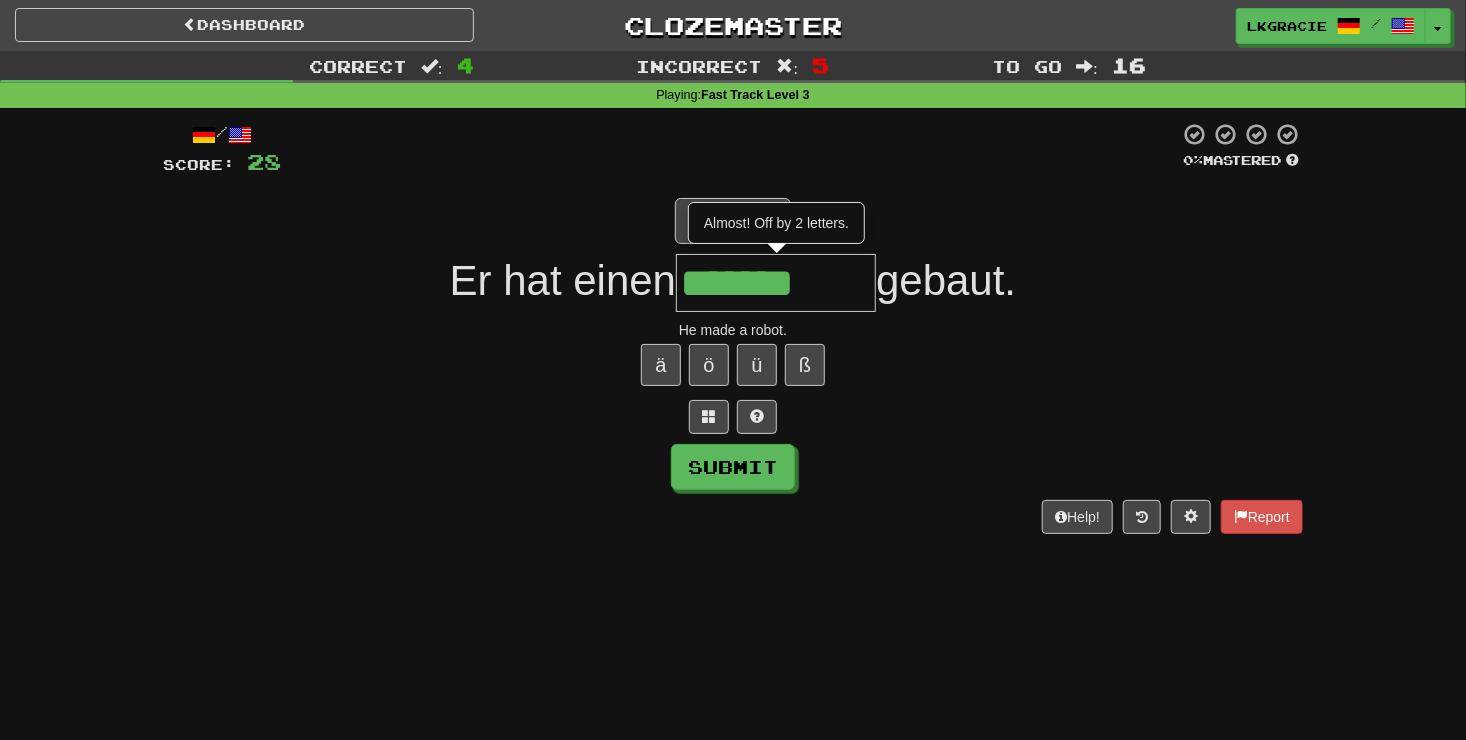 type on "*******" 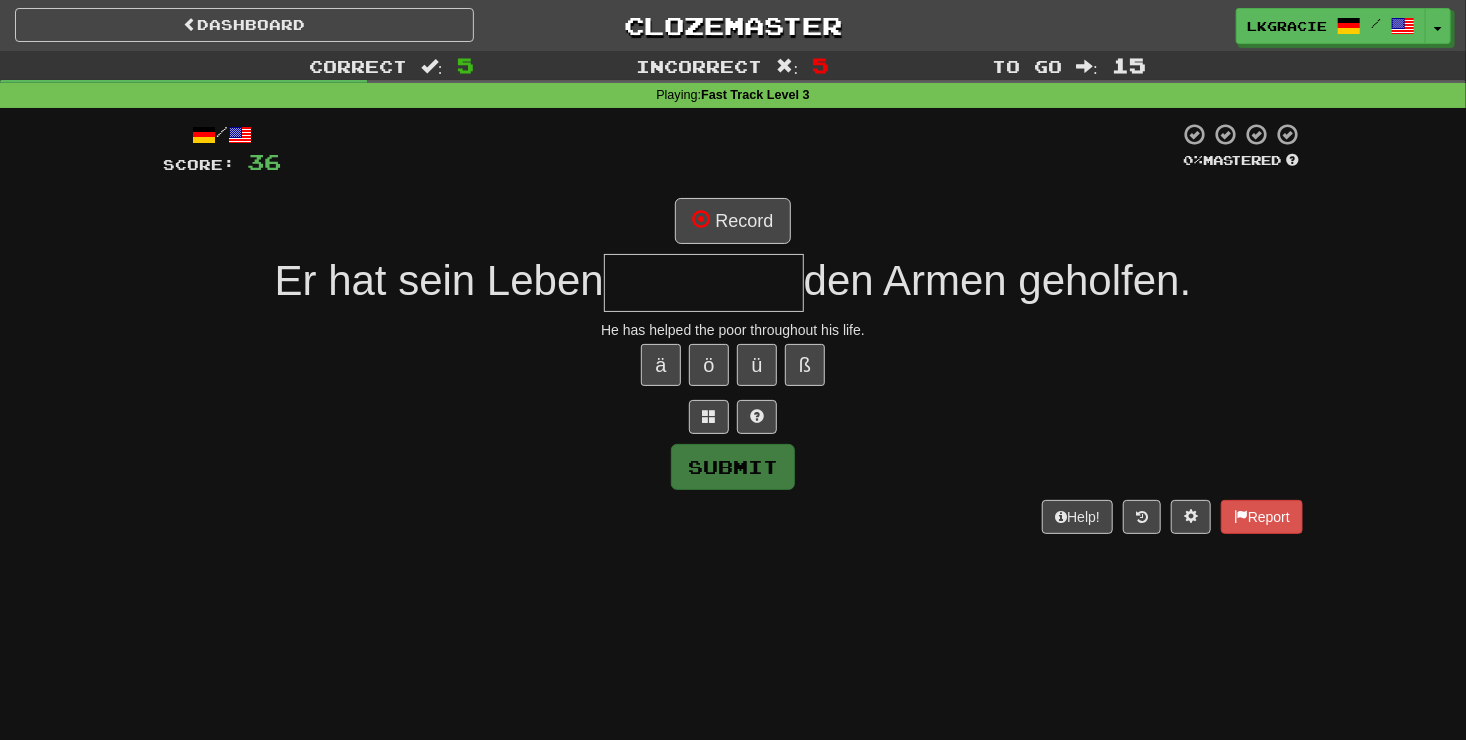 type on "*" 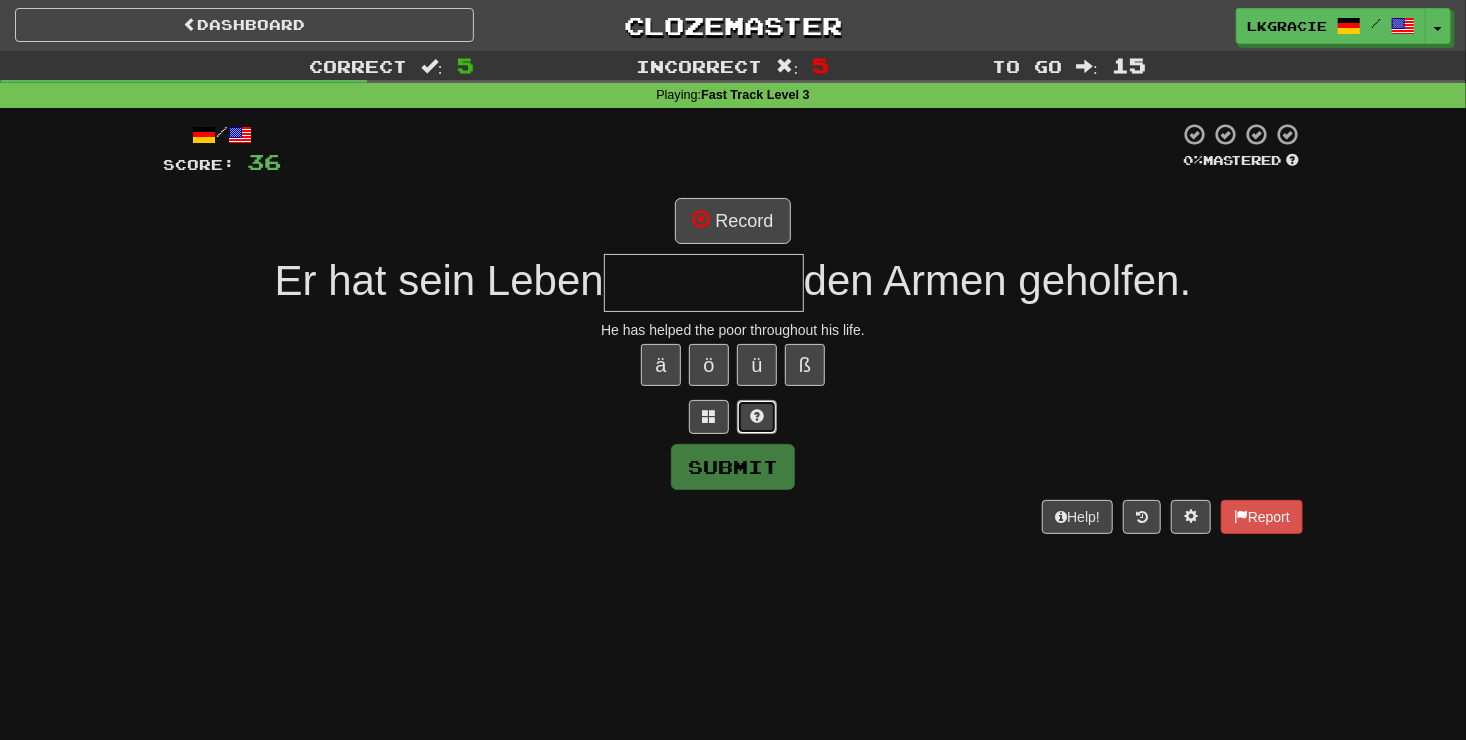 click at bounding box center [757, 417] 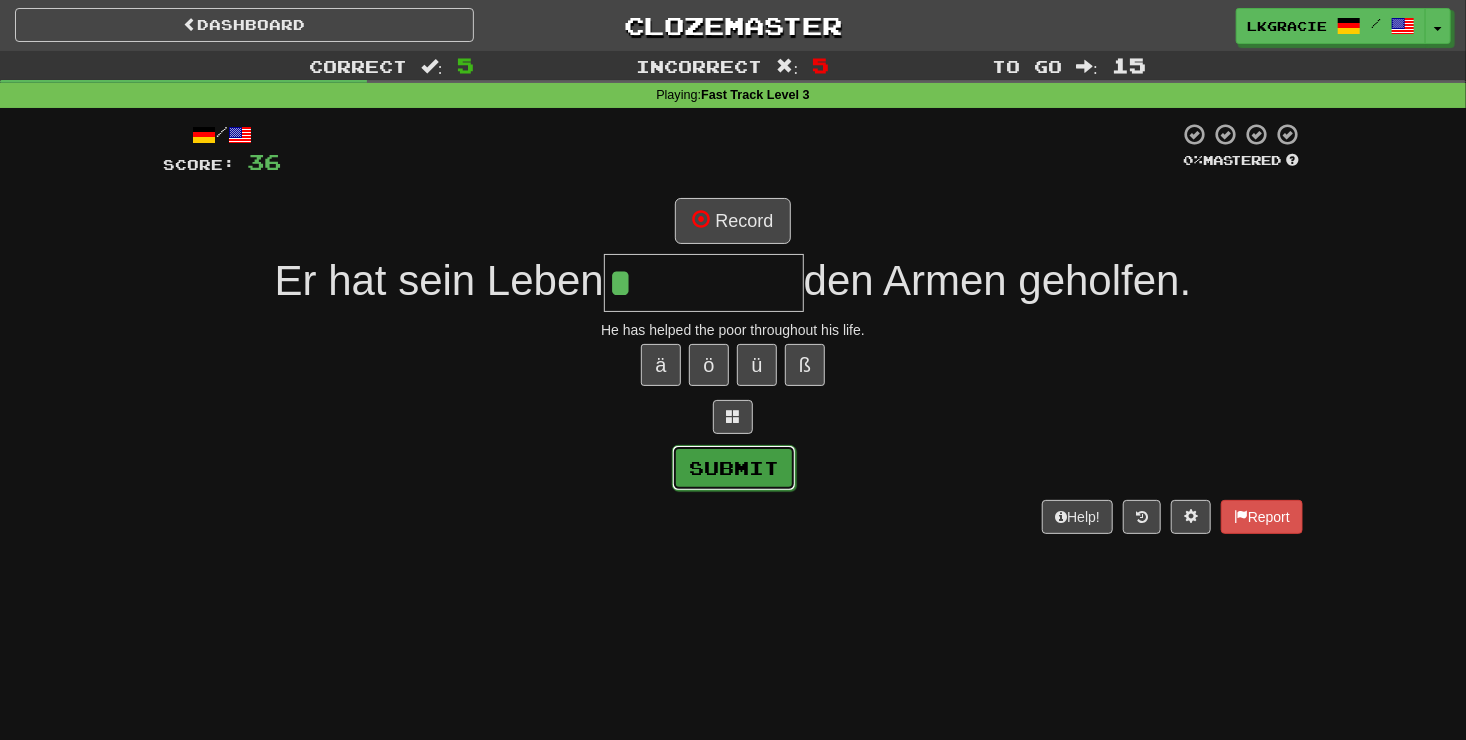 click on "Submit" at bounding box center [734, 468] 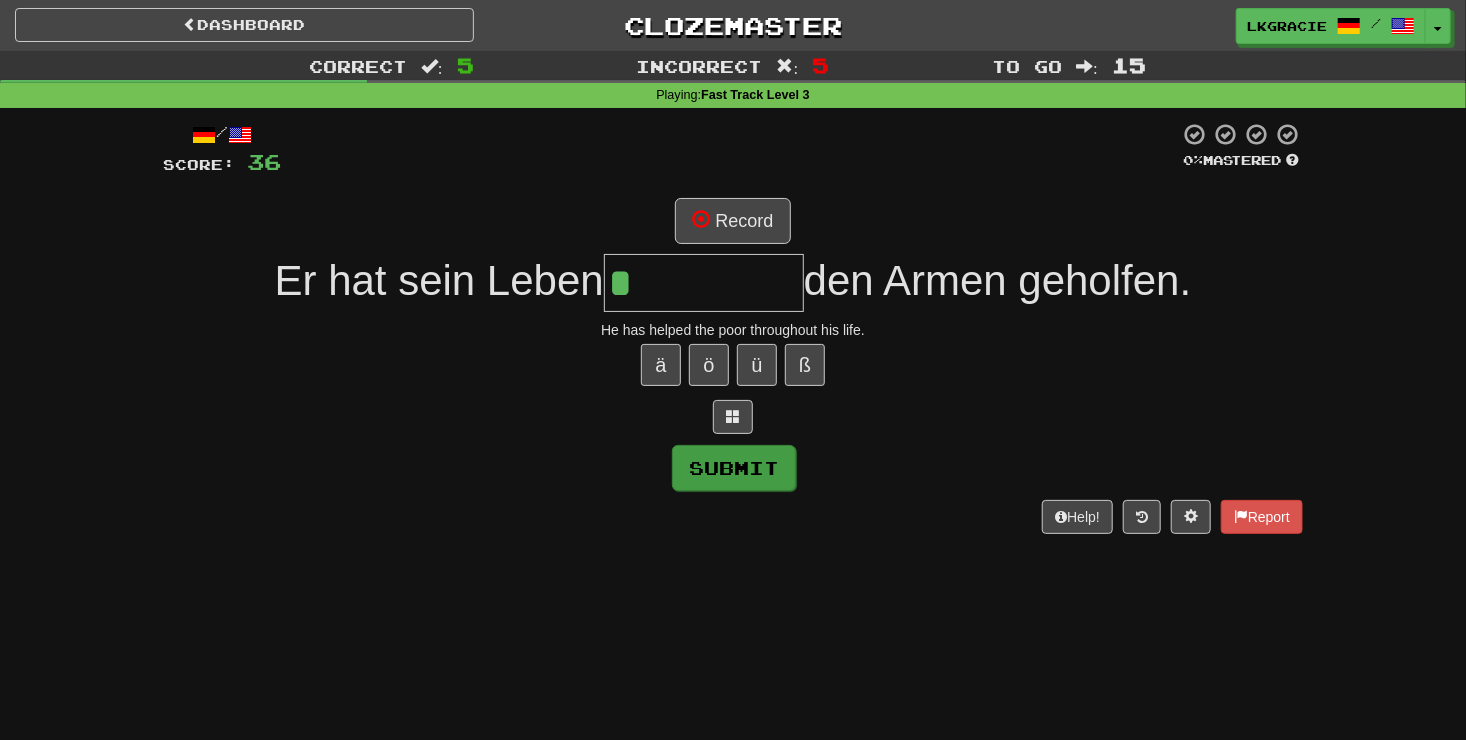 type on "****" 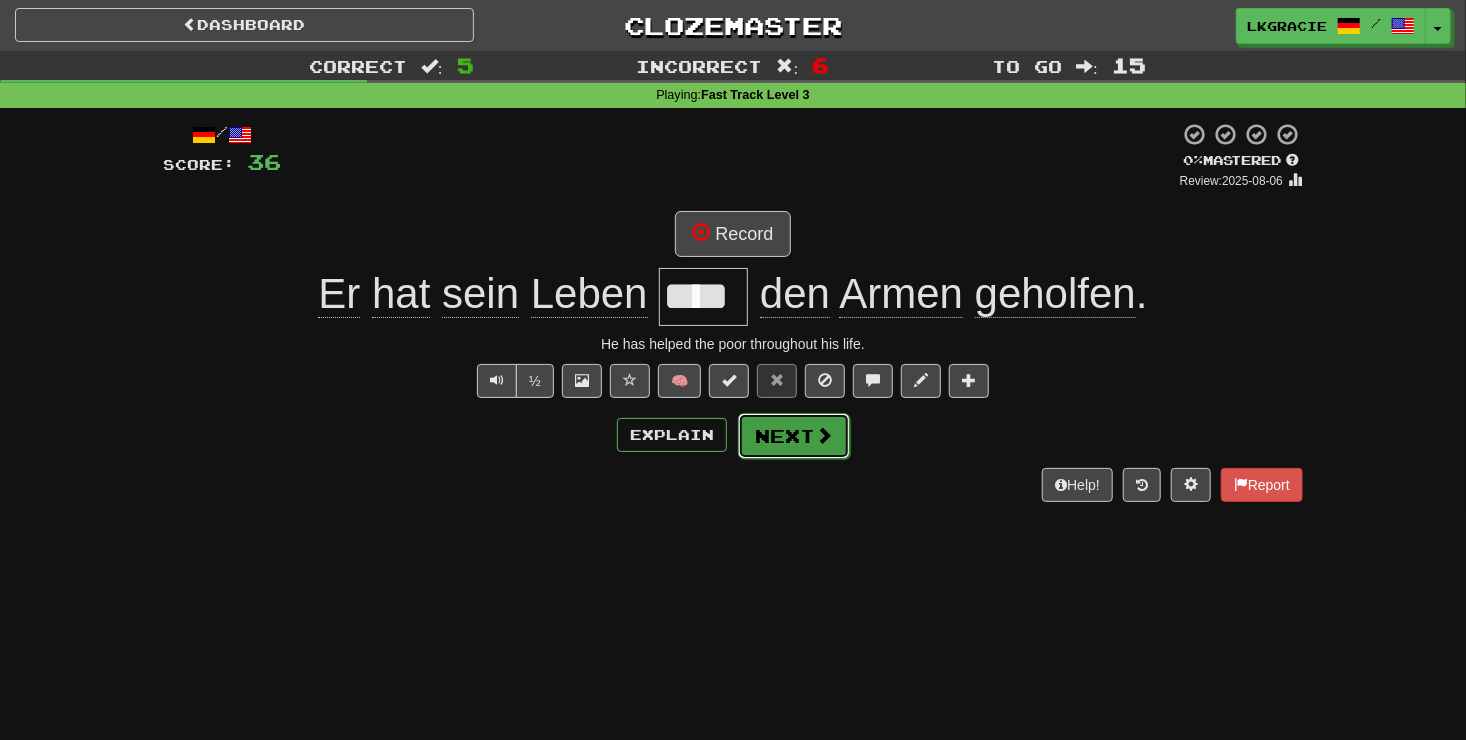 click at bounding box center [824, 435] 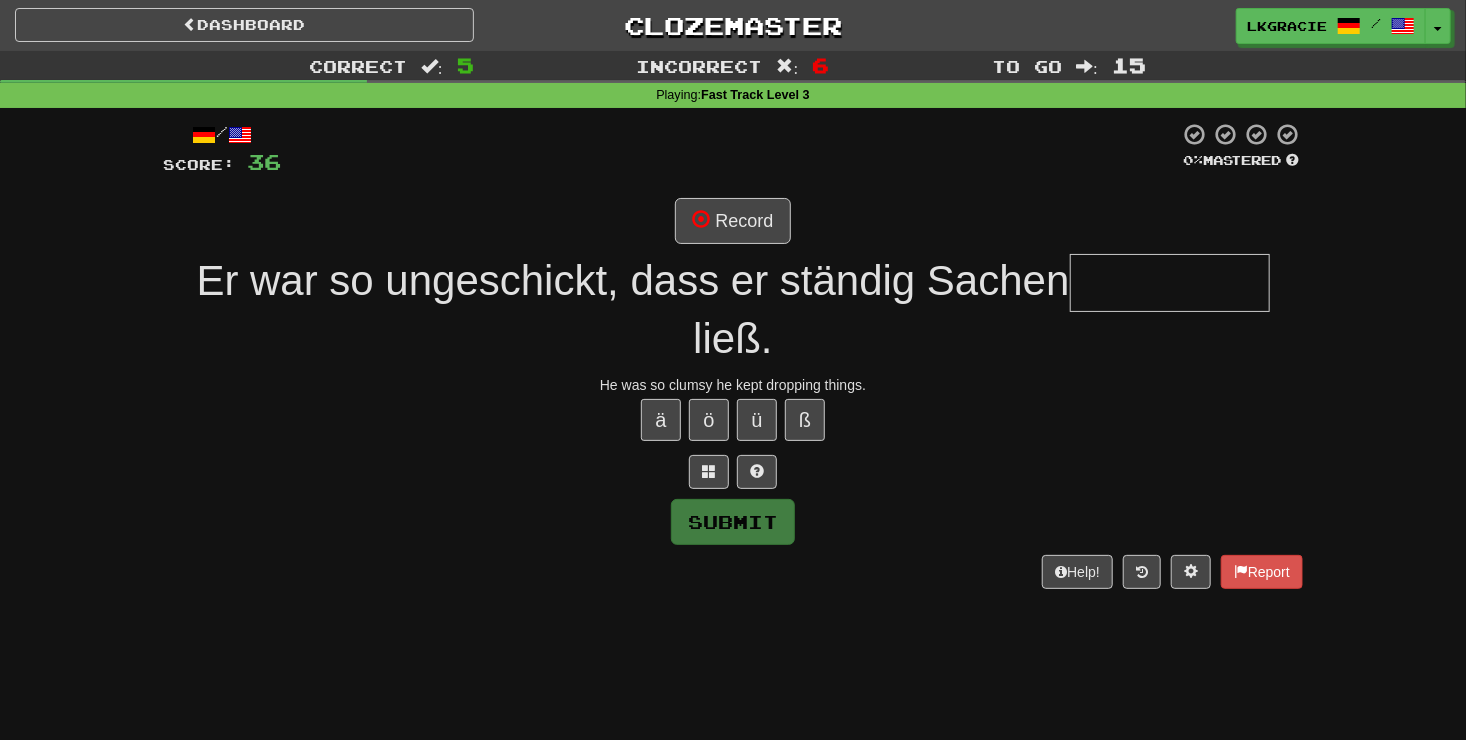 type on "*" 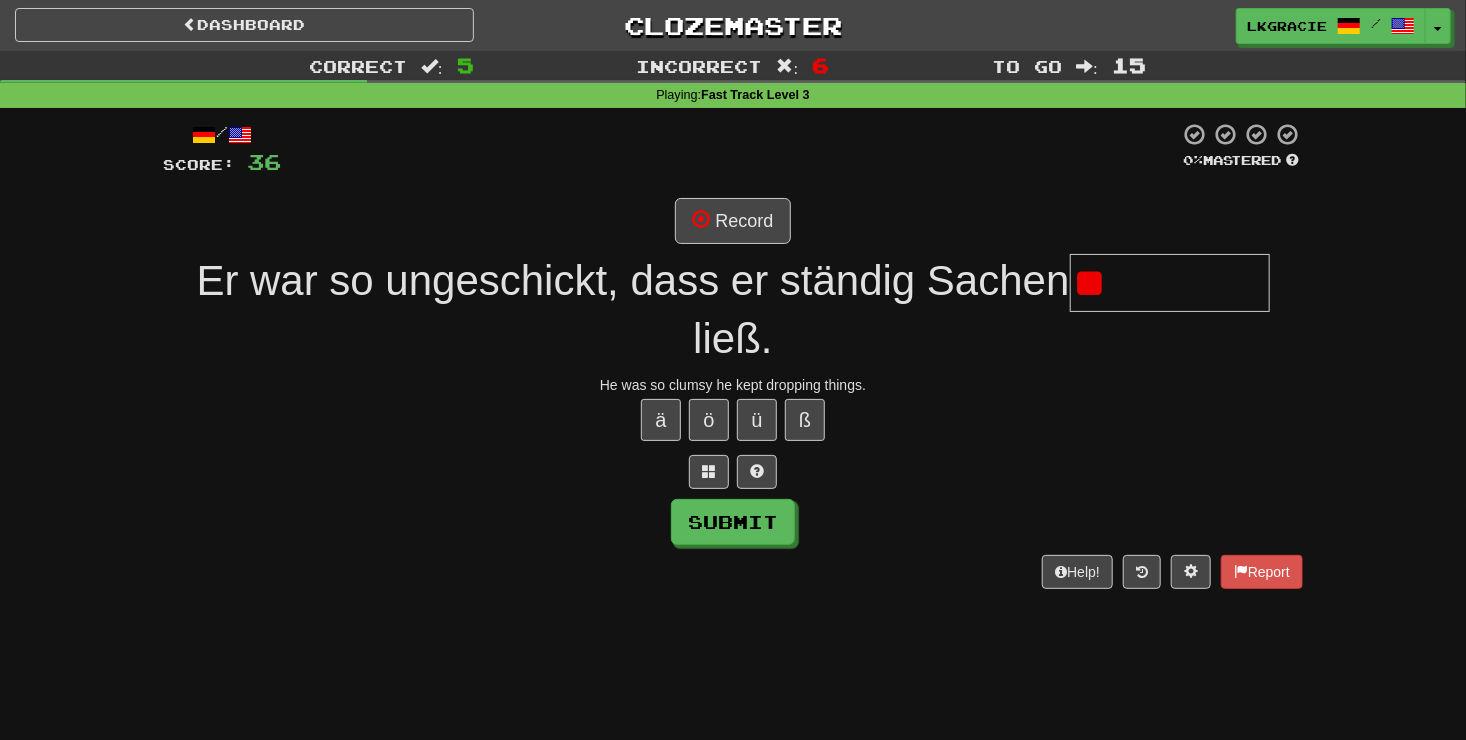 type on "*" 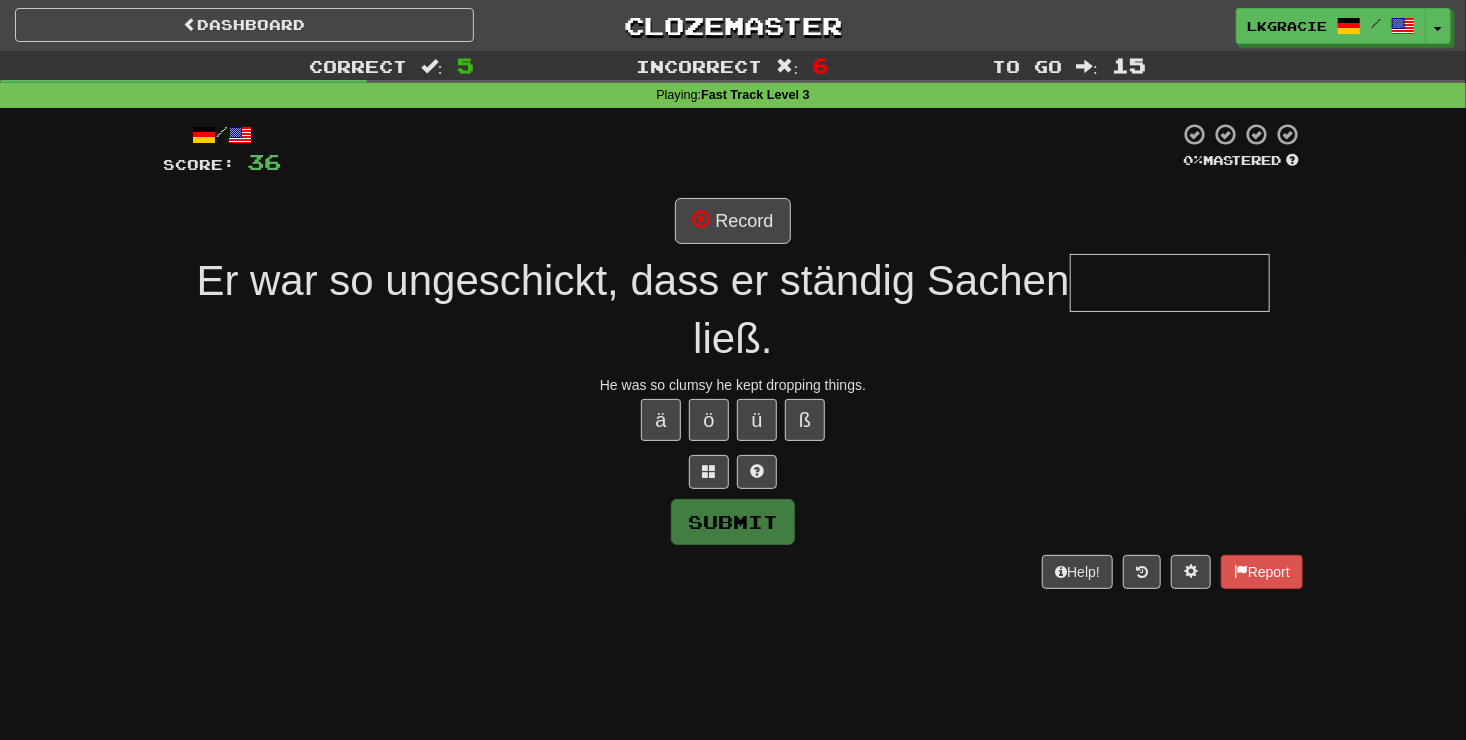 type on "*" 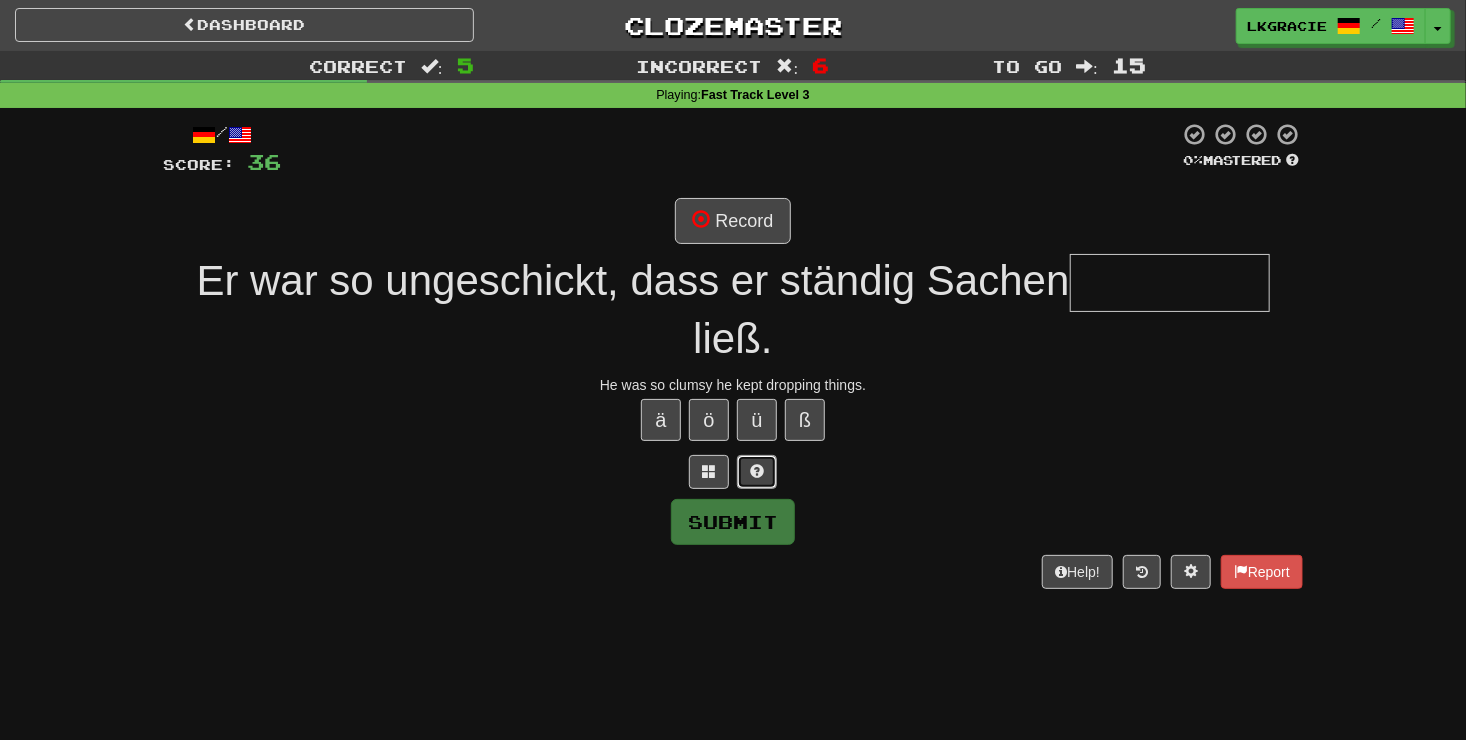click at bounding box center [757, 471] 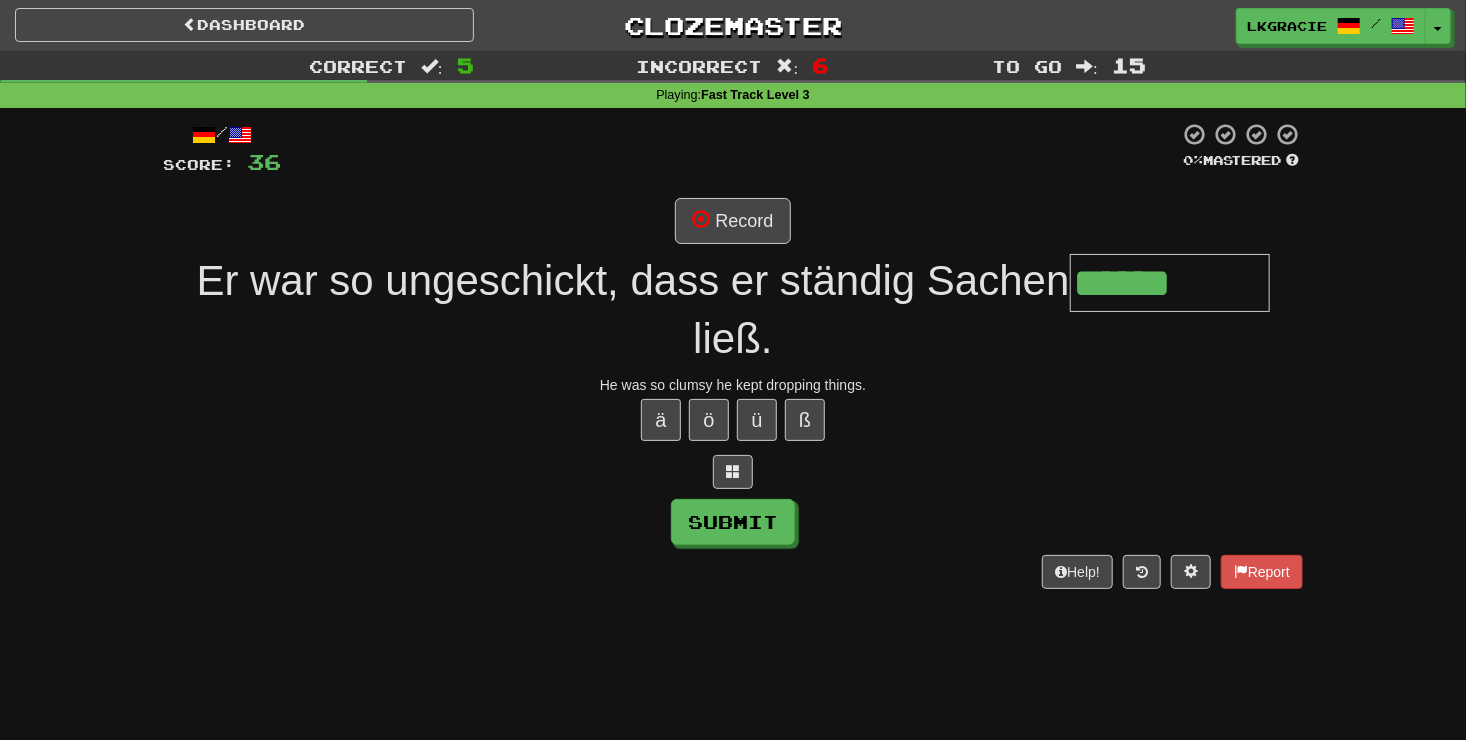 type on "******" 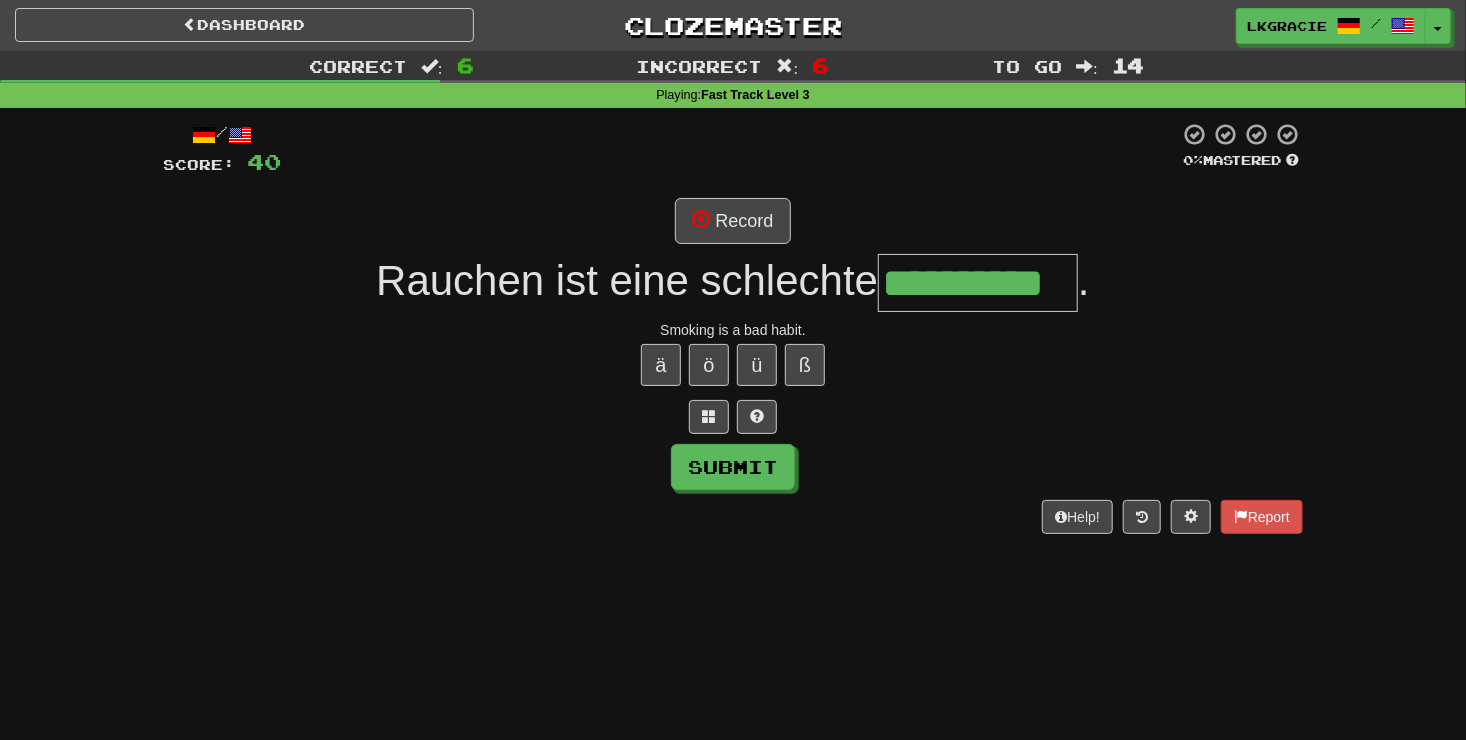 scroll, scrollTop: 0, scrollLeft: 22, axis: horizontal 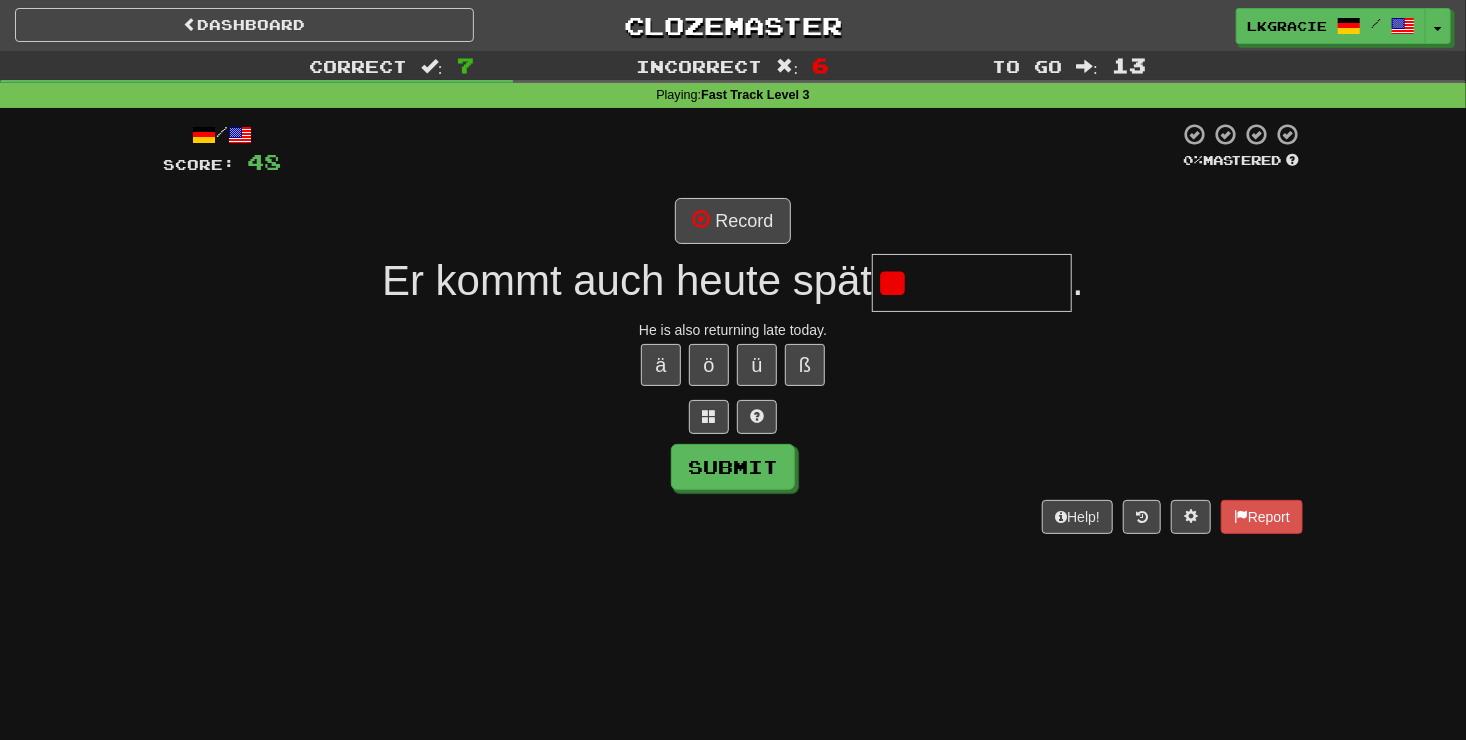type on "*" 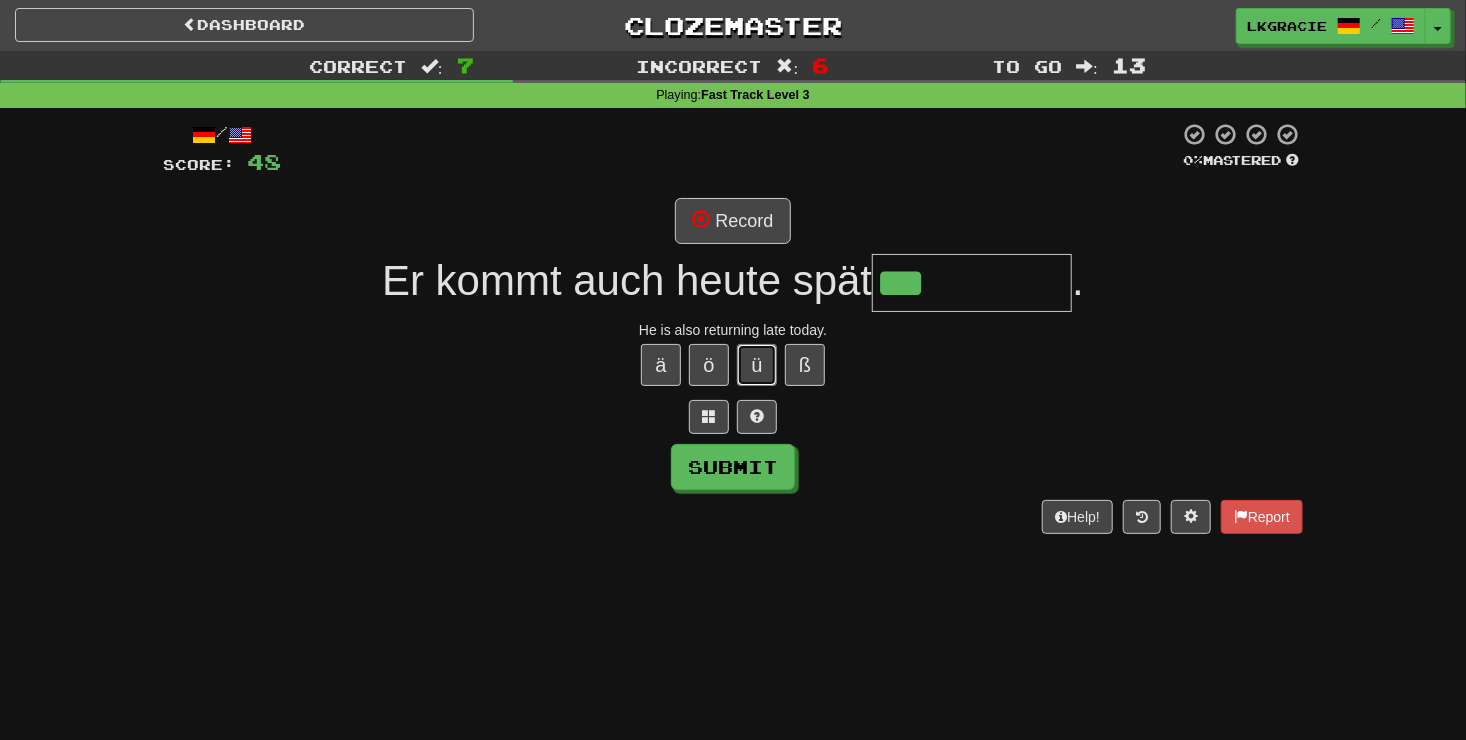 drag, startPoint x: 761, startPoint y: 374, endPoint x: 806, endPoint y: 412, distance: 58.898216 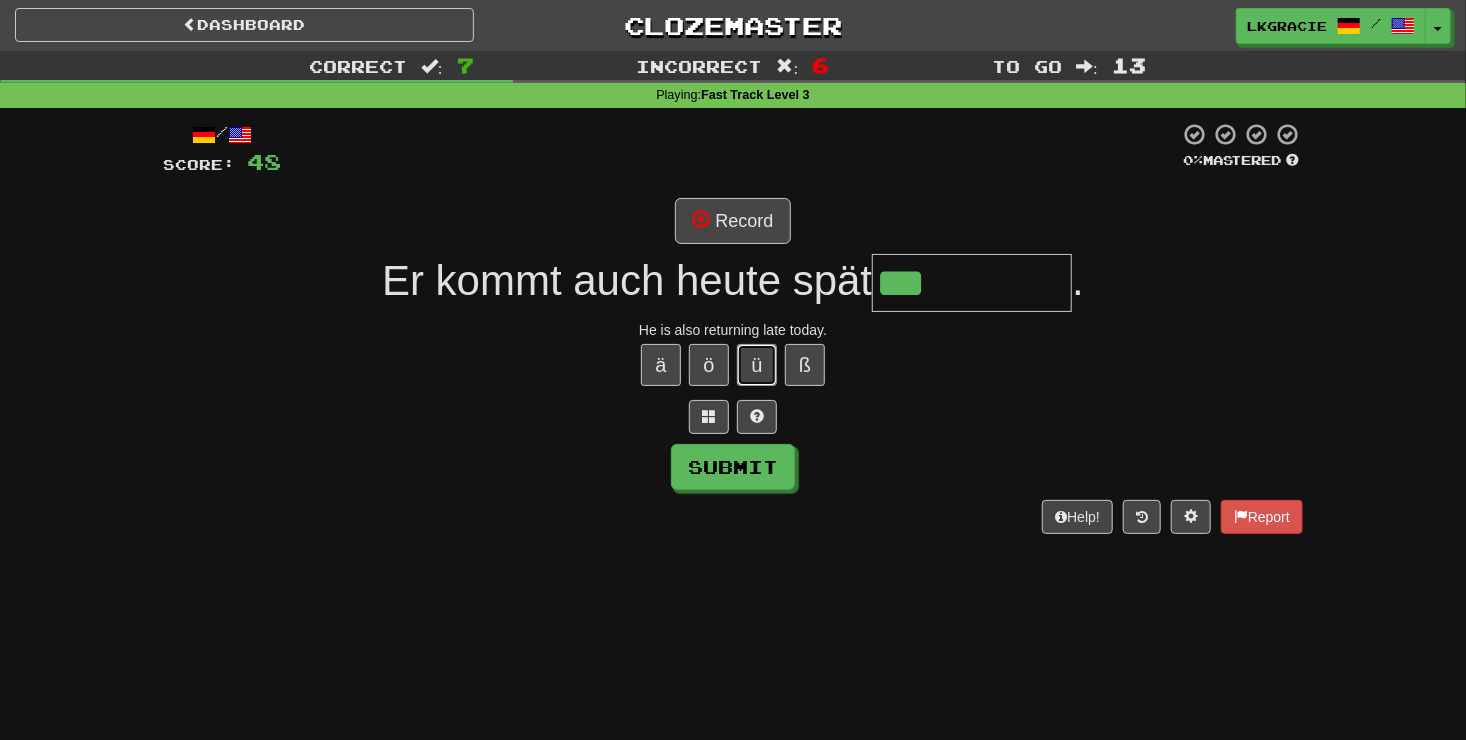 click on "ü" at bounding box center (757, 365) 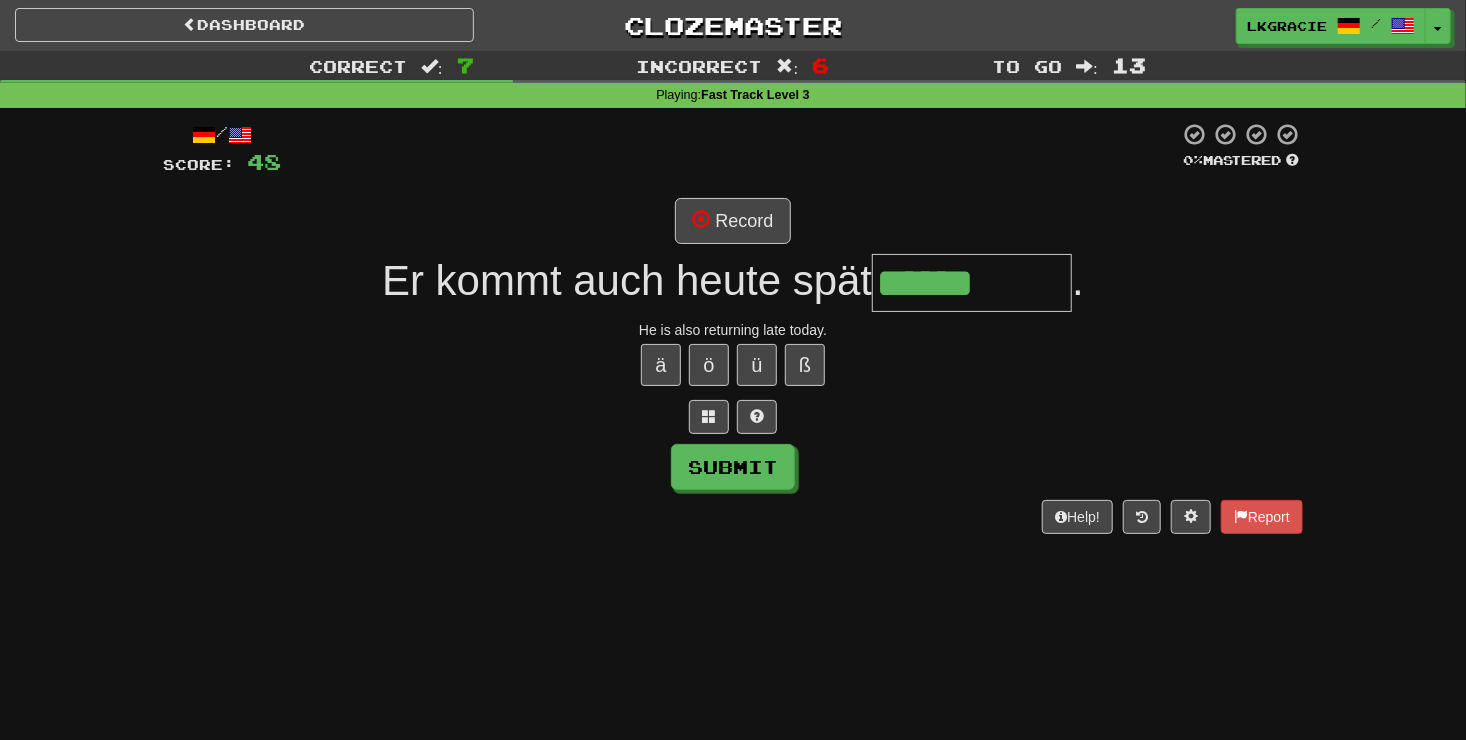 type on "******" 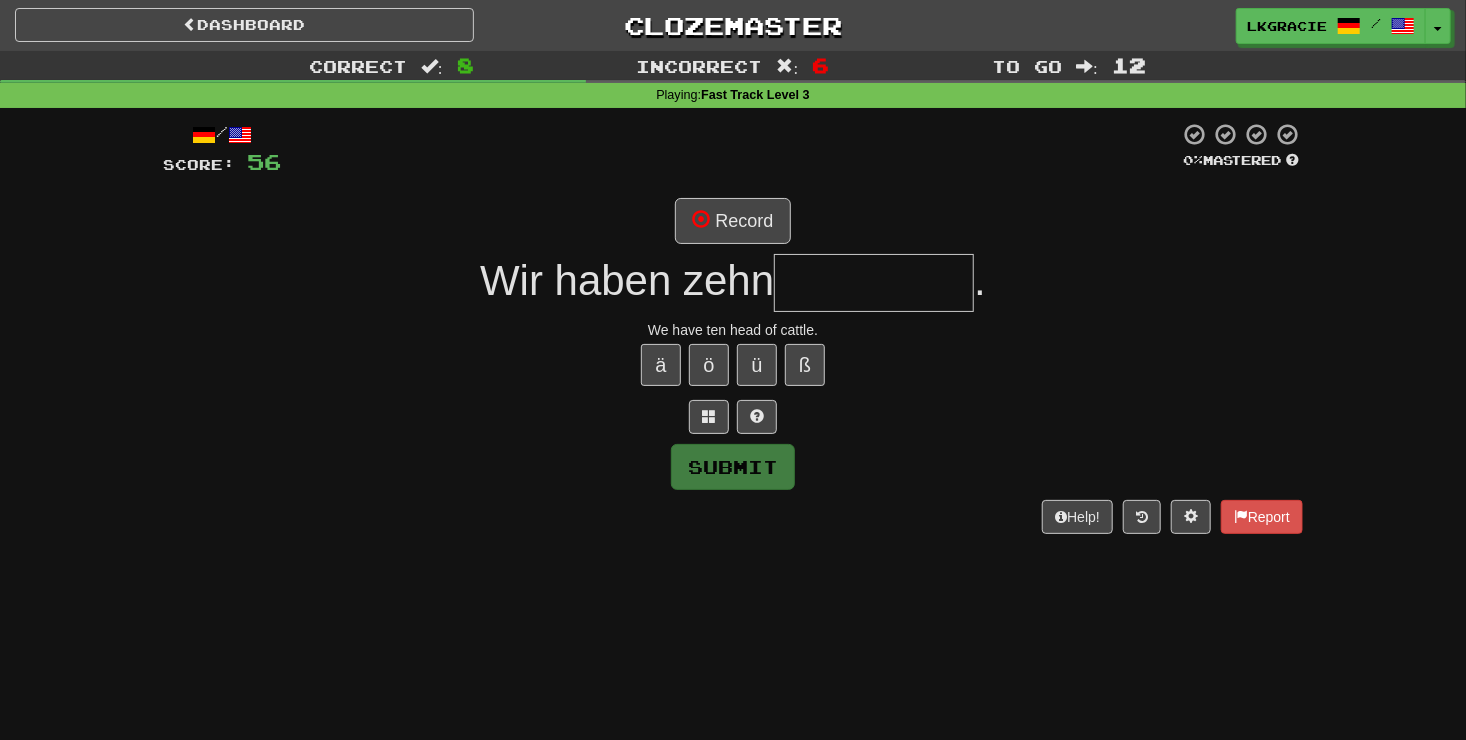 type on "*" 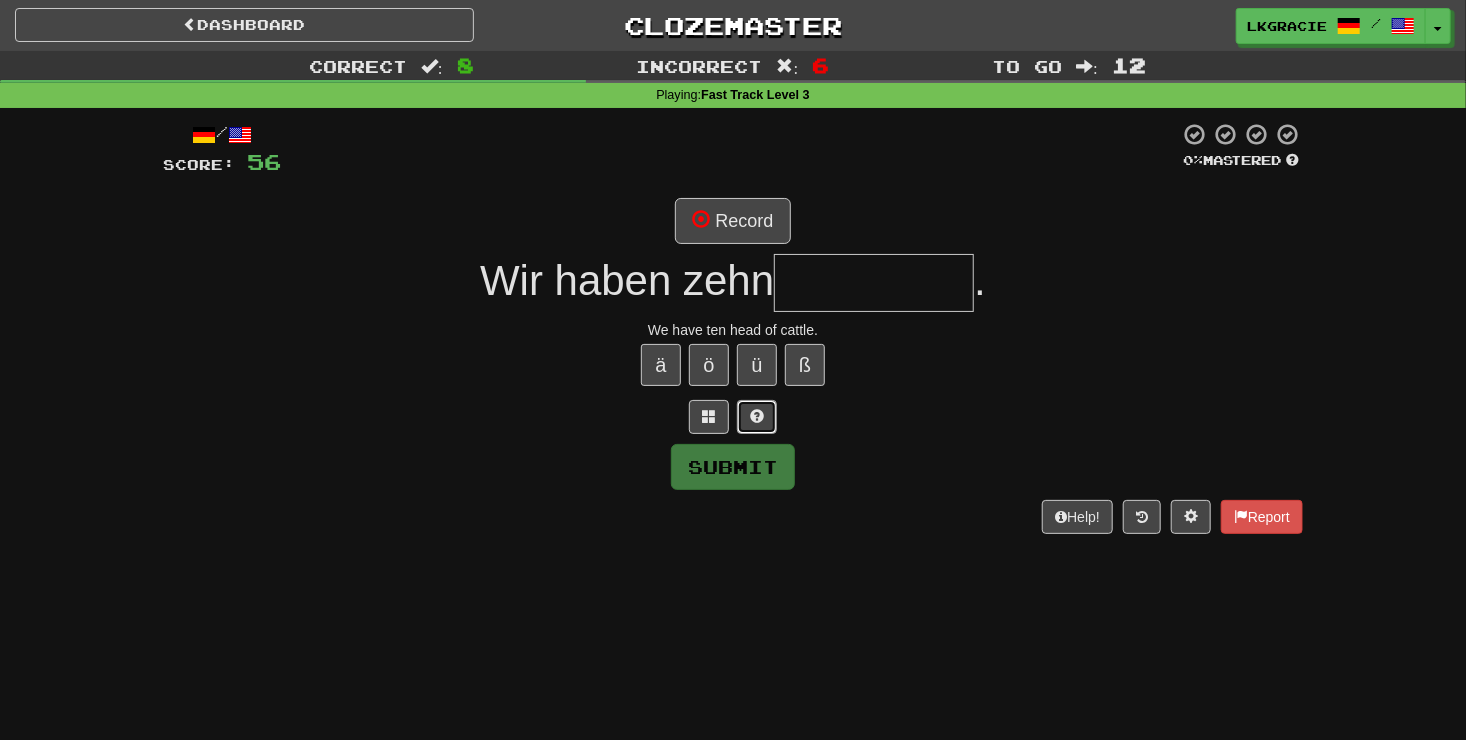 click at bounding box center (757, 417) 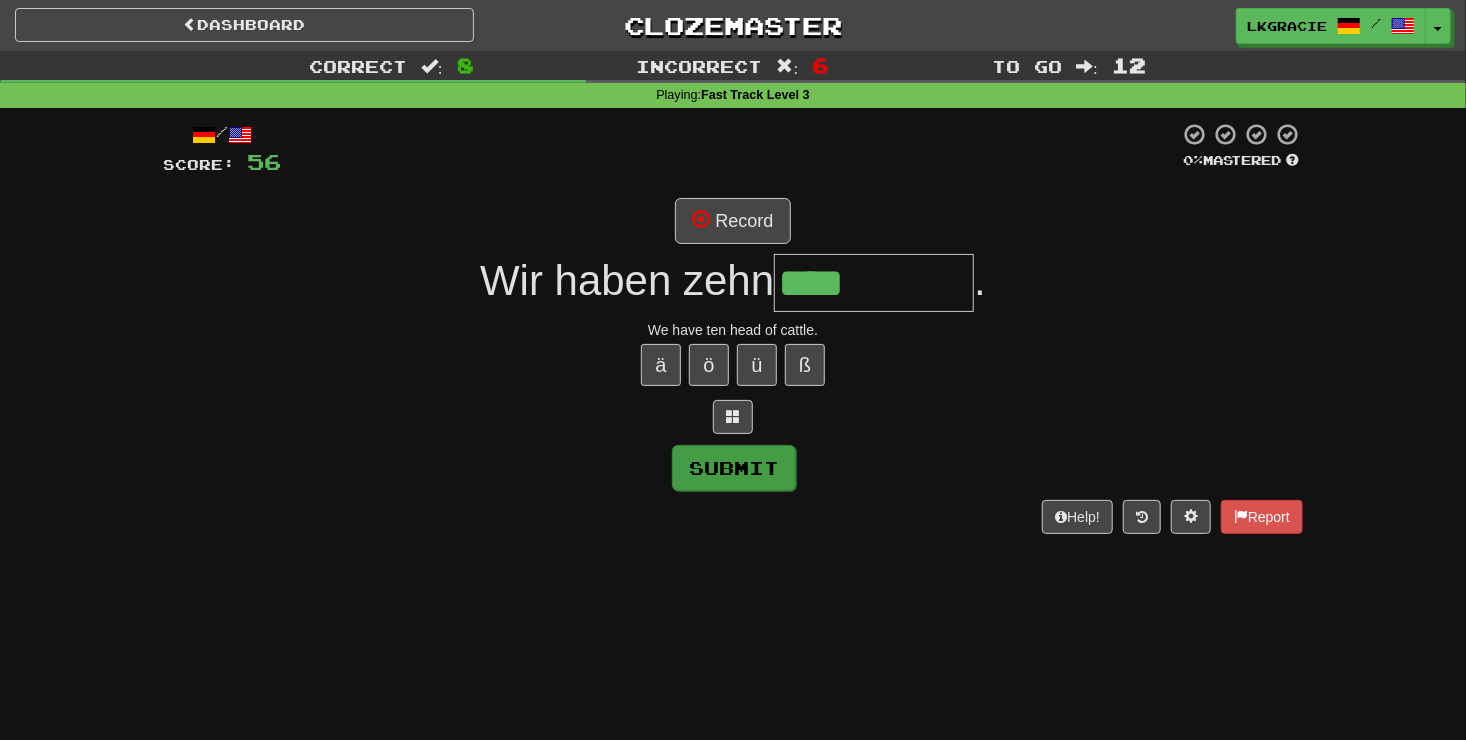 type on "****" 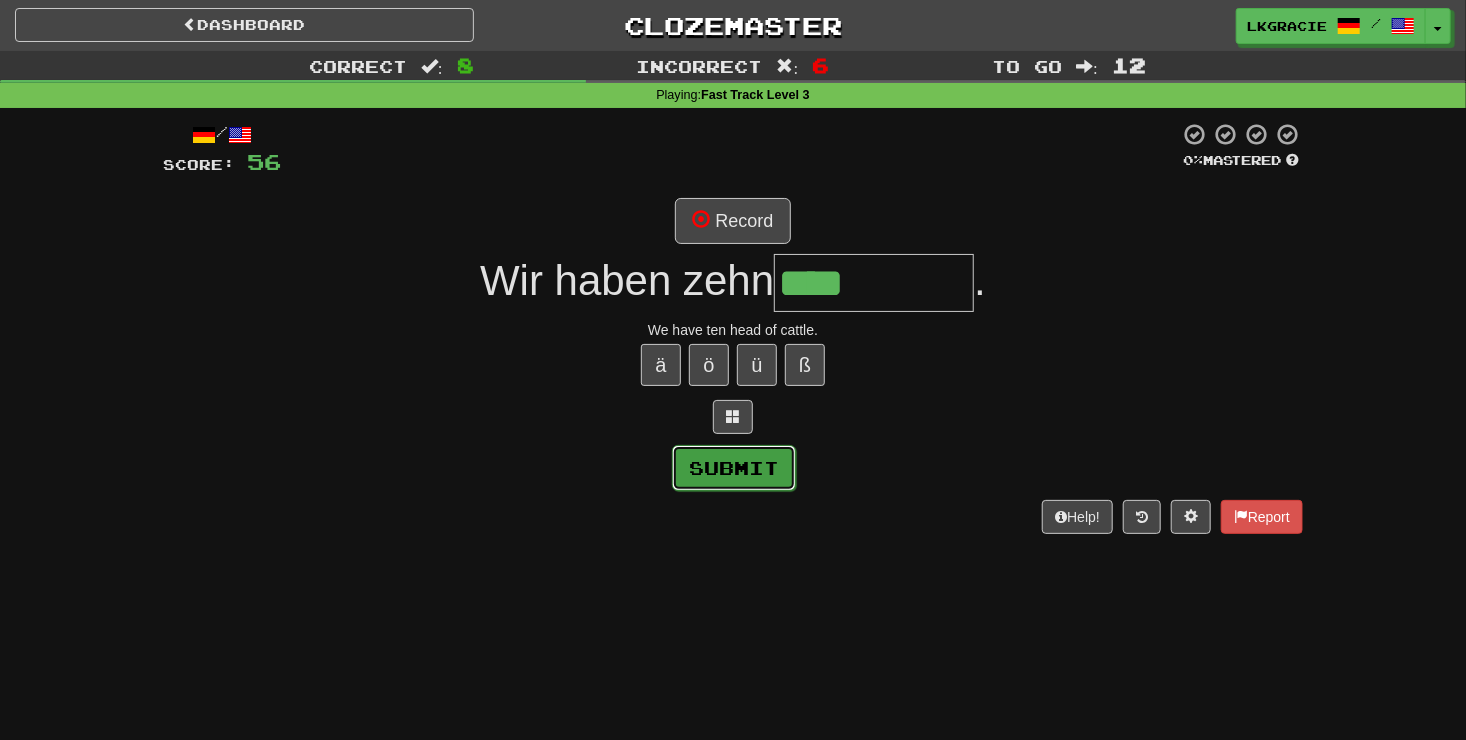 click on "Submit" at bounding box center (734, 468) 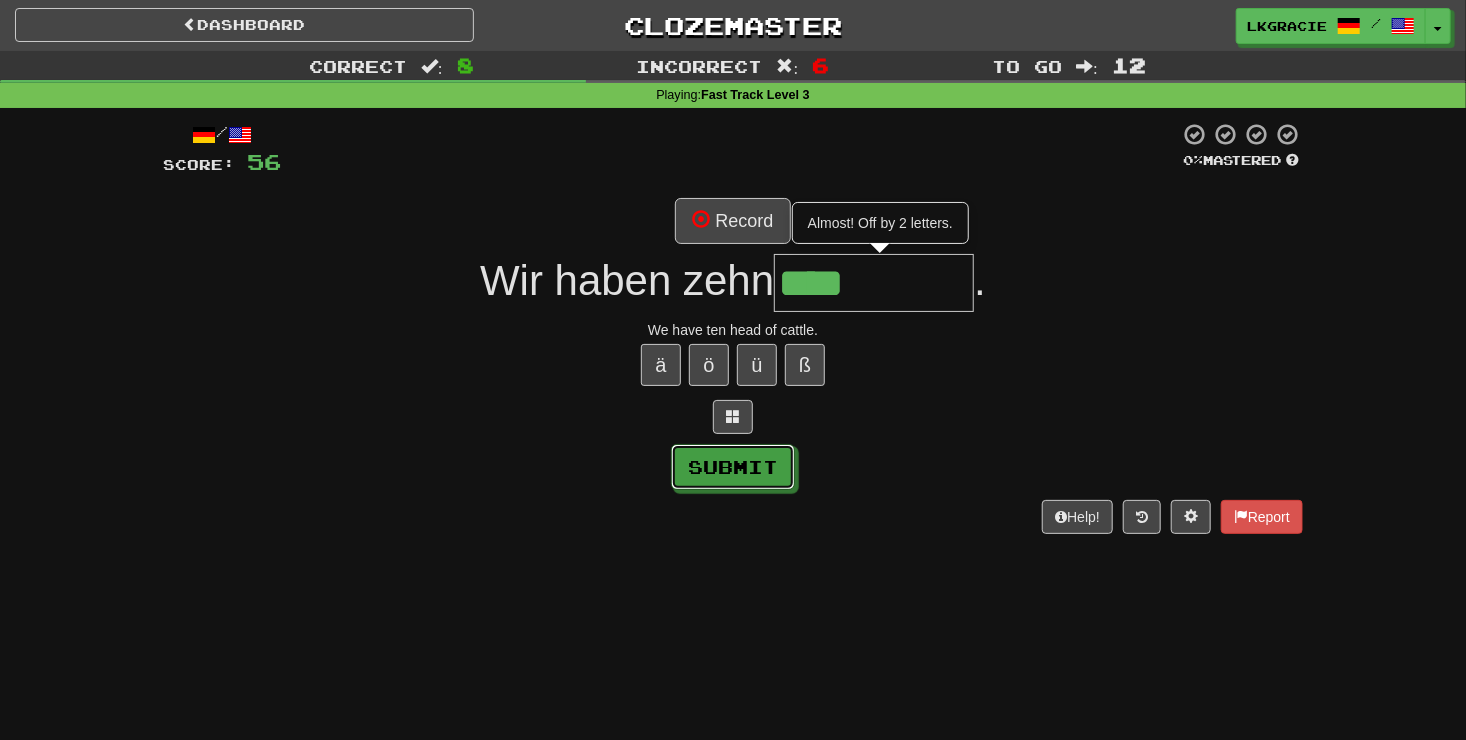 type 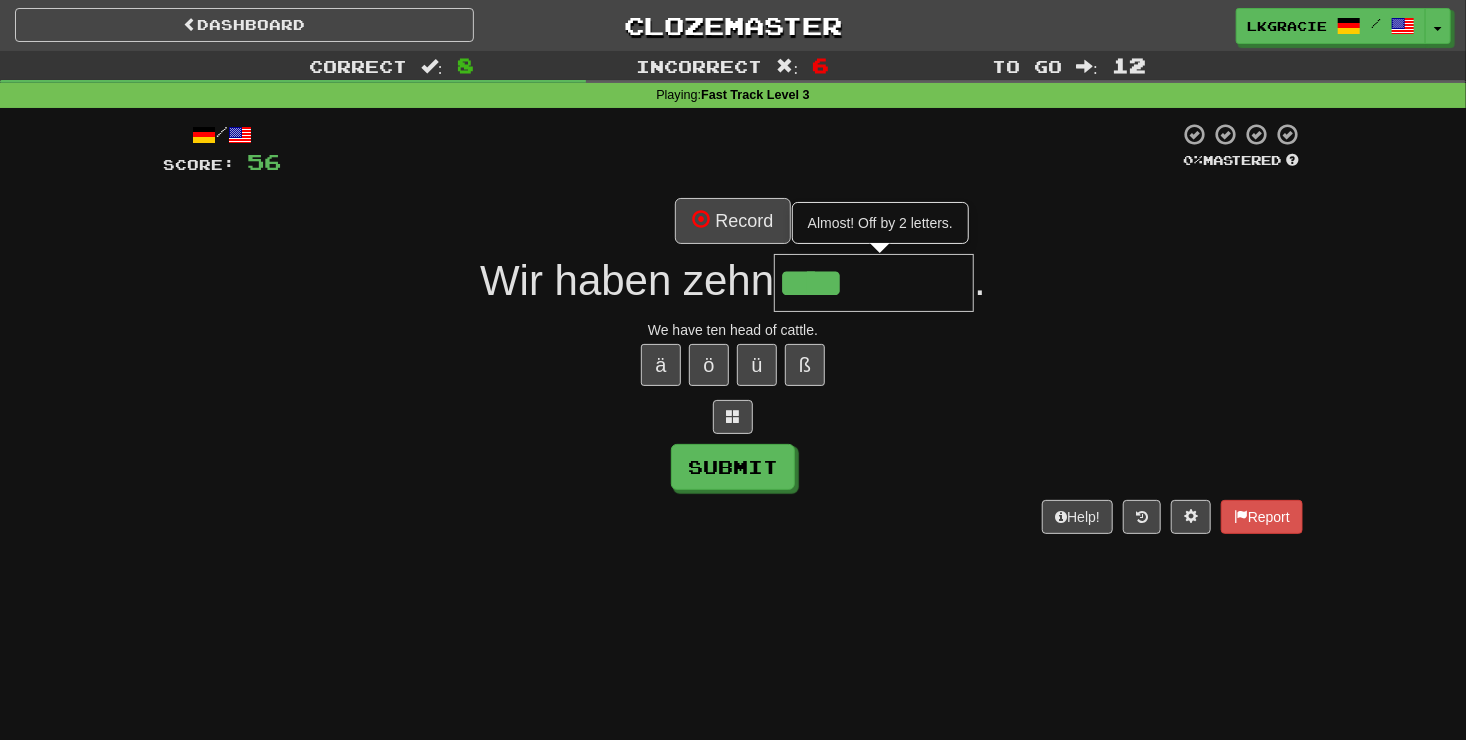 click on "****" at bounding box center [874, 283] 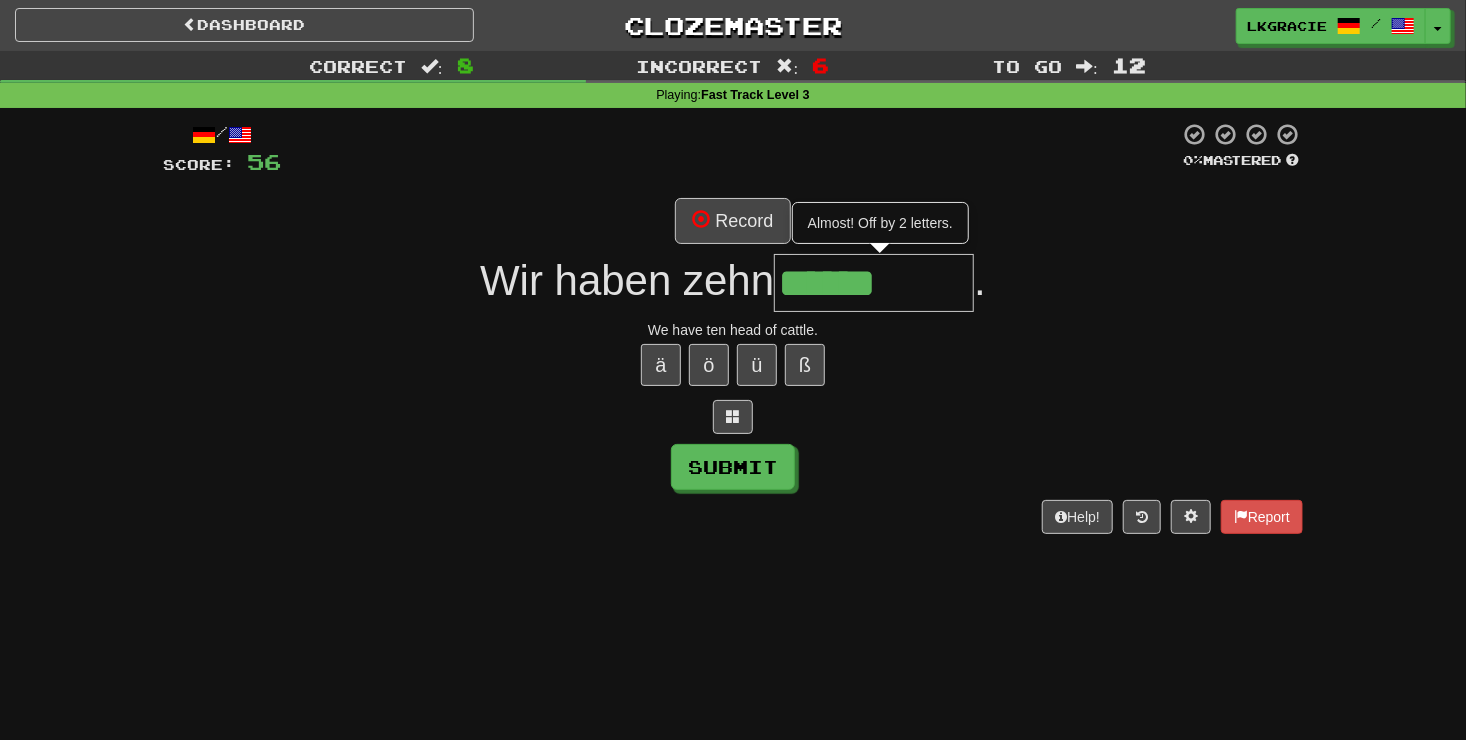 type on "******" 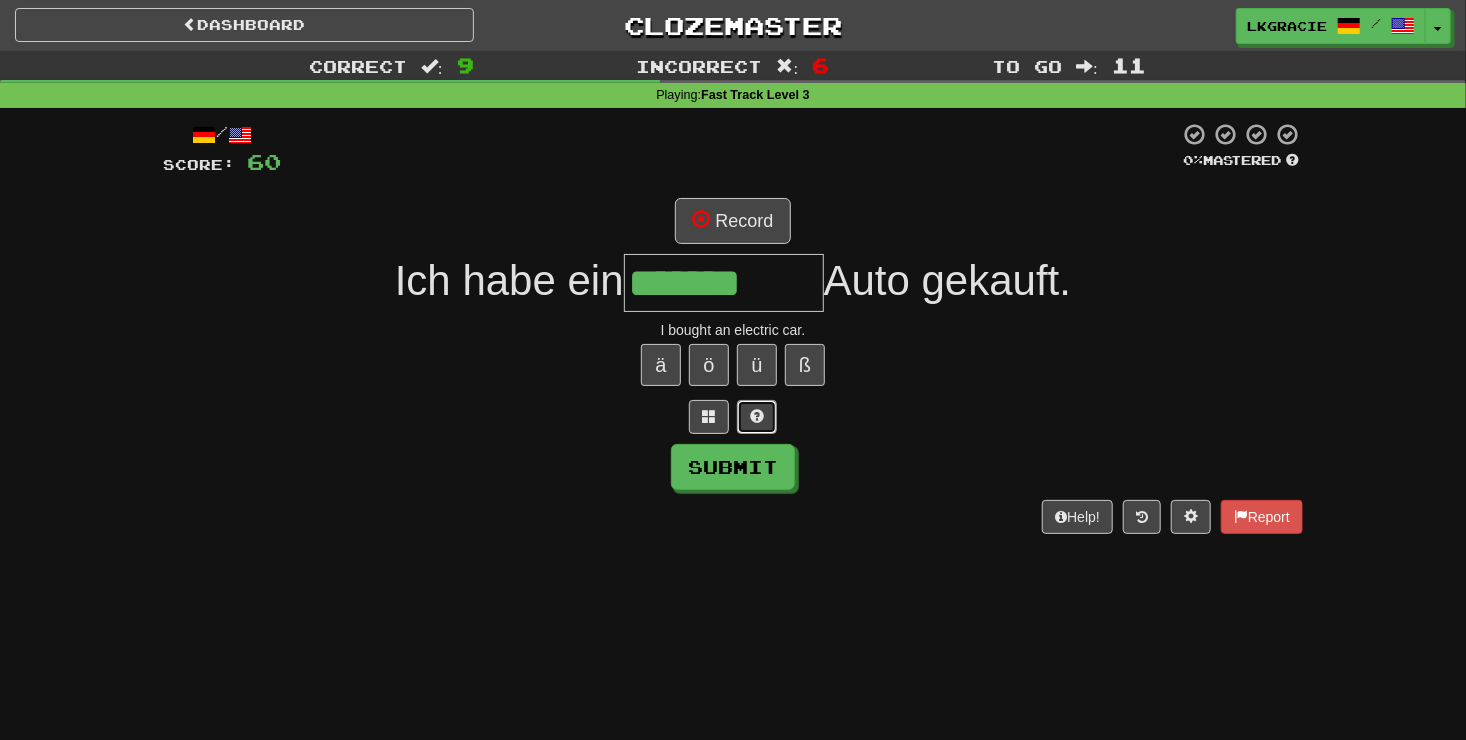 click at bounding box center [757, 416] 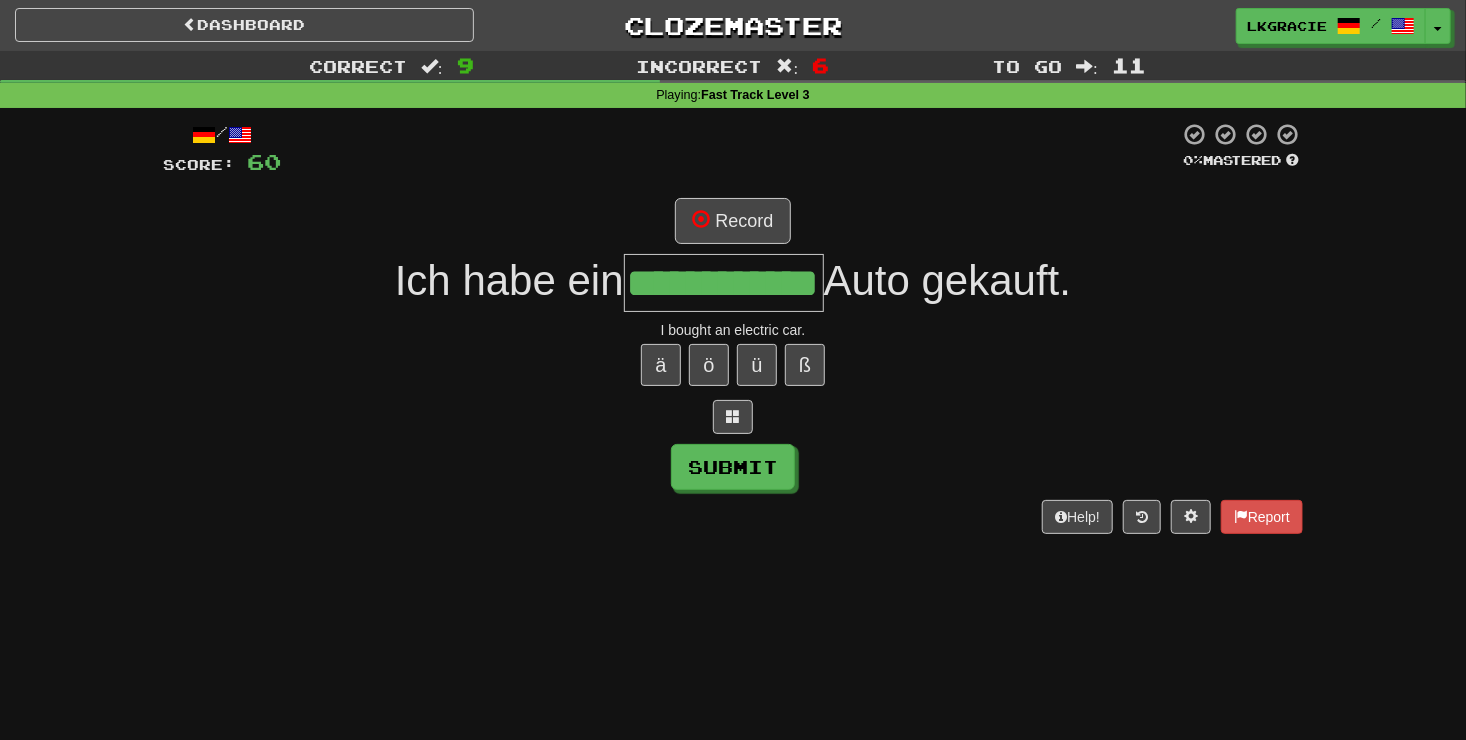 scroll, scrollTop: 0, scrollLeft: 28, axis: horizontal 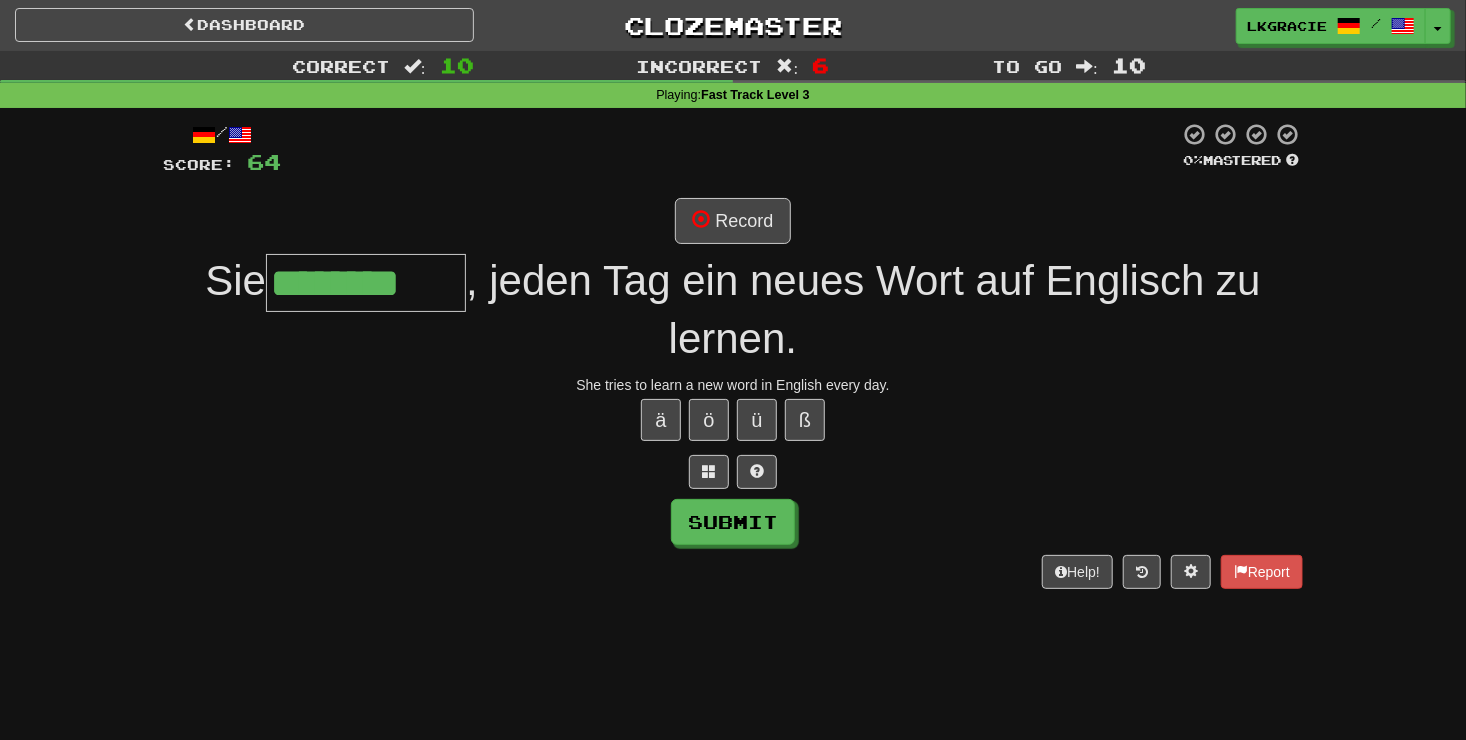 type on "********" 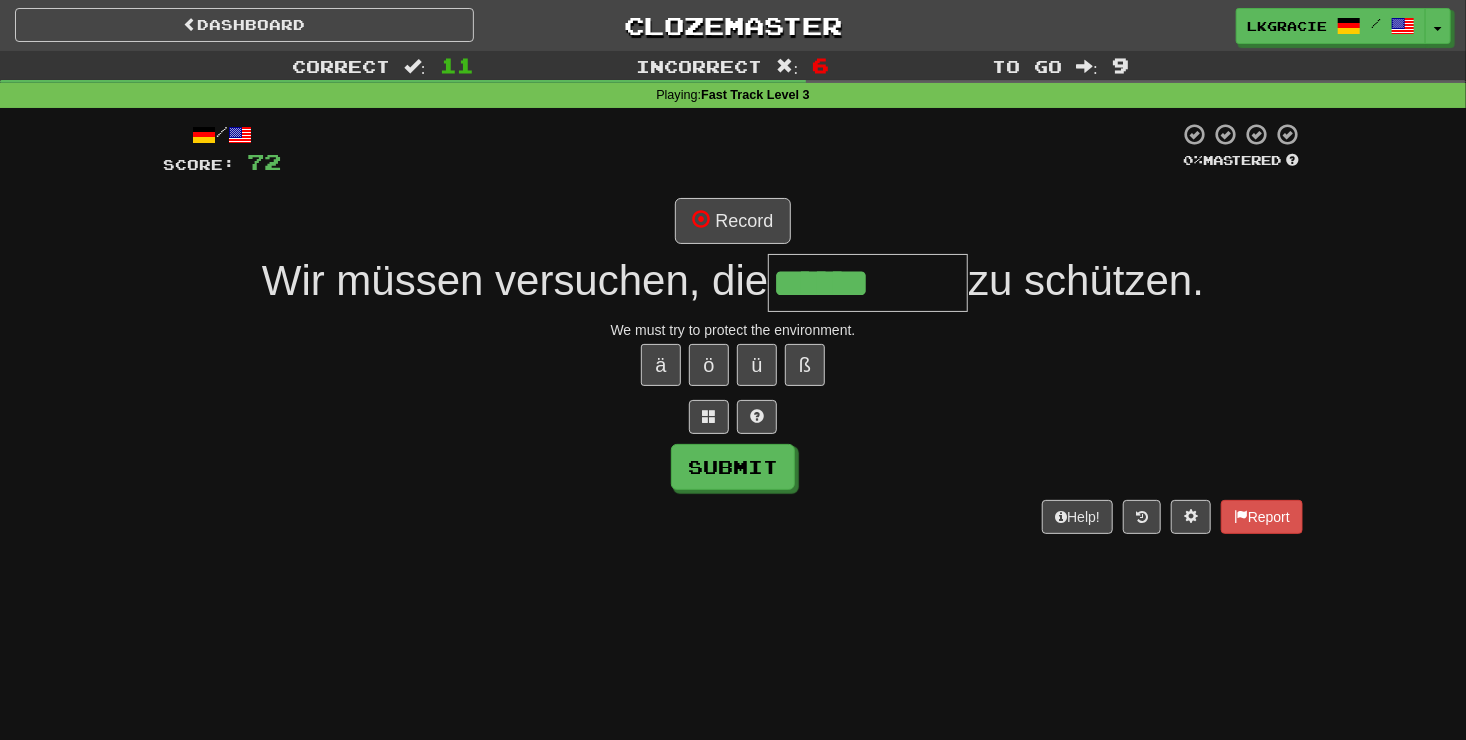 type on "******" 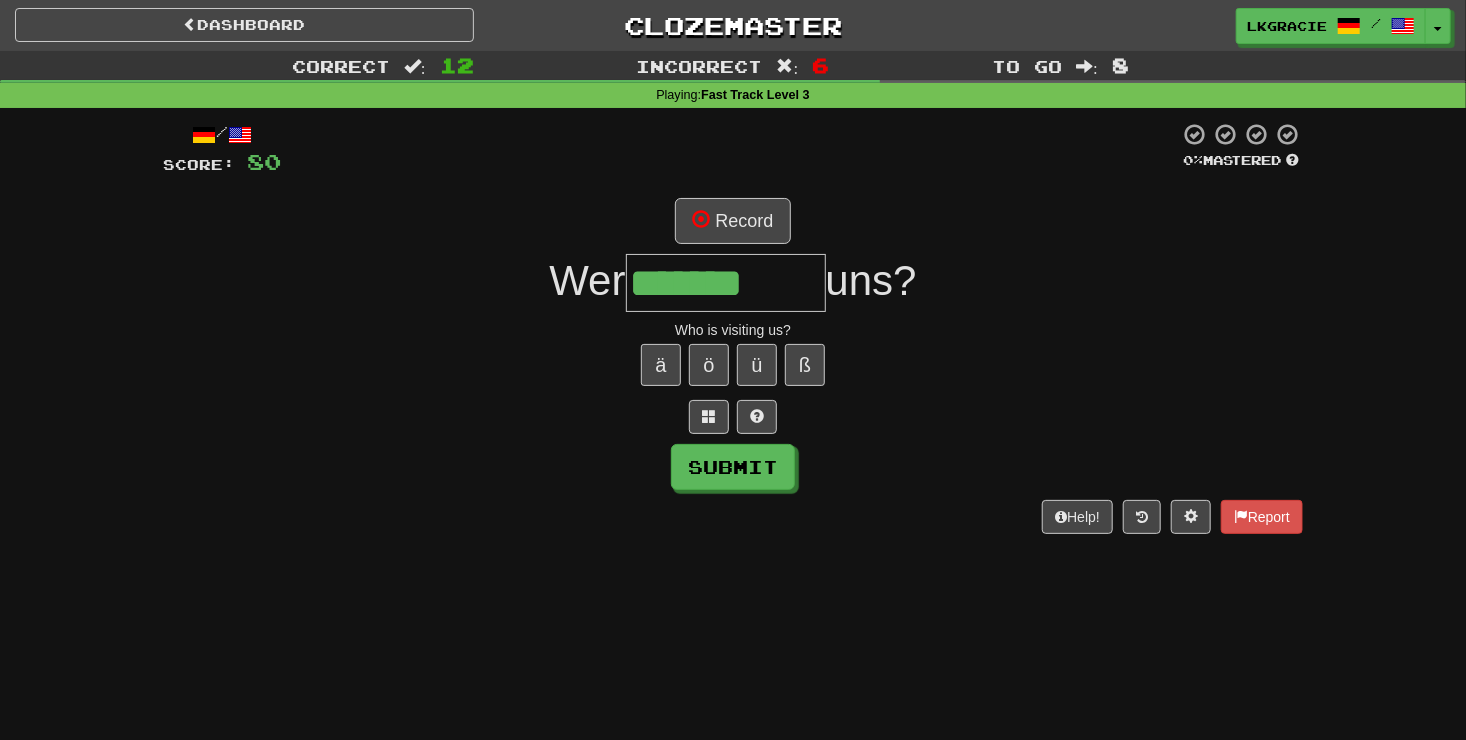 type on "*******" 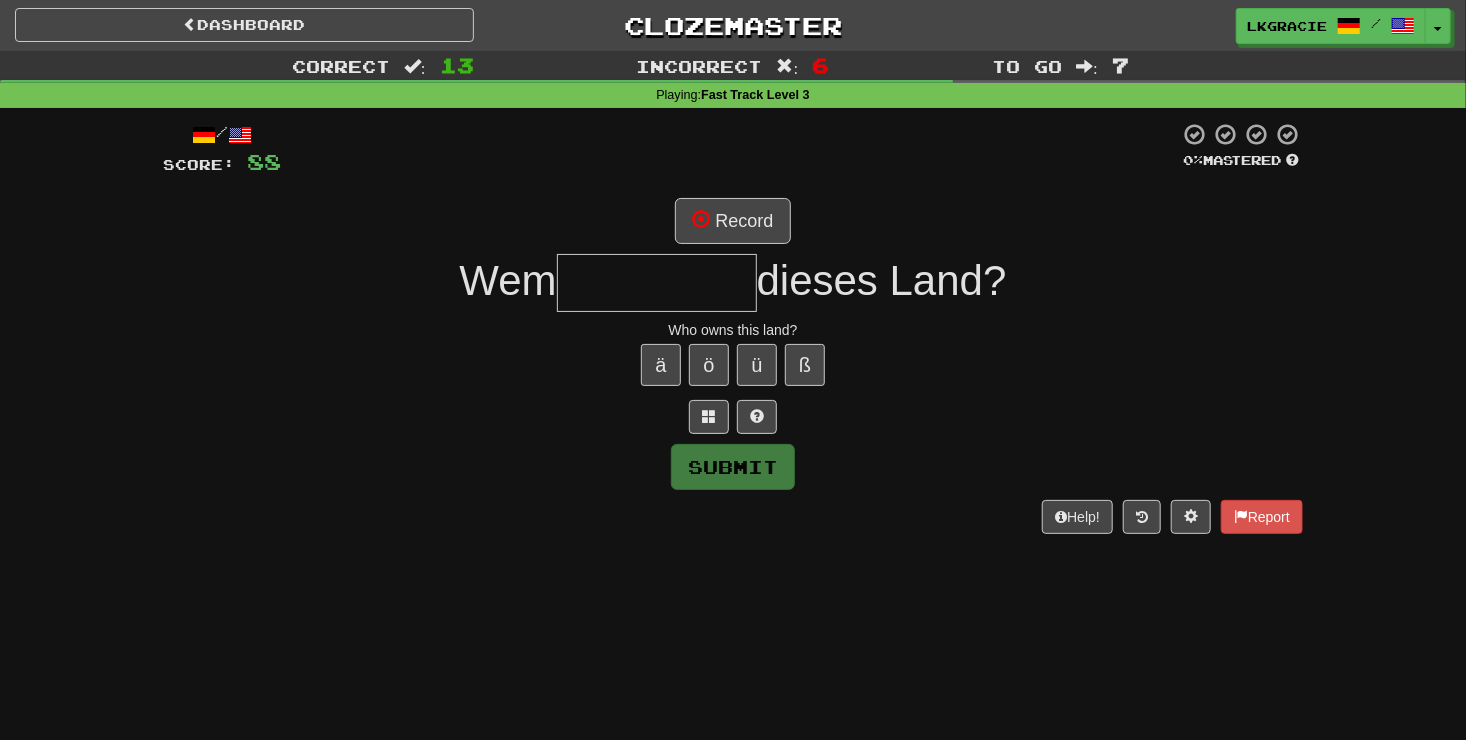 type on "*" 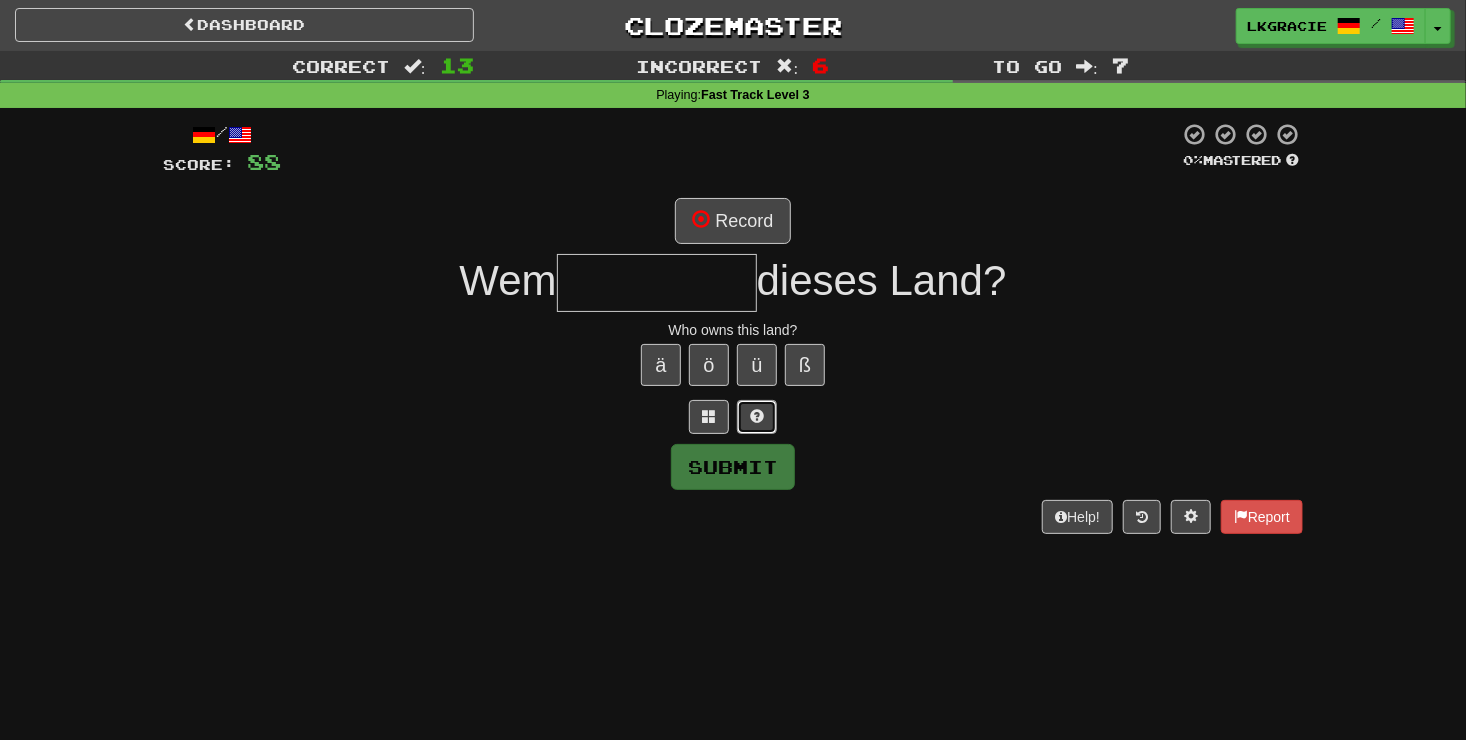 click at bounding box center (757, 417) 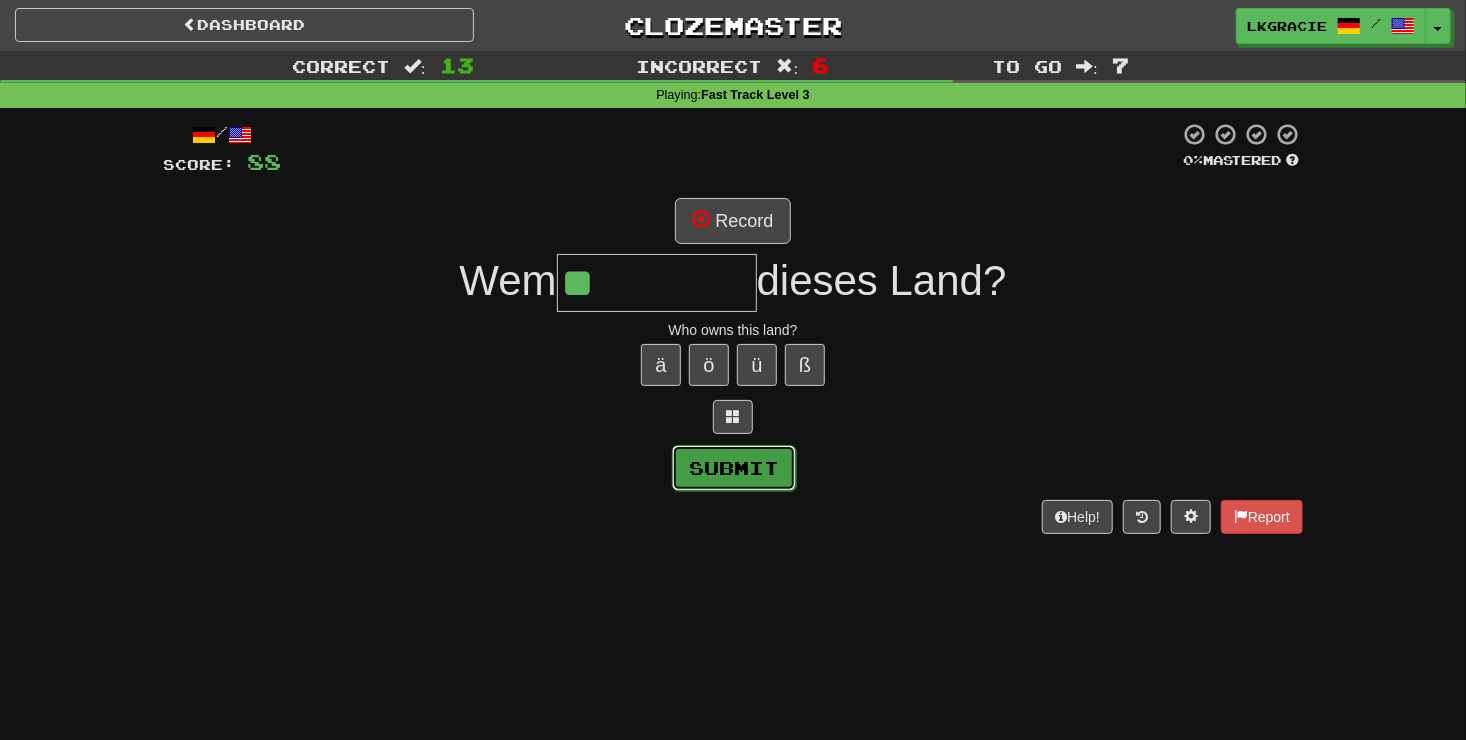 click on "Submit" at bounding box center [734, 468] 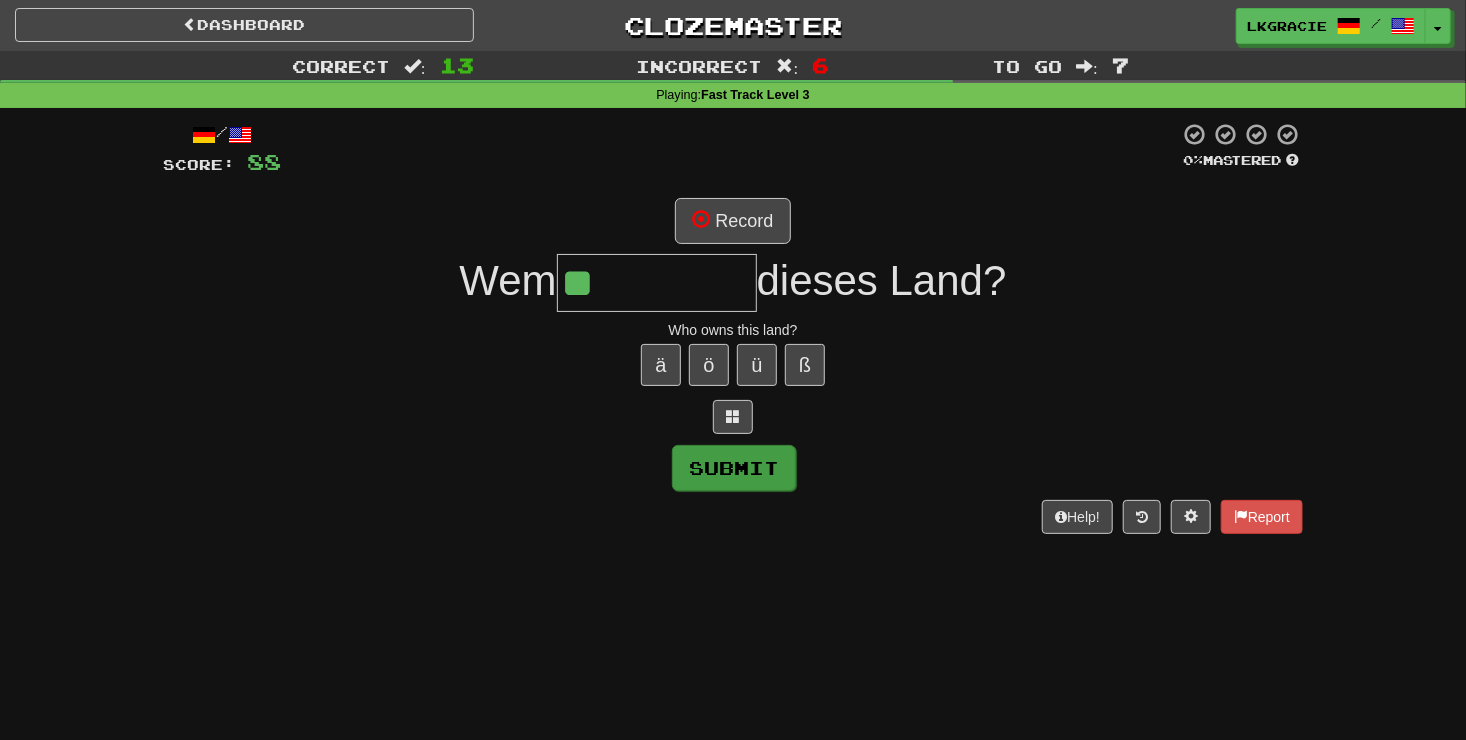 type on "******" 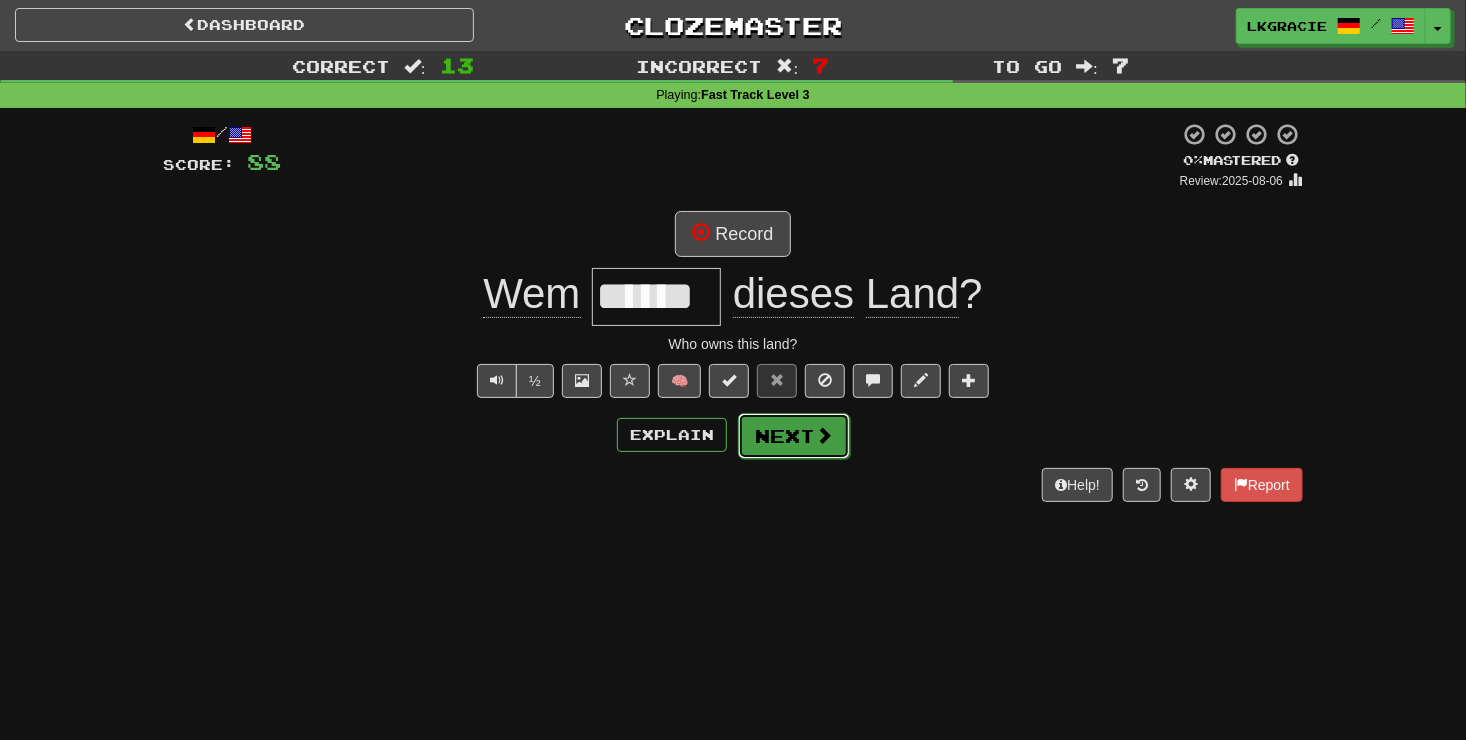 click on "Next" at bounding box center (794, 436) 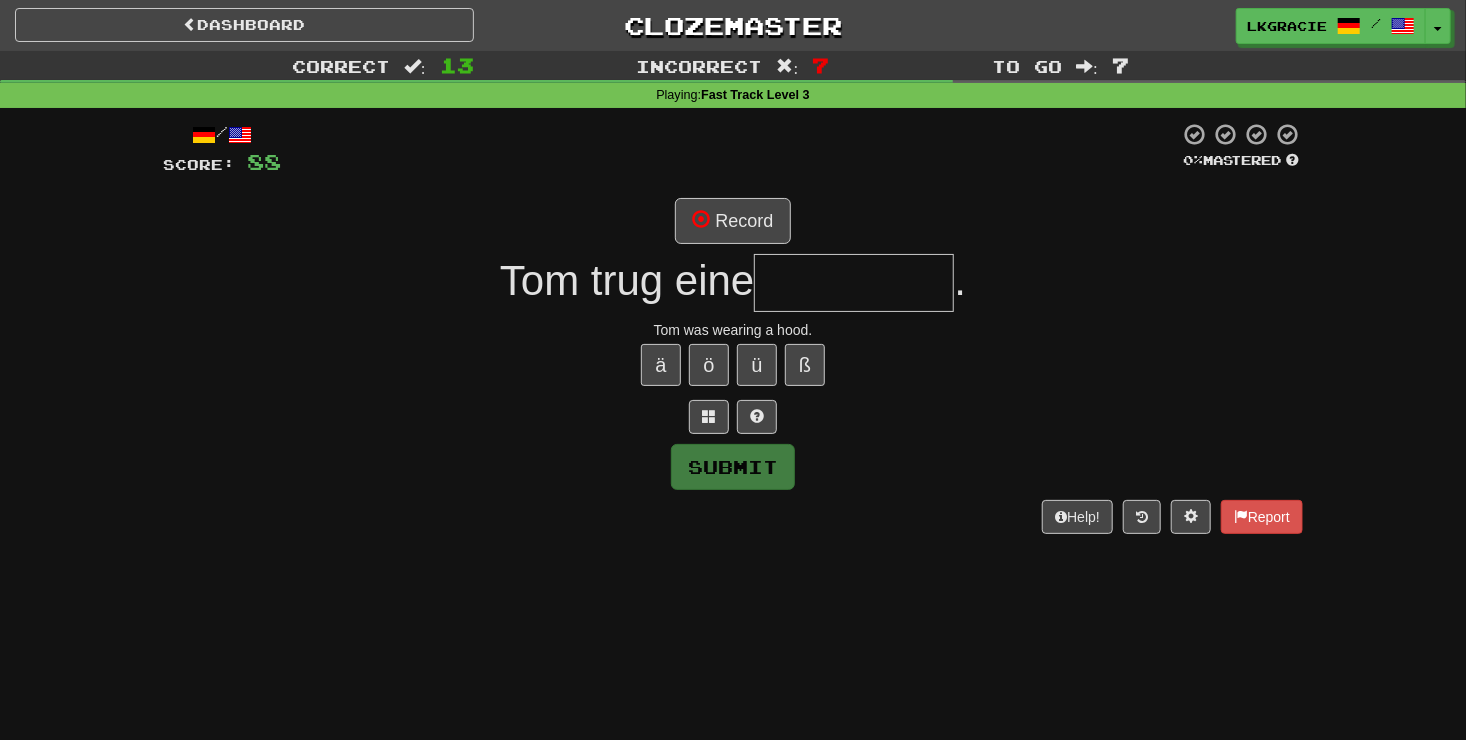 type on "*" 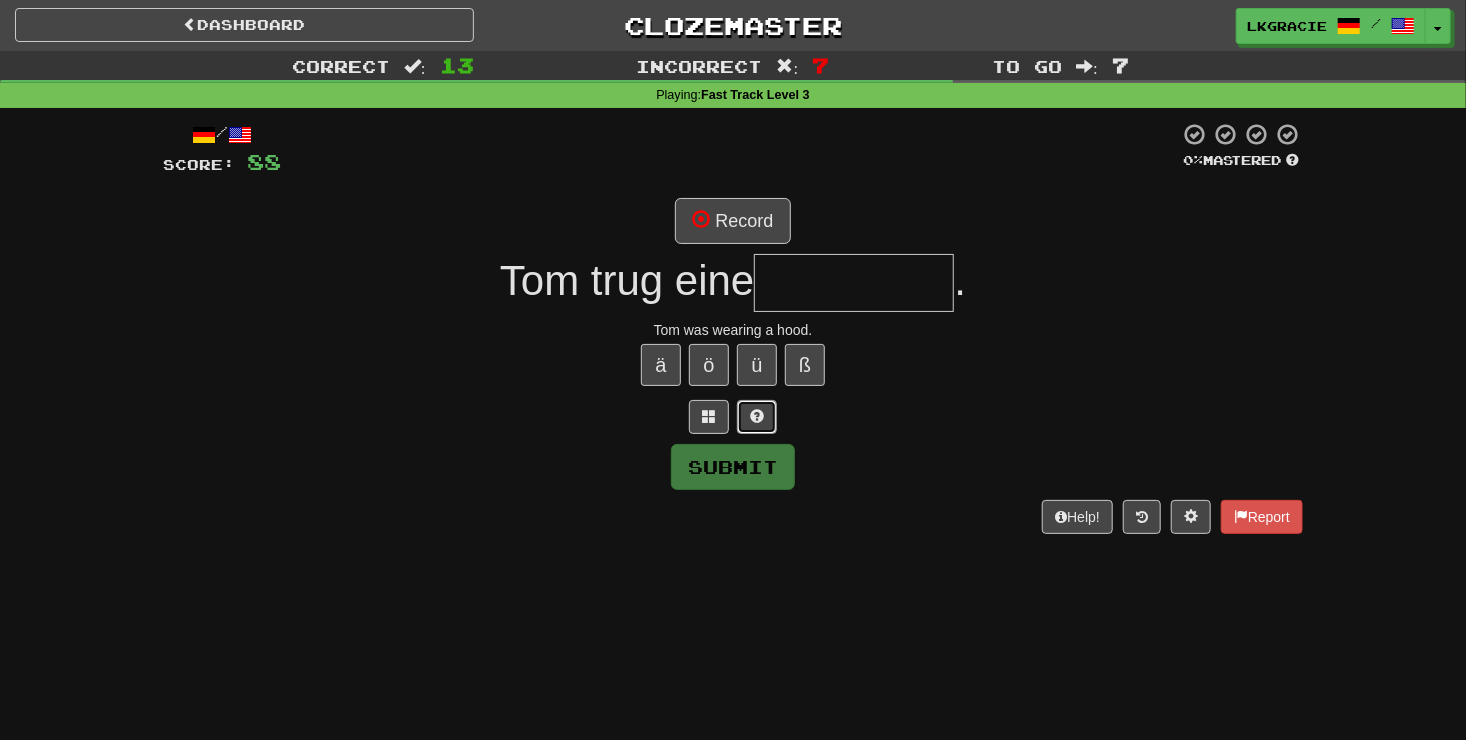 click at bounding box center (757, 416) 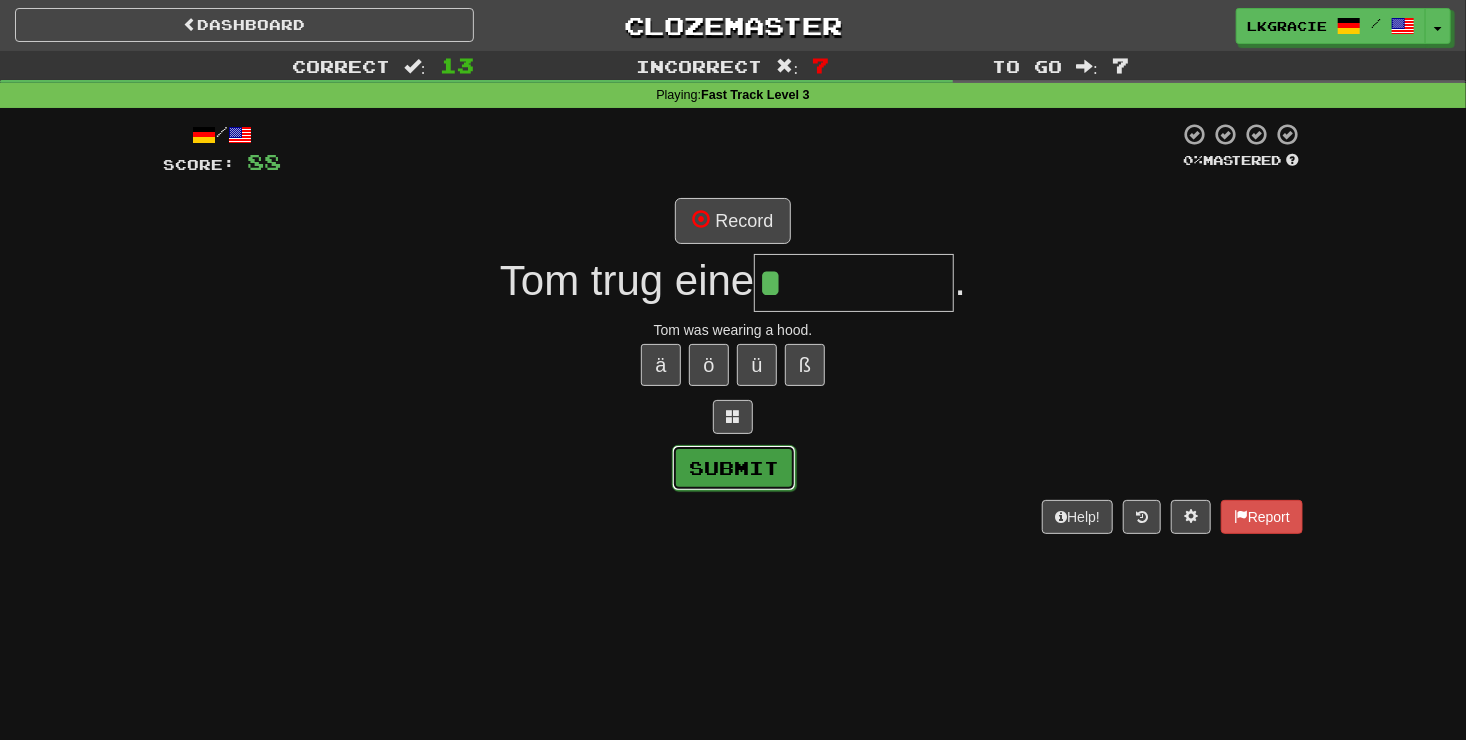 click on "Submit" at bounding box center [734, 468] 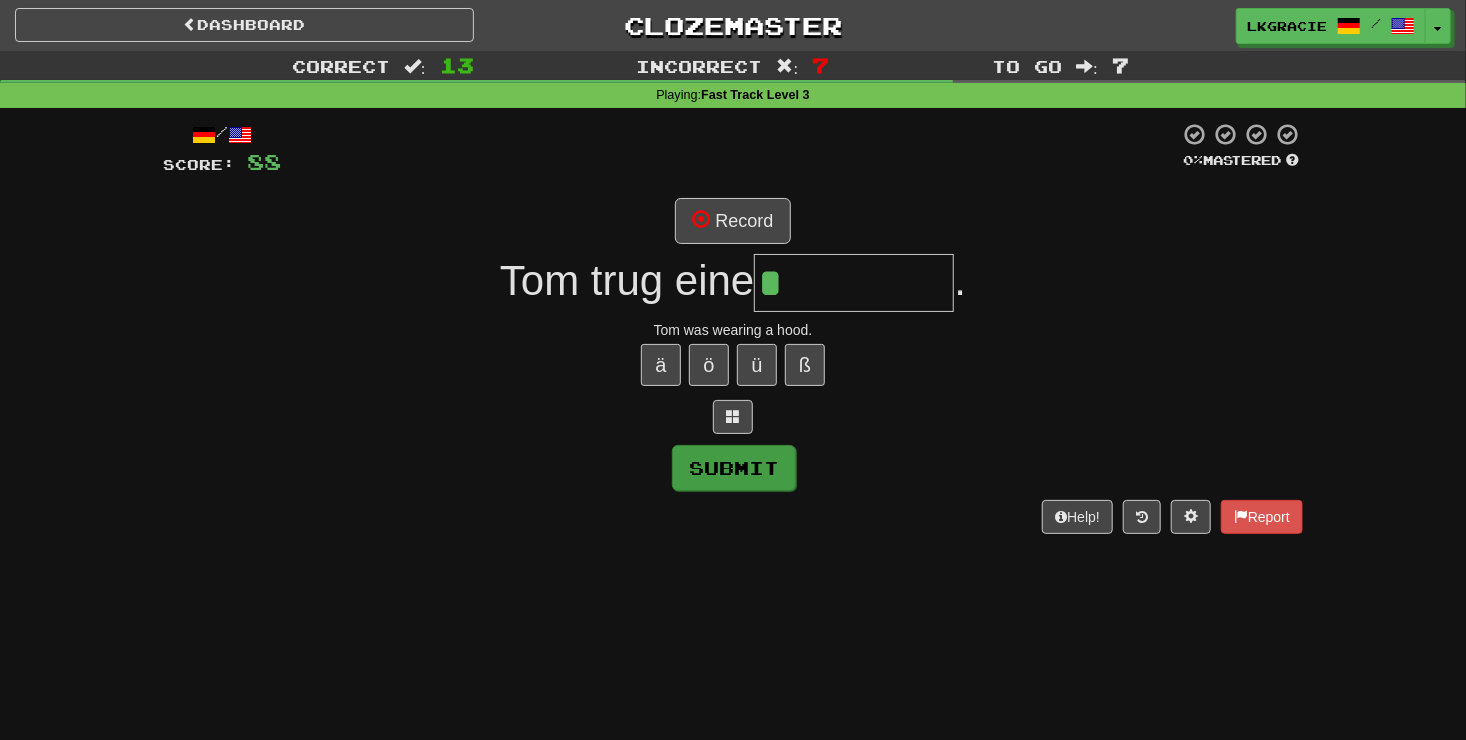 type on "******" 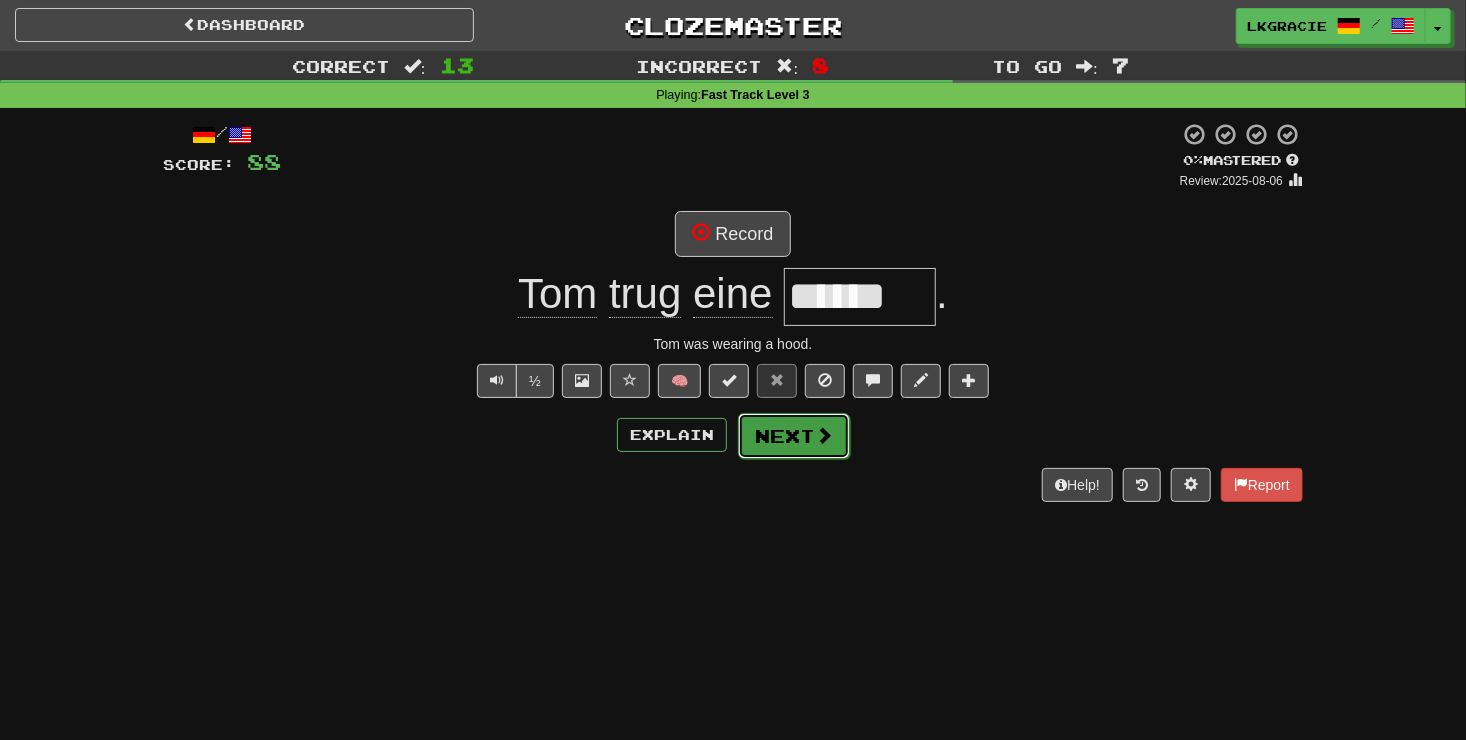 click at bounding box center [824, 435] 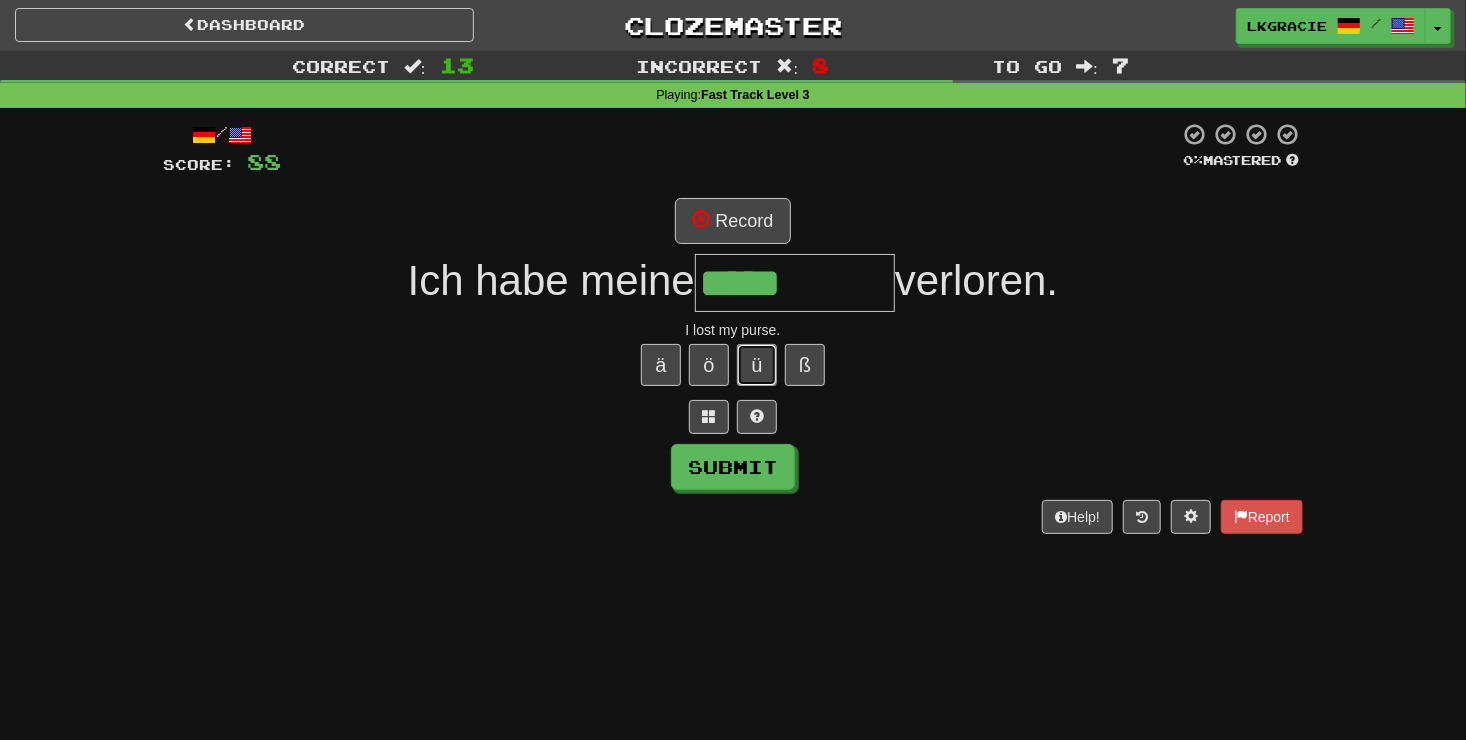 click on "ü" at bounding box center (757, 365) 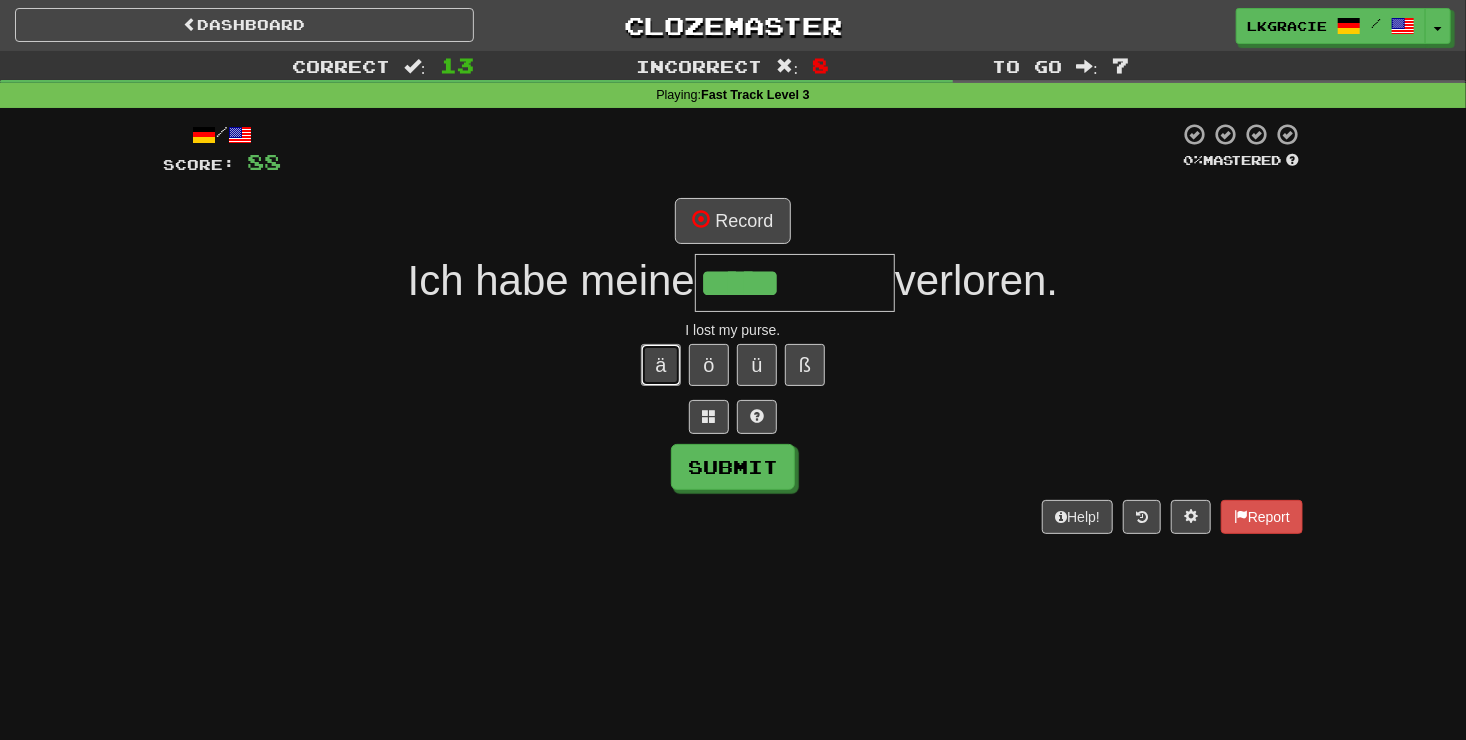 click on "ä" at bounding box center [661, 365] 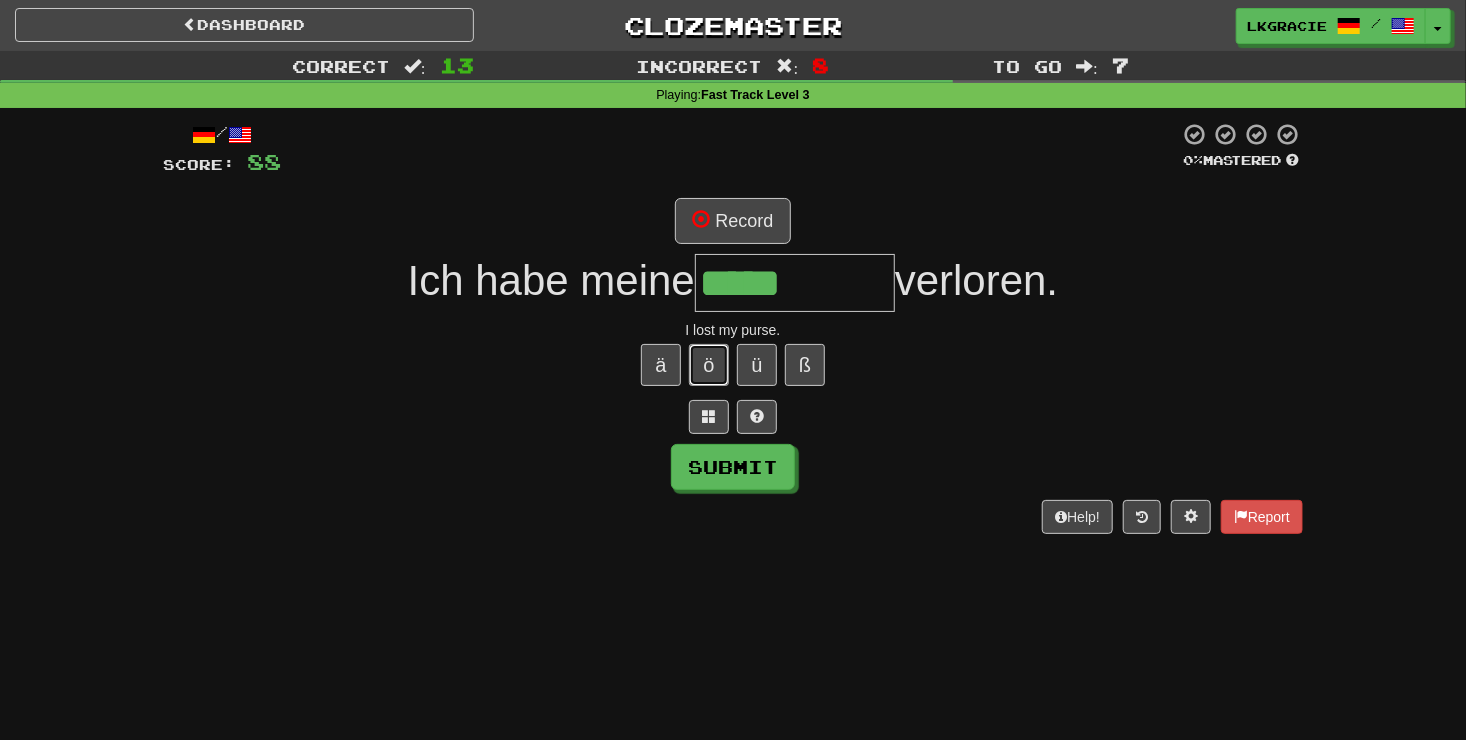 click on "ö" at bounding box center (709, 365) 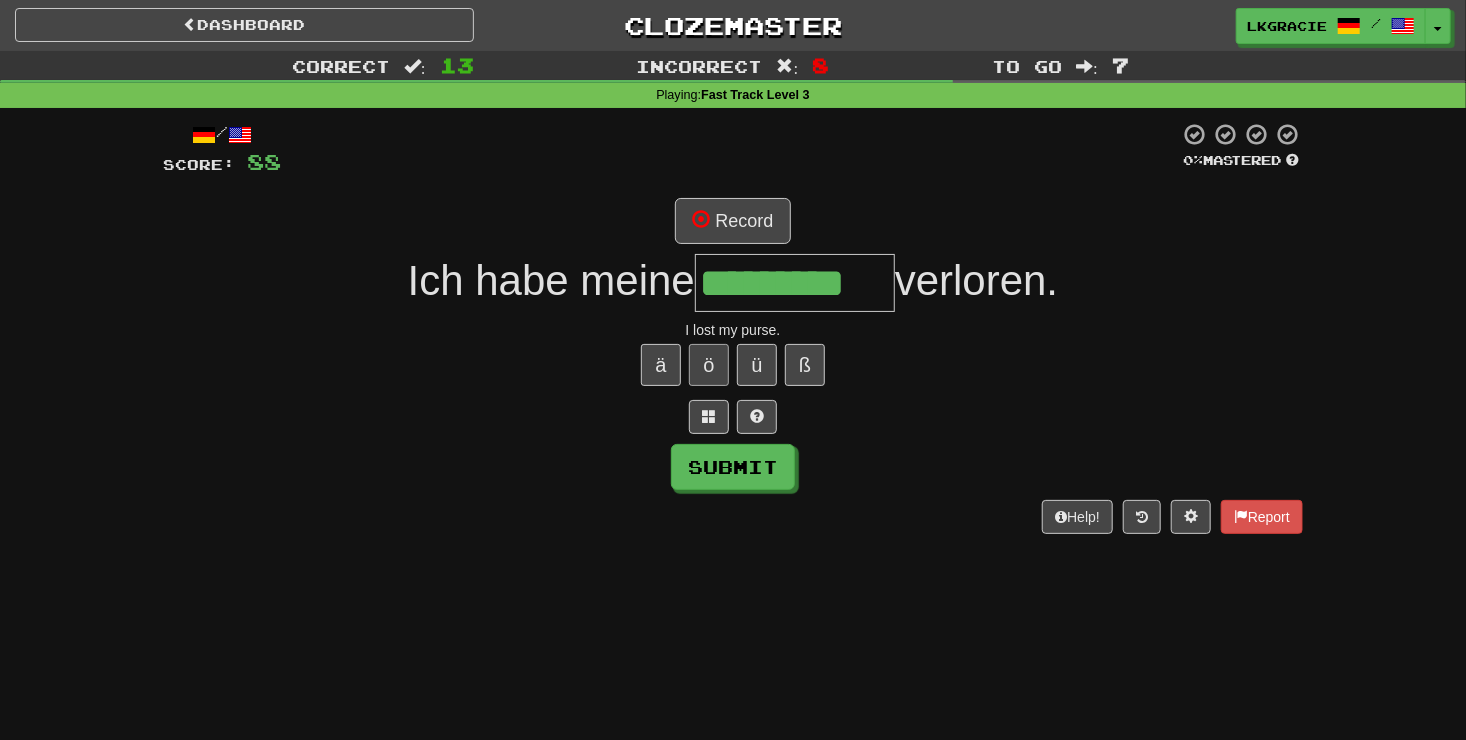type on "*********" 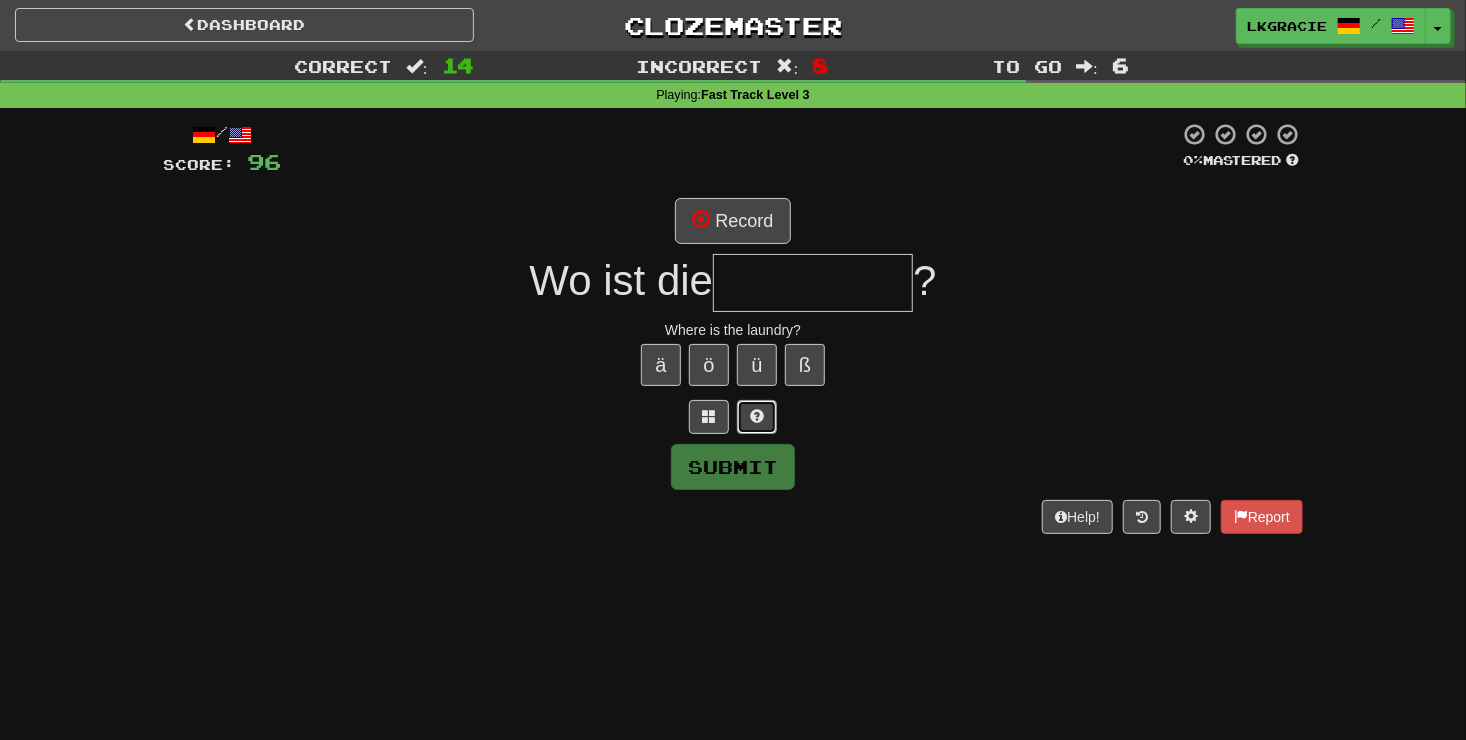 click at bounding box center [757, 416] 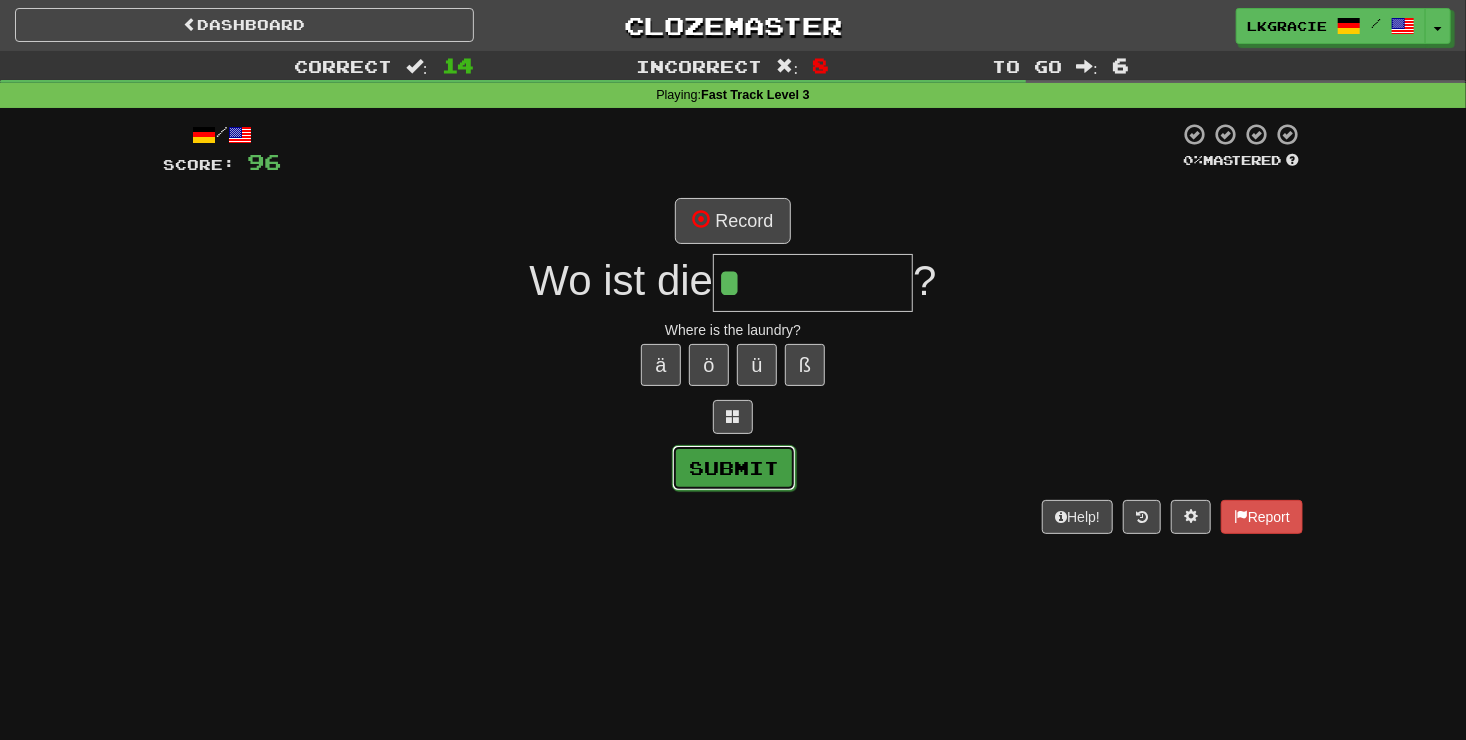 click on "Submit" at bounding box center [734, 468] 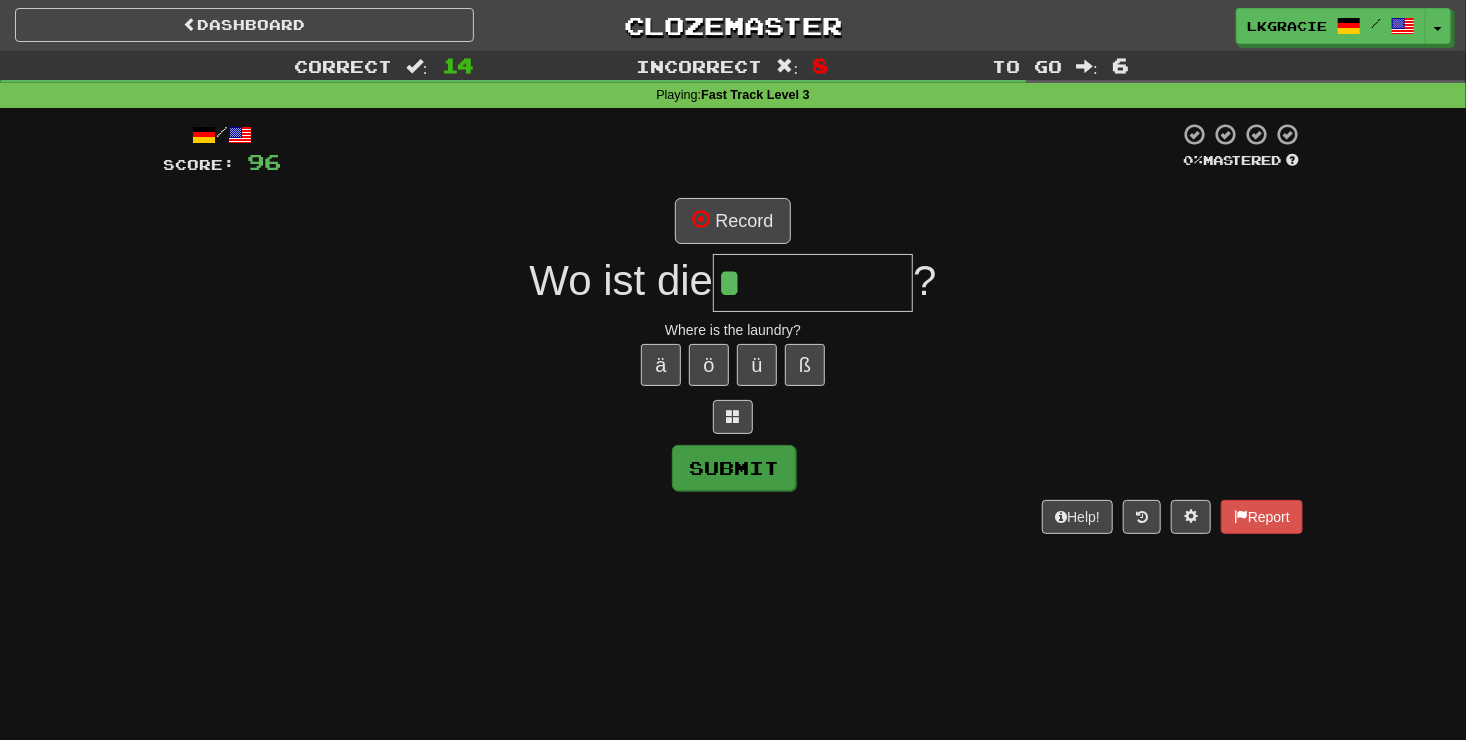 type on "*********" 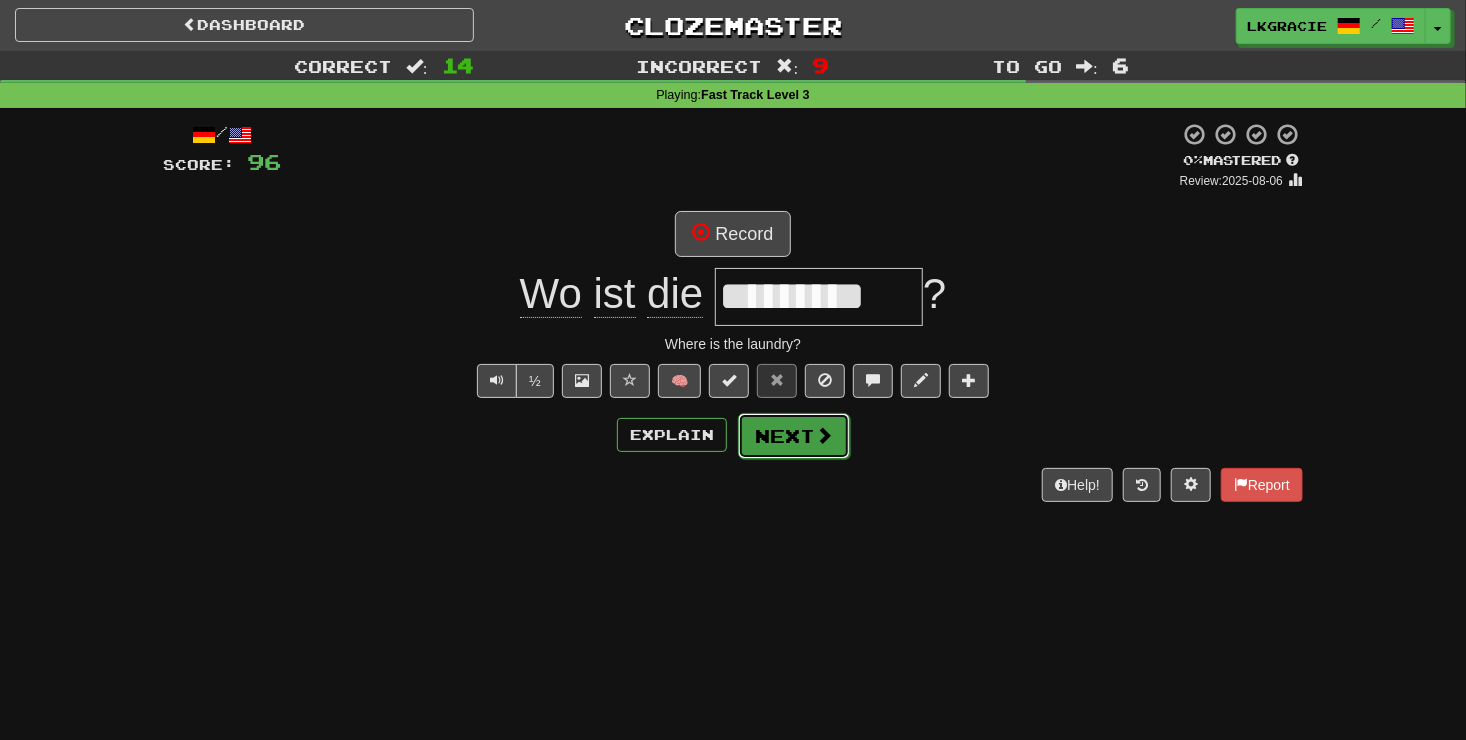 click on "Next" at bounding box center [794, 436] 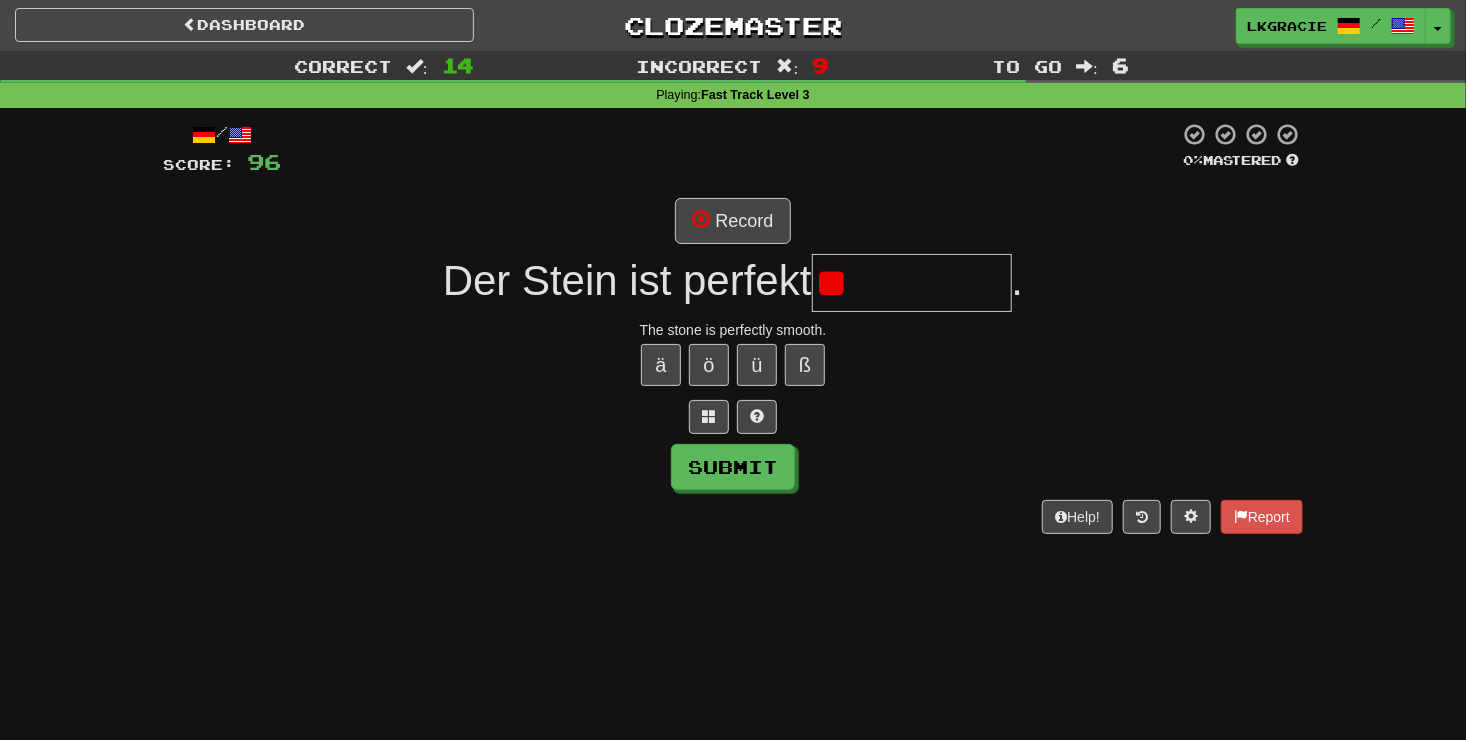 type on "*" 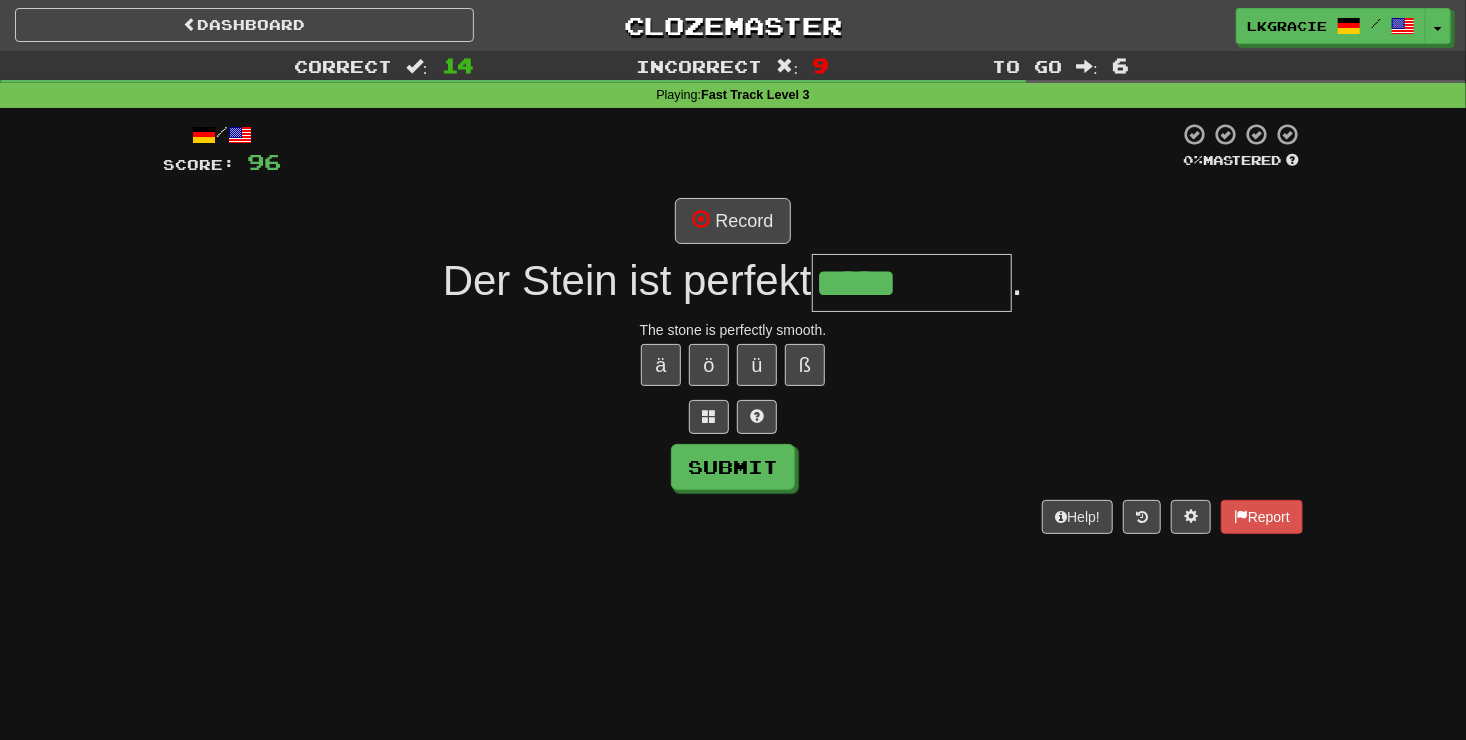 type on "*****" 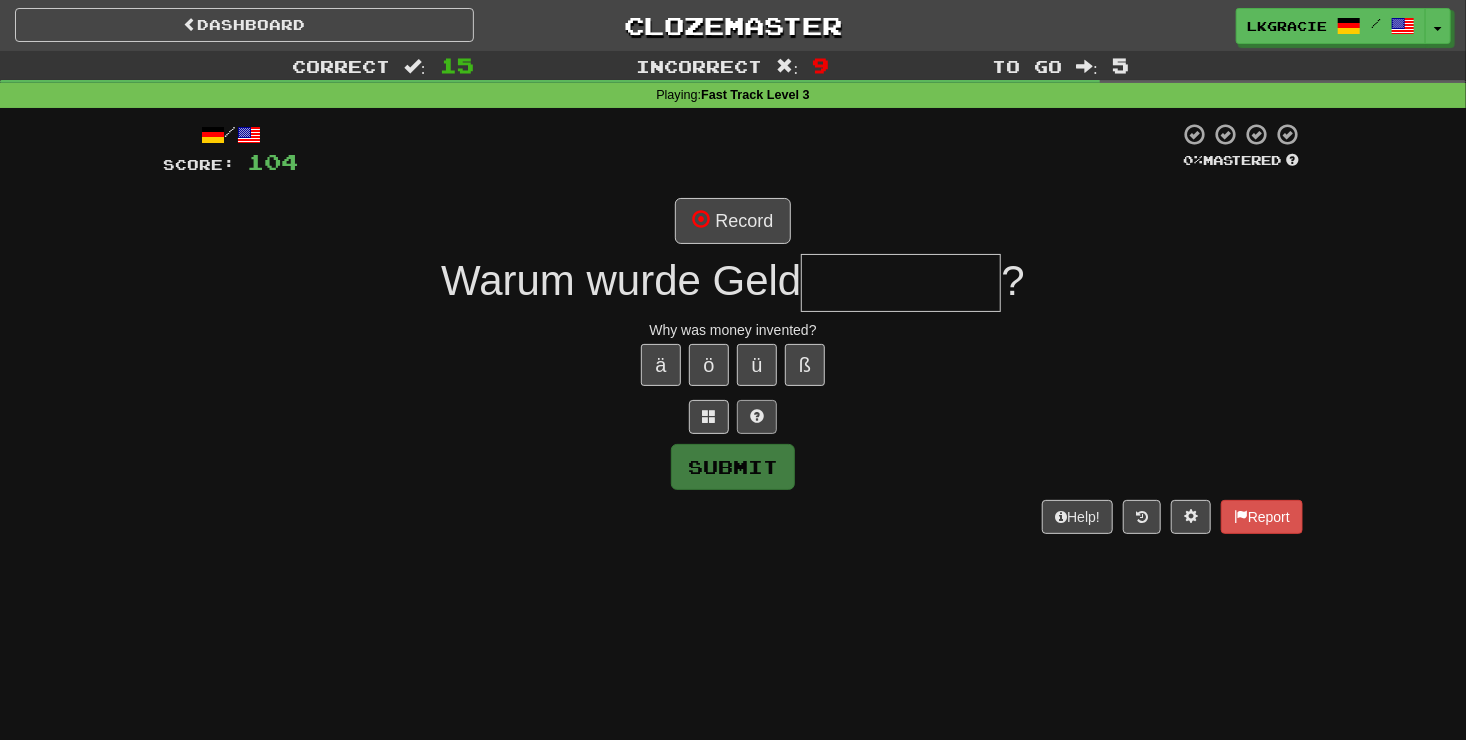 type on "*" 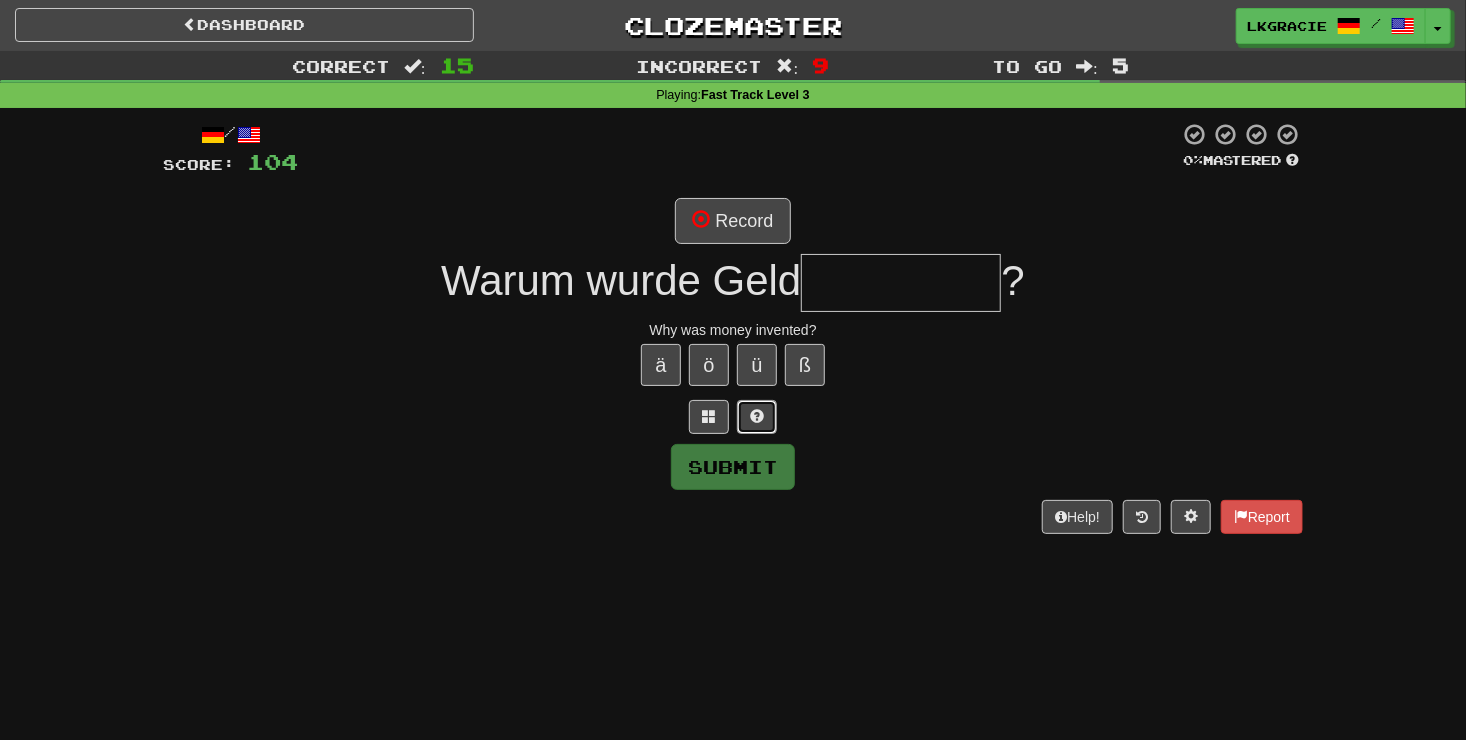 click at bounding box center (757, 417) 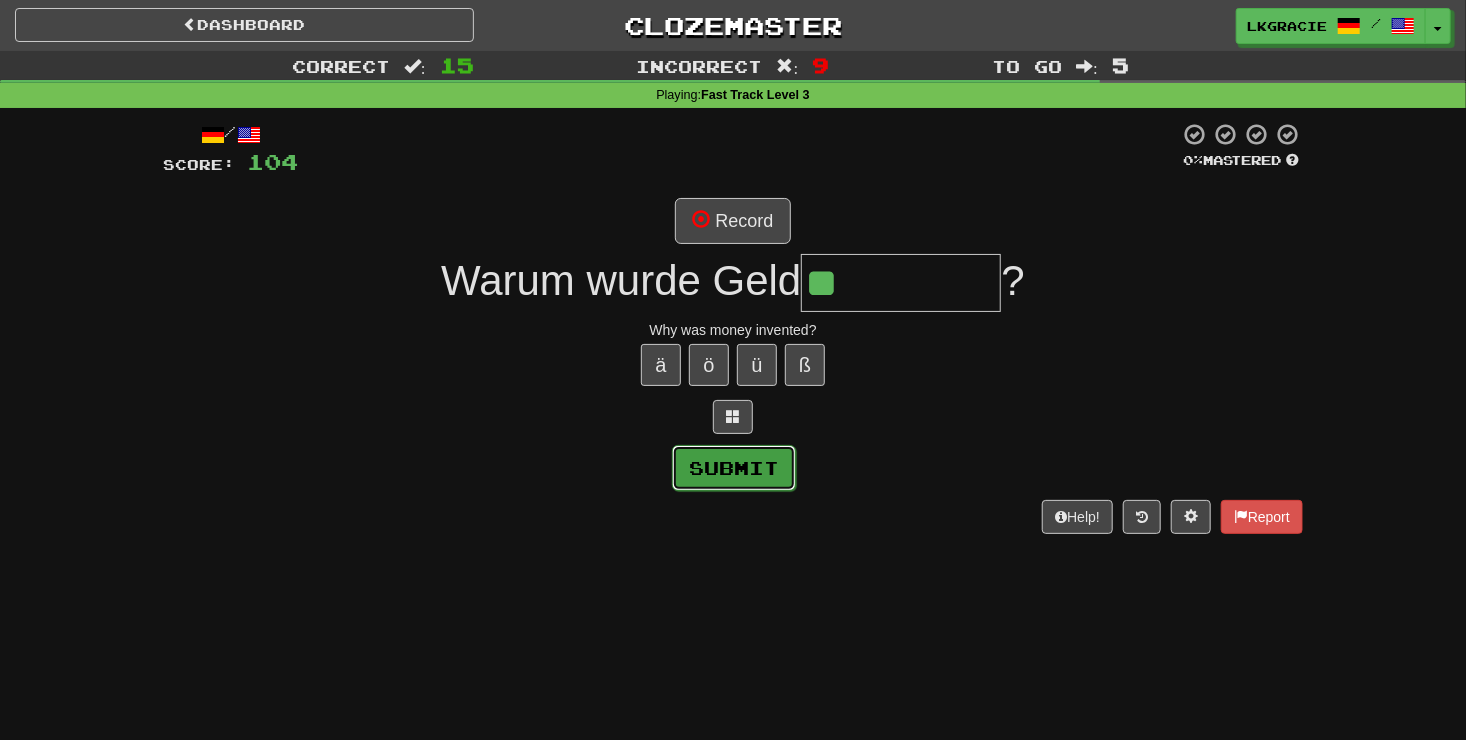 click on "Submit" at bounding box center [734, 468] 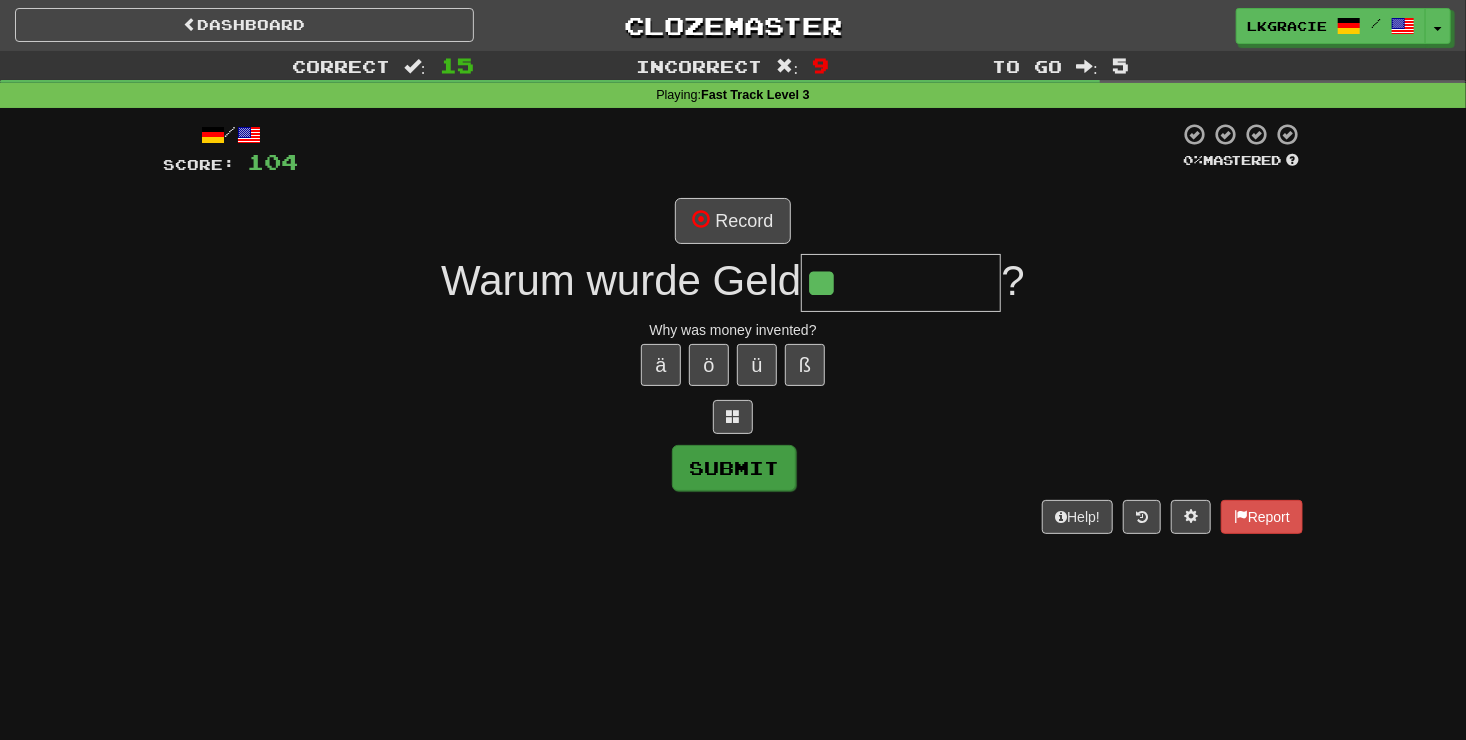 type on "********" 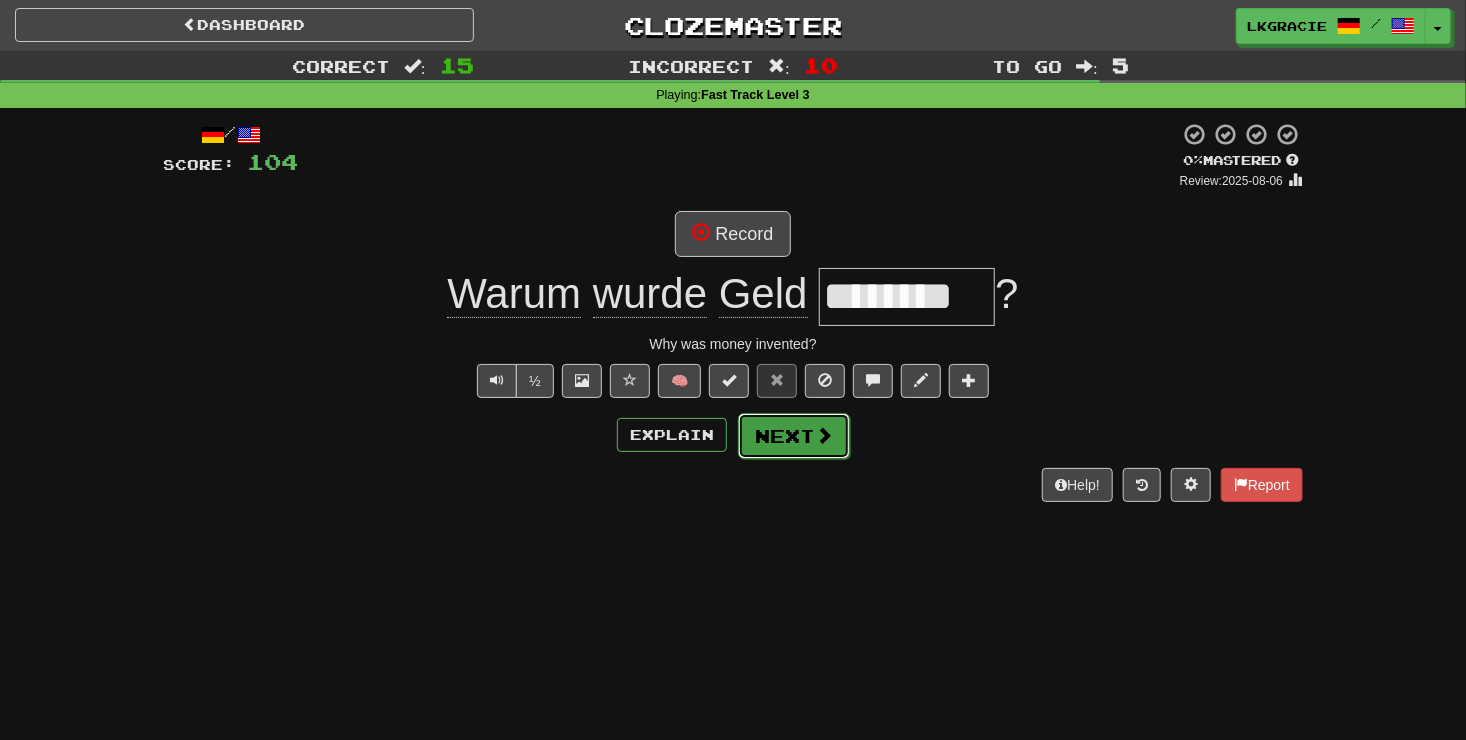 click on "Next" at bounding box center (794, 436) 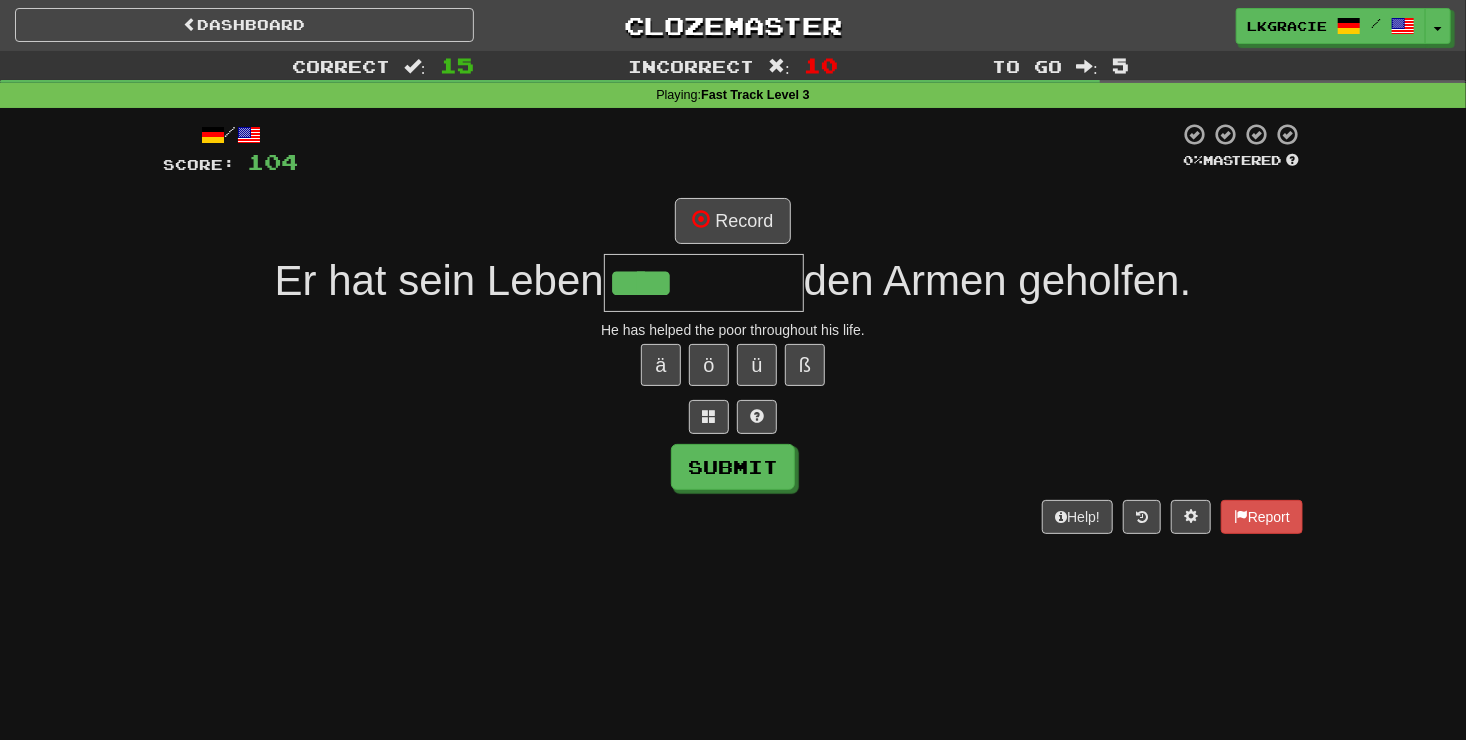 type on "****" 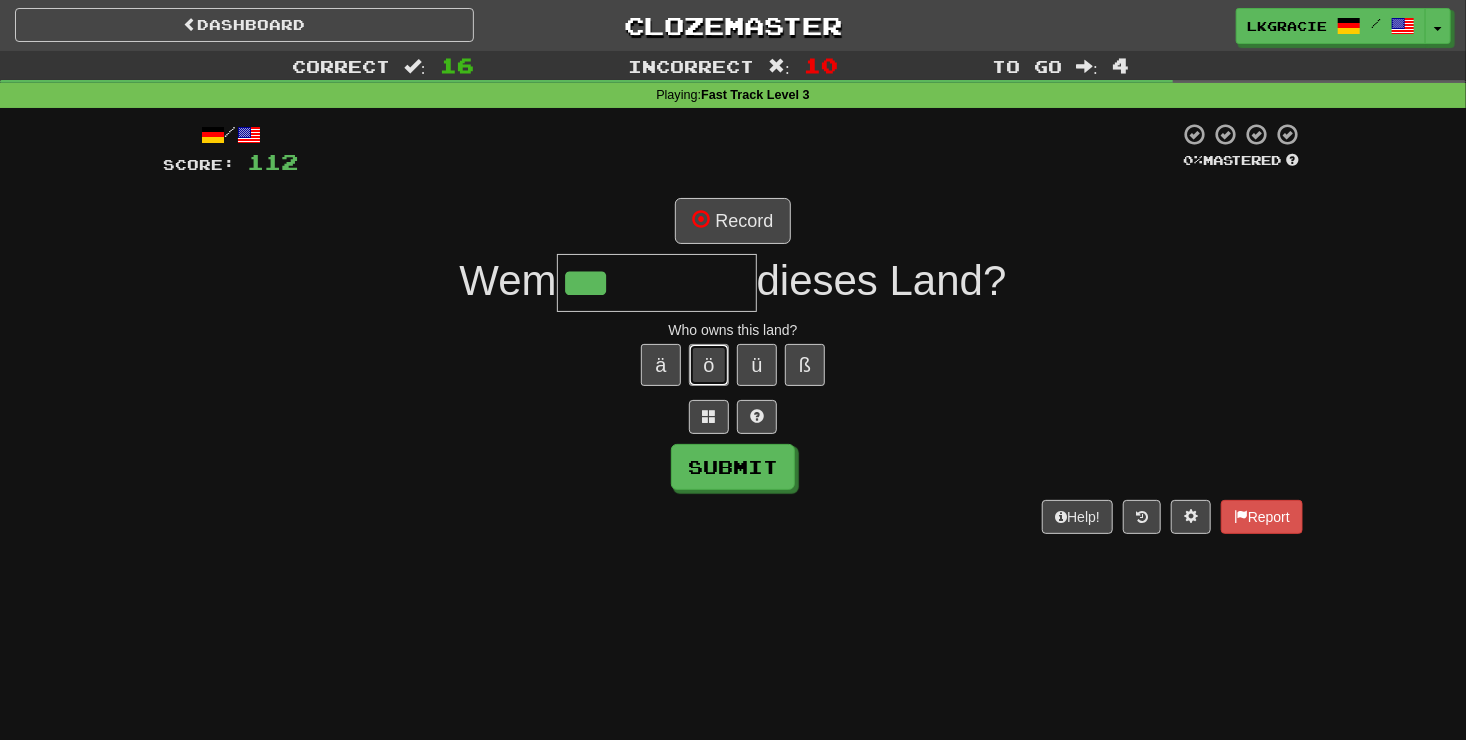 click on "ö" at bounding box center (709, 365) 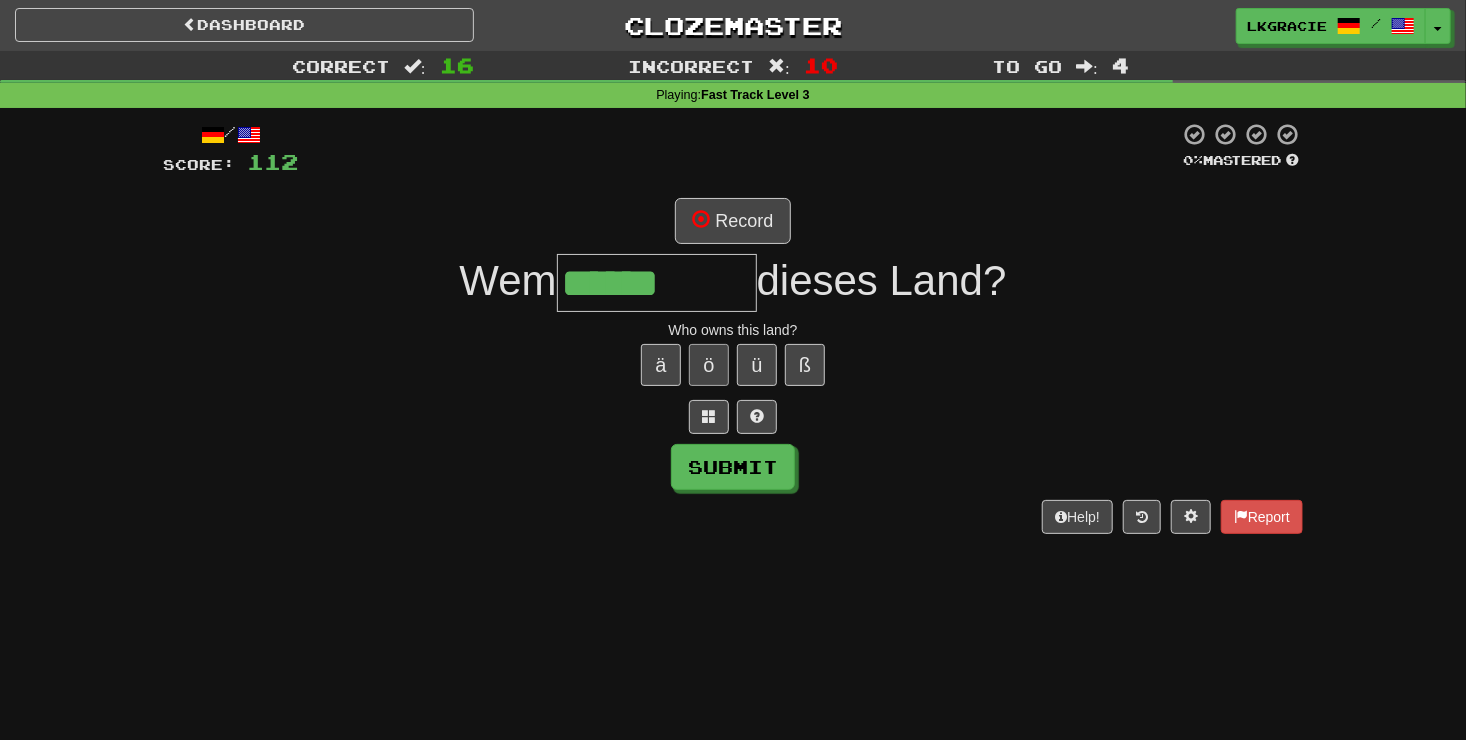 type on "******" 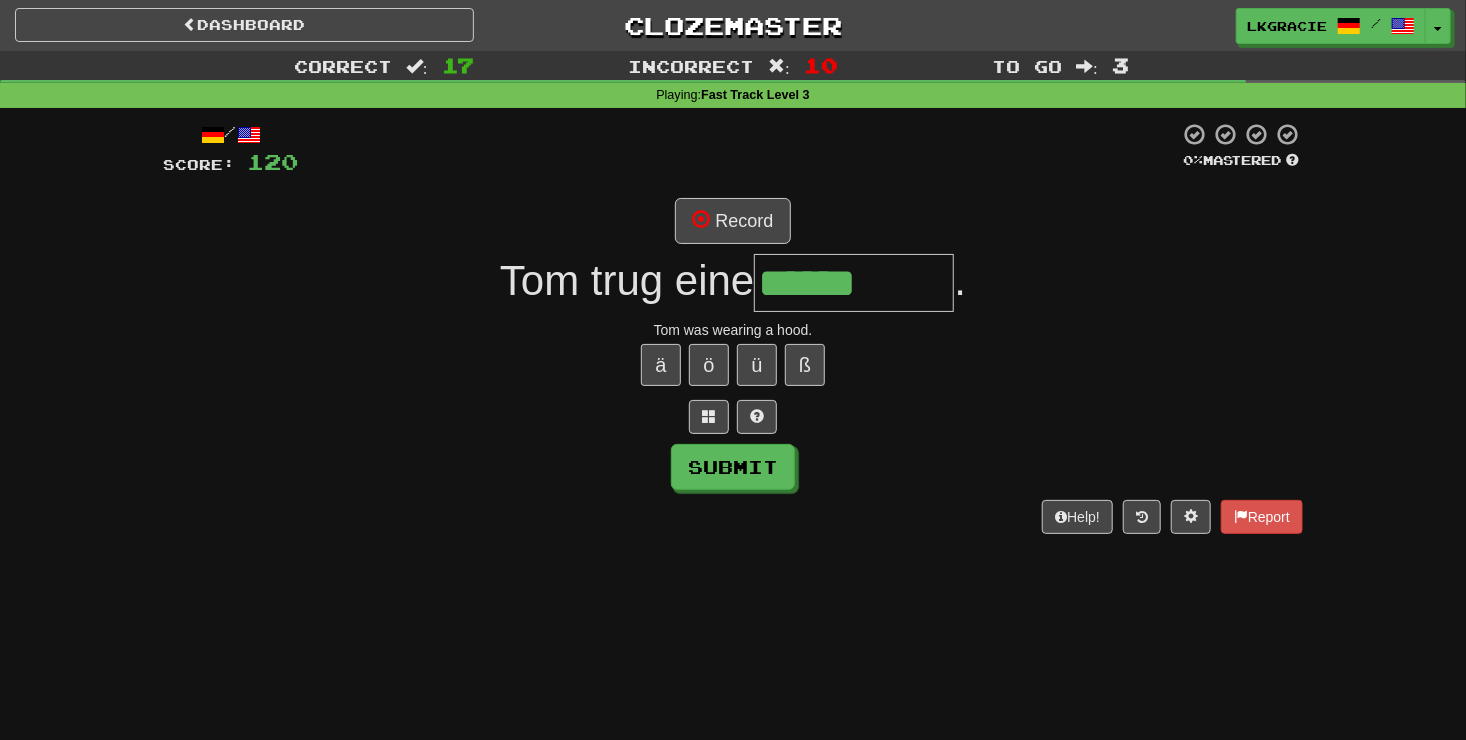 type on "******" 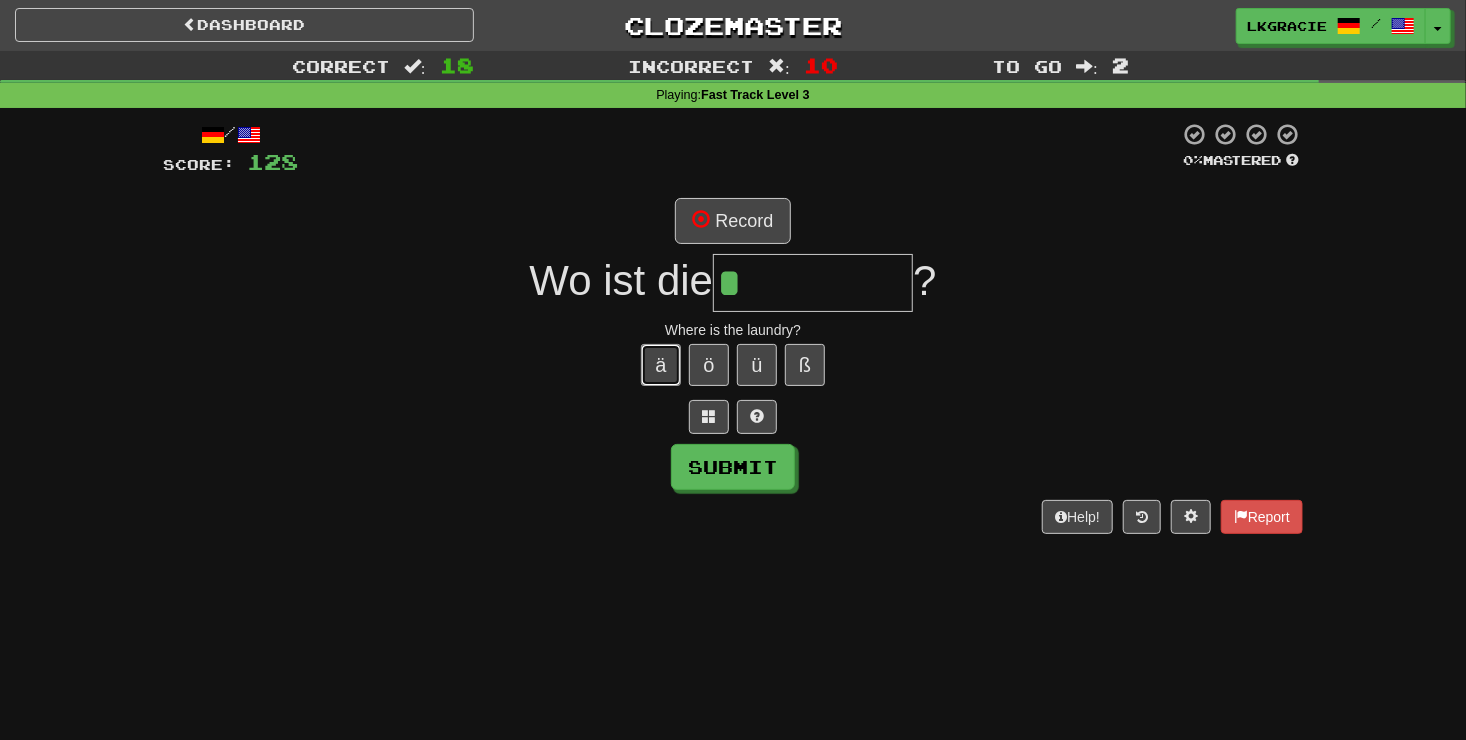 click on "ä" at bounding box center [661, 365] 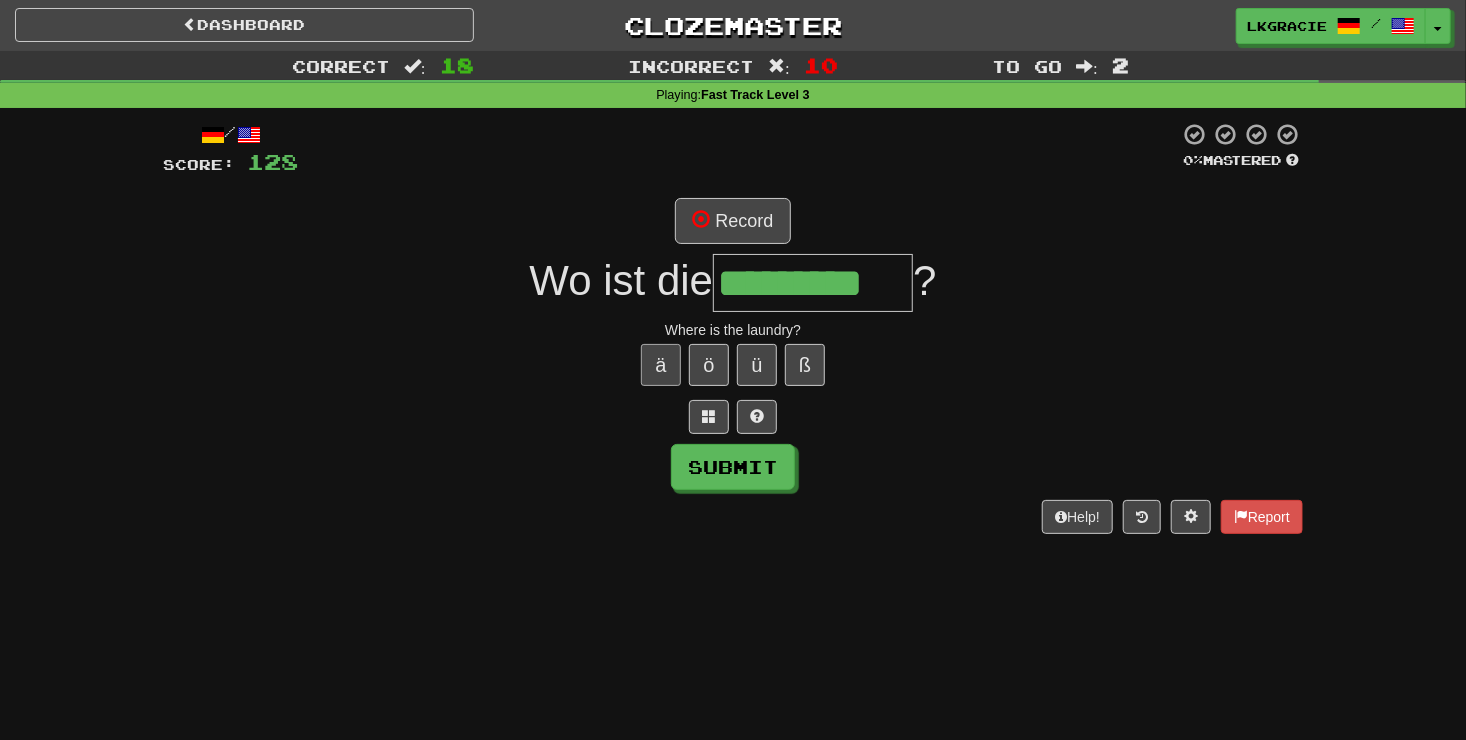 type on "*********" 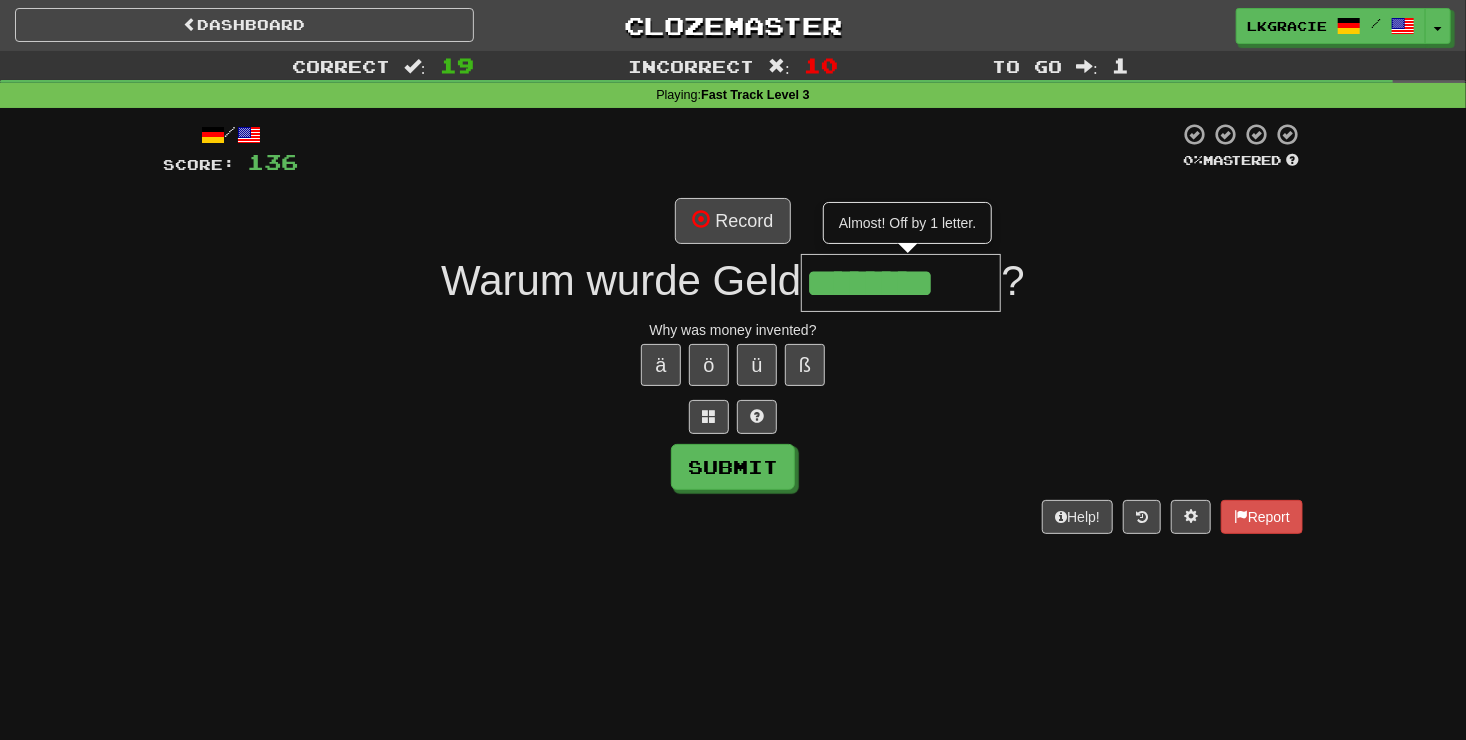 type on "********" 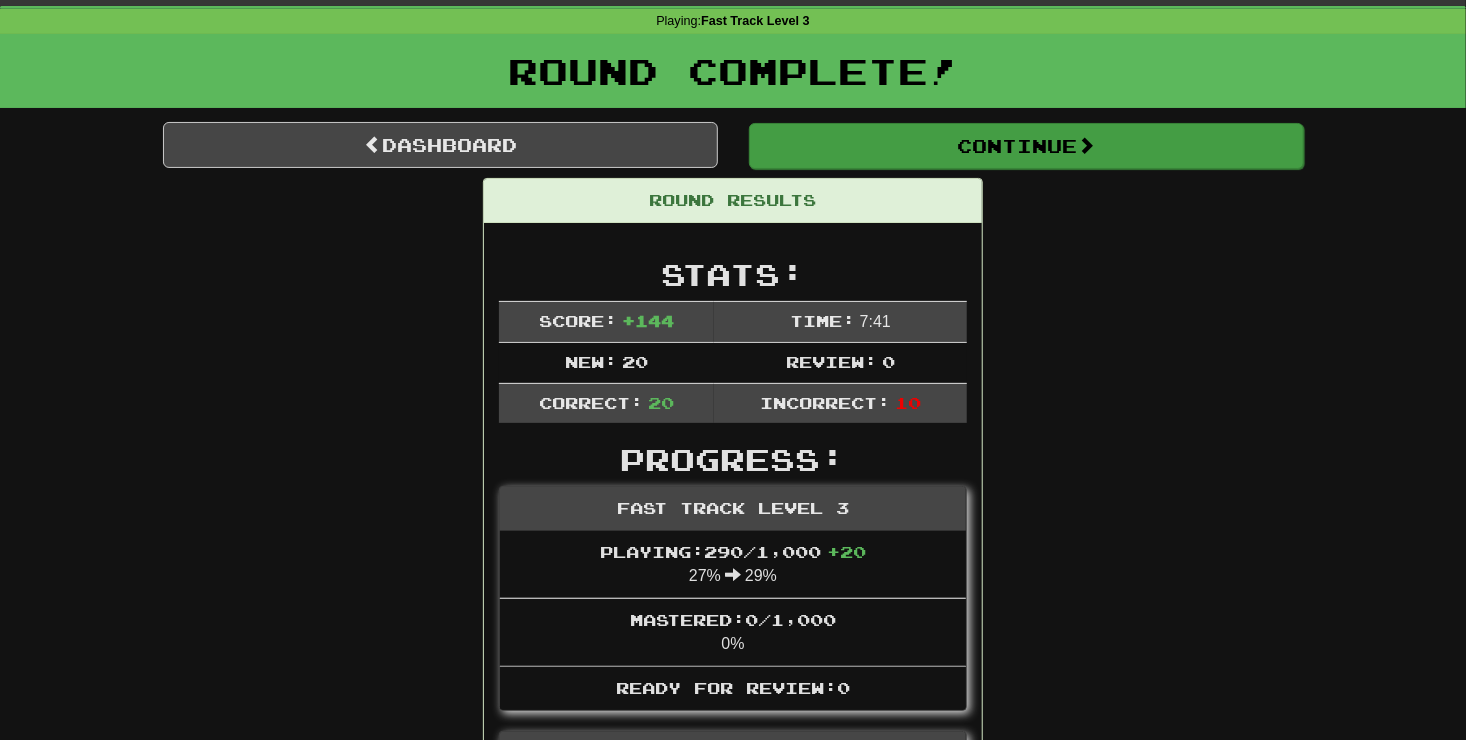 scroll, scrollTop: 75, scrollLeft: 0, axis: vertical 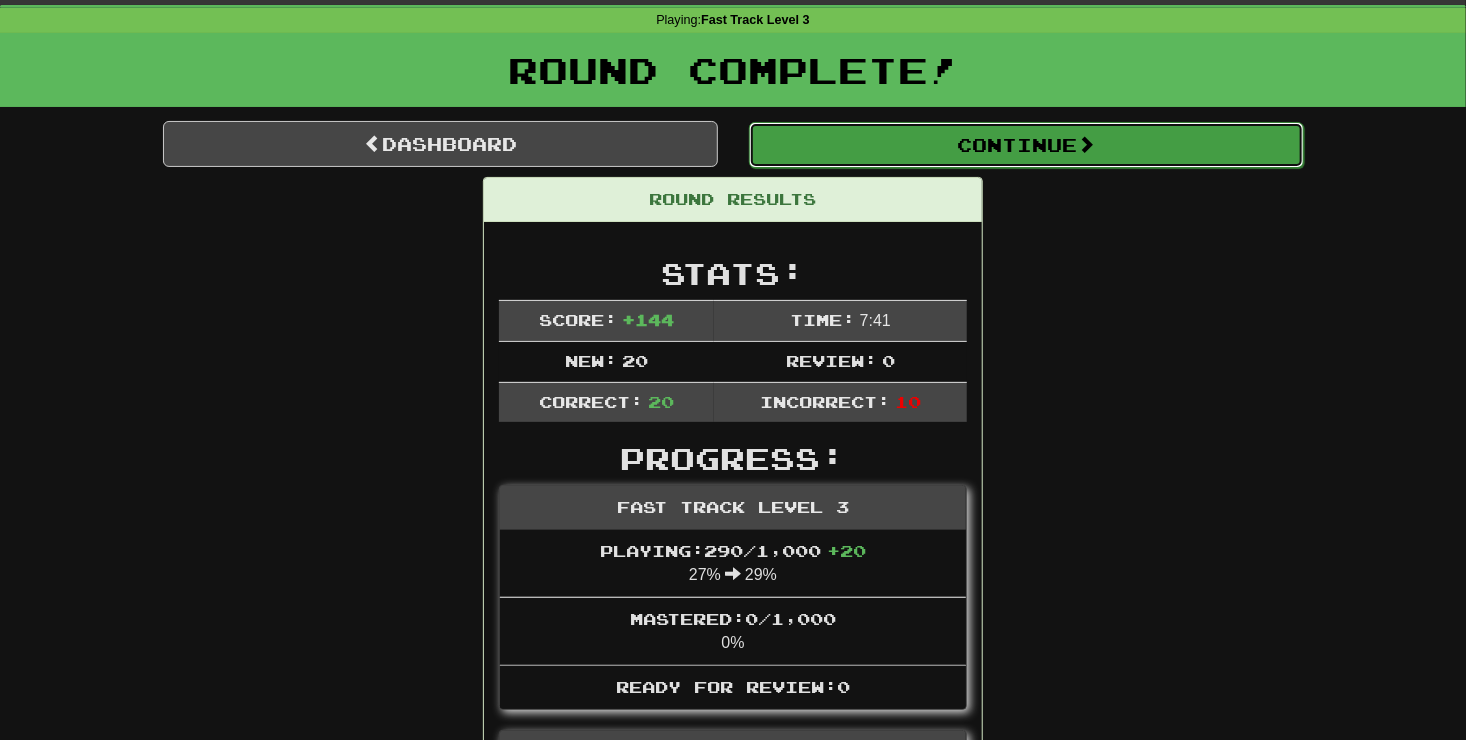 click on "Continue" at bounding box center [1026, 145] 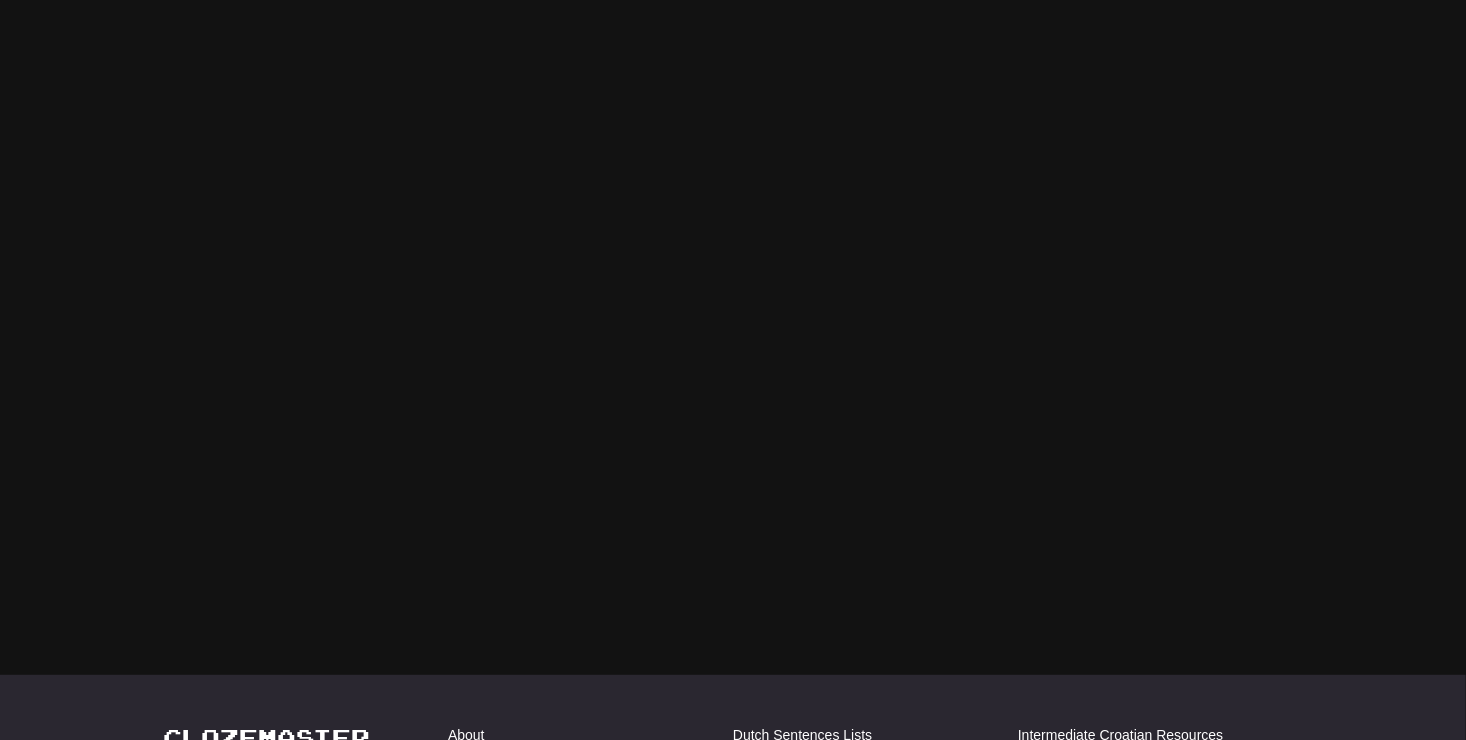 scroll, scrollTop: 75, scrollLeft: 0, axis: vertical 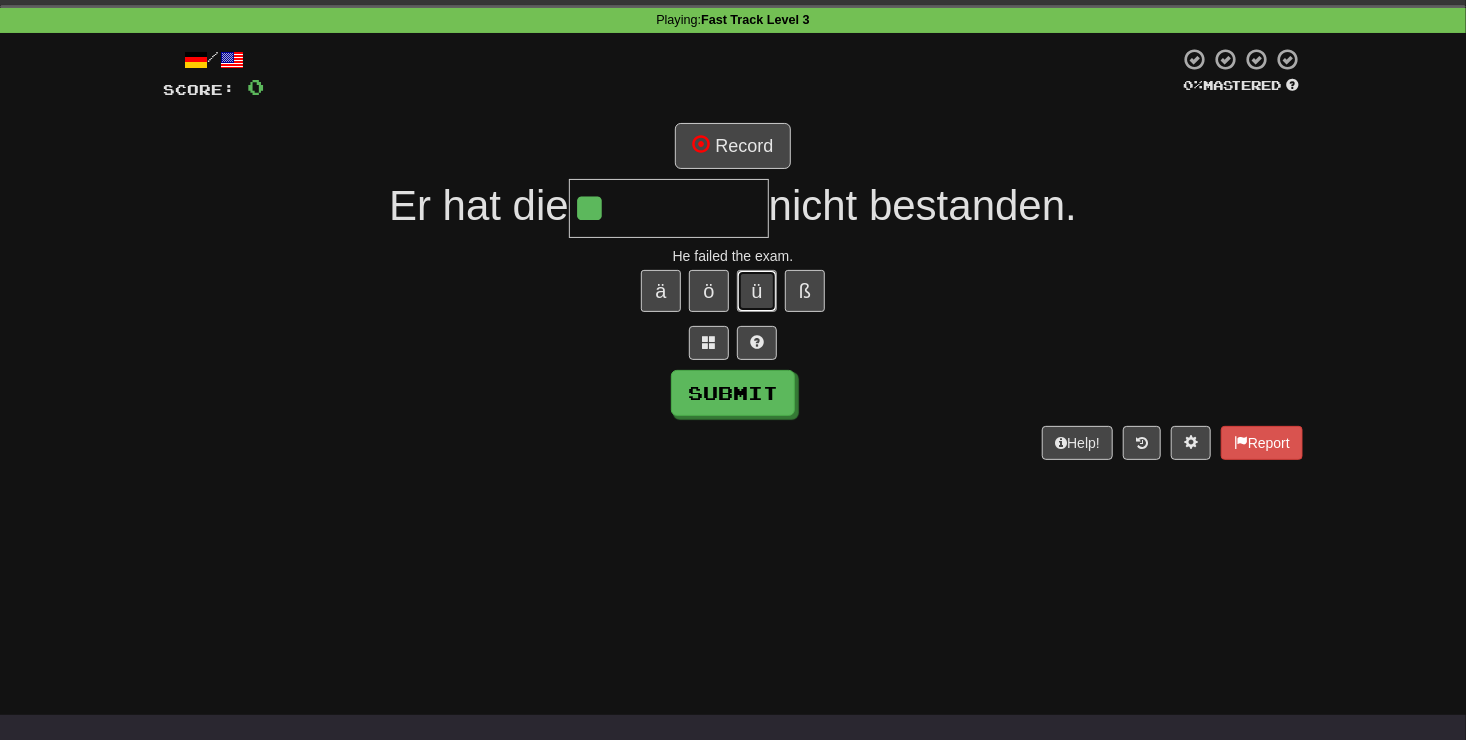 click on "ü" at bounding box center [757, 291] 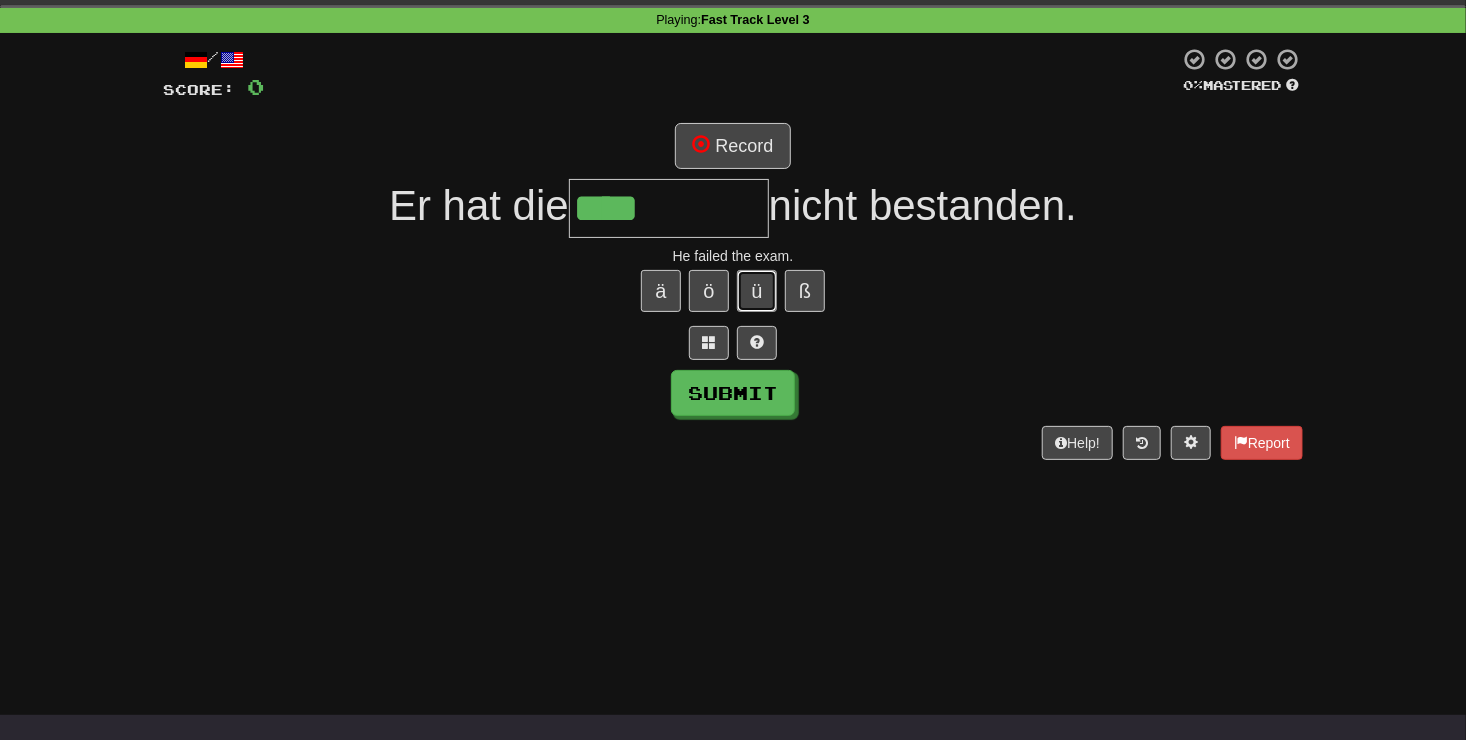 click on "ü" at bounding box center [757, 291] 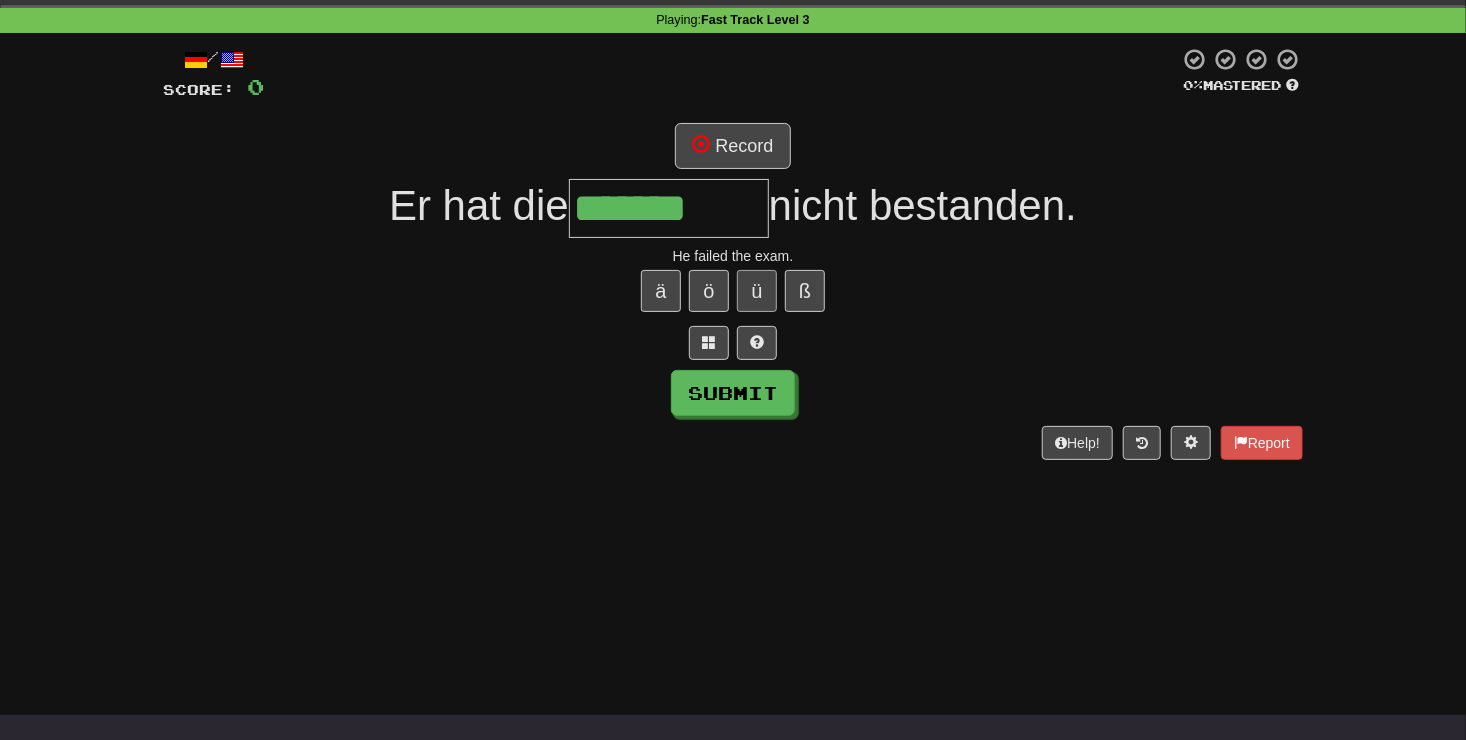 type on "*******" 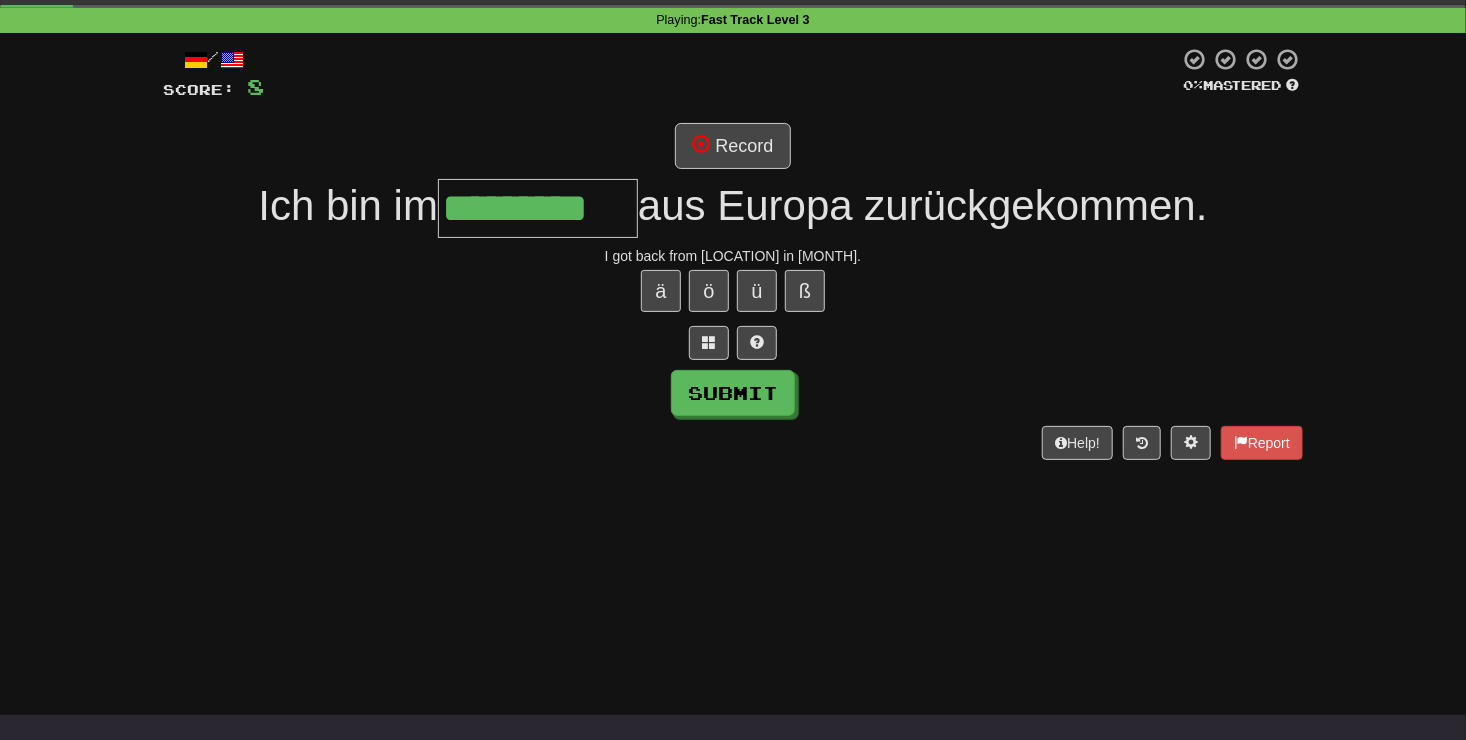 scroll, scrollTop: 0, scrollLeft: 5, axis: horizontal 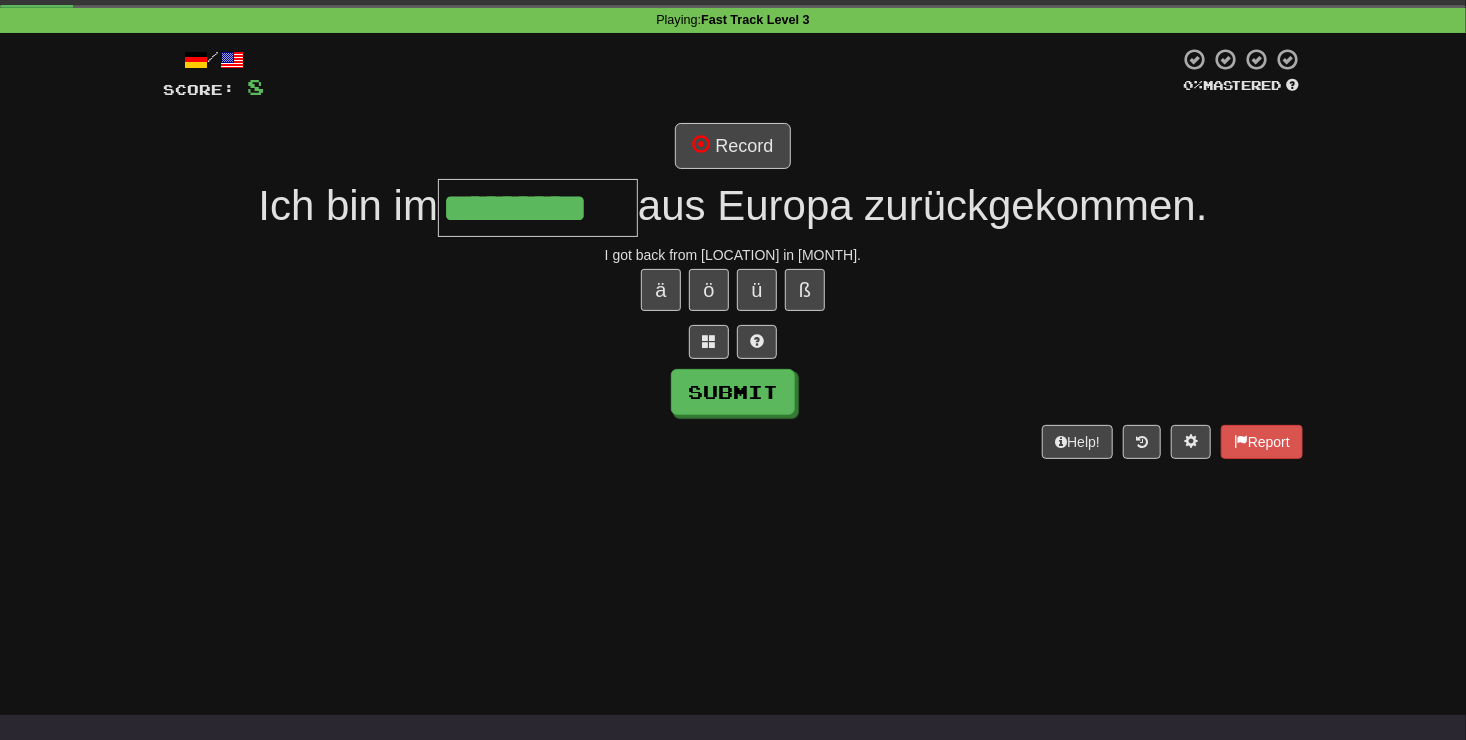 type on "*********" 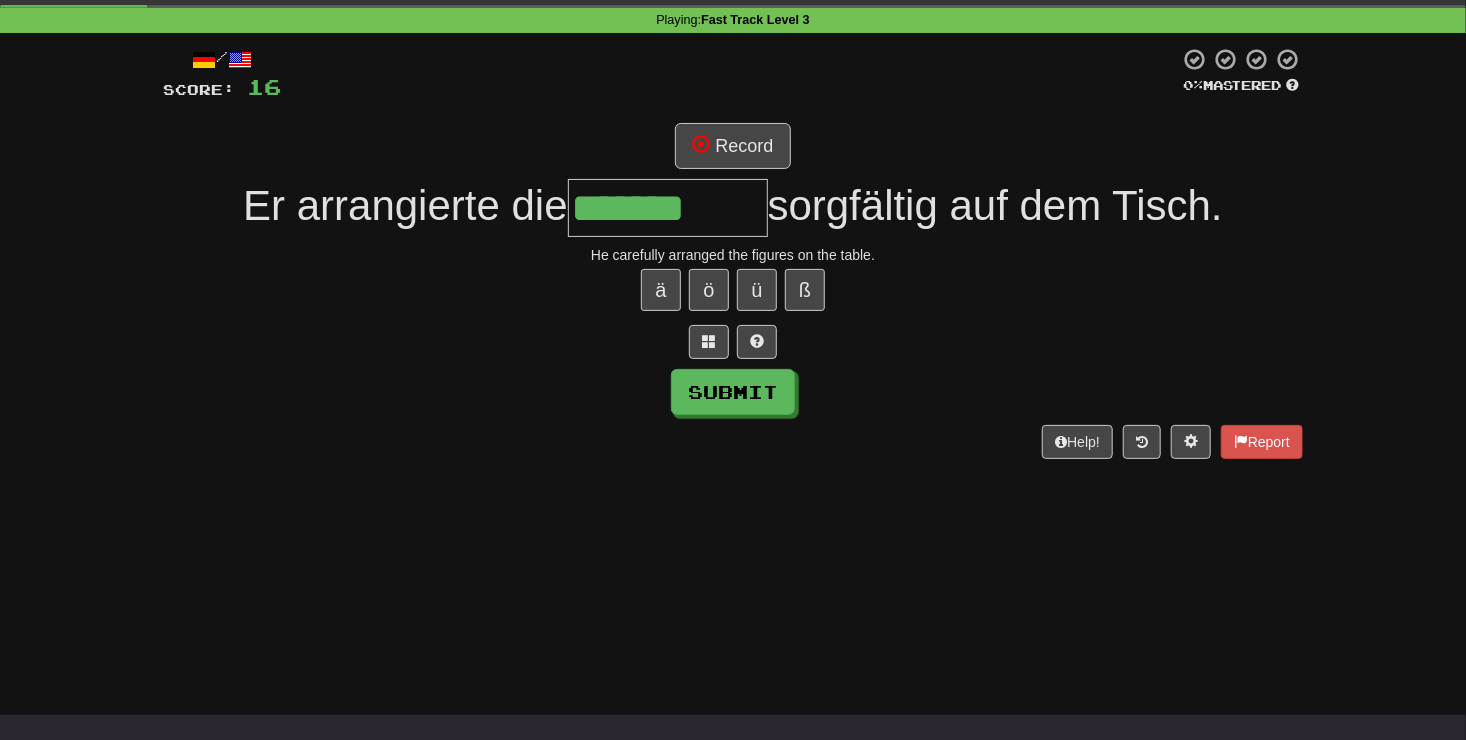type on "*******" 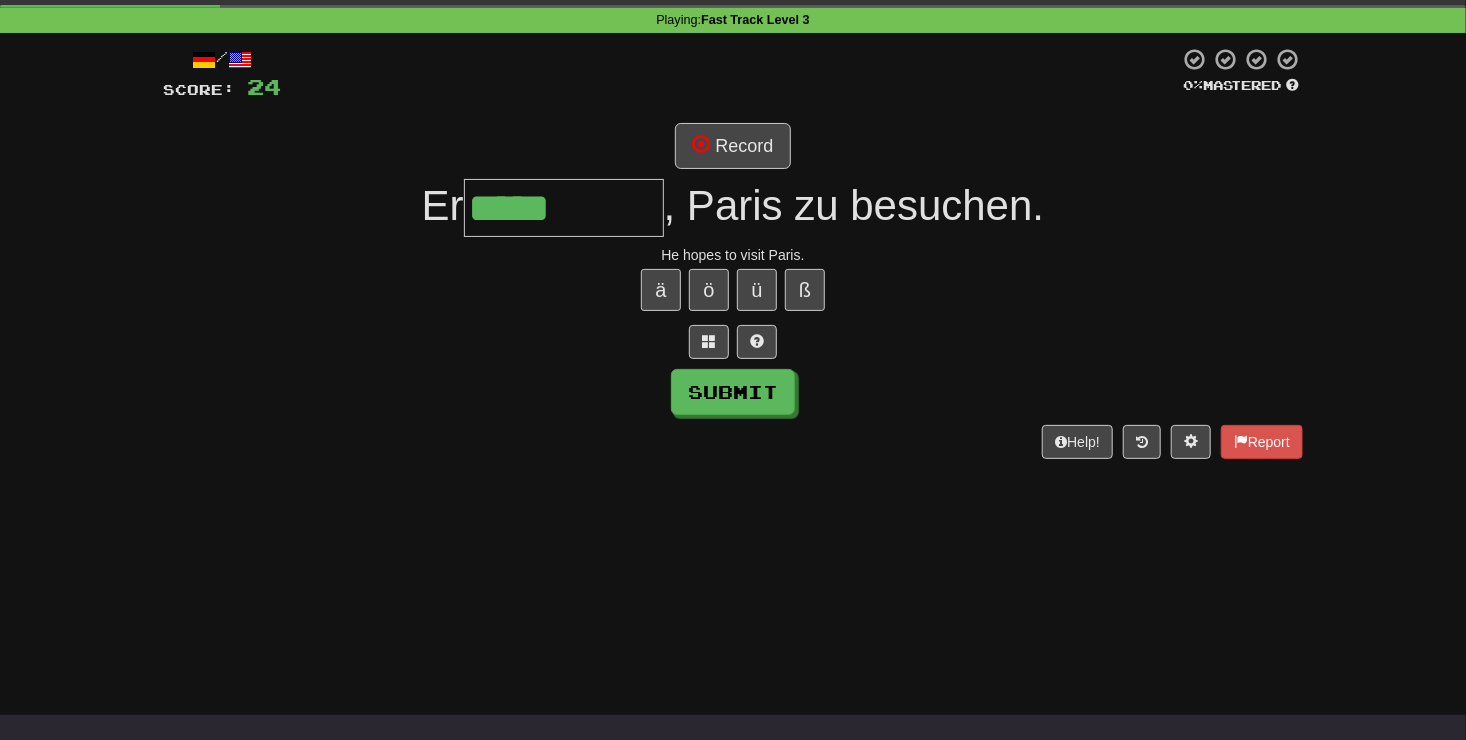 type on "*****" 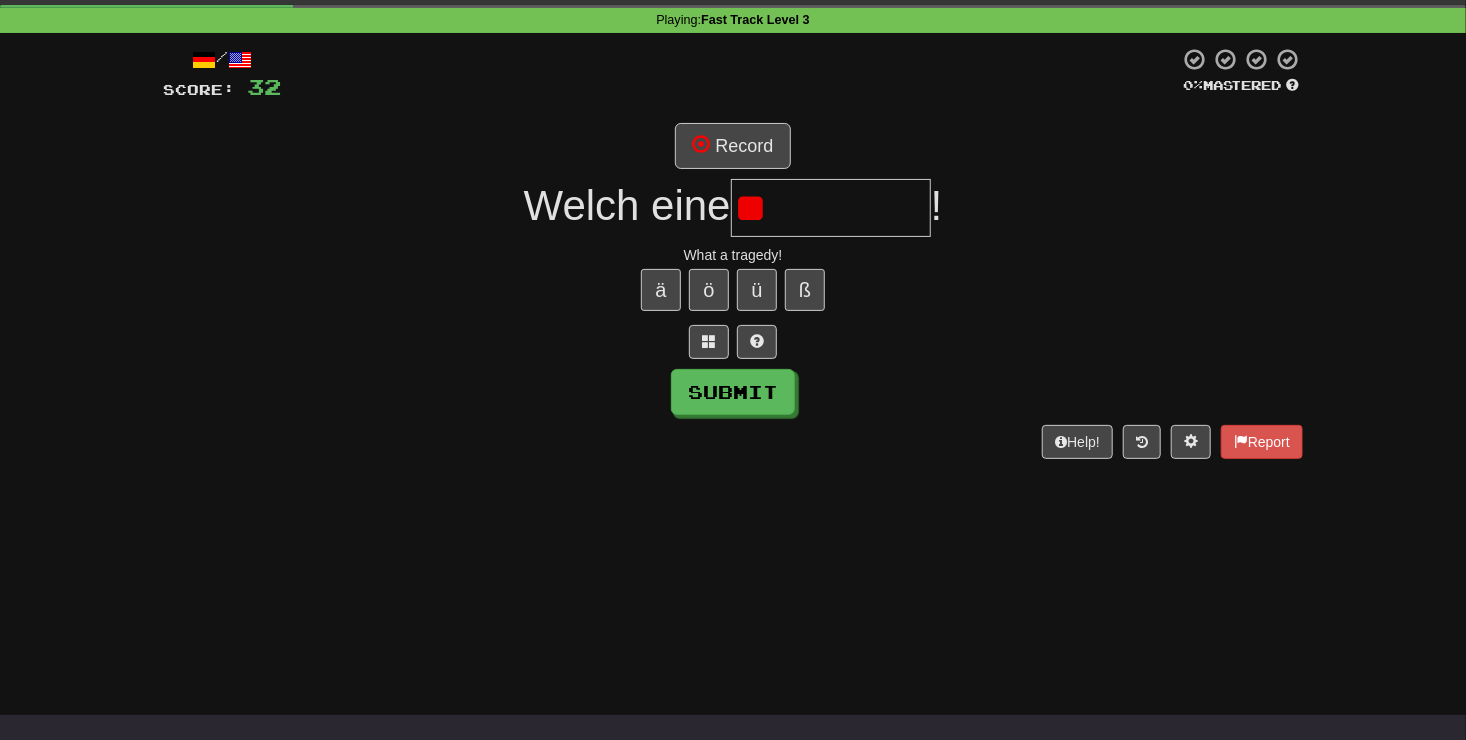 type on "*" 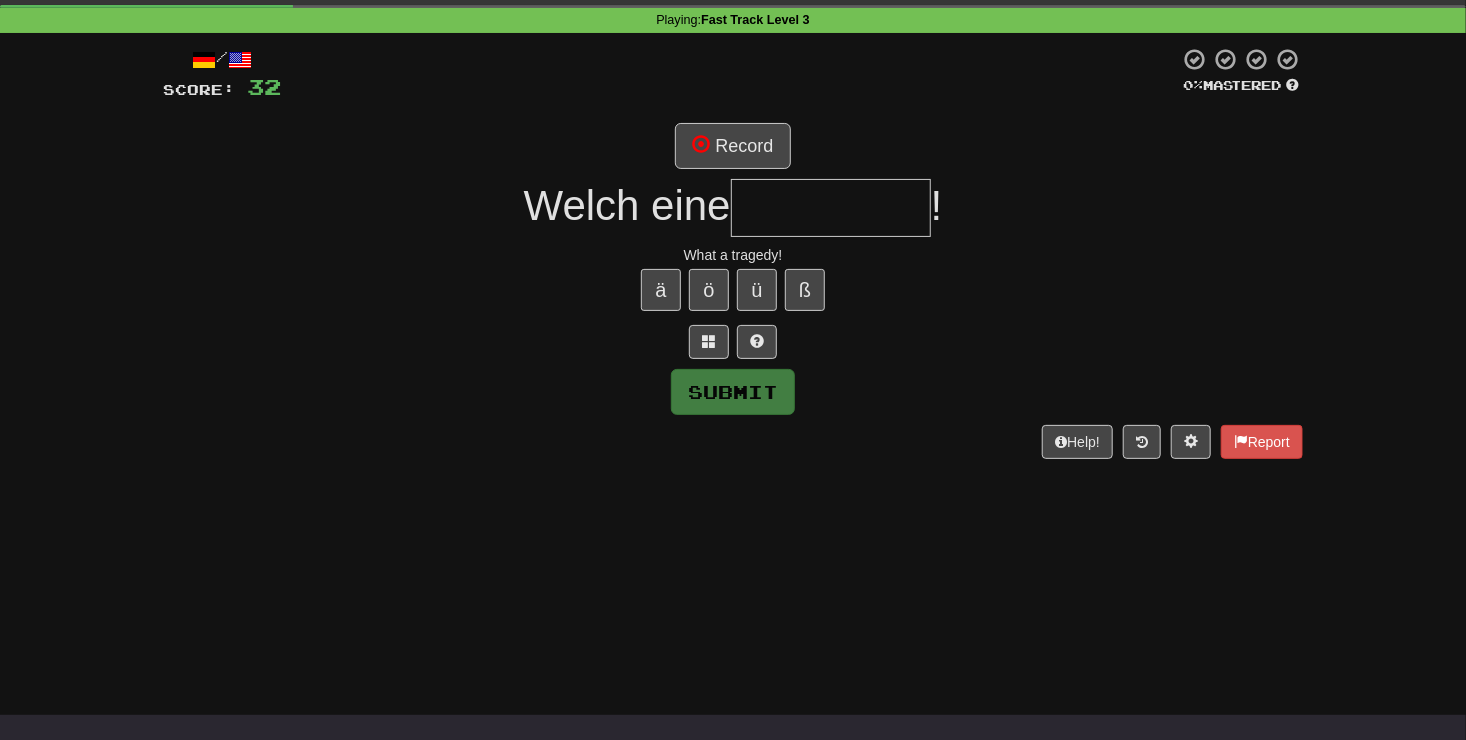 type on "*" 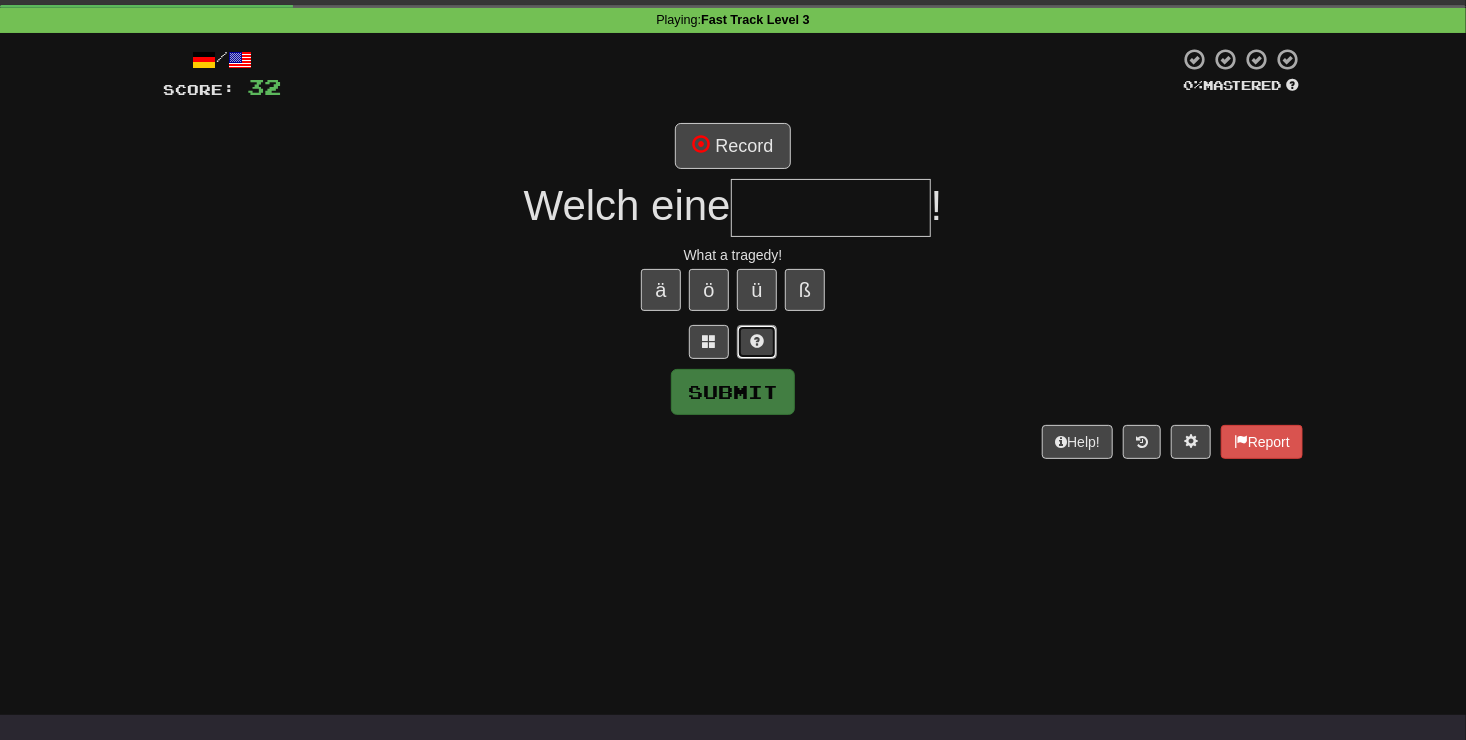 click at bounding box center [757, 341] 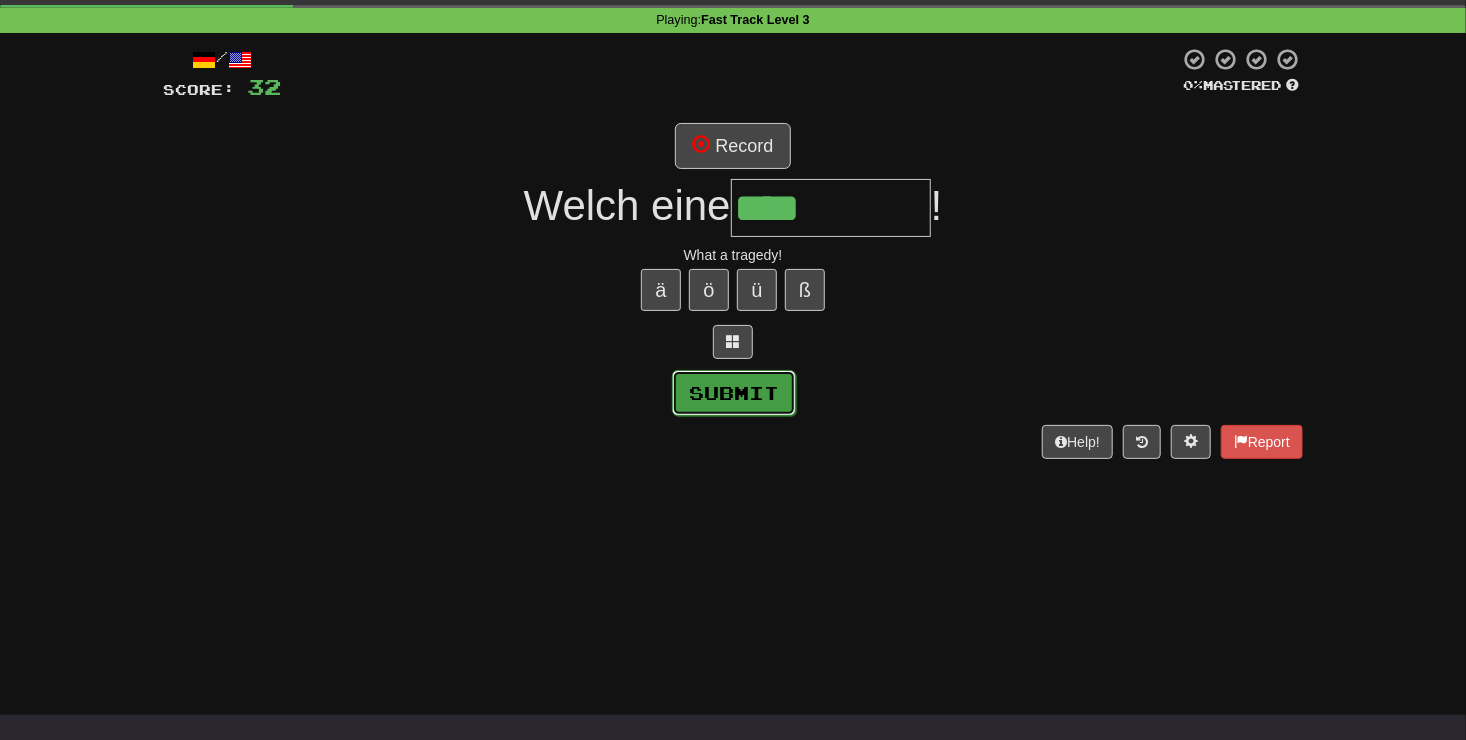 click on "Submit" at bounding box center (734, 393) 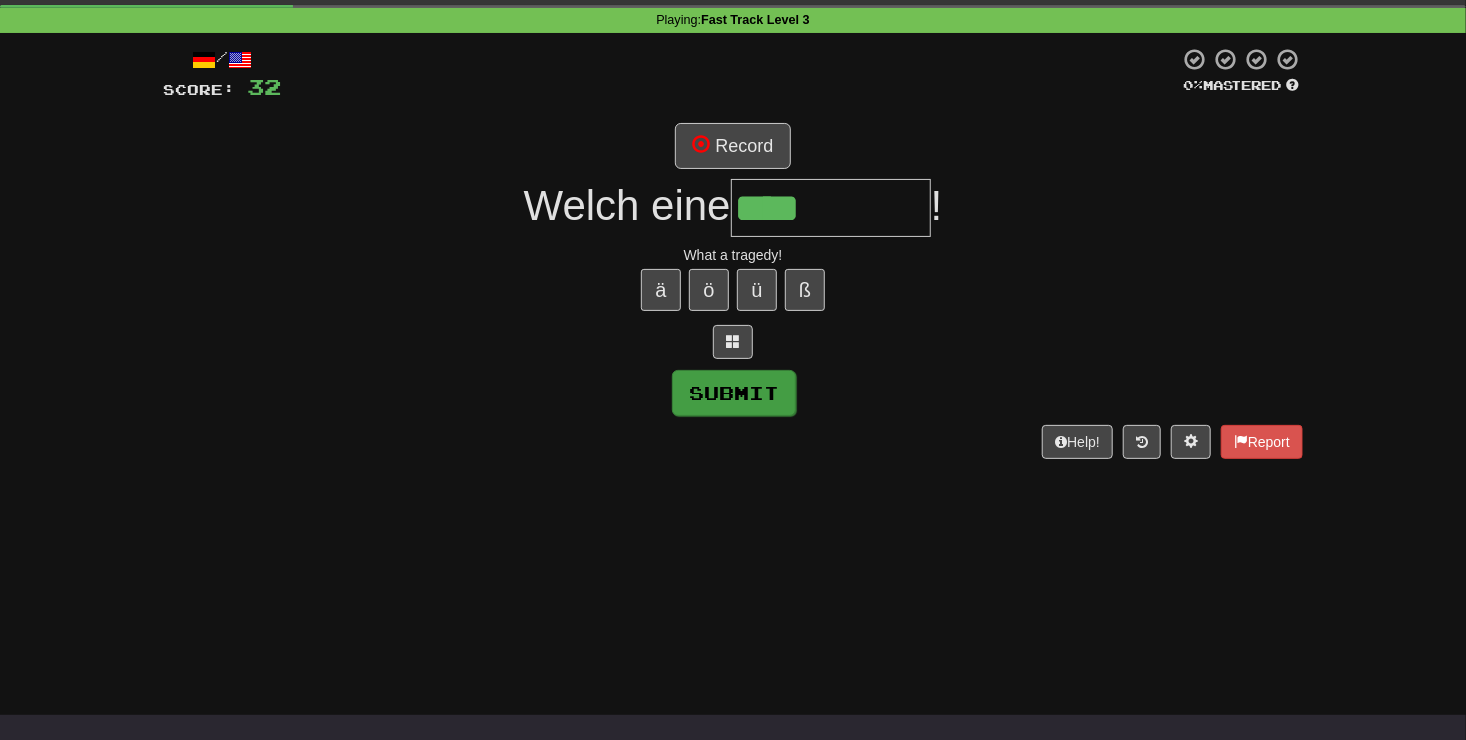 type on "********" 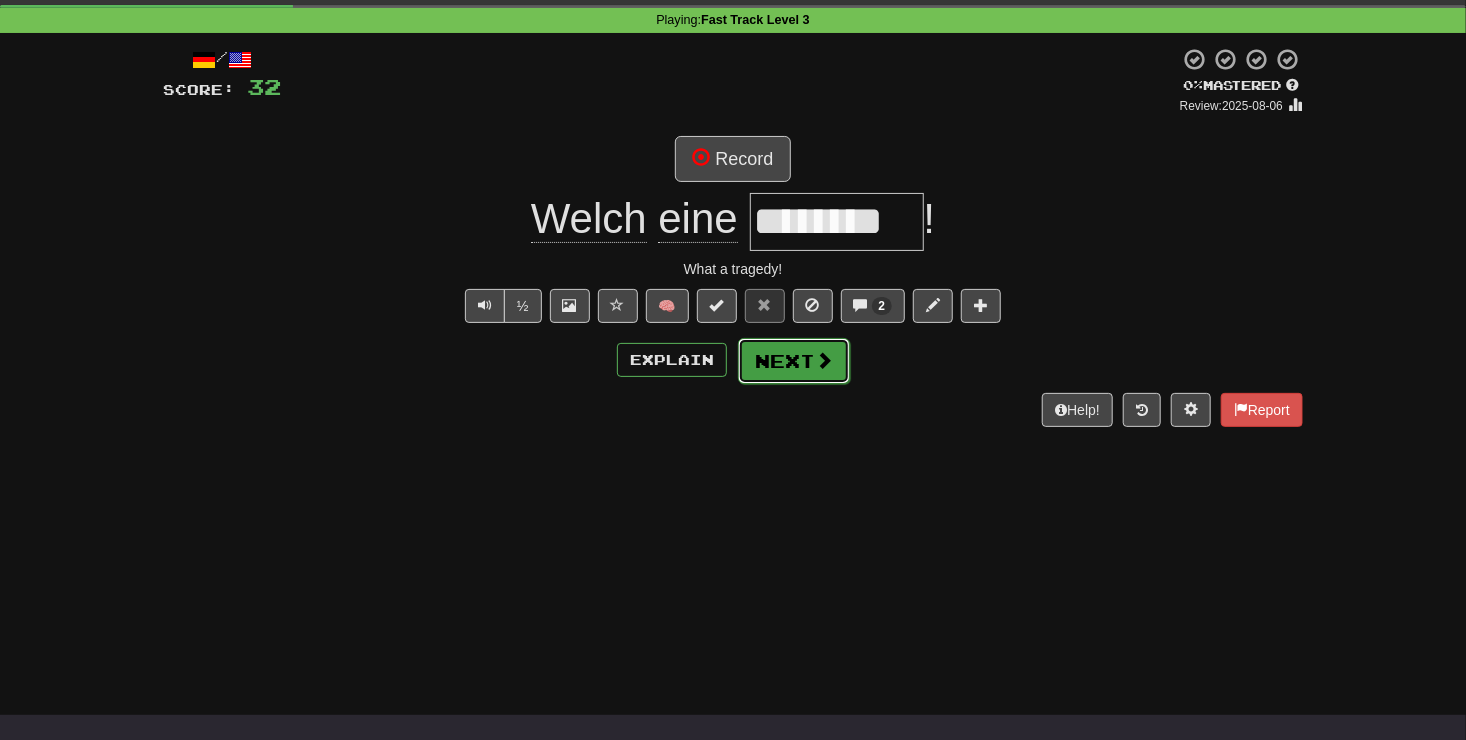 click at bounding box center (824, 360) 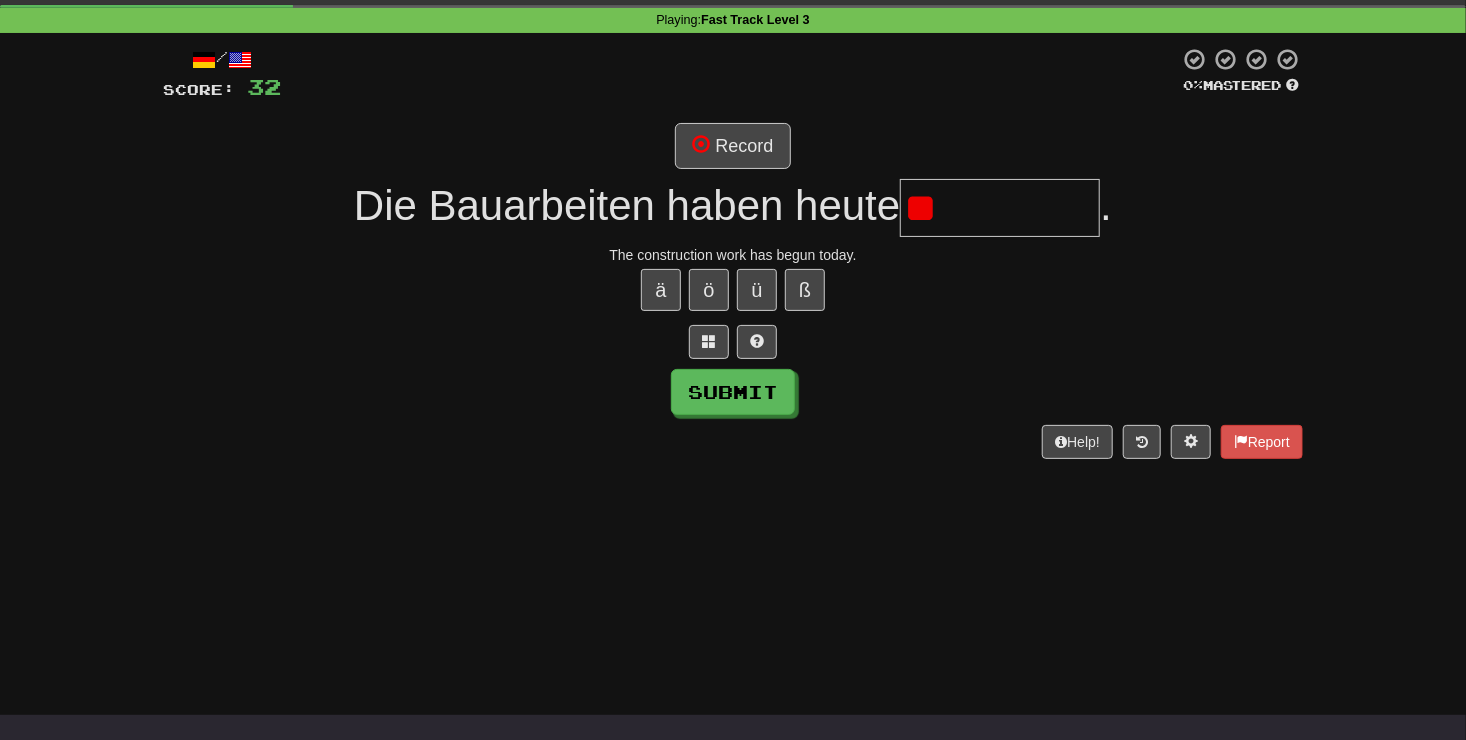 type on "*" 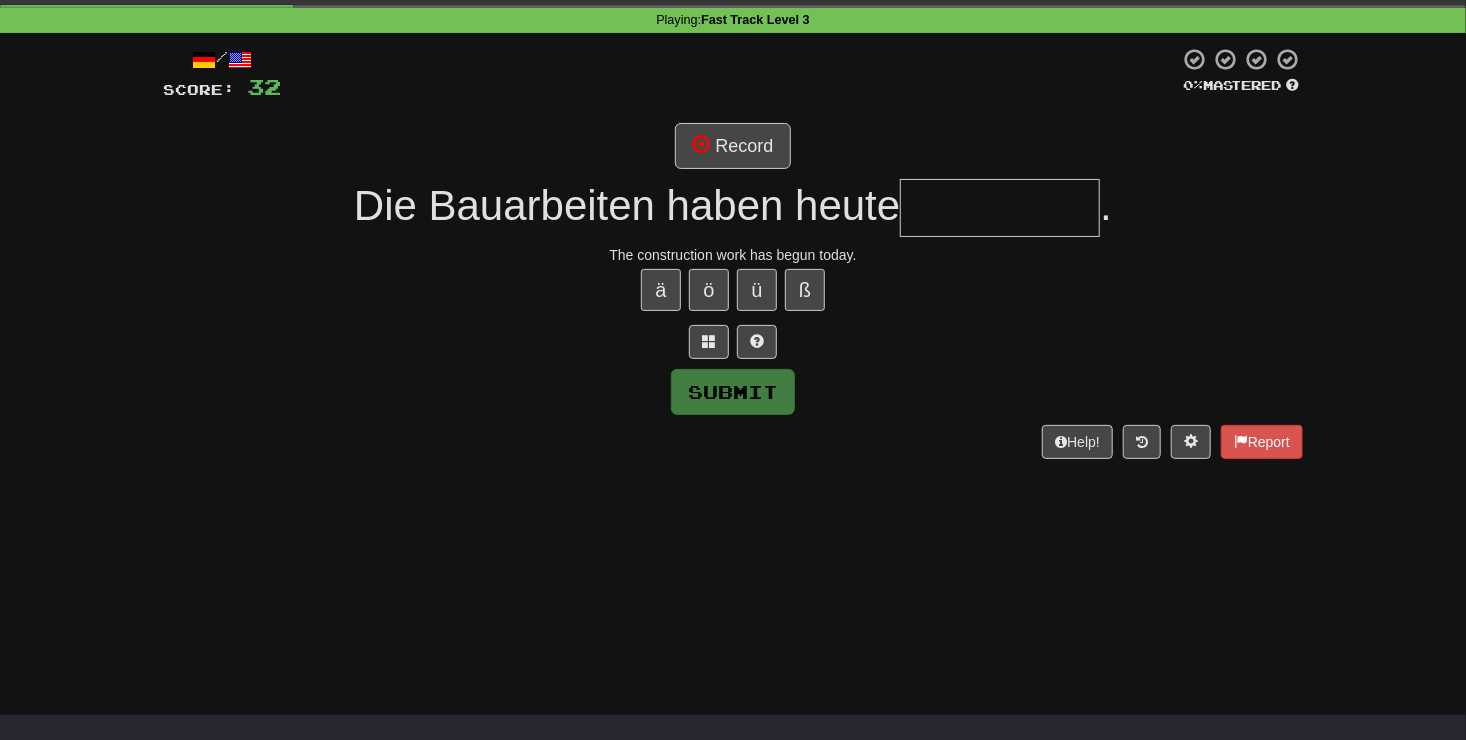 type on "*" 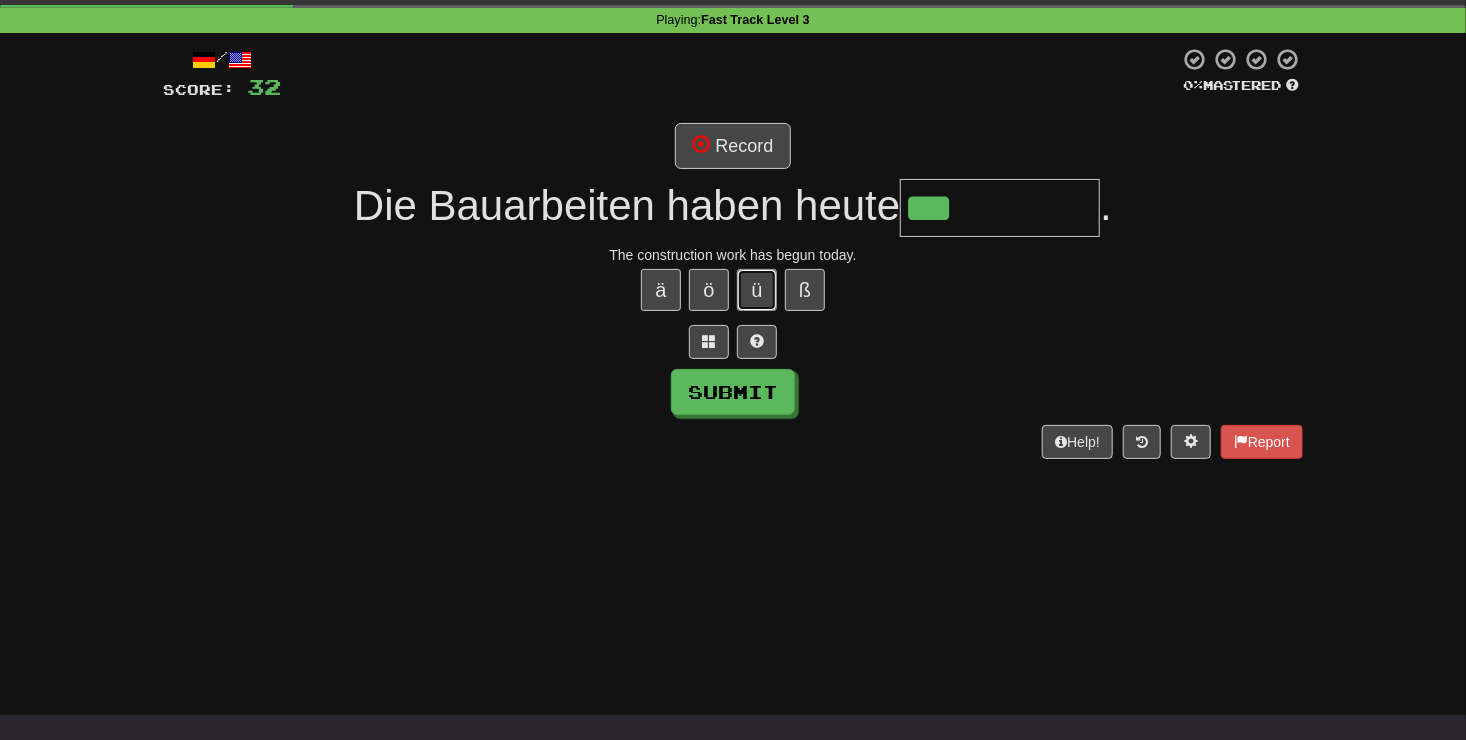 click on "ü" at bounding box center (757, 290) 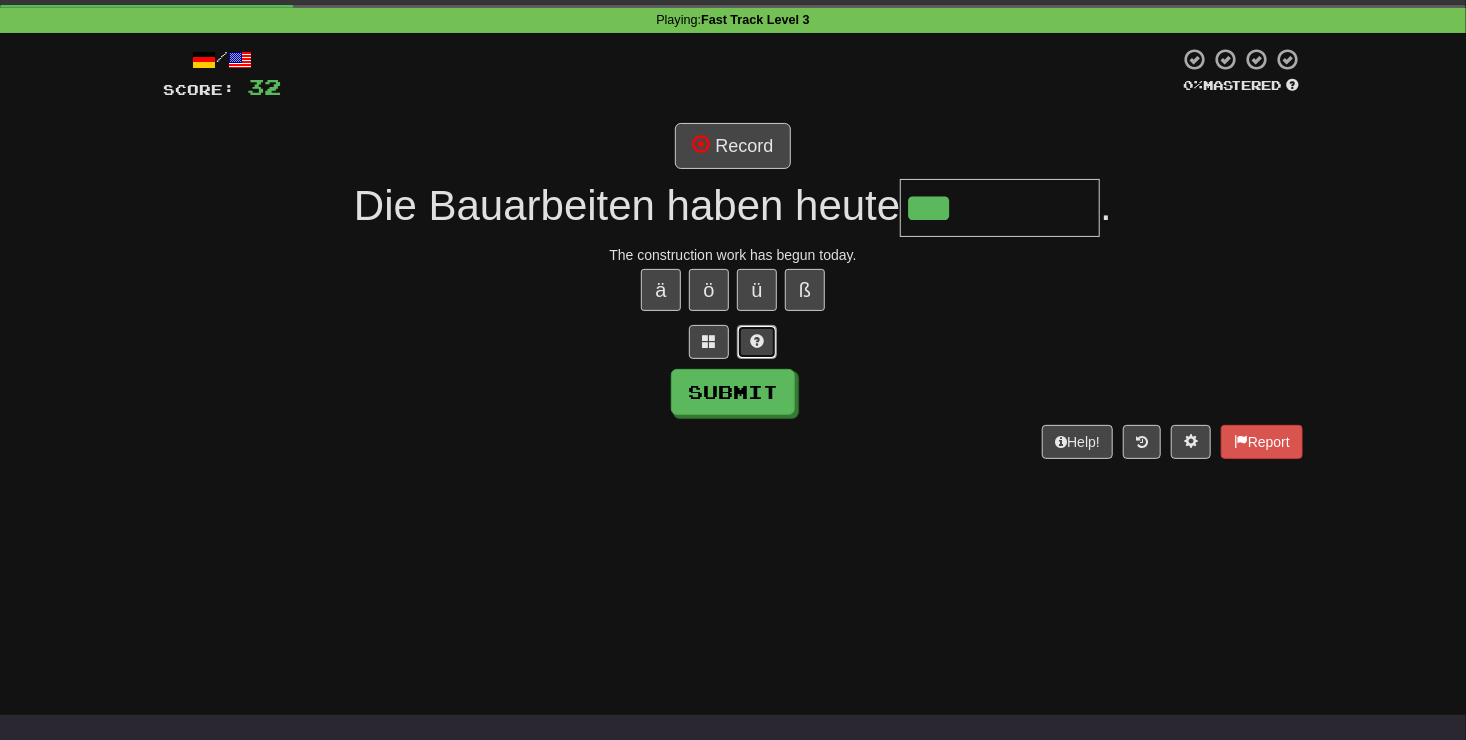 click at bounding box center (757, 341) 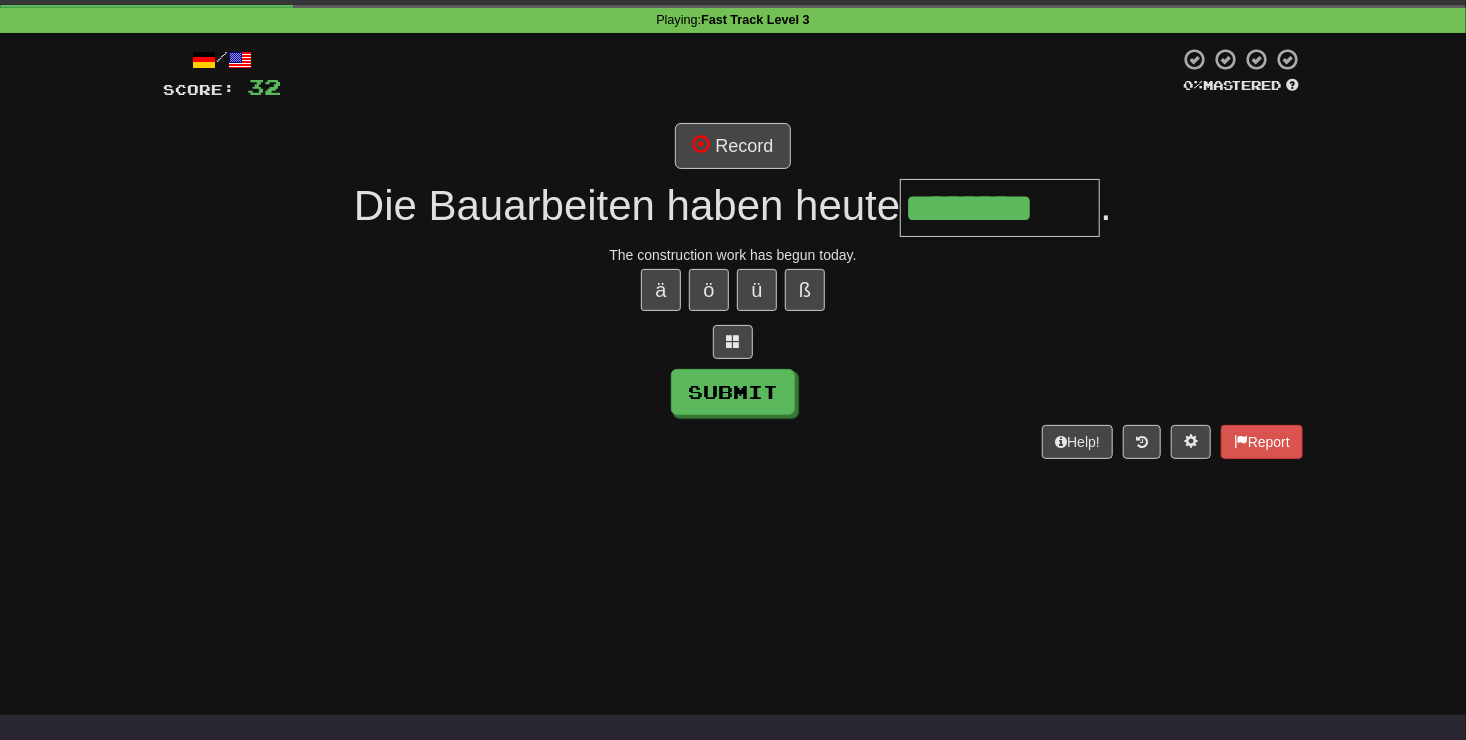 type on "********" 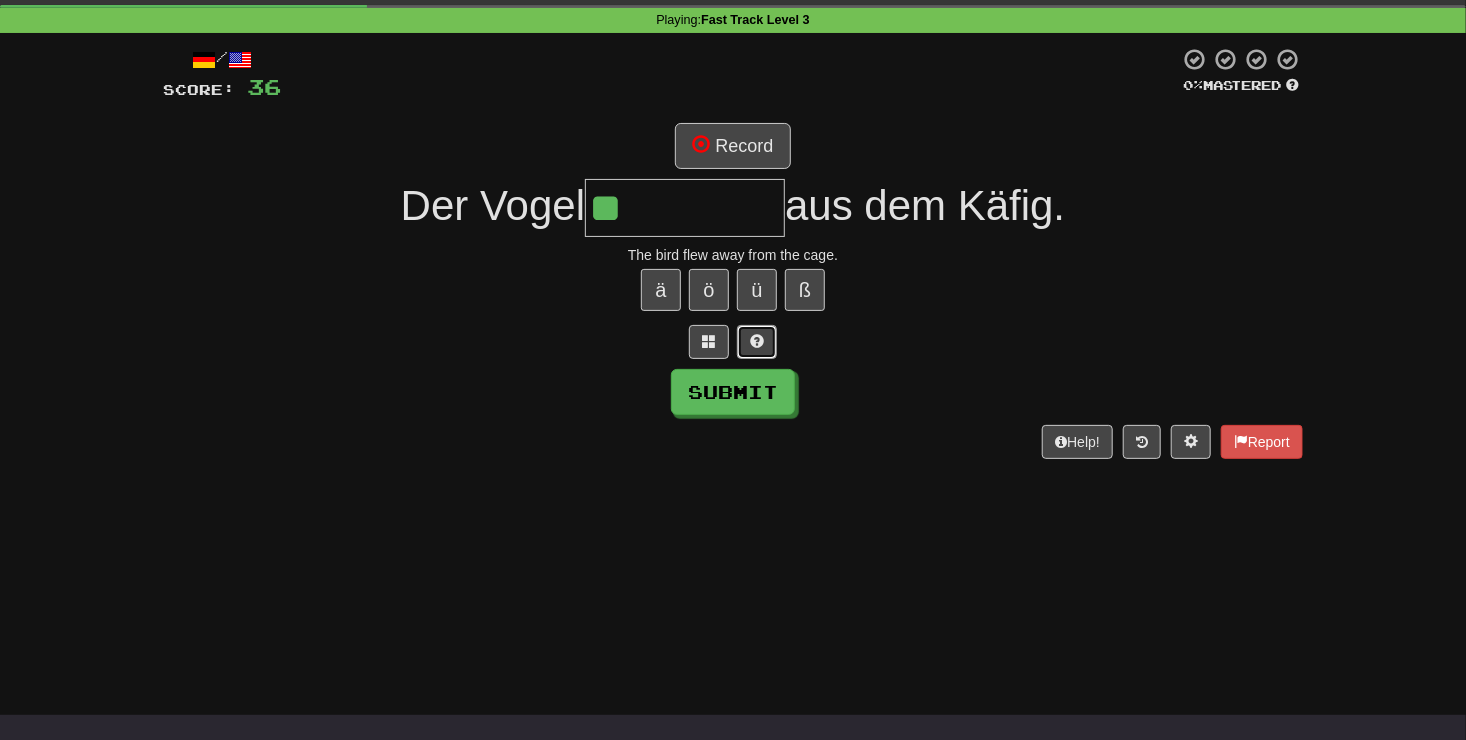 click at bounding box center (757, 342) 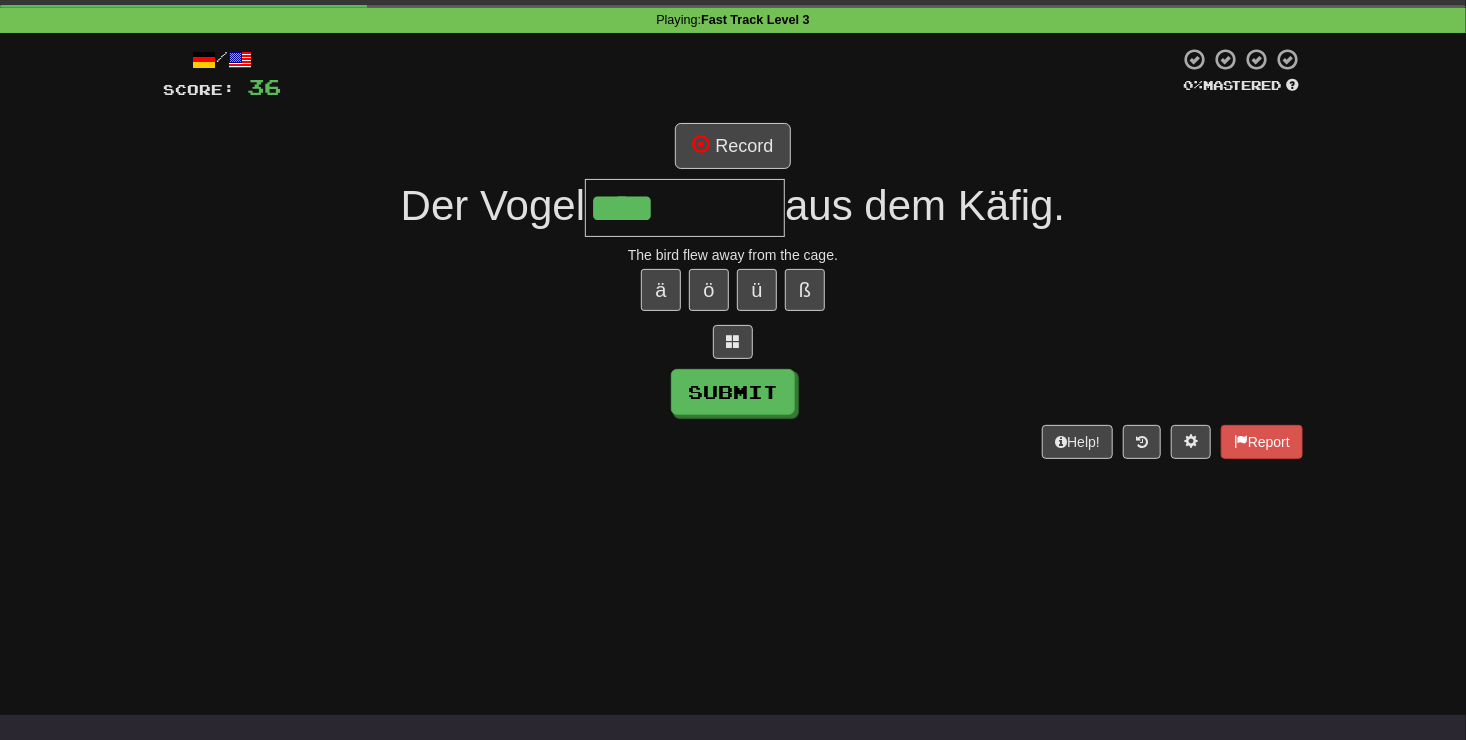 type on "****" 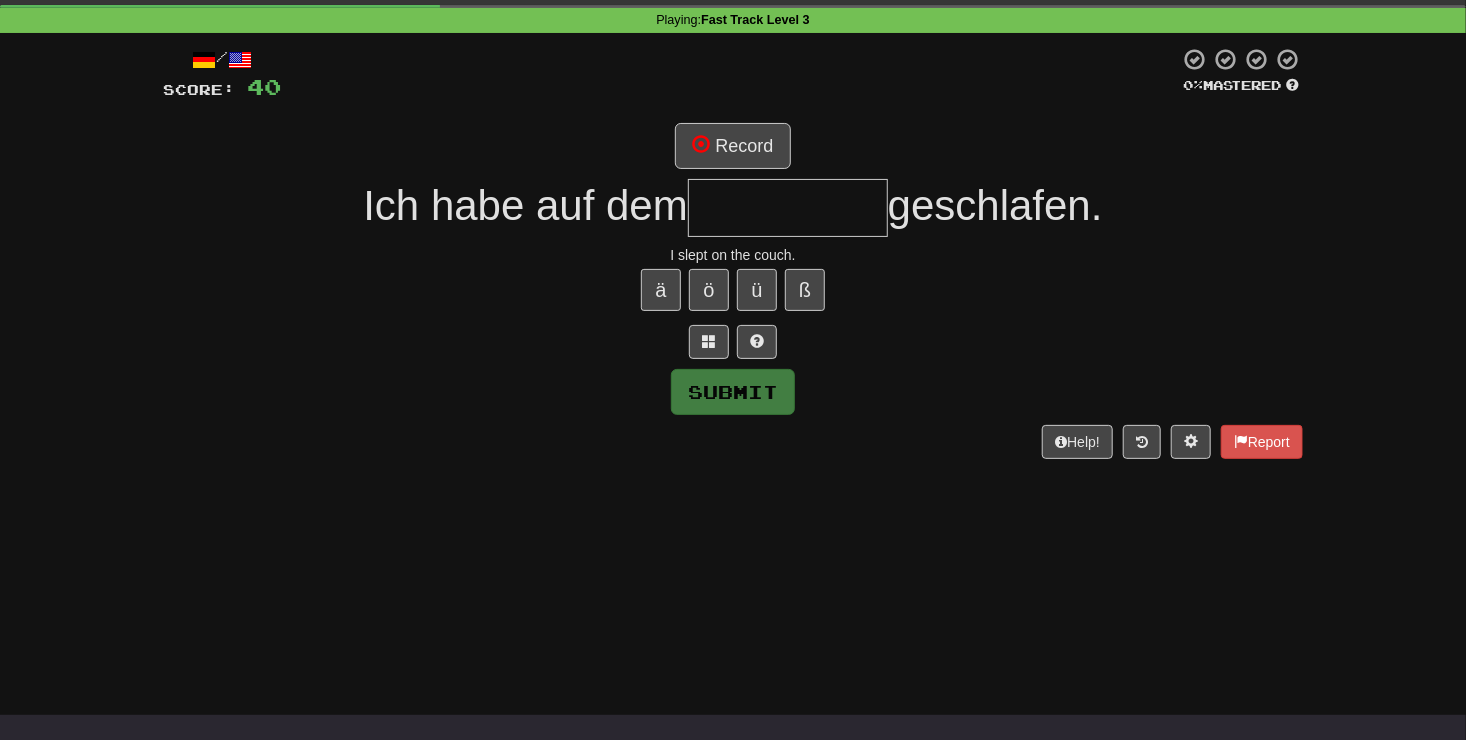 type on "*" 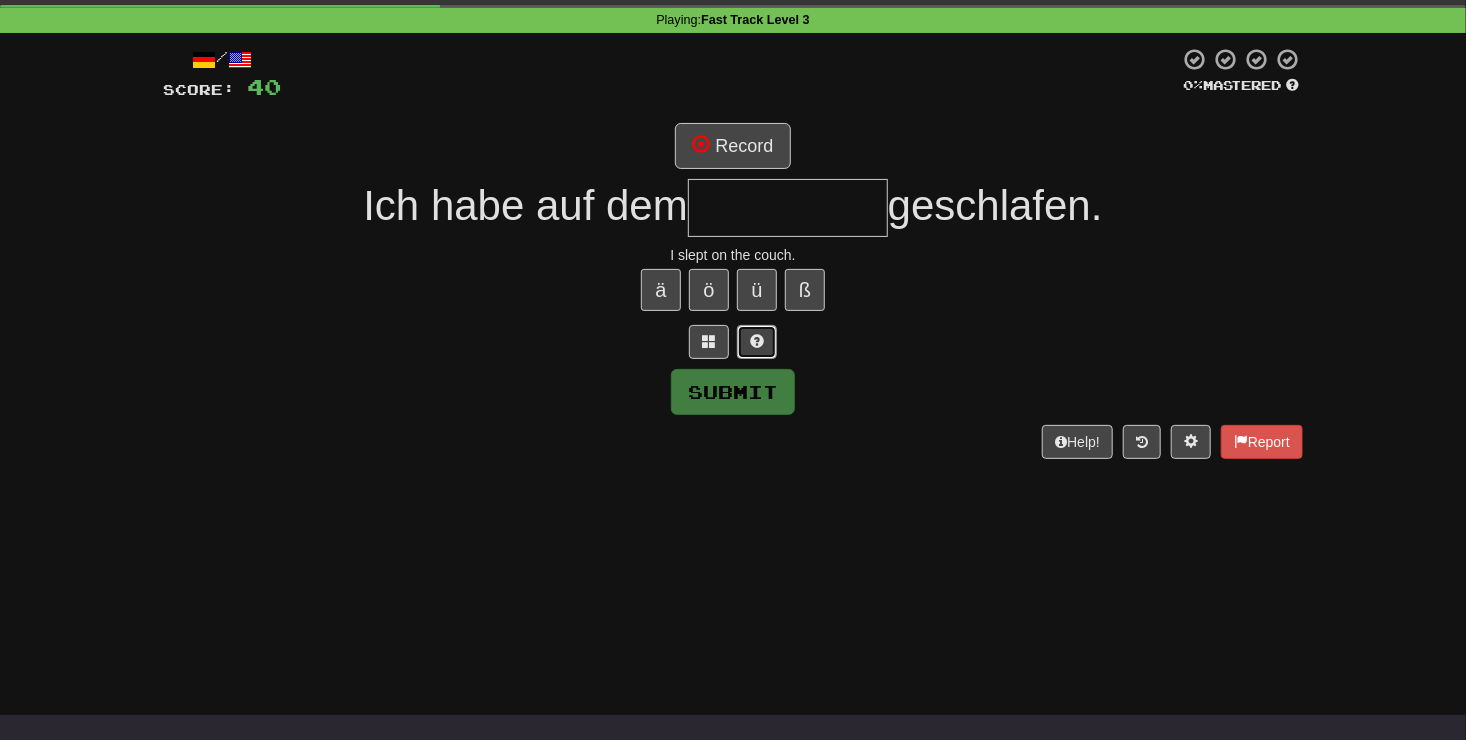 click at bounding box center (757, 341) 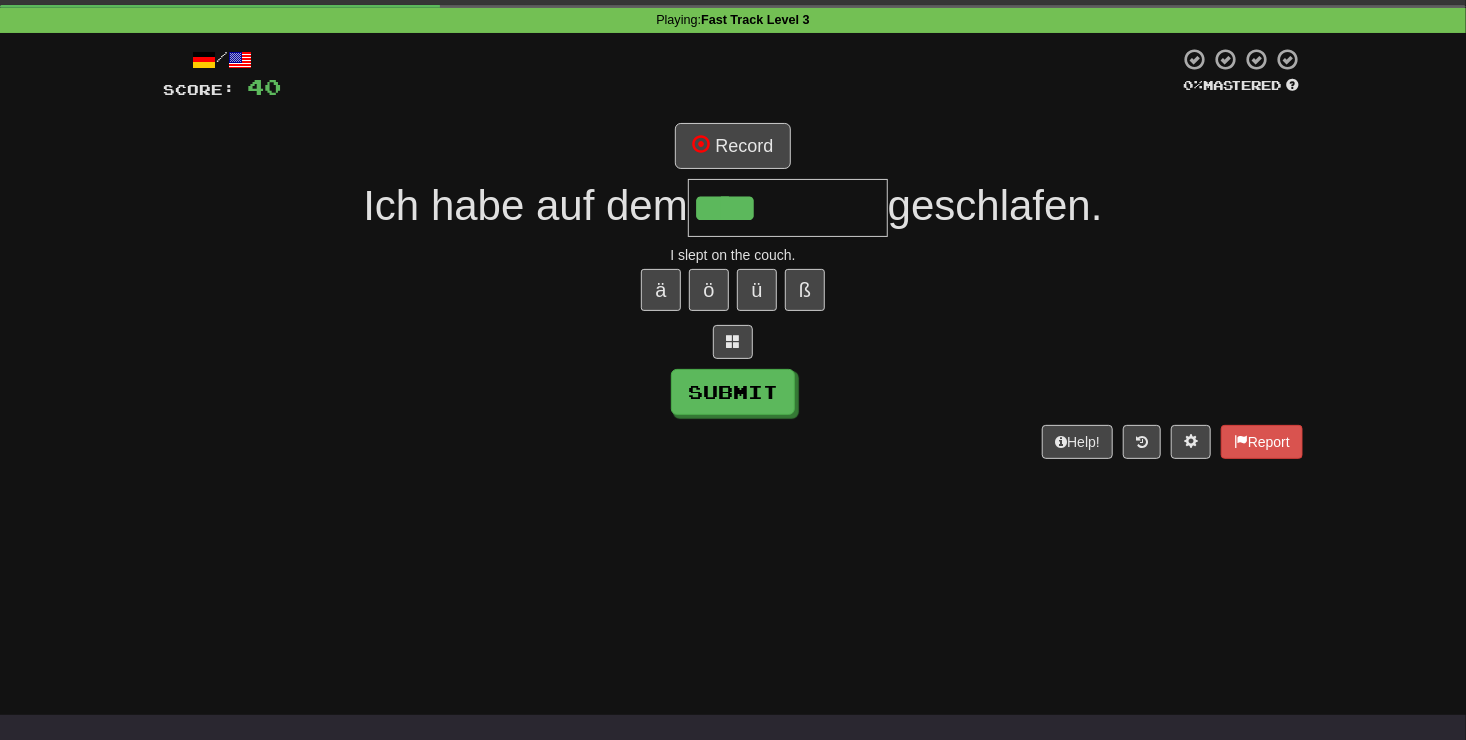type on "****" 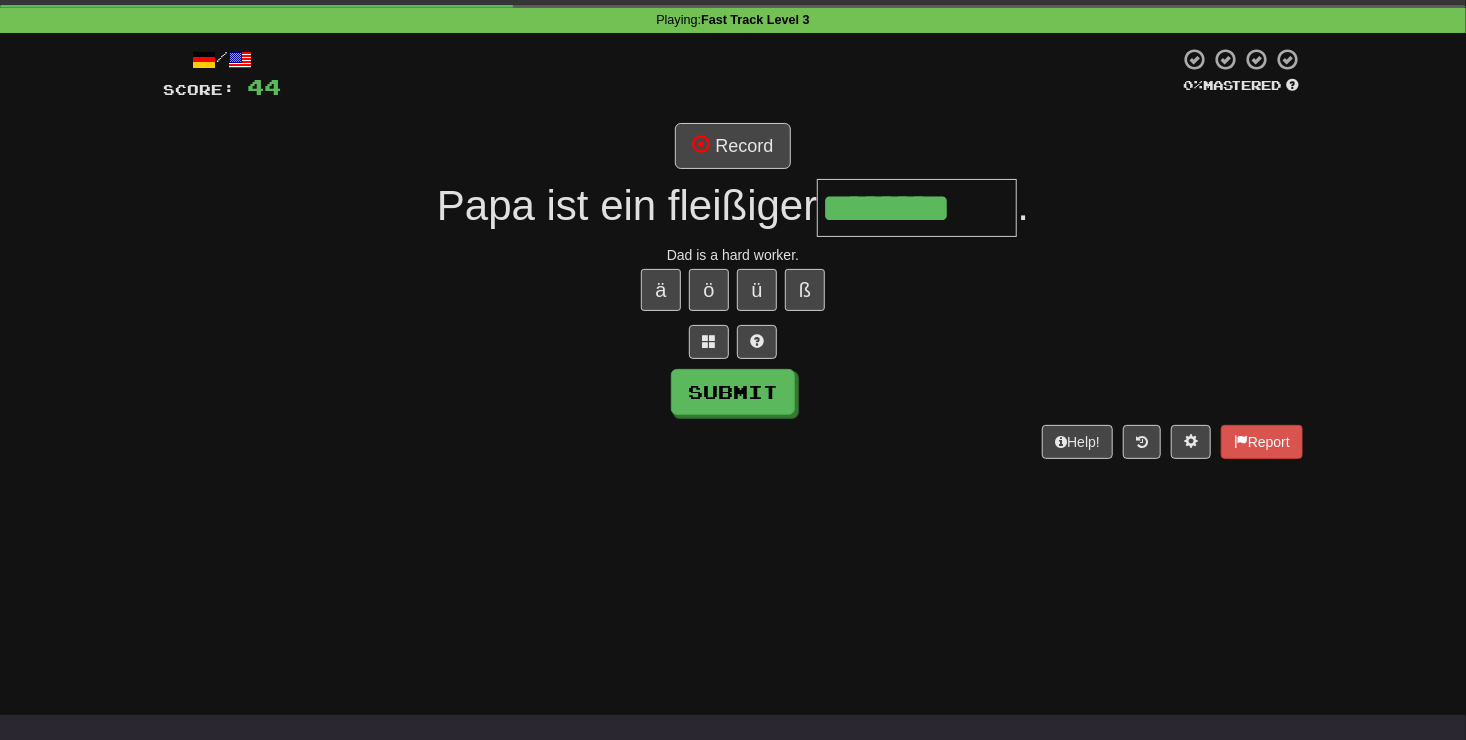 type on "********" 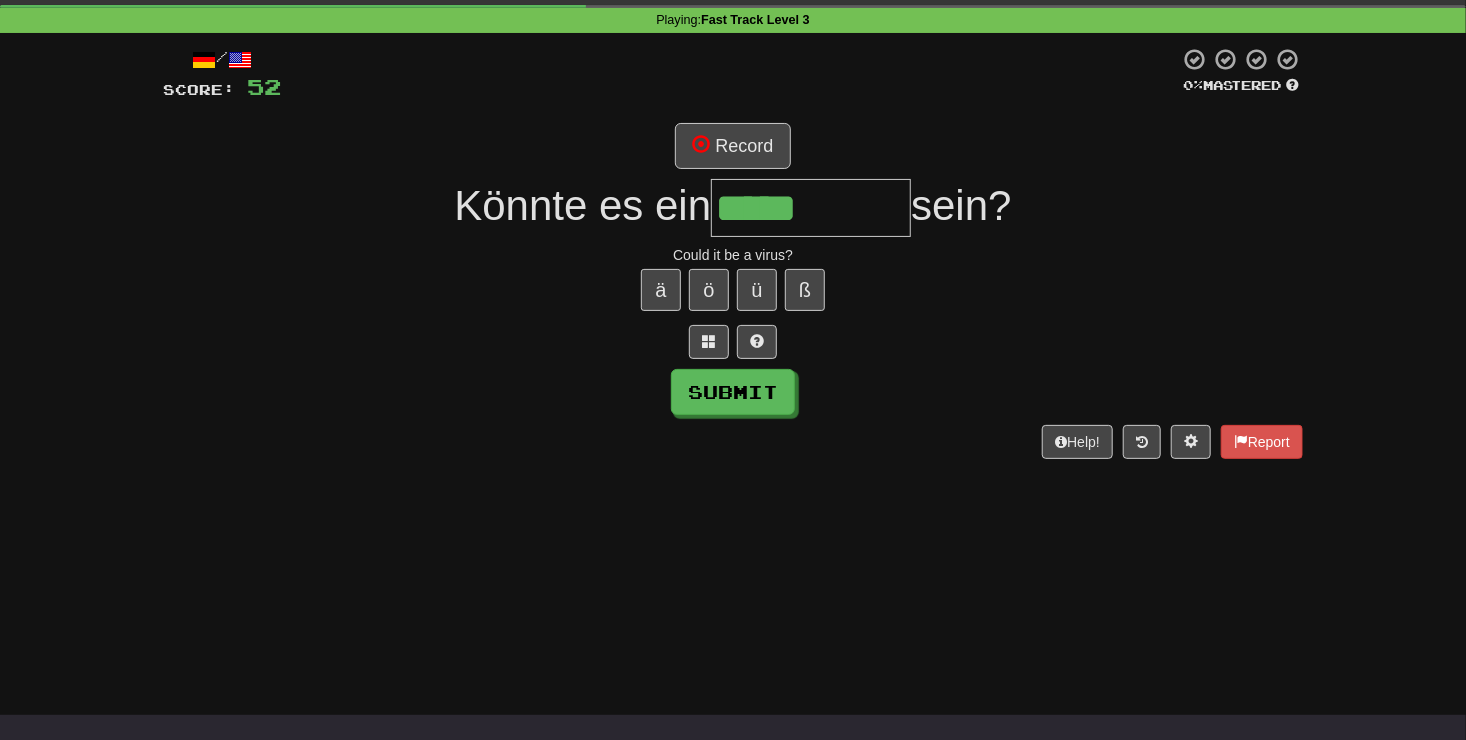 type on "*****" 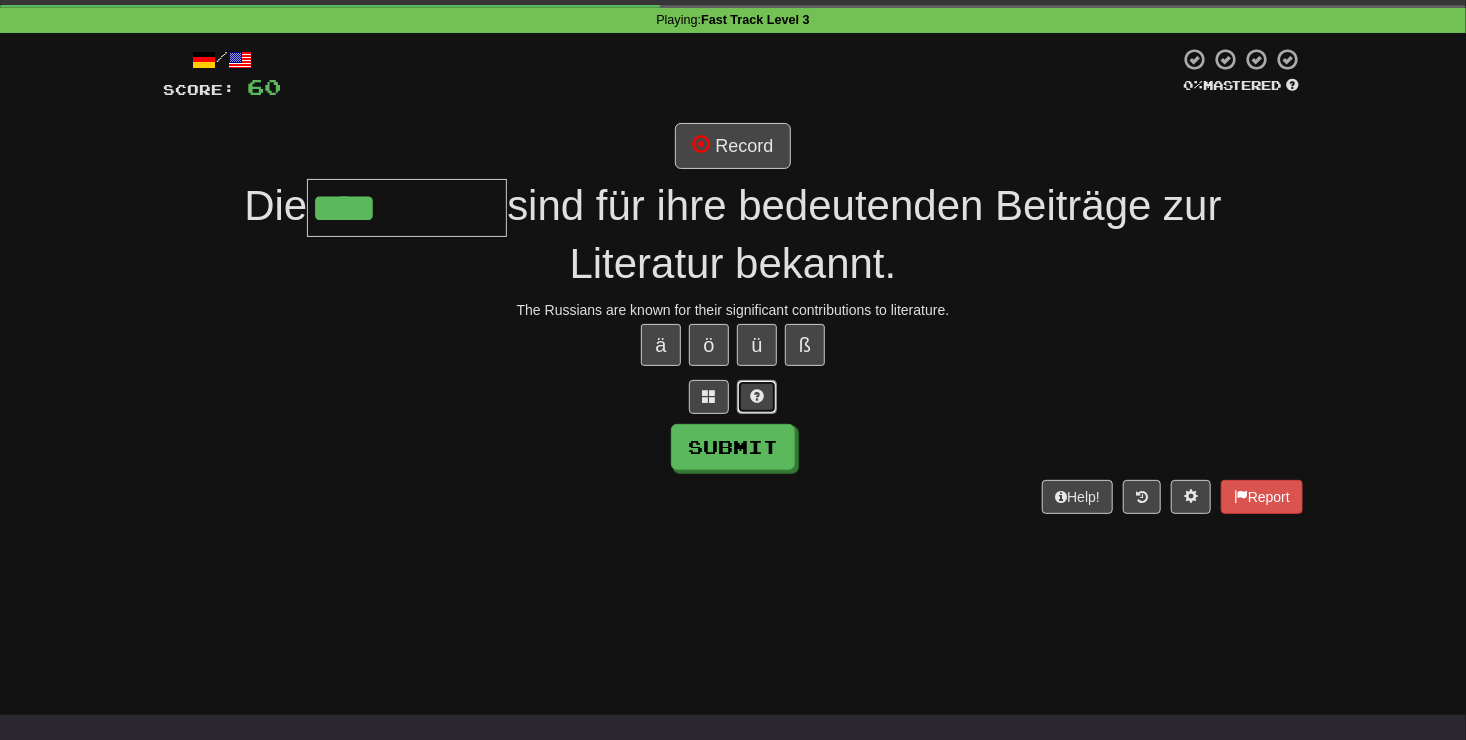 click at bounding box center (757, 396) 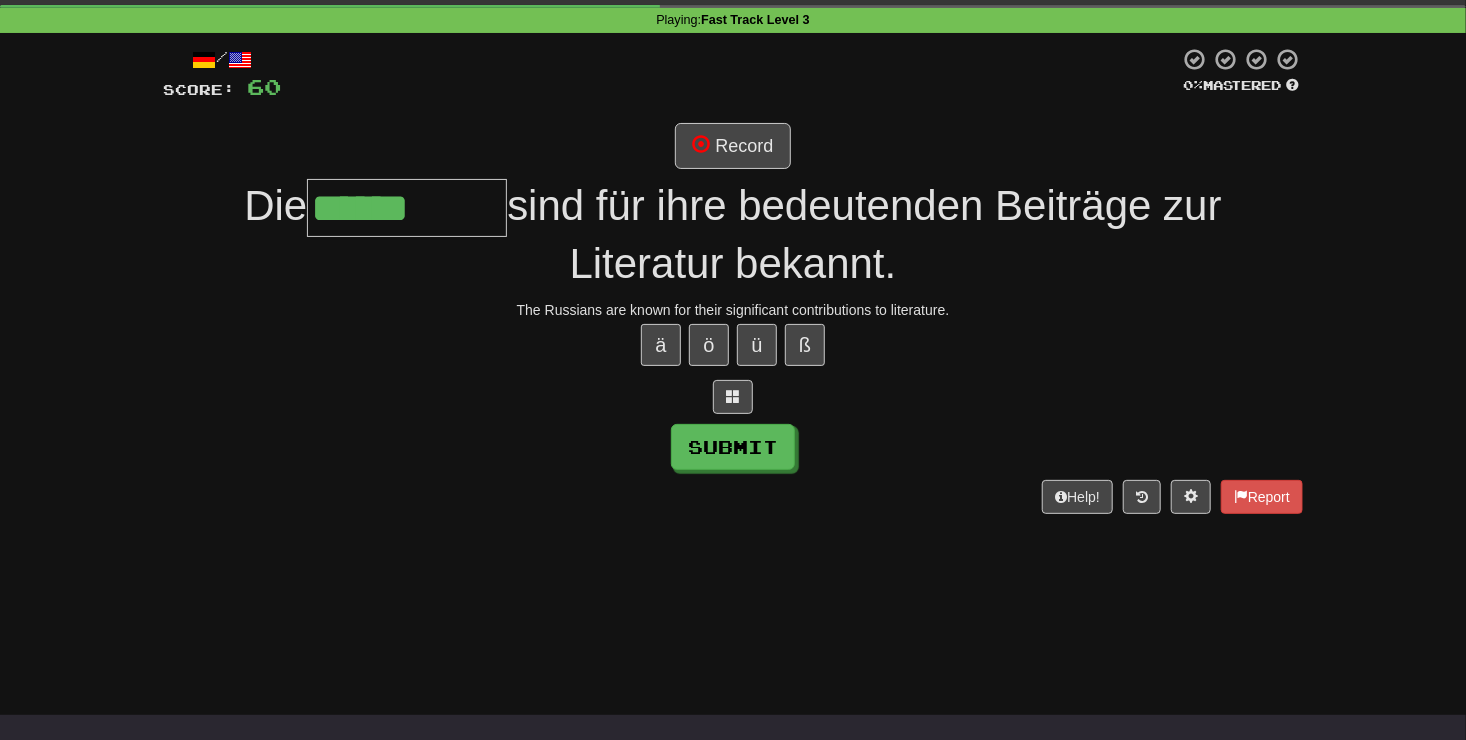 type on "******" 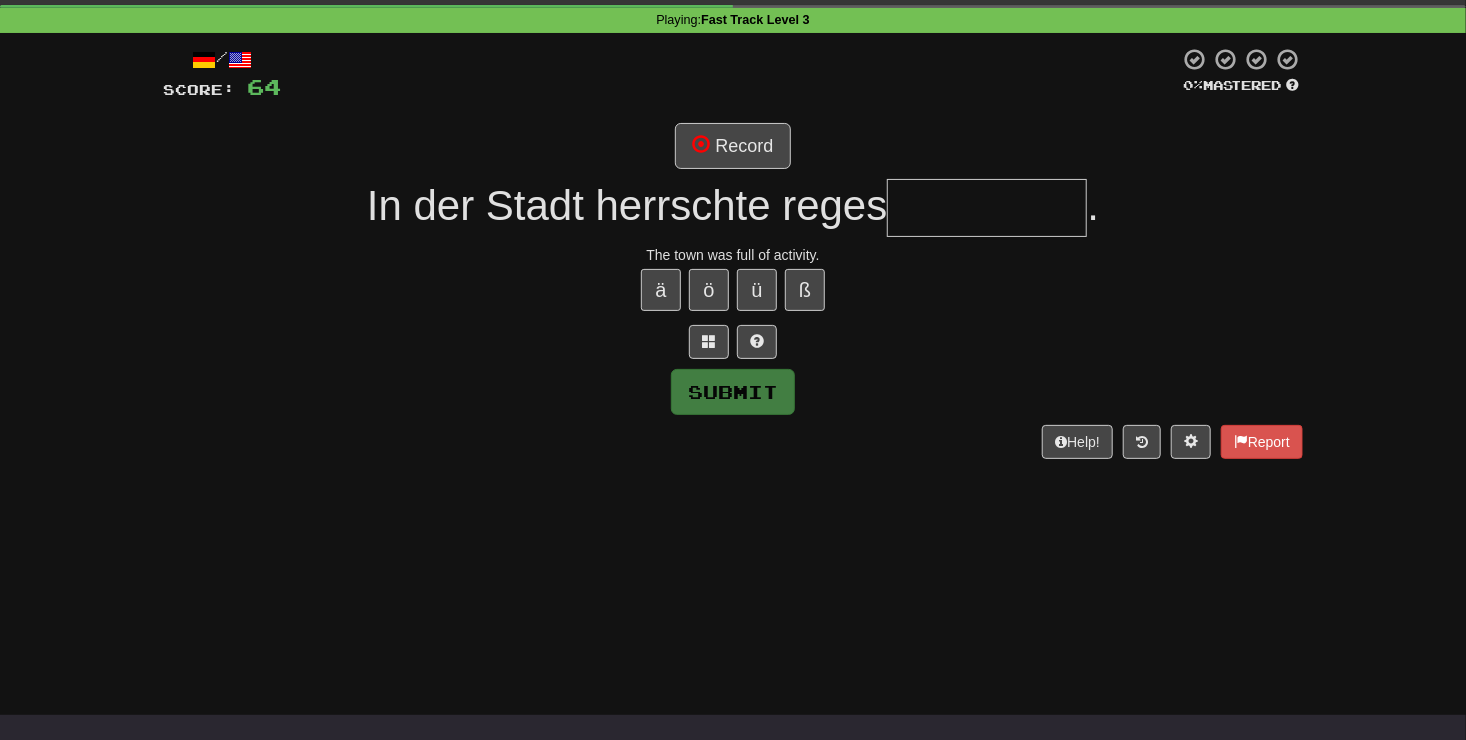 type on "*" 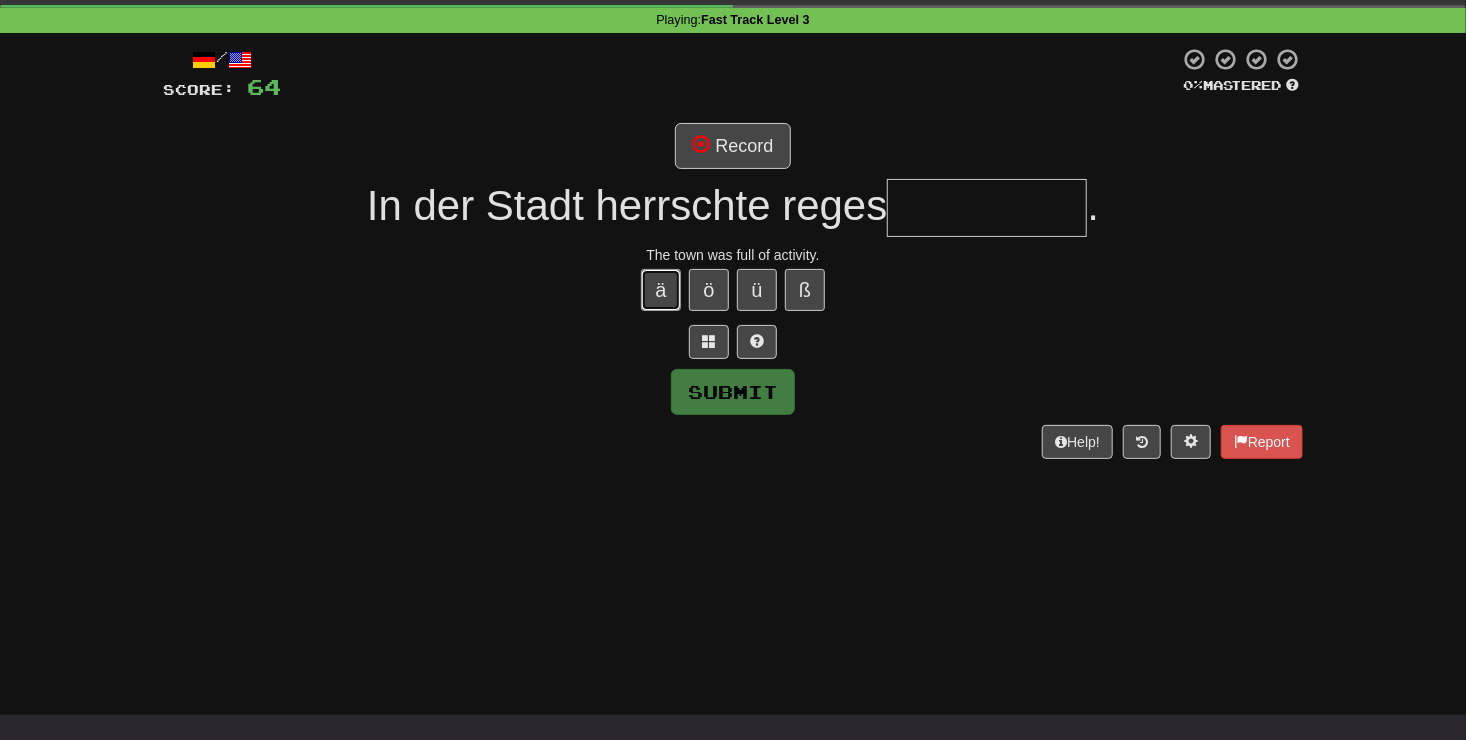 click on "ä" at bounding box center [661, 290] 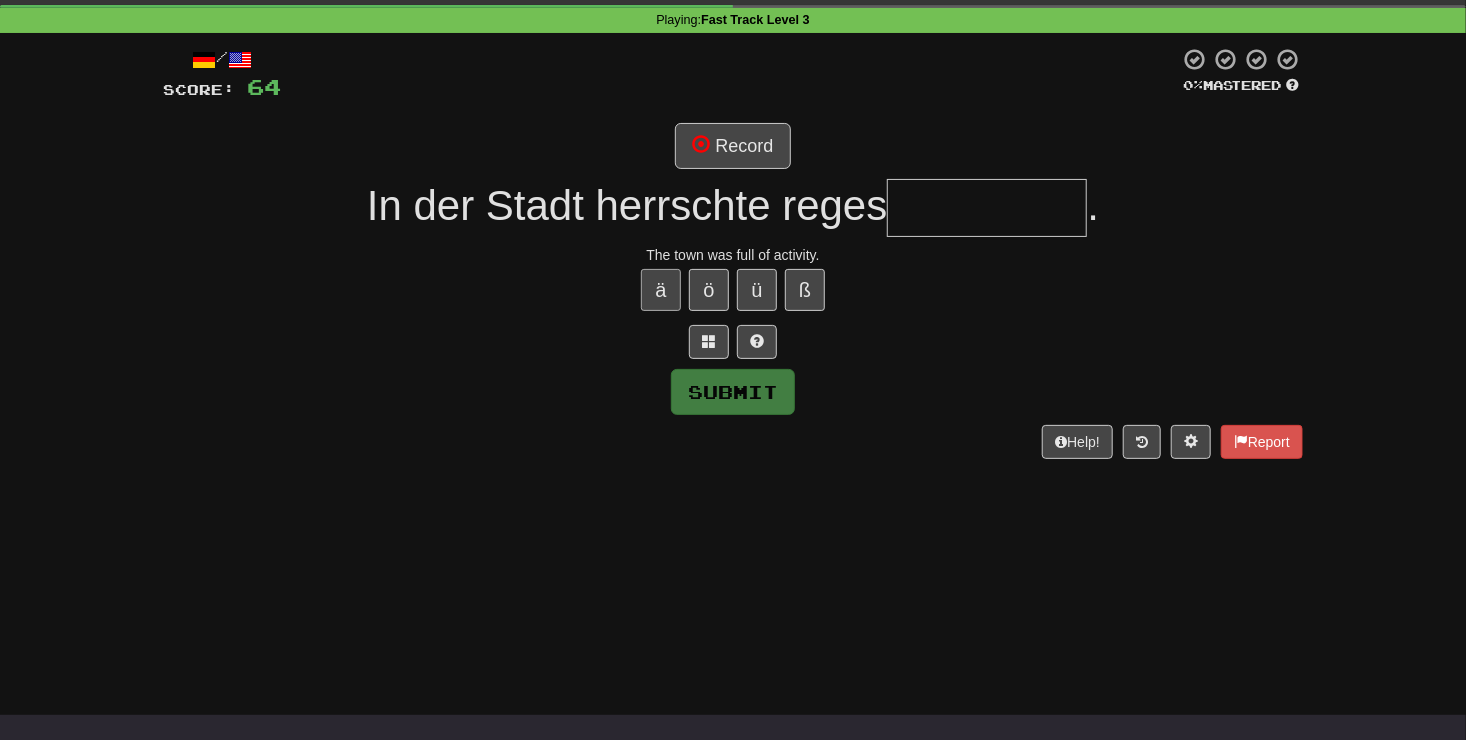 type on "*" 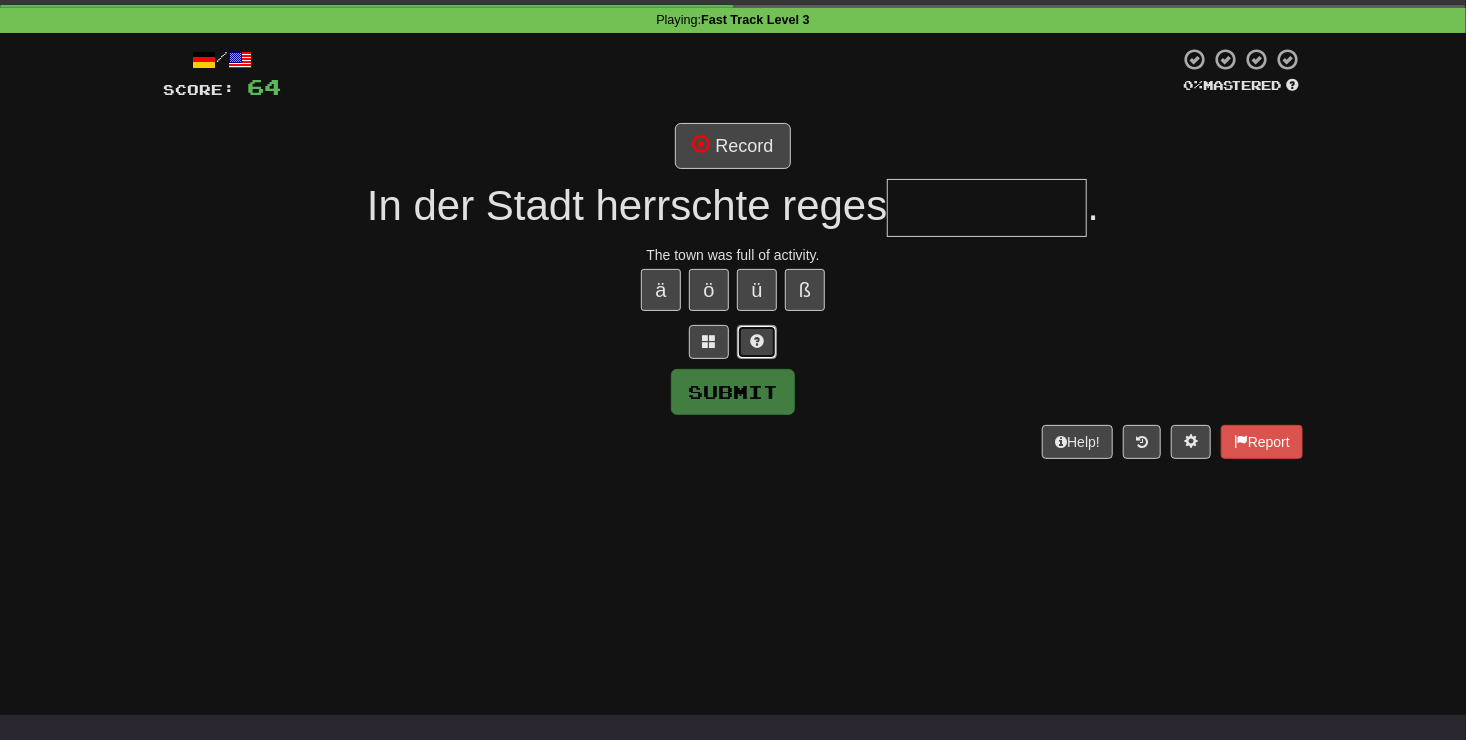 click at bounding box center (757, 341) 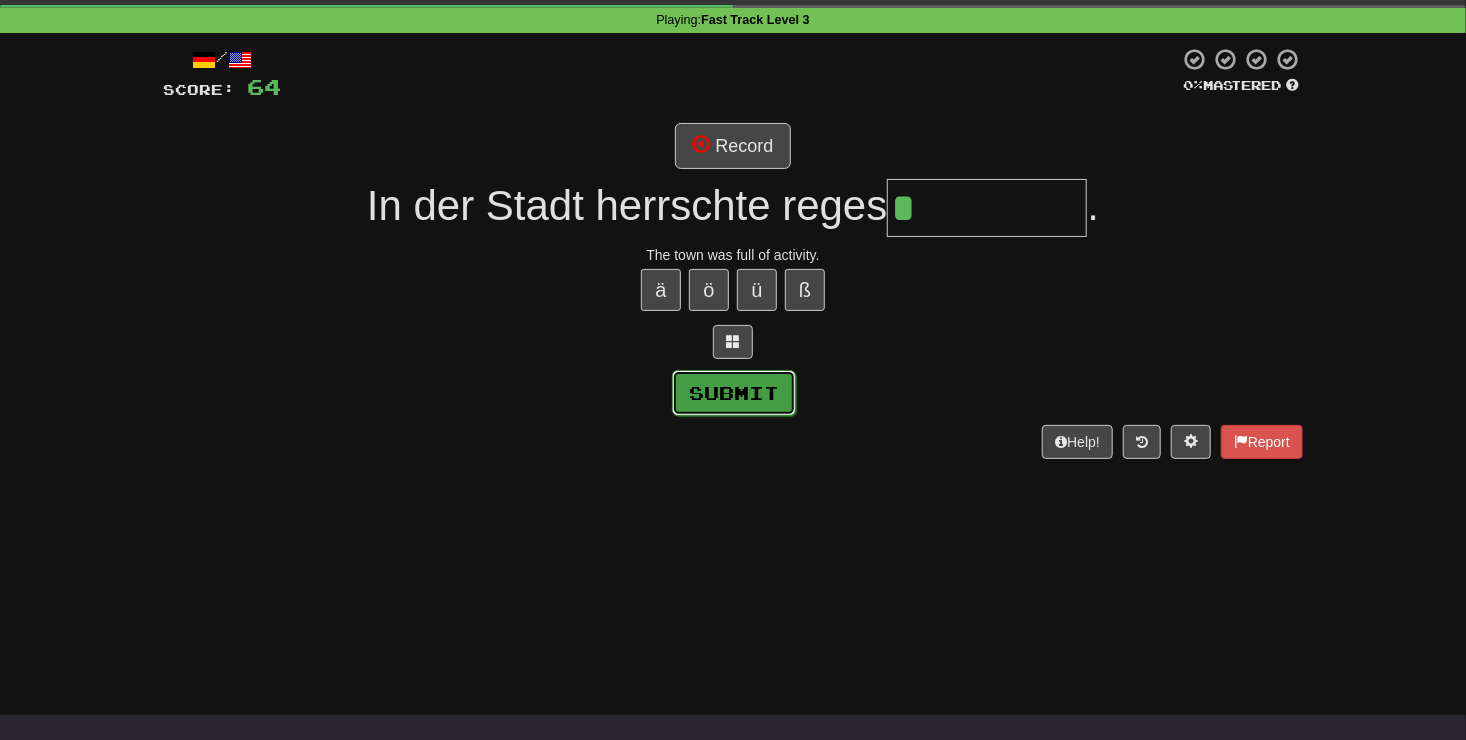click on "Submit" at bounding box center [734, 393] 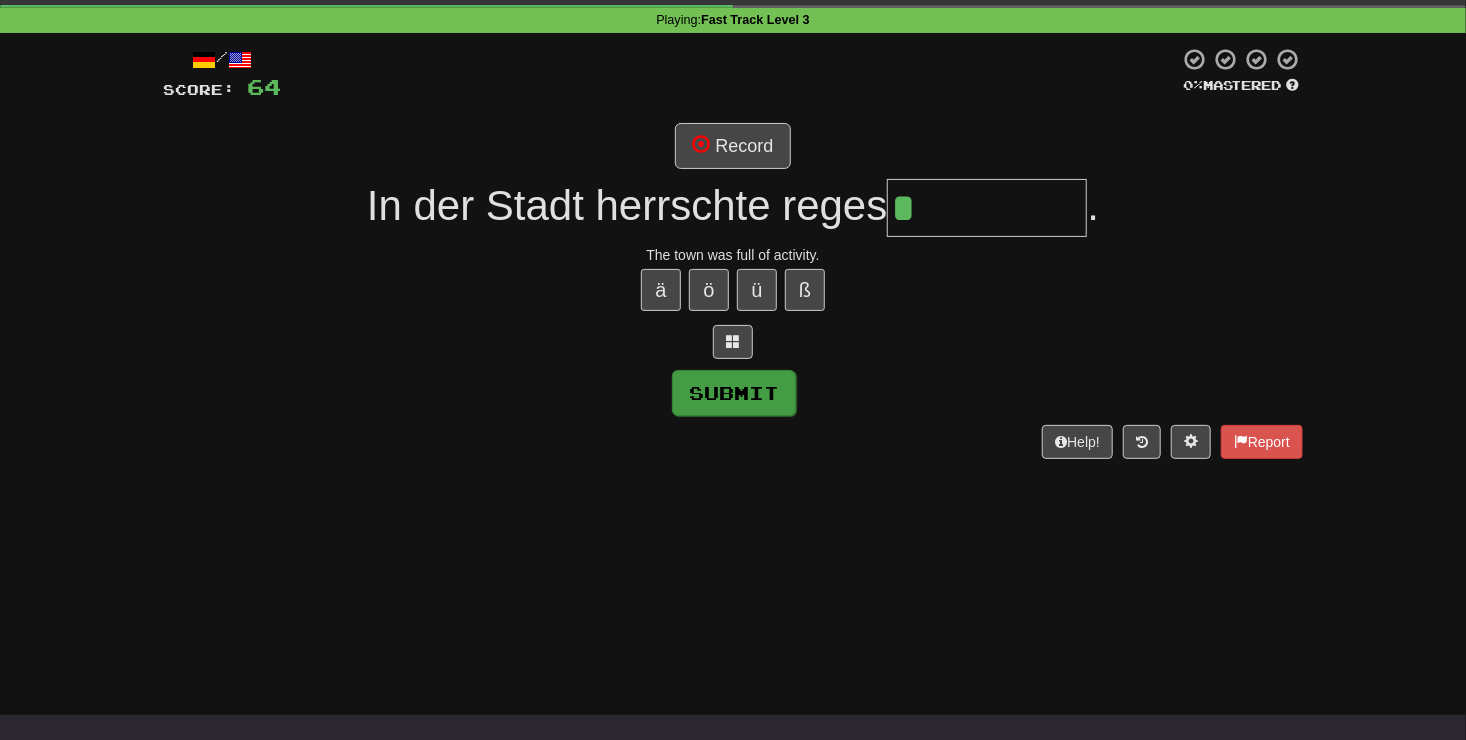 type on "*******" 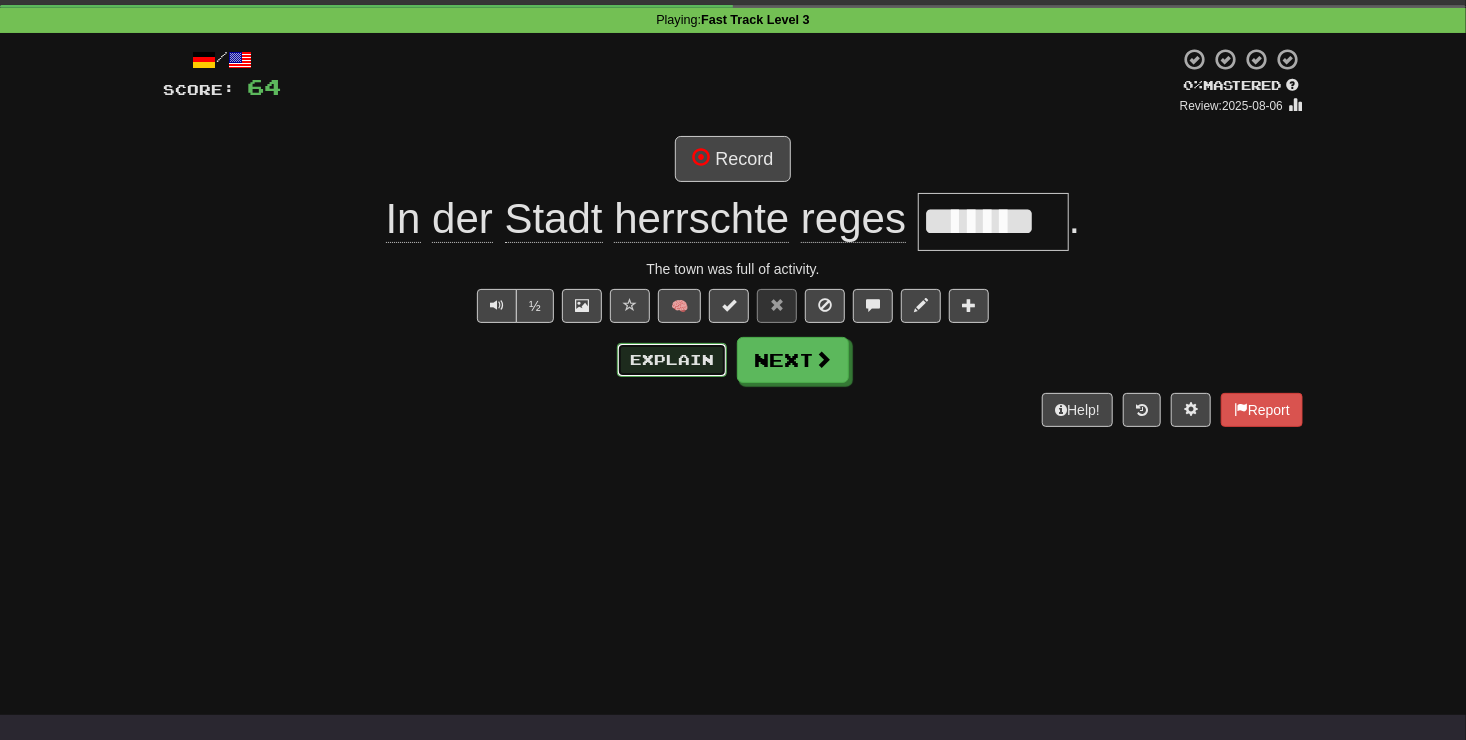 click on "Explain" at bounding box center [672, 360] 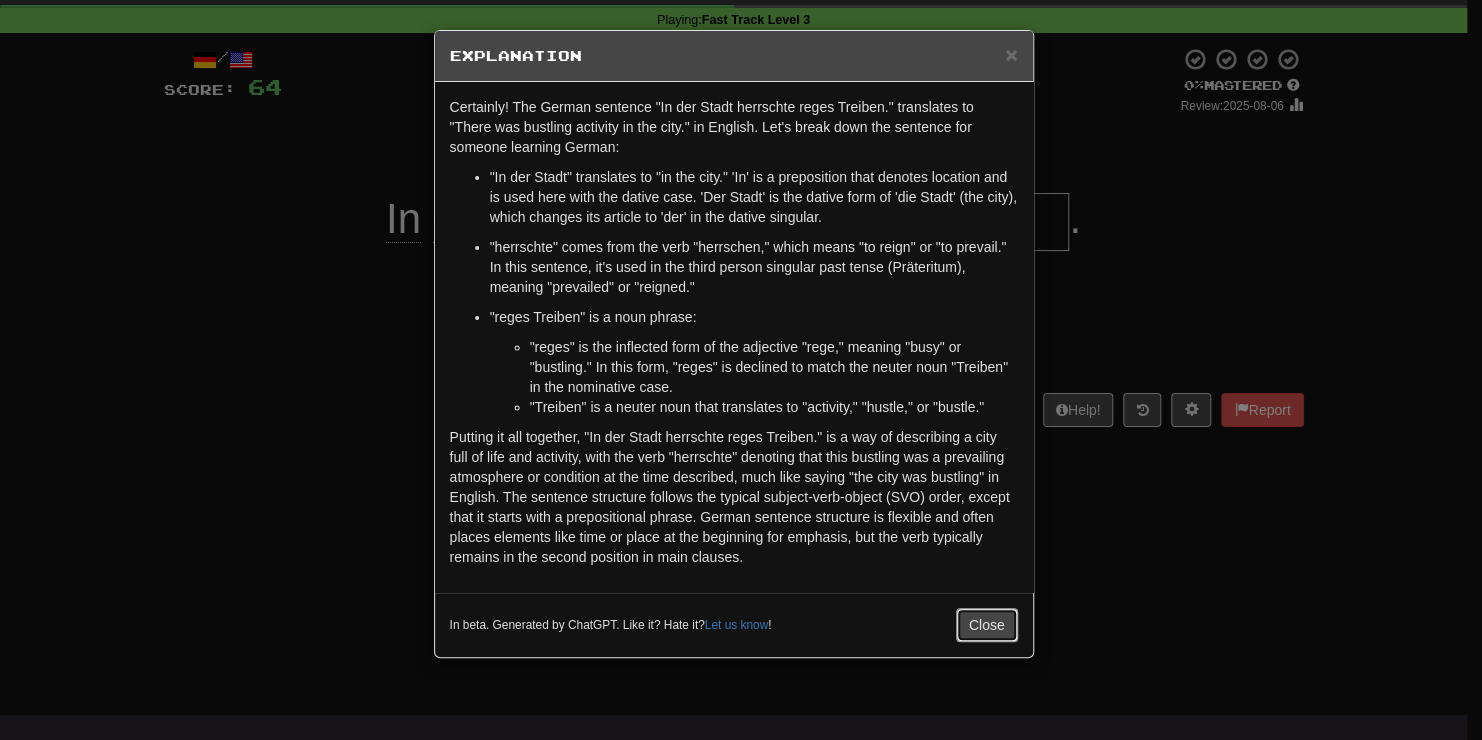 click on "Close" at bounding box center [987, 625] 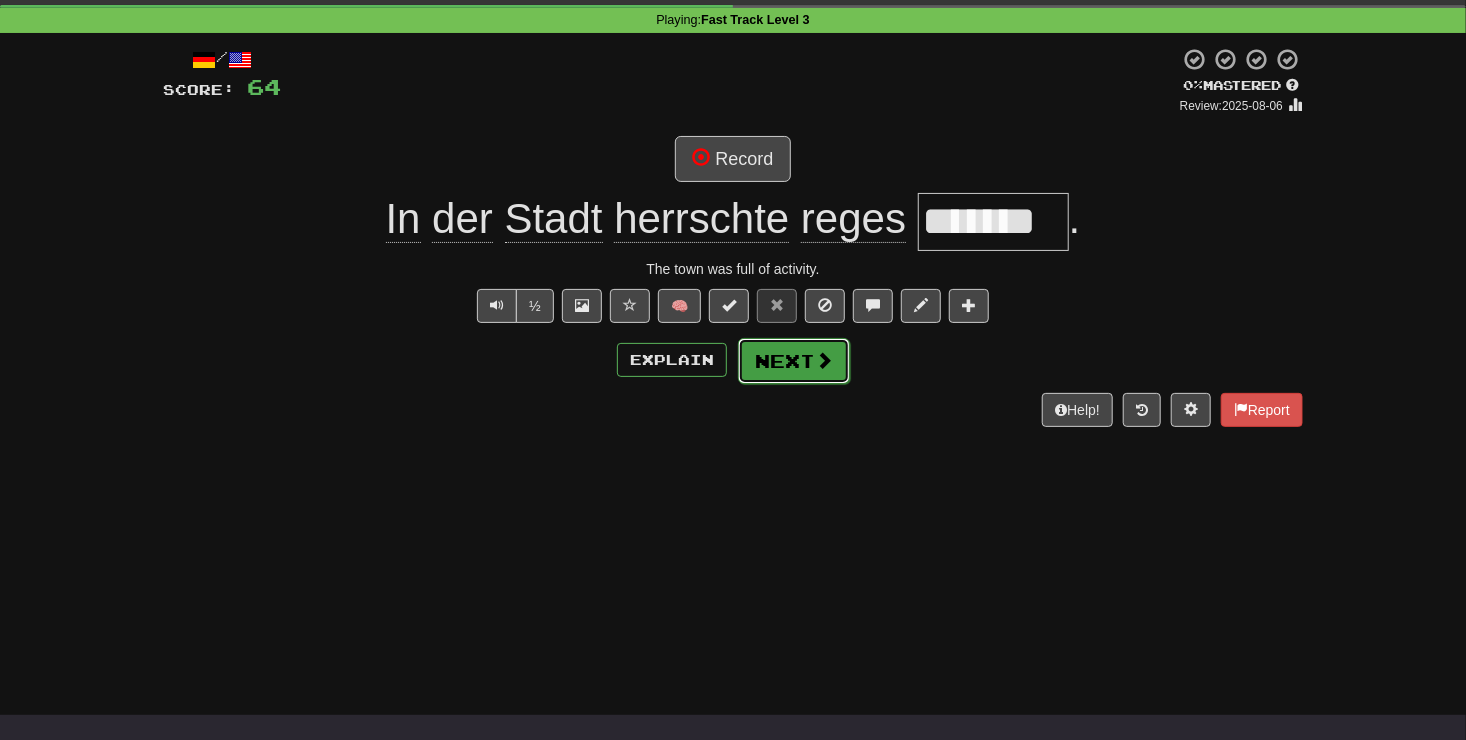 click on "Next" at bounding box center [794, 361] 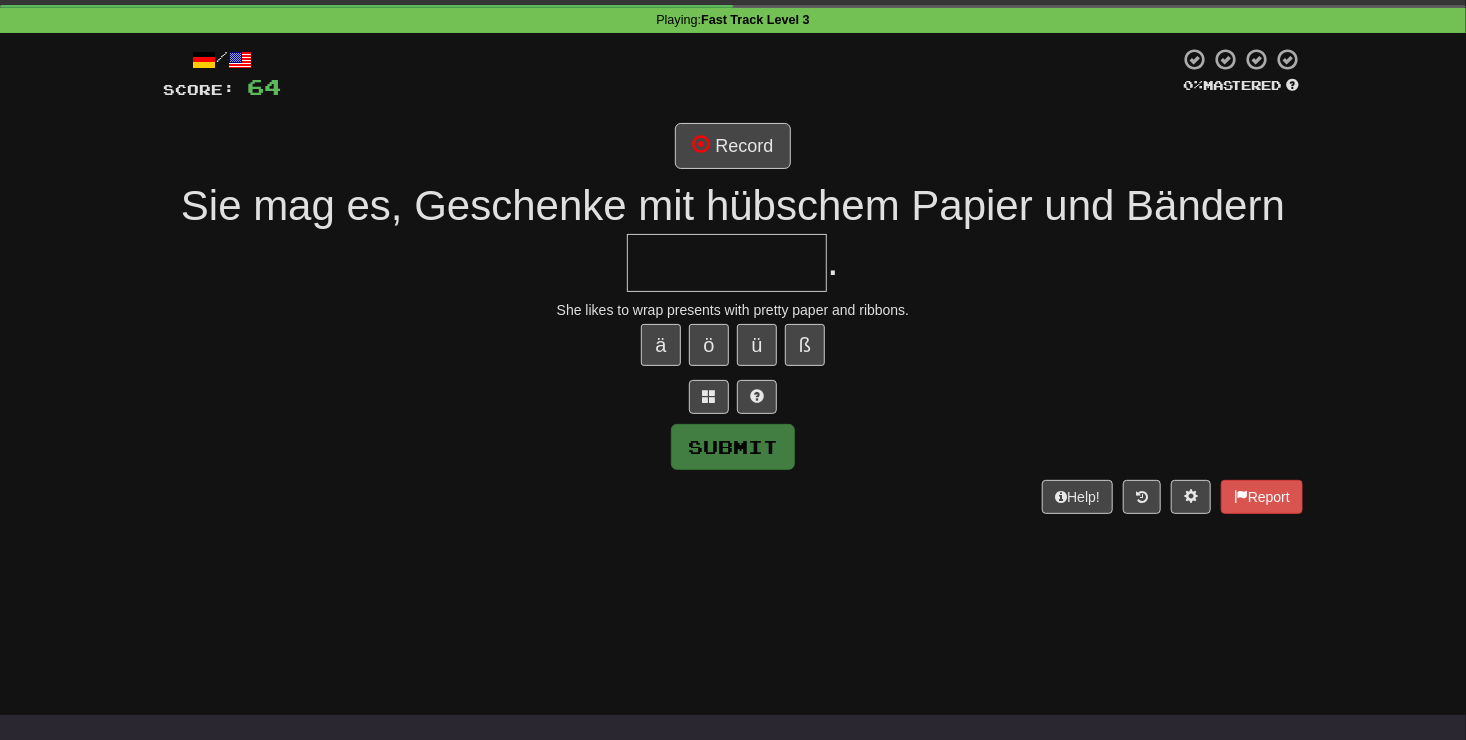 click at bounding box center (727, 263) 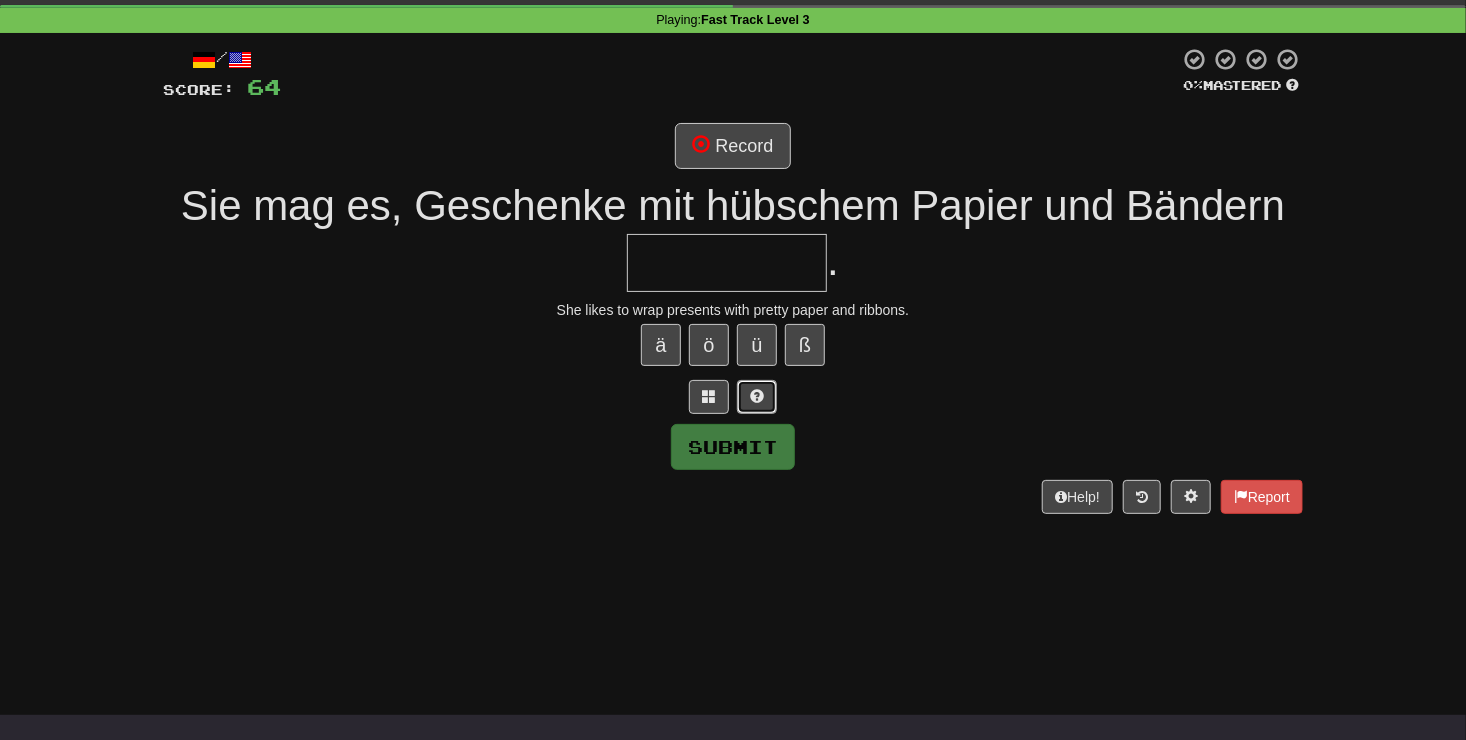 click at bounding box center [757, 396] 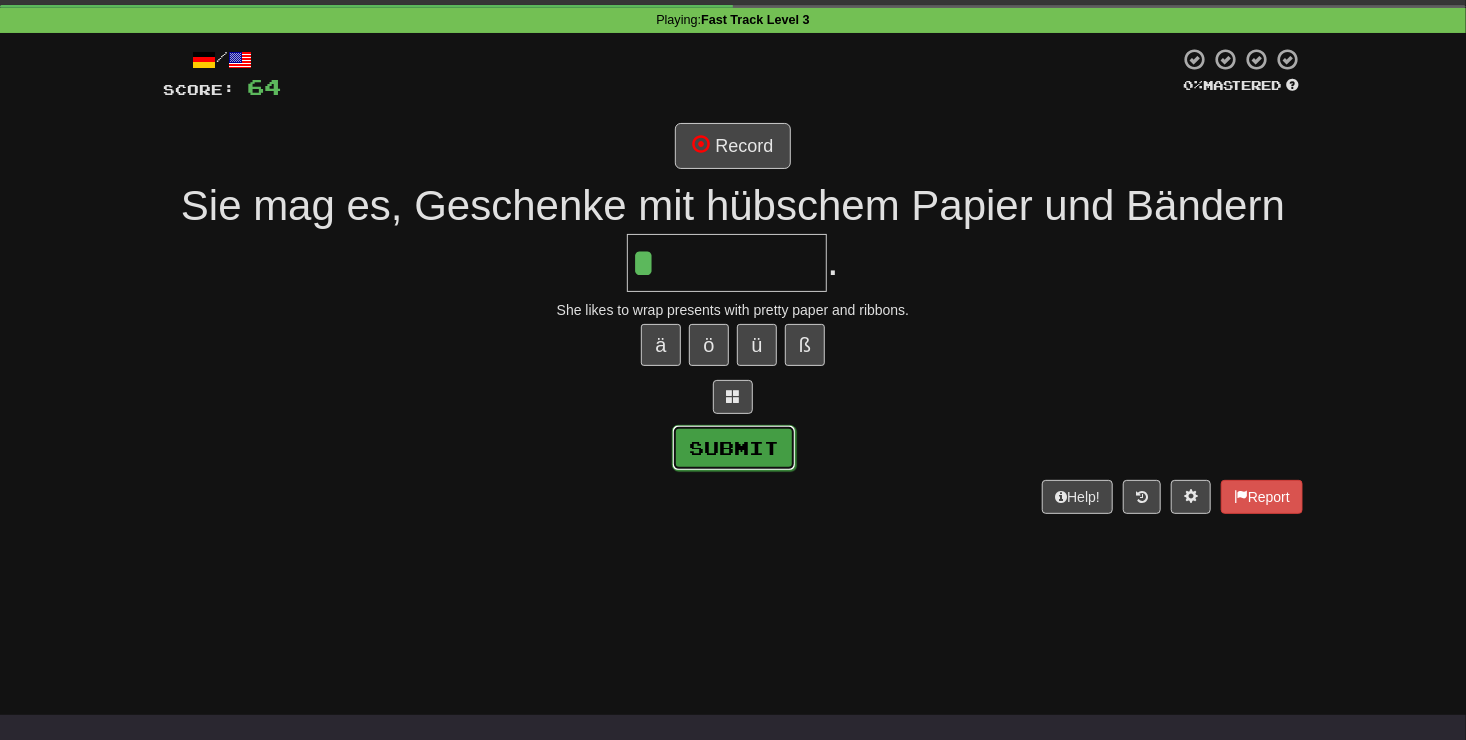 click on "Submit" at bounding box center (734, 448) 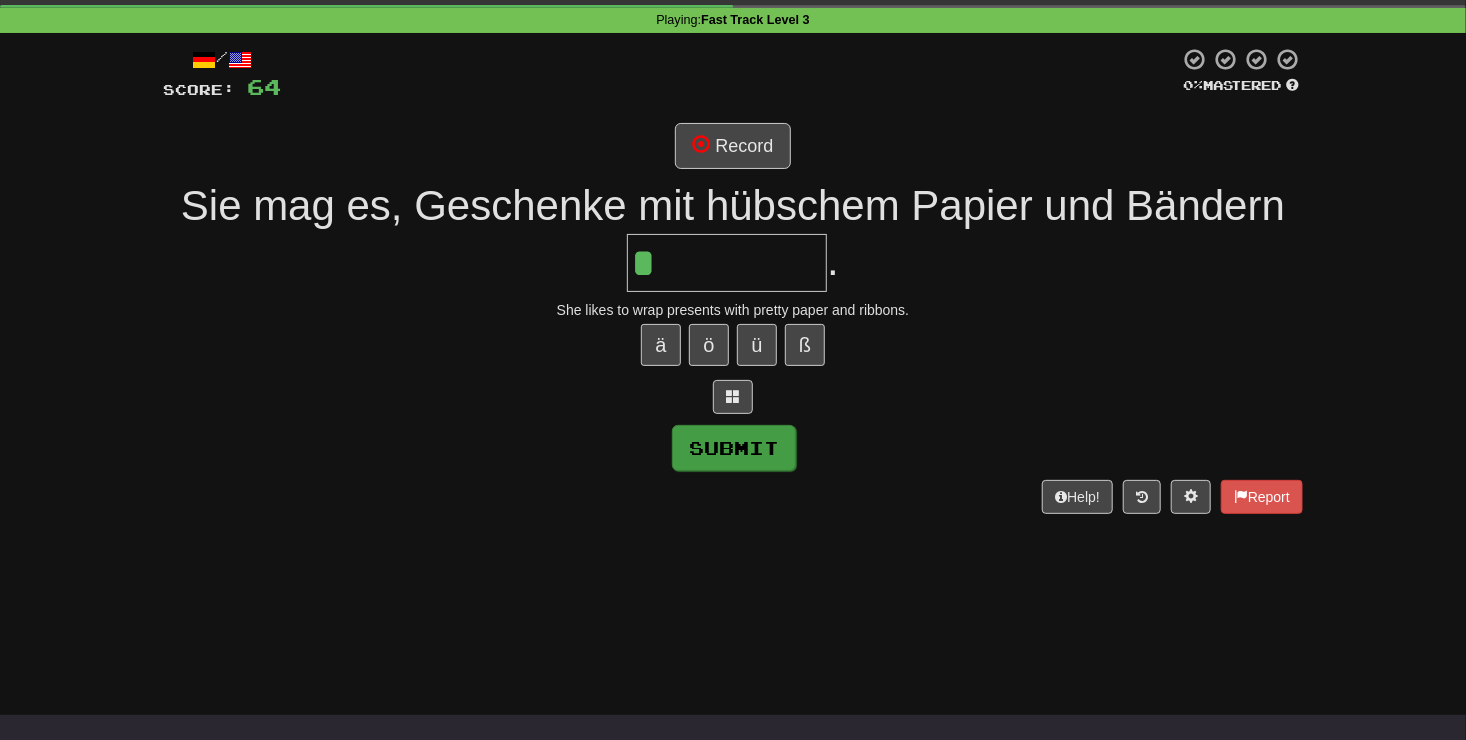 type on "**********" 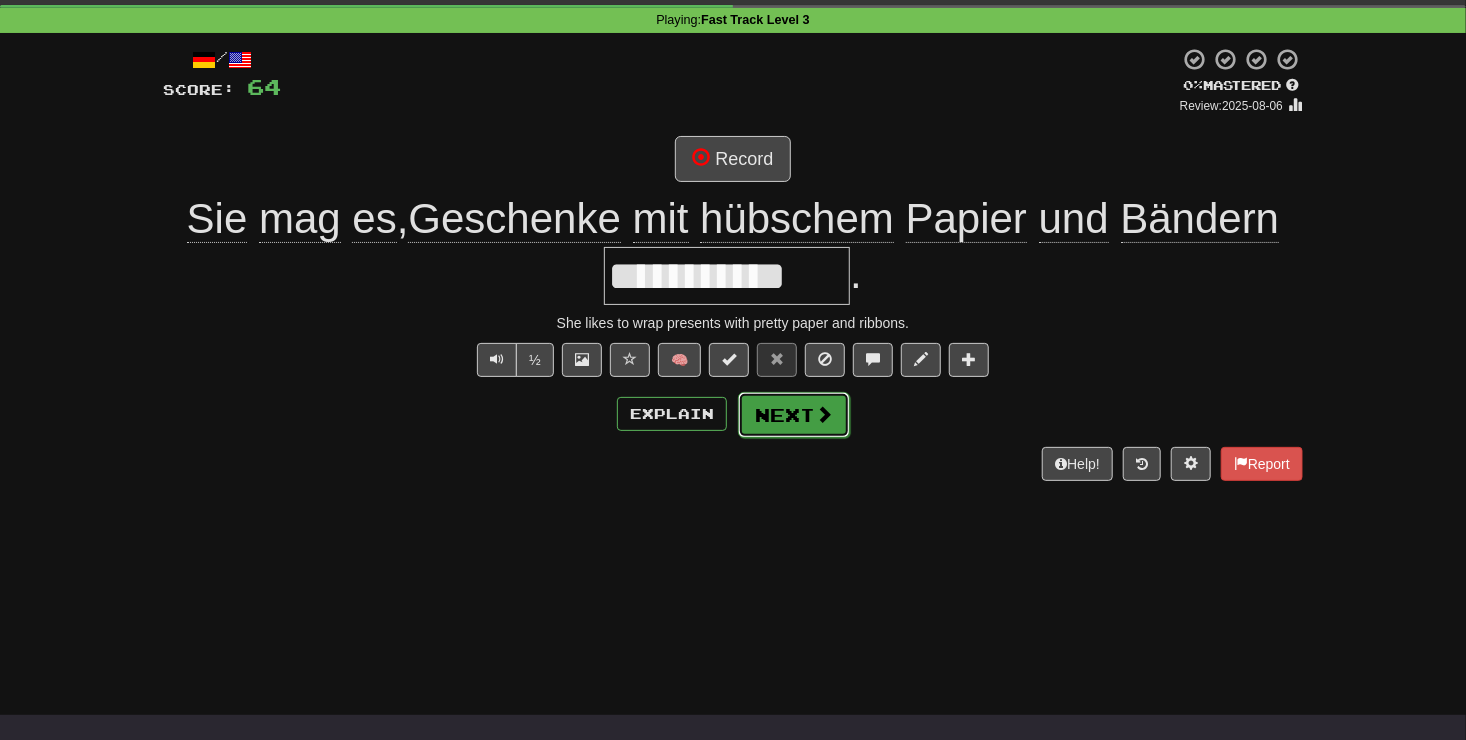 click on "Next" at bounding box center [794, 415] 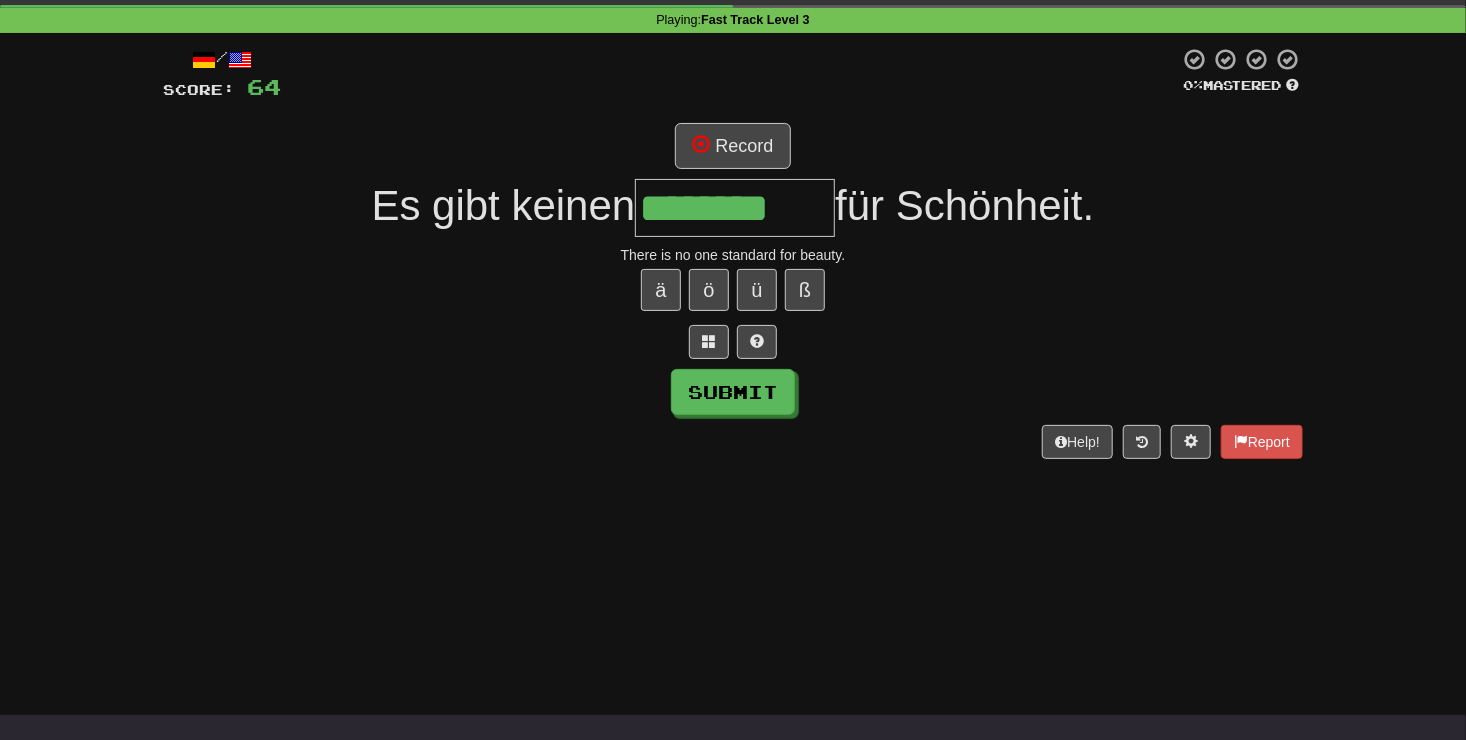 type on "********" 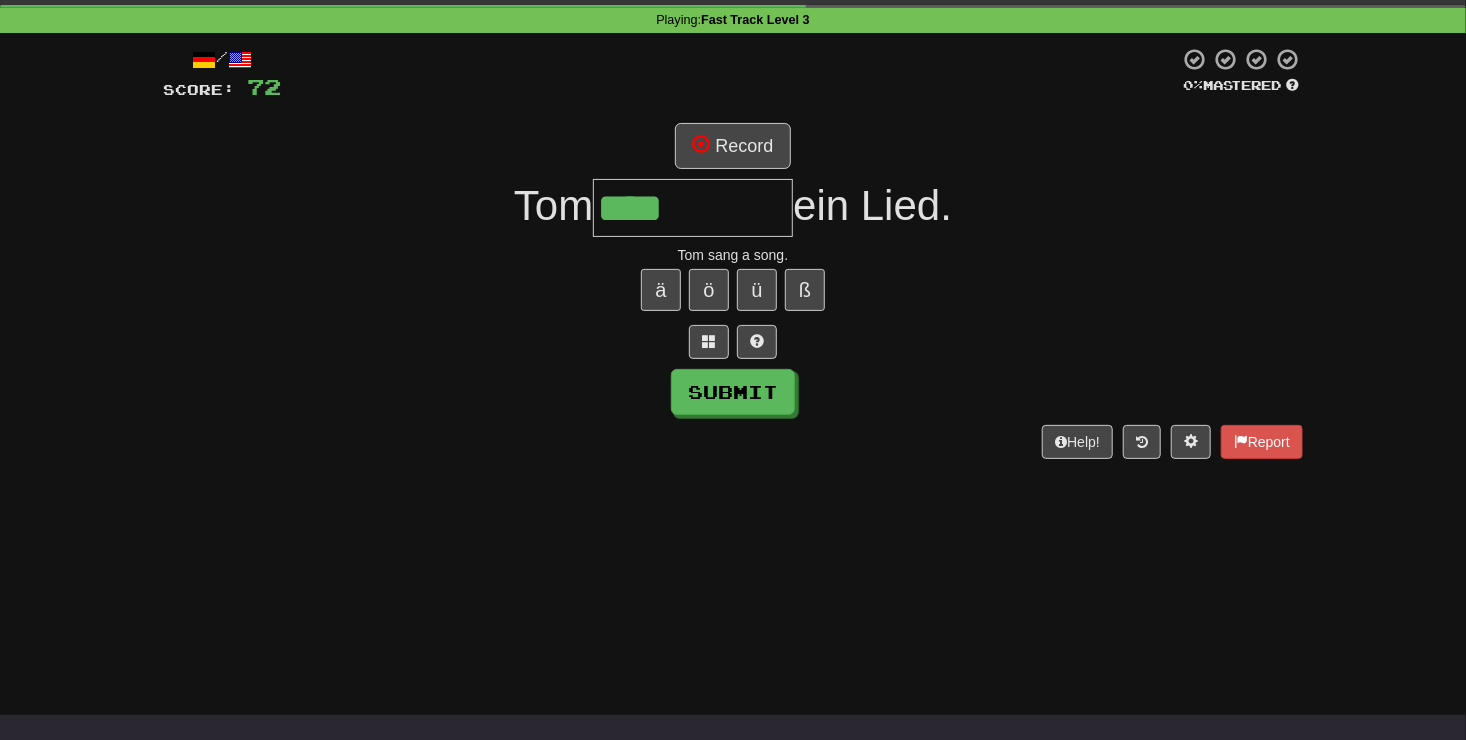 type on "****" 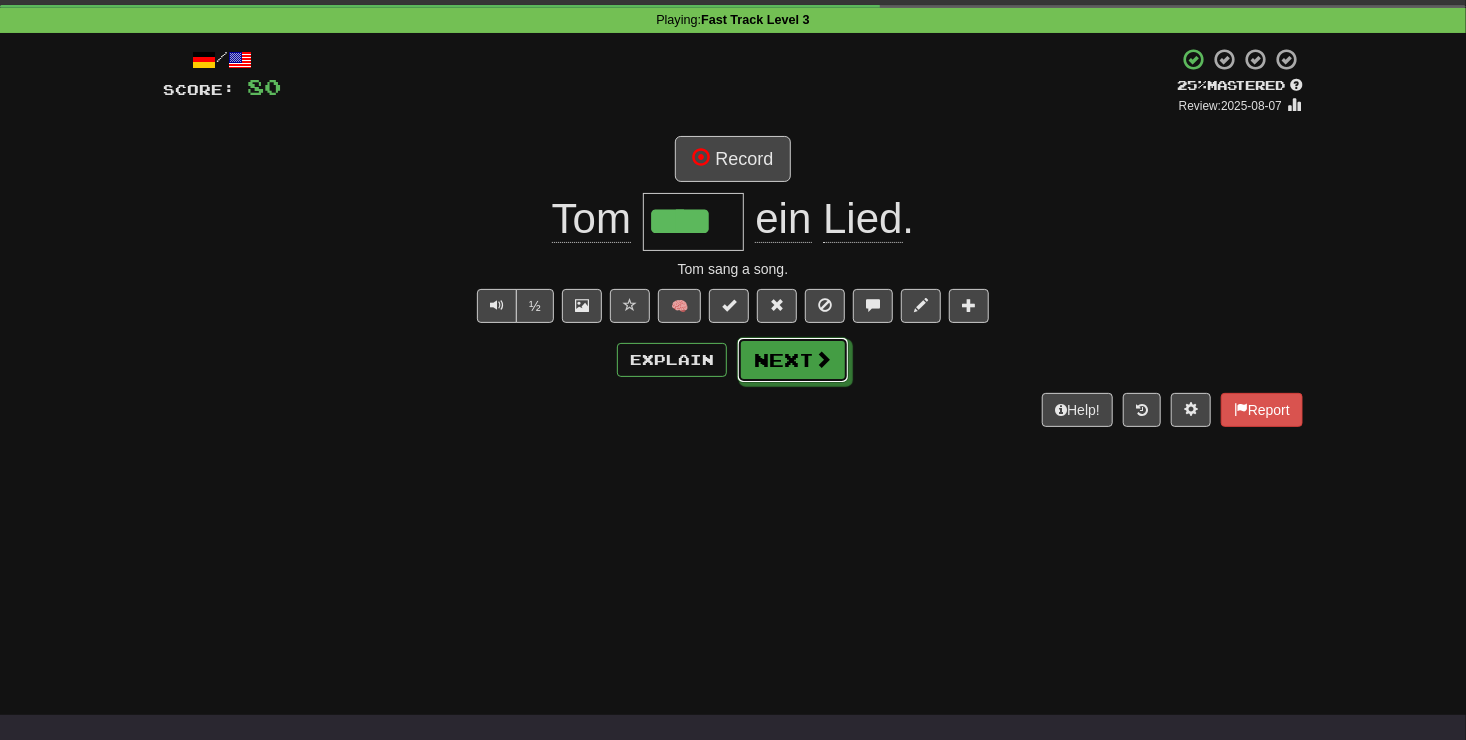 click at bounding box center [823, 359] 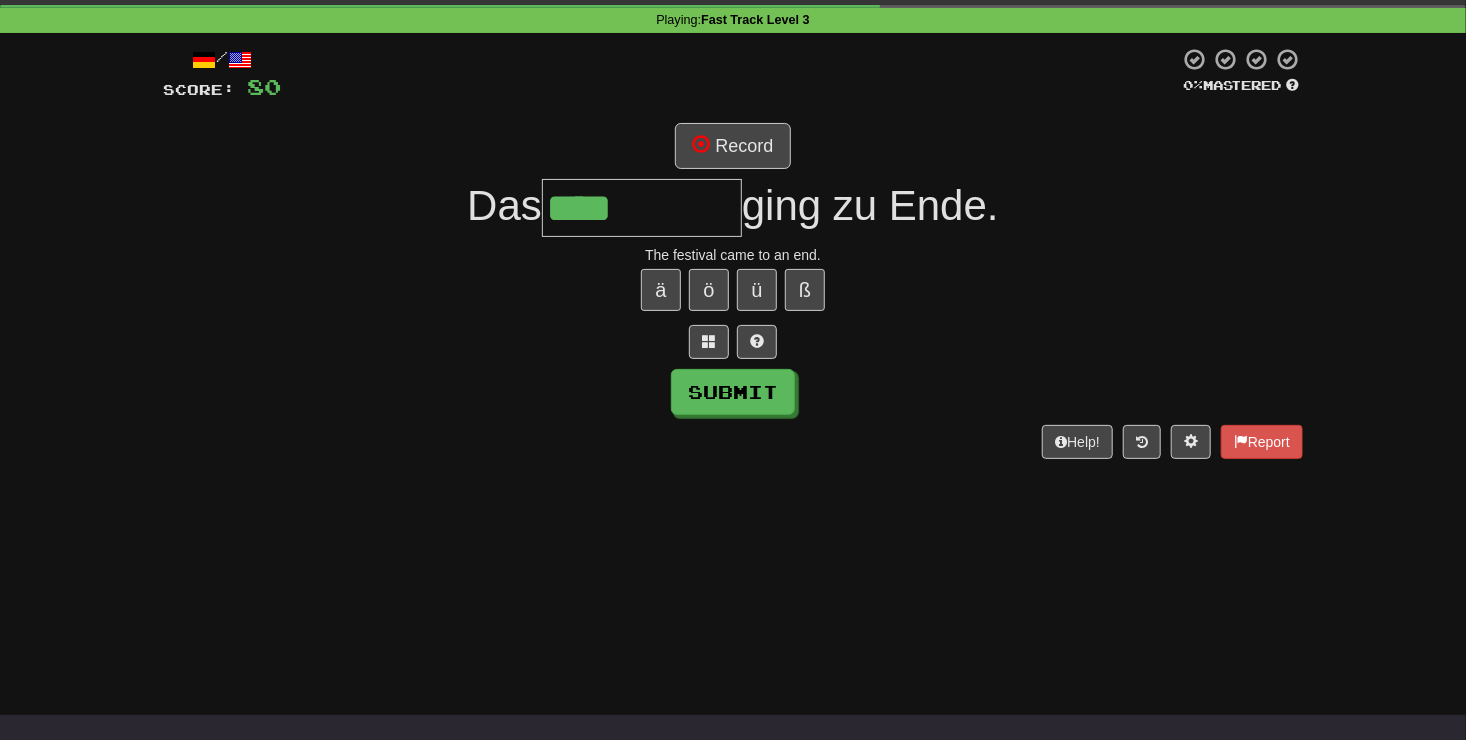 type on "********" 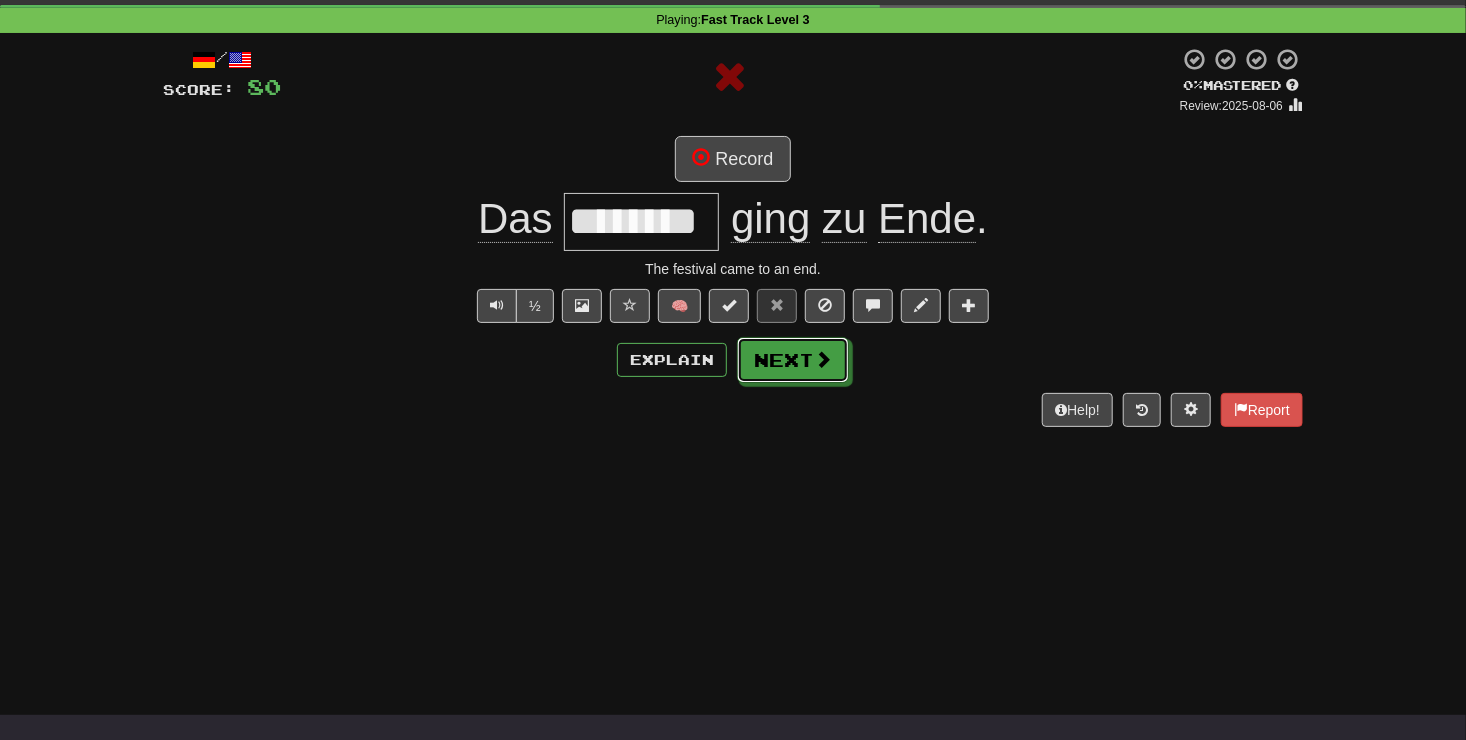 click at bounding box center (823, 359) 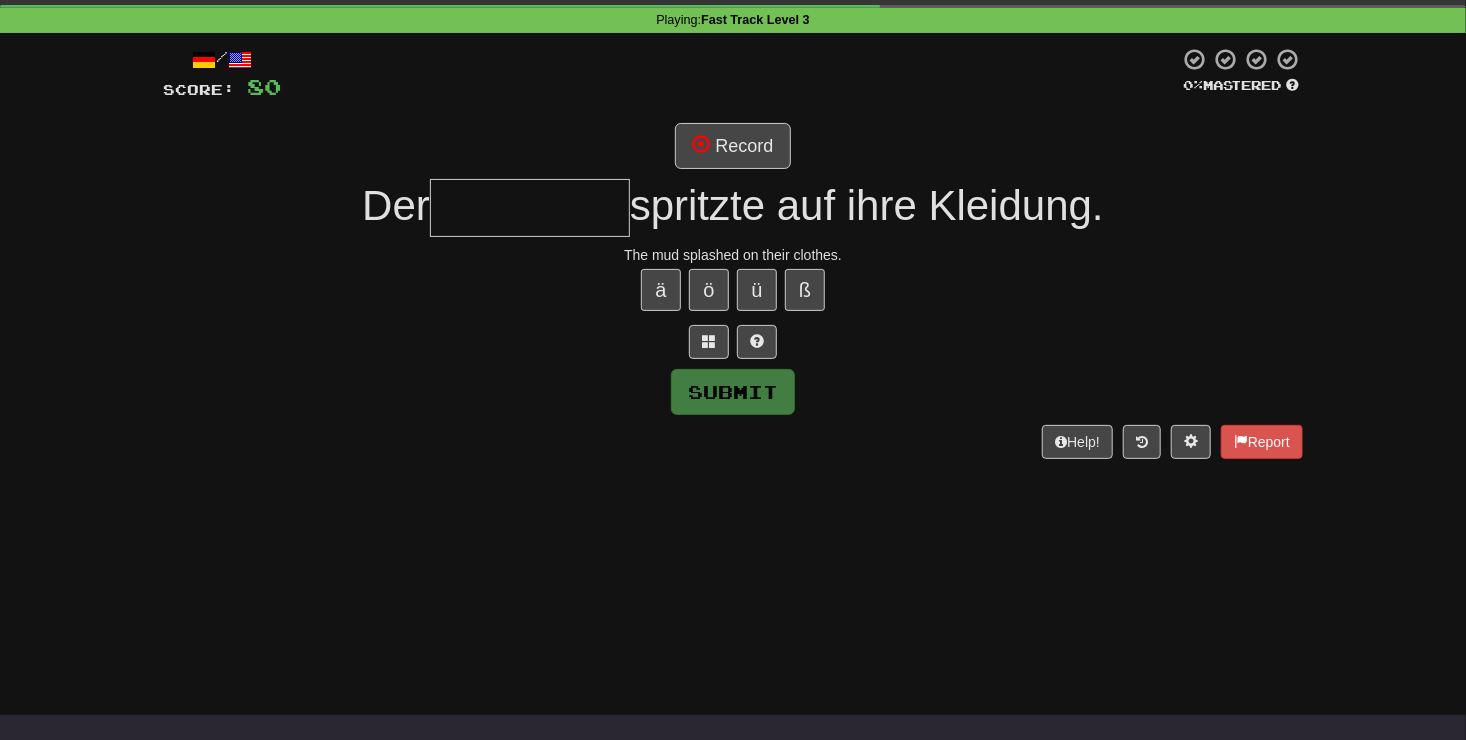 type on "*" 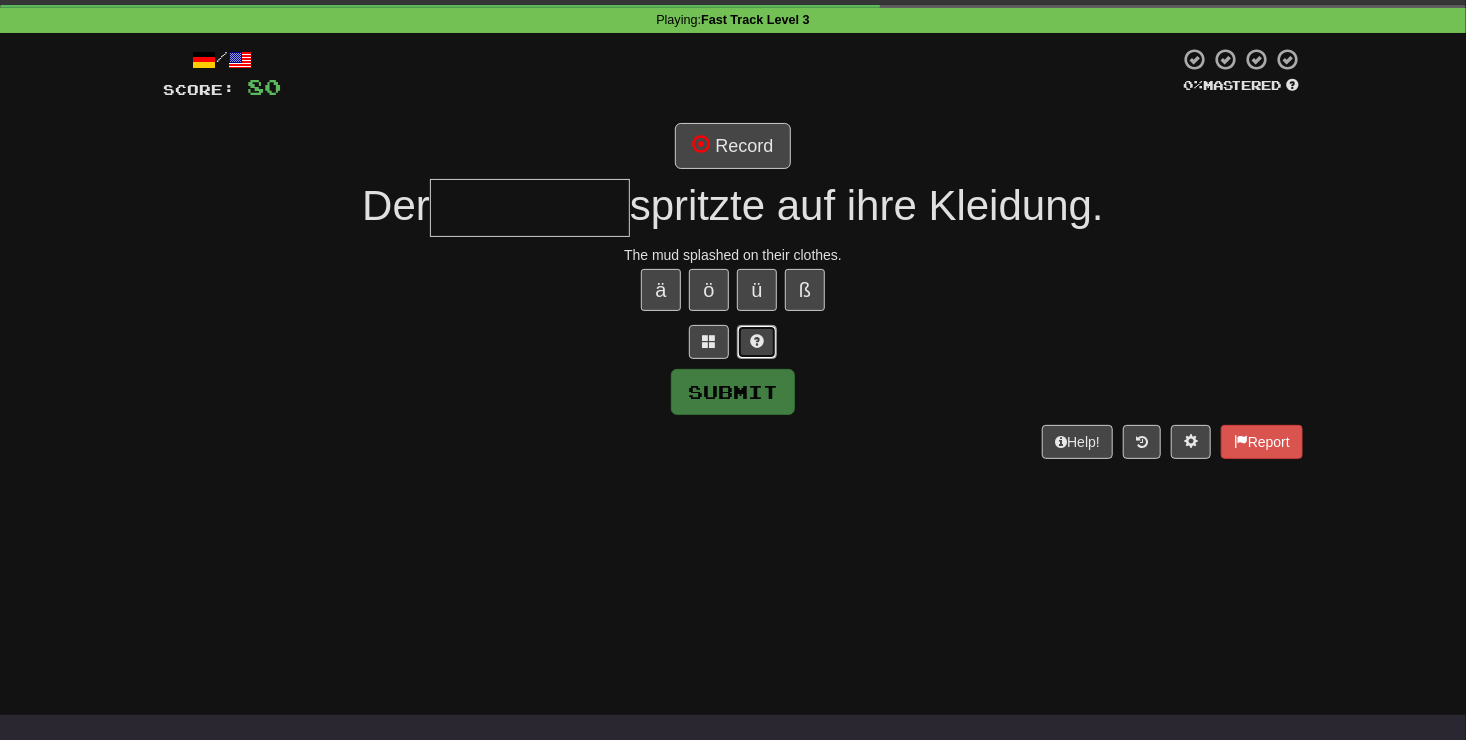 click at bounding box center [757, 342] 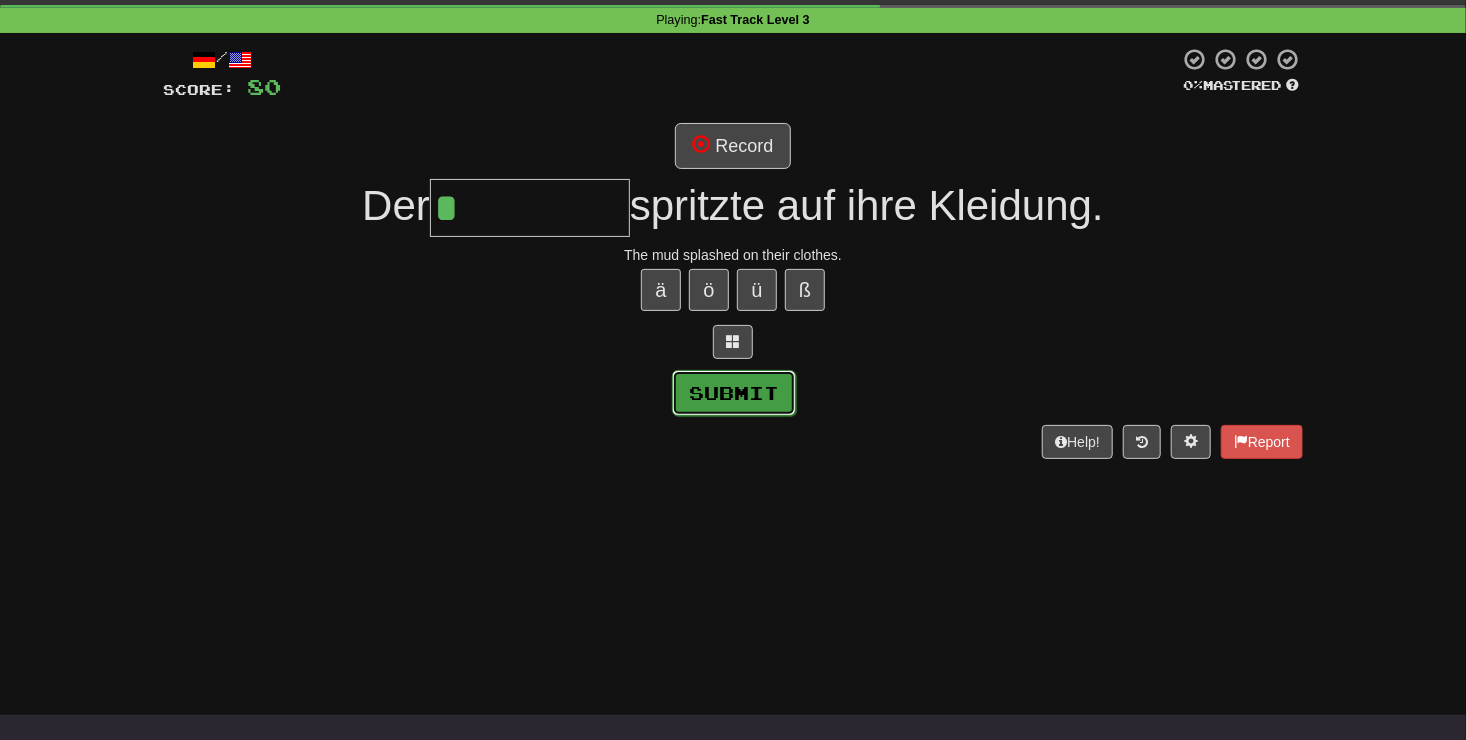 click on "Submit" at bounding box center [734, 393] 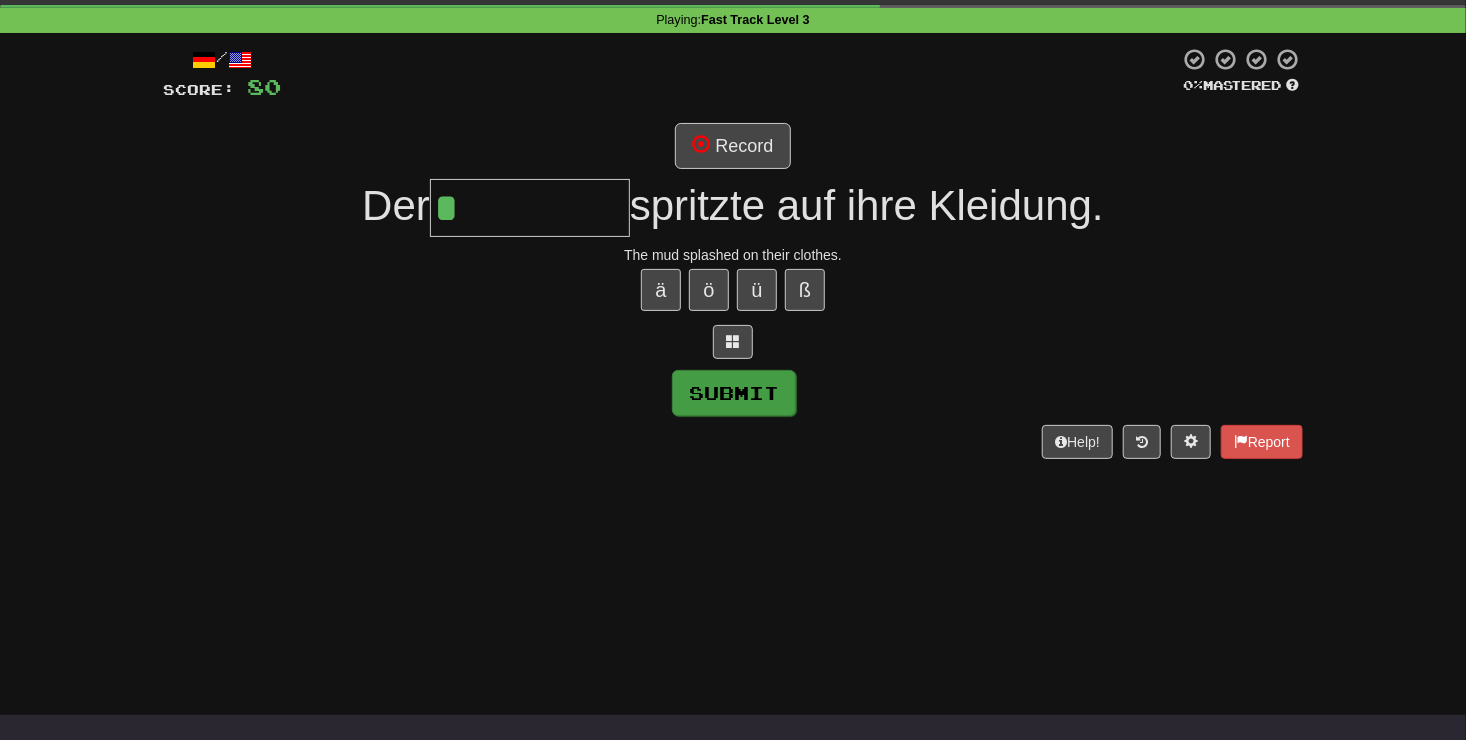 type on "*******" 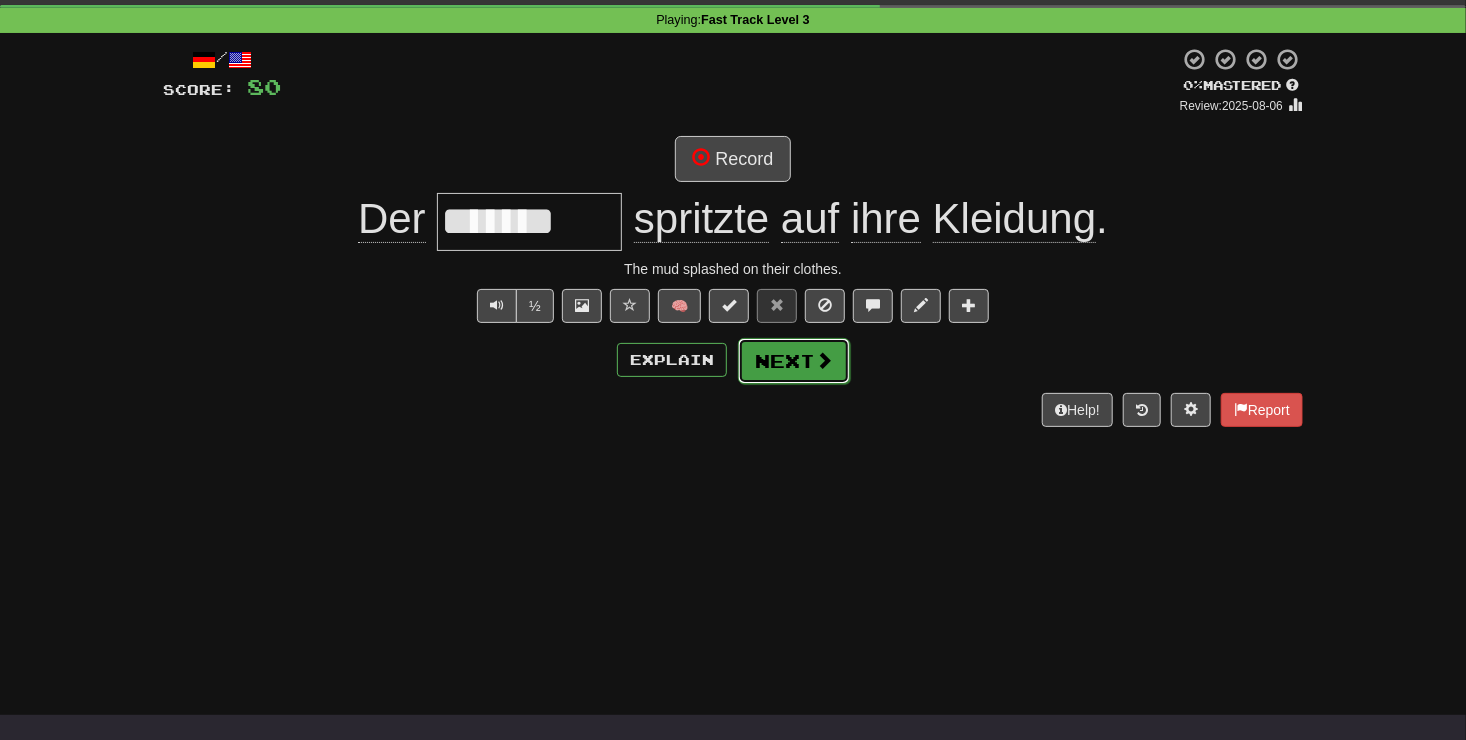 click on "Next" at bounding box center (794, 361) 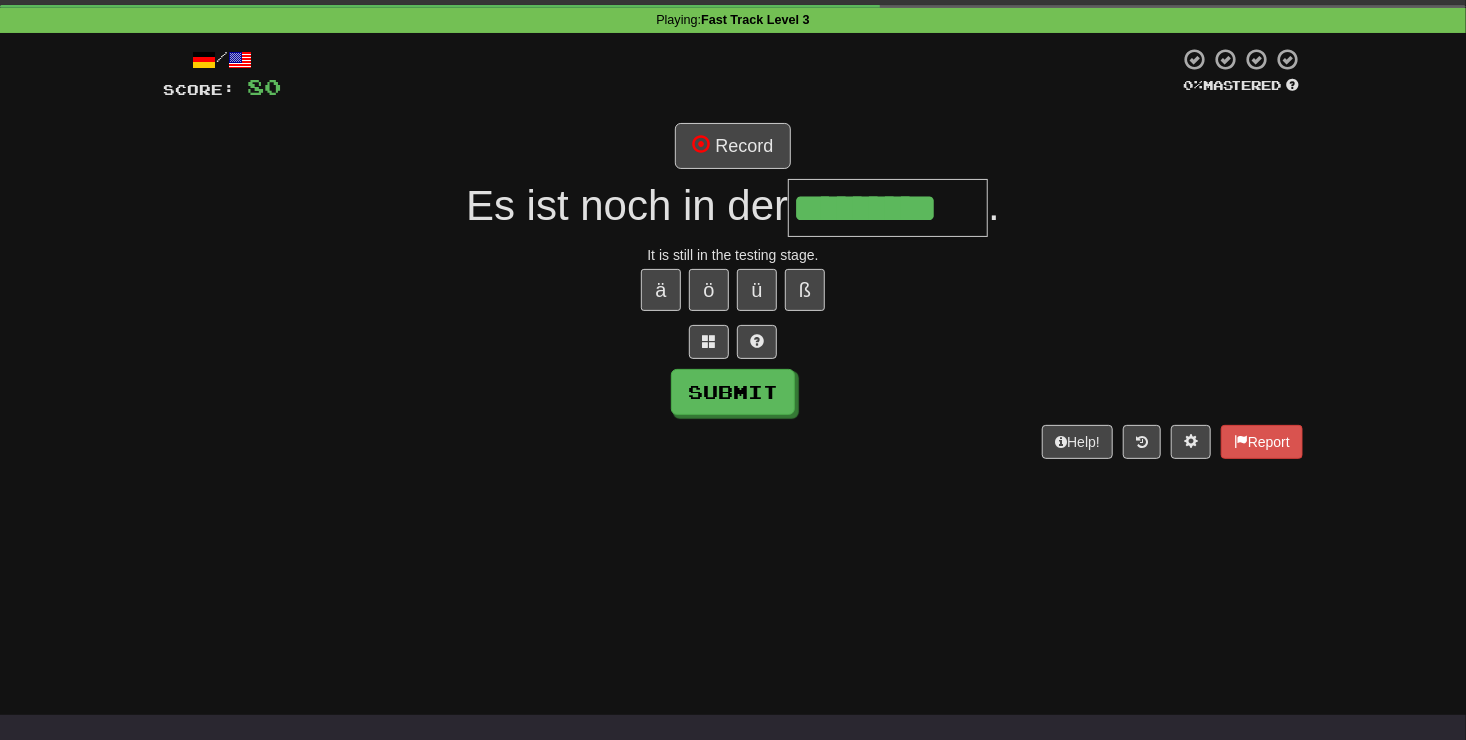 type on "*********" 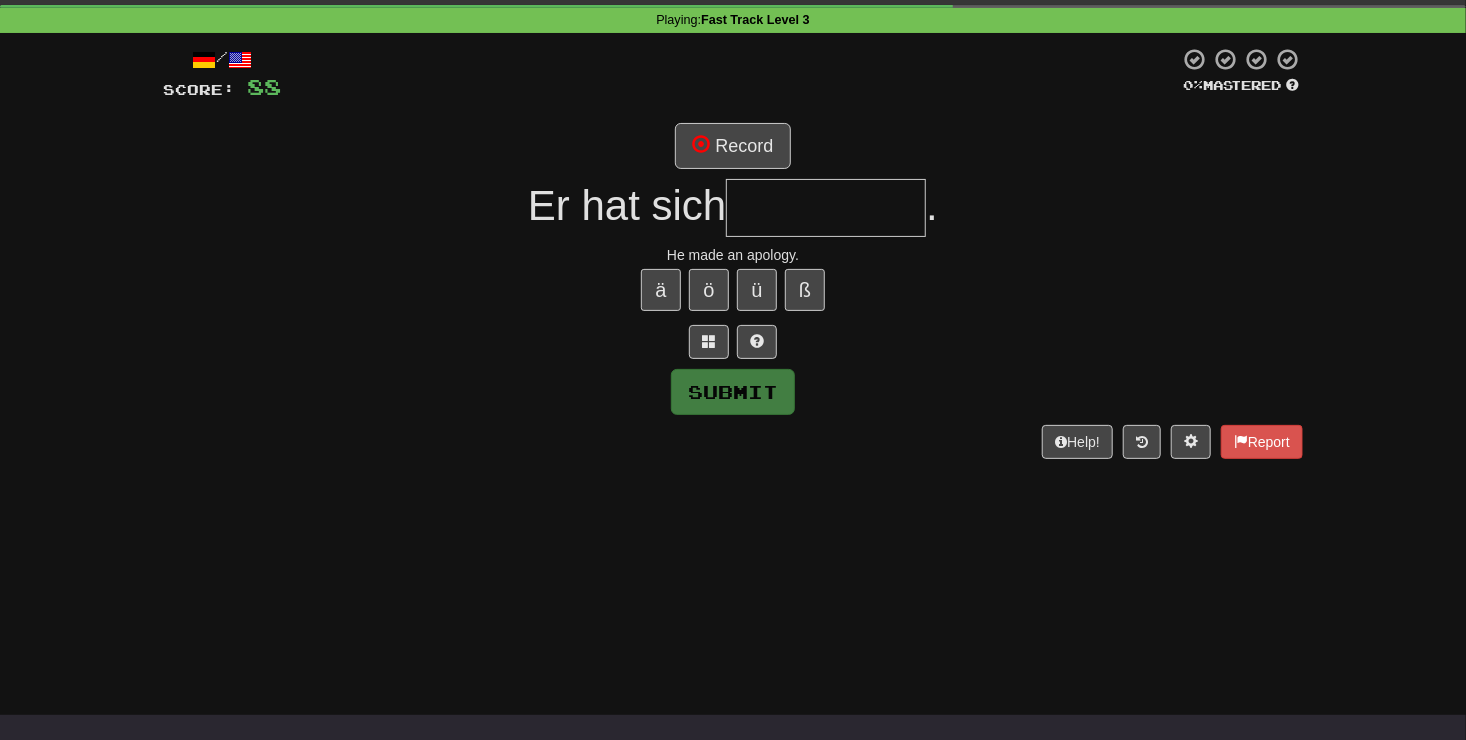 type on "*" 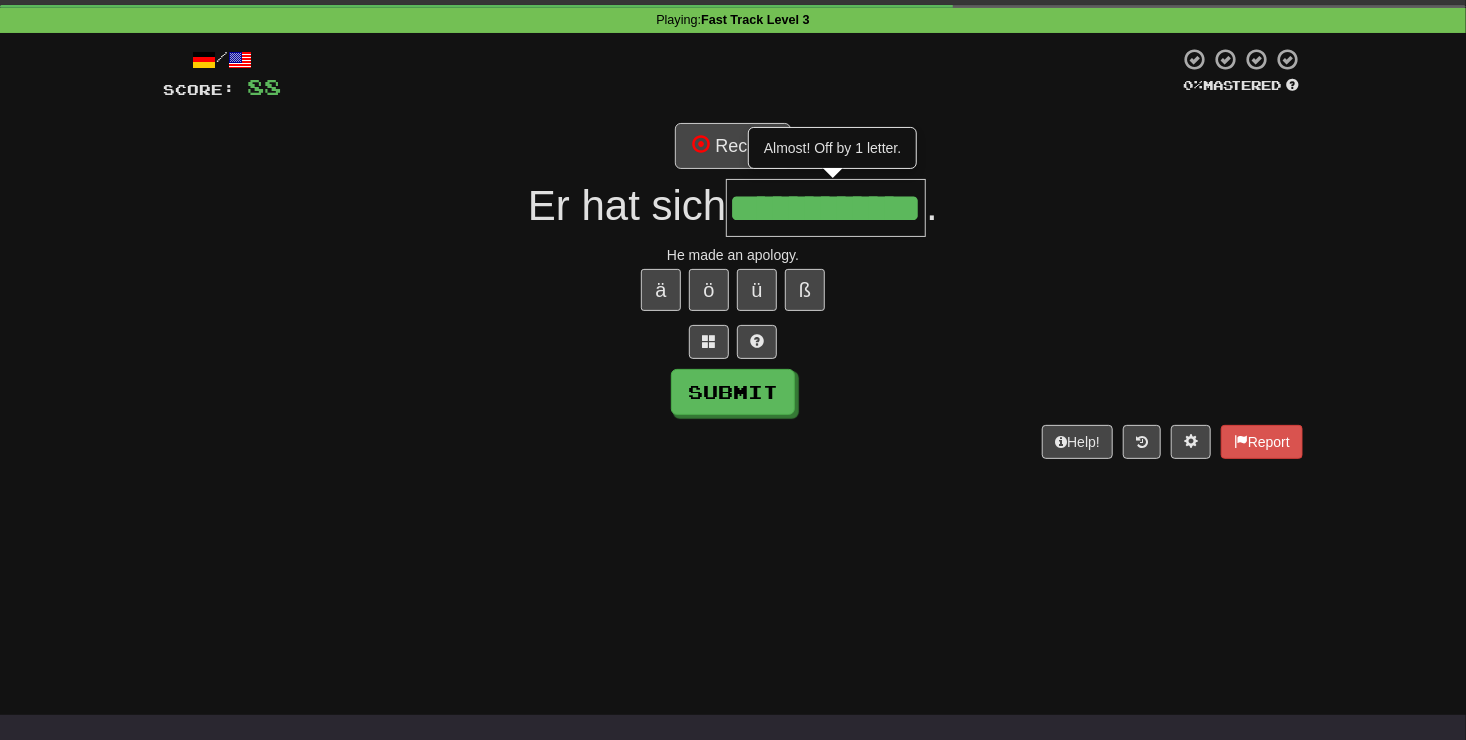 scroll, scrollTop: 0, scrollLeft: 31, axis: horizontal 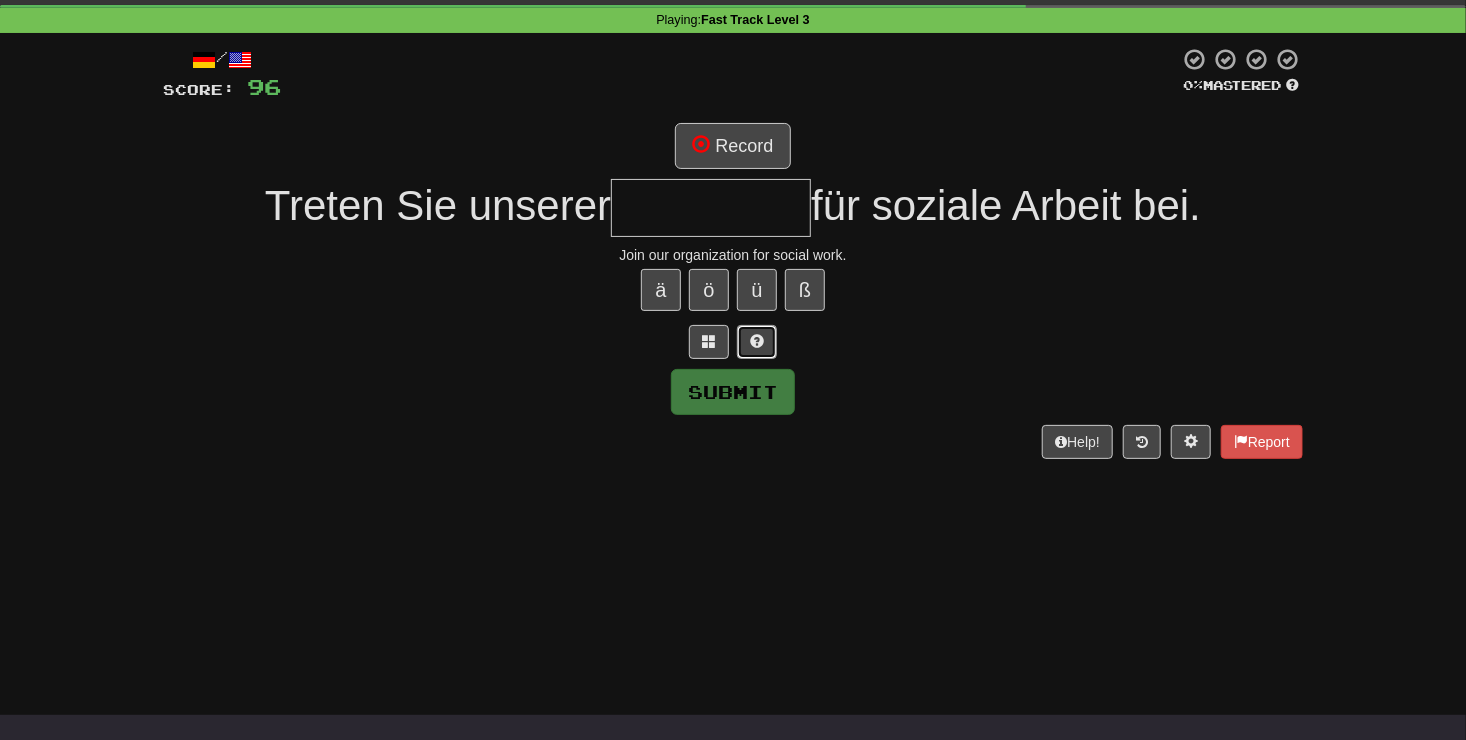 click at bounding box center [757, 342] 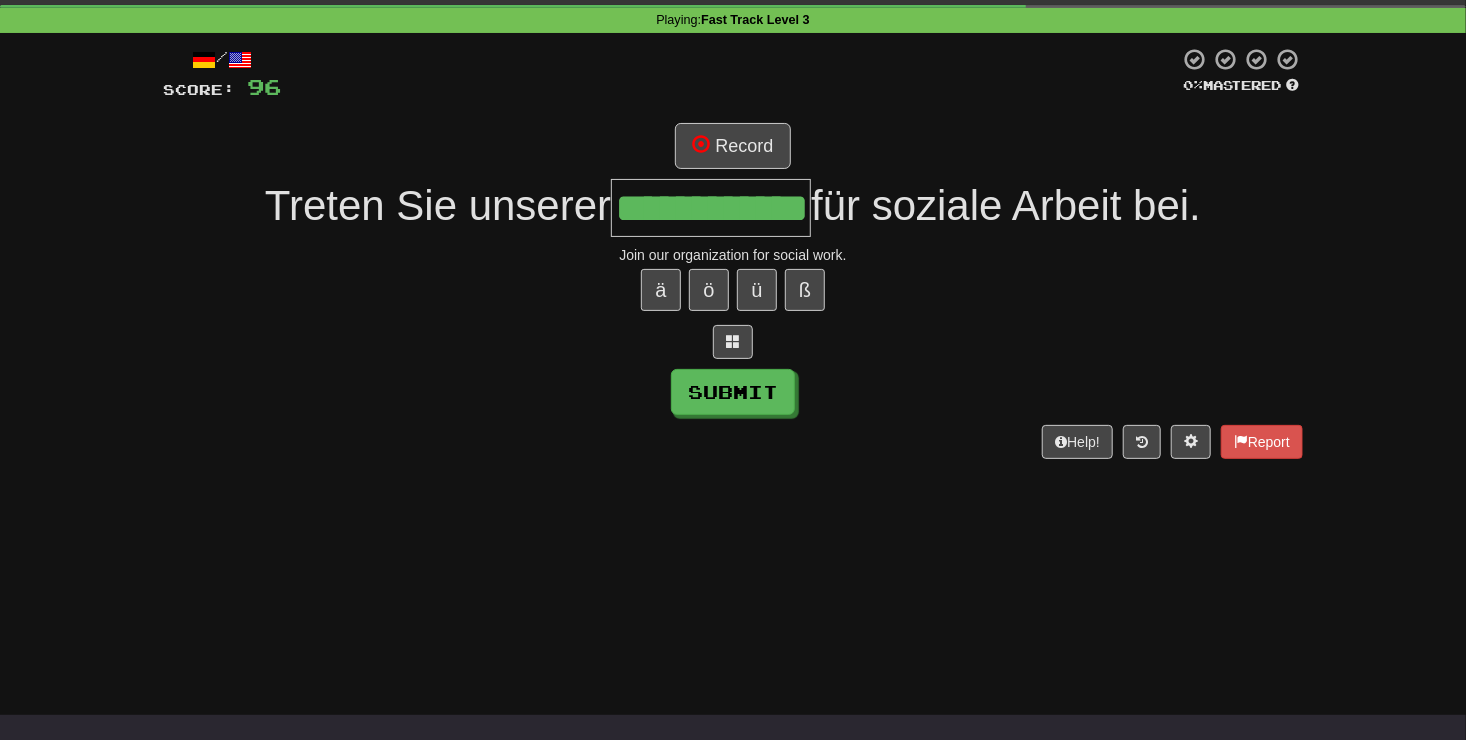 scroll, scrollTop: 0, scrollLeft: 45, axis: horizontal 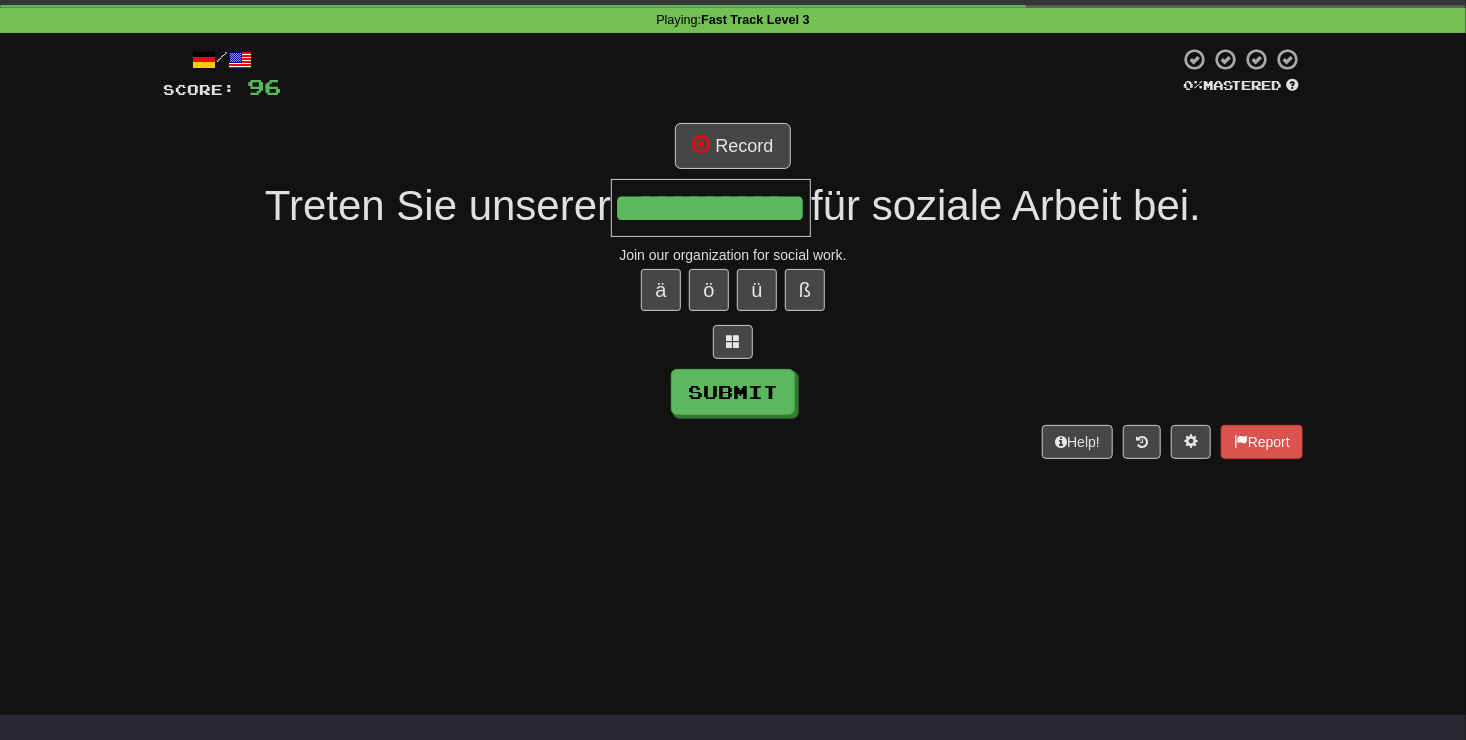 type on "**********" 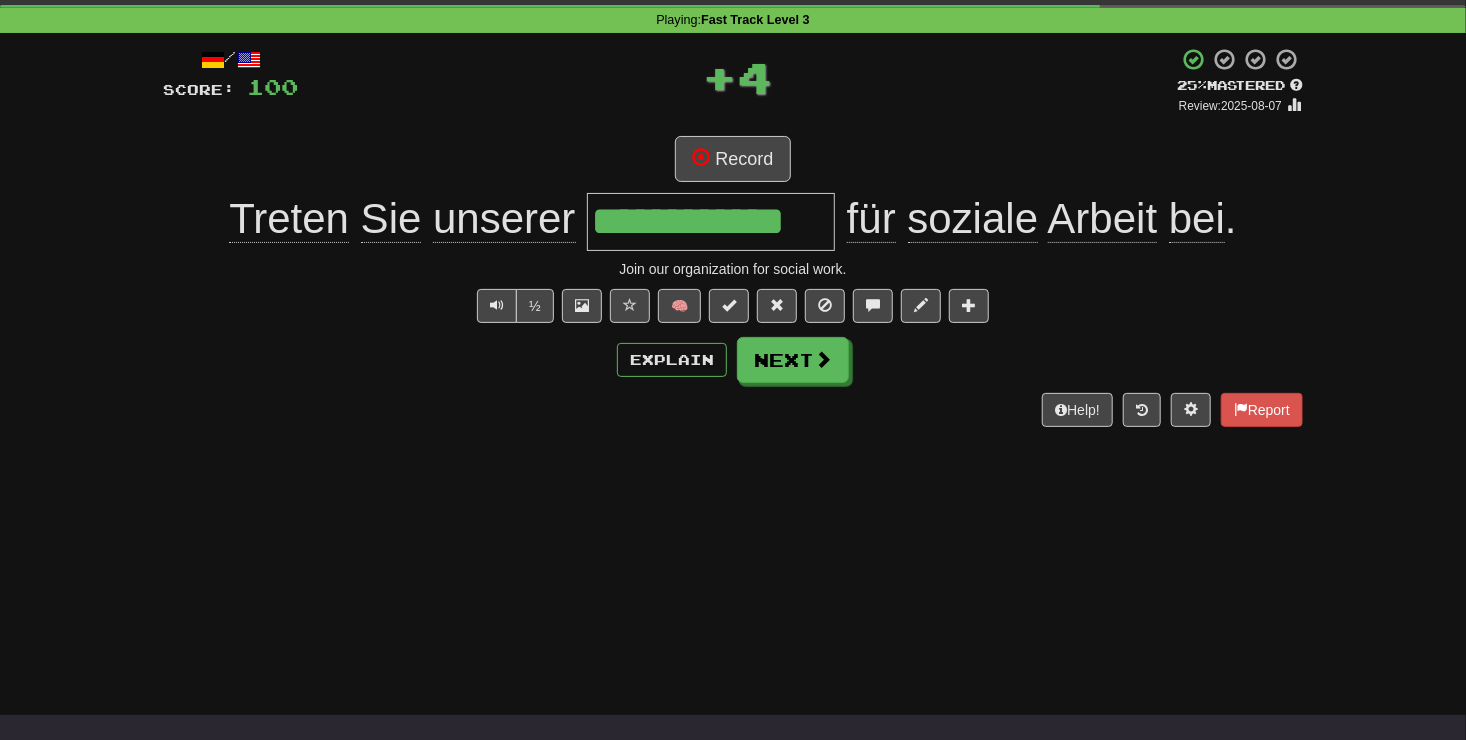 scroll, scrollTop: 0, scrollLeft: 0, axis: both 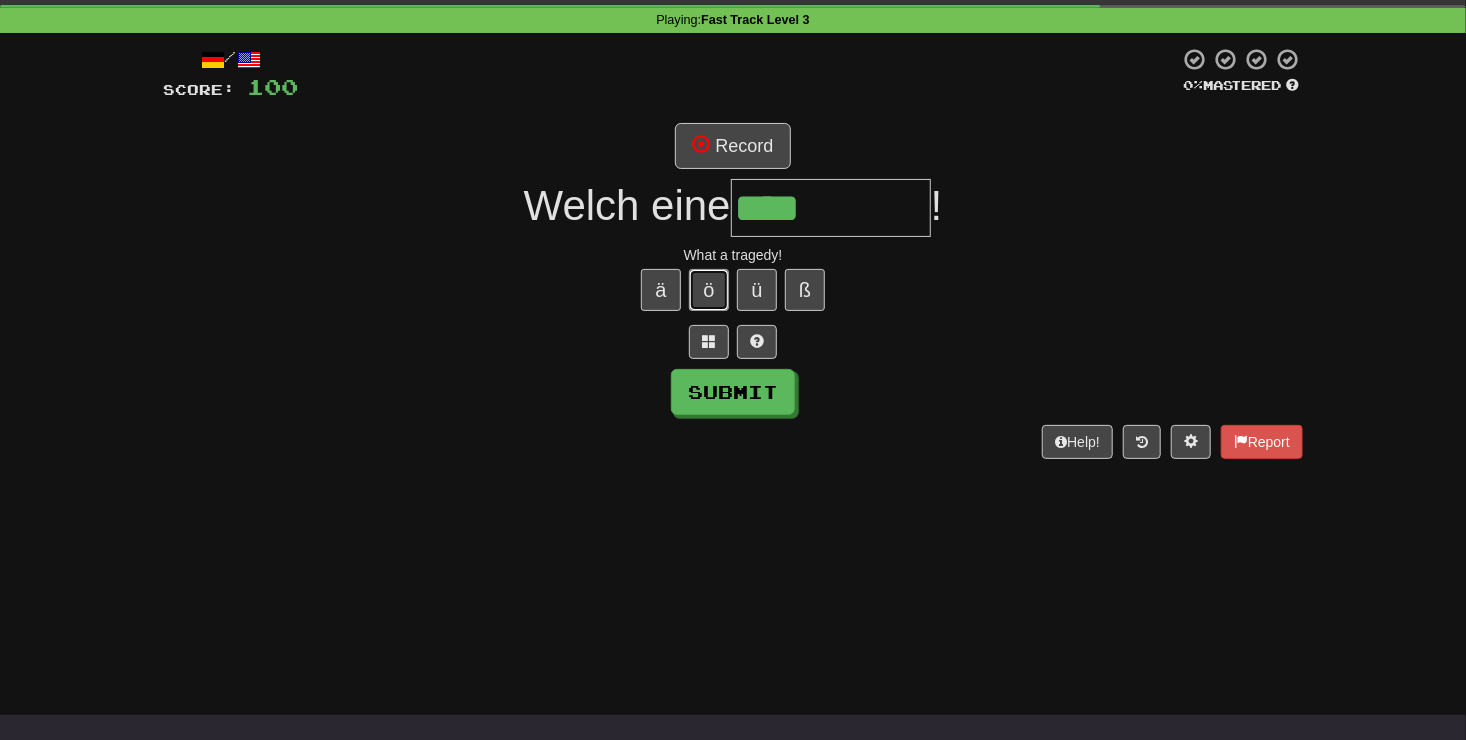click on "ö" at bounding box center [709, 290] 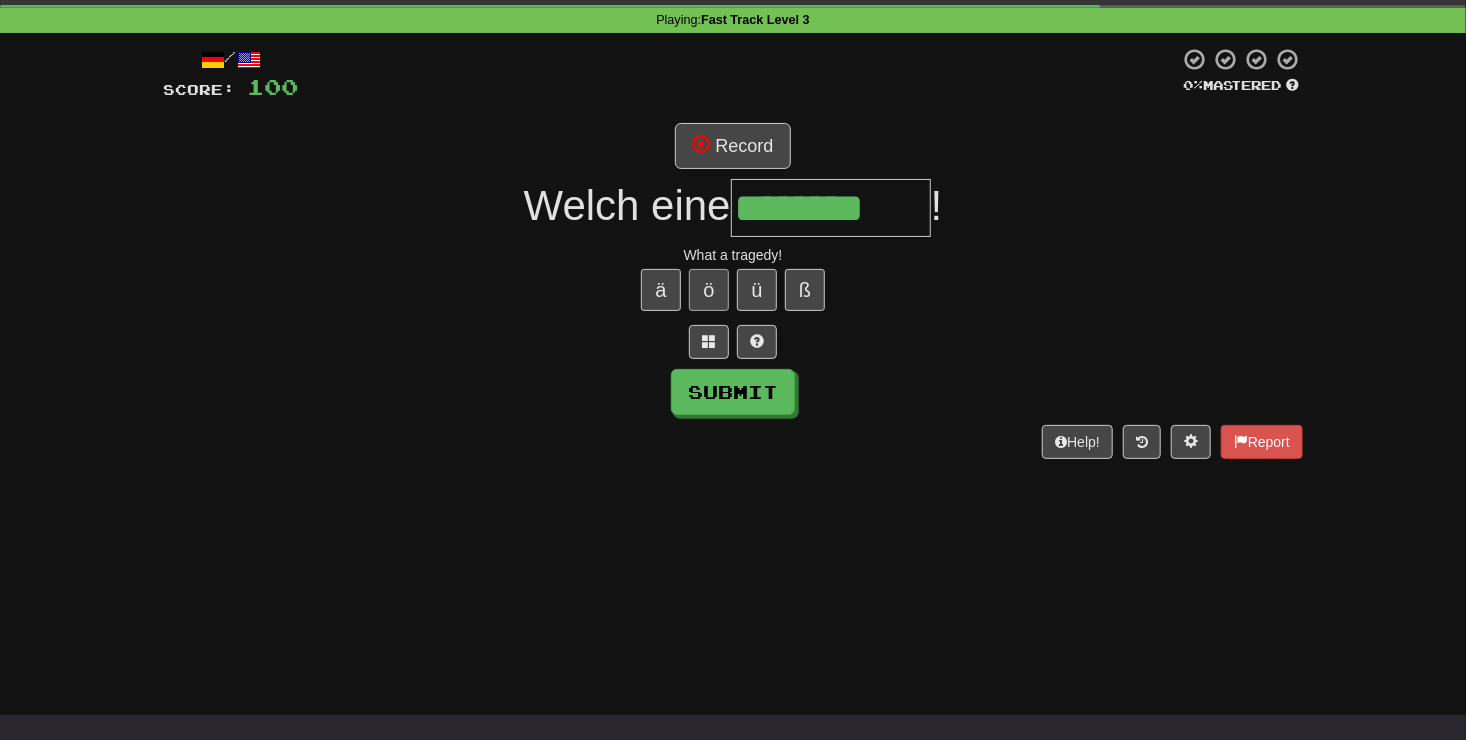 type on "********" 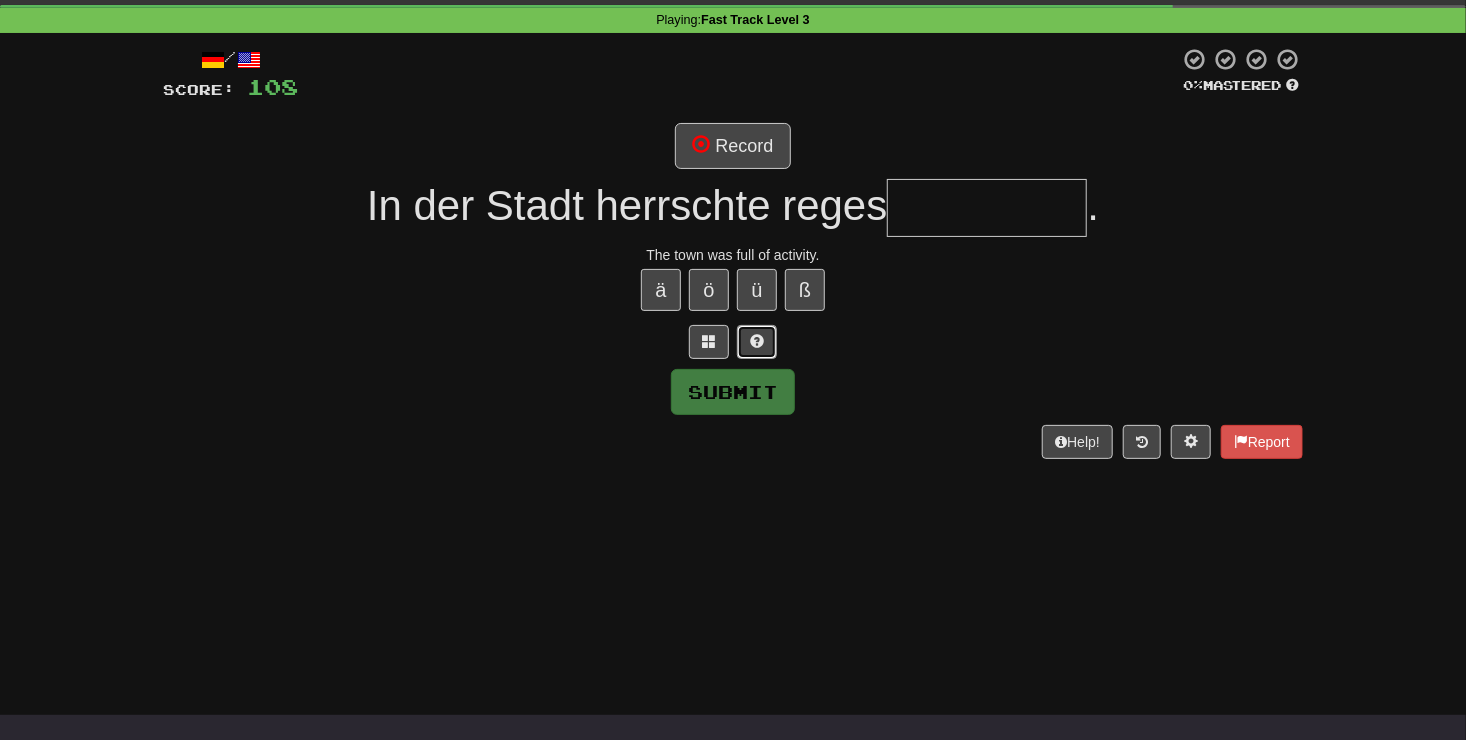 click at bounding box center (757, 341) 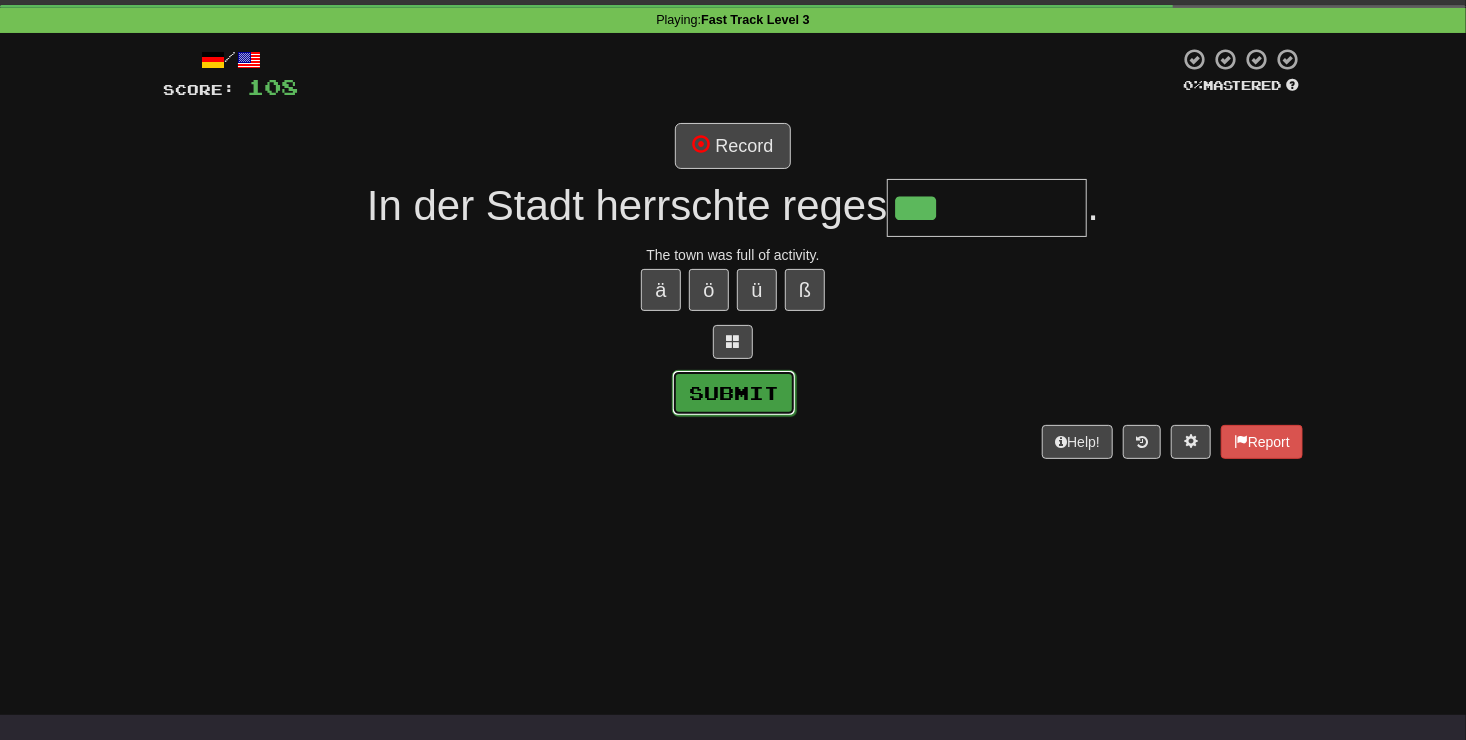 click on "Submit" at bounding box center [734, 393] 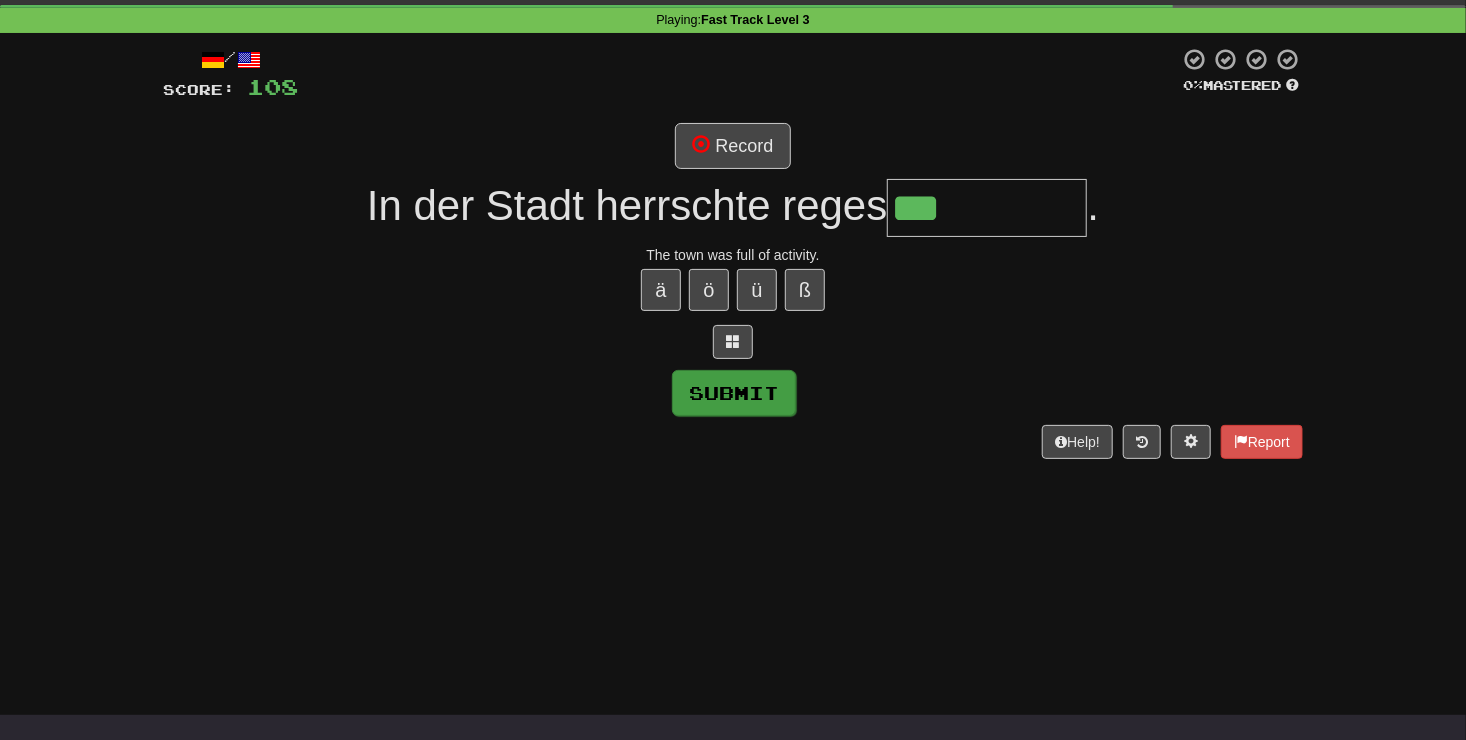 type on "*******" 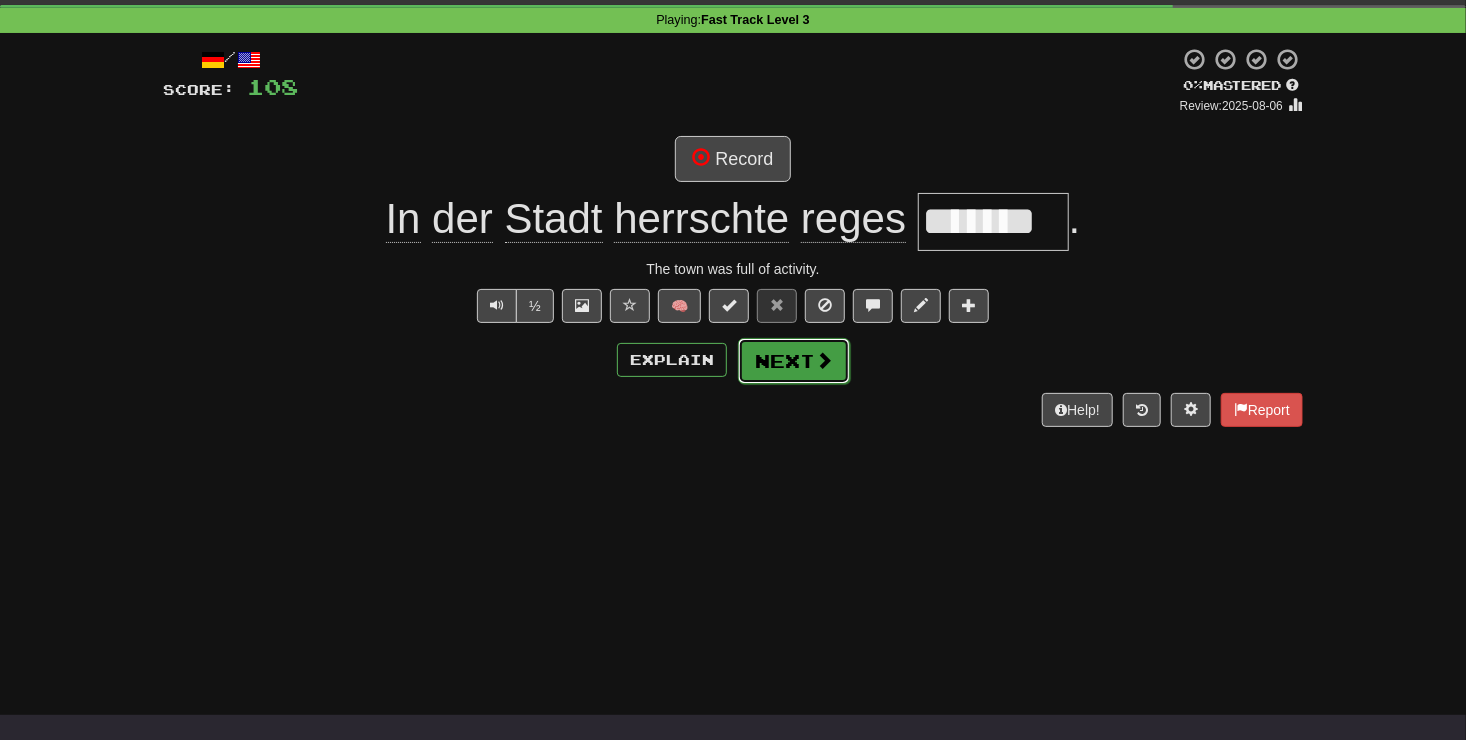 click on "Next" at bounding box center [794, 361] 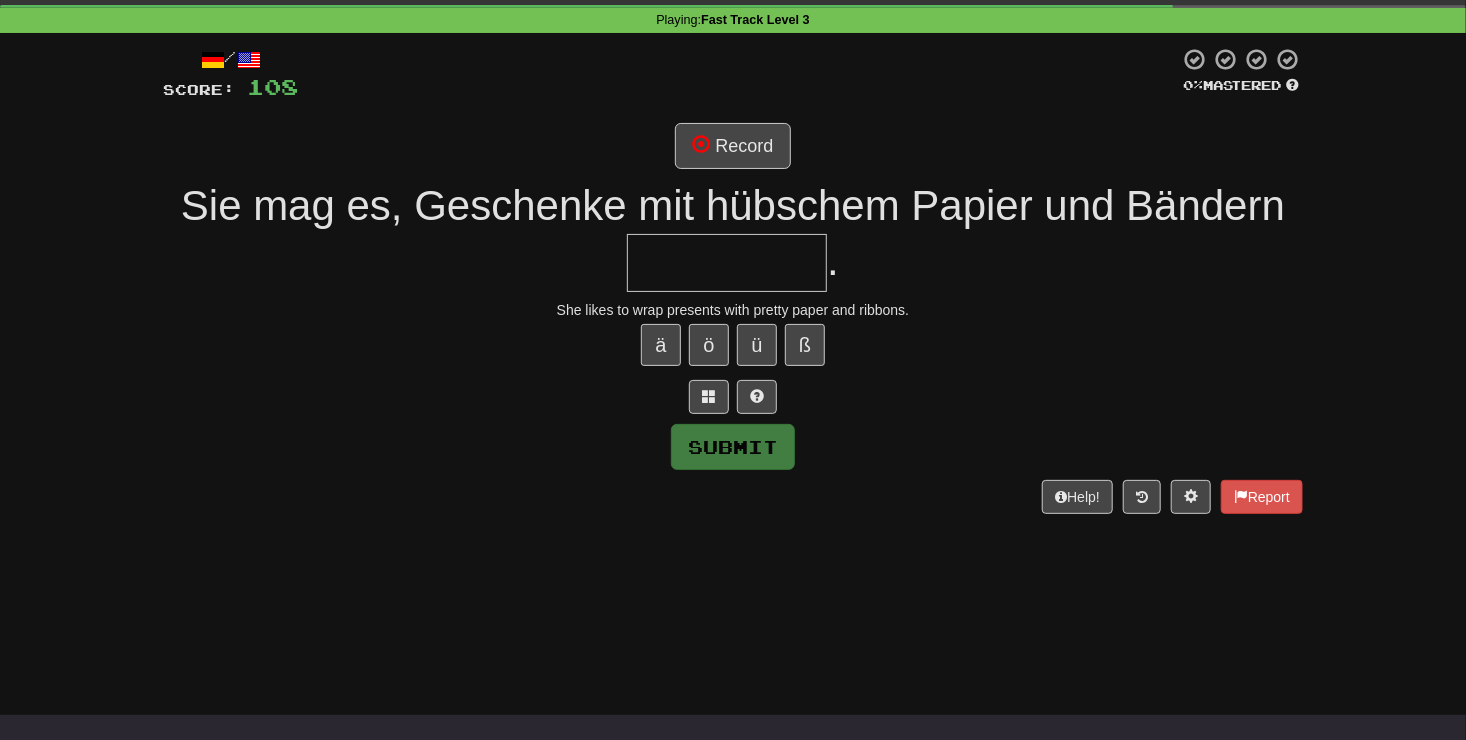 type on "*" 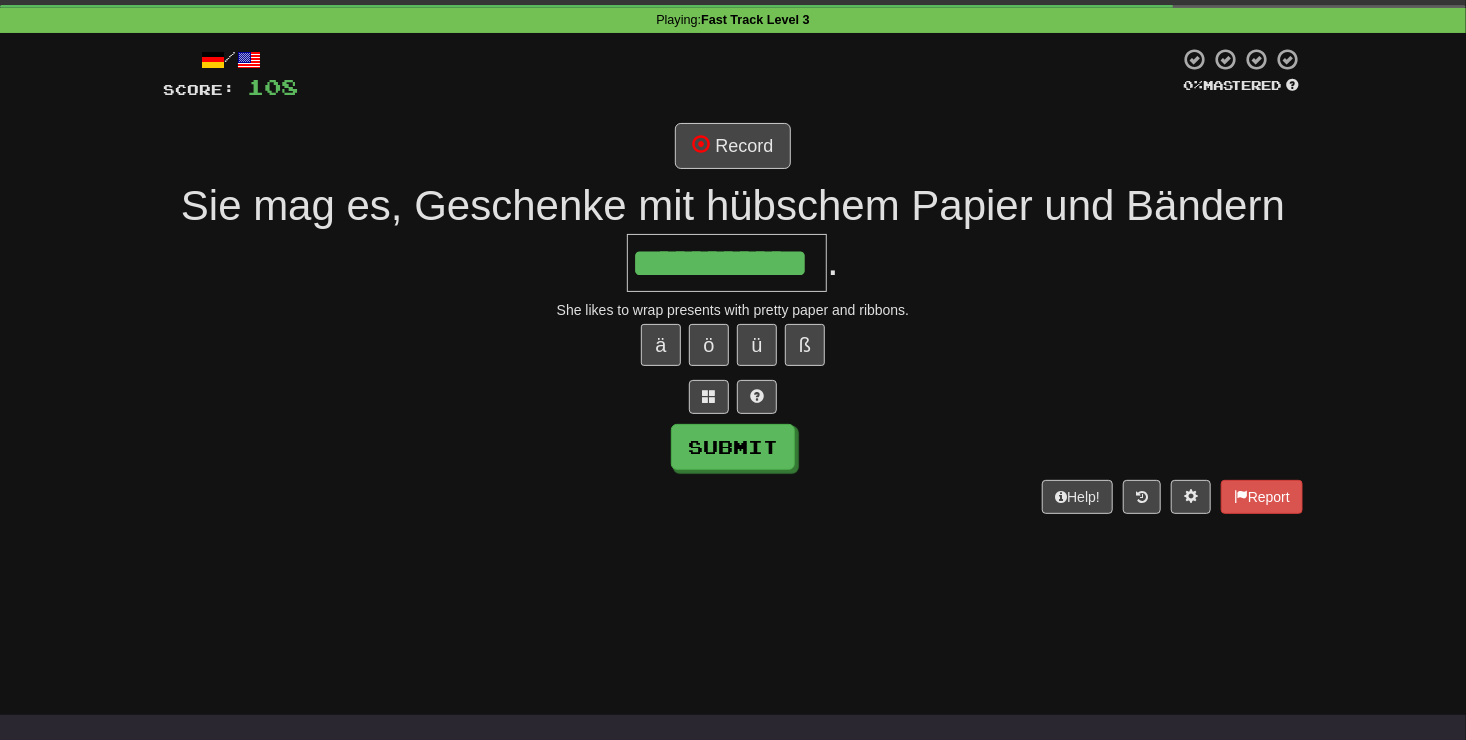 scroll, scrollTop: 0, scrollLeft: 43, axis: horizontal 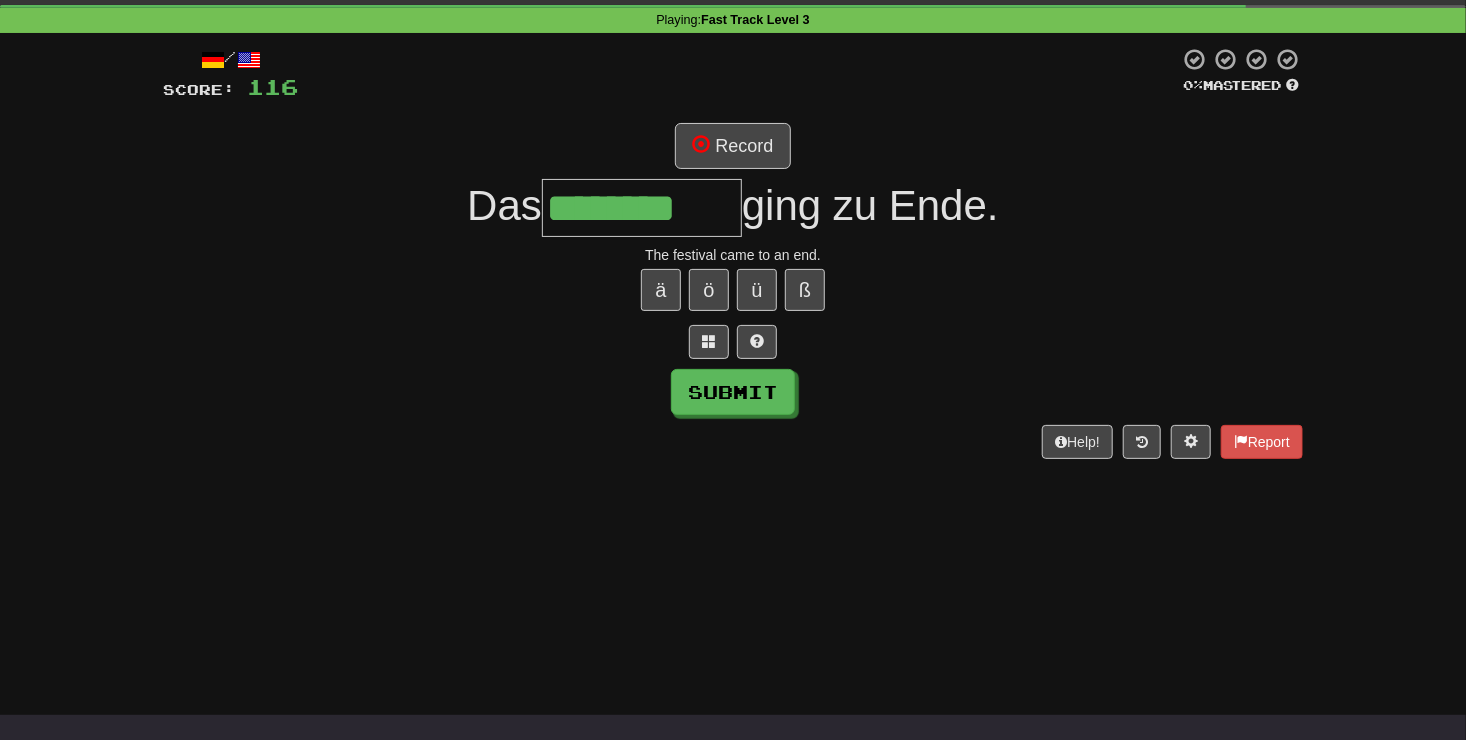 type on "********" 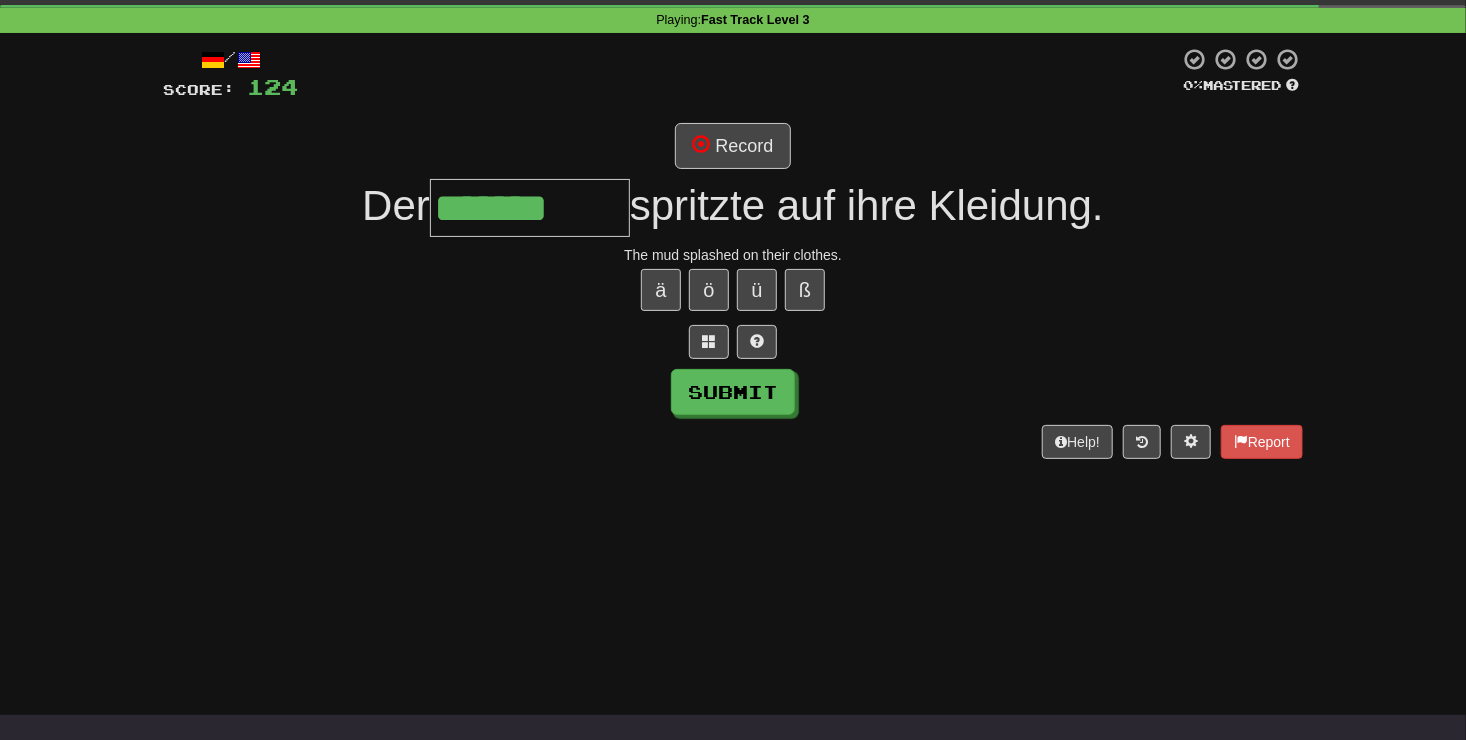type on "*******" 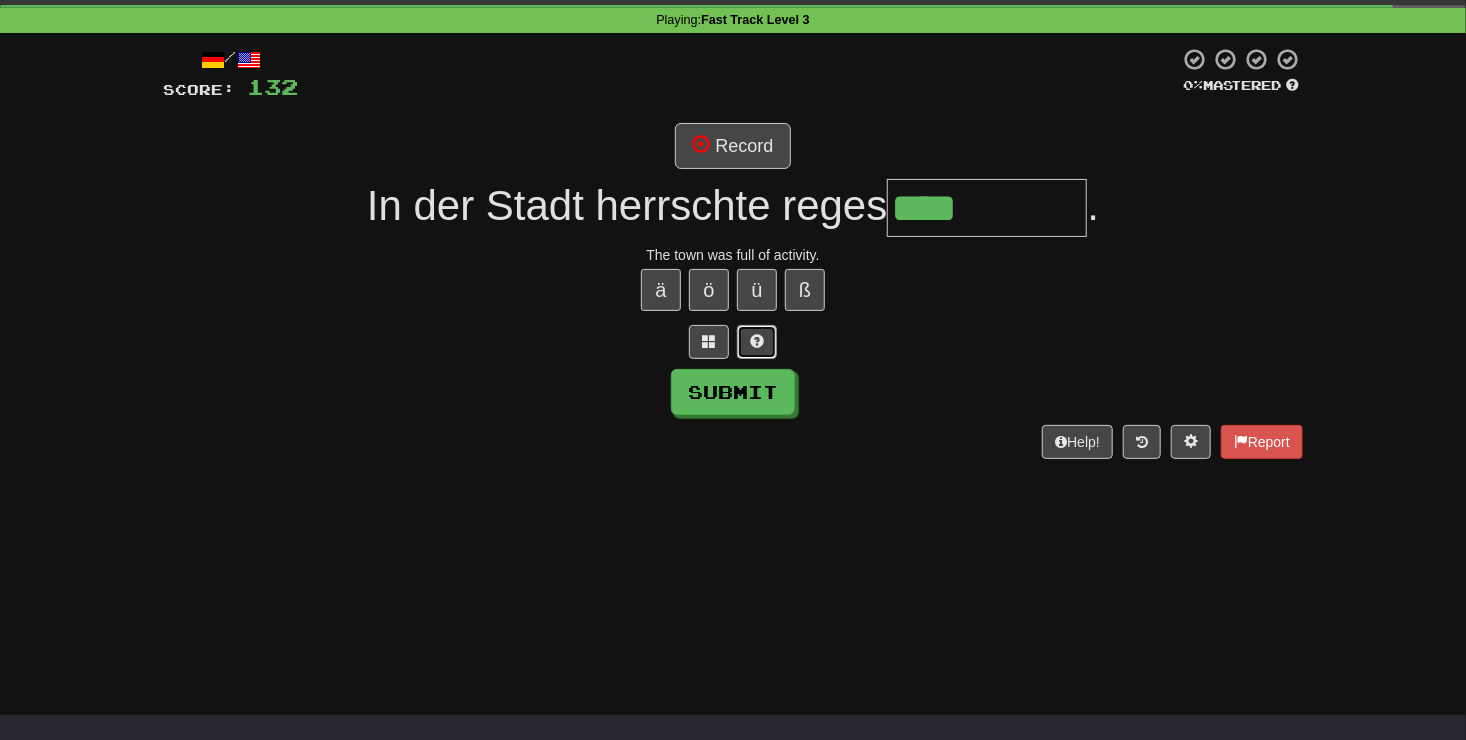 click at bounding box center (757, 341) 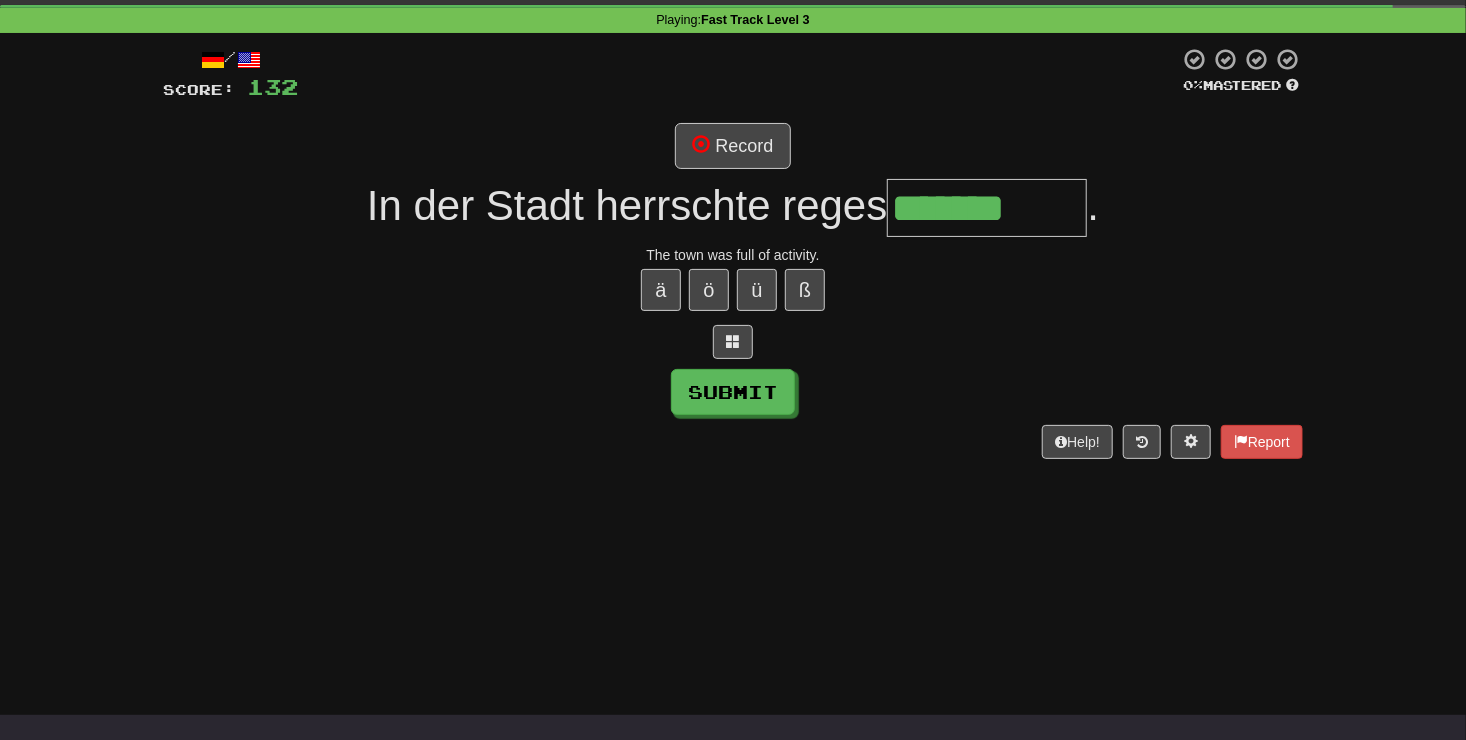 type on "*******" 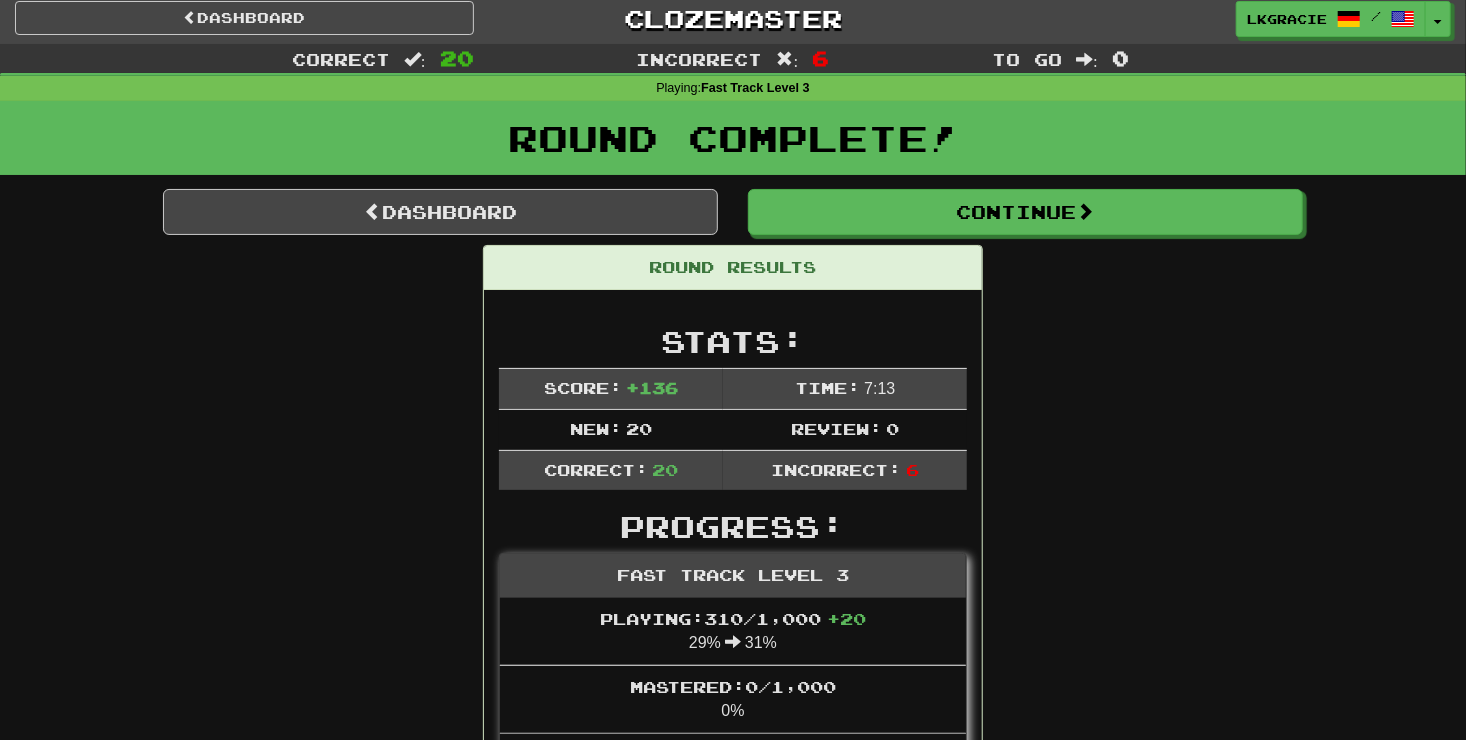 scroll, scrollTop: 0, scrollLeft: 0, axis: both 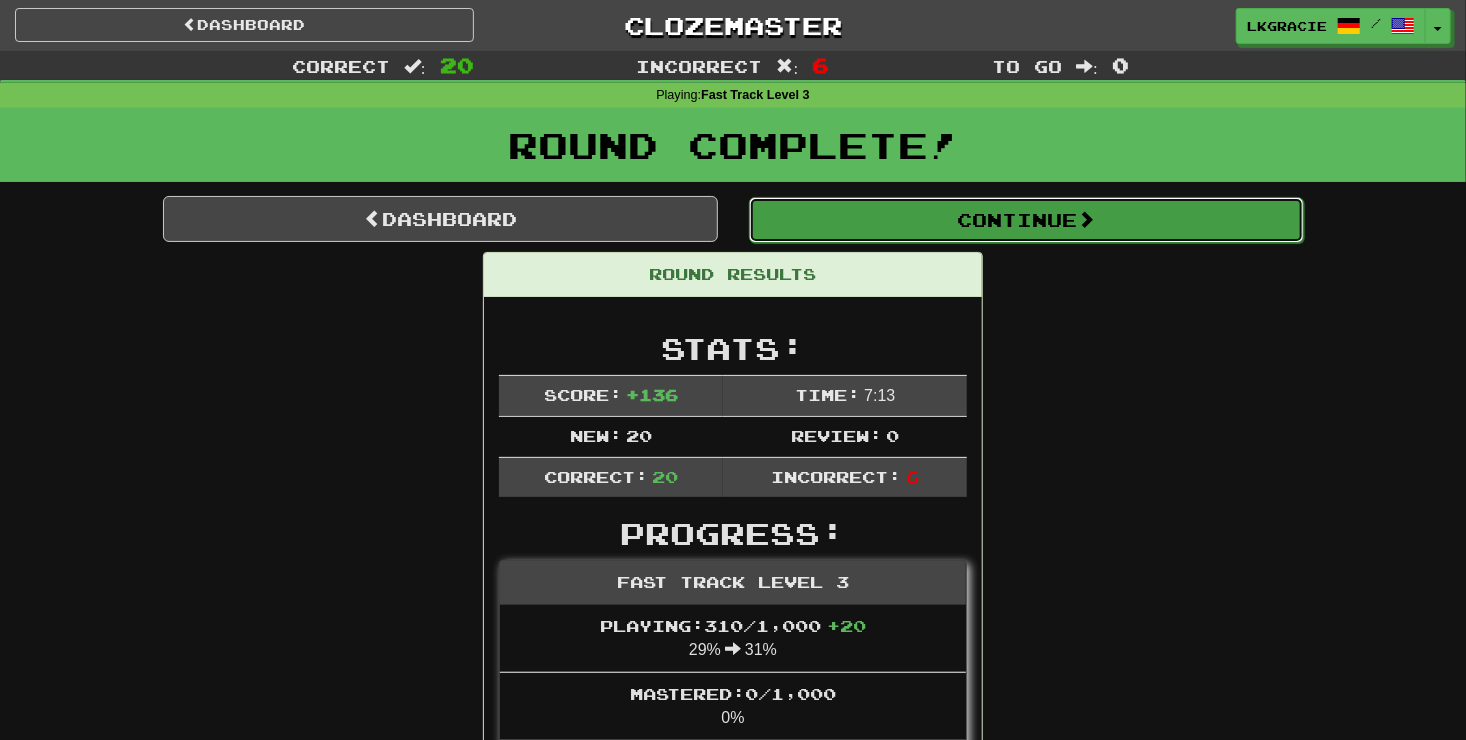 click on "Continue" at bounding box center (1026, 220) 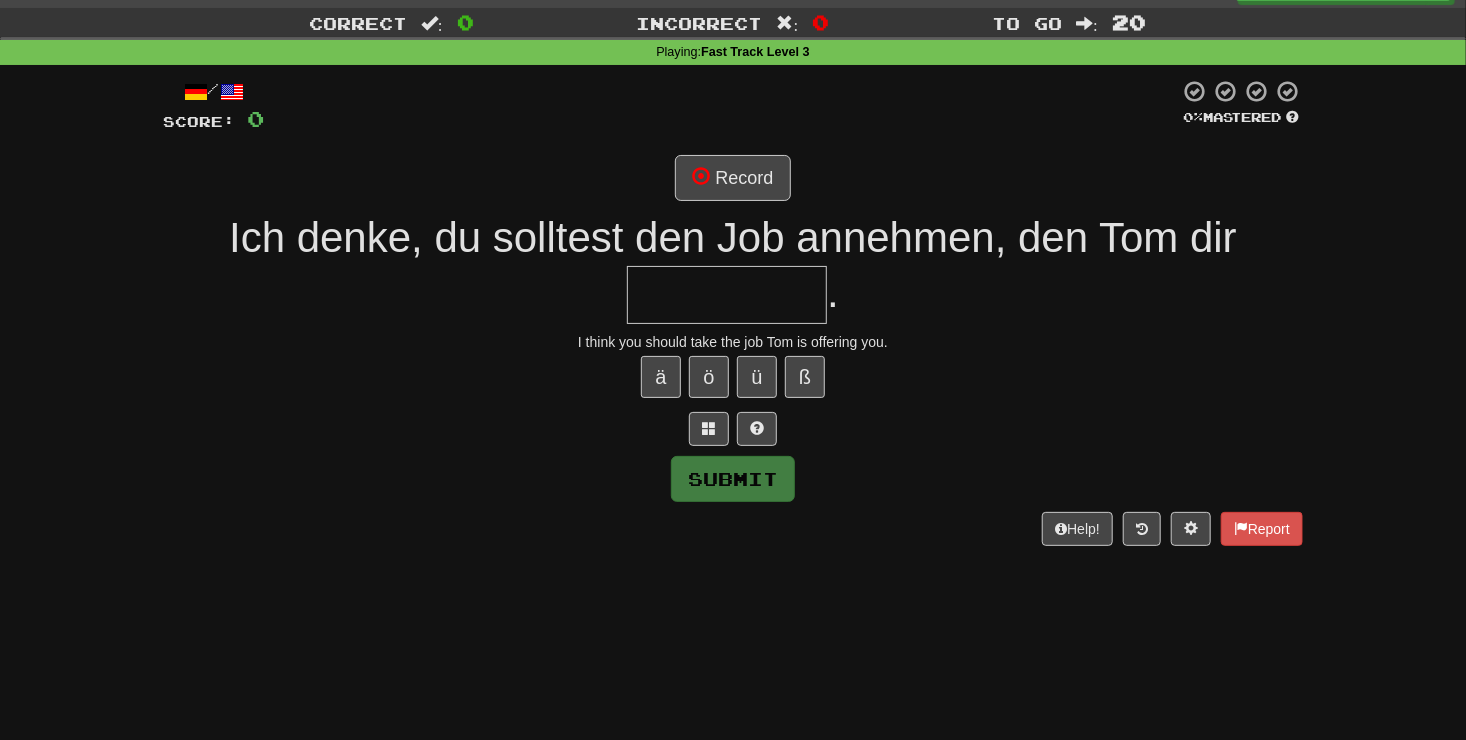 scroll, scrollTop: 55, scrollLeft: 0, axis: vertical 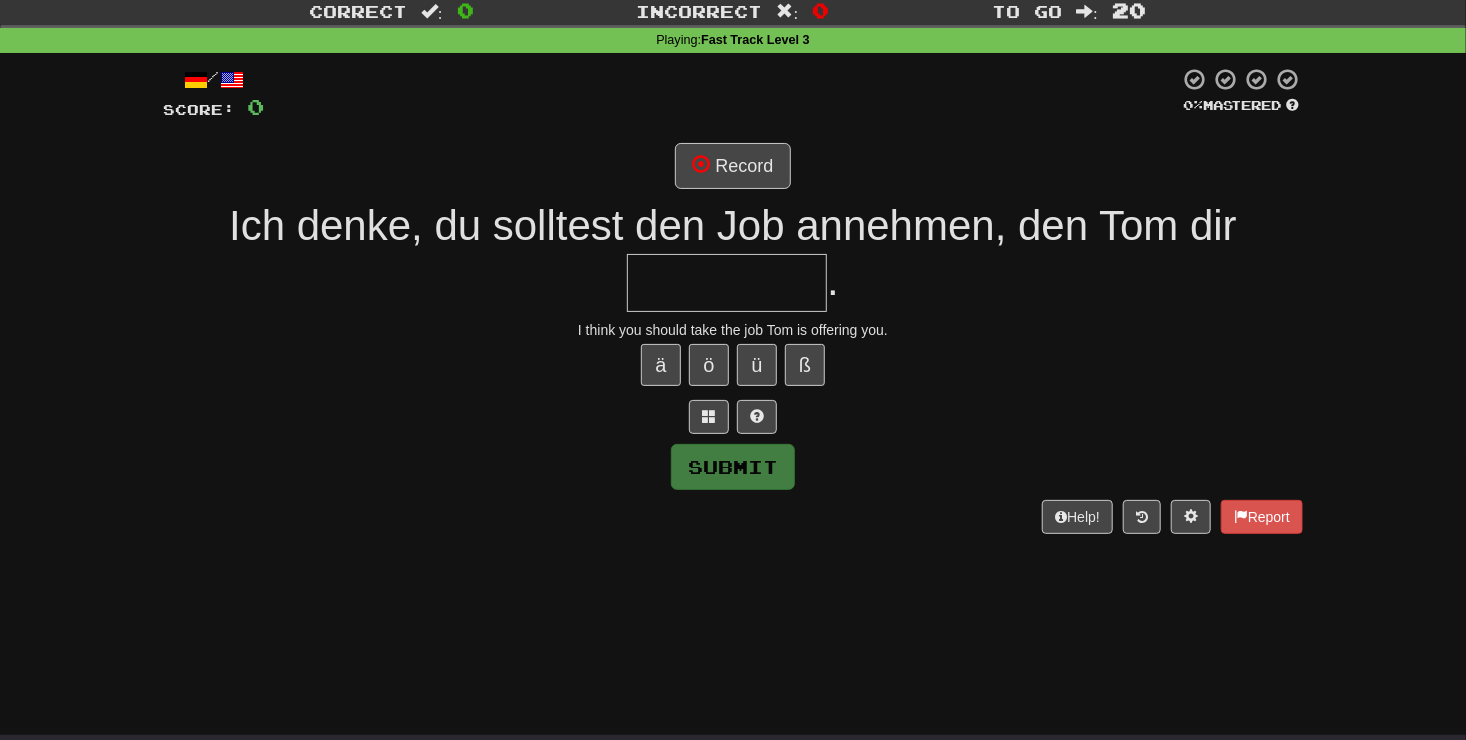 type on "*" 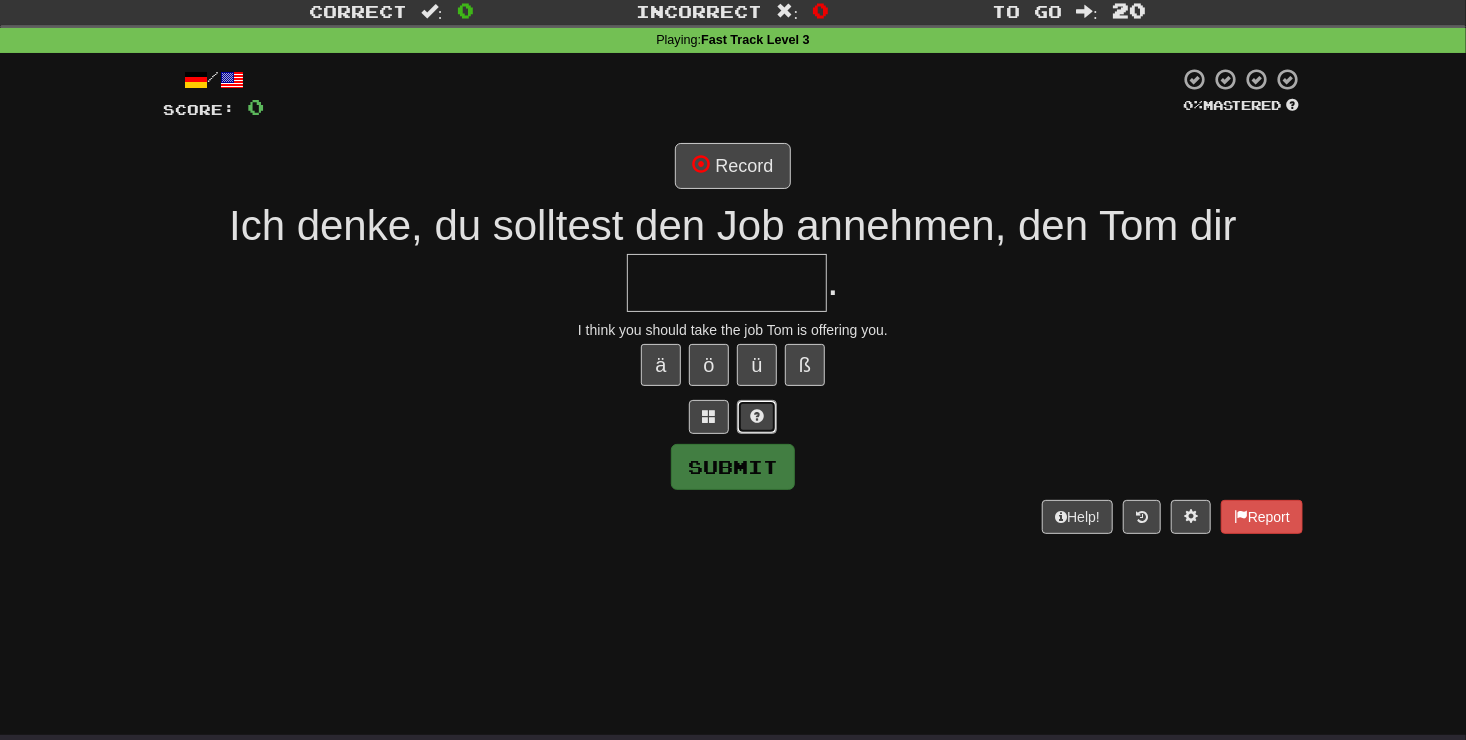 click at bounding box center (757, 417) 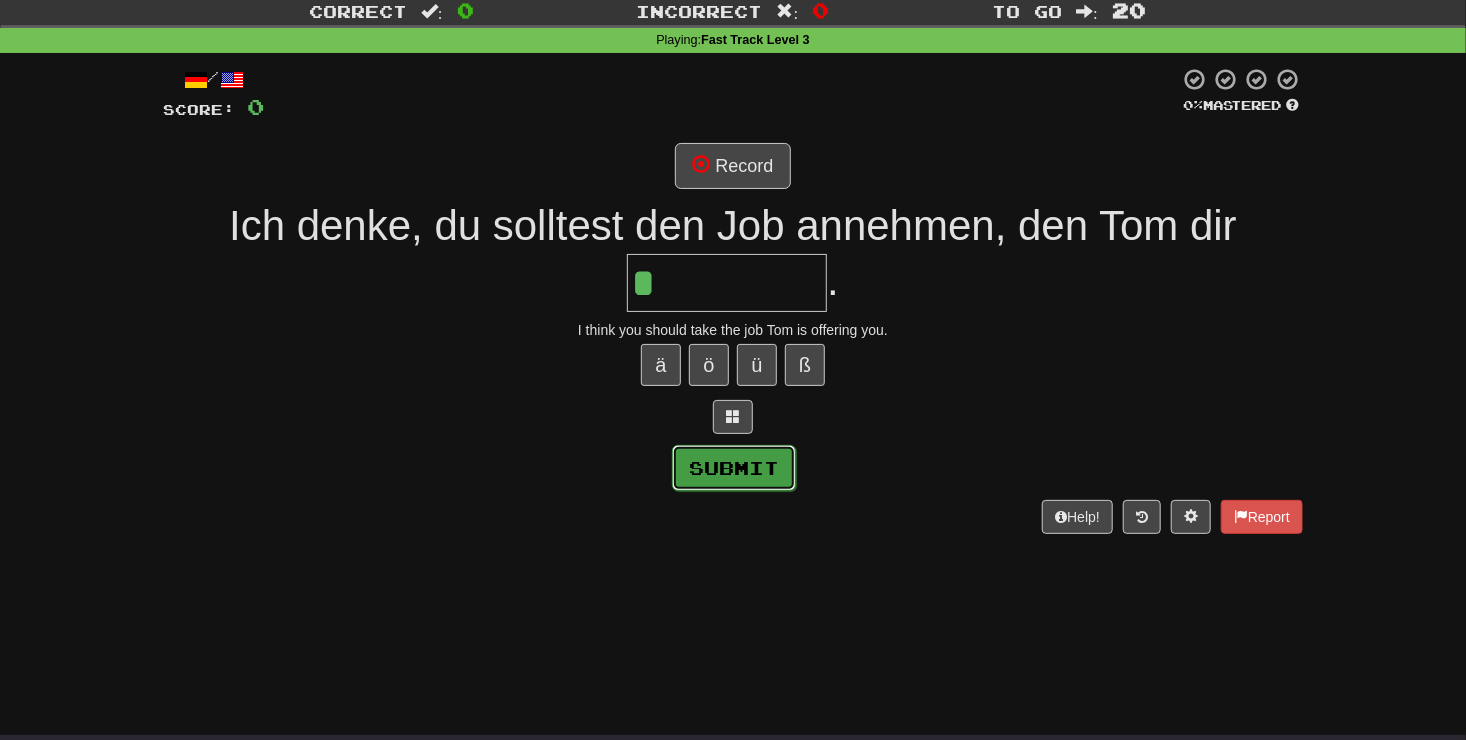 click on "Submit" at bounding box center (734, 468) 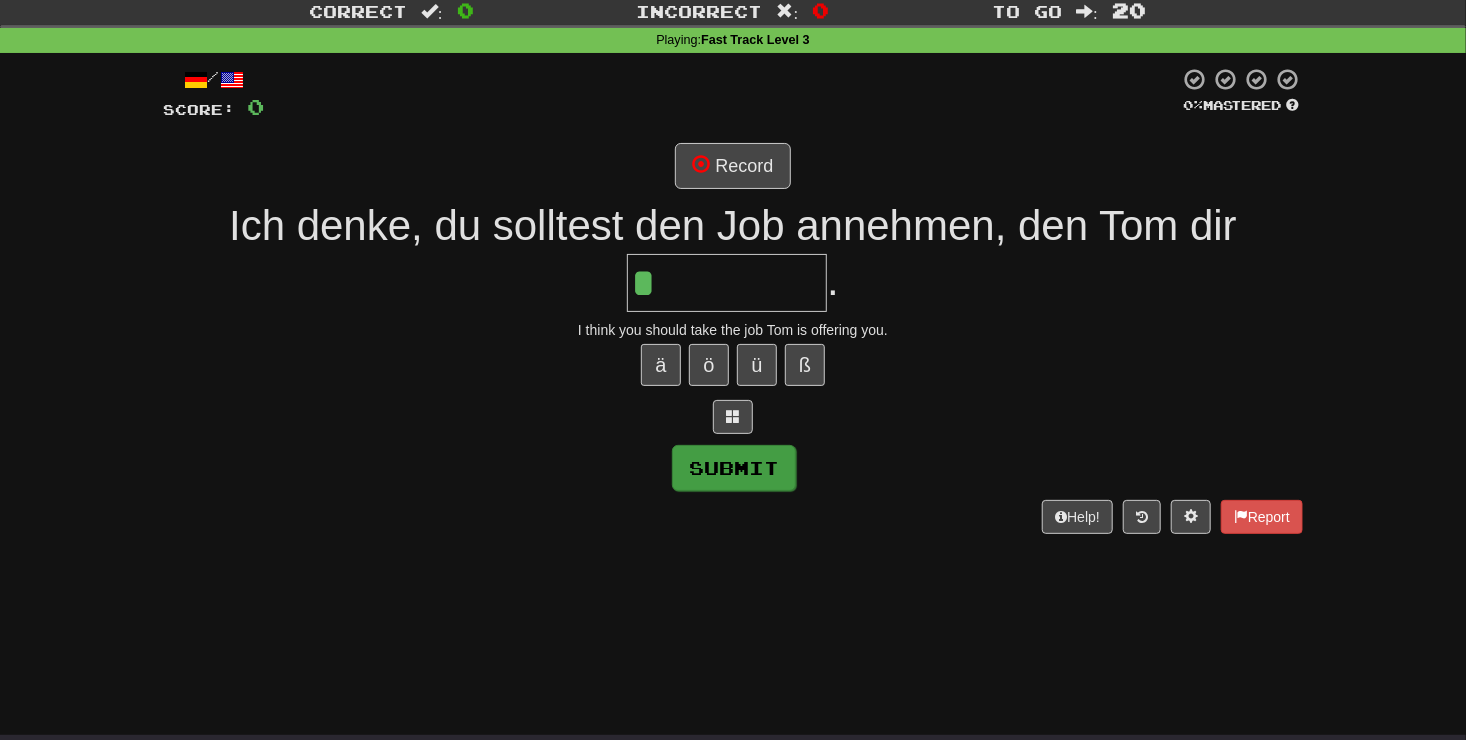 type on "********" 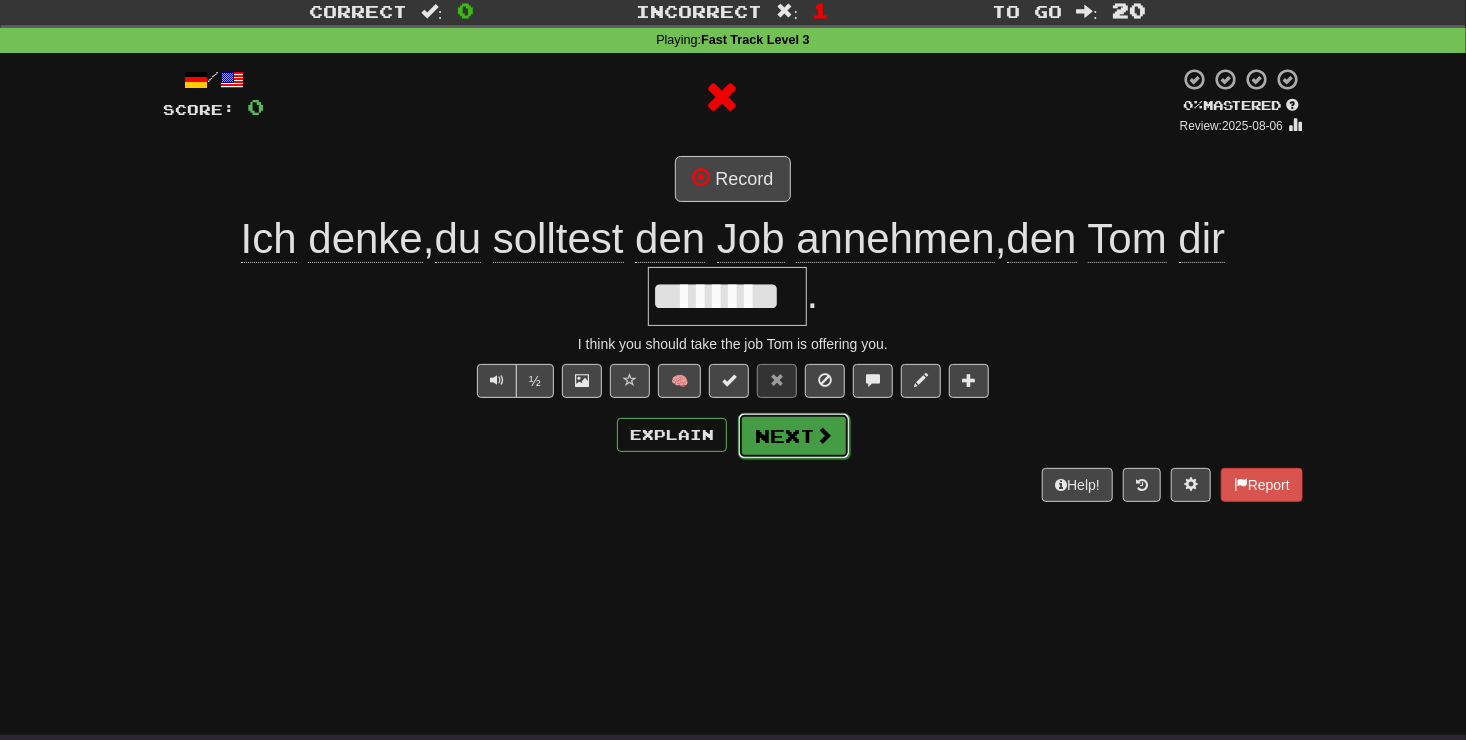 click on "Next" at bounding box center [794, 436] 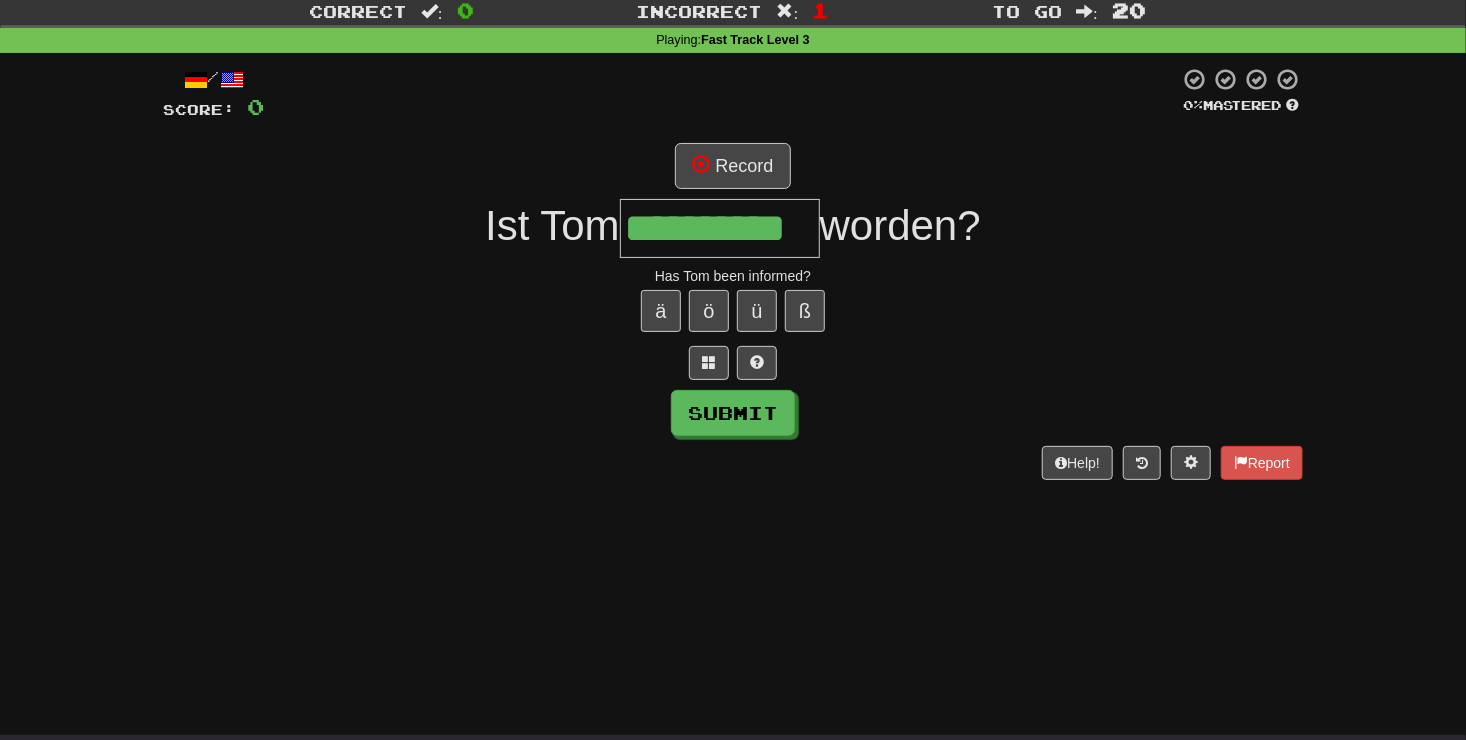 type on "**********" 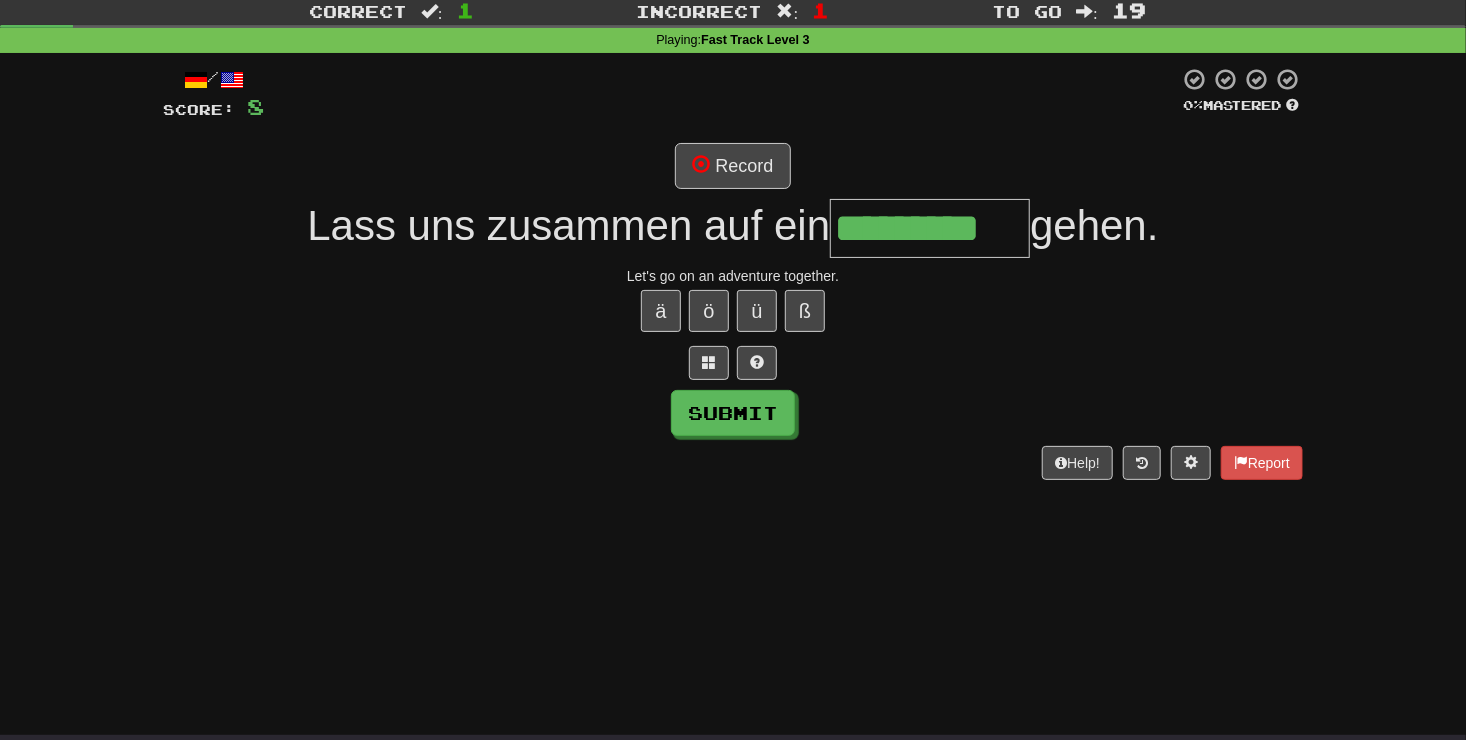 type on "*********" 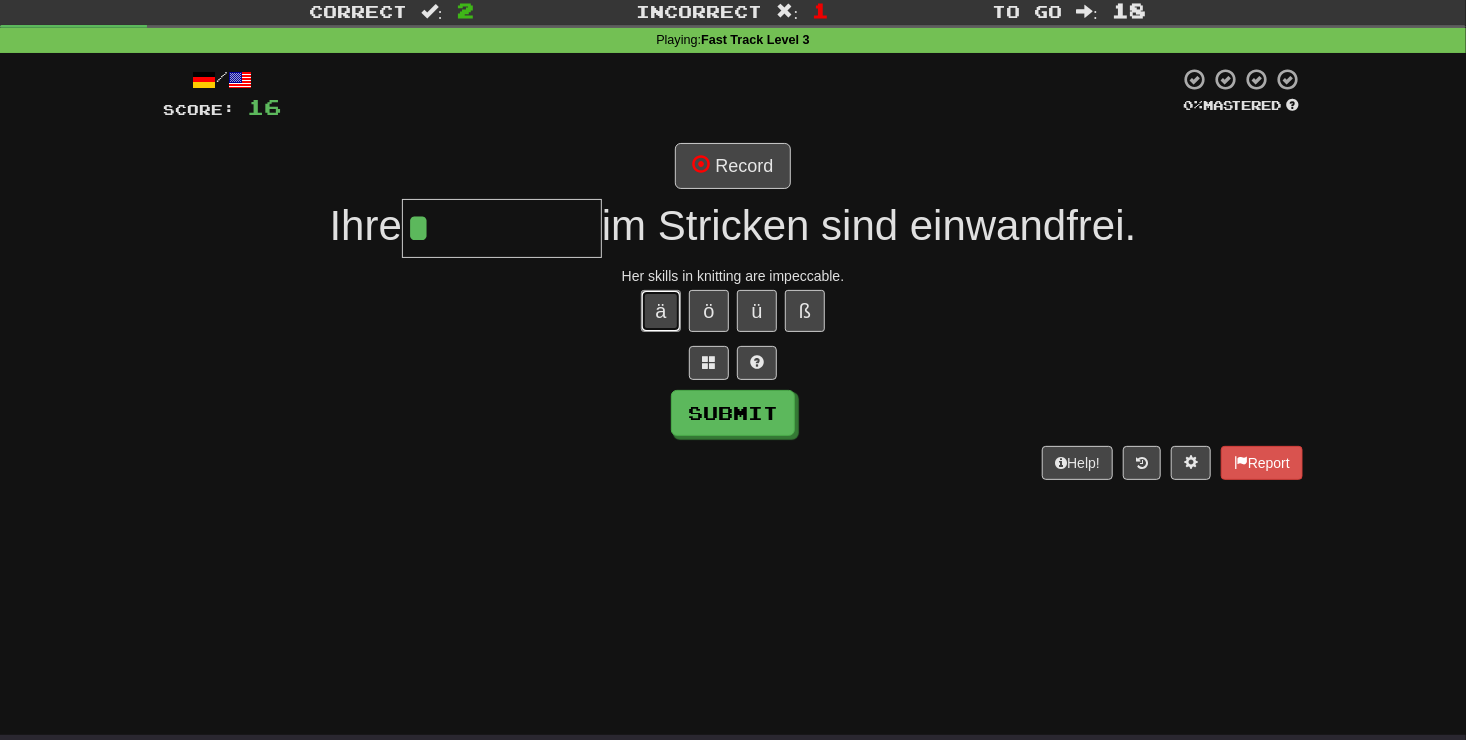 click on "ä" at bounding box center (661, 311) 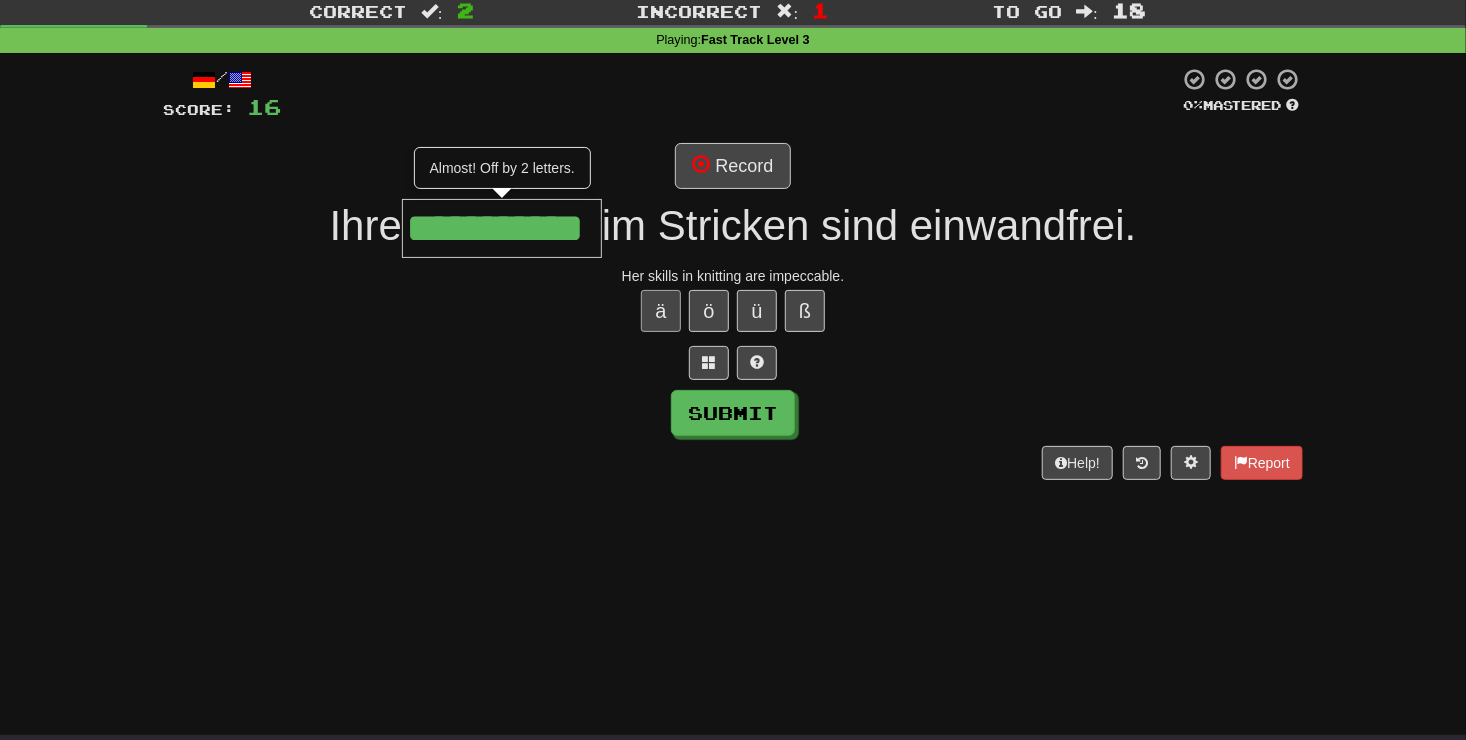 scroll, scrollTop: 0, scrollLeft: 10, axis: horizontal 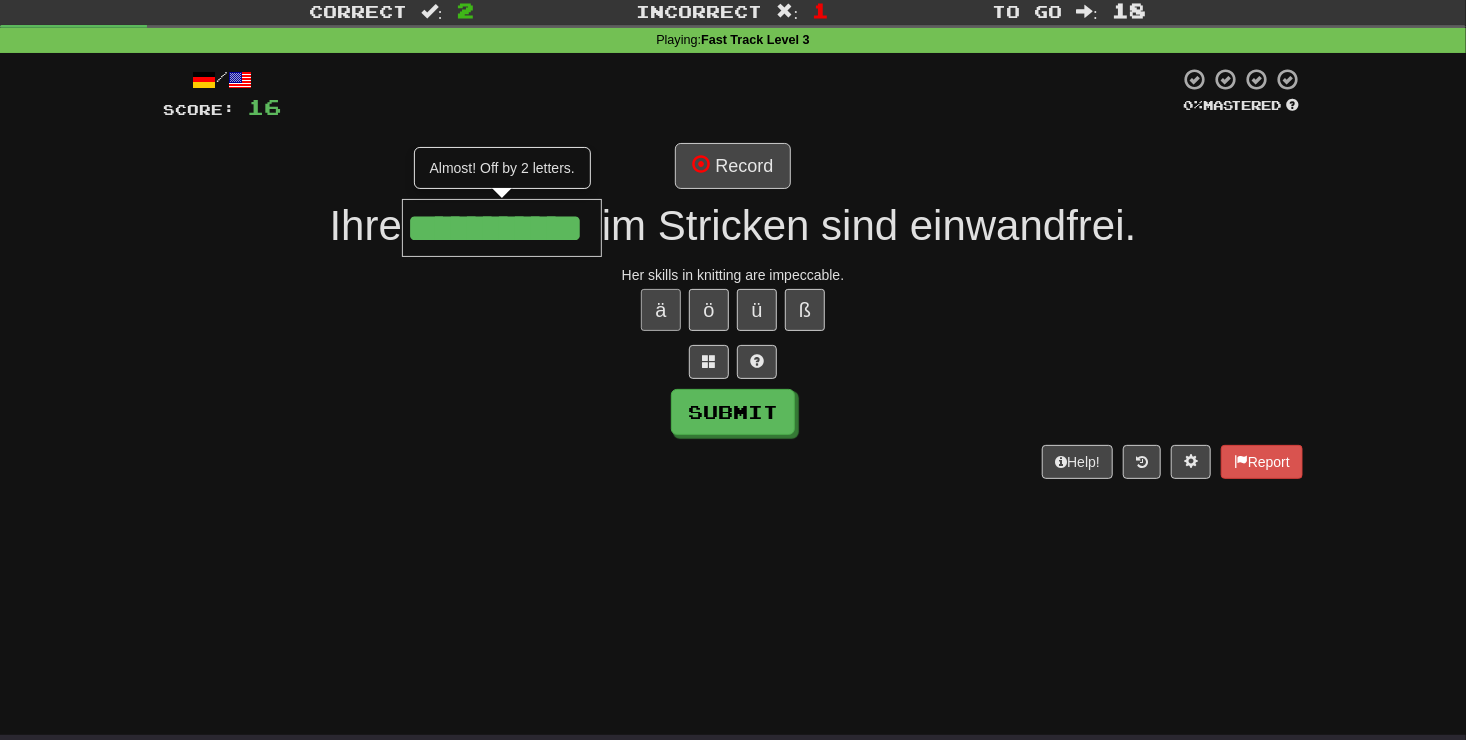 type on "**********" 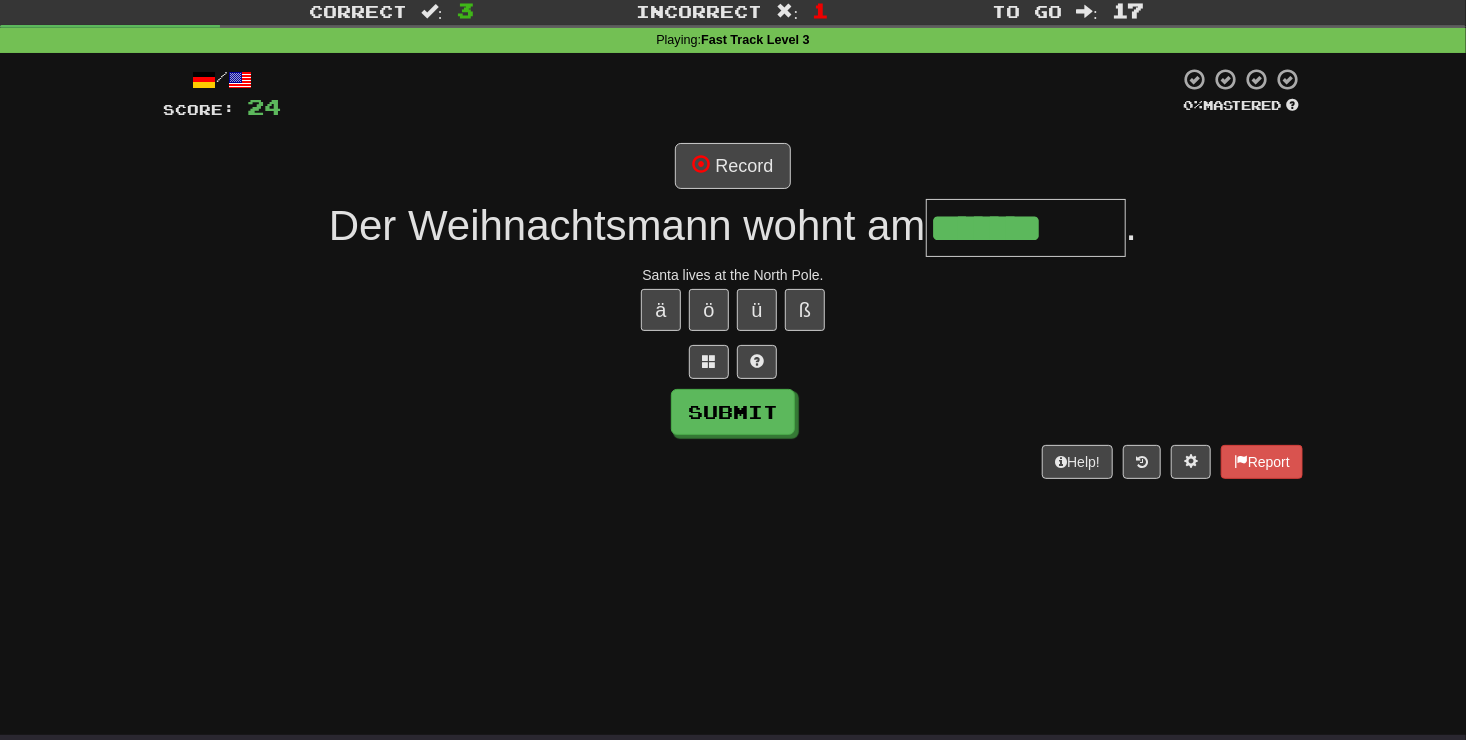 type on "*******" 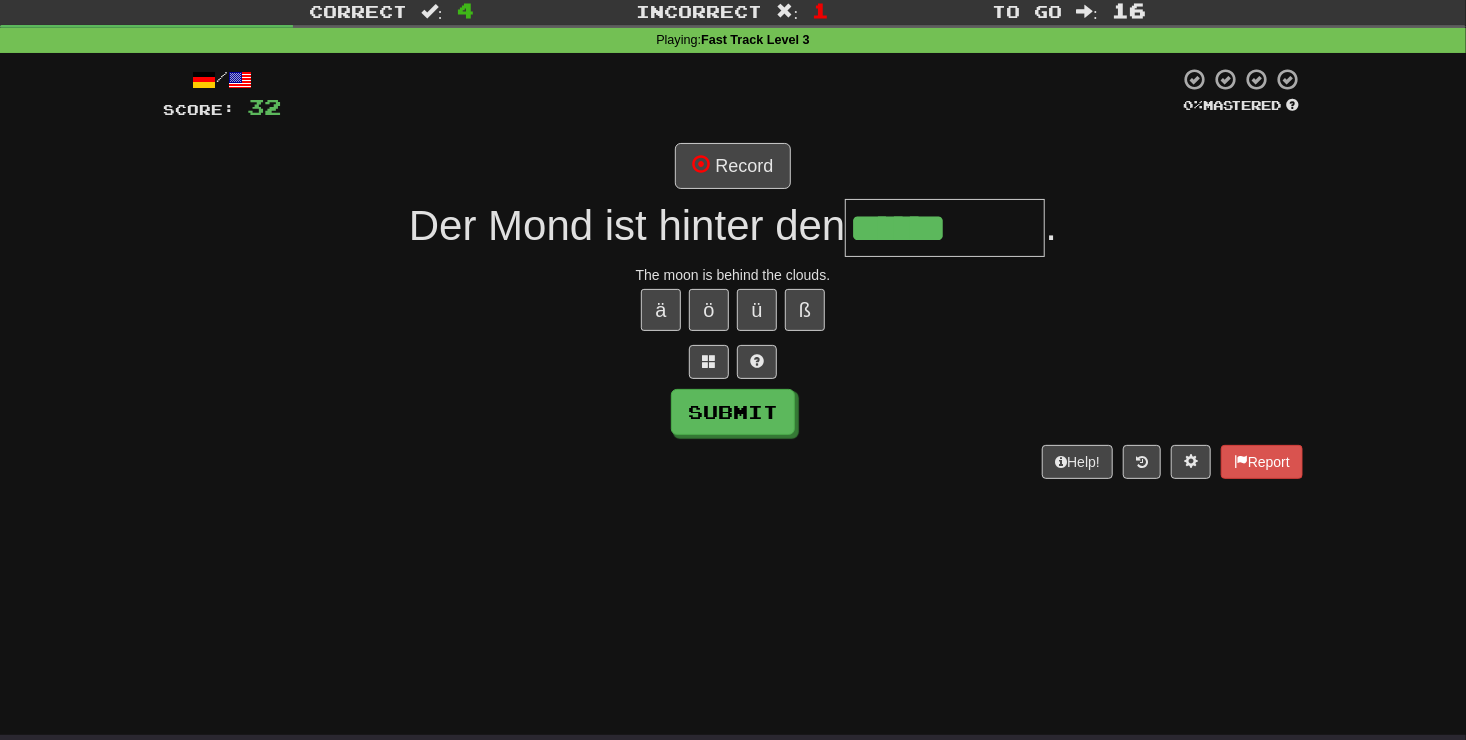 type on "******" 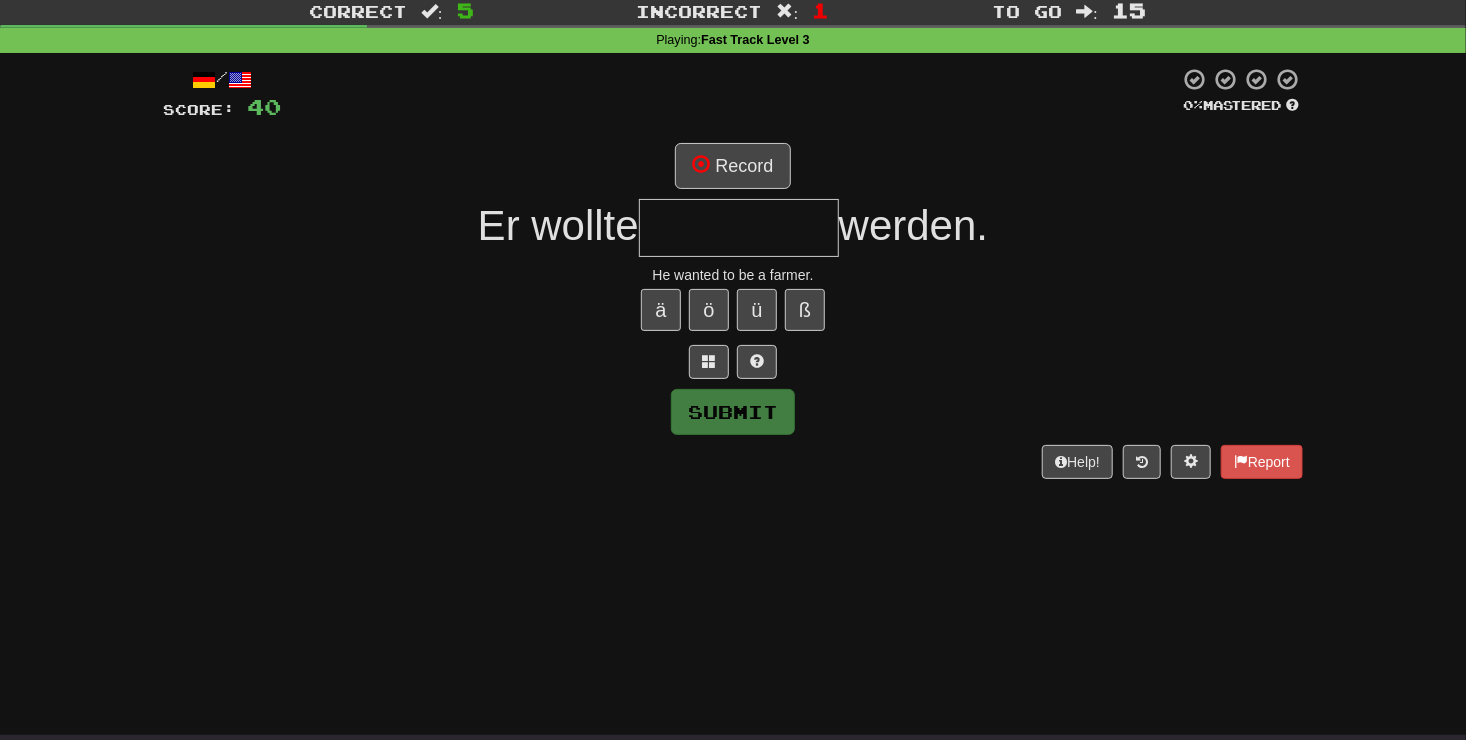 type on "*" 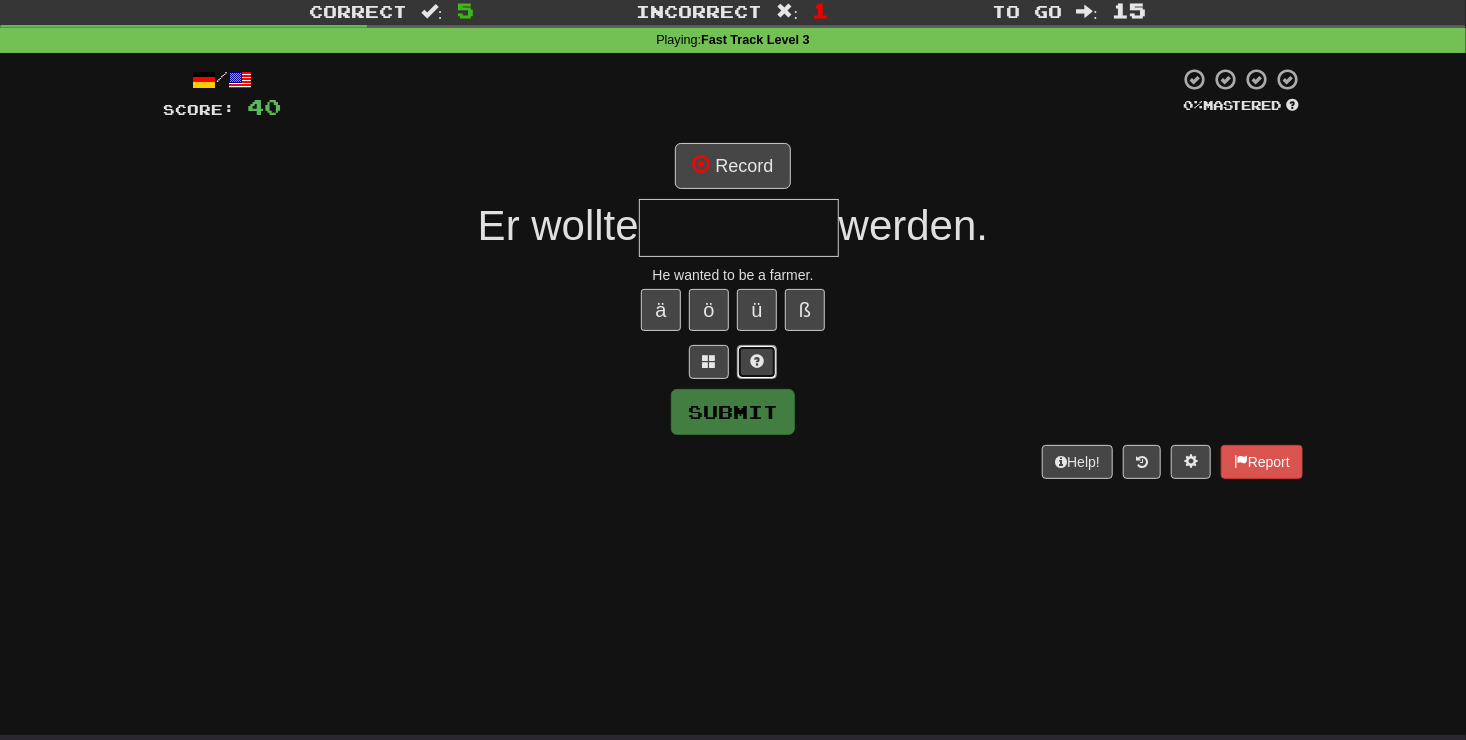 click at bounding box center (757, 362) 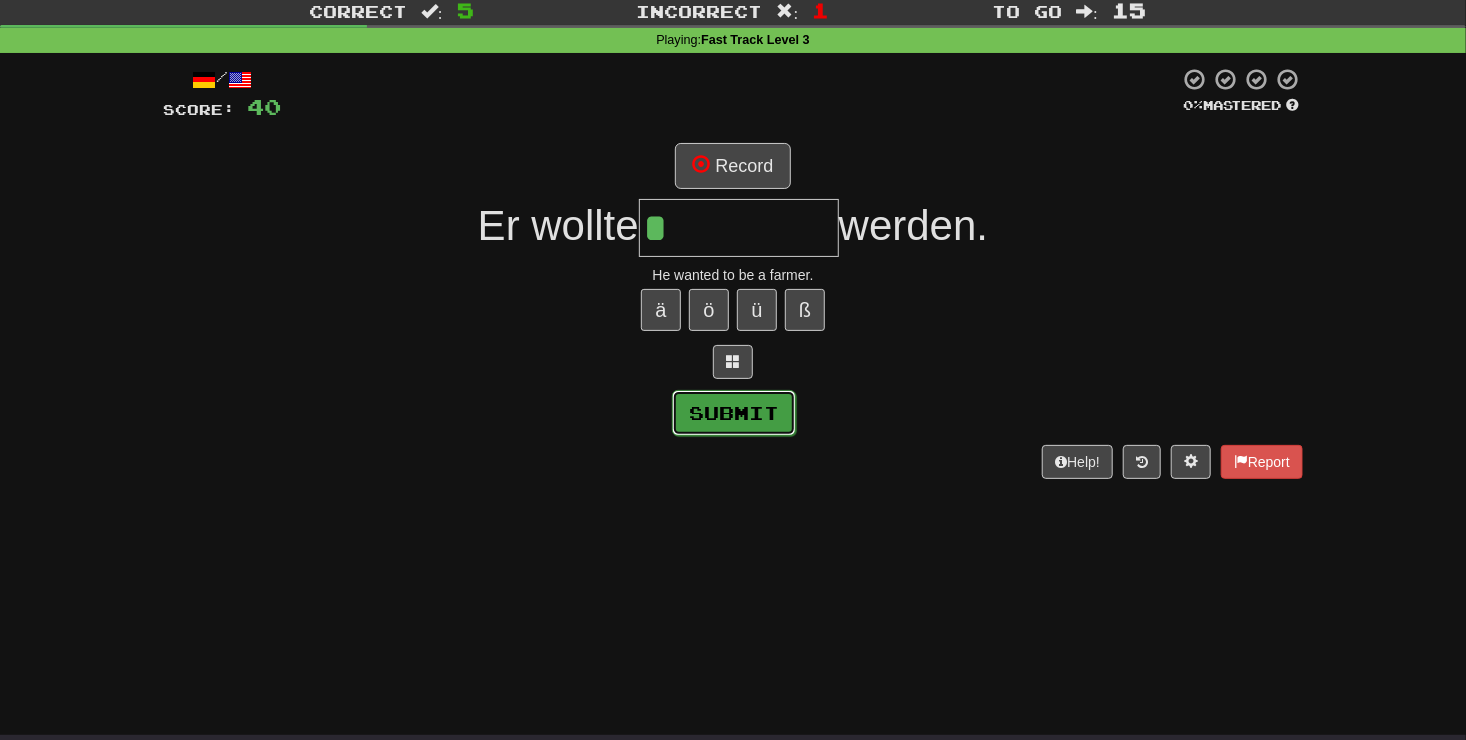 click on "Submit" at bounding box center (734, 413) 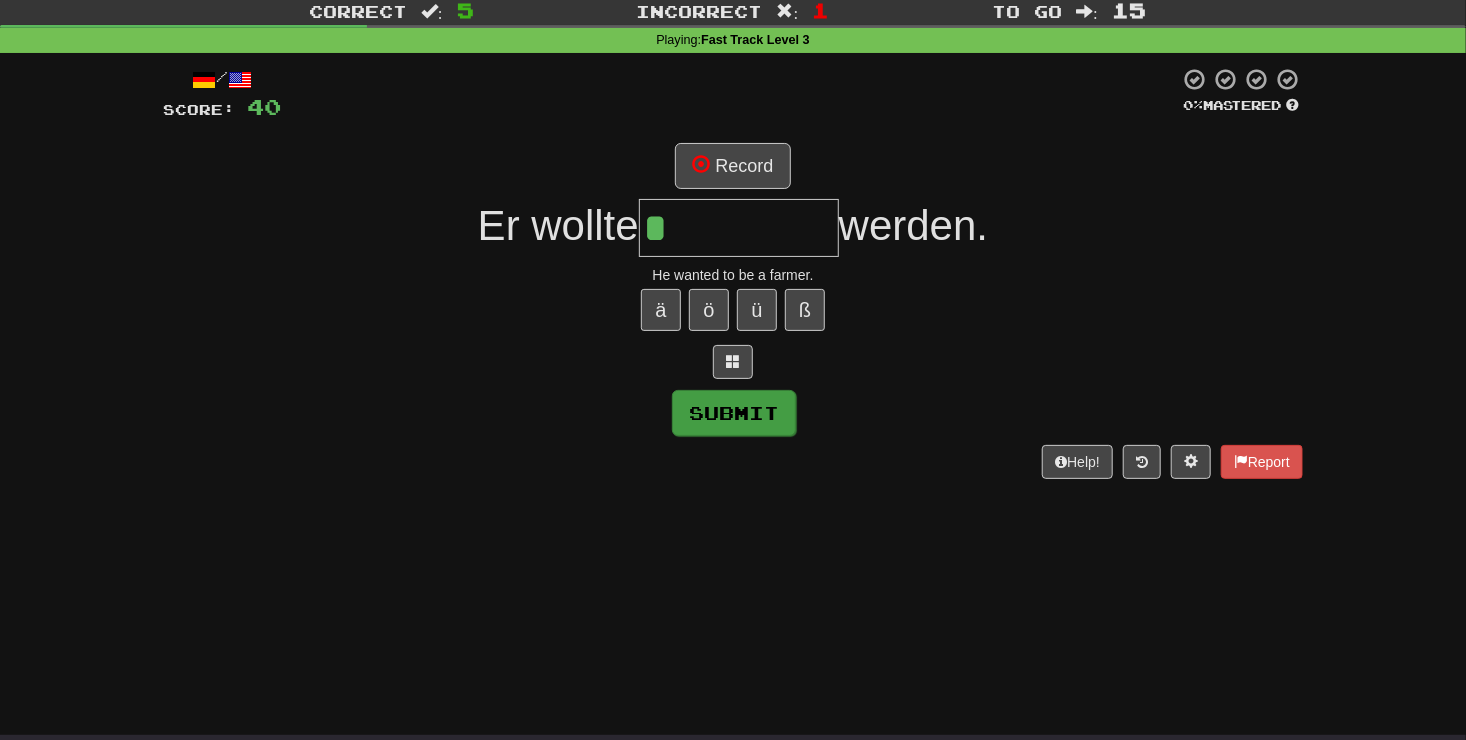 type on "********" 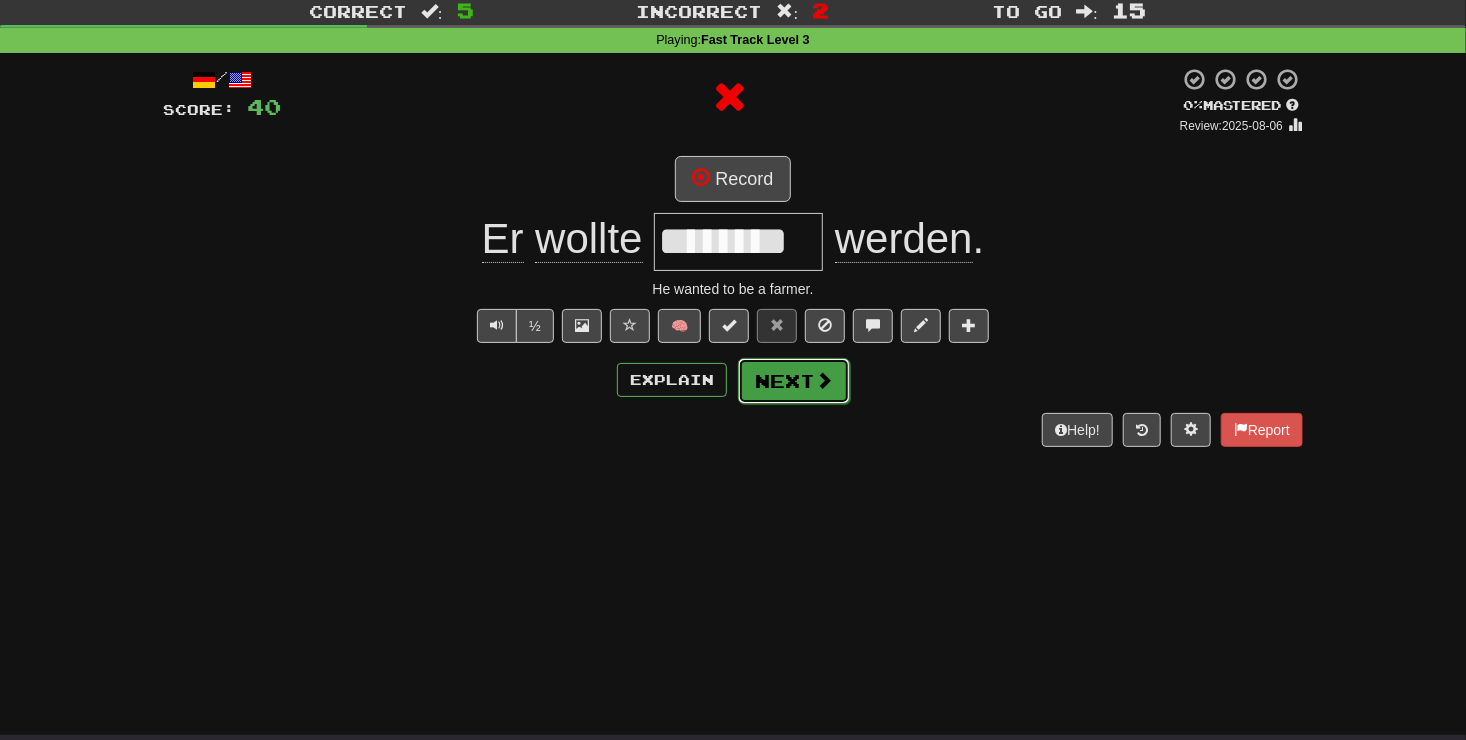 click on "Next" at bounding box center [794, 381] 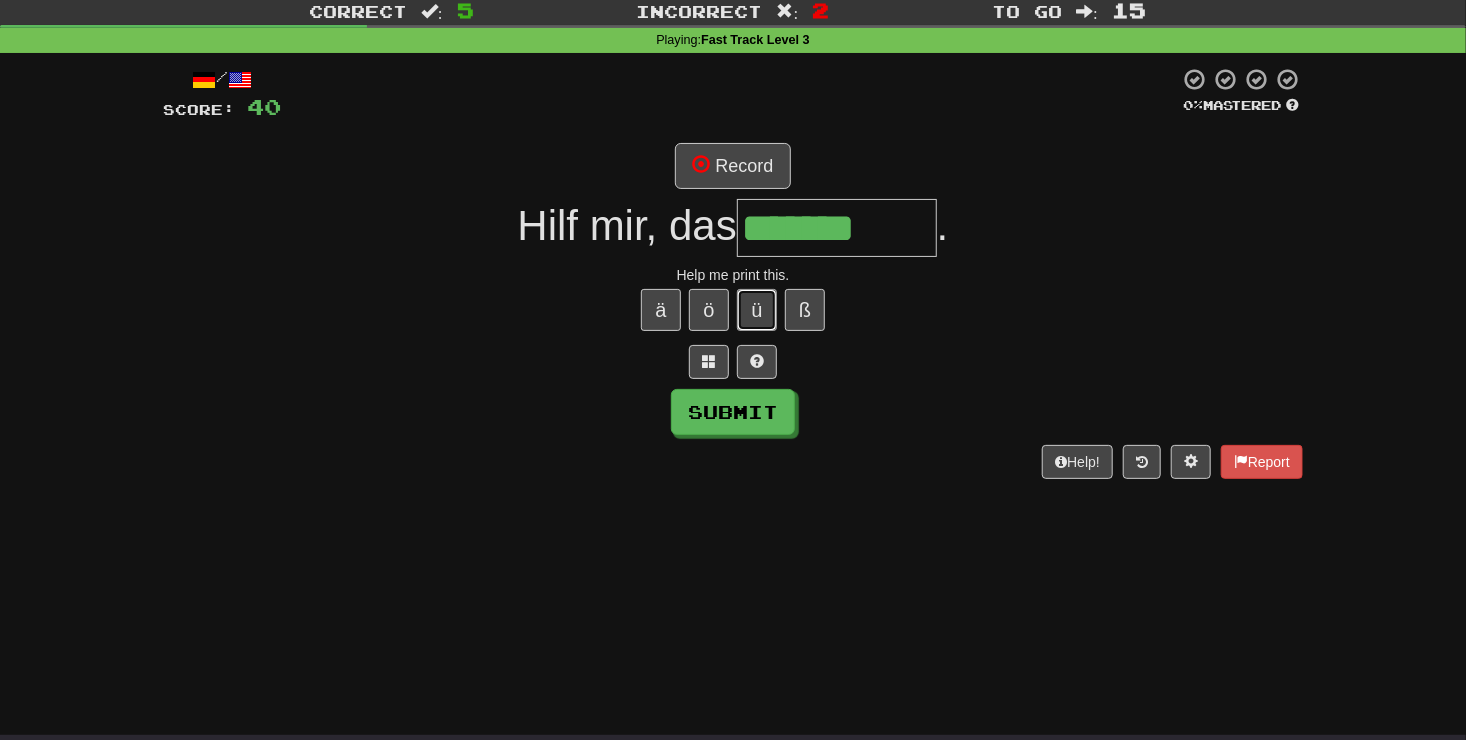 click on "ü" at bounding box center (757, 310) 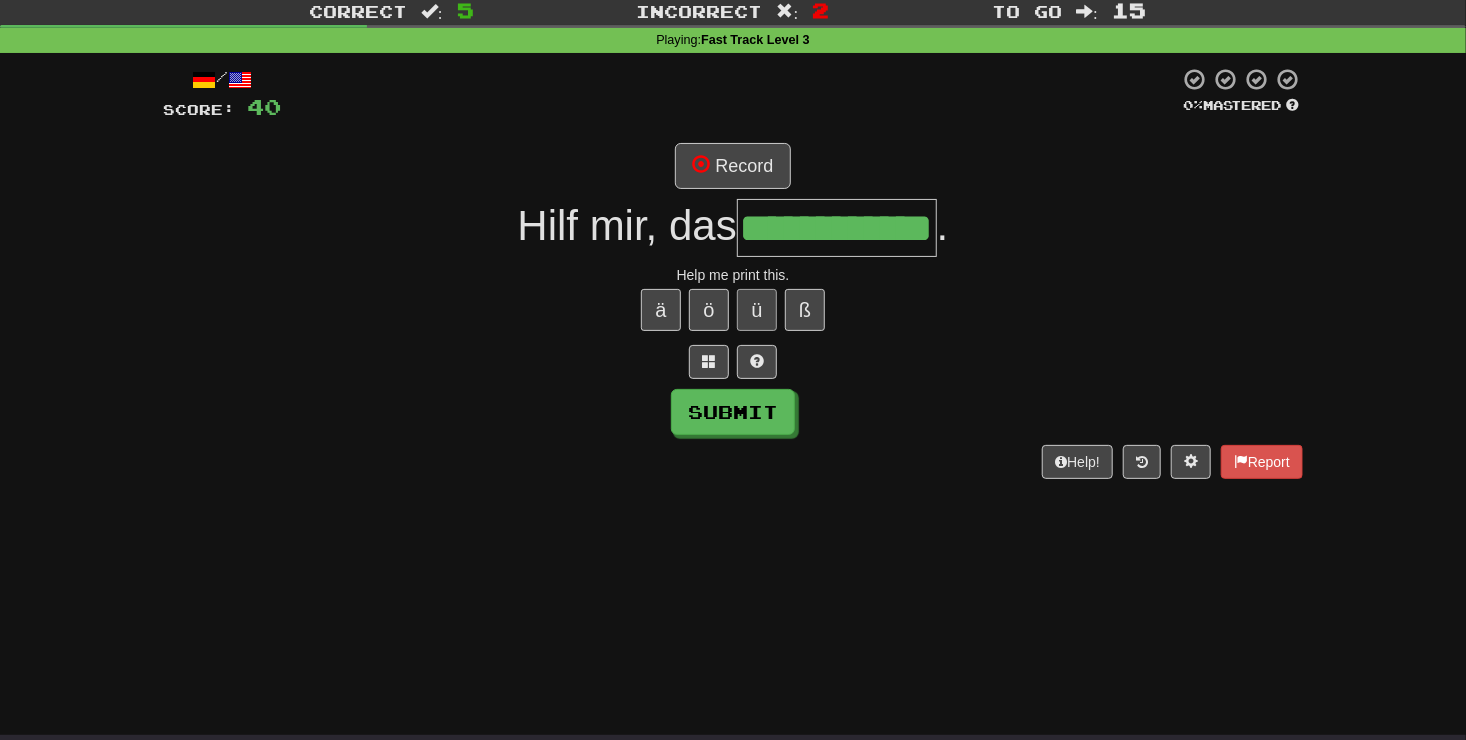 scroll, scrollTop: 0, scrollLeft: 68, axis: horizontal 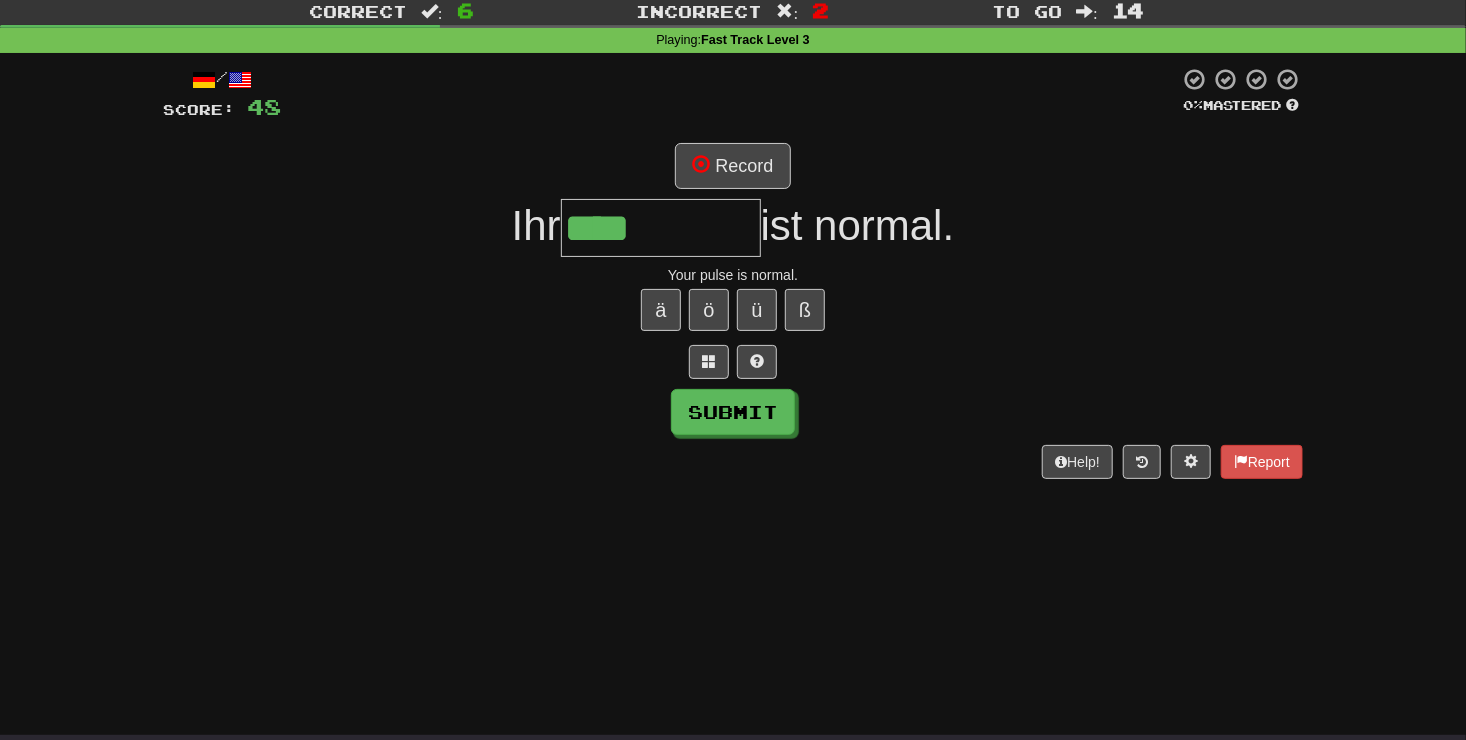 type on "****" 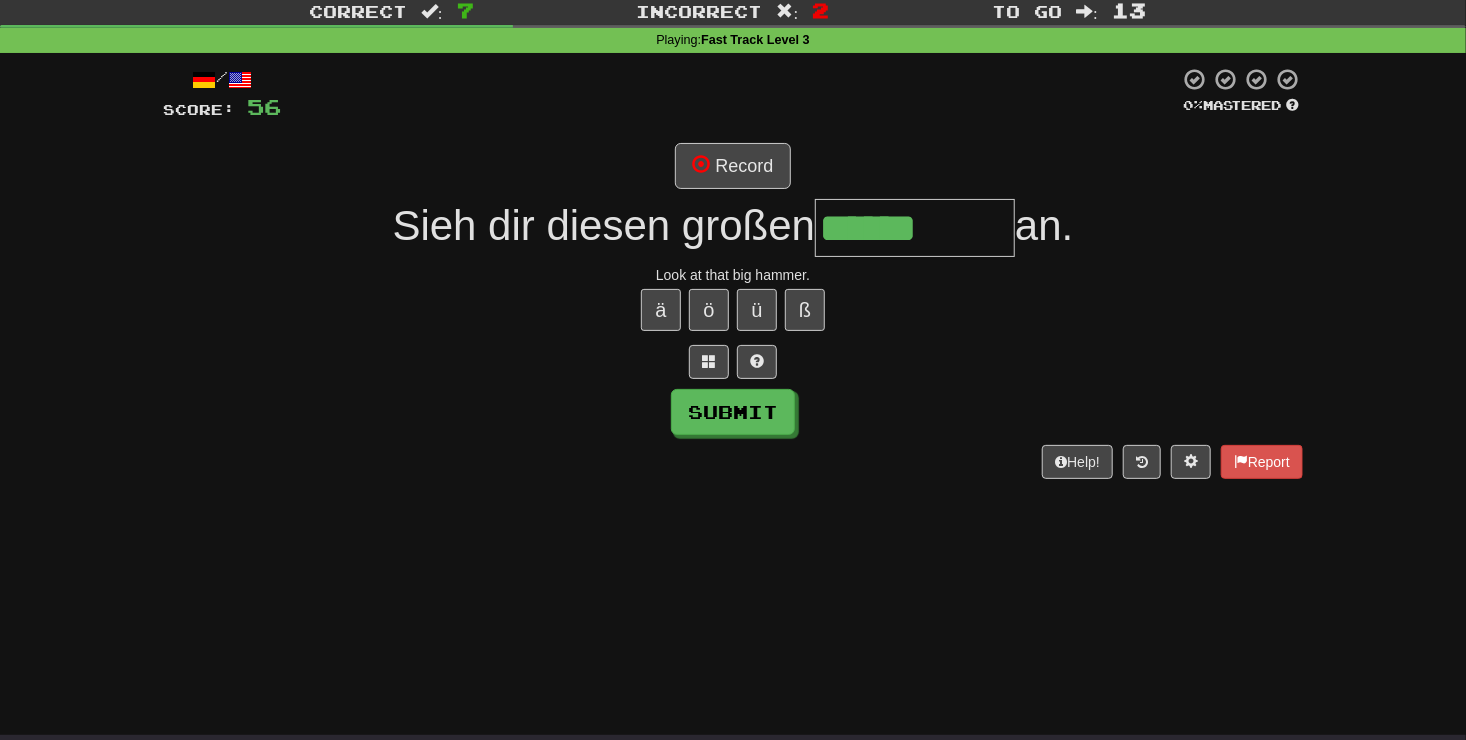 type on "******" 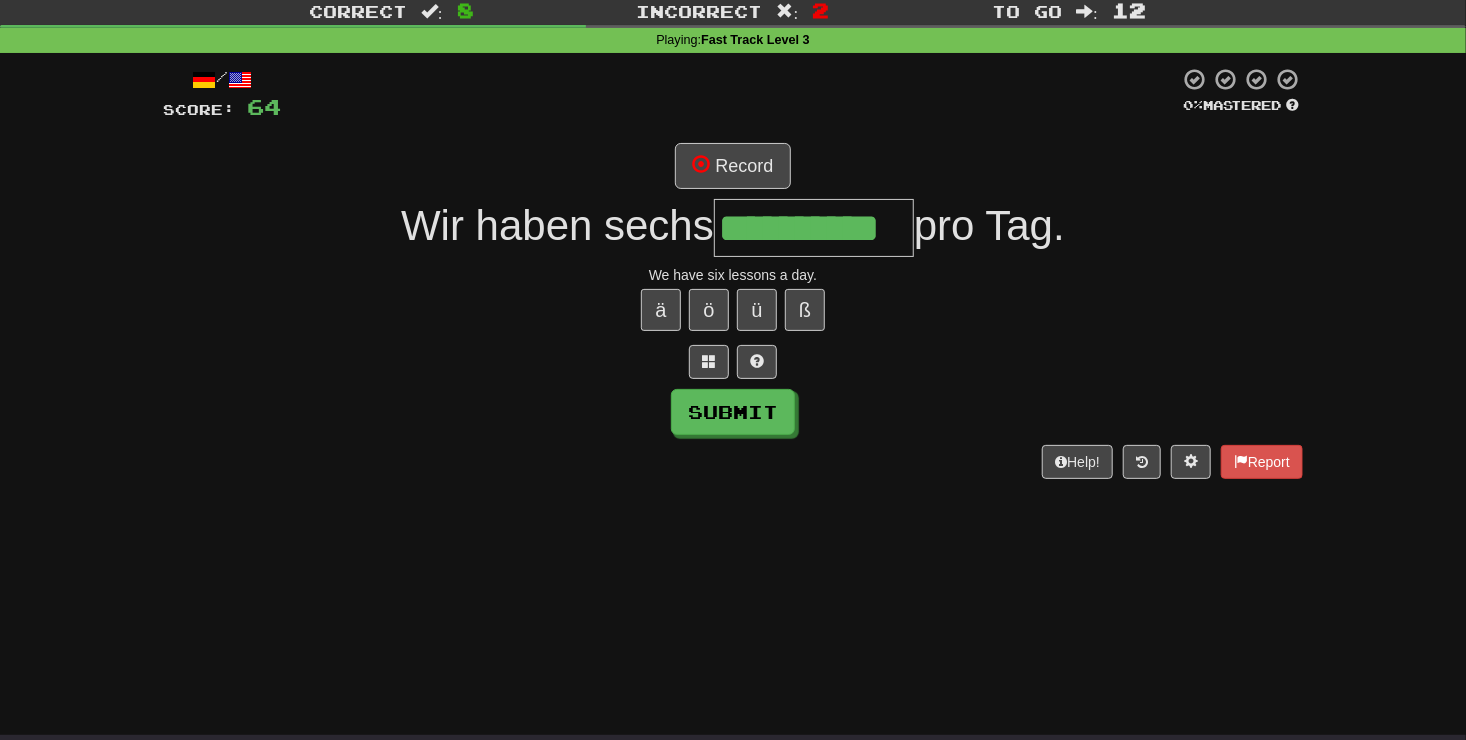 type on "**********" 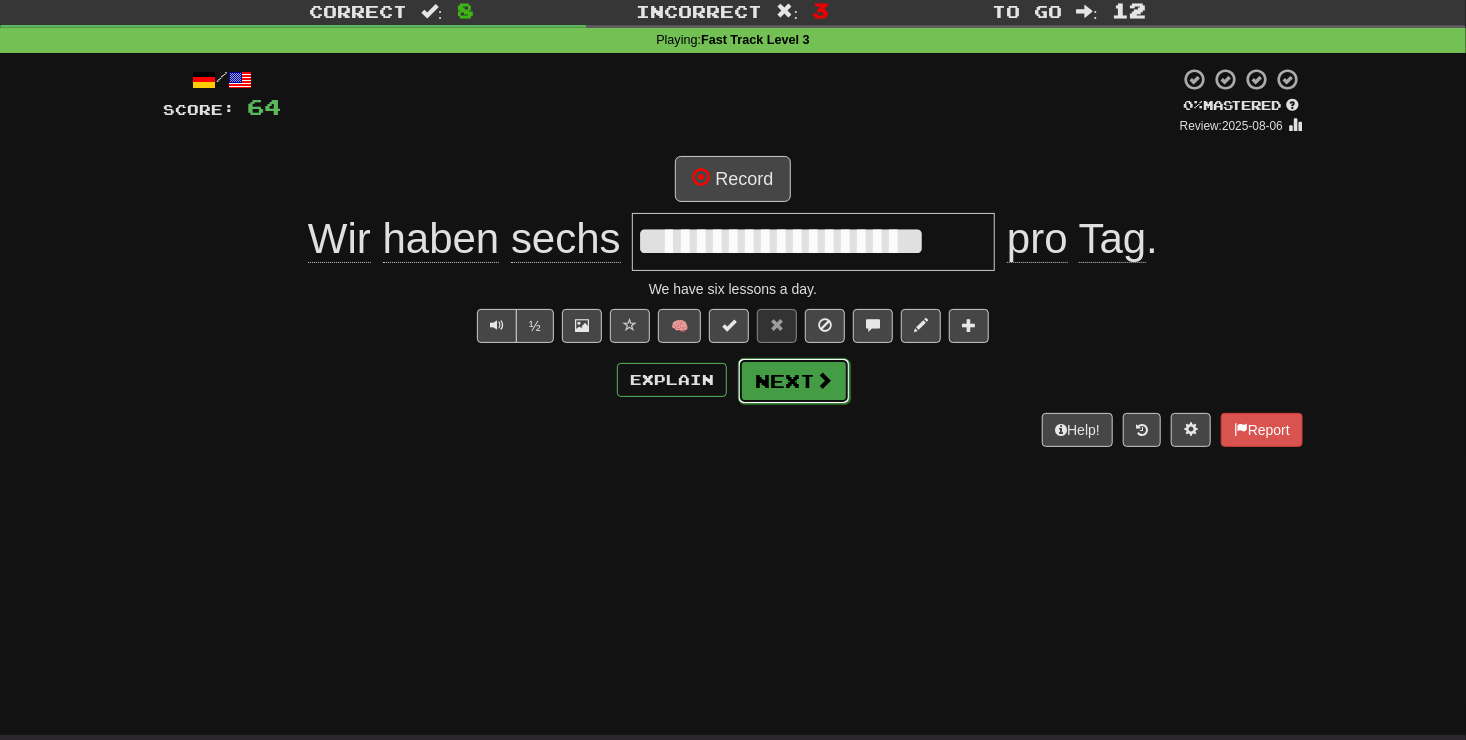 click on "Next" at bounding box center (794, 381) 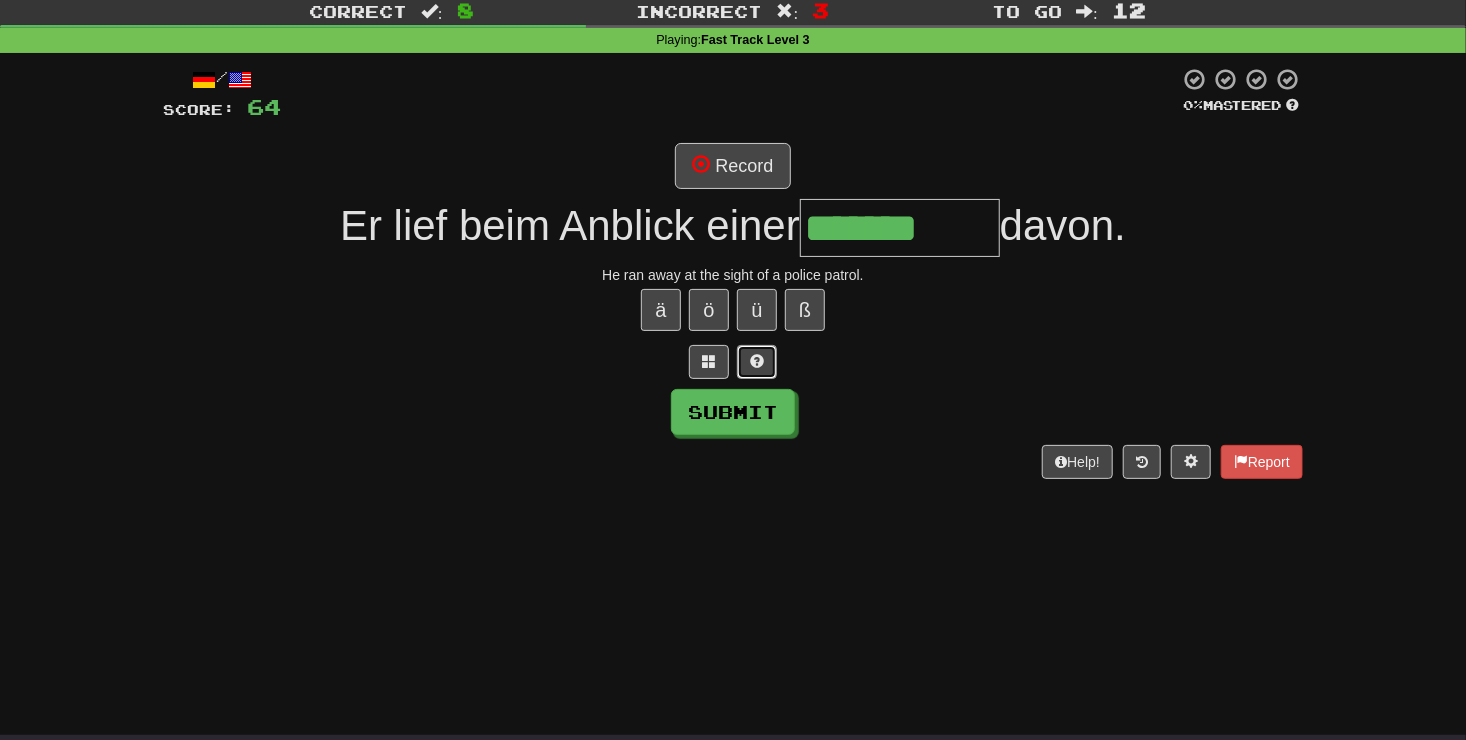 click at bounding box center [757, 362] 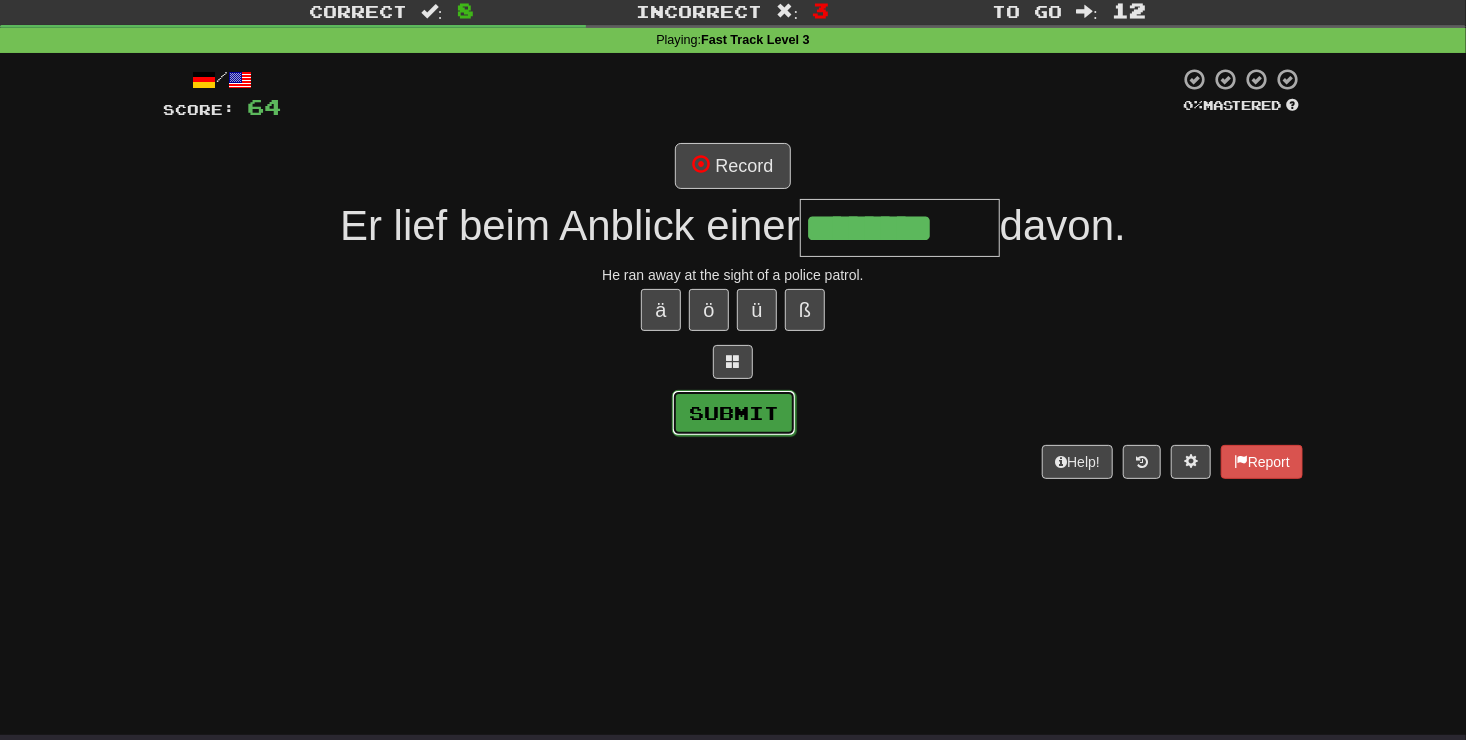 click on "Submit" at bounding box center [734, 413] 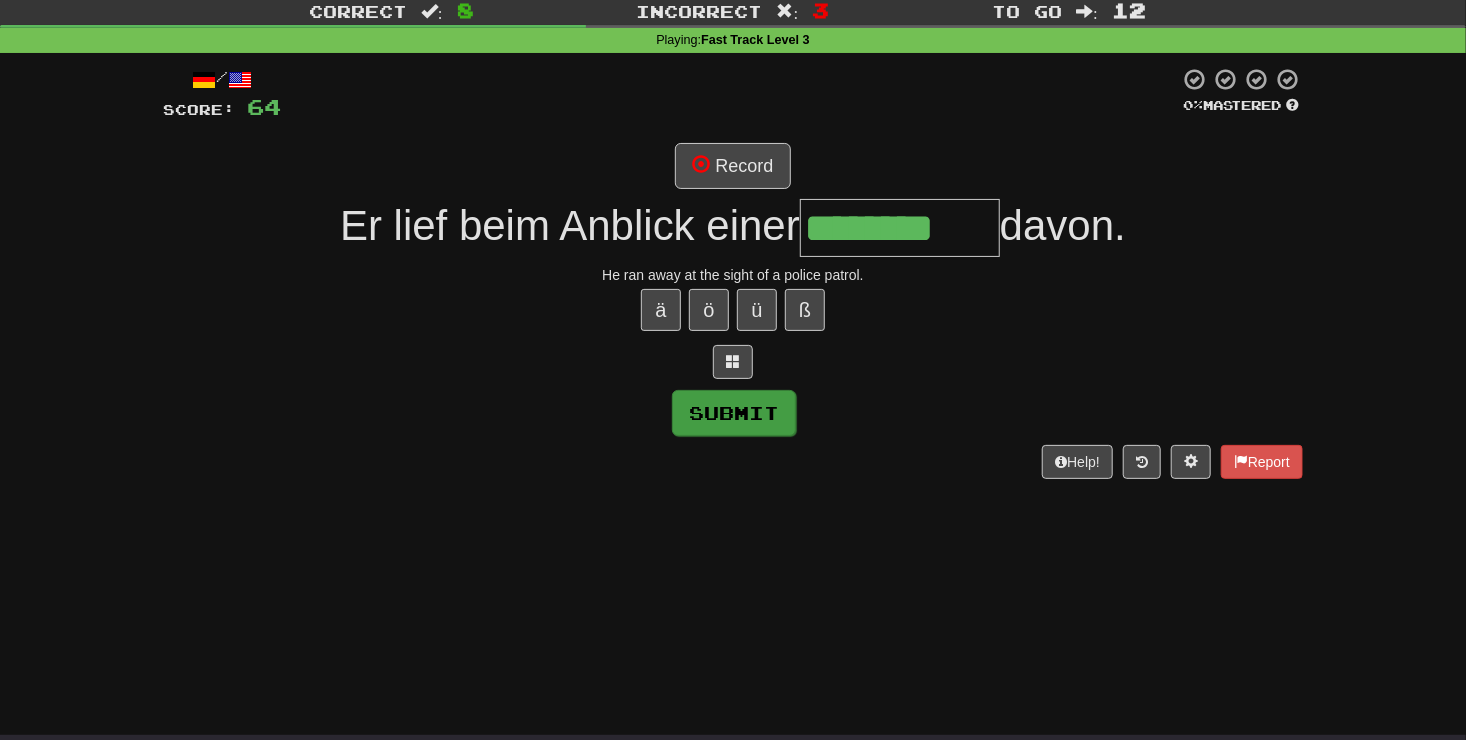 type on "**********" 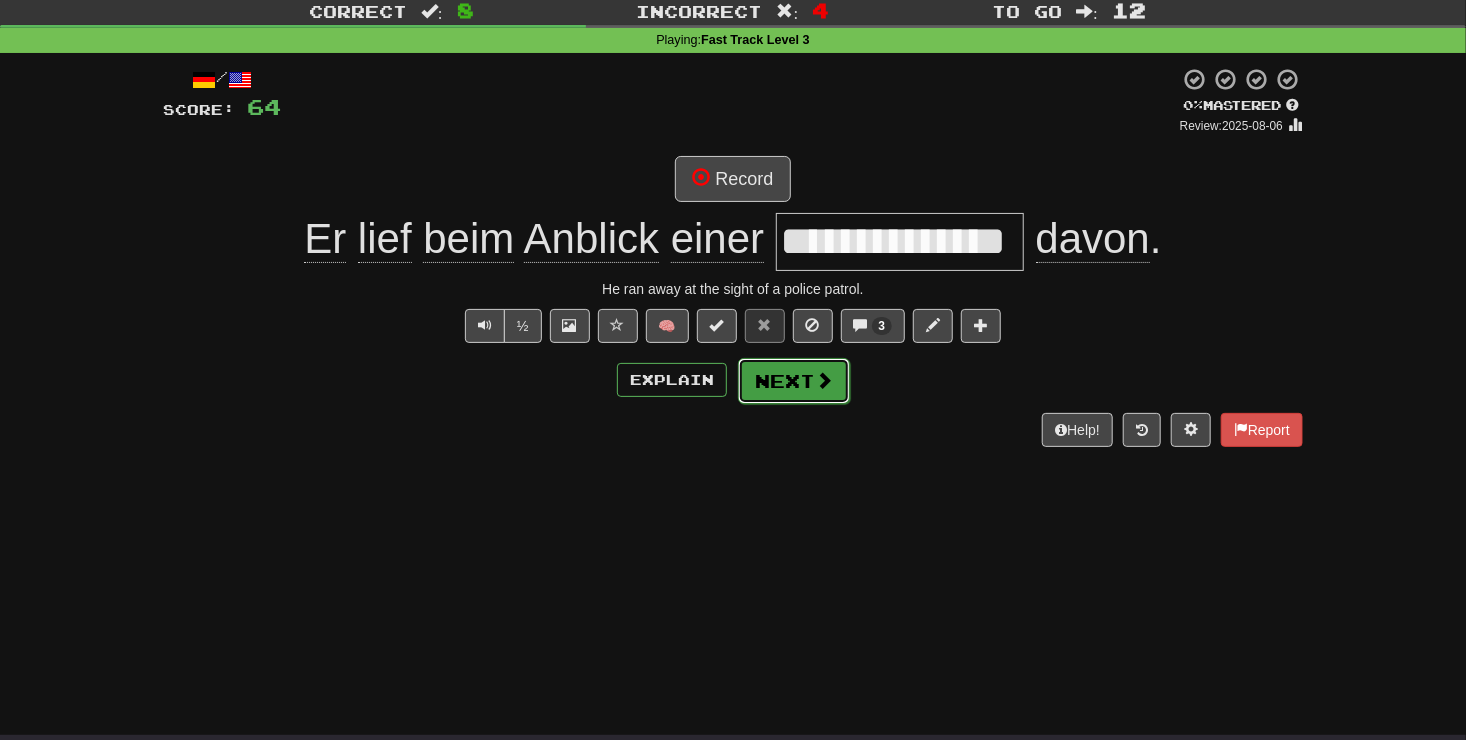 click on "Next" at bounding box center [794, 381] 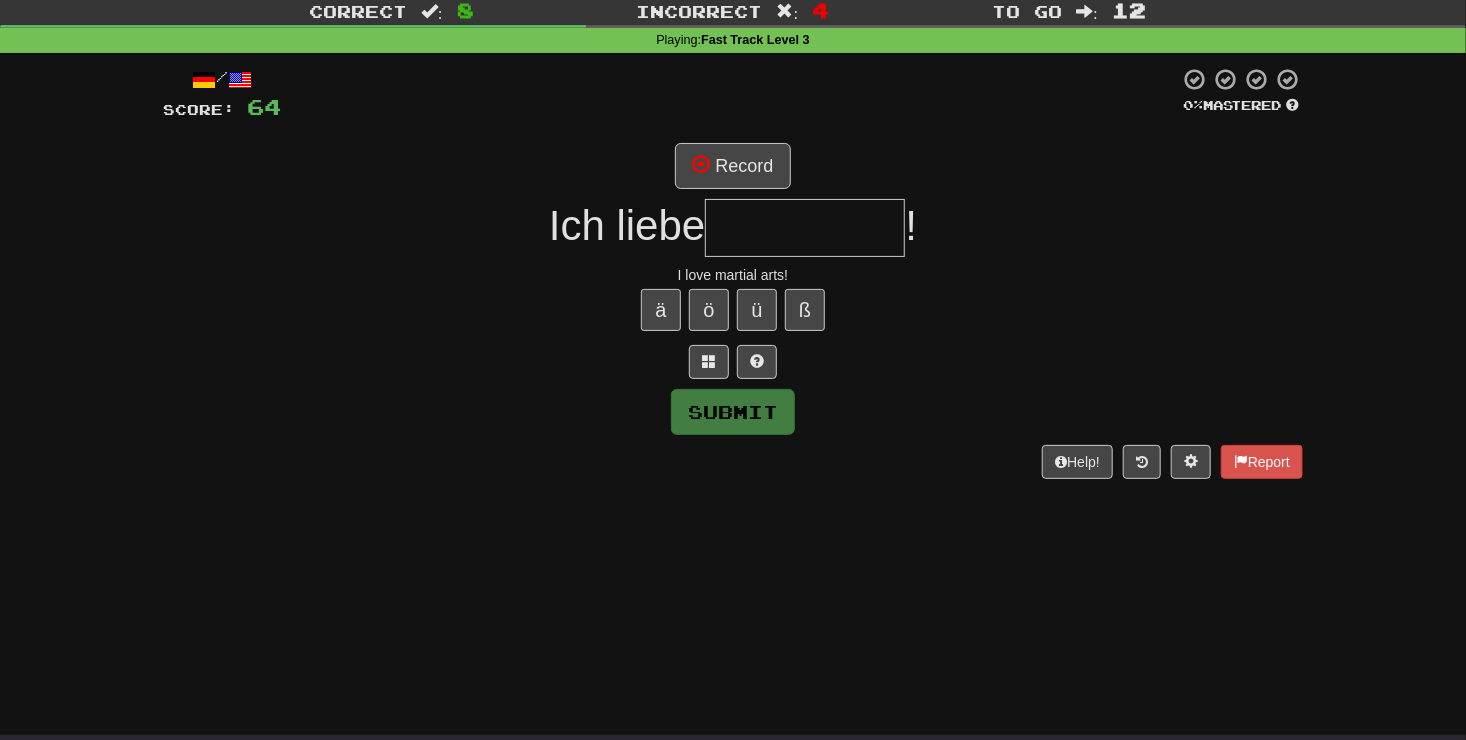 type on "*" 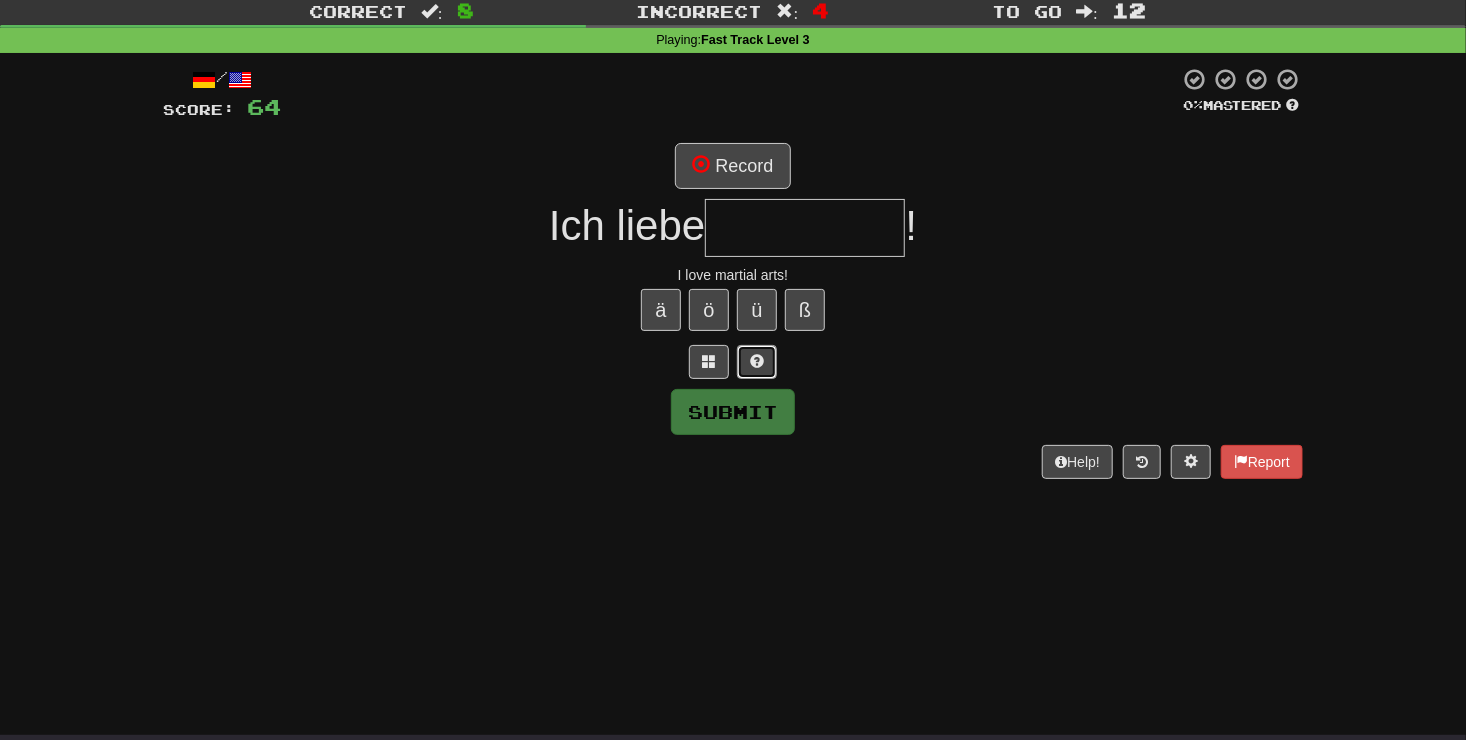 click at bounding box center [757, 361] 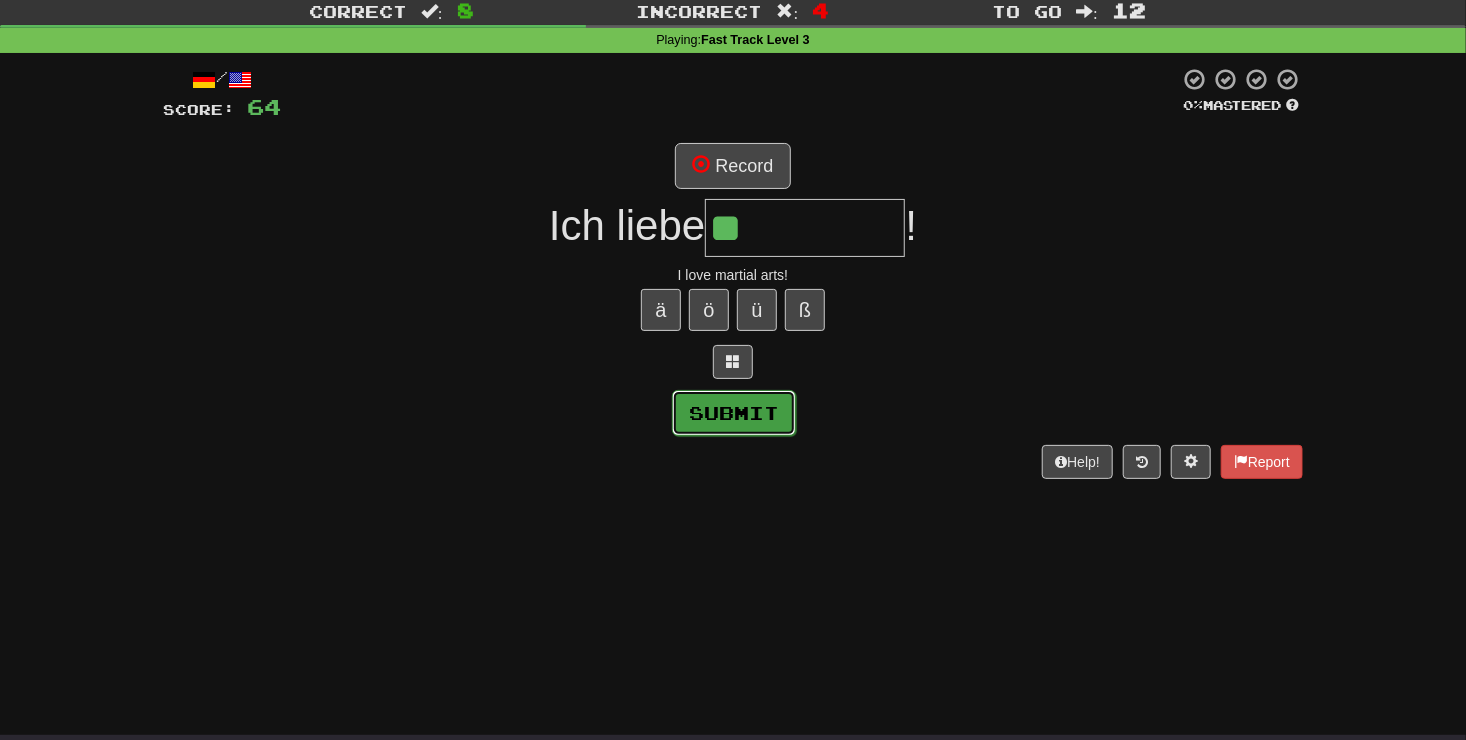 click on "Submit" at bounding box center (734, 413) 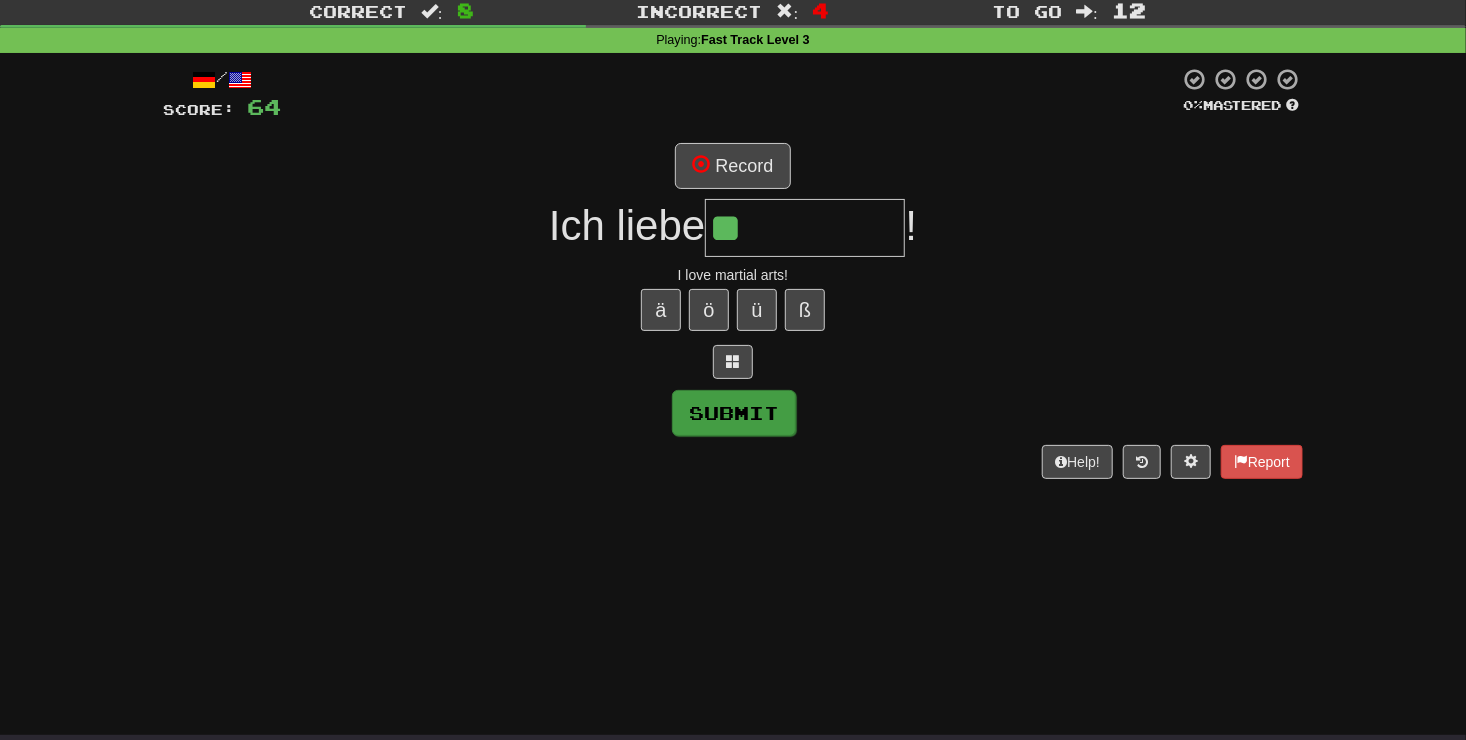 type on "**********" 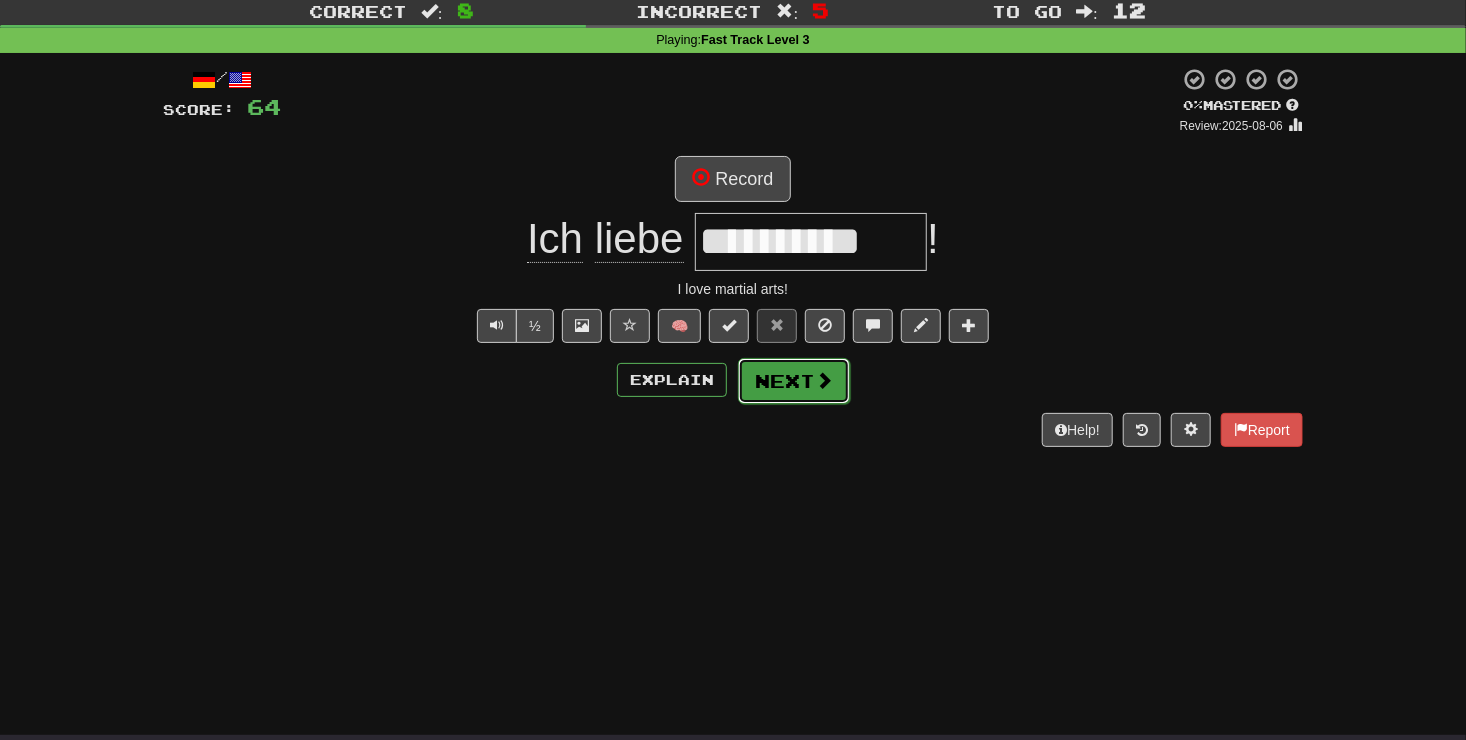 click on "Next" at bounding box center [794, 381] 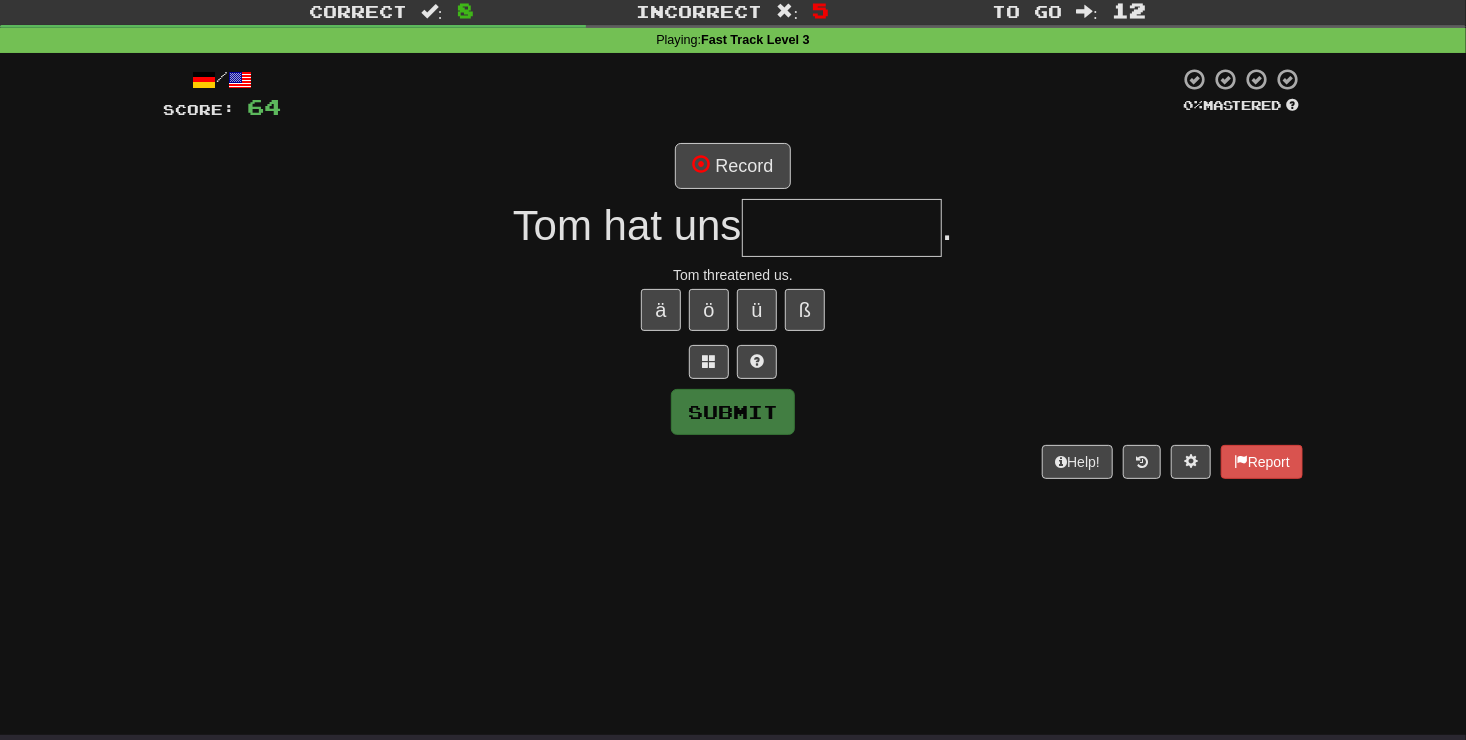 type on "*" 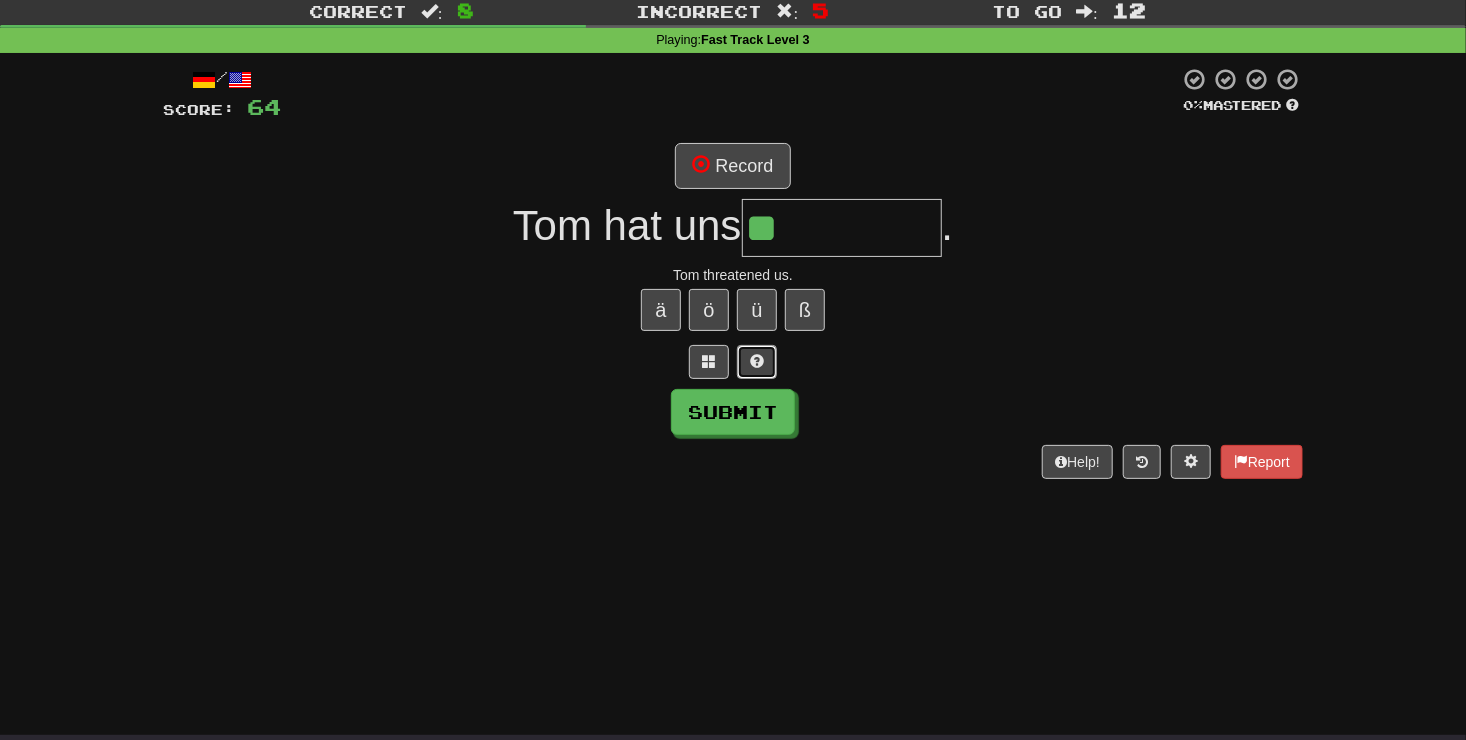 click at bounding box center (757, 362) 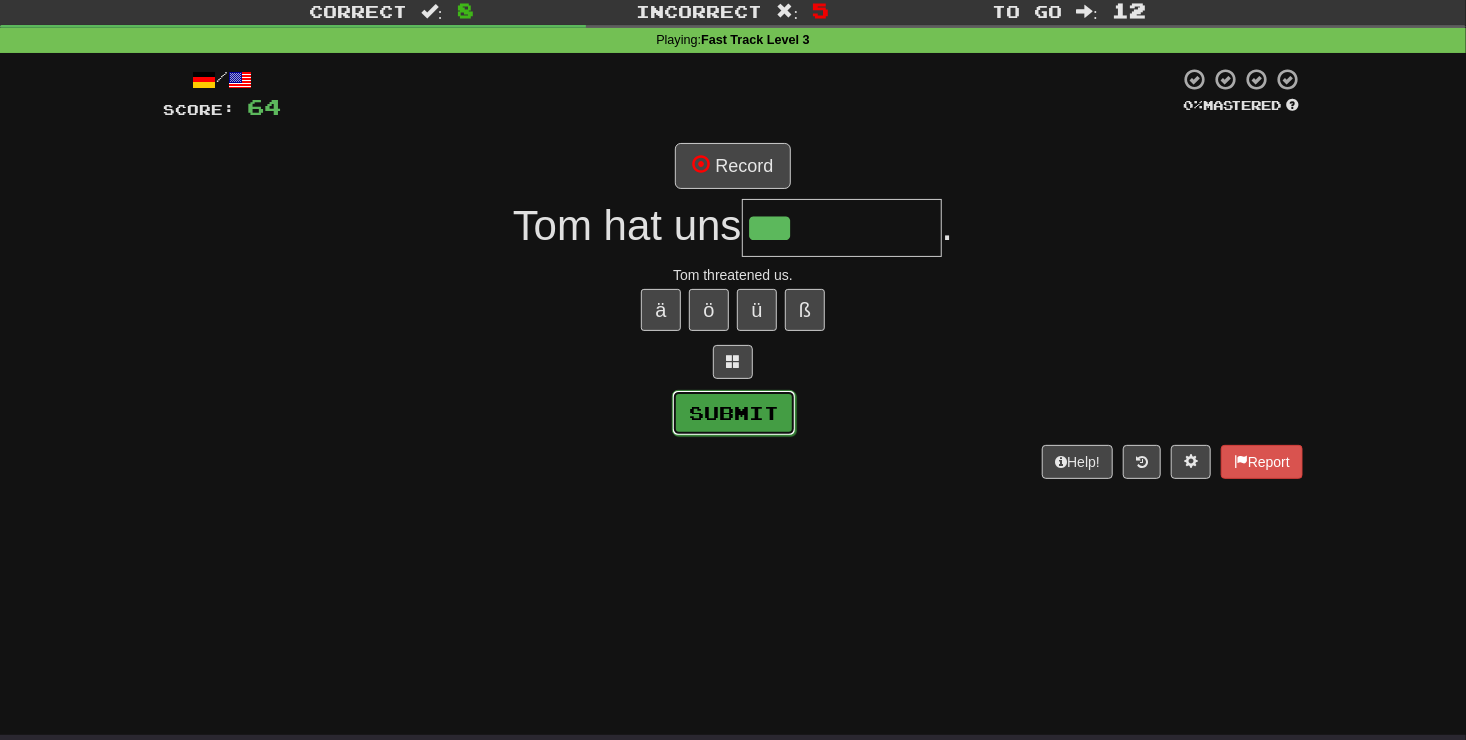 click on "Submit" at bounding box center [734, 413] 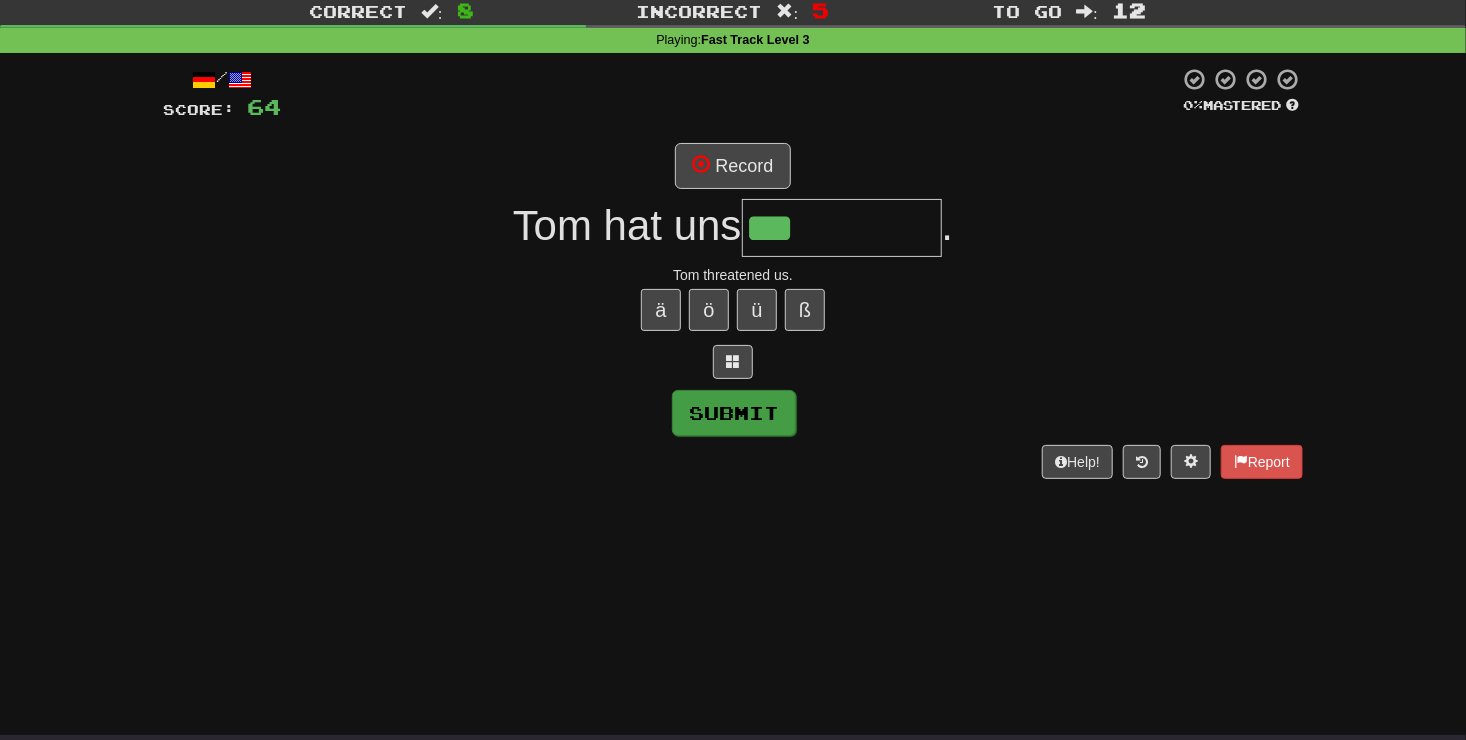 type on "*******" 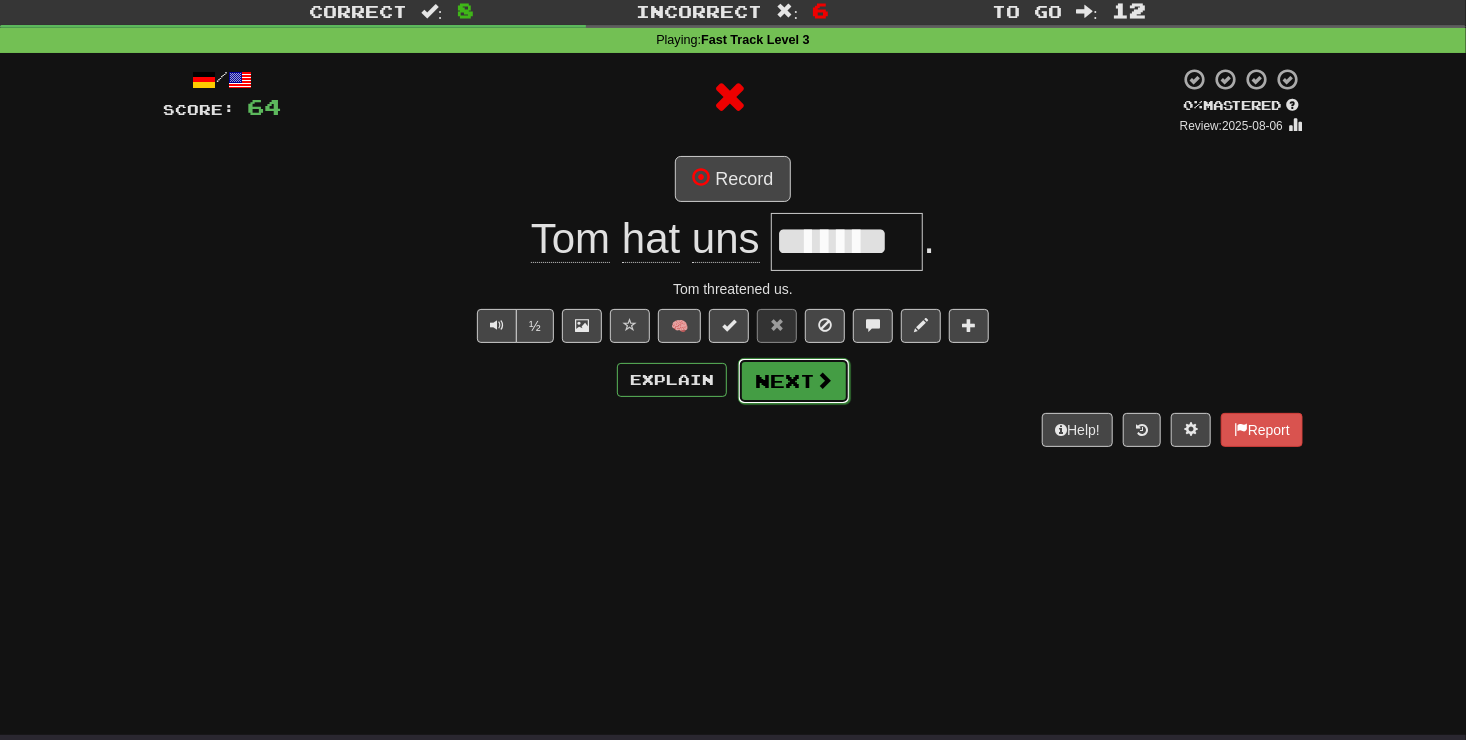 click at bounding box center [824, 380] 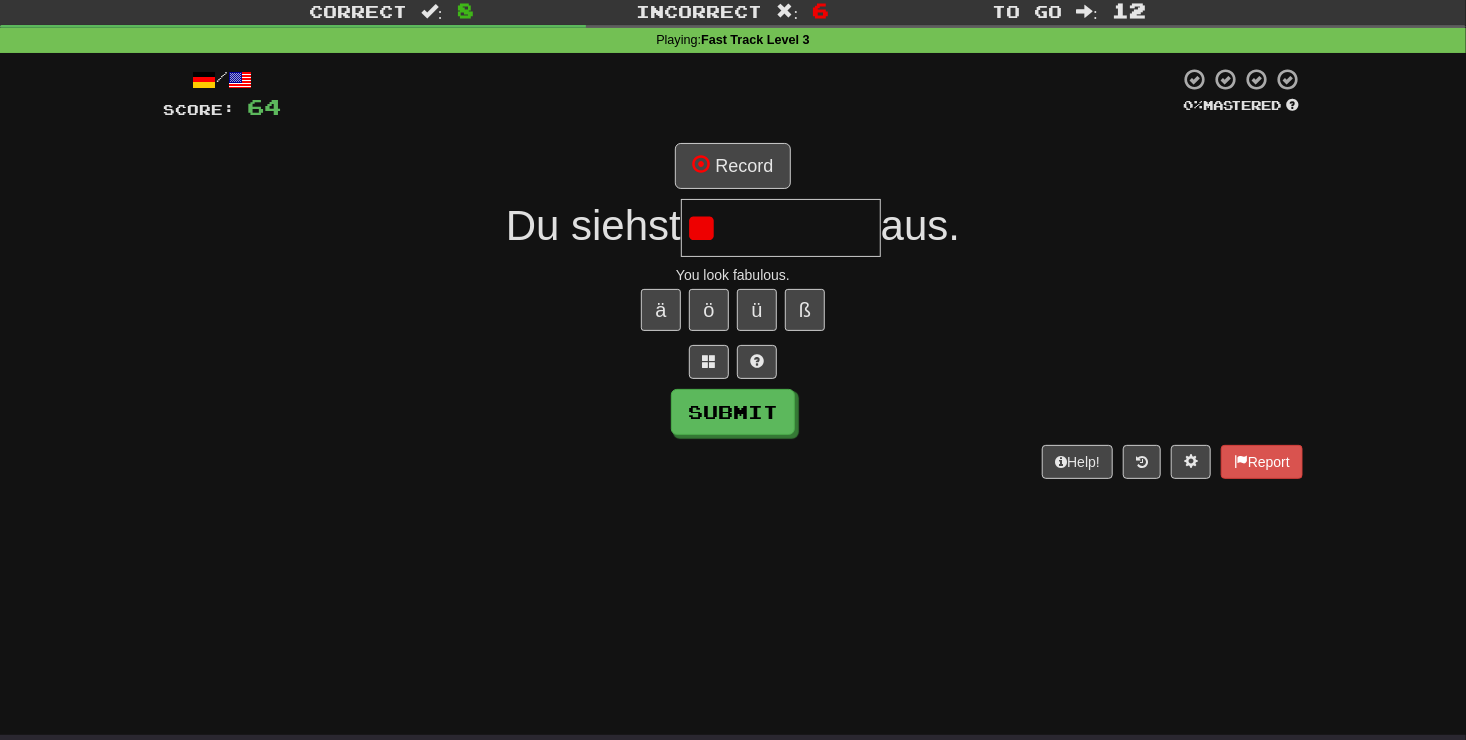 type on "*" 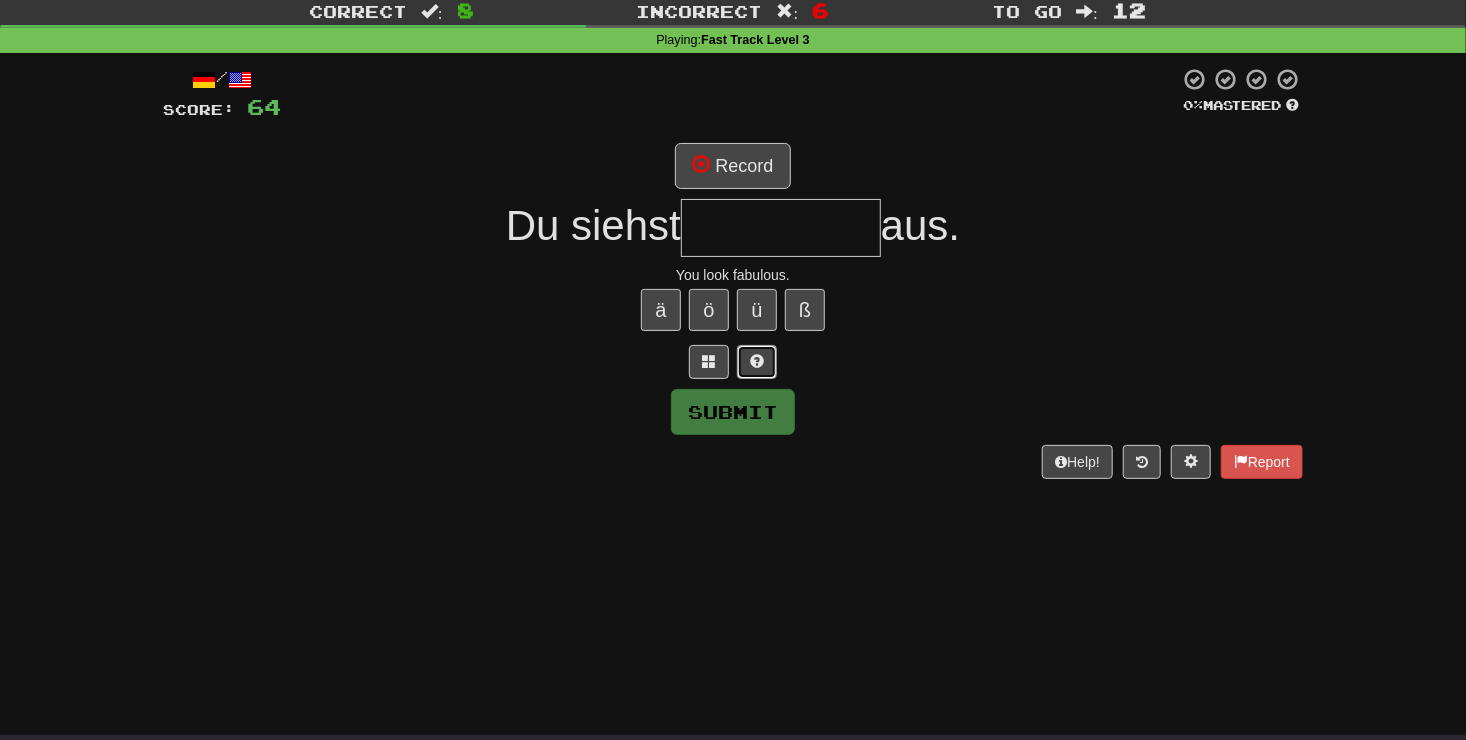 click at bounding box center (757, 362) 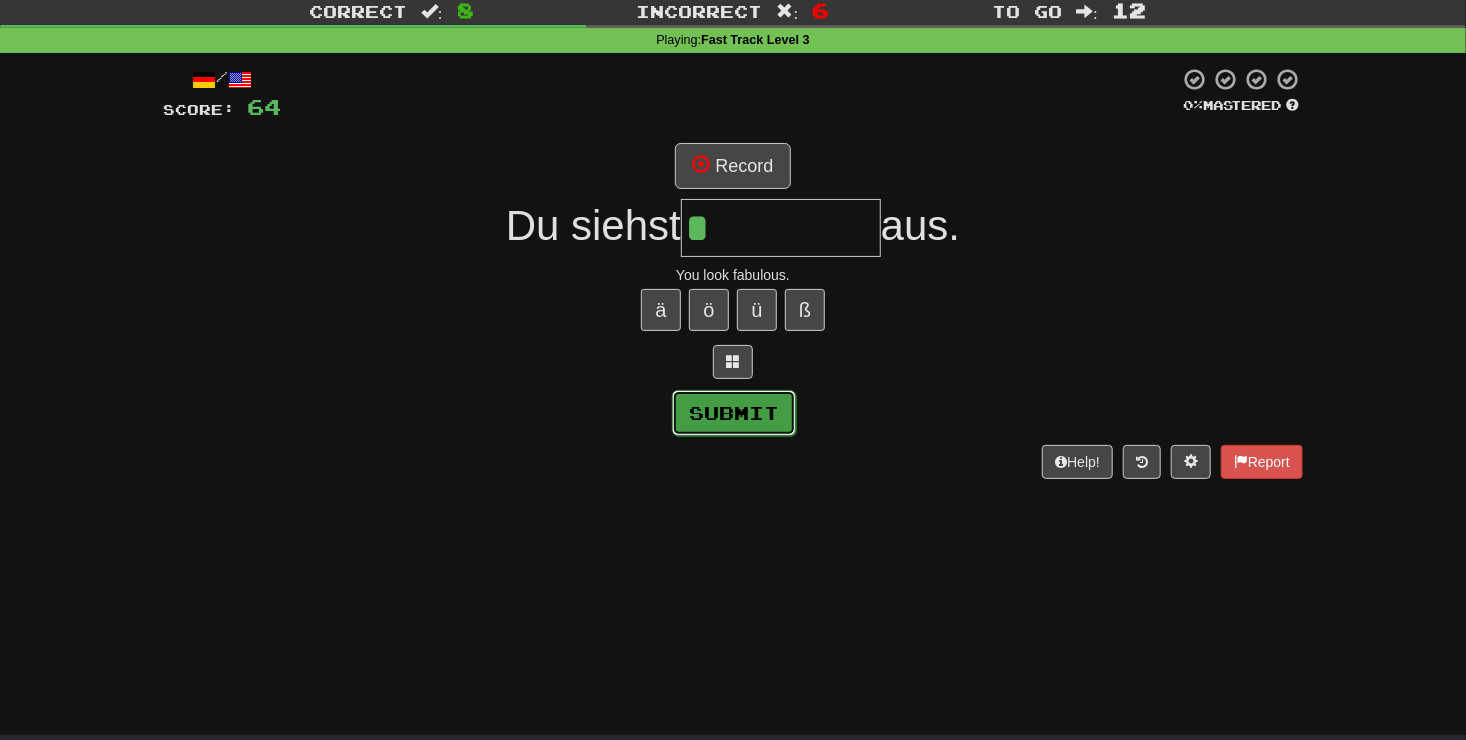 click on "Submit" at bounding box center (734, 413) 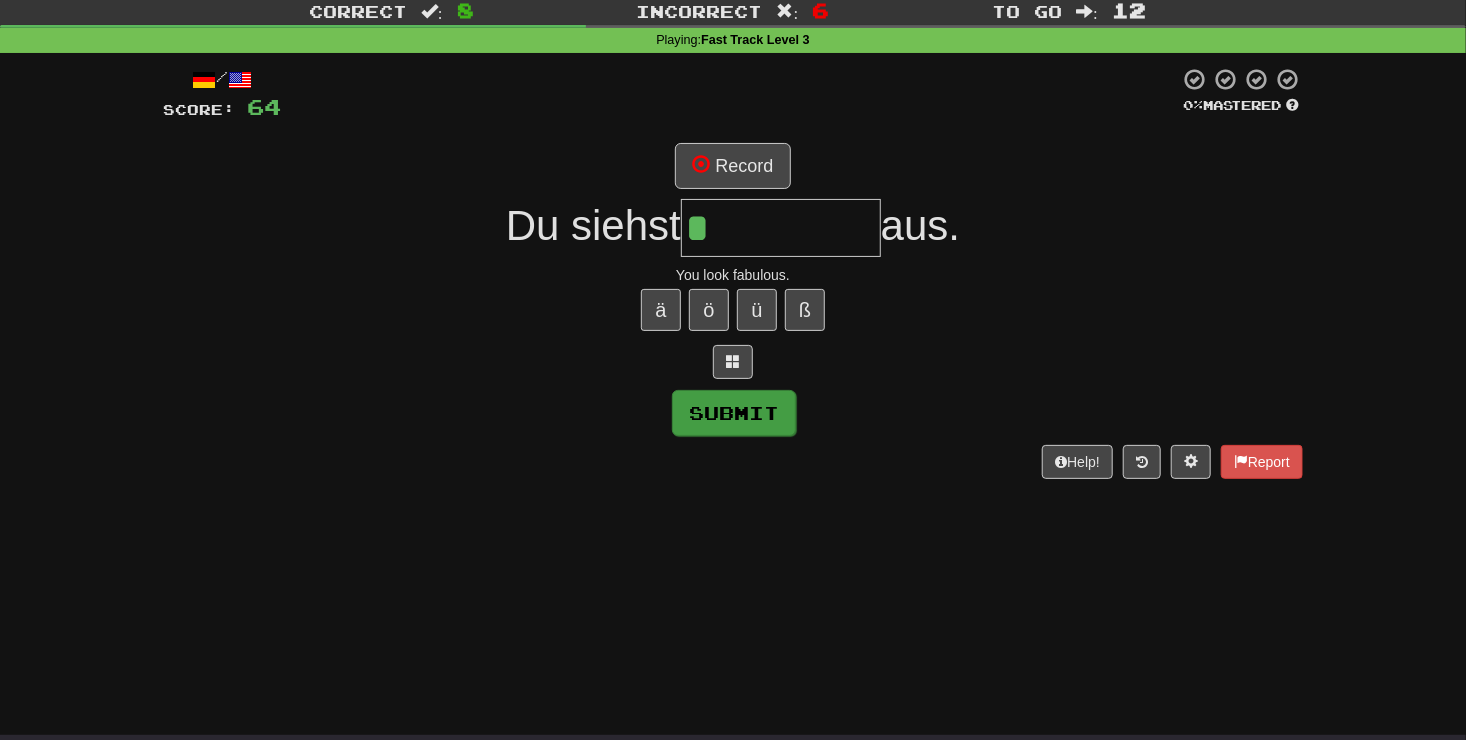 type on "**********" 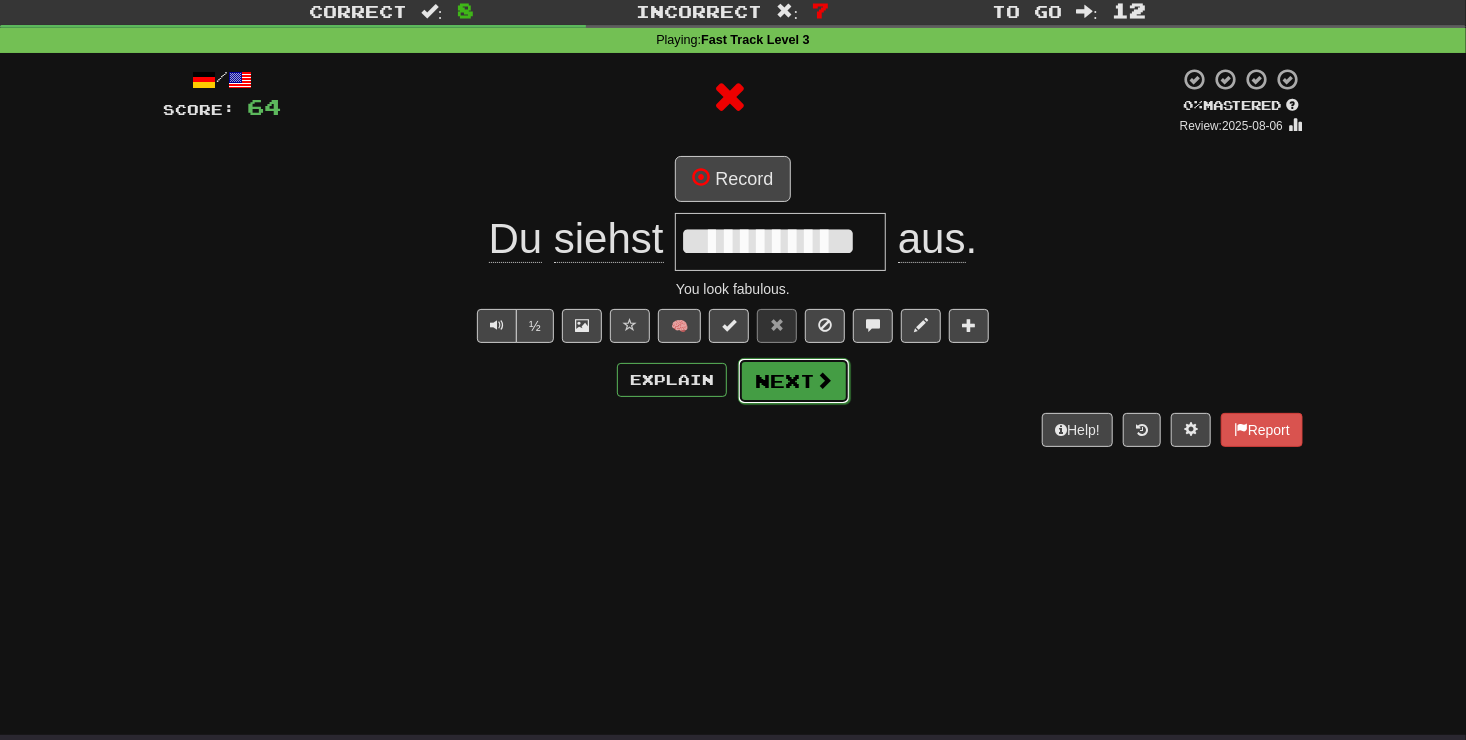 click at bounding box center (824, 380) 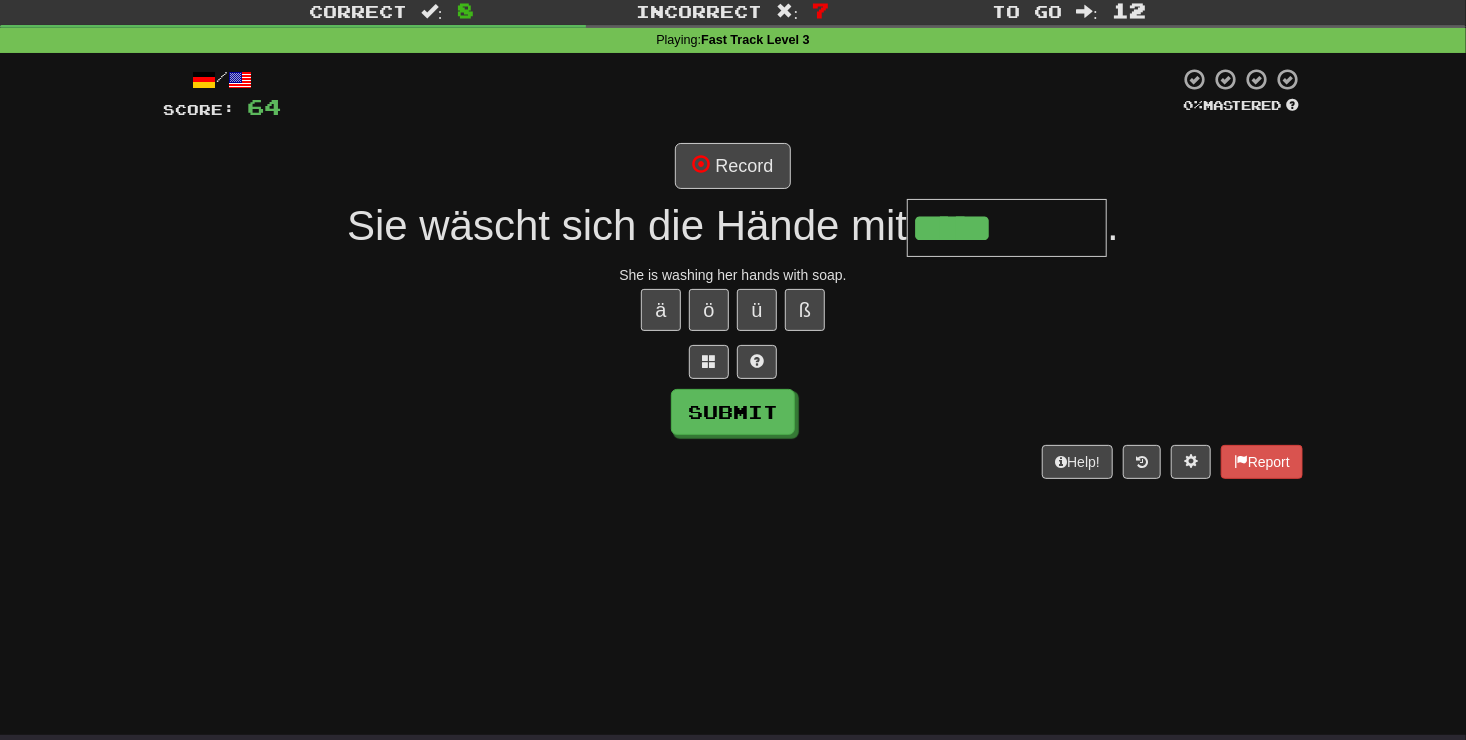 type on "*****" 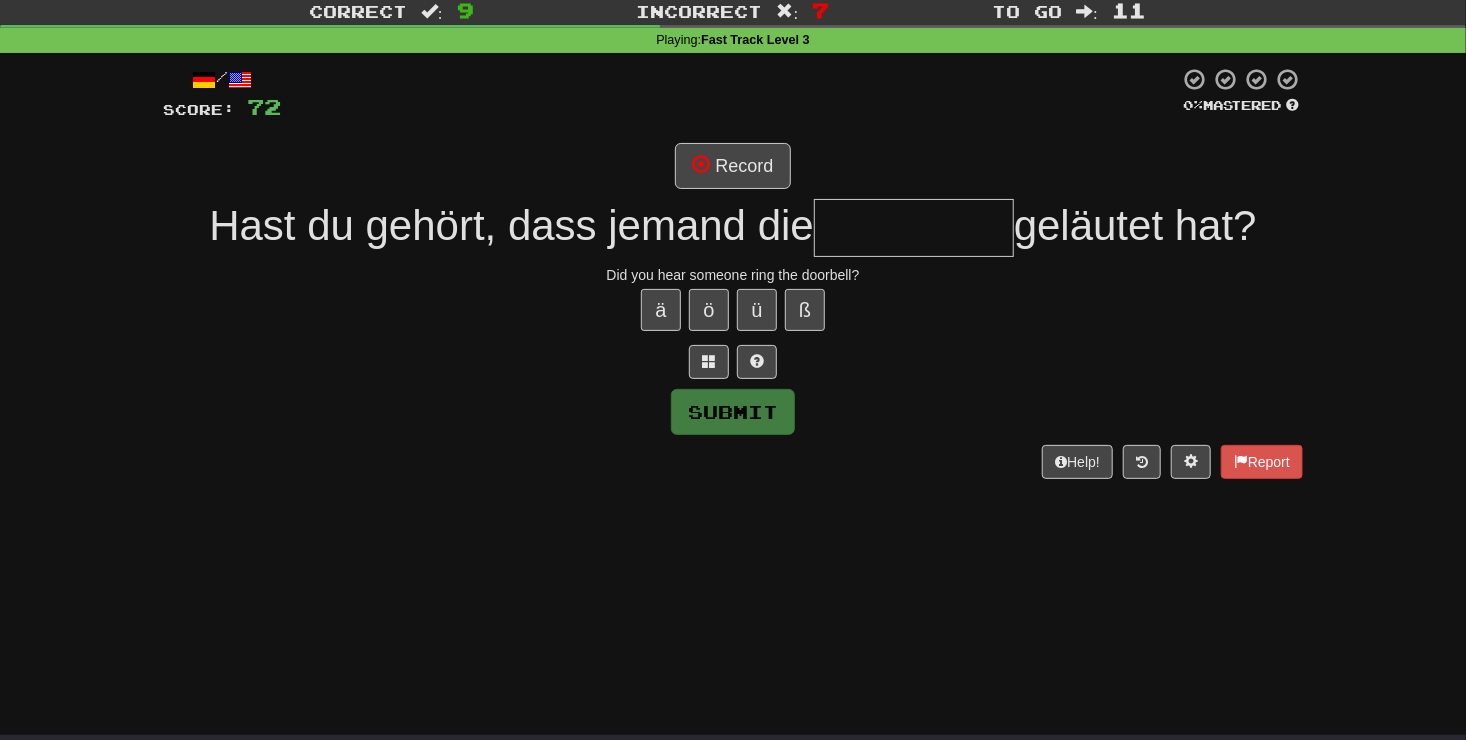 type on "*" 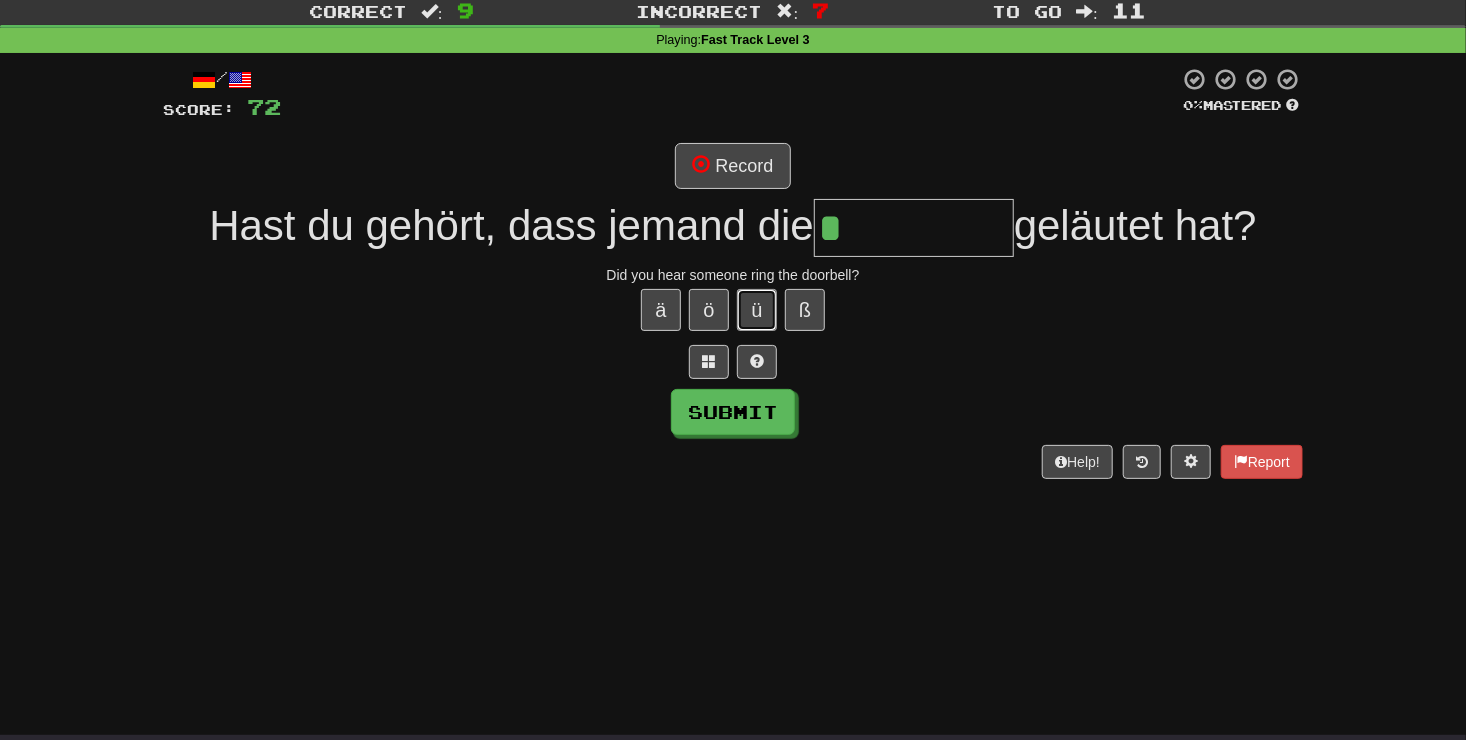 click on "ü" at bounding box center (757, 310) 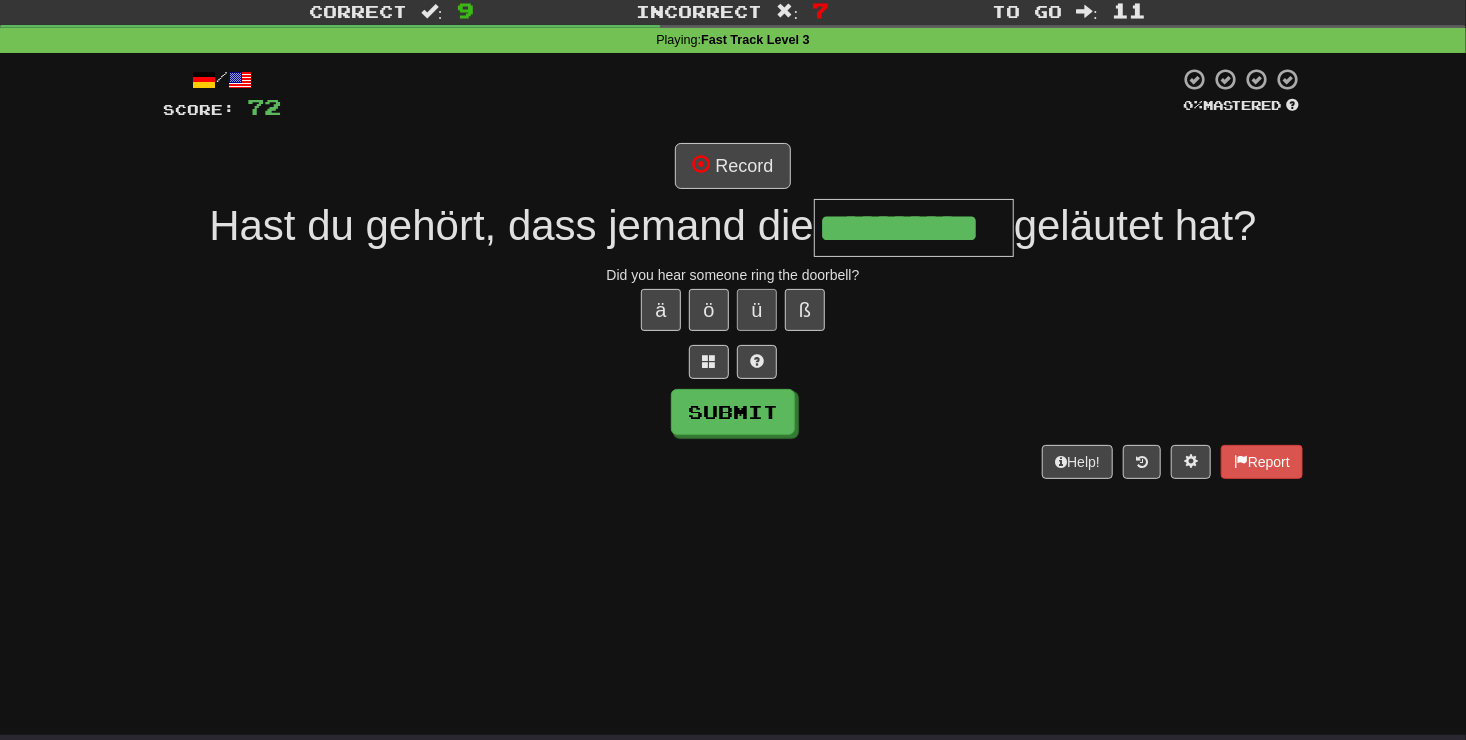 type on "**********" 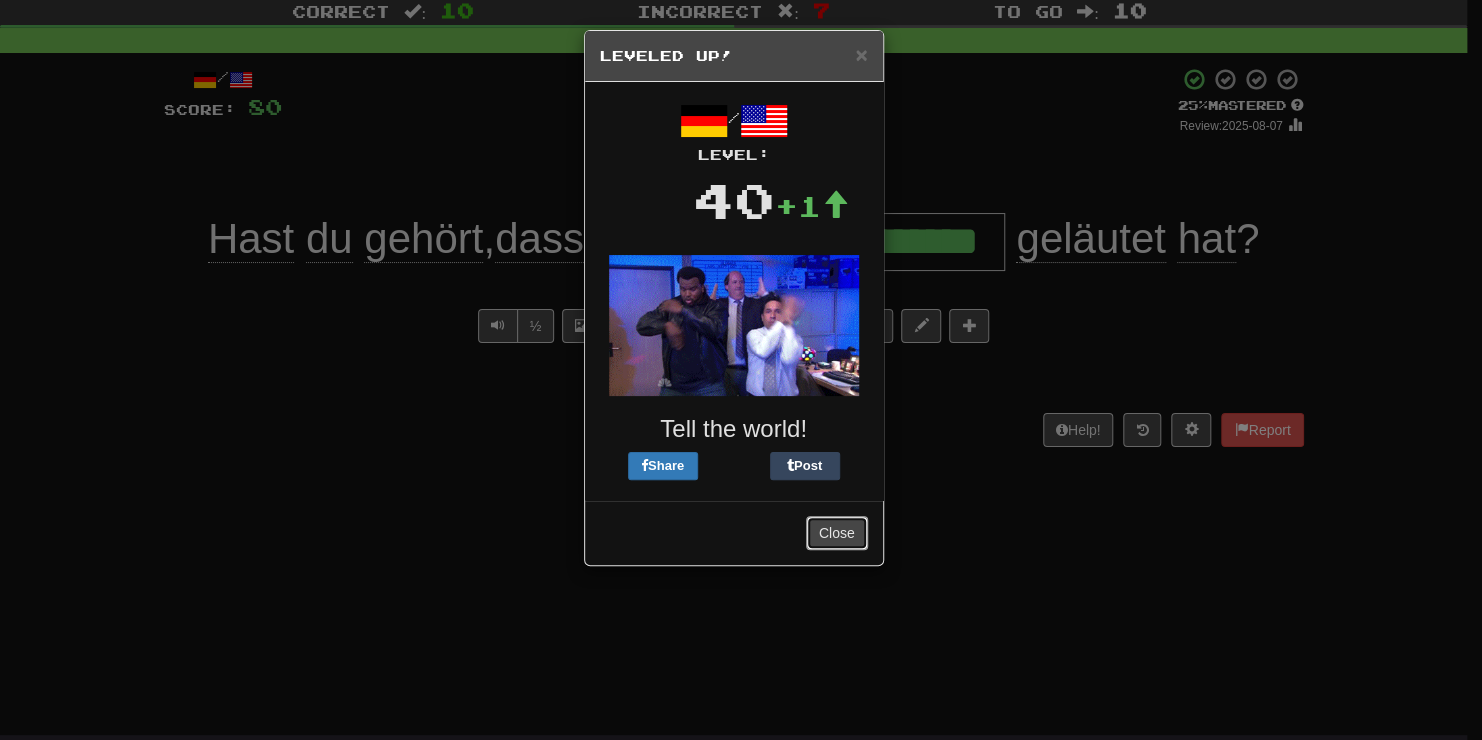 click on "Close" at bounding box center (837, 533) 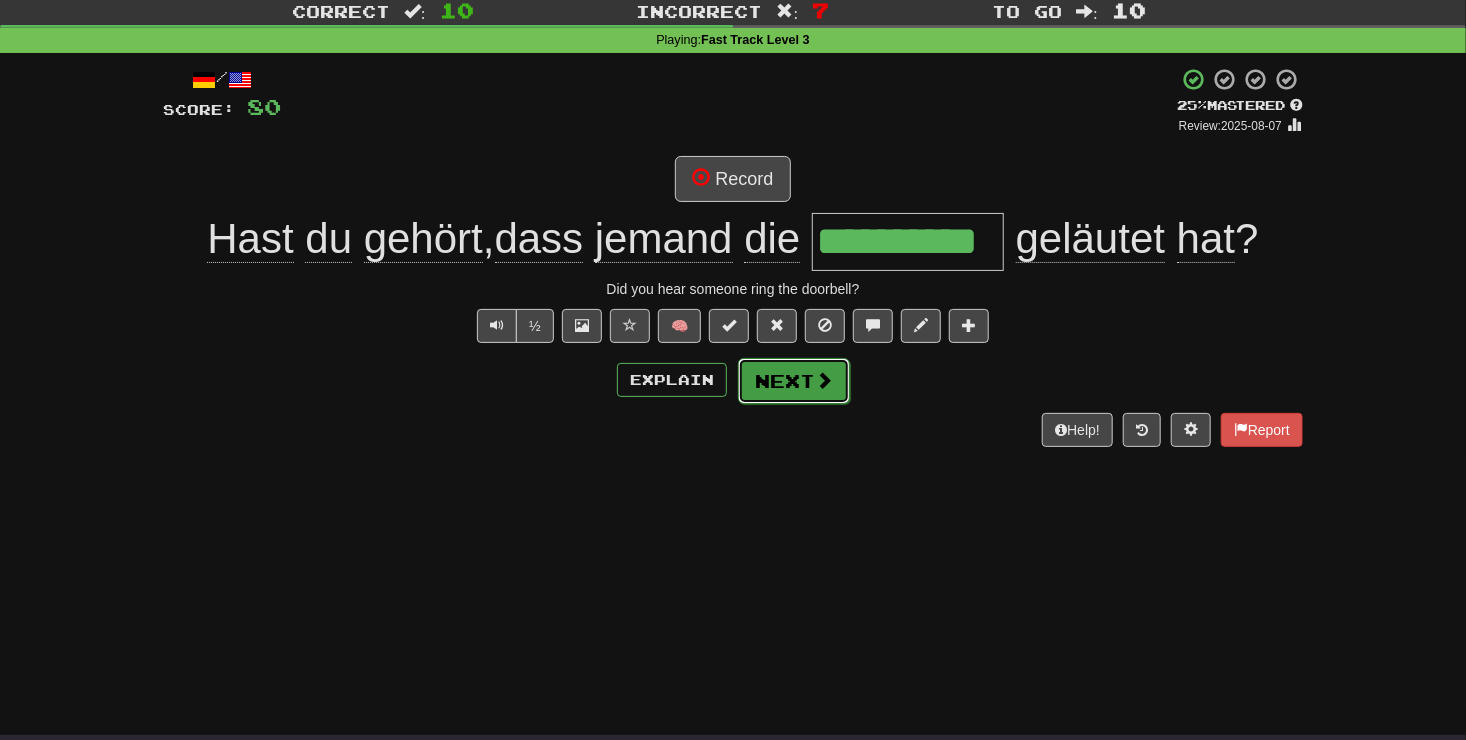 click at bounding box center (824, 380) 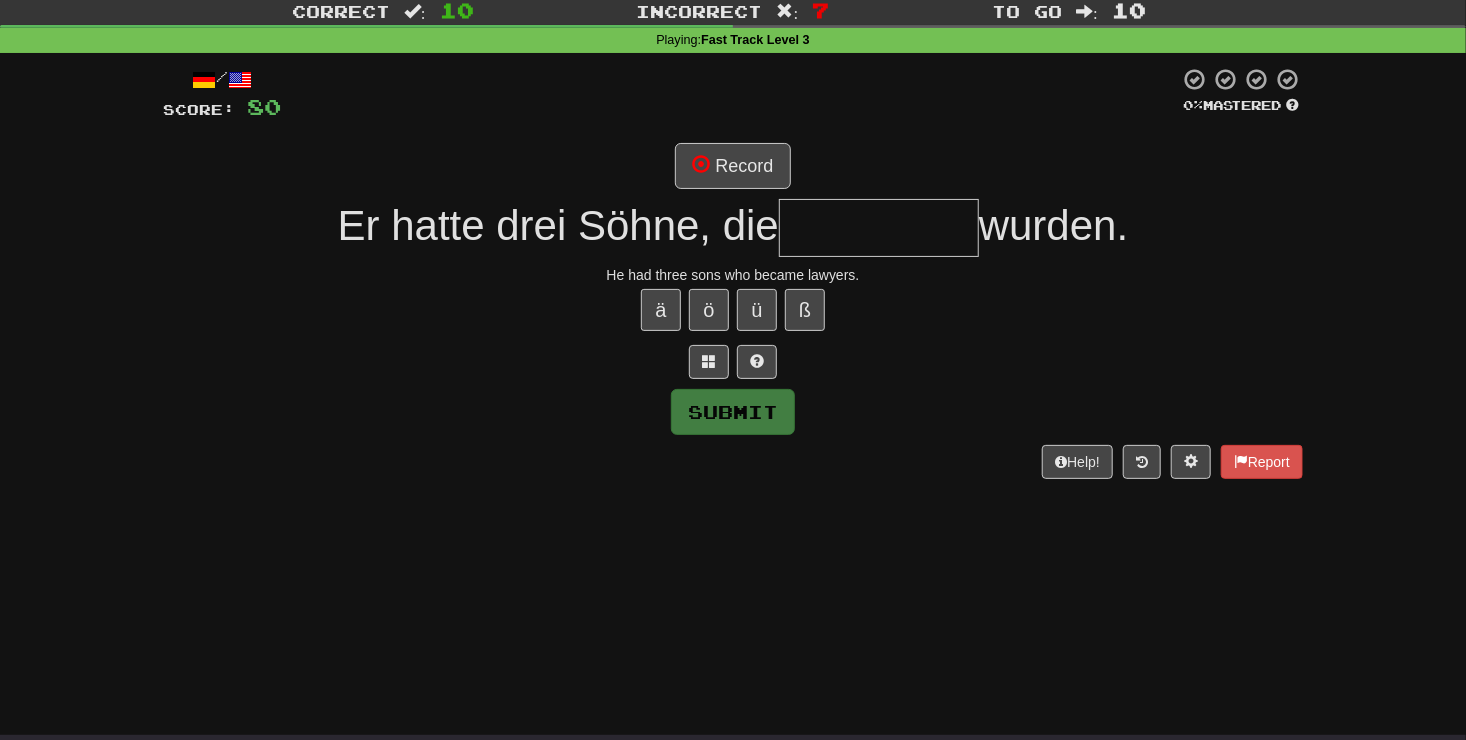type on "*" 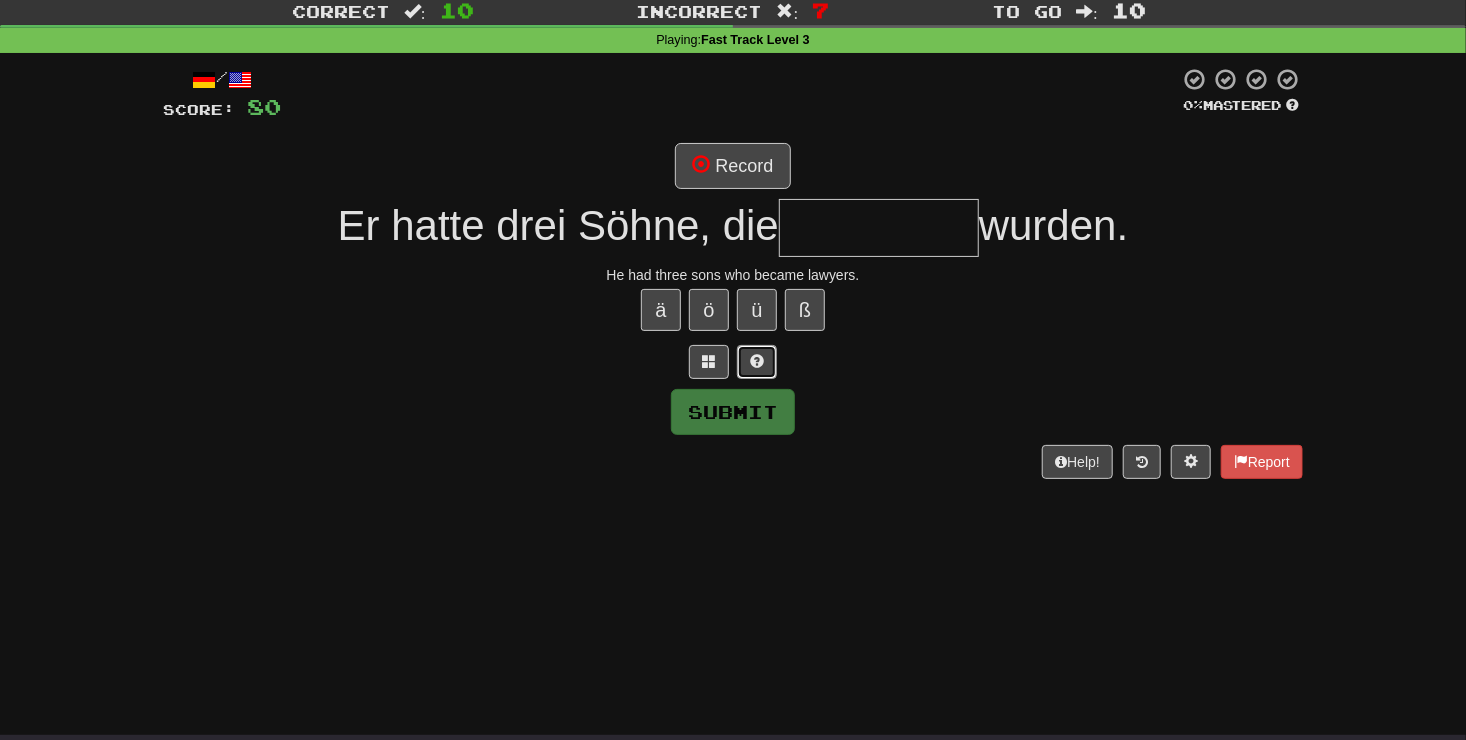 click at bounding box center (757, 362) 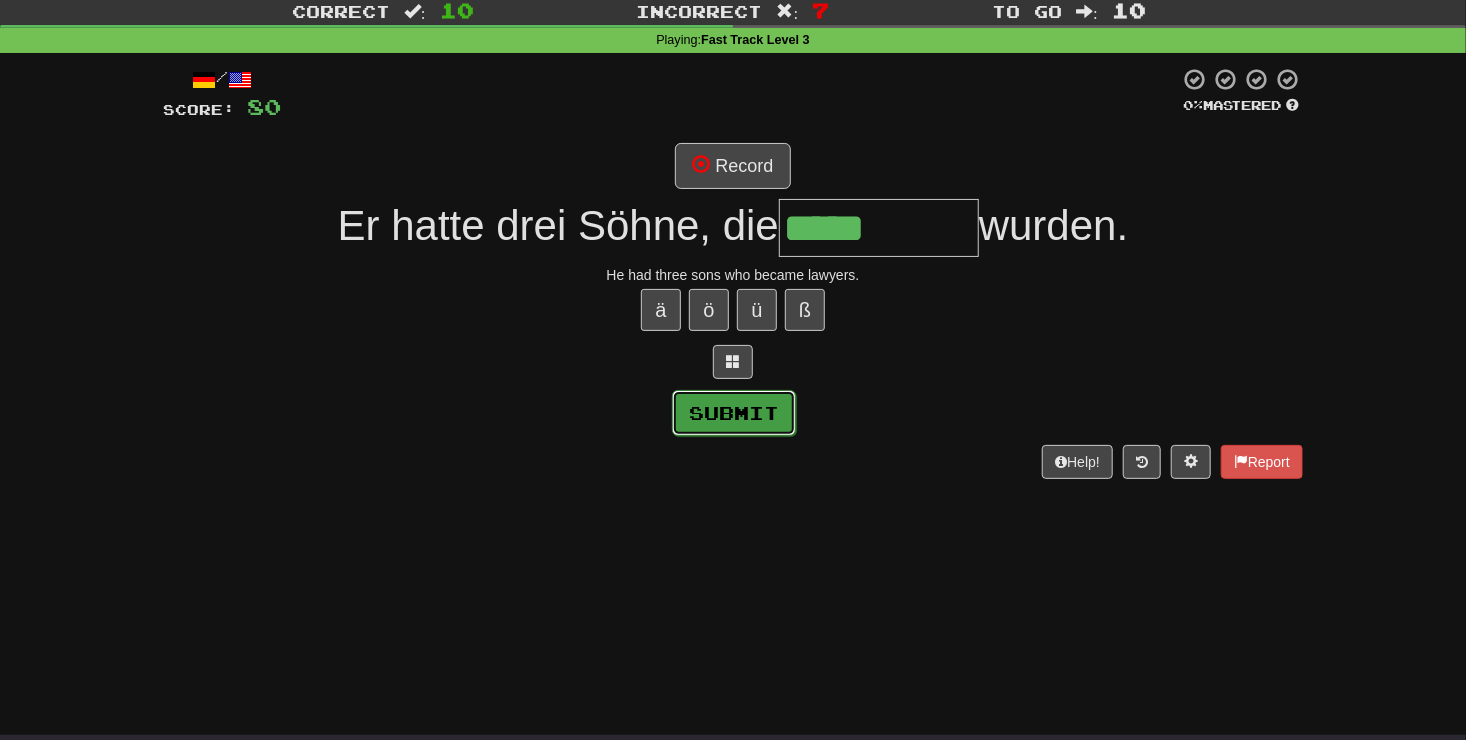 click on "Submit" at bounding box center (734, 413) 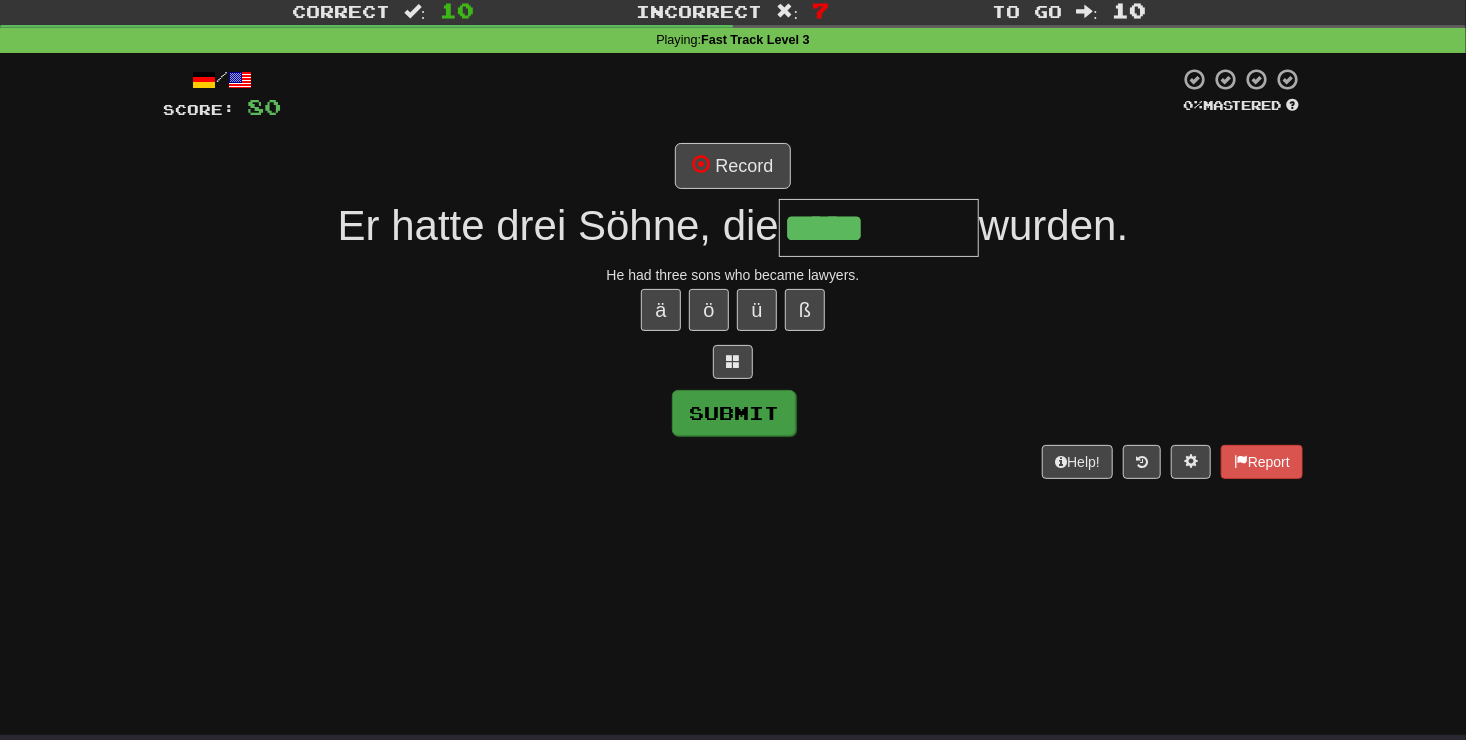type on "**********" 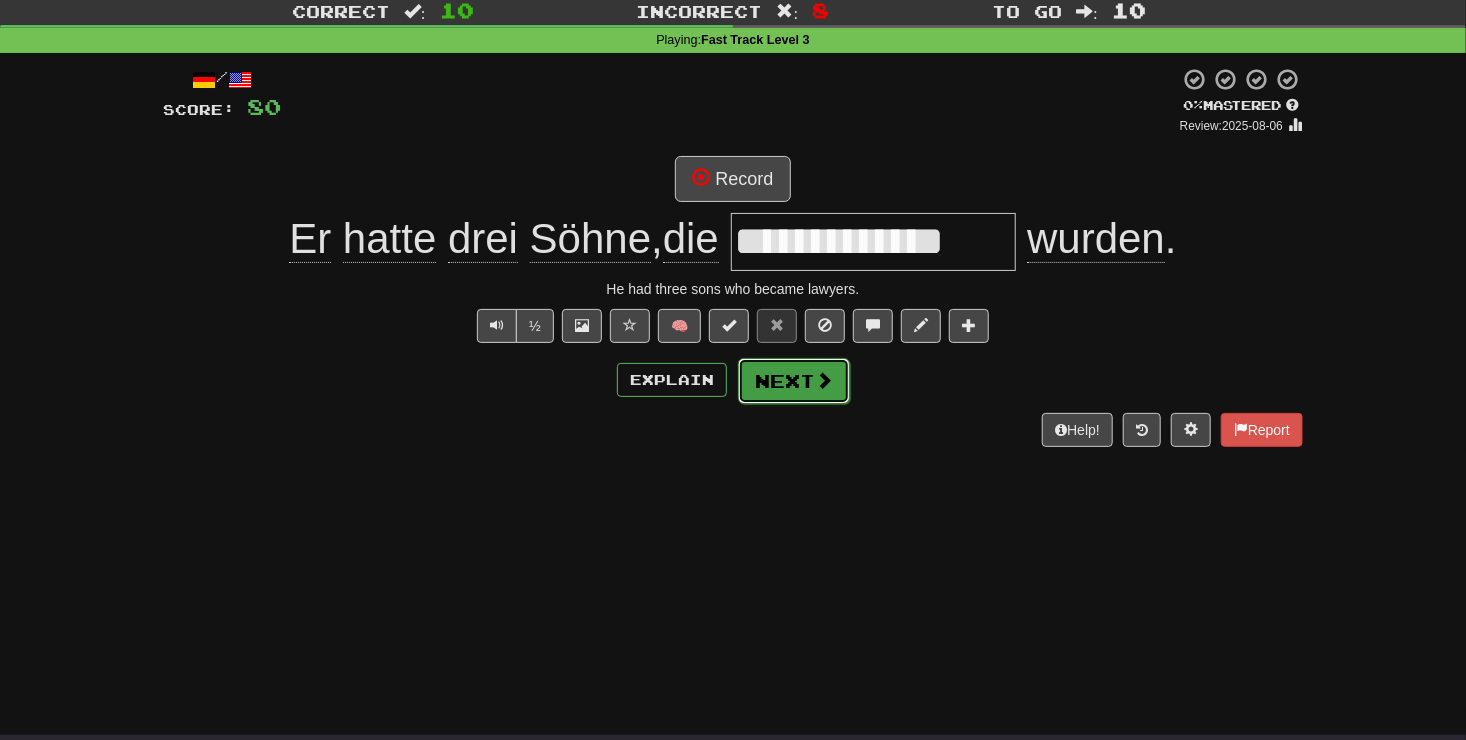 click on "Next" at bounding box center (794, 381) 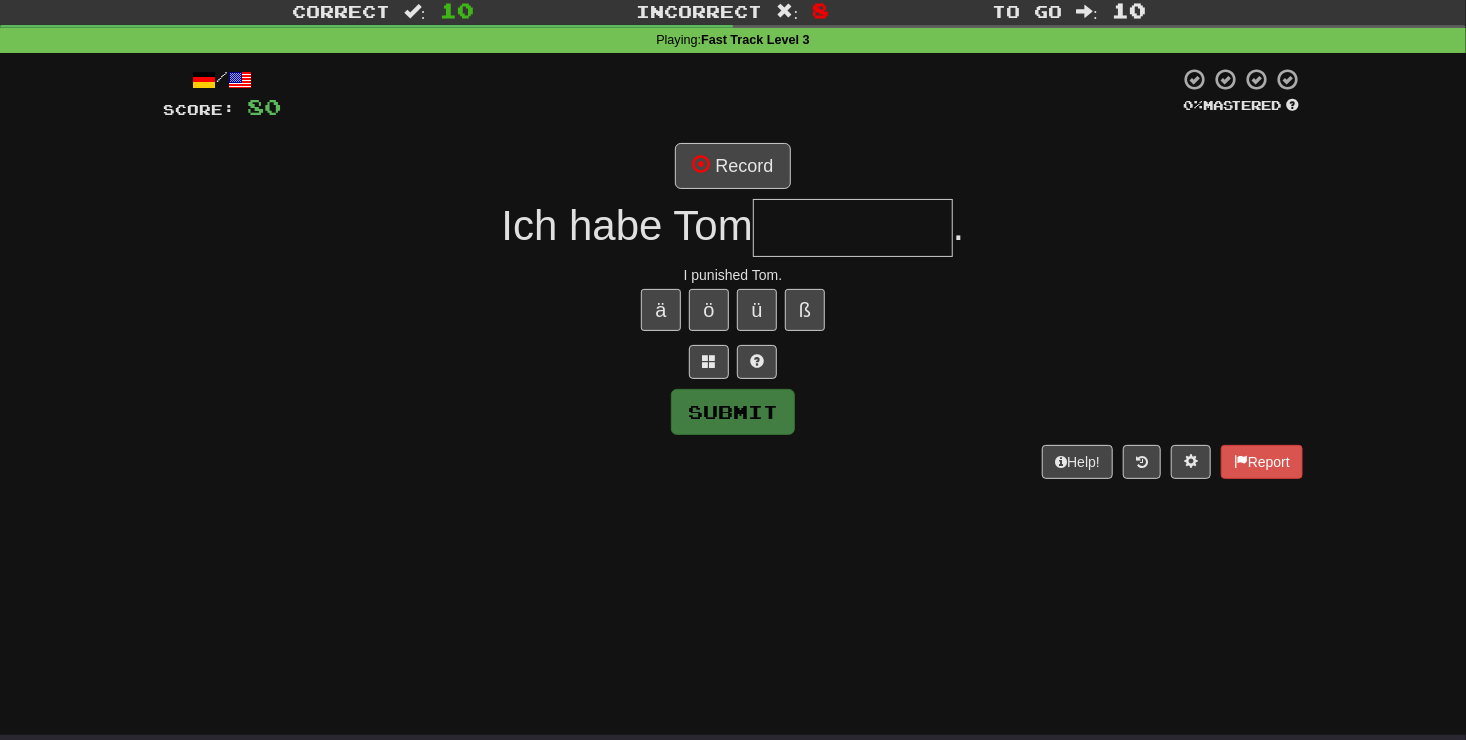 type on "*" 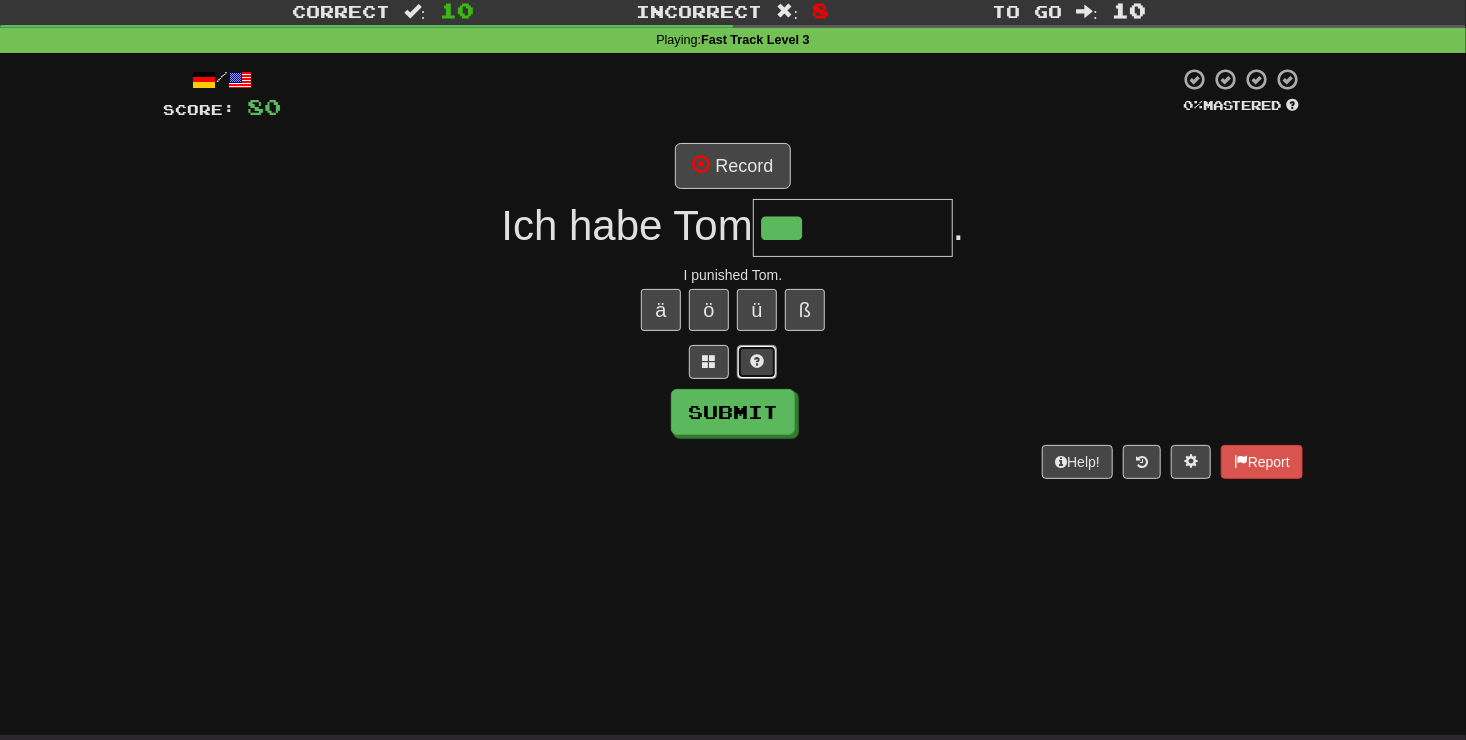 click at bounding box center (757, 361) 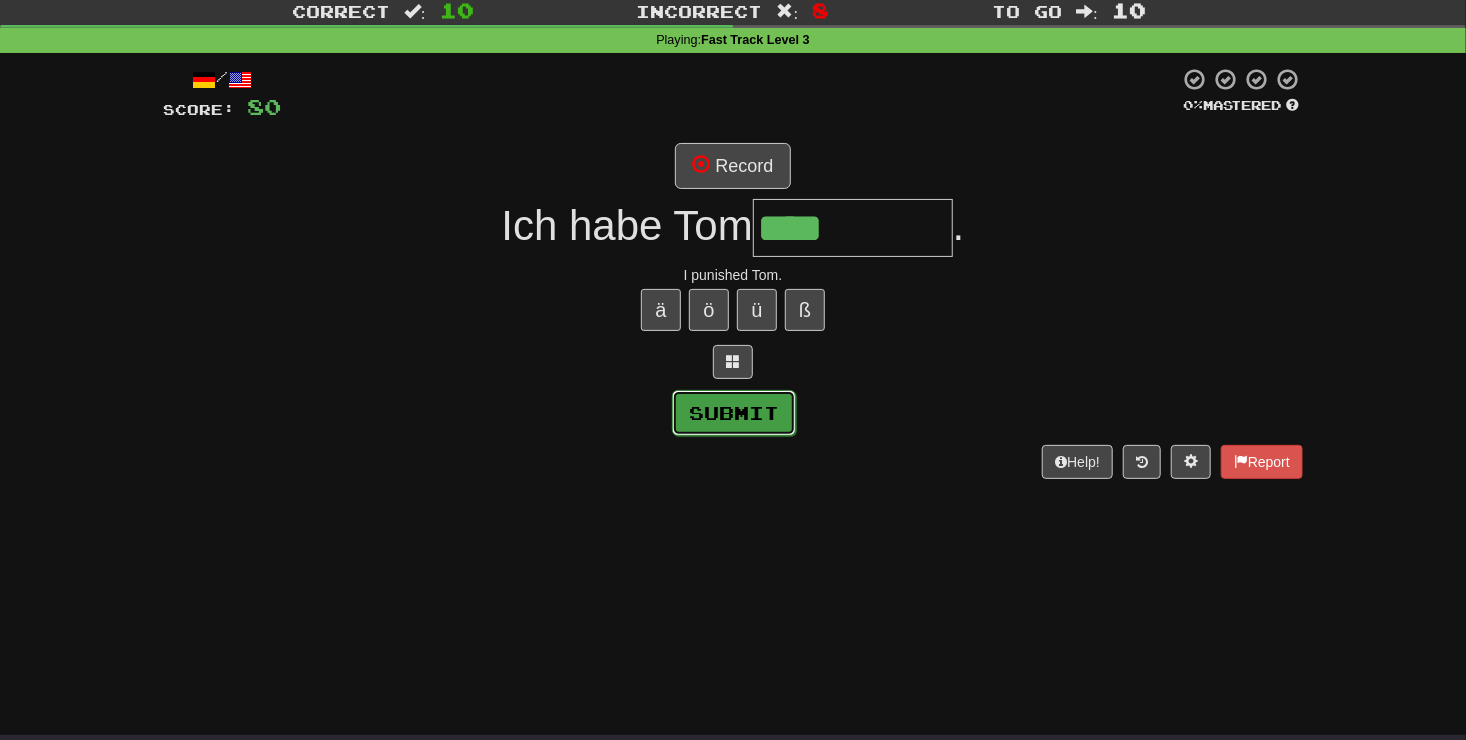 click on "Submit" at bounding box center (734, 413) 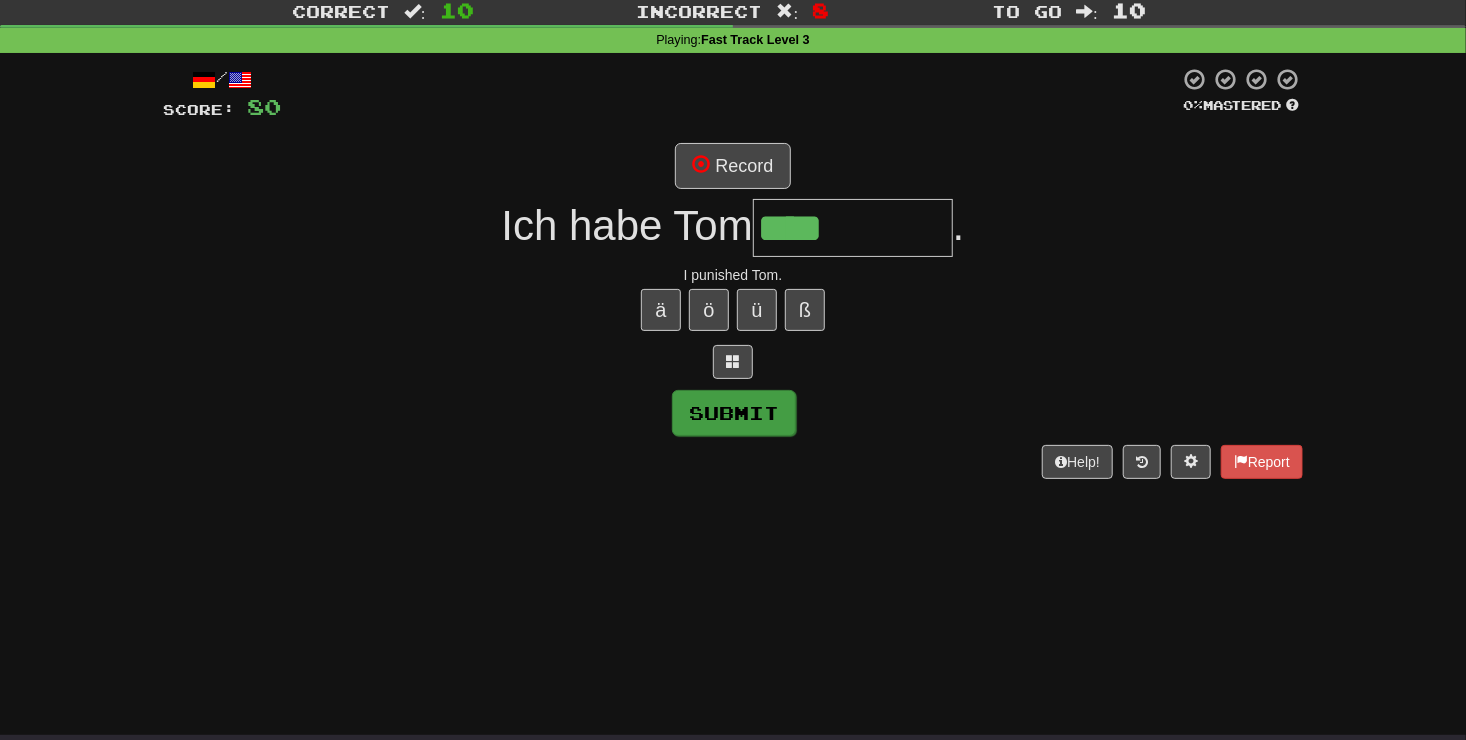 type on "********" 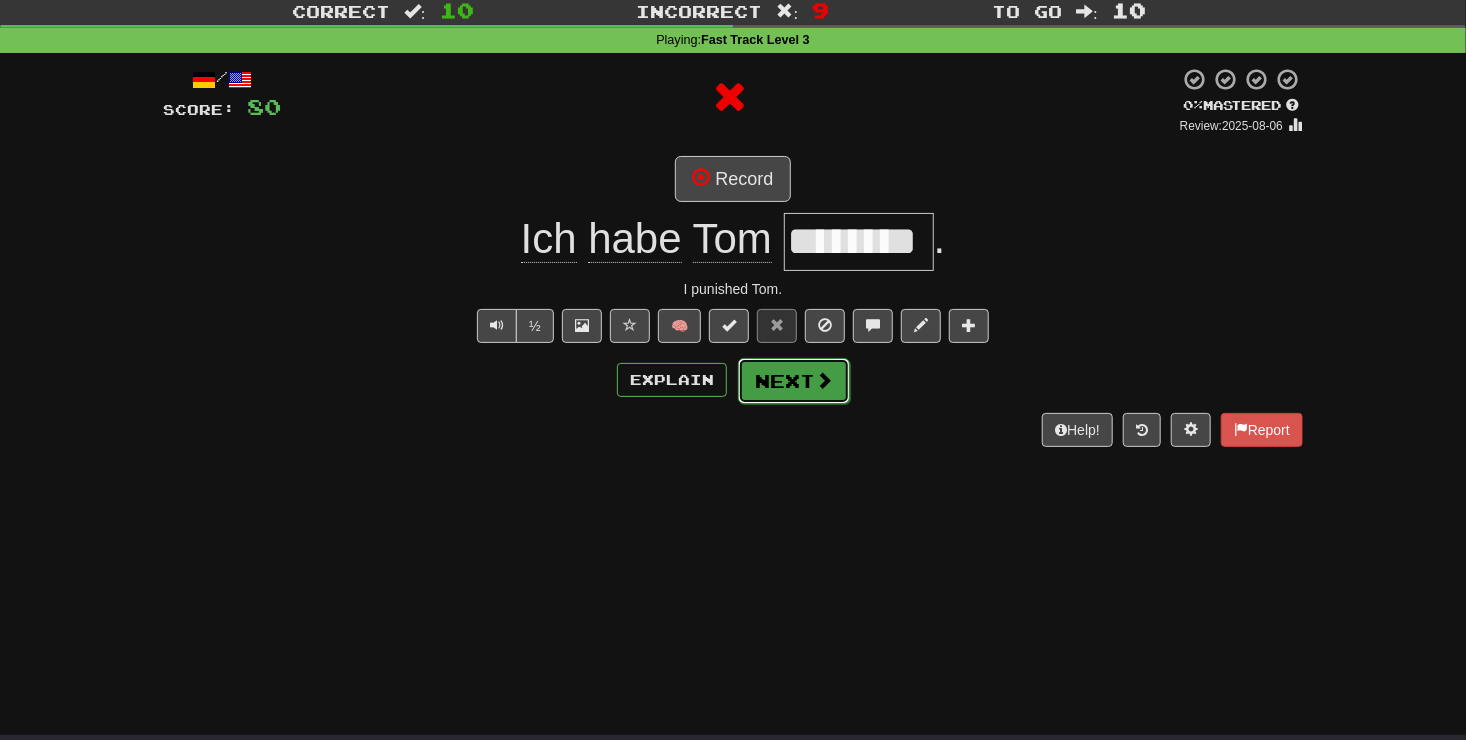 click at bounding box center [824, 380] 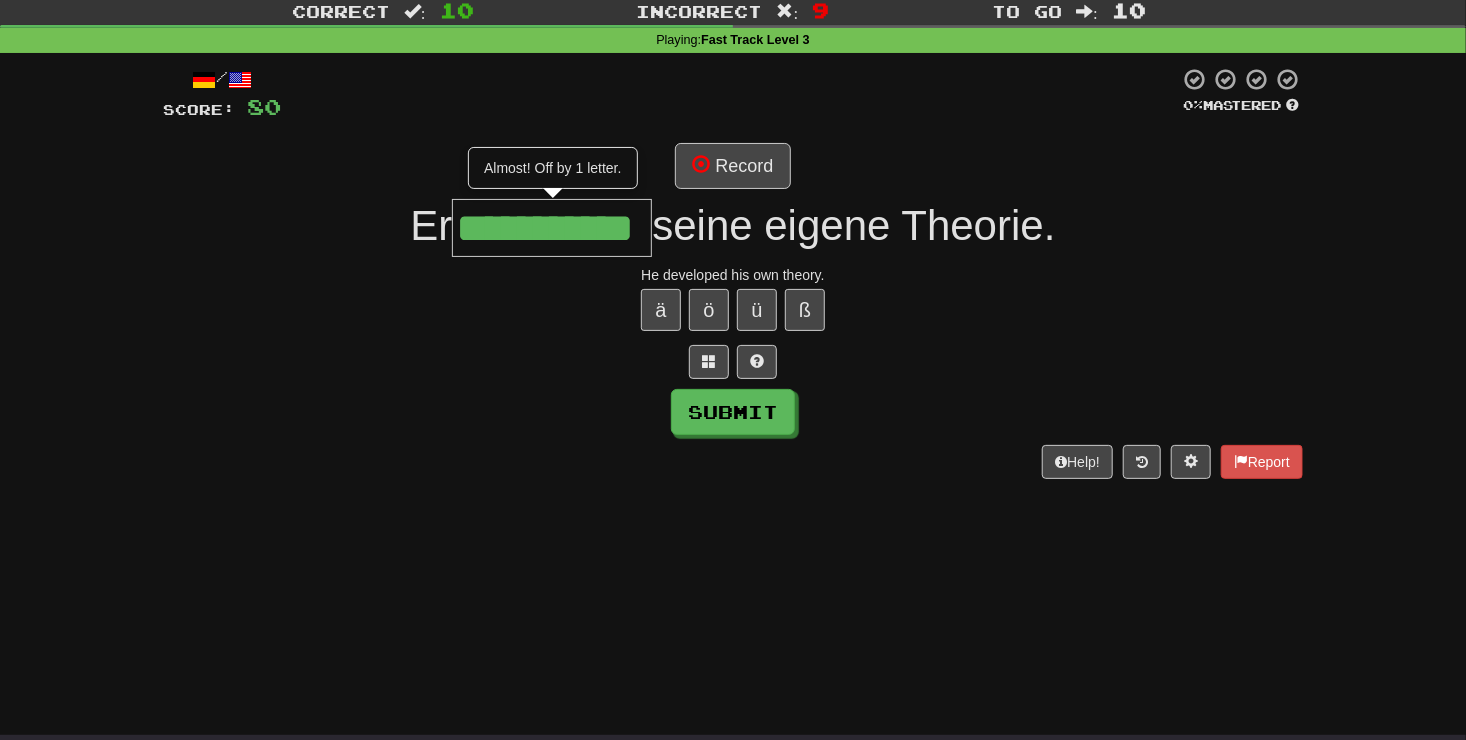 scroll, scrollTop: 0, scrollLeft: 15, axis: horizontal 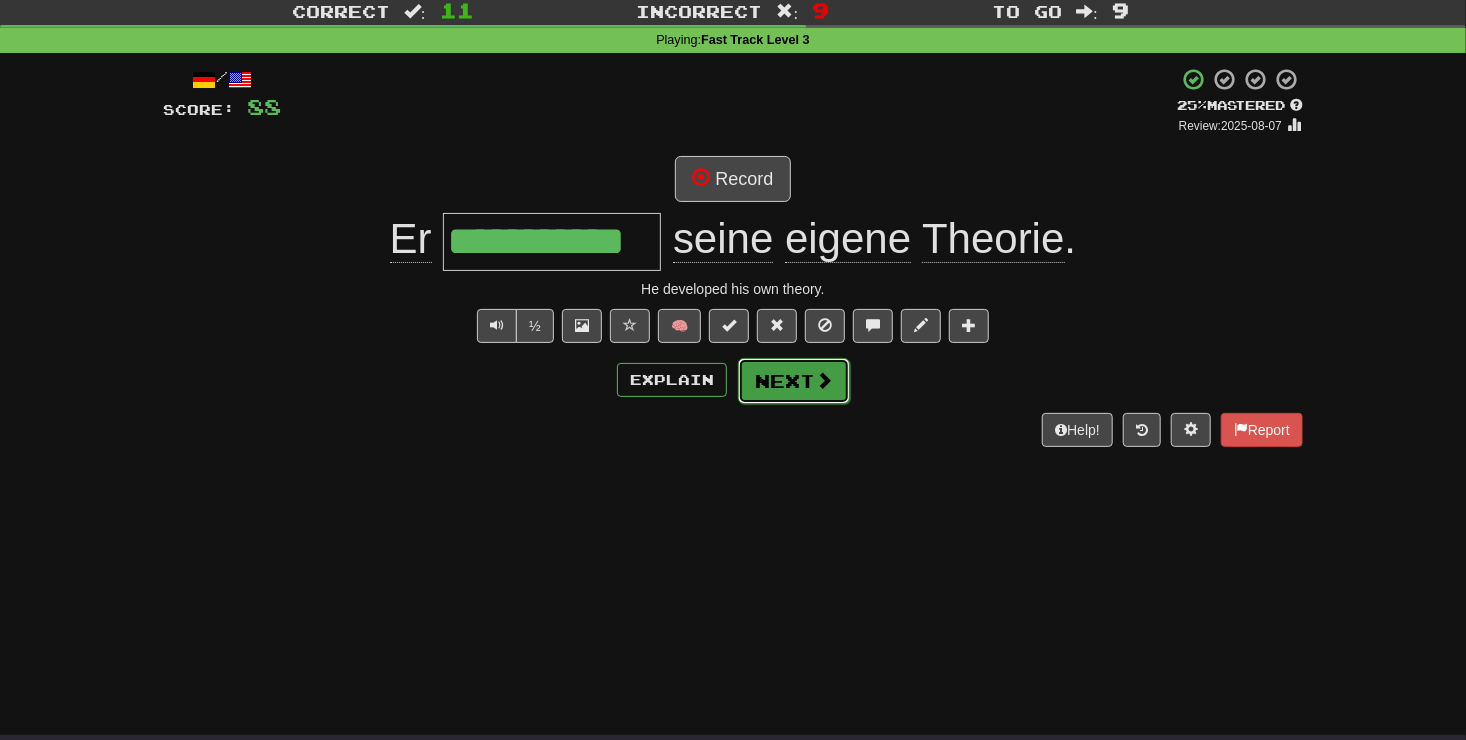 click at bounding box center [824, 380] 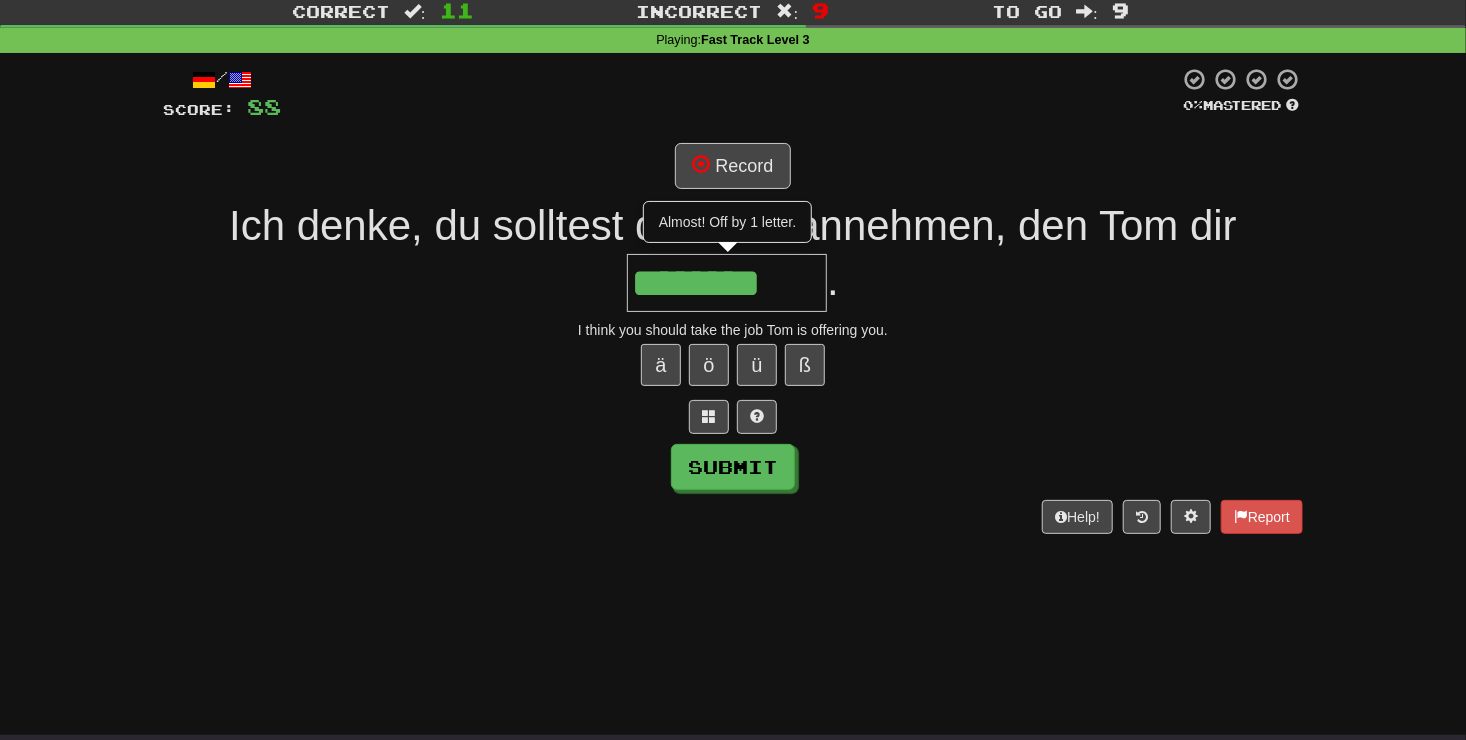 type on "********" 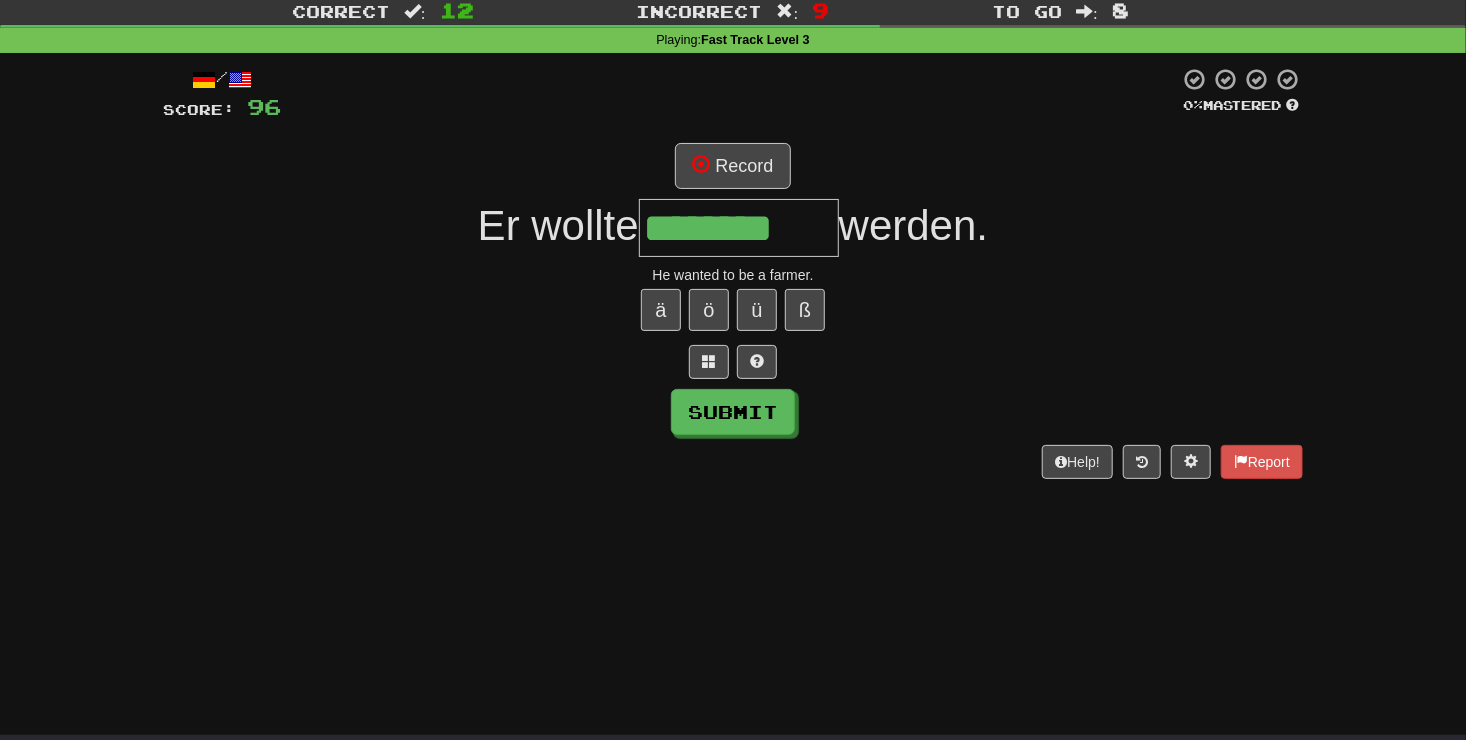 type on "********" 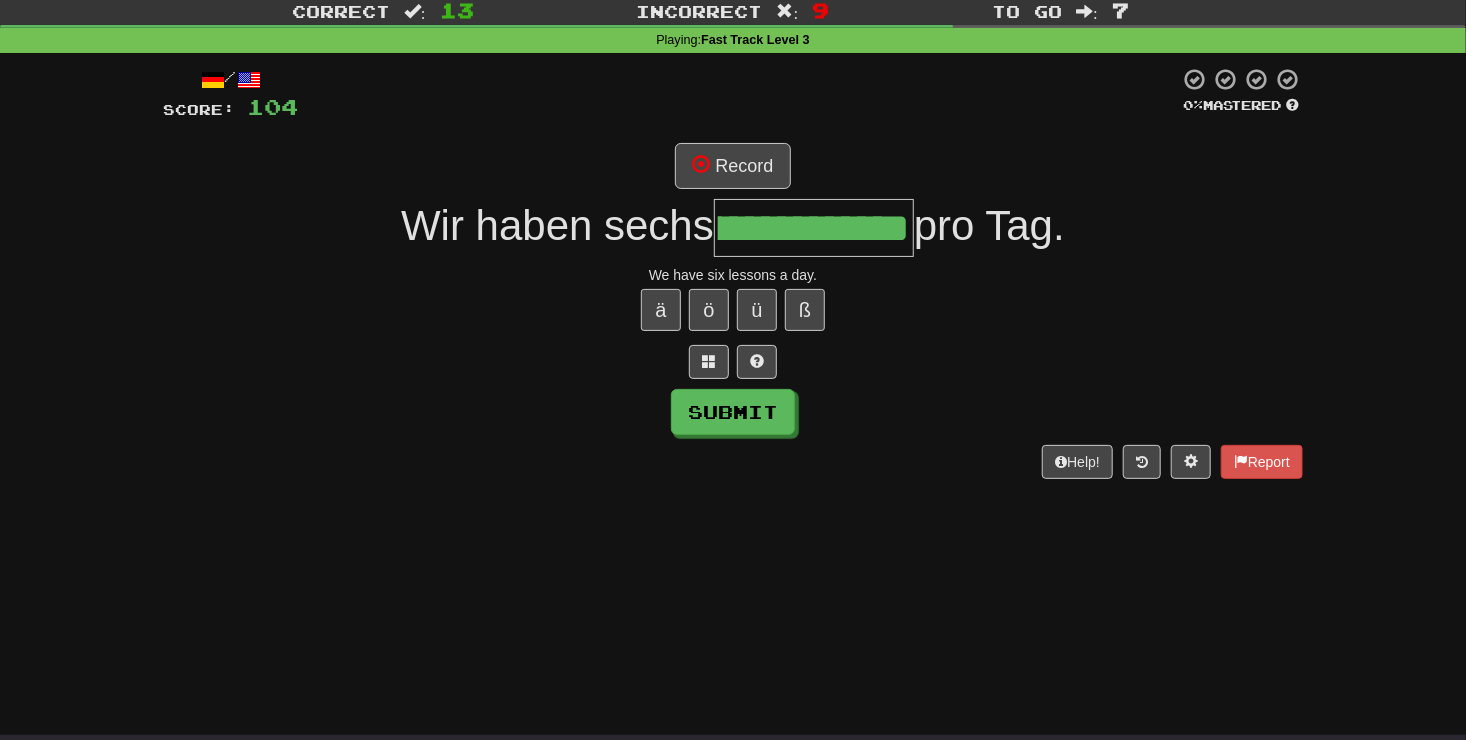 scroll, scrollTop: 0, scrollLeft: 152, axis: horizontal 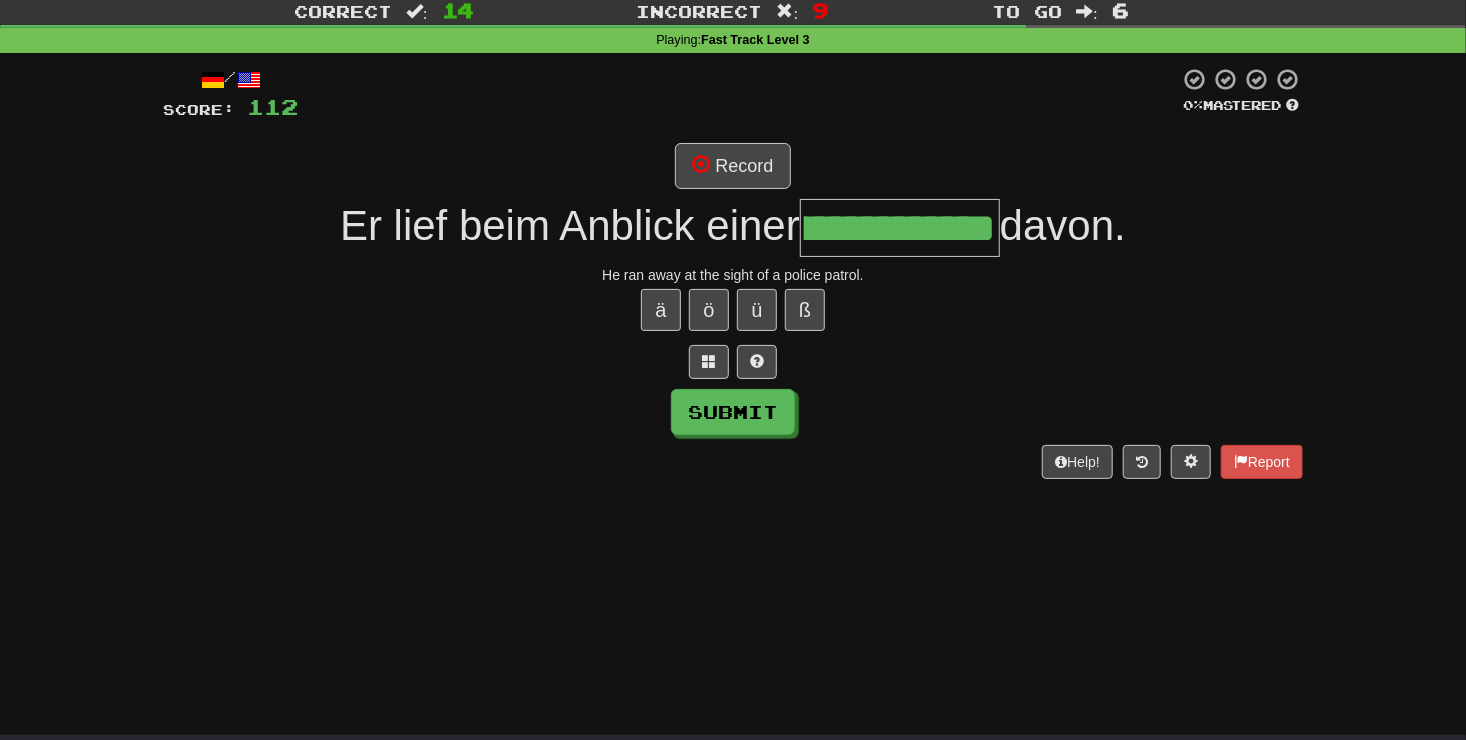 type on "**********" 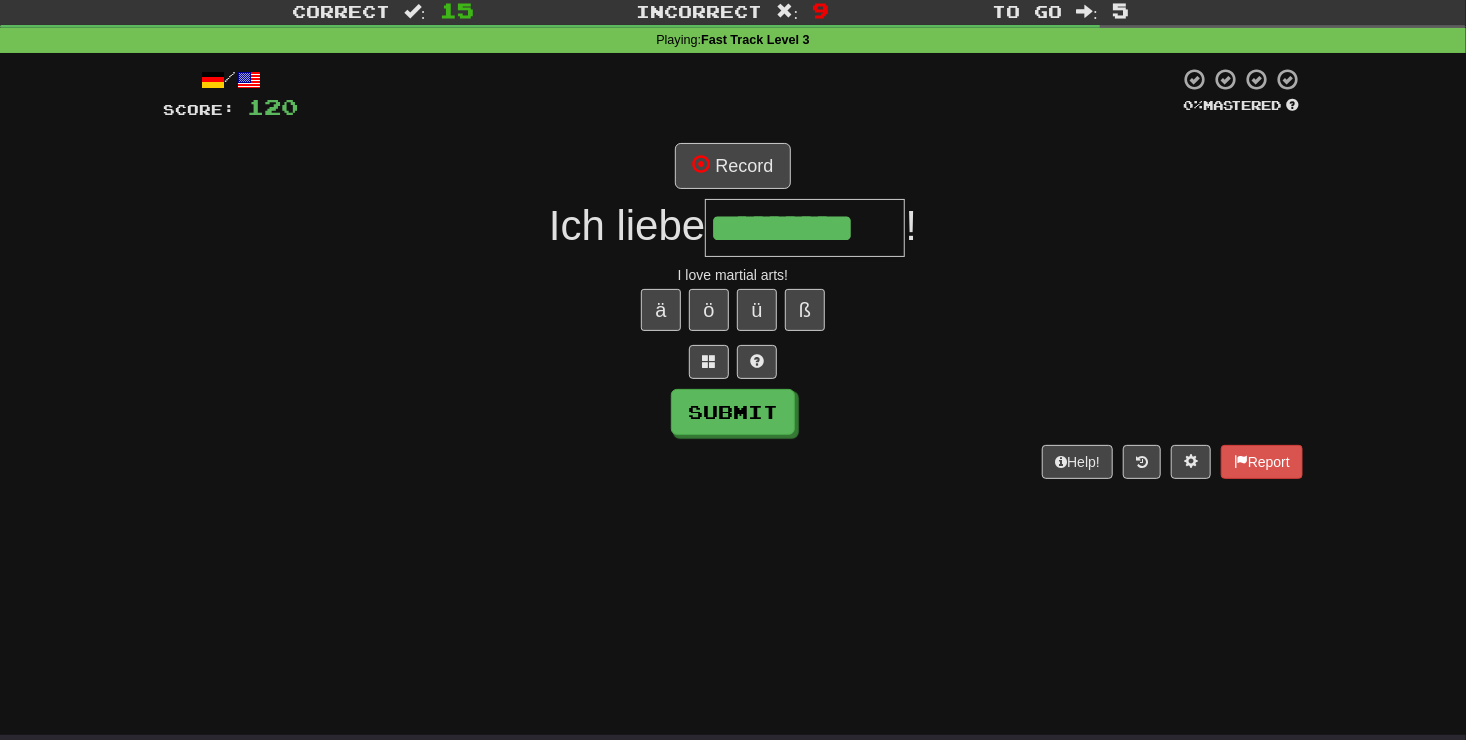 scroll, scrollTop: 0, scrollLeft: 21, axis: horizontal 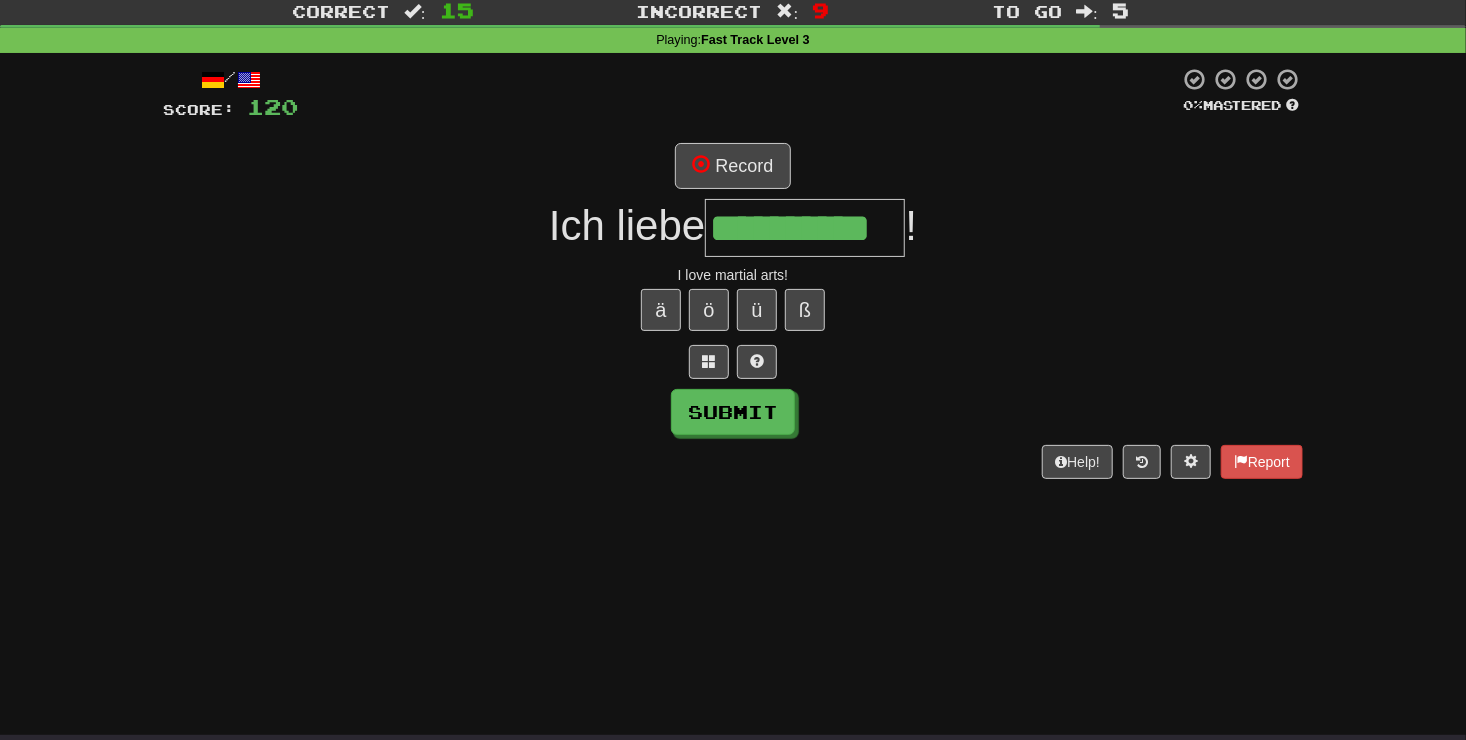 type on "**********" 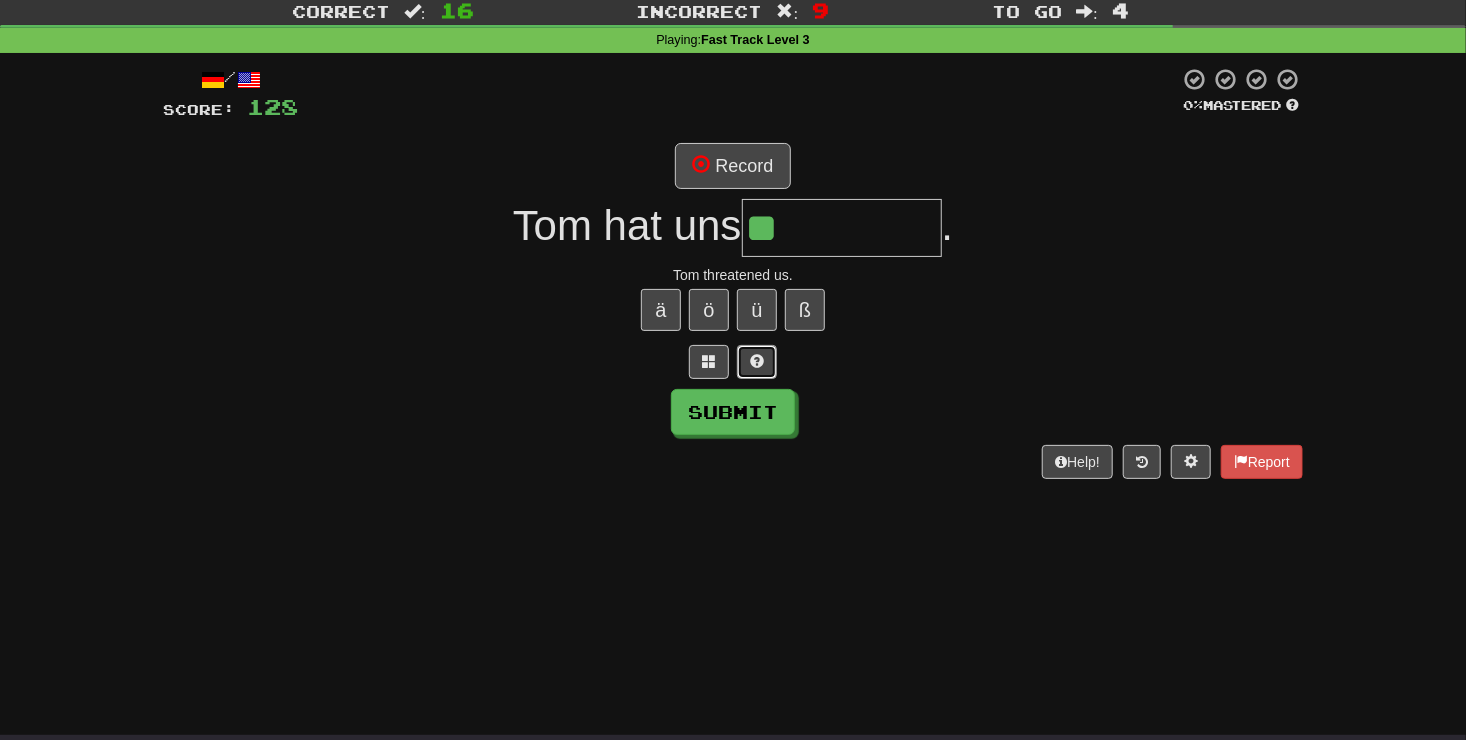 click at bounding box center [757, 361] 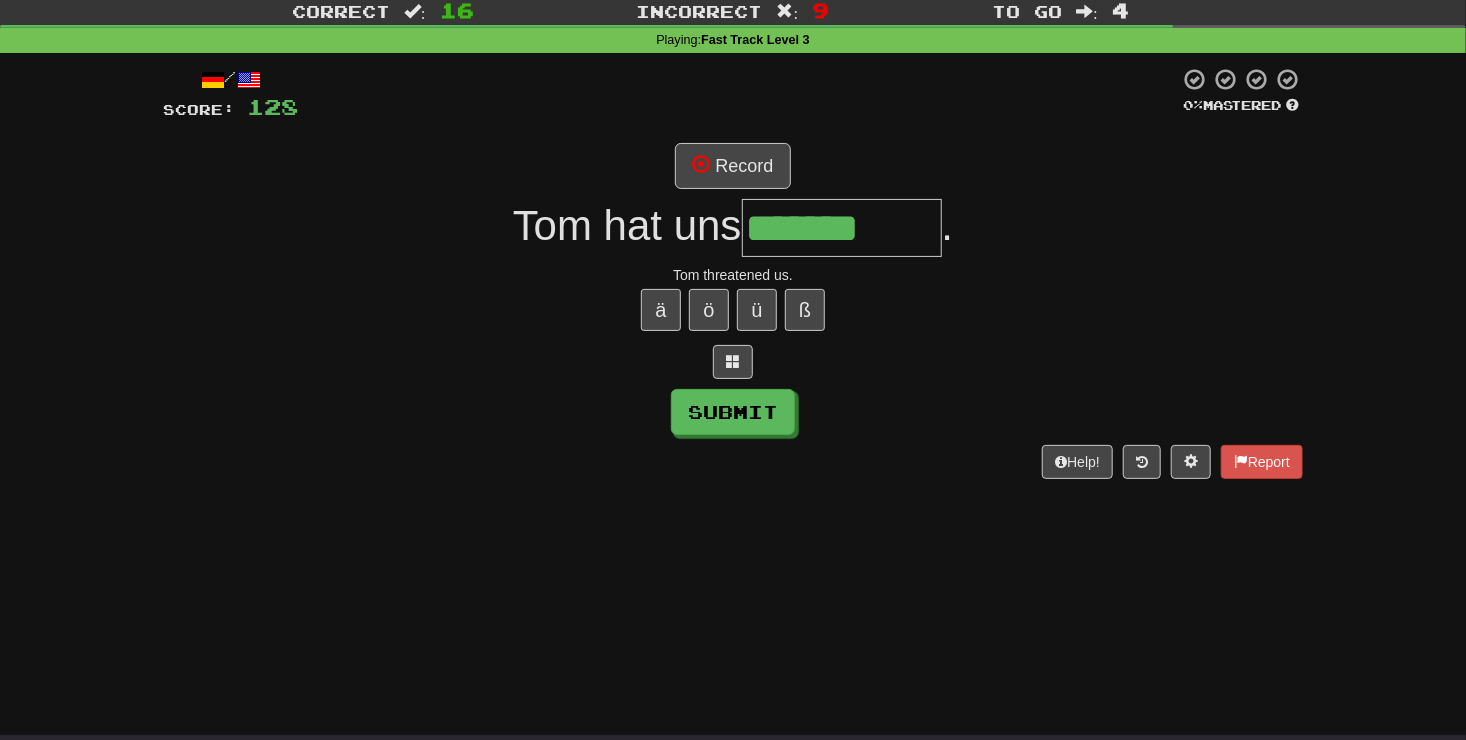 type on "*******" 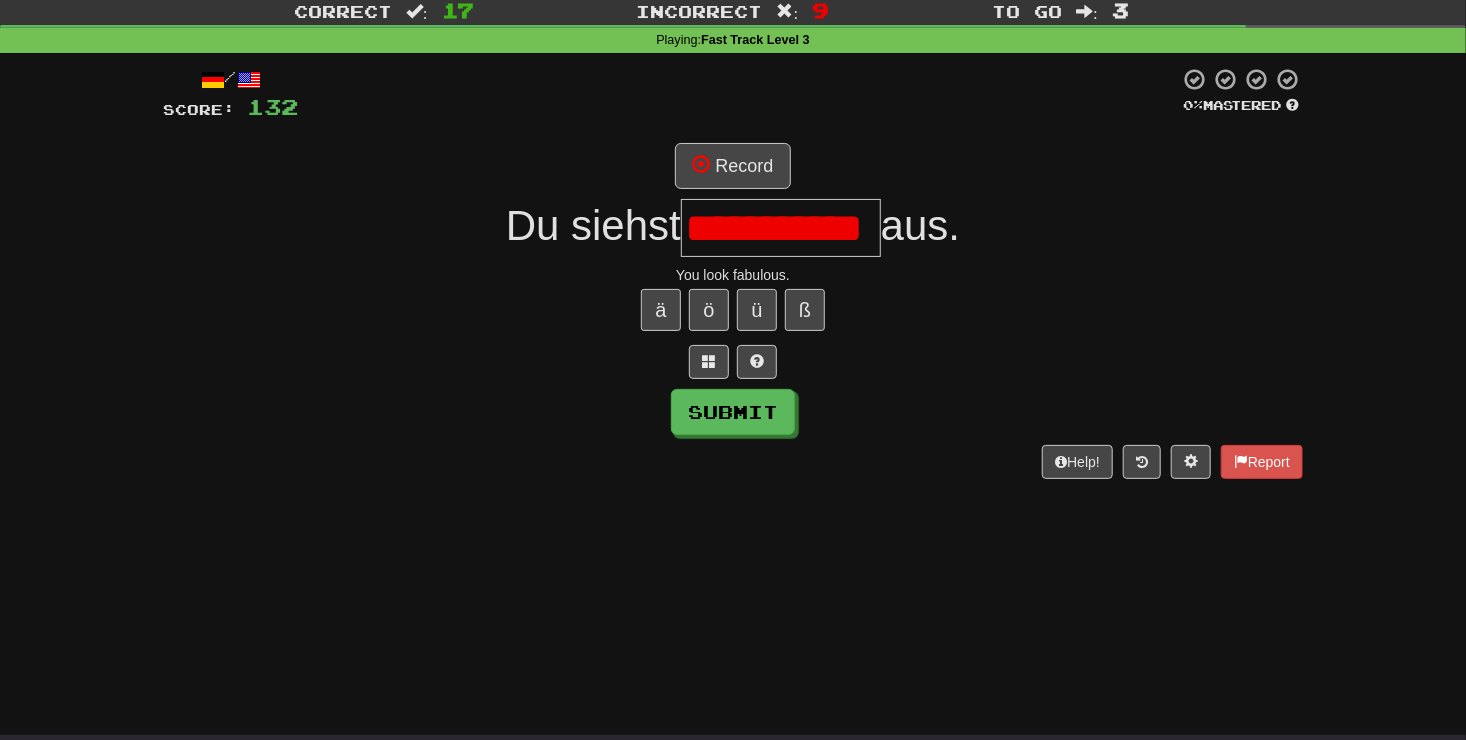 scroll, scrollTop: 0, scrollLeft: 8, axis: horizontal 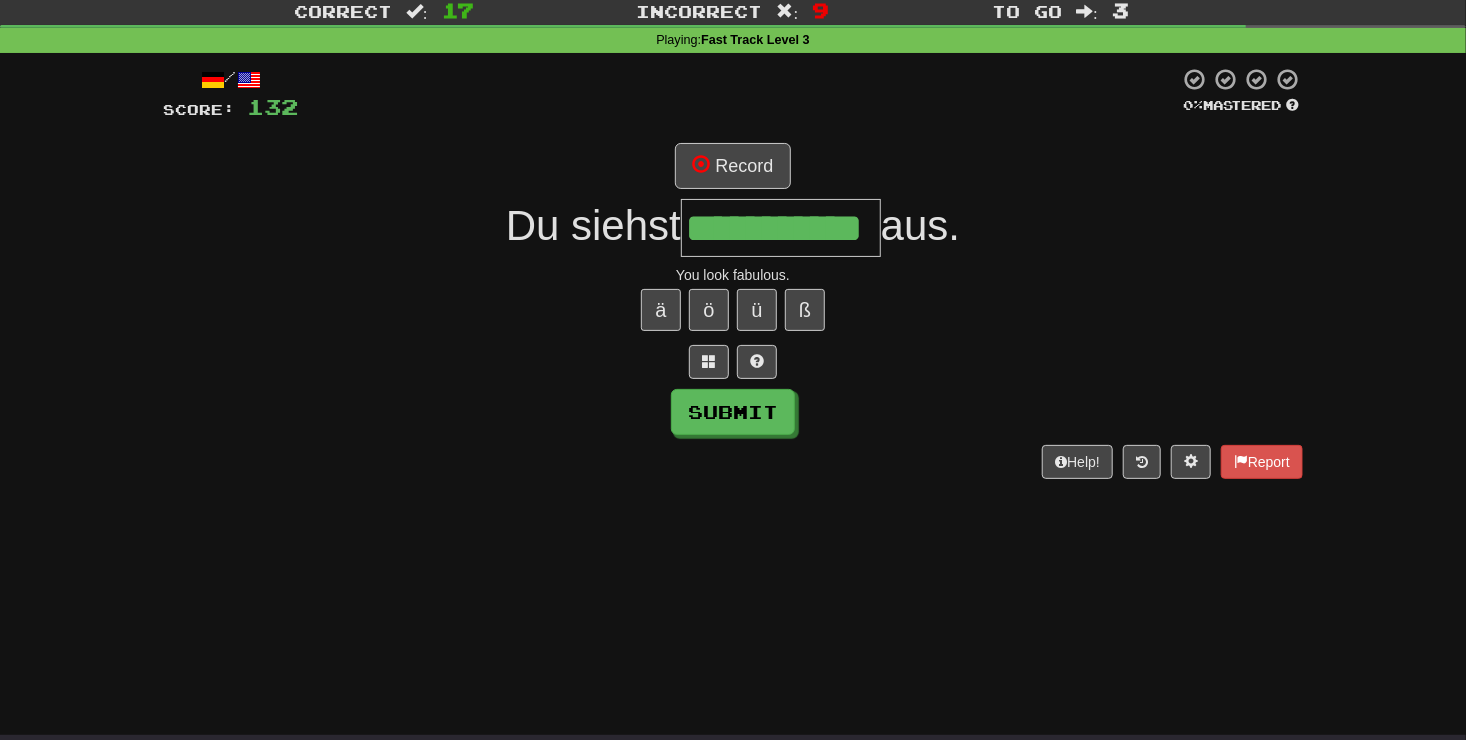 type on "**********" 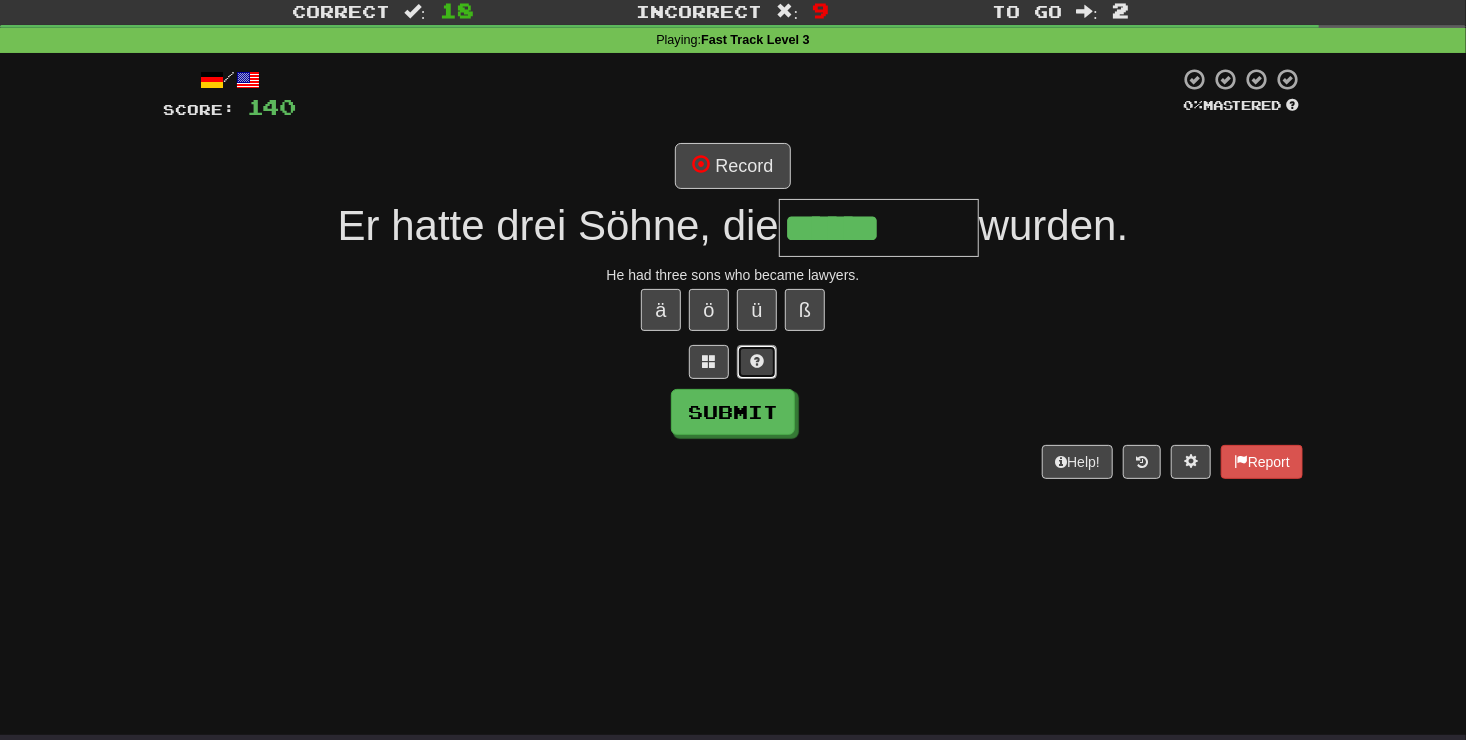 click at bounding box center (757, 361) 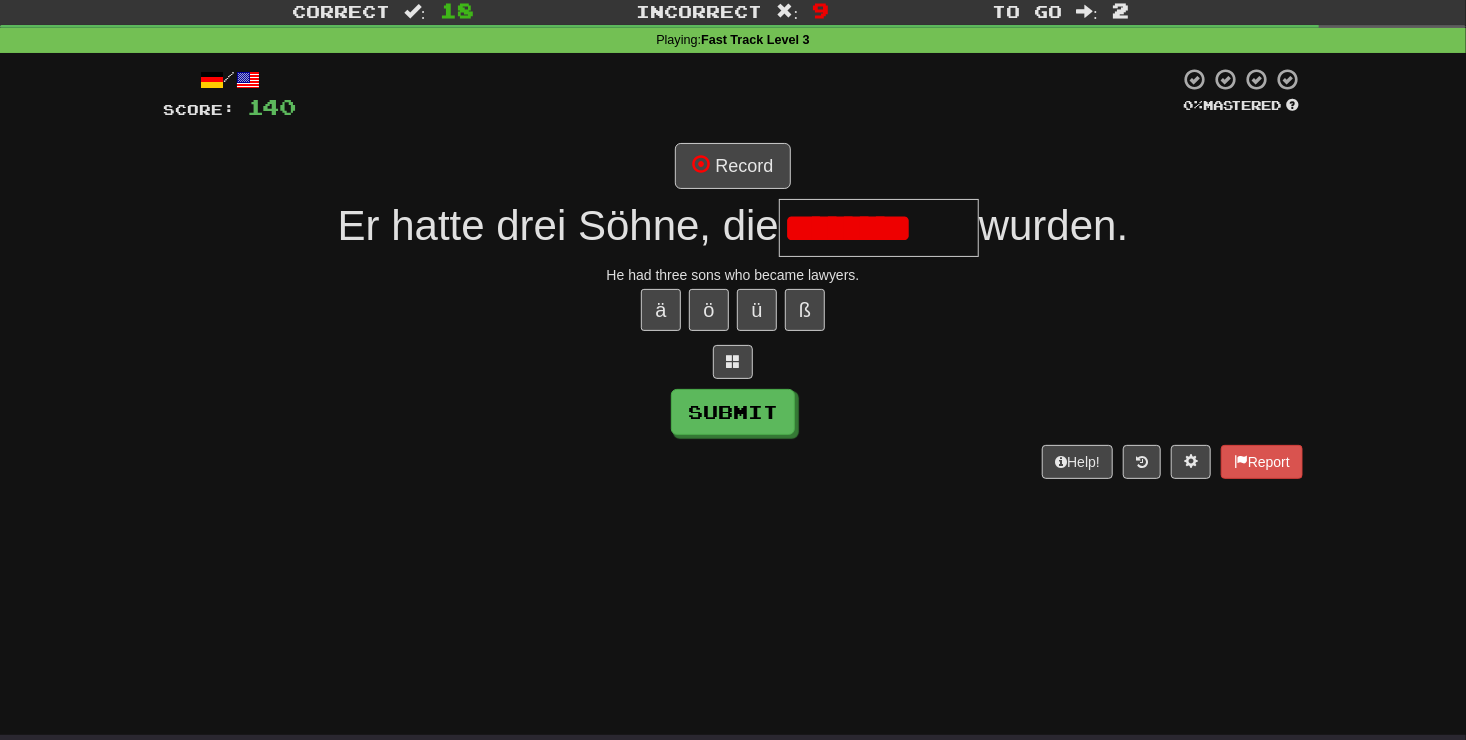 scroll, scrollTop: 0, scrollLeft: 0, axis: both 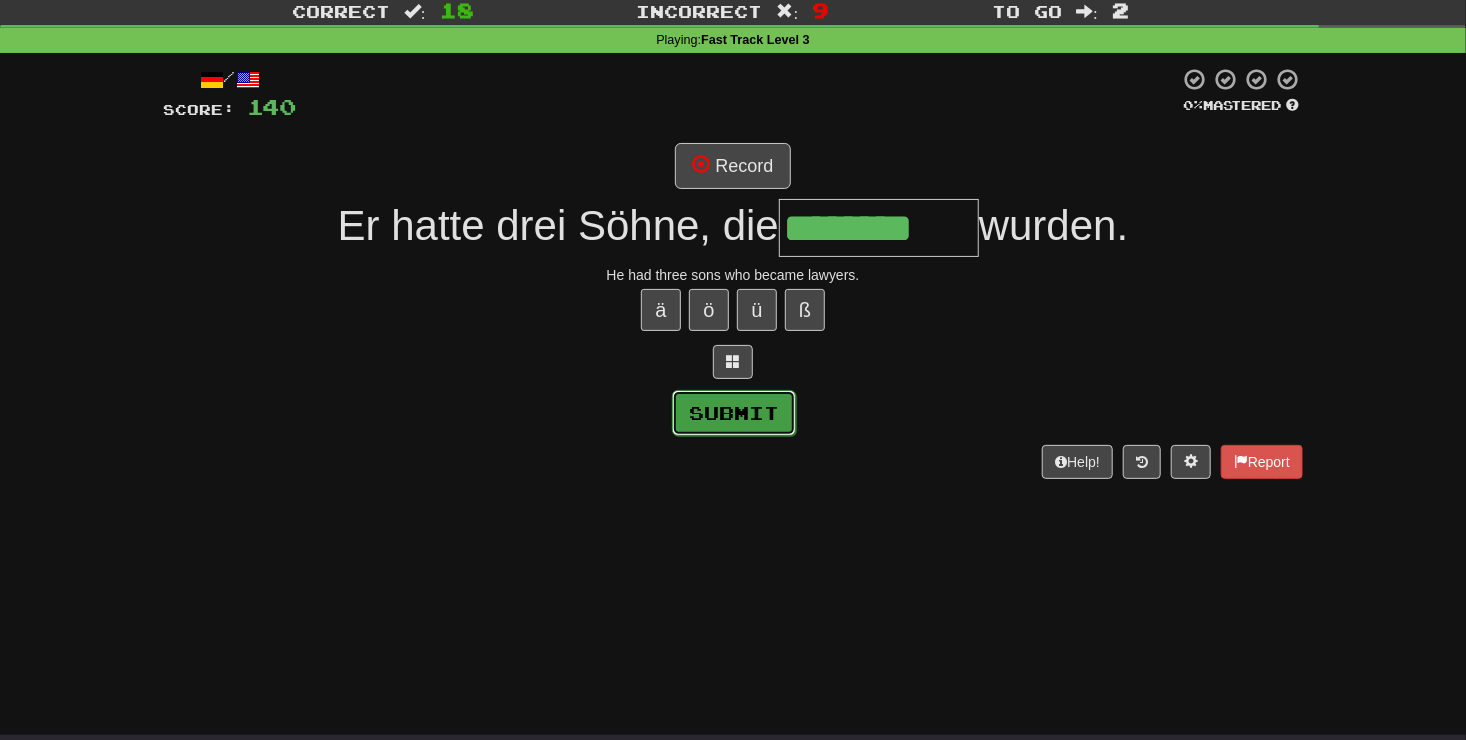 click on "Submit" at bounding box center (734, 413) 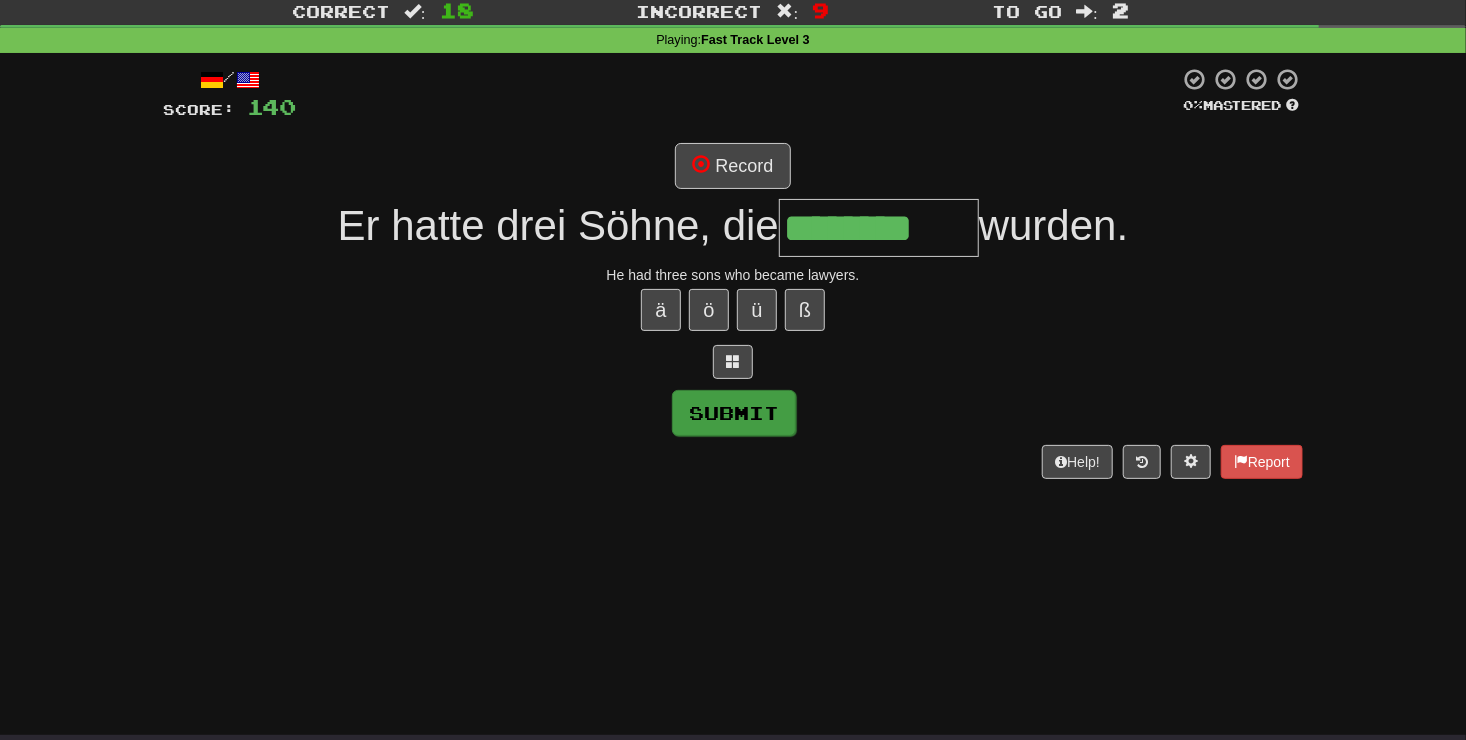 type on "**********" 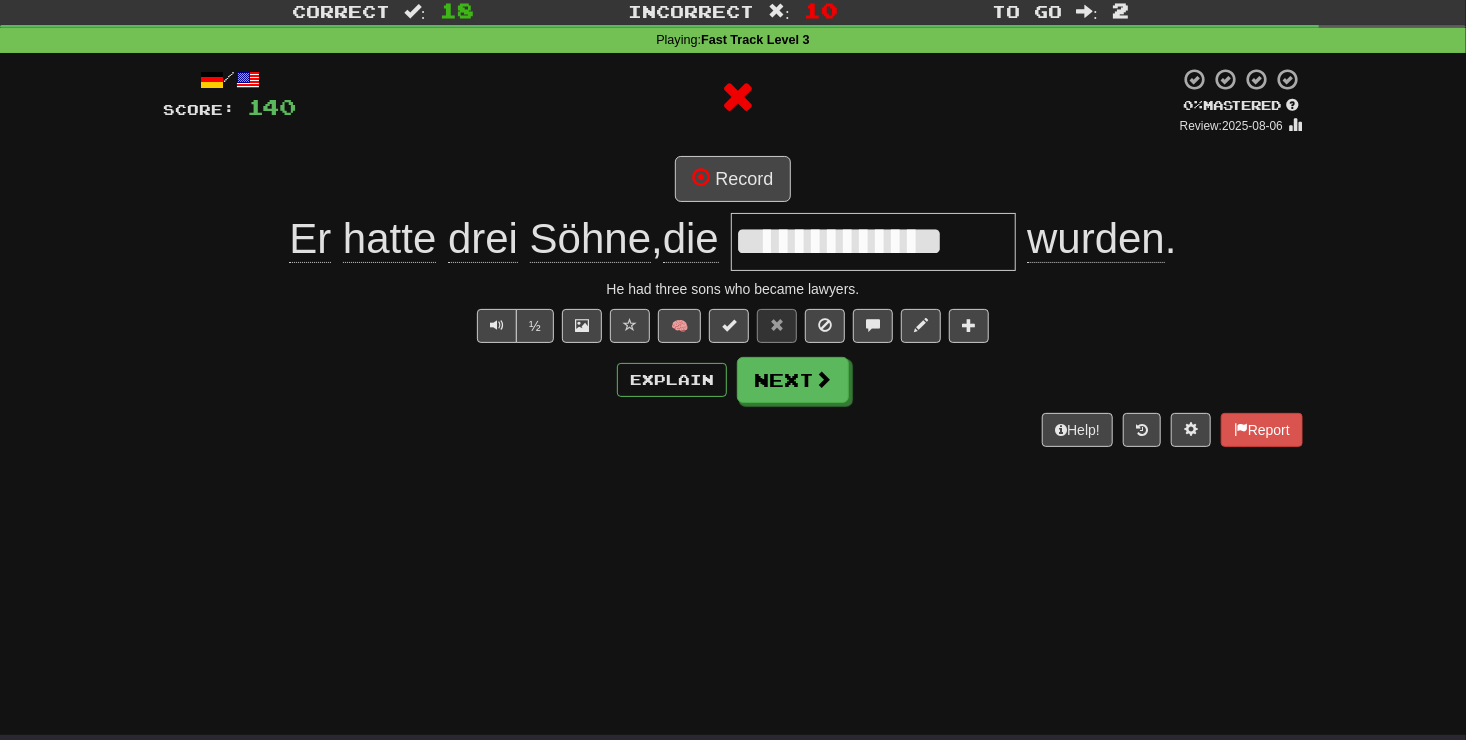 click on "**********" at bounding box center [733, 256] 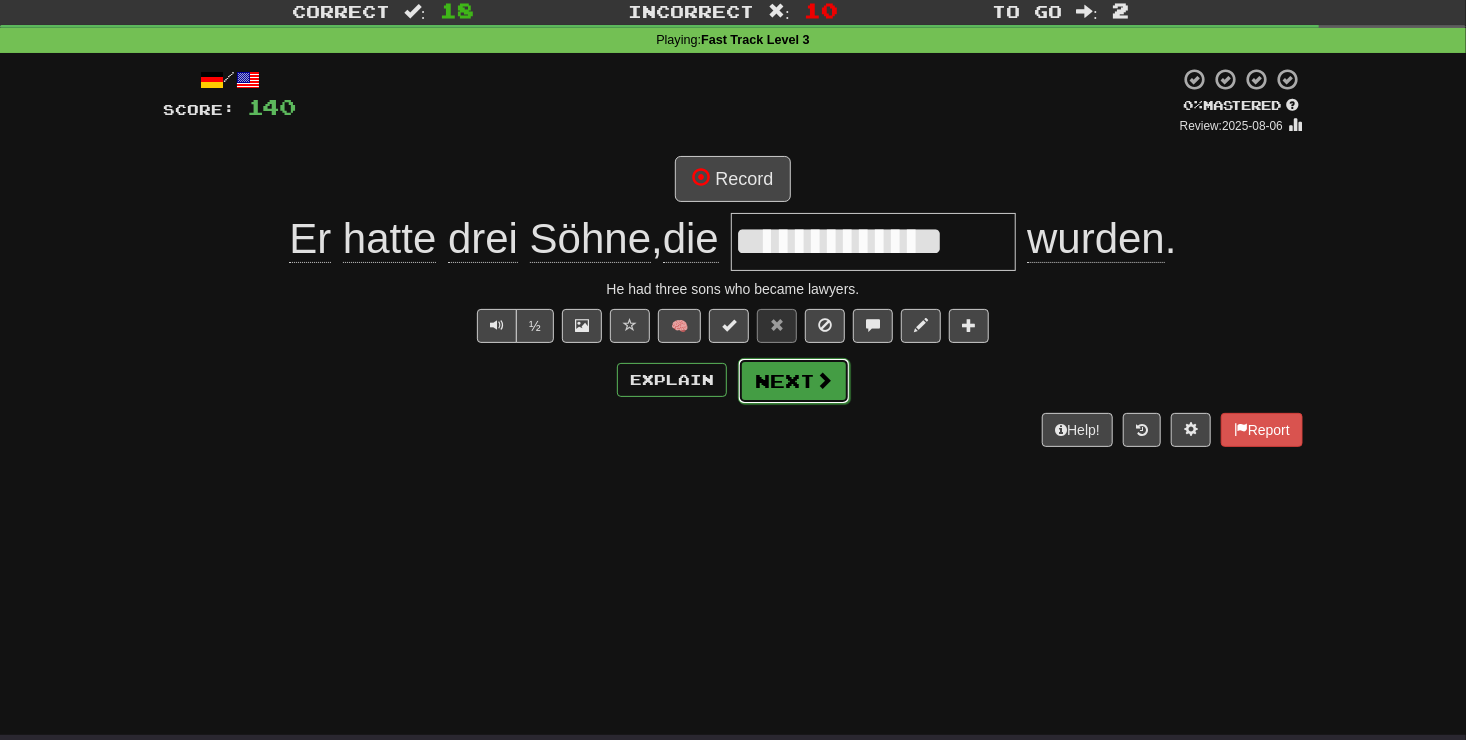 click on "Next" at bounding box center [794, 381] 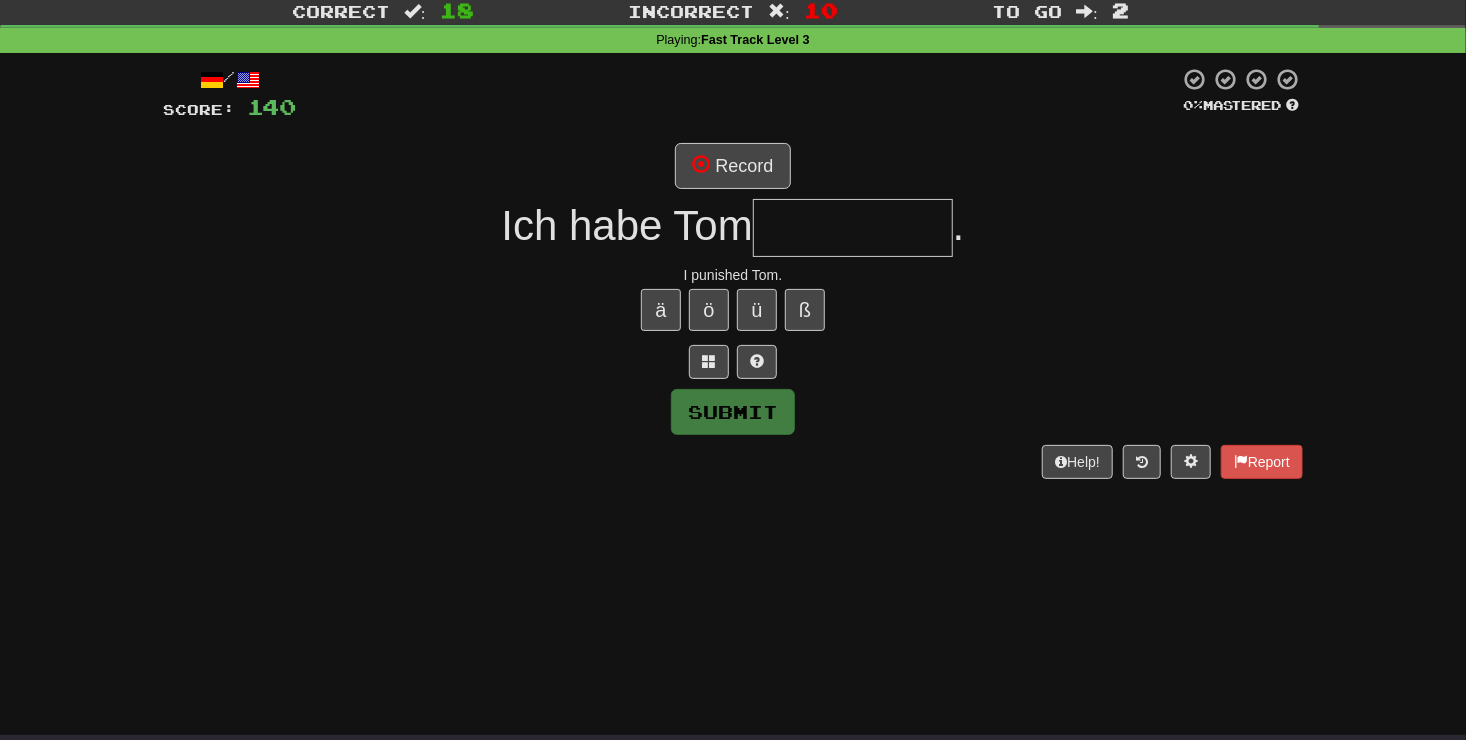 type on "*" 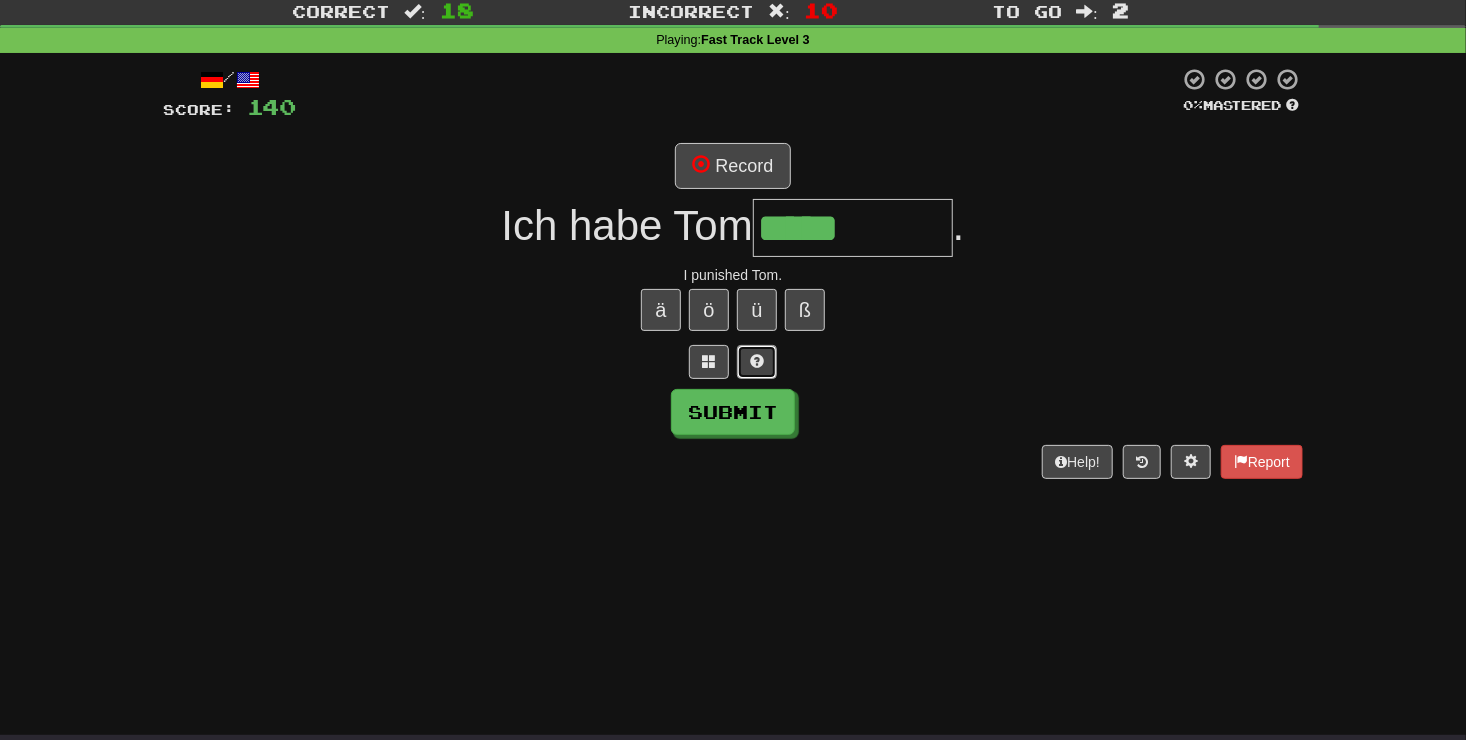 click at bounding box center (757, 361) 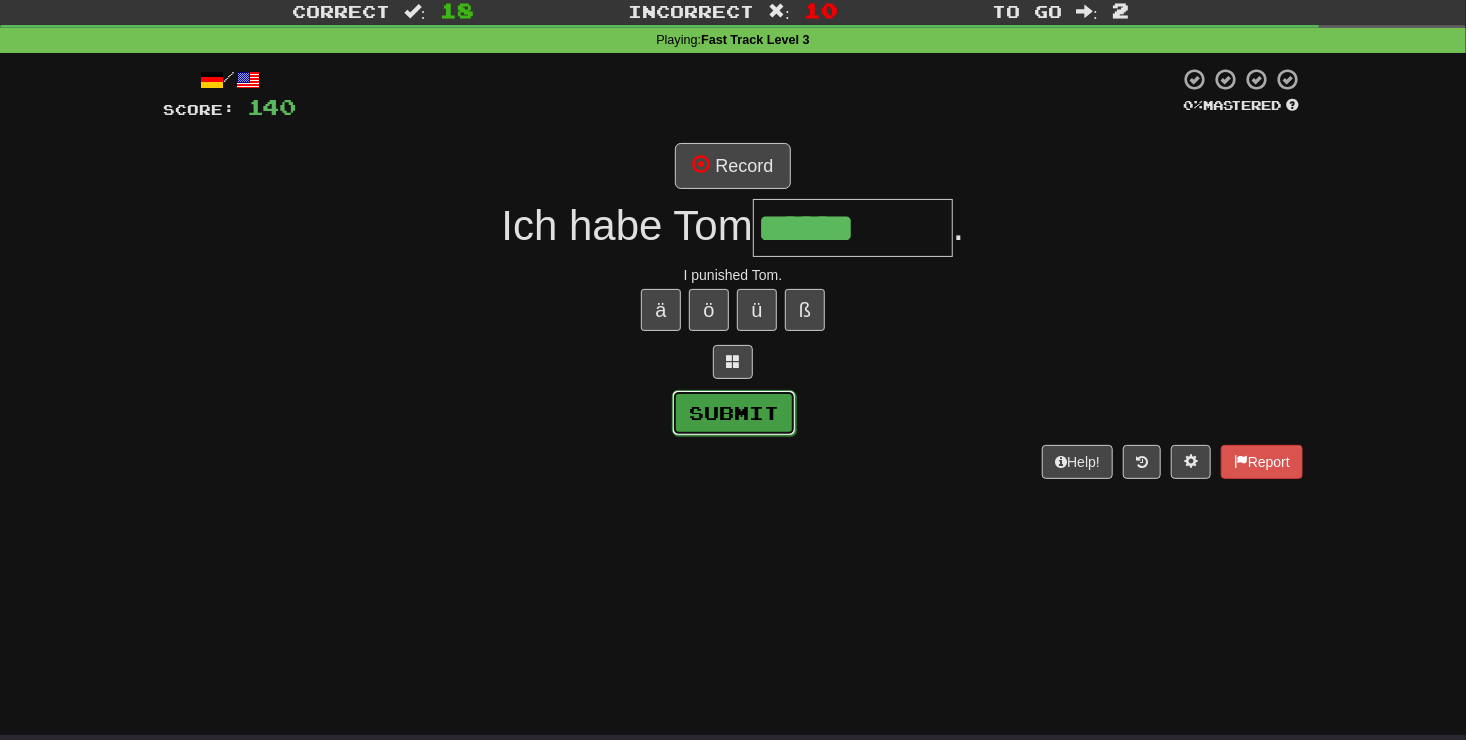 click on "Submit" at bounding box center [734, 413] 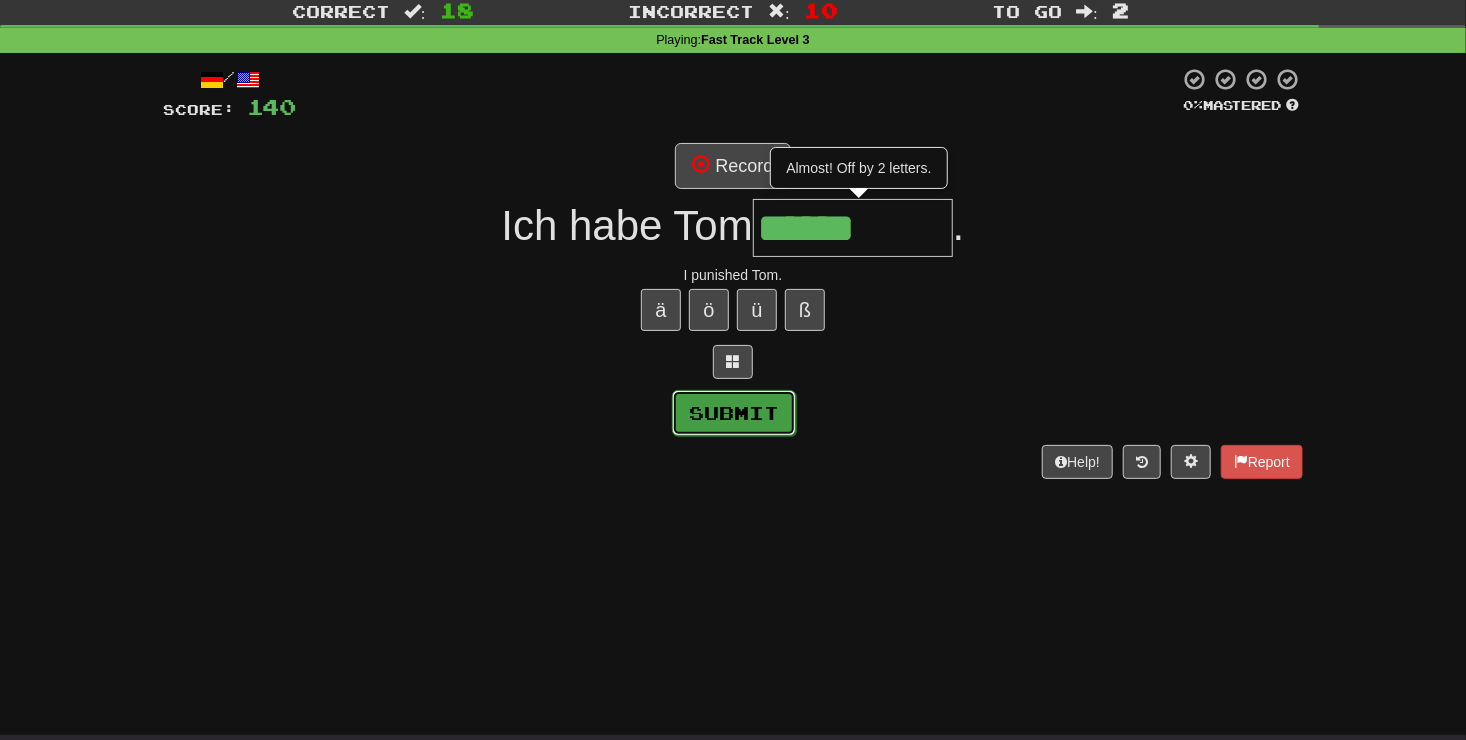 click on "Submit" at bounding box center (734, 413) 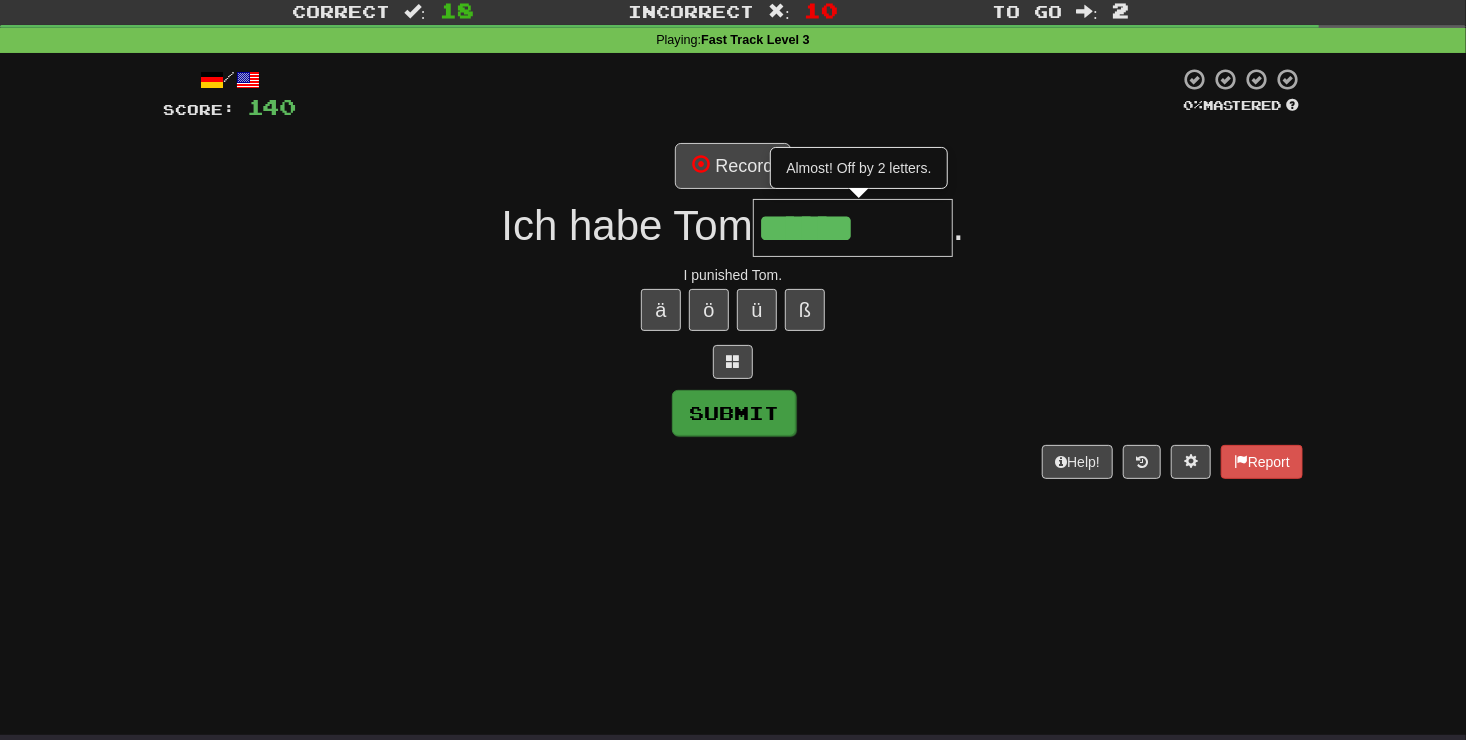 type on "********" 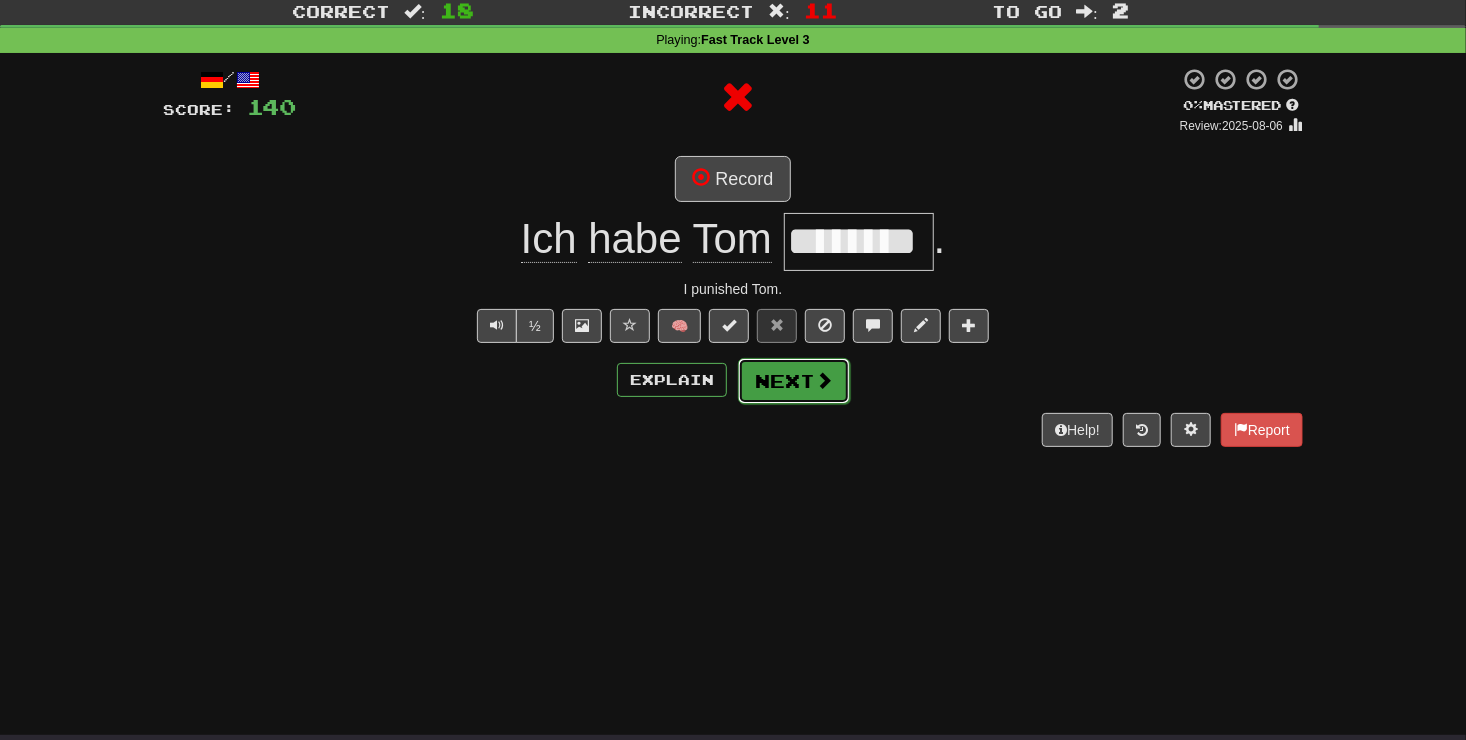 click on "Next" at bounding box center (794, 381) 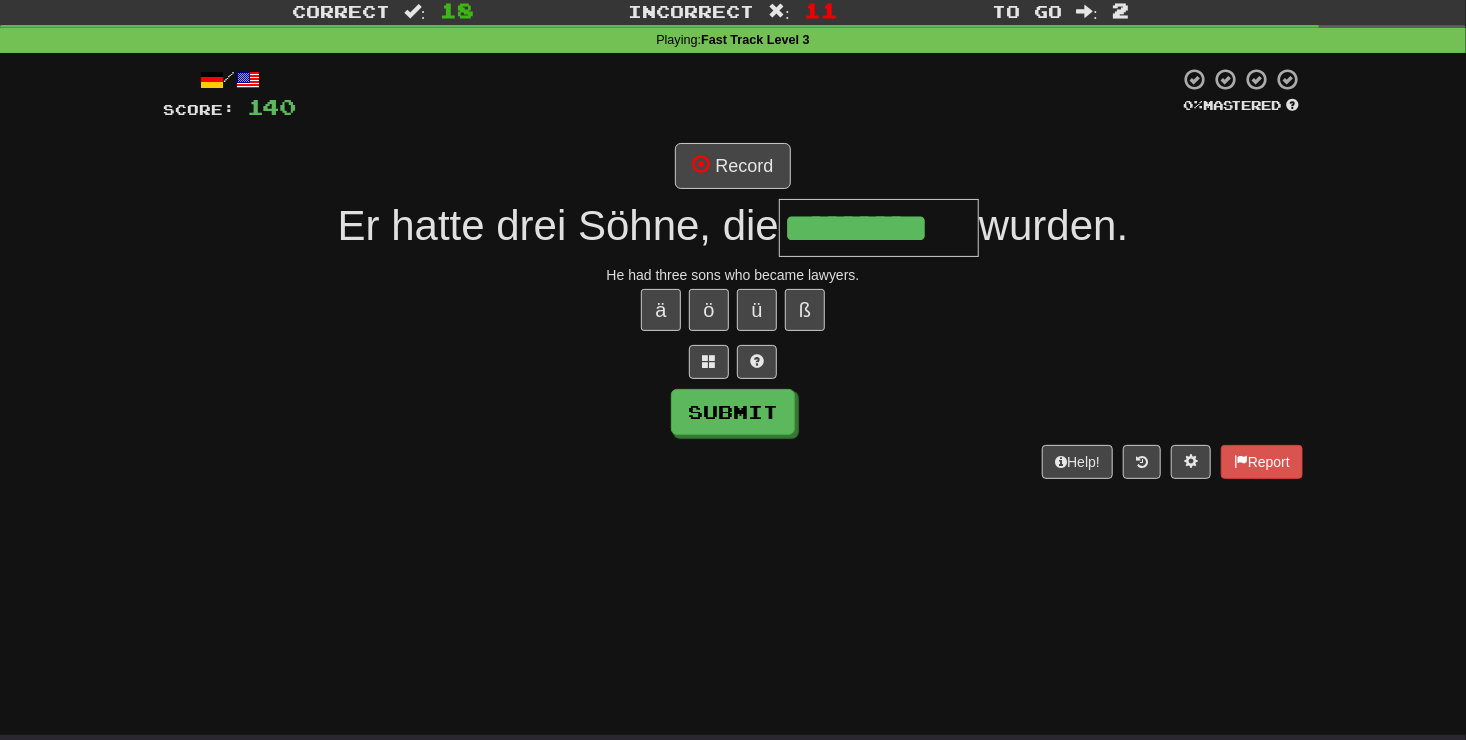 scroll, scrollTop: 0, scrollLeft: 0, axis: both 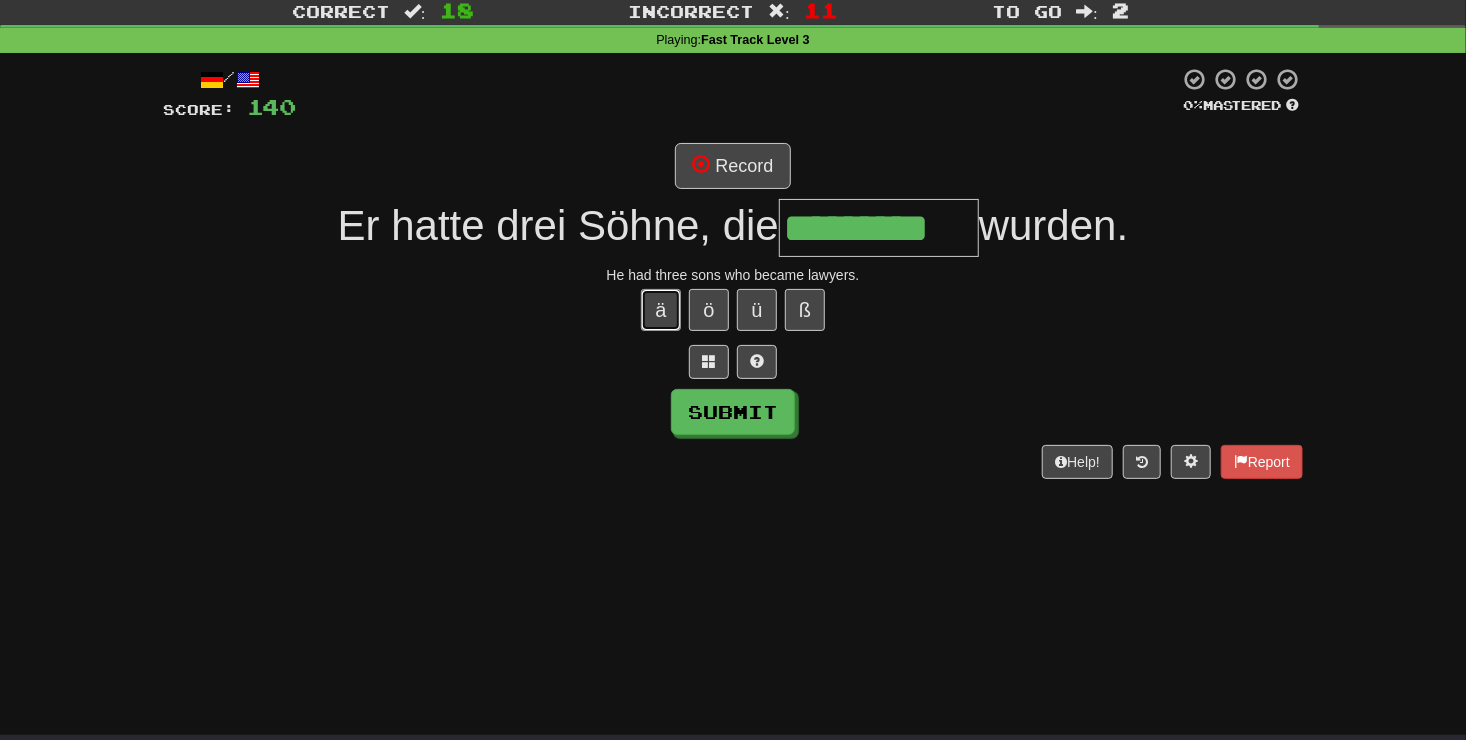 click on "ä" at bounding box center [661, 310] 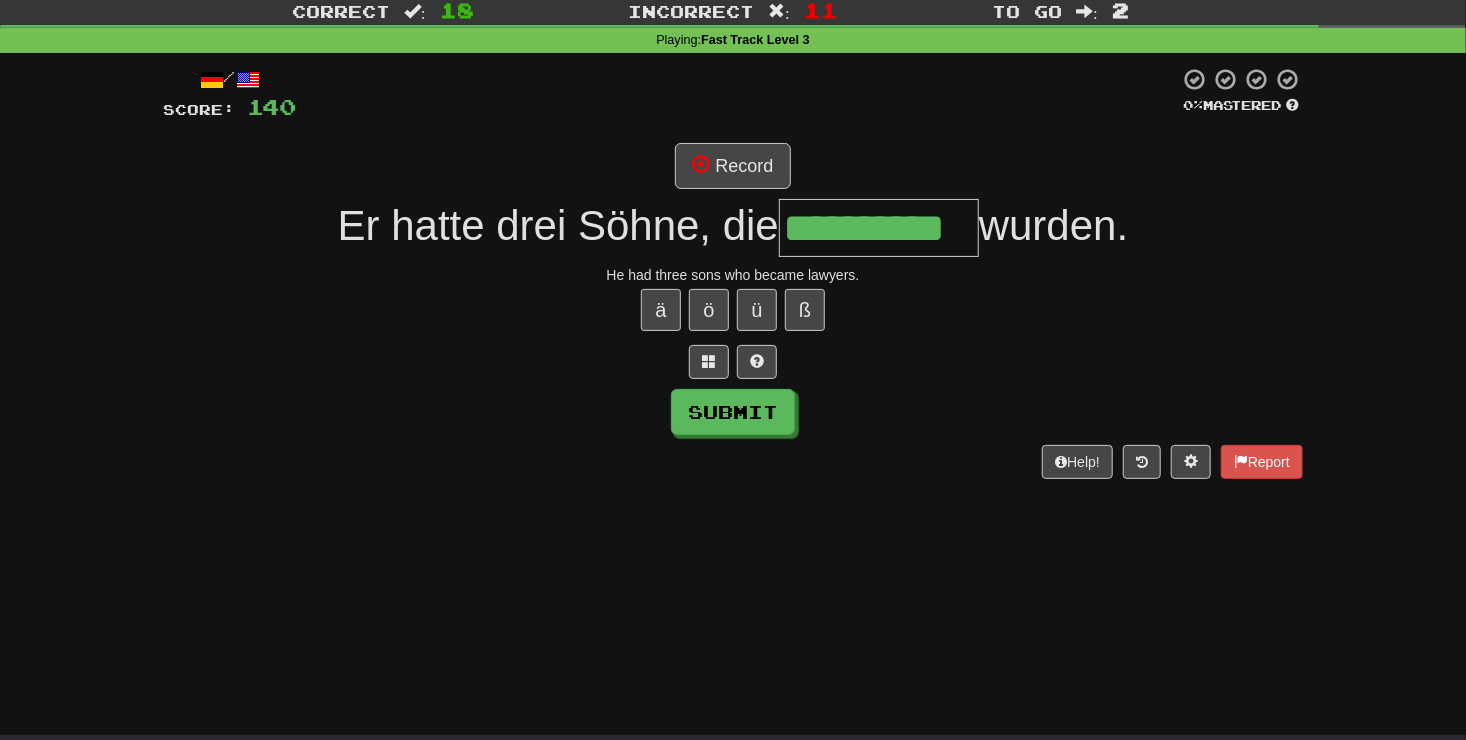 scroll, scrollTop: 0, scrollLeft: 21, axis: horizontal 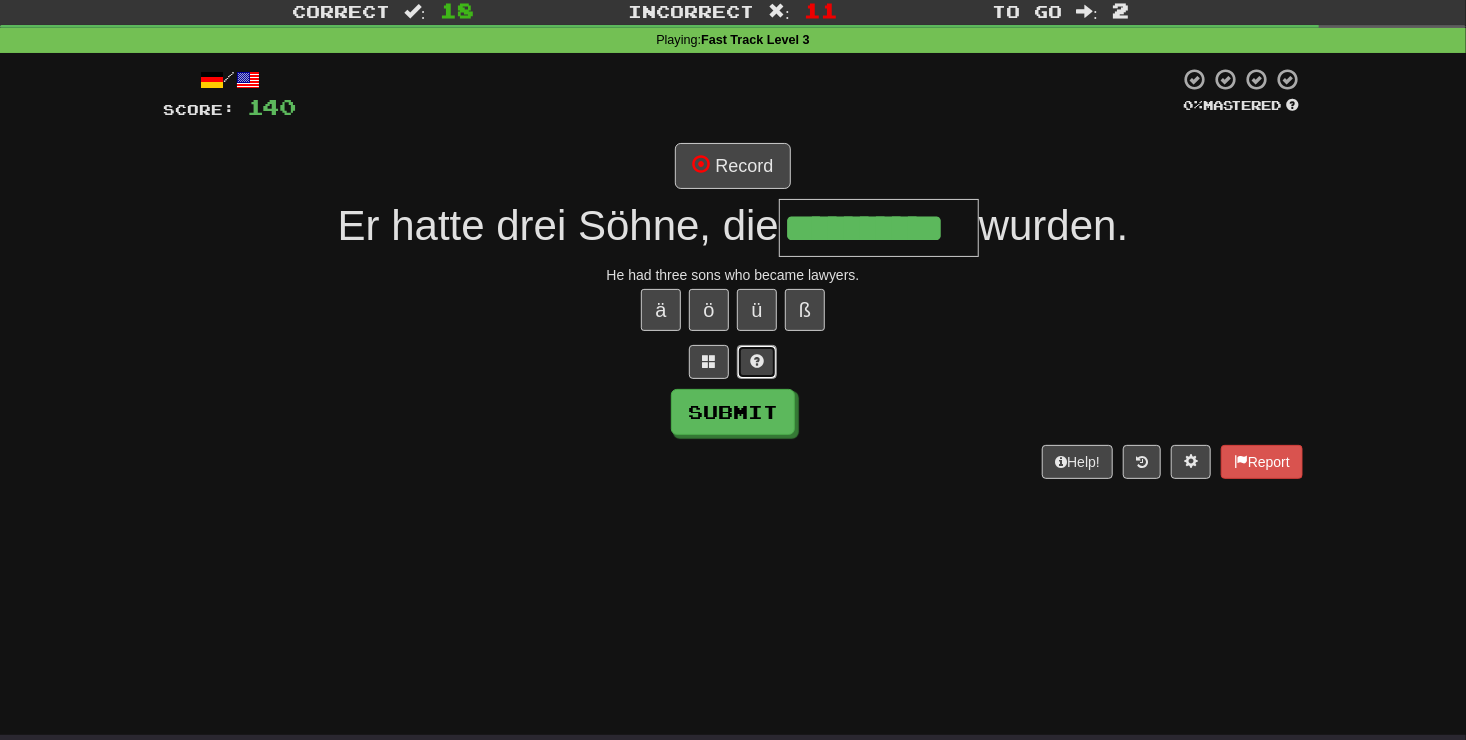 click at bounding box center (757, 361) 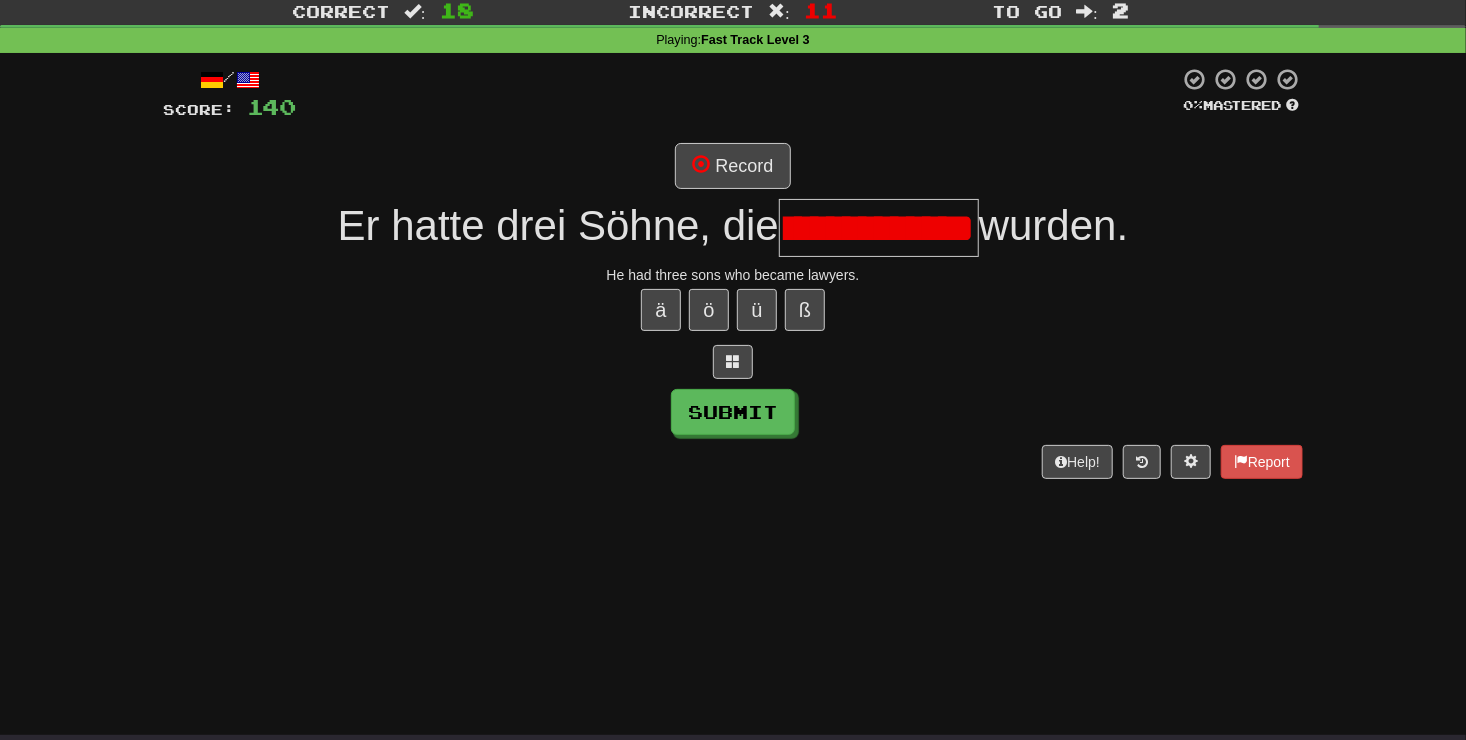 scroll, scrollTop: 0, scrollLeft: 82, axis: horizontal 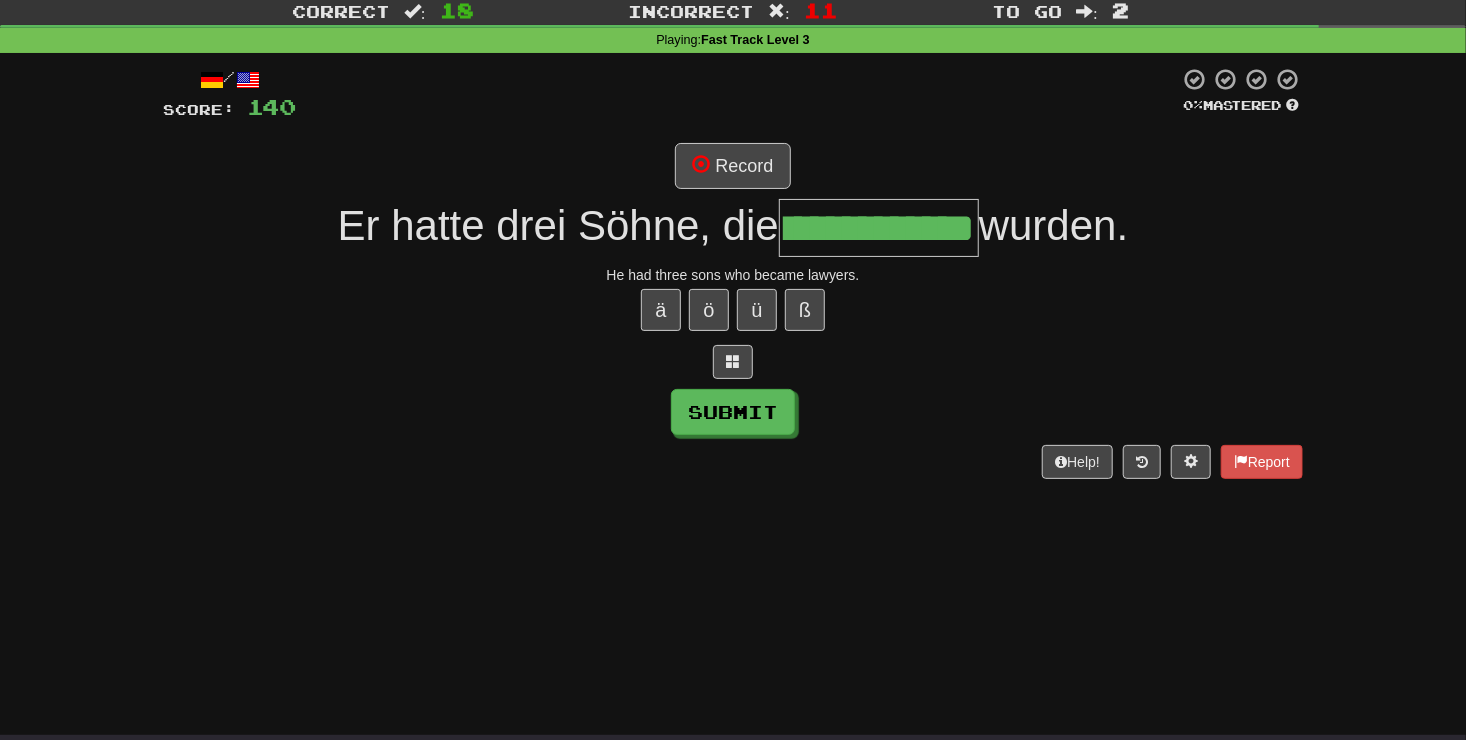 type on "**********" 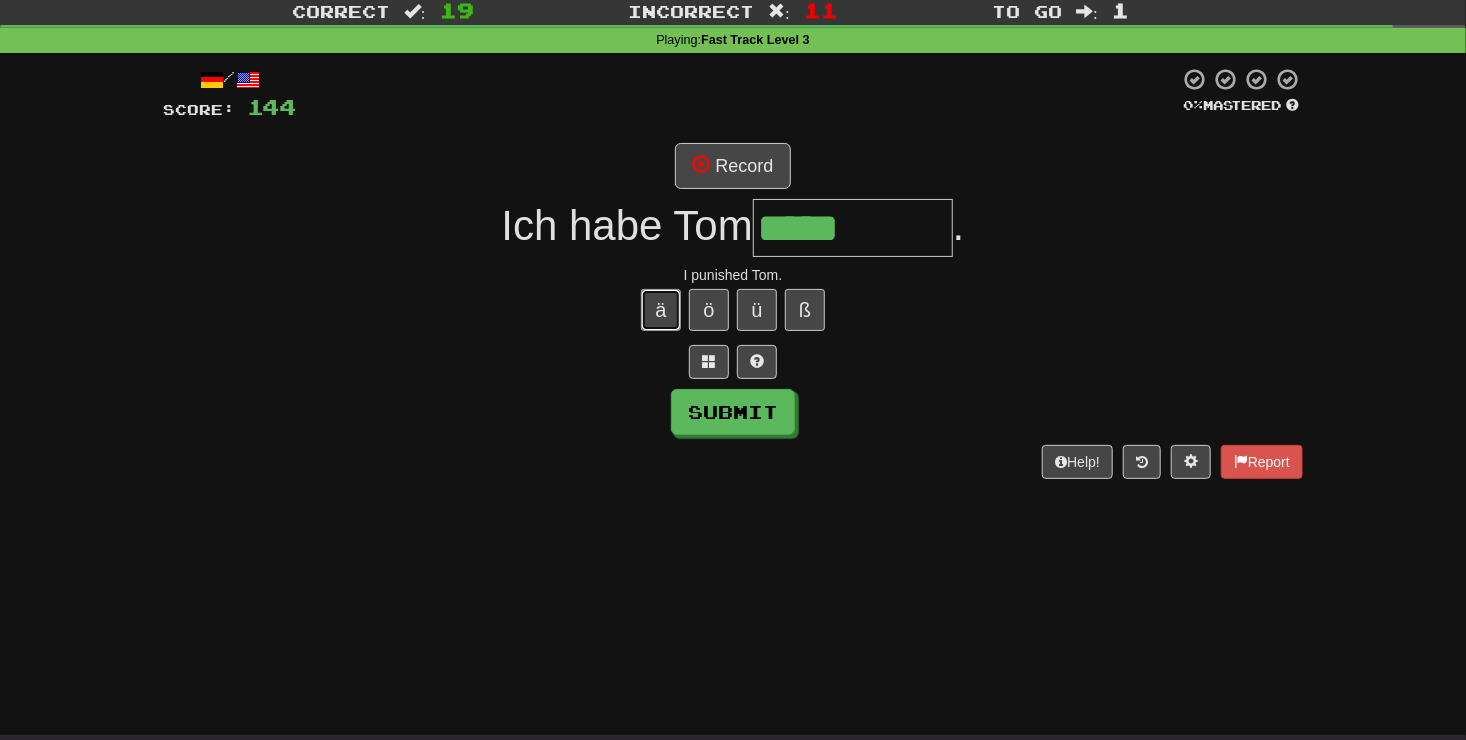click on "ä" at bounding box center [661, 310] 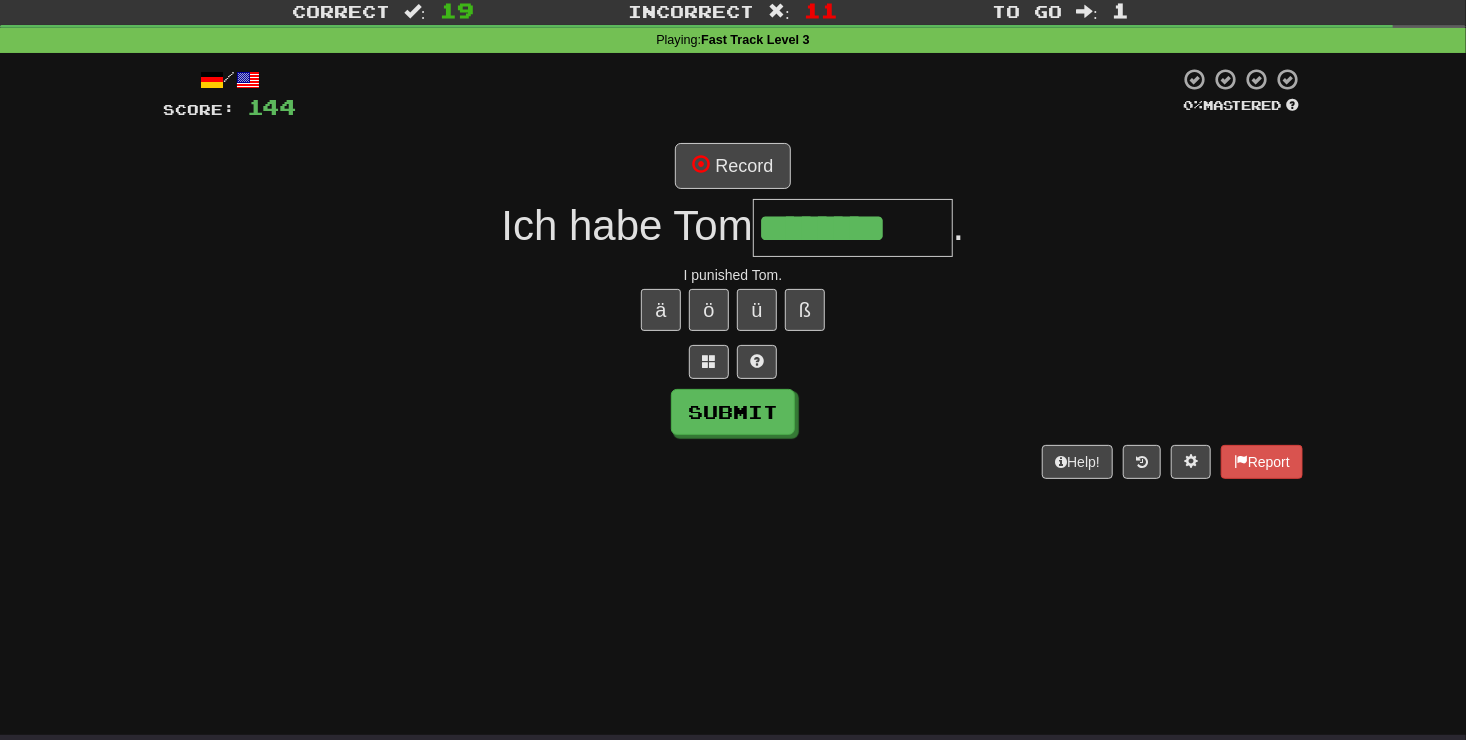 type on "********" 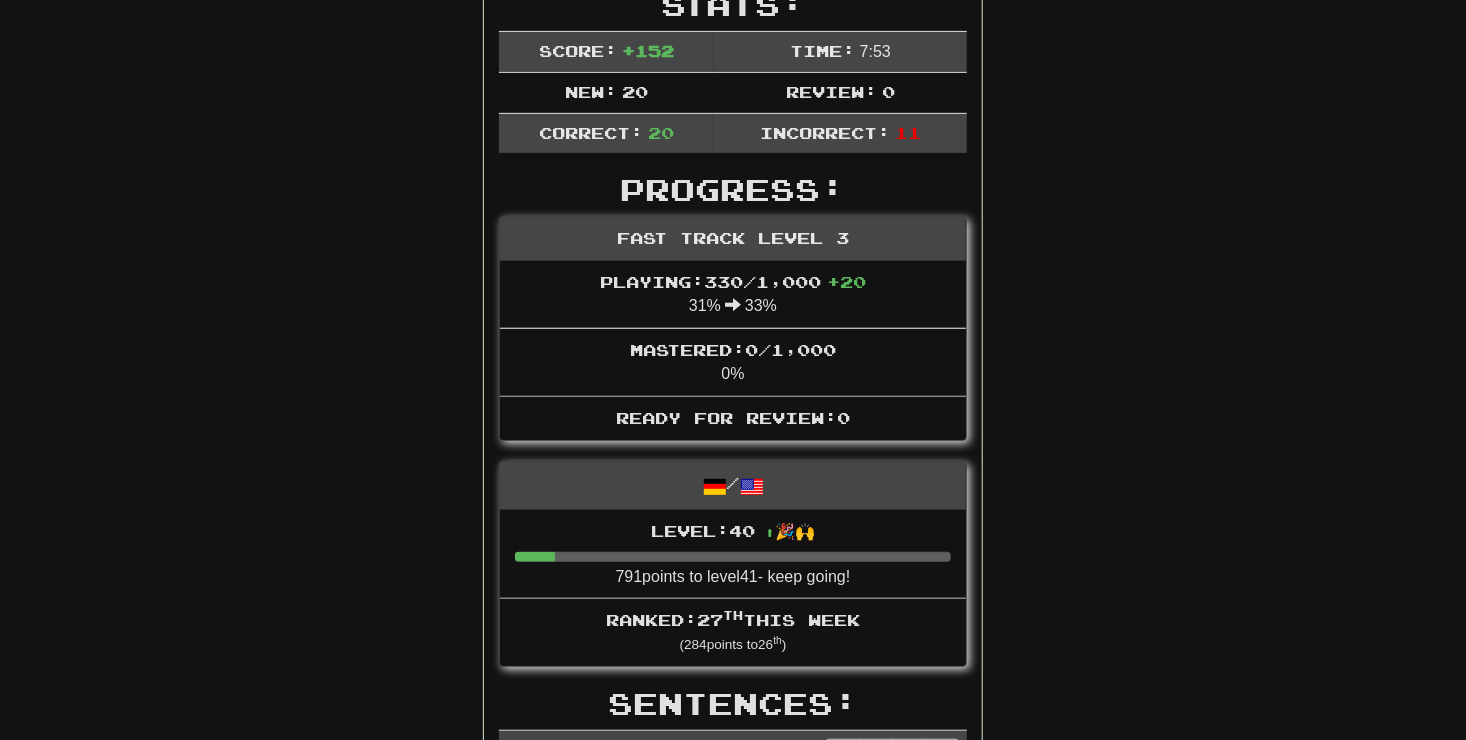 scroll, scrollTop: 0, scrollLeft: 0, axis: both 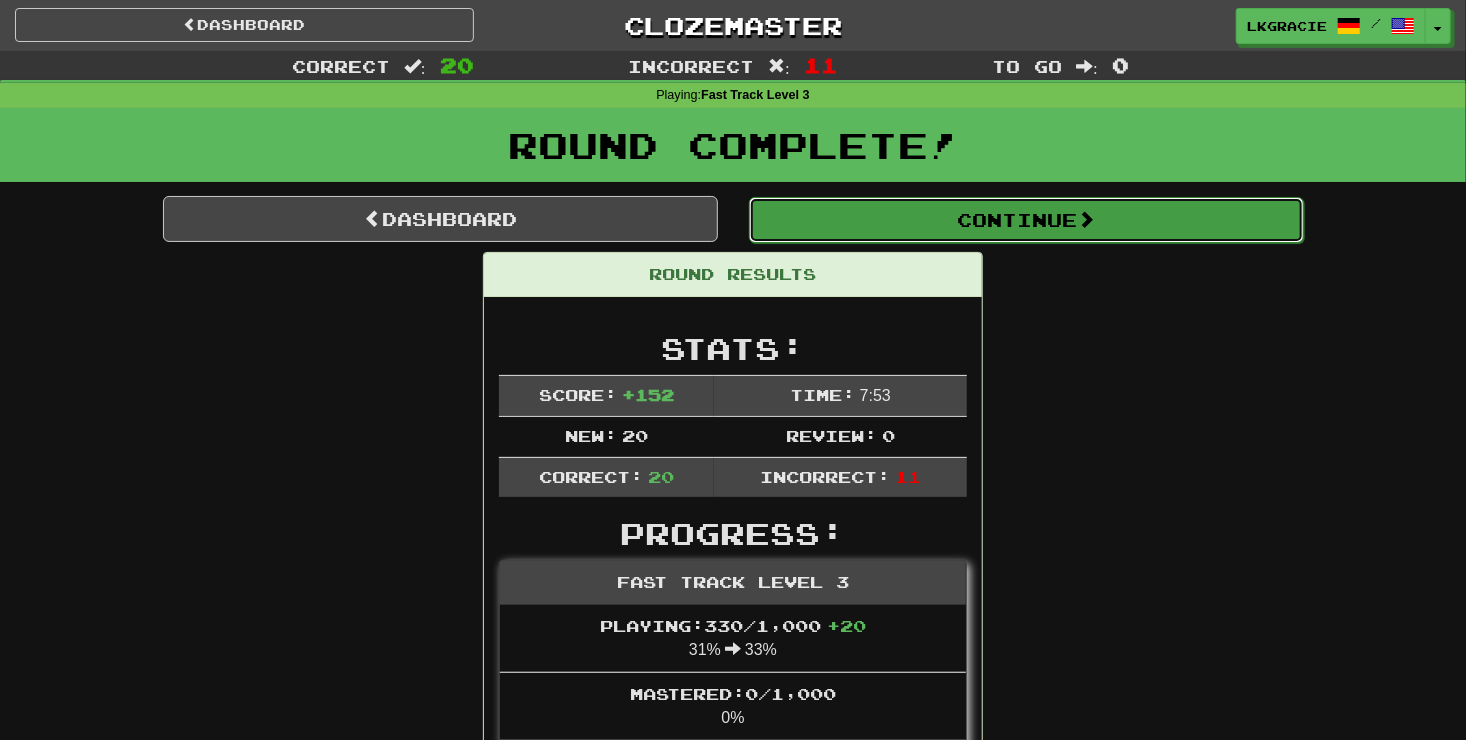 click on "Continue" at bounding box center [1026, 220] 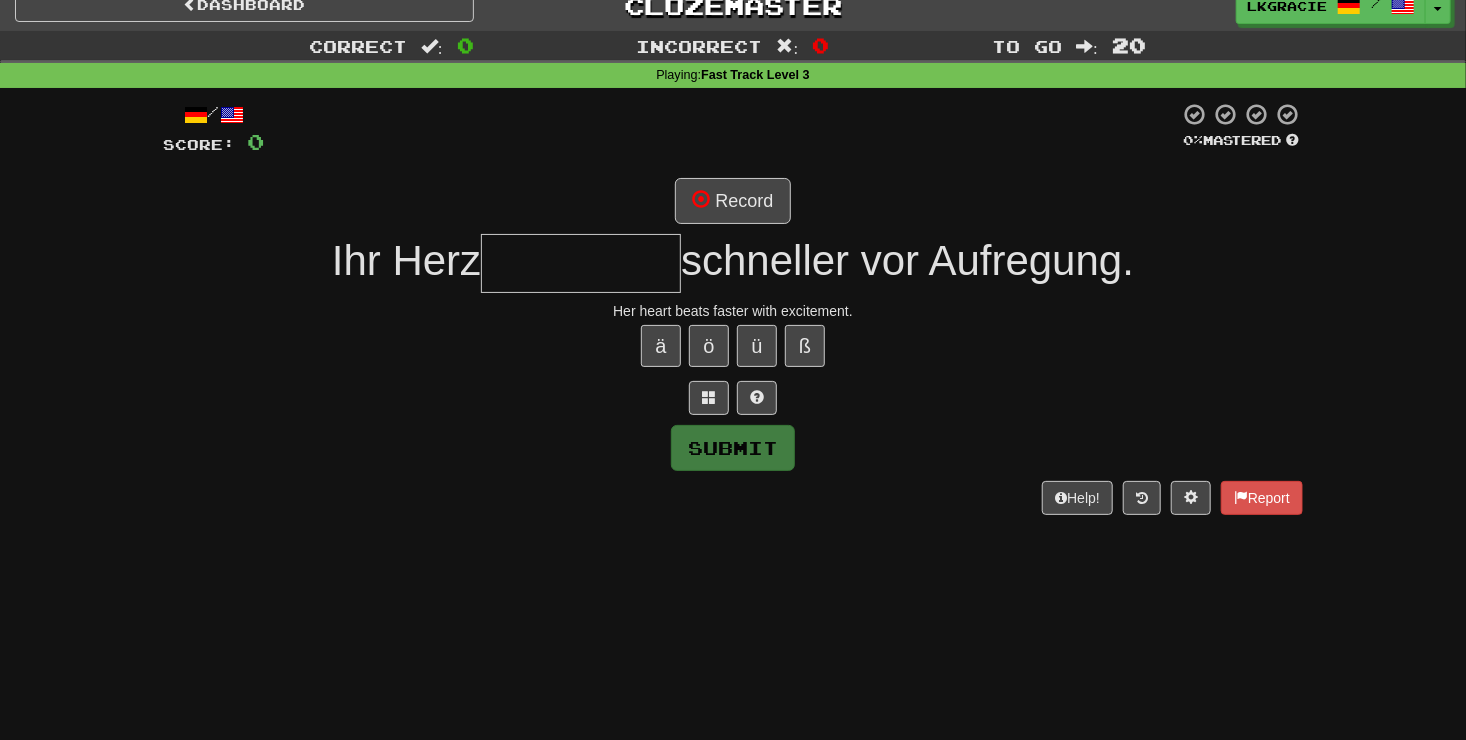 scroll, scrollTop: 67, scrollLeft: 0, axis: vertical 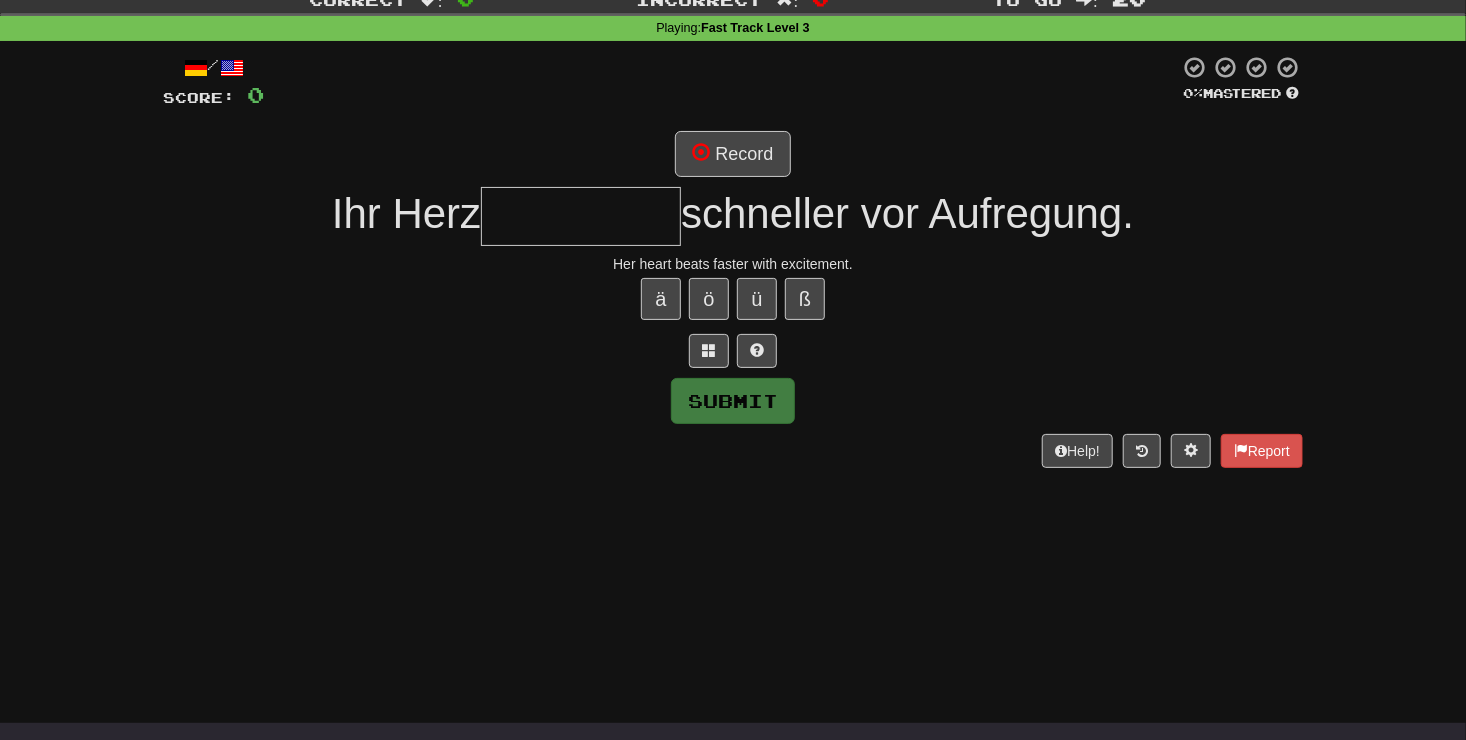 type on "*" 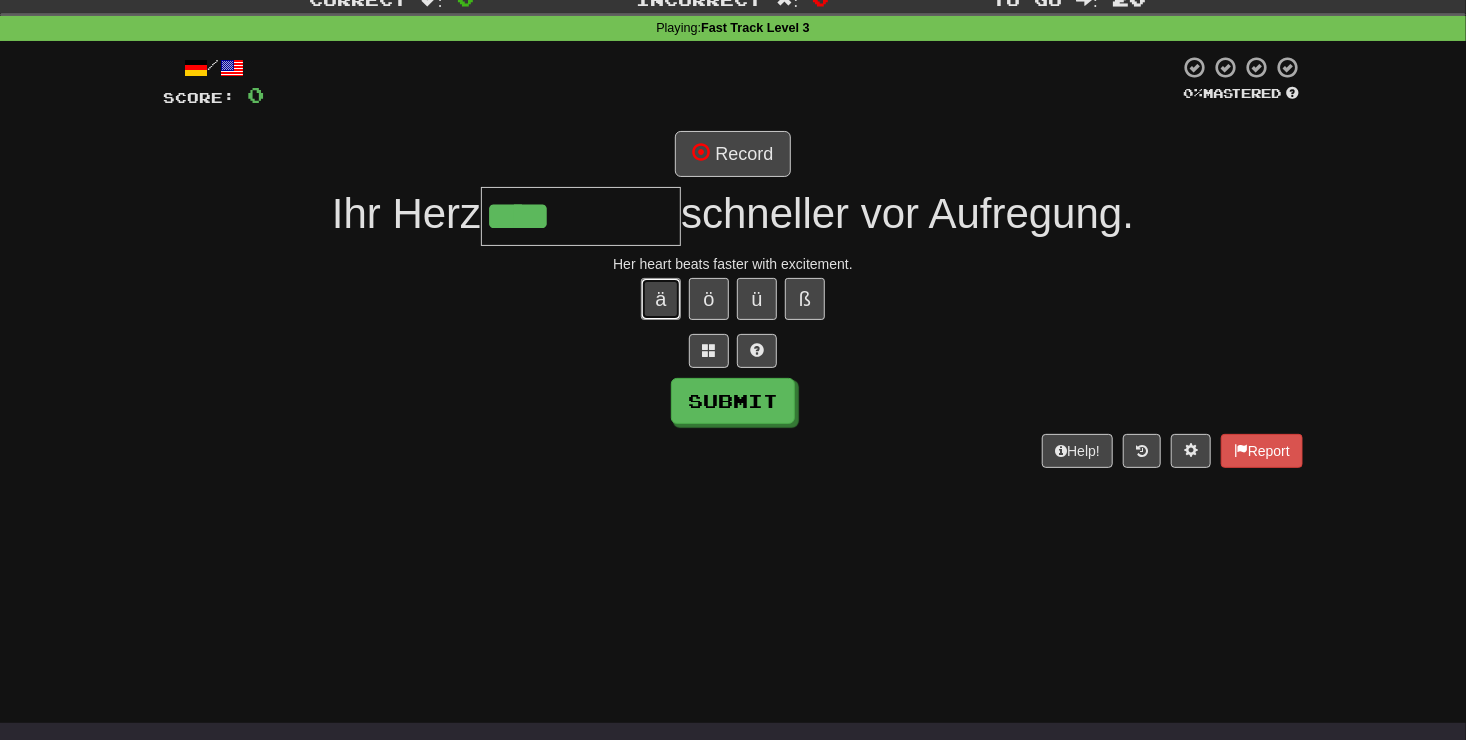 click on "ä" at bounding box center [661, 299] 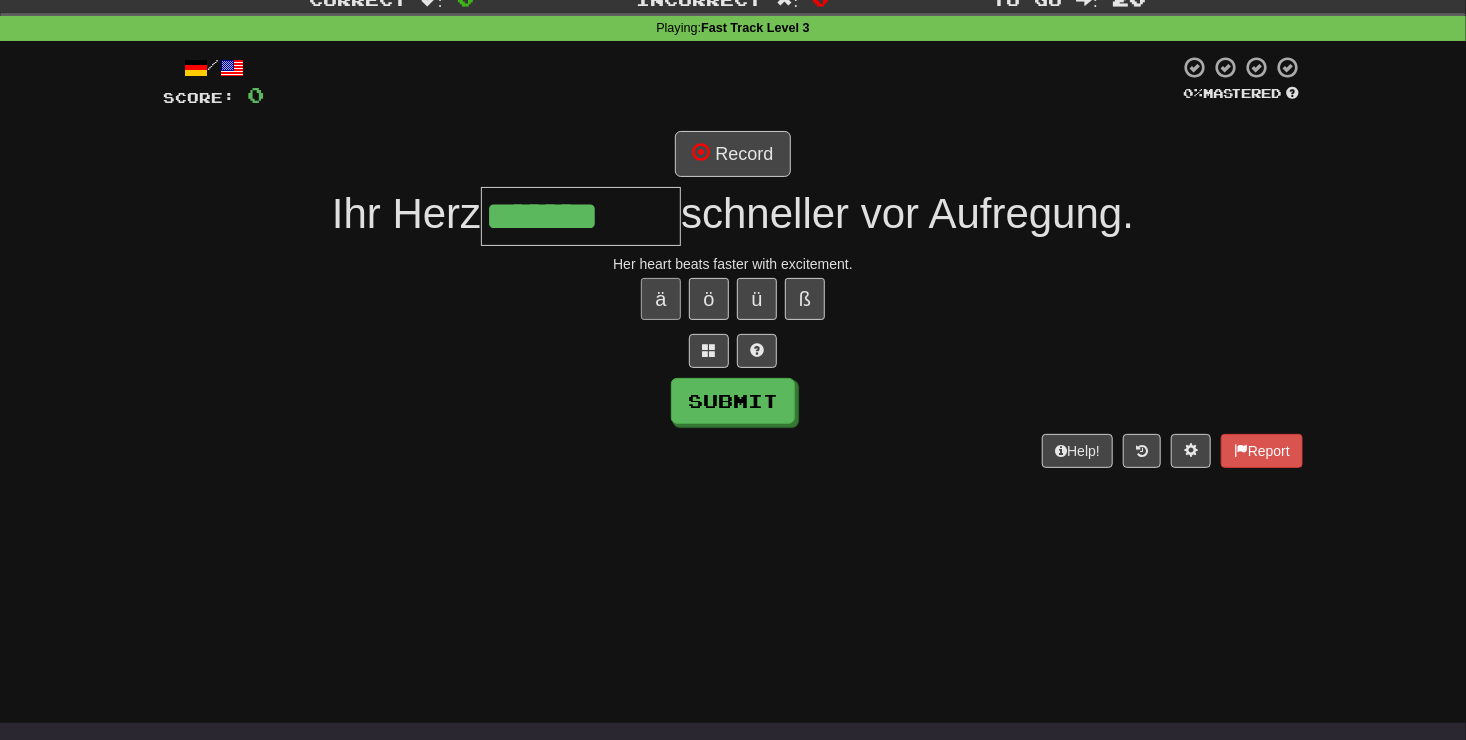 type on "*******" 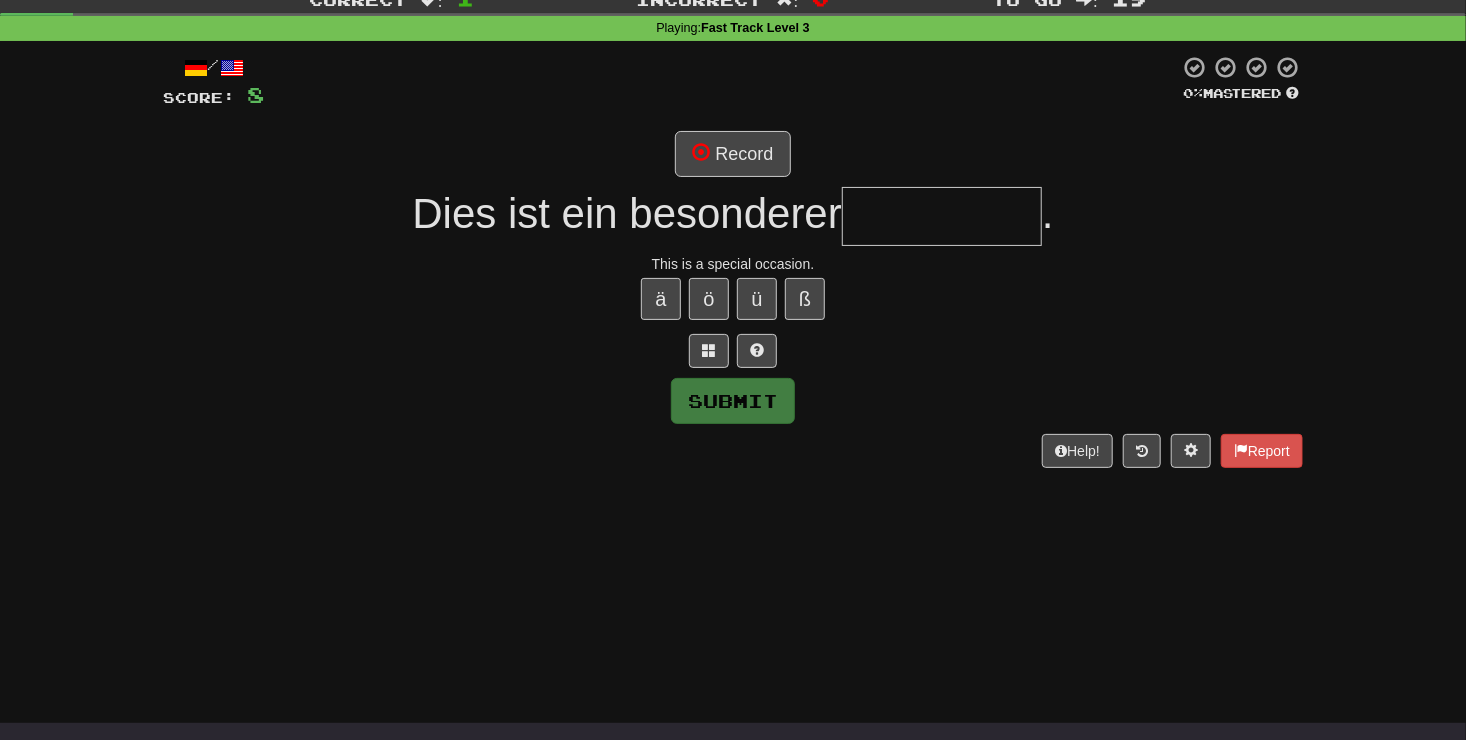 type on "*" 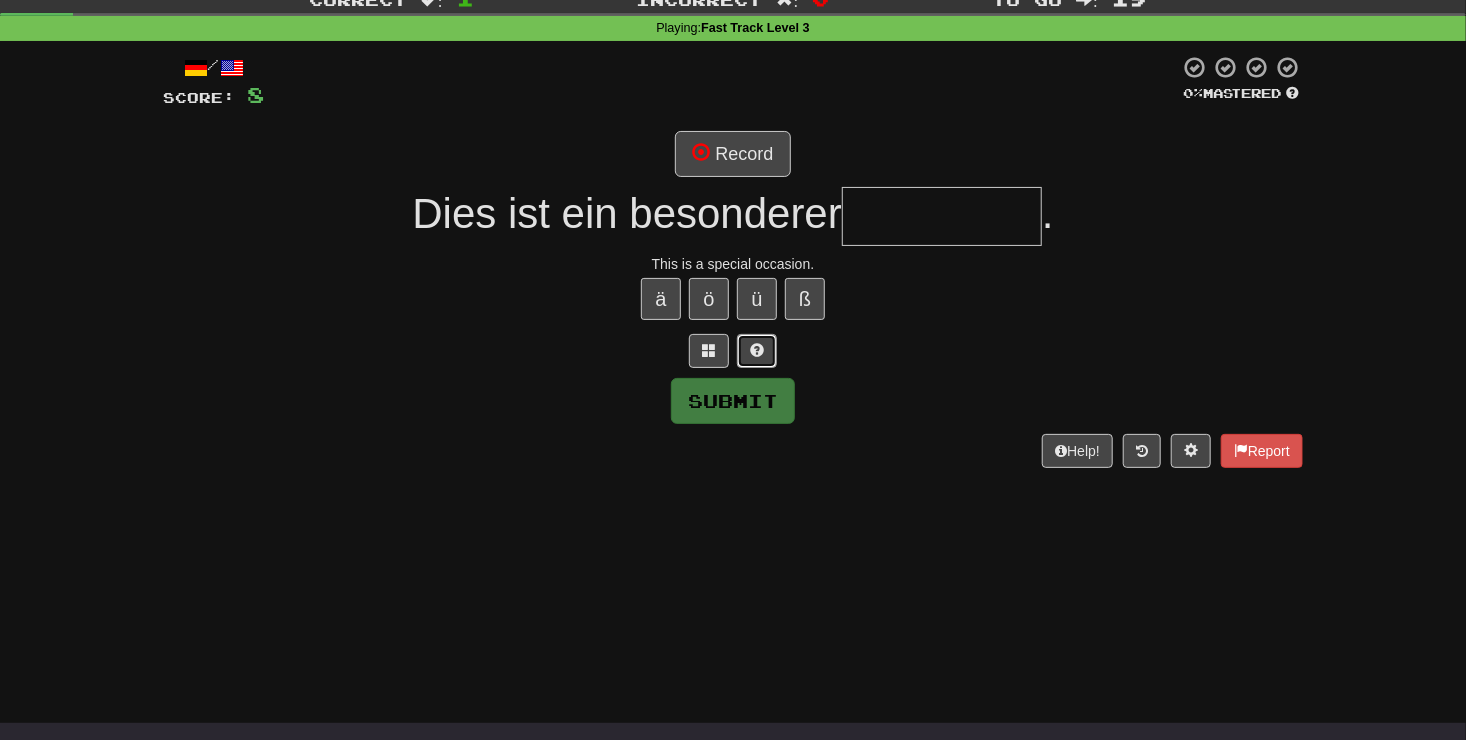 click at bounding box center (757, 351) 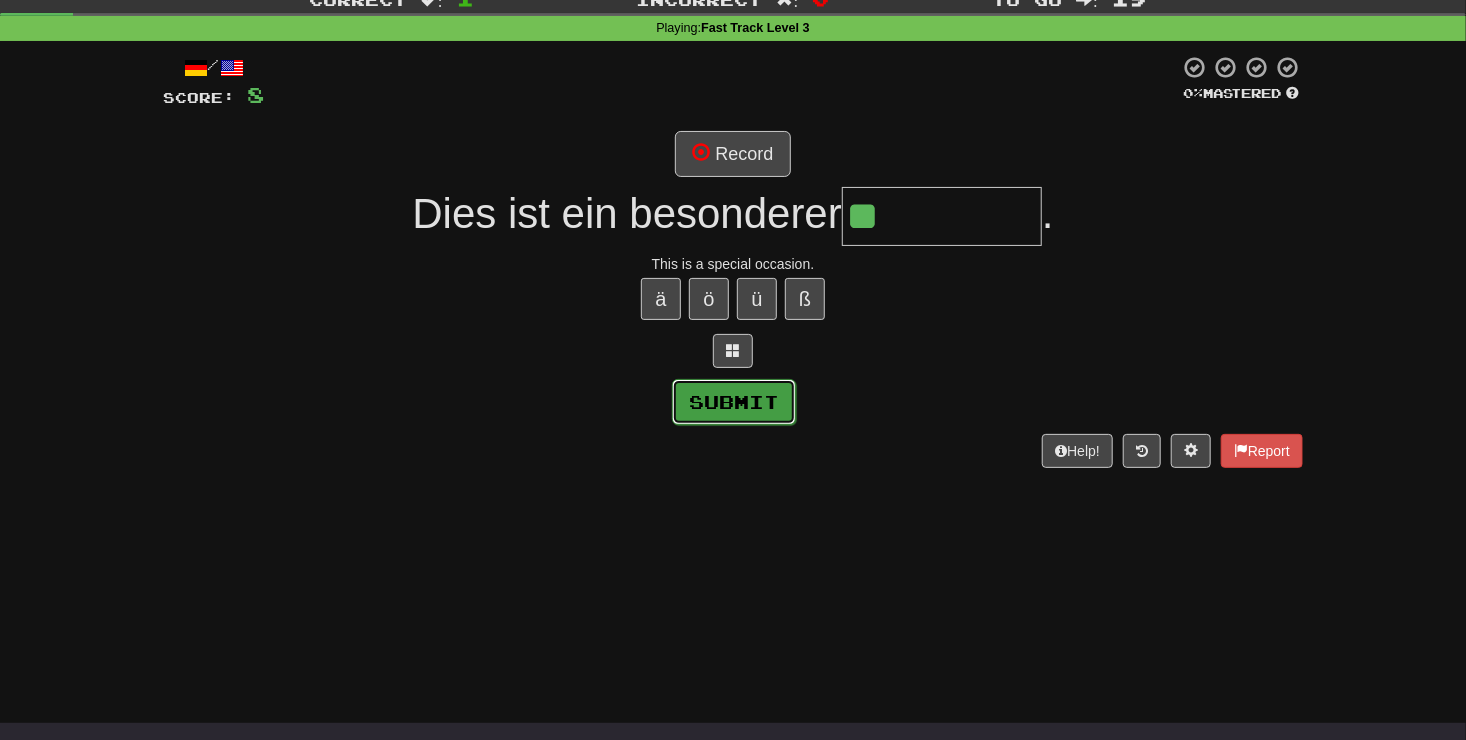 click on "Submit" at bounding box center [734, 402] 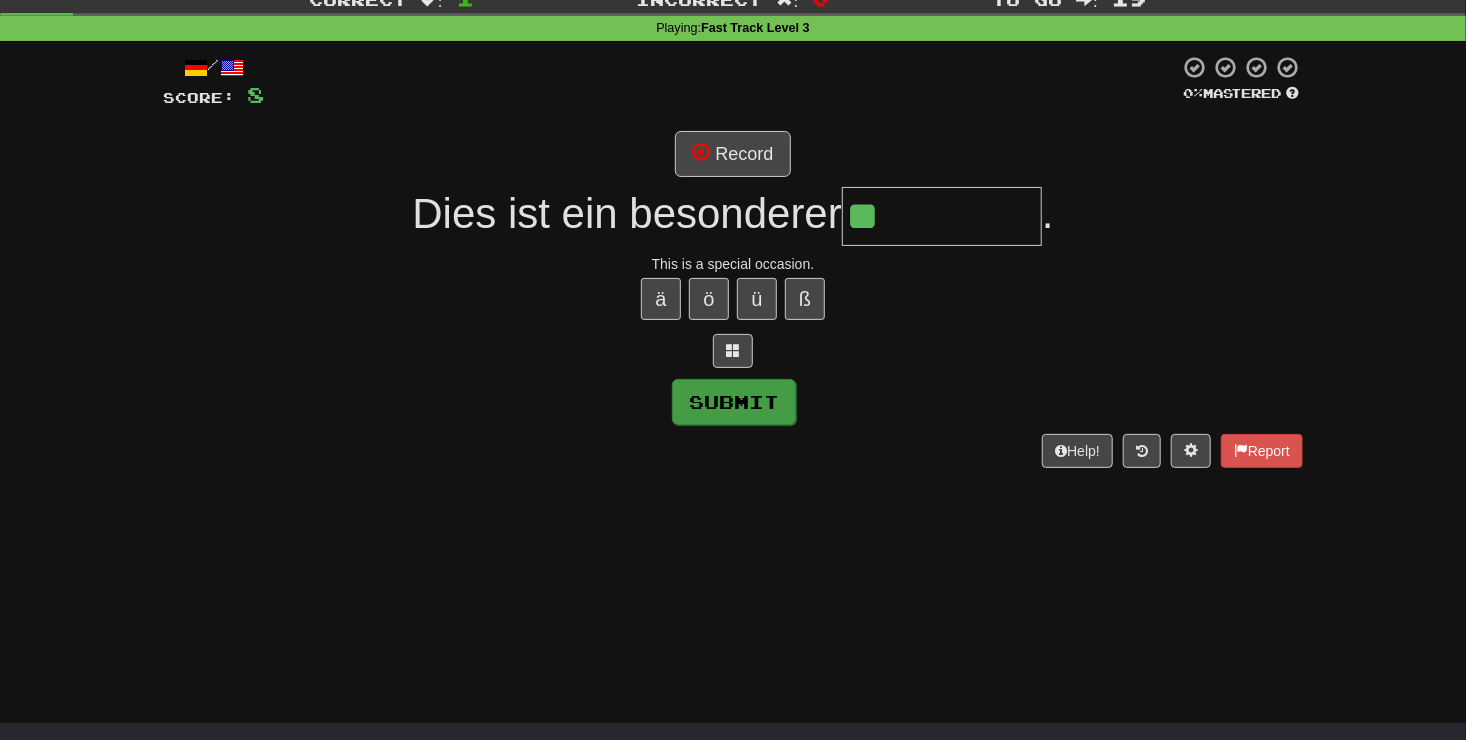 type on "******" 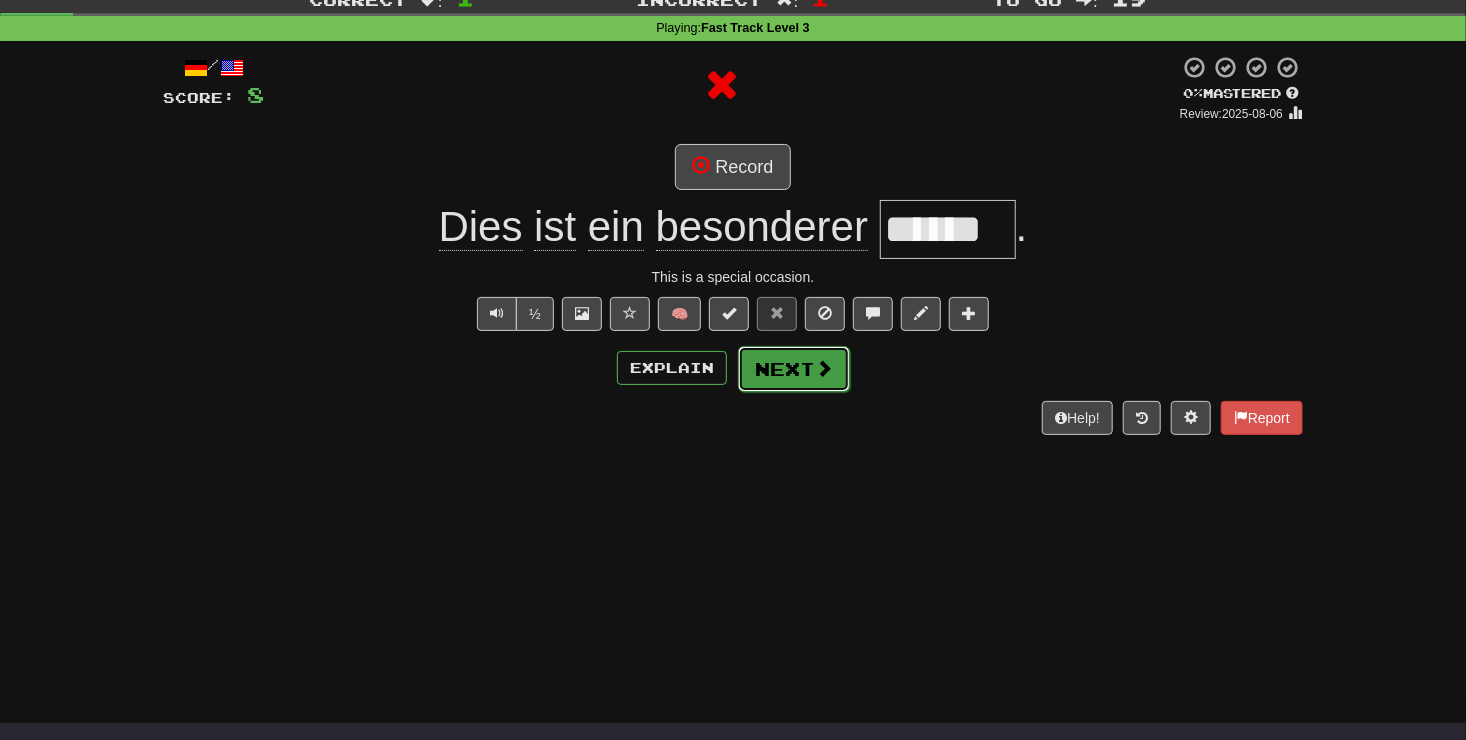 click on "Next" at bounding box center (794, 369) 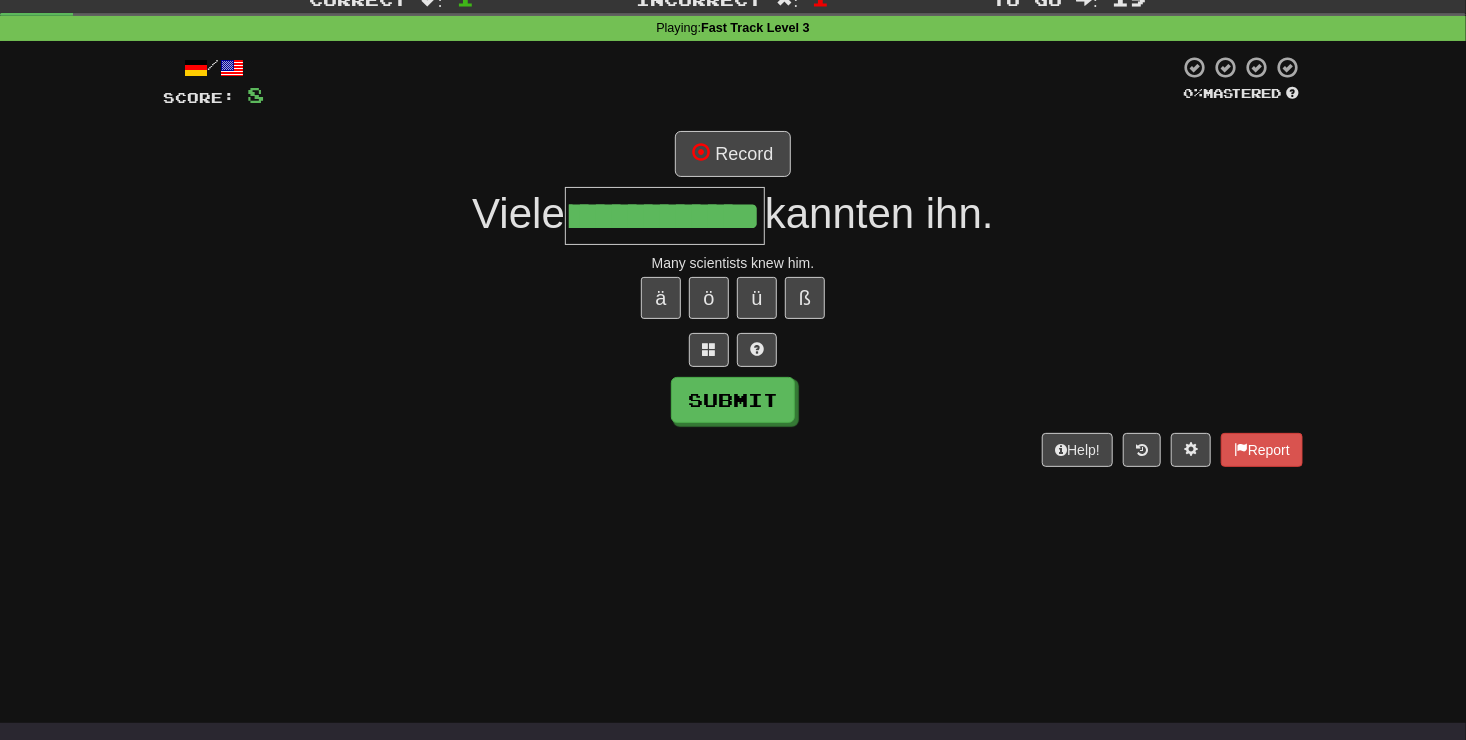 scroll, scrollTop: 0, scrollLeft: 94, axis: horizontal 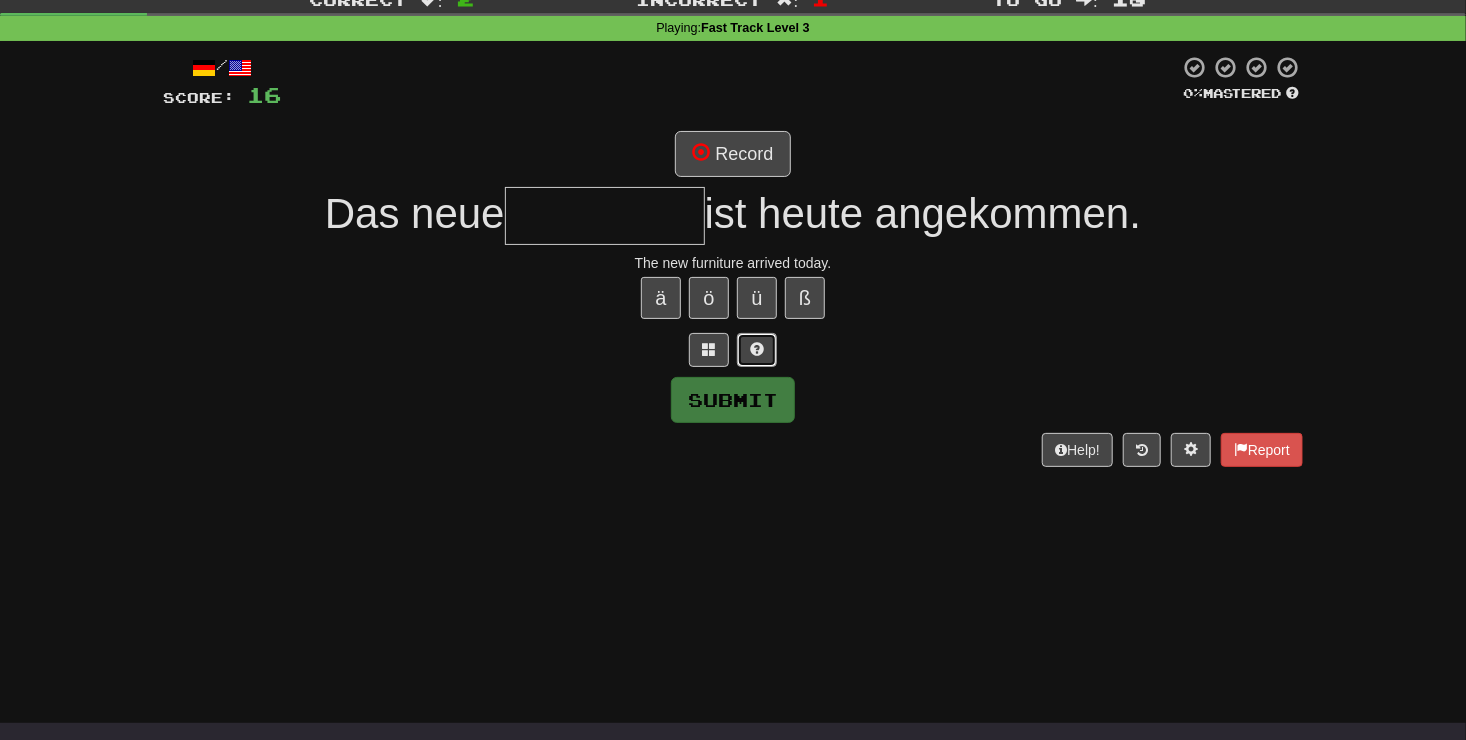click at bounding box center [757, 349] 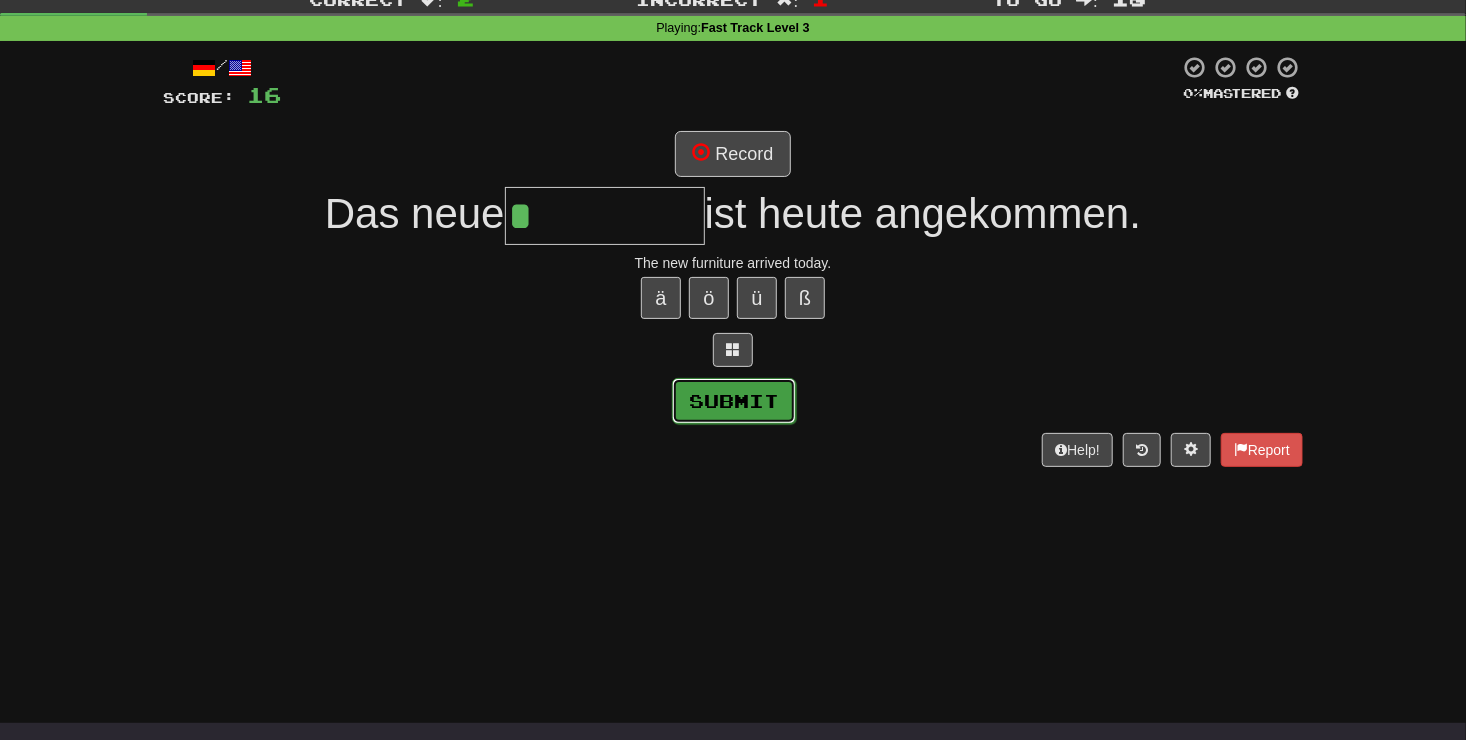 click on "Submit" at bounding box center (734, 401) 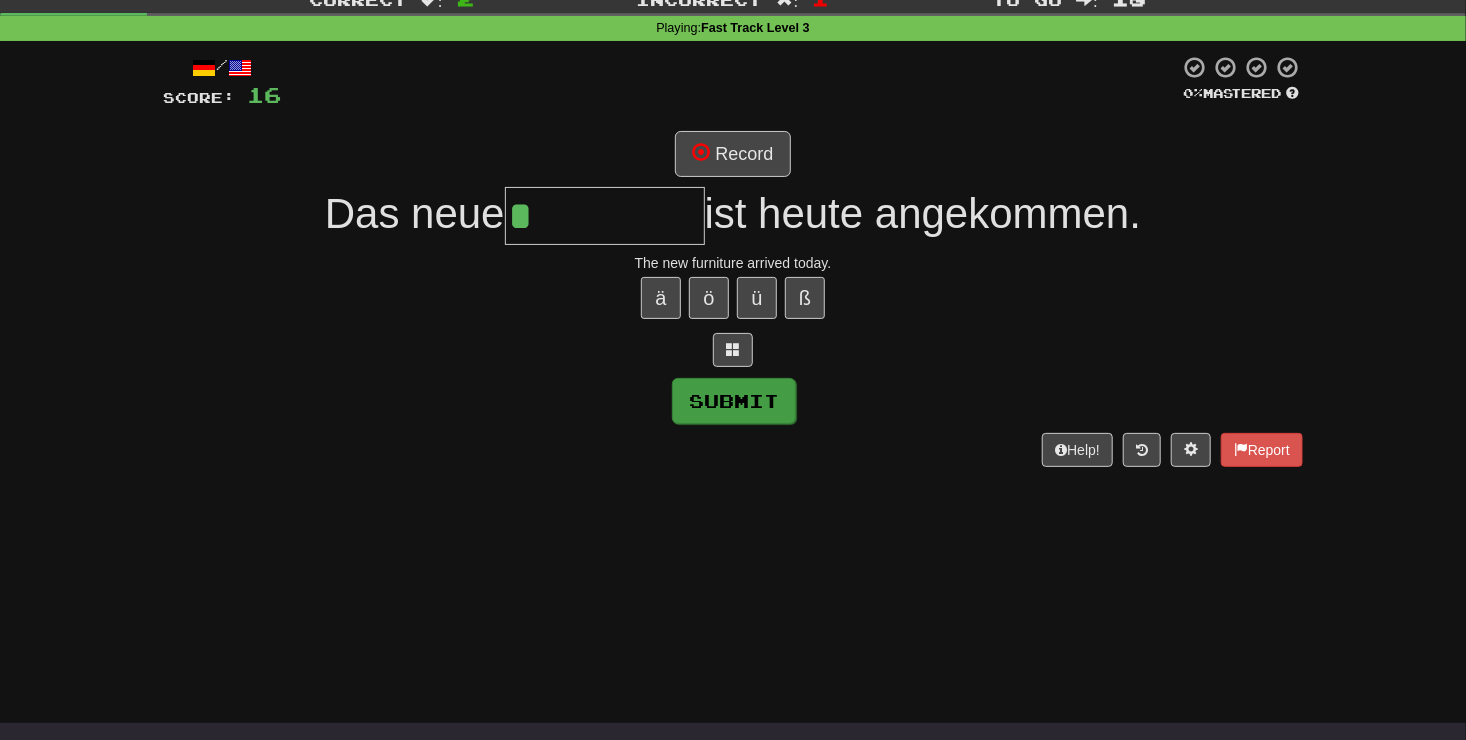 type on "**********" 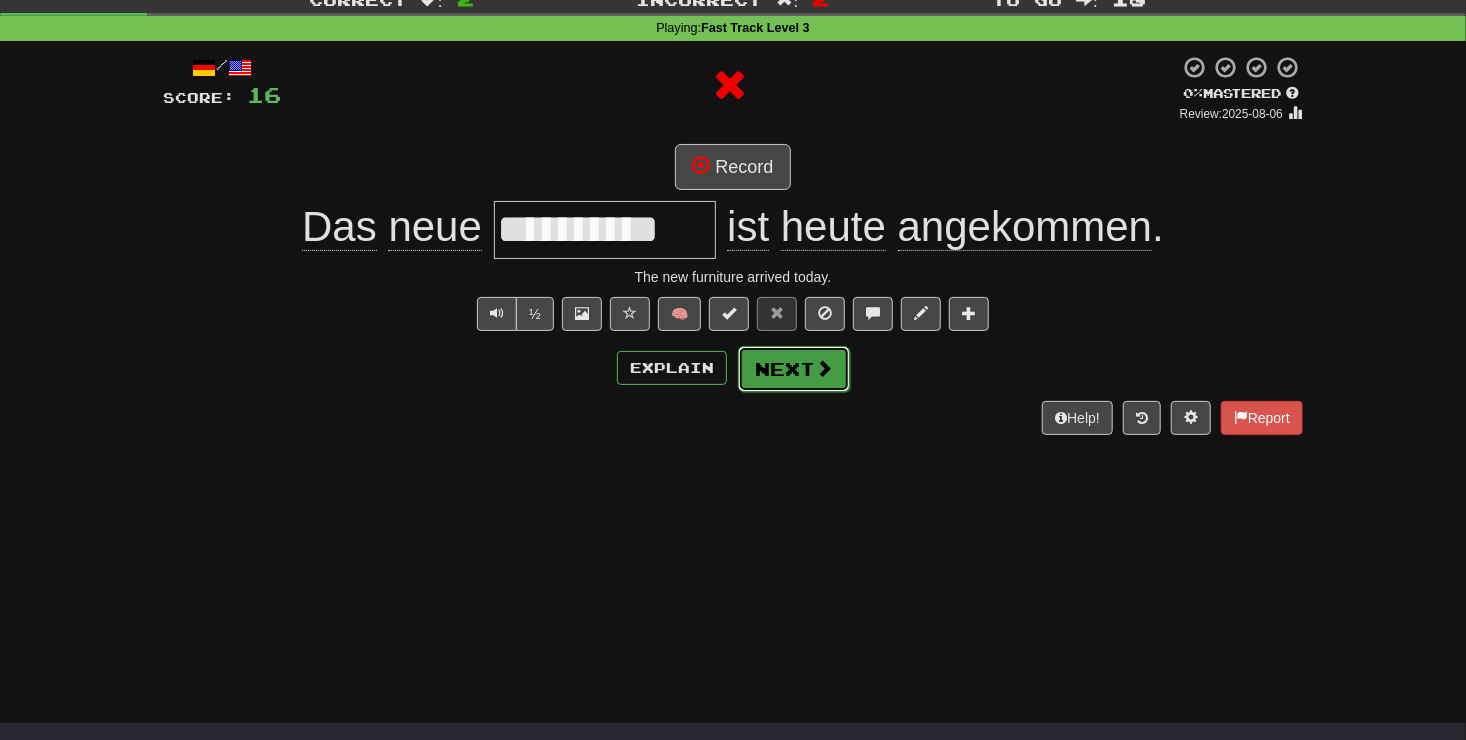click on "Next" at bounding box center (794, 369) 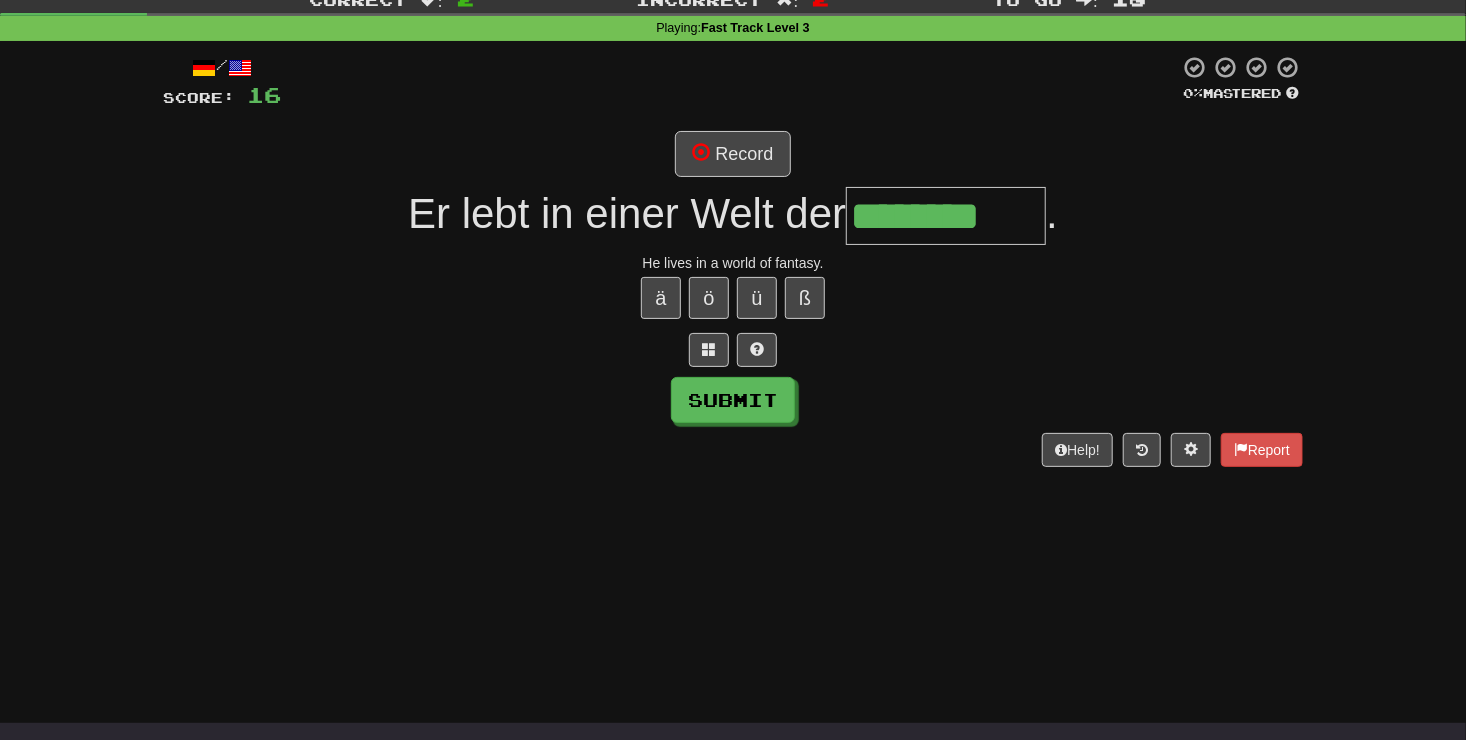 type on "********" 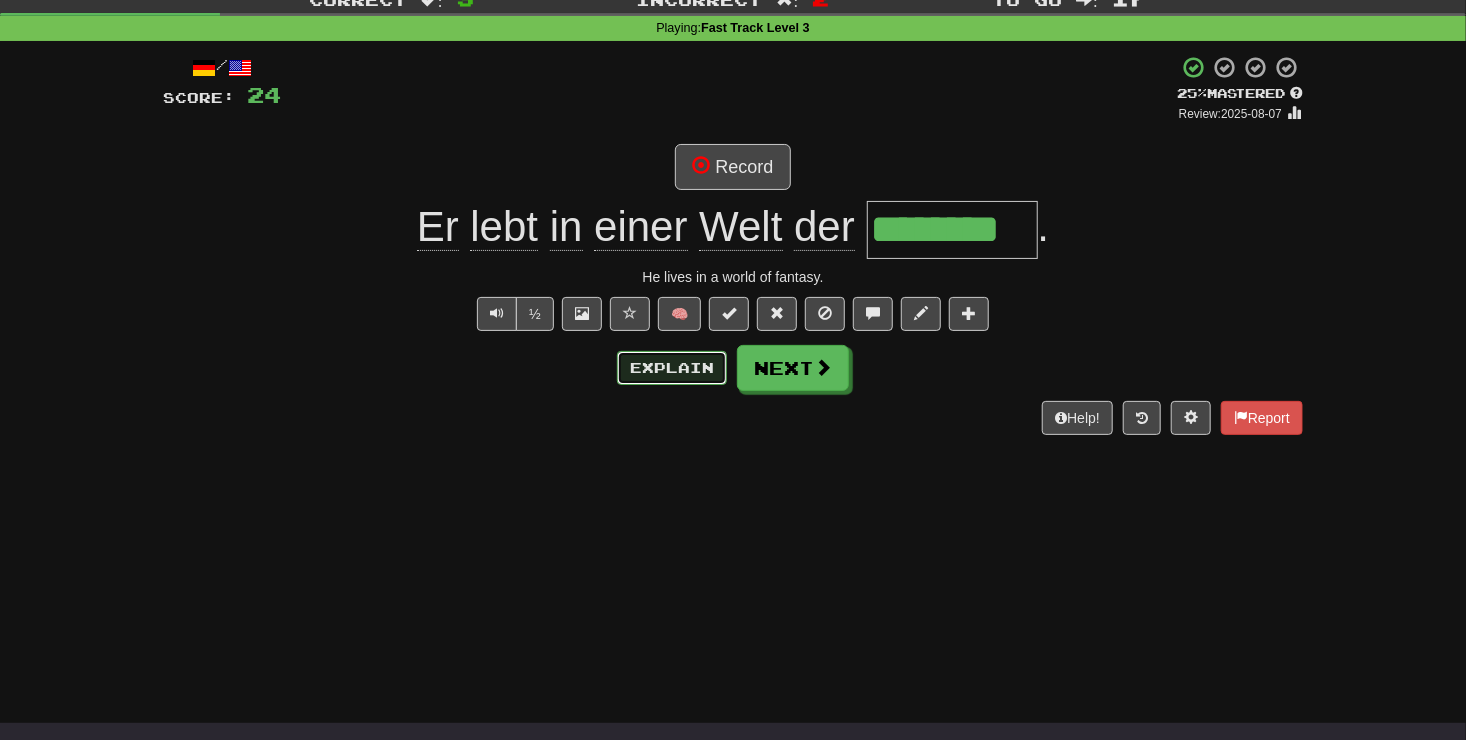 click on "Explain" at bounding box center [672, 368] 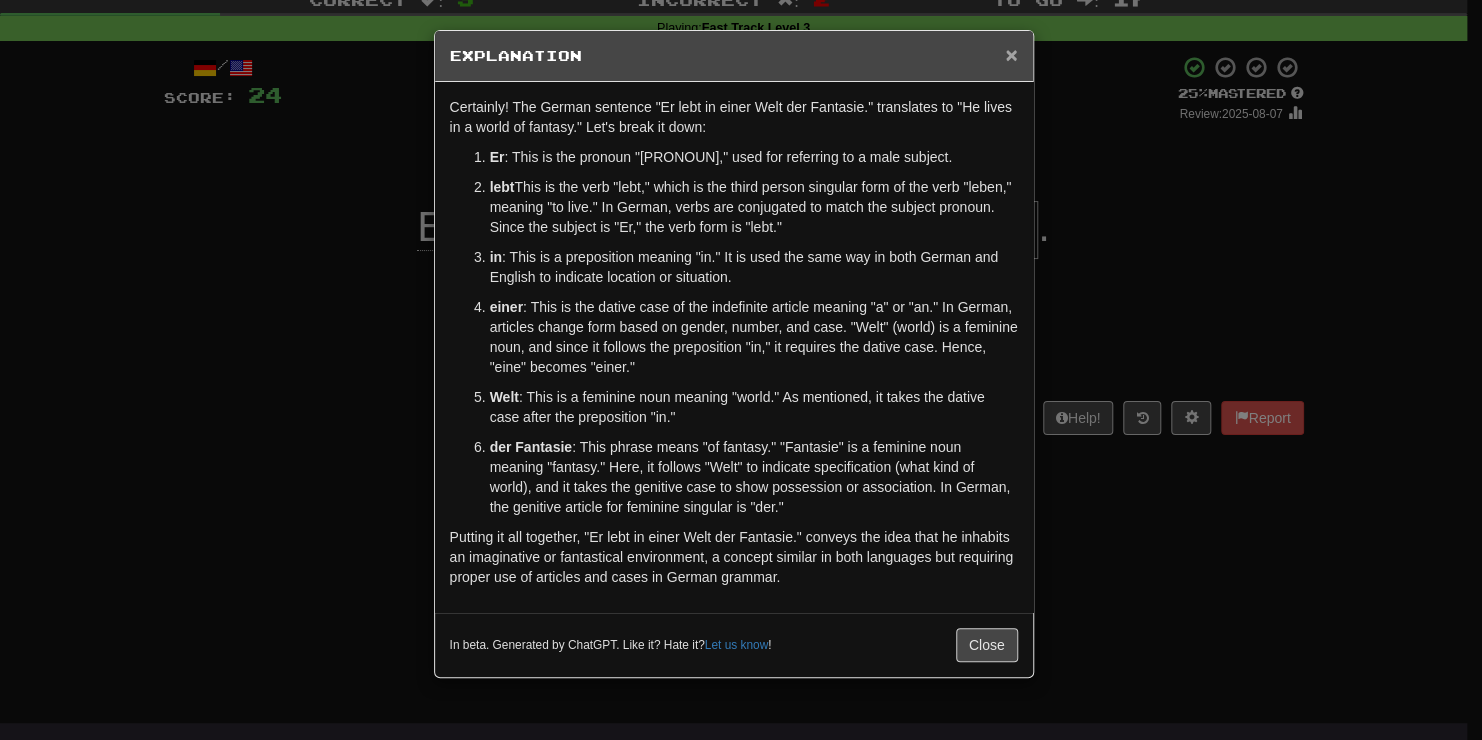 click on "×" at bounding box center (1011, 54) 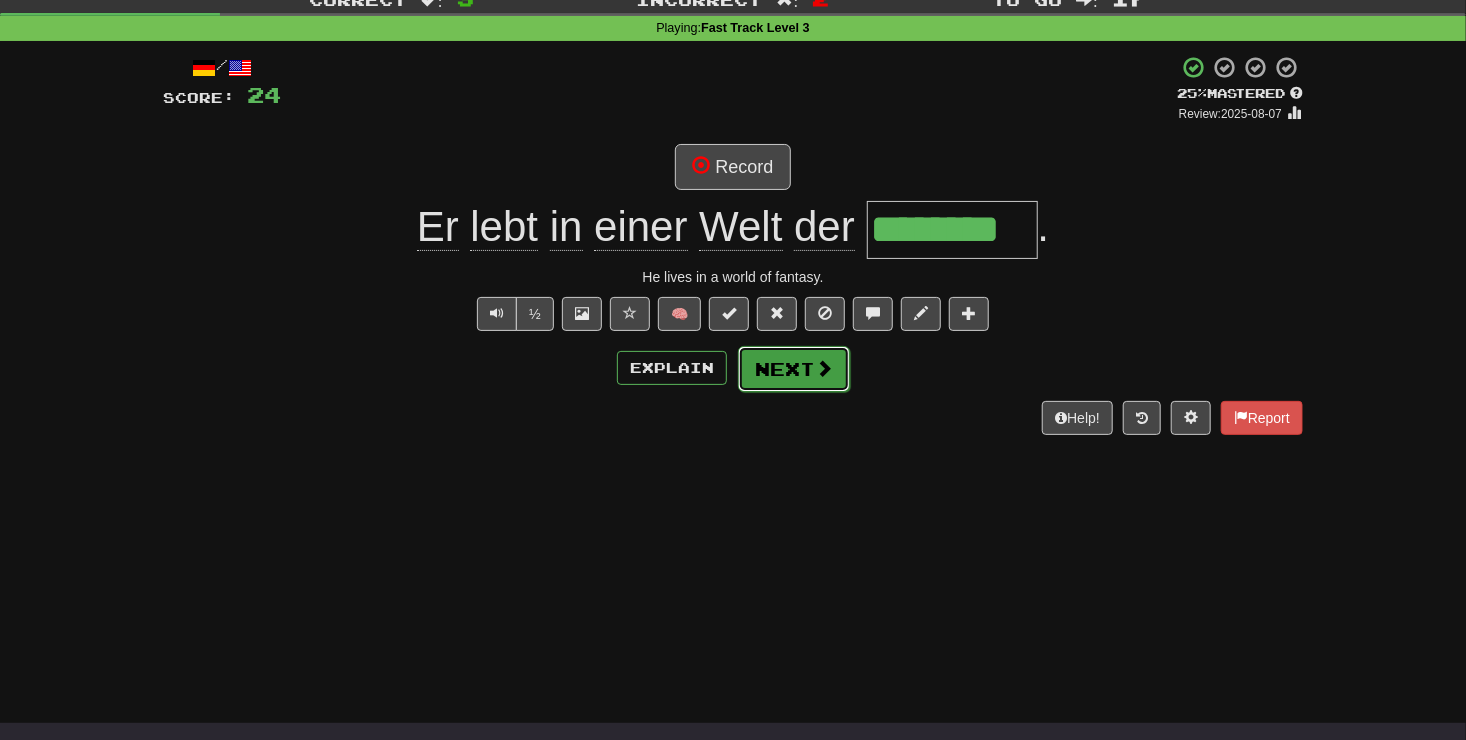 click on "Next" at bounding box center (794, 369) 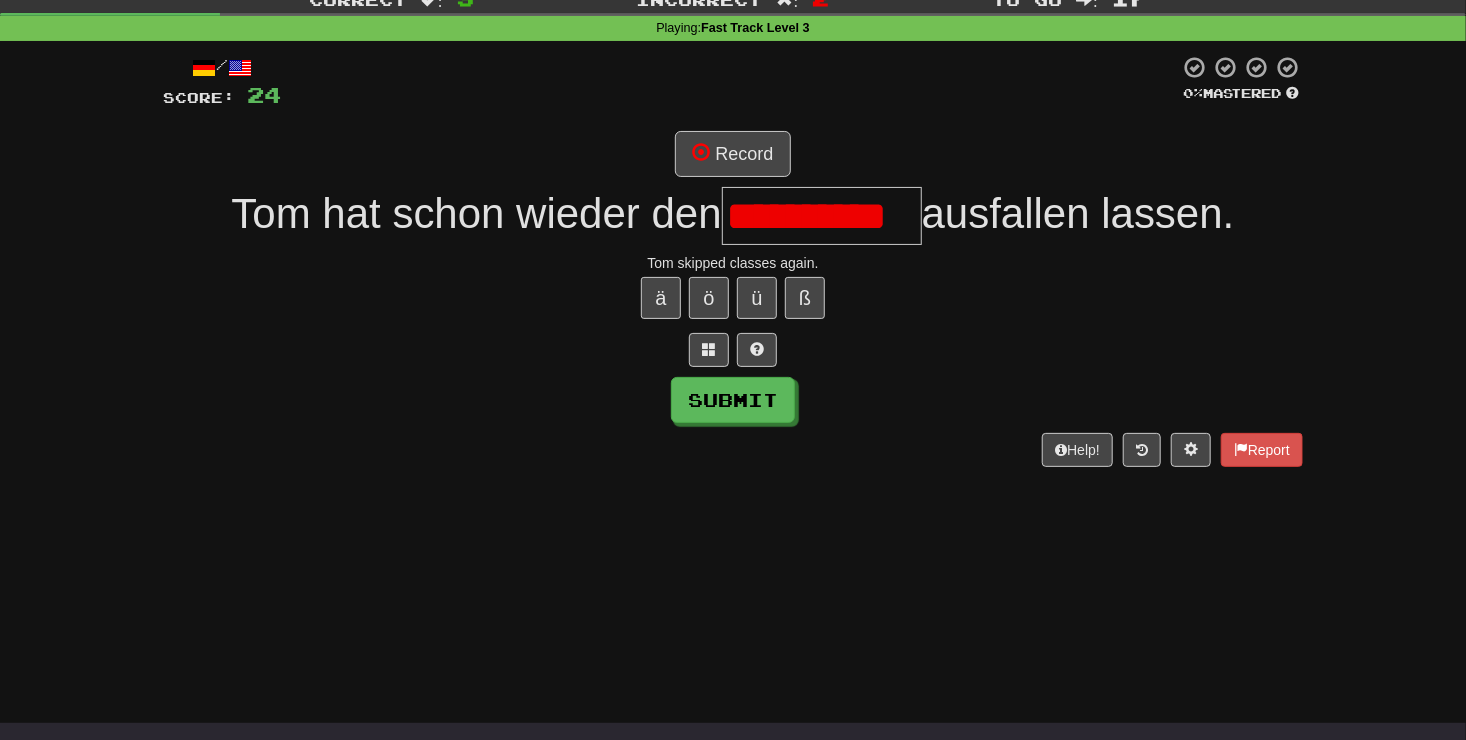 scroll, scrollTop: 0, scrollLeft: 0, axis: both 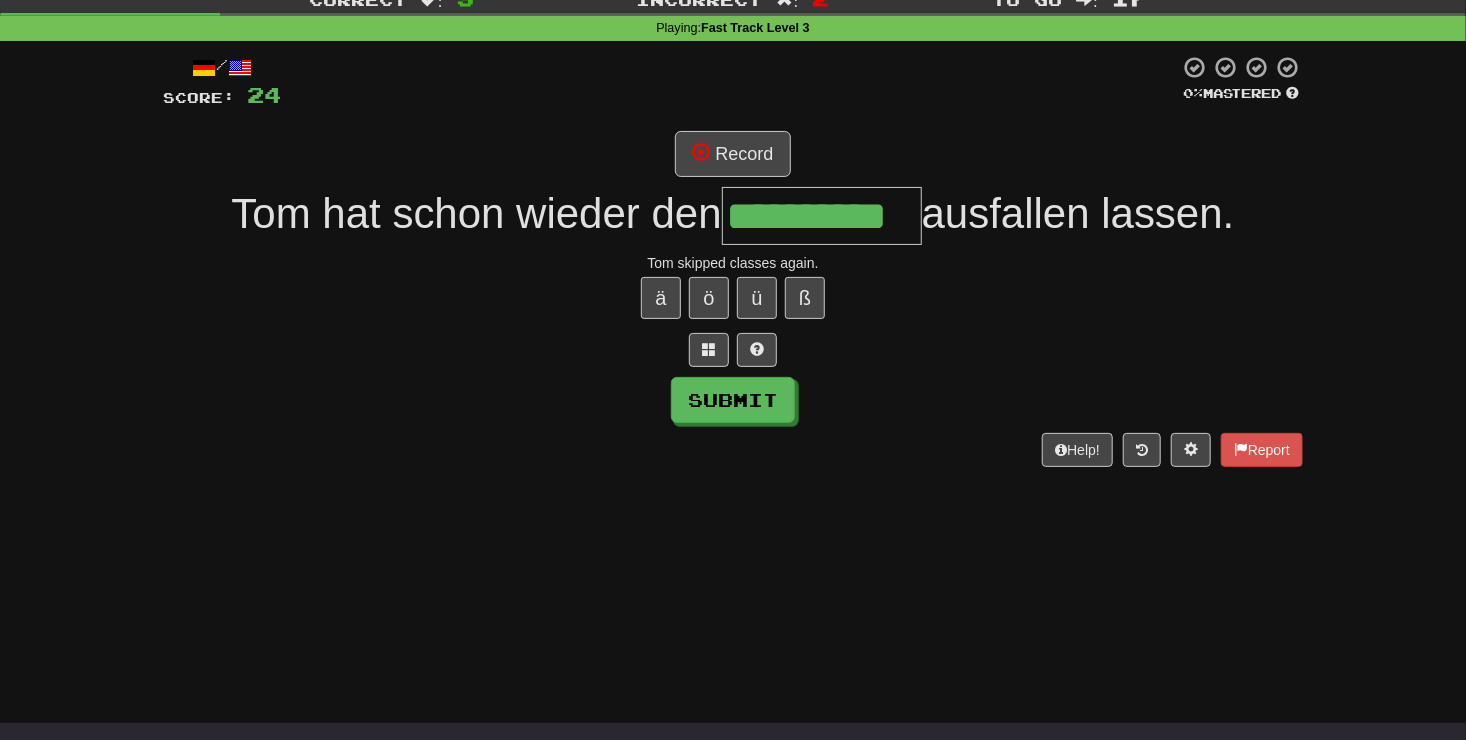 type on "**********" 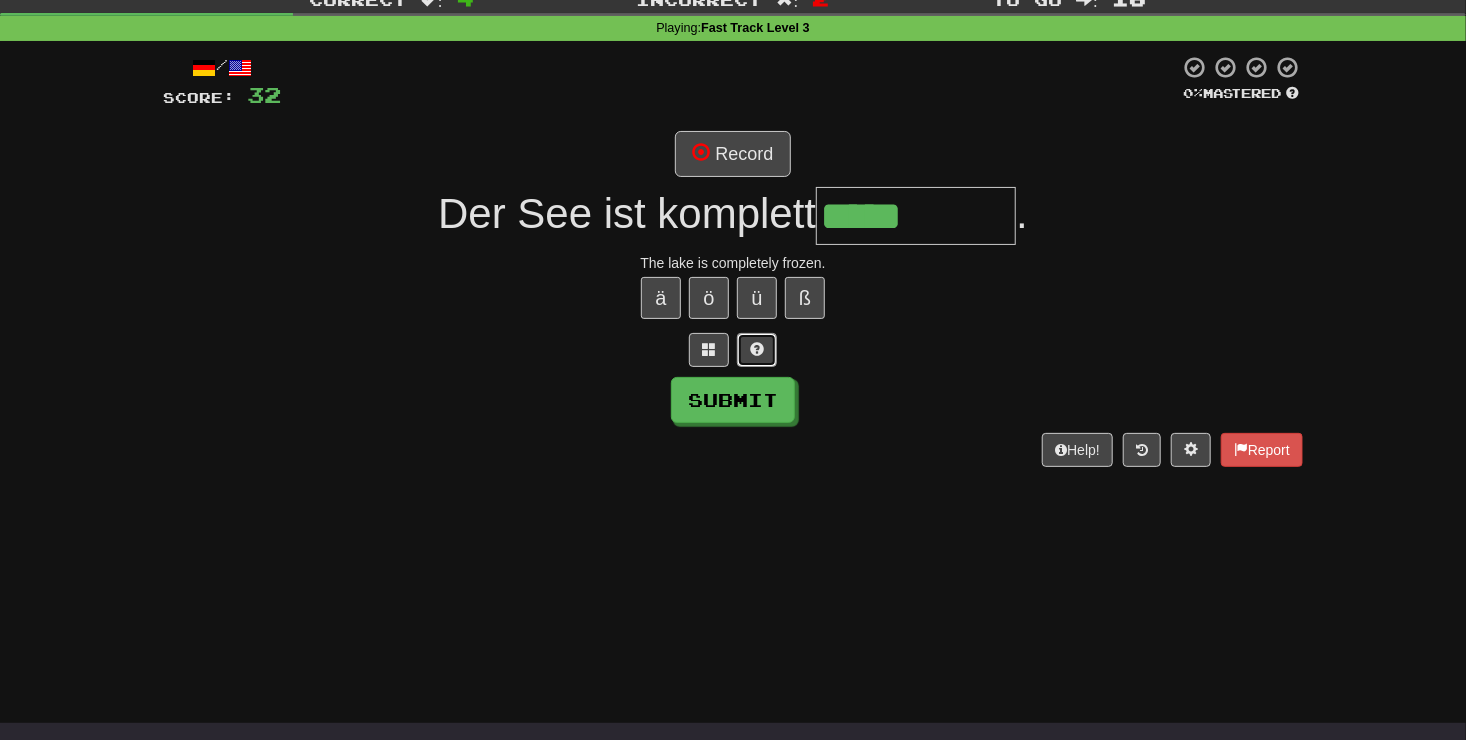 click at bounding box center (757, 350) 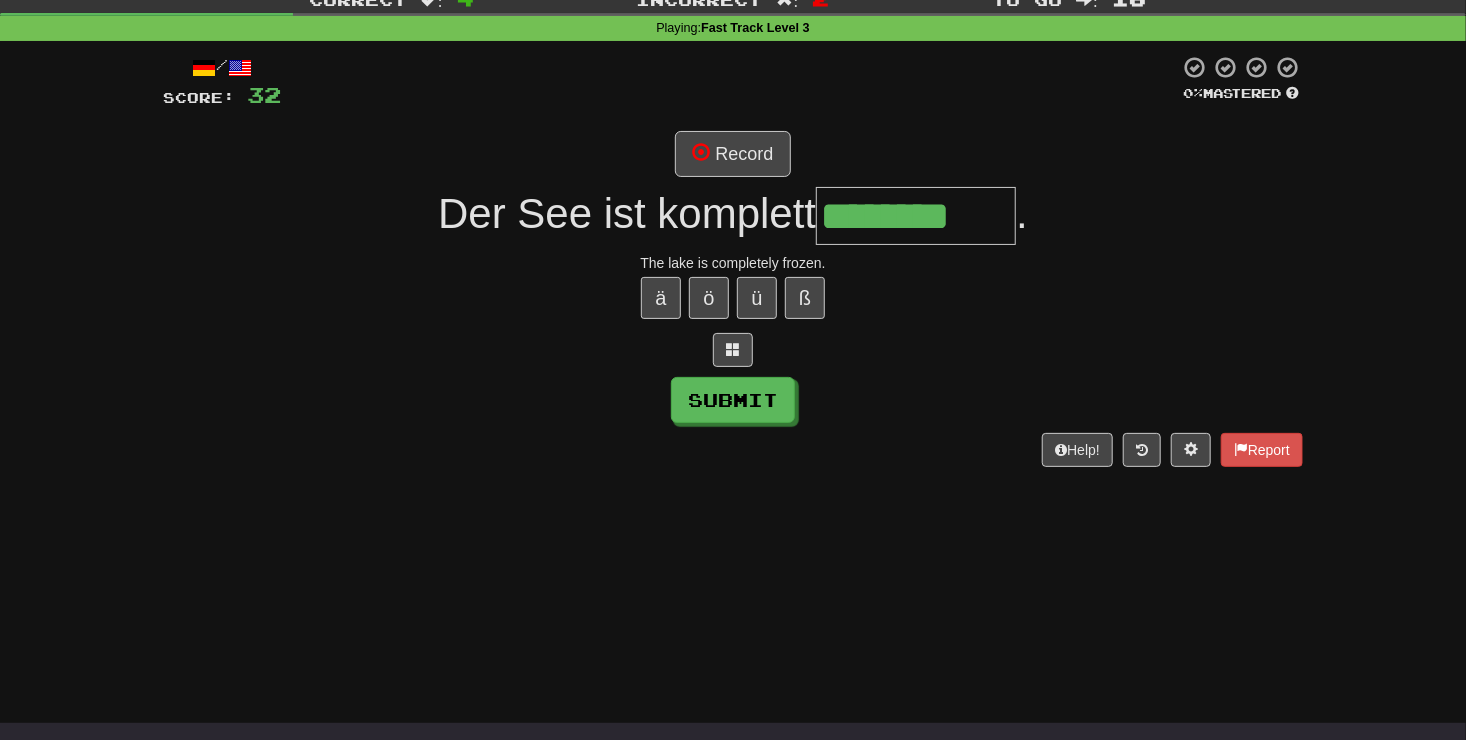 type on "********" 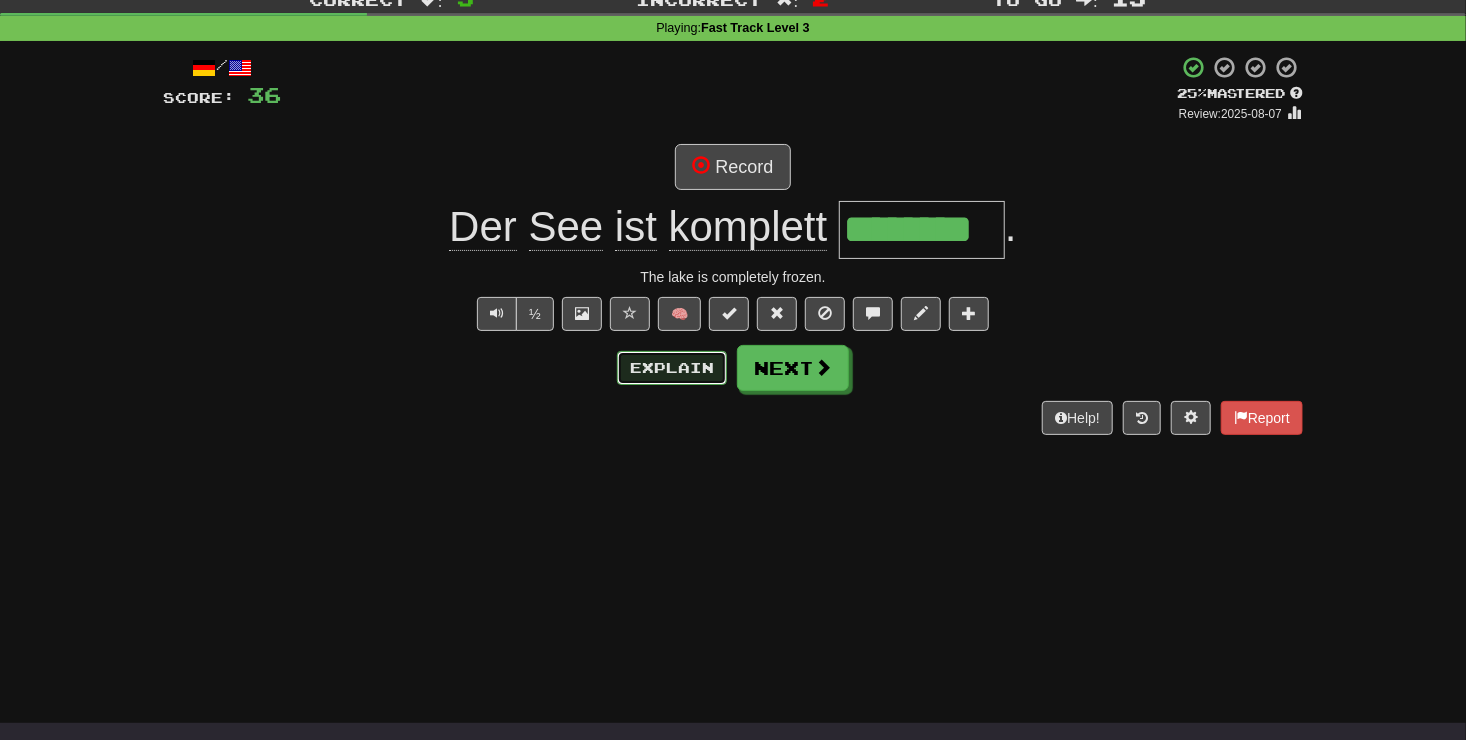 click on "Explain" at bounding box center [672, 368] 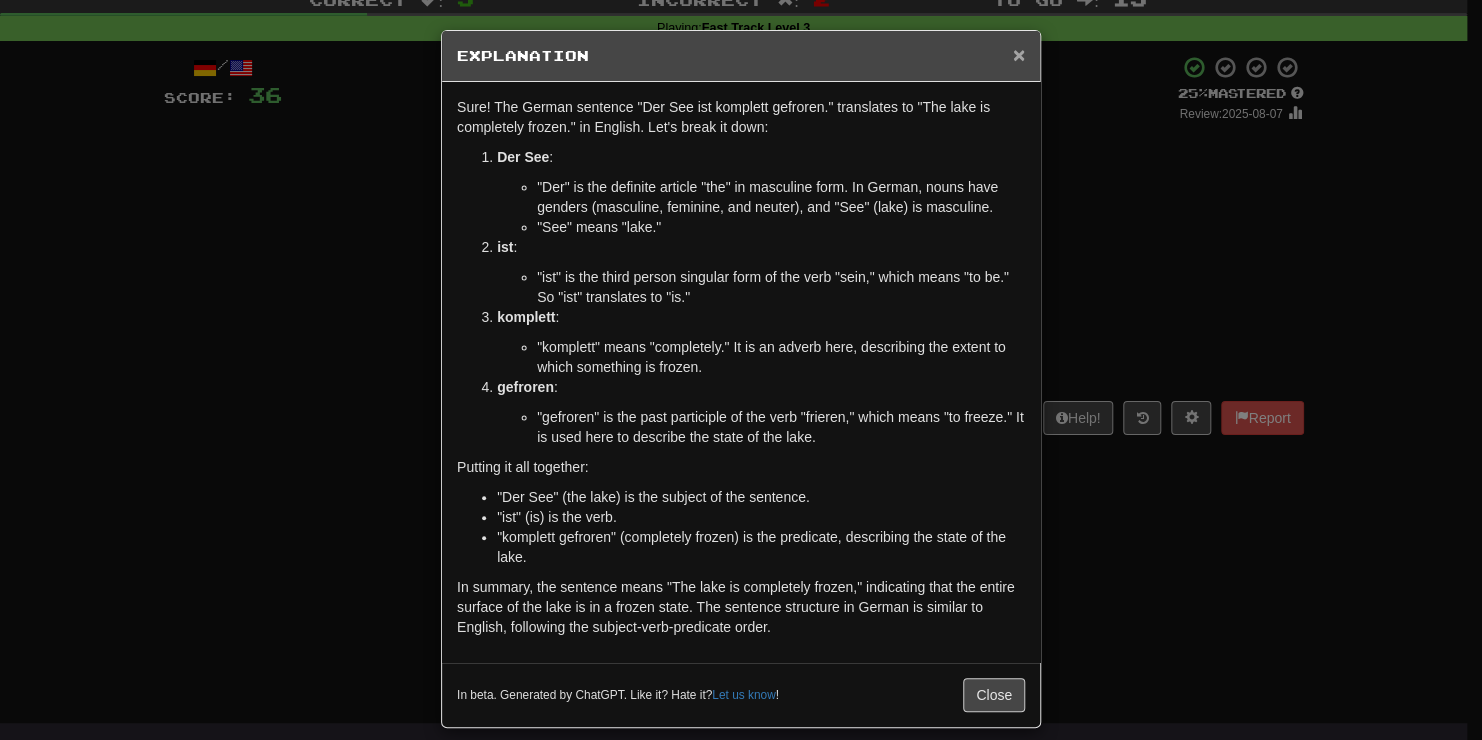 click on "×" at bounding box center [1019, 54] 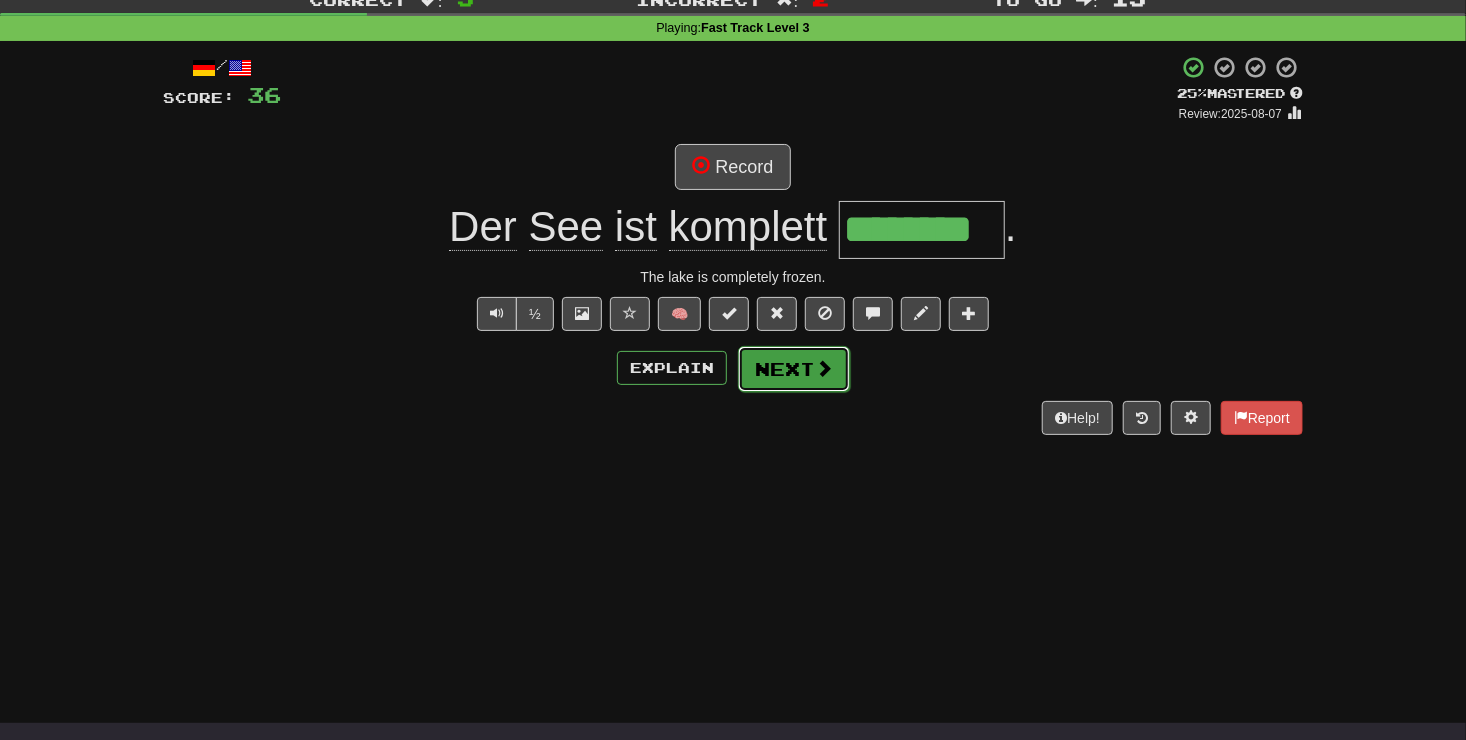 click at bounding box center [824, 368] 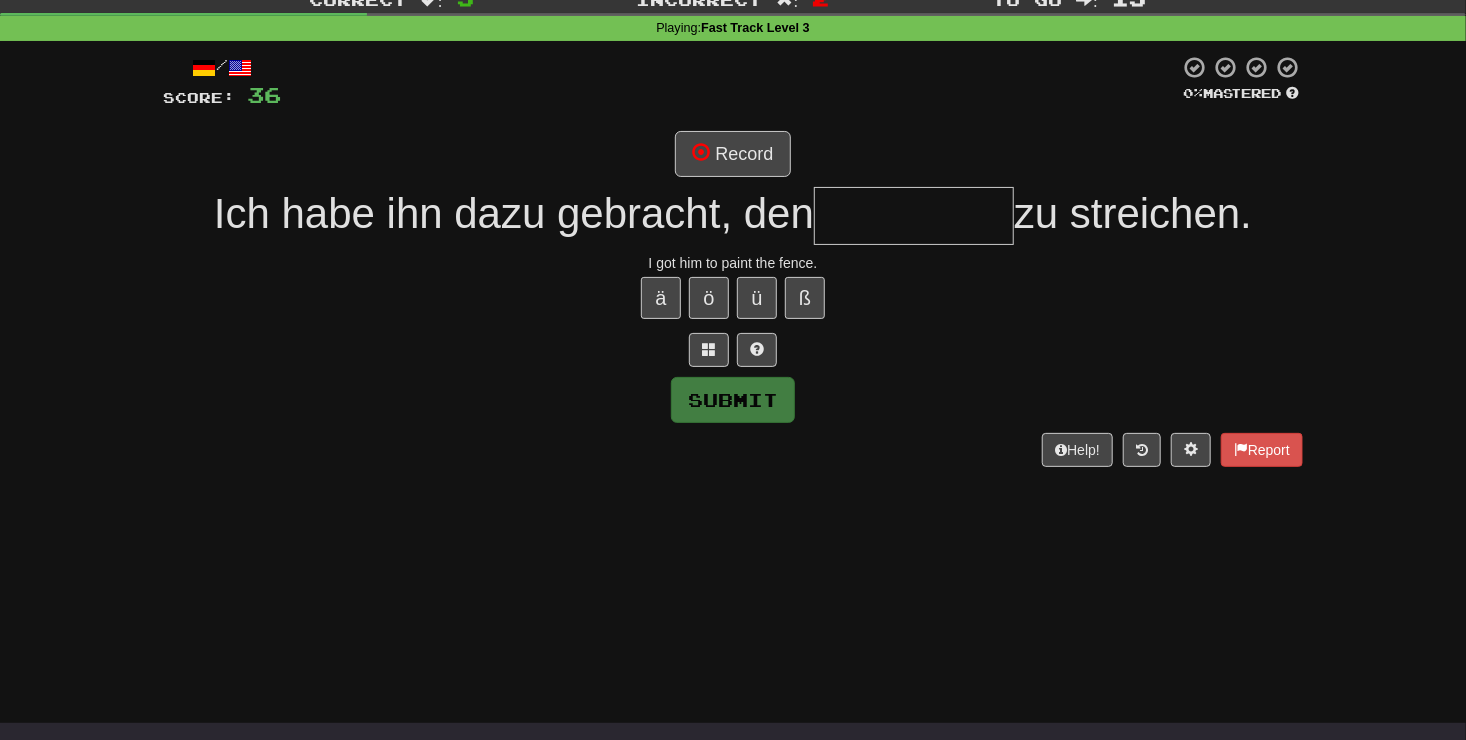 type on "*" 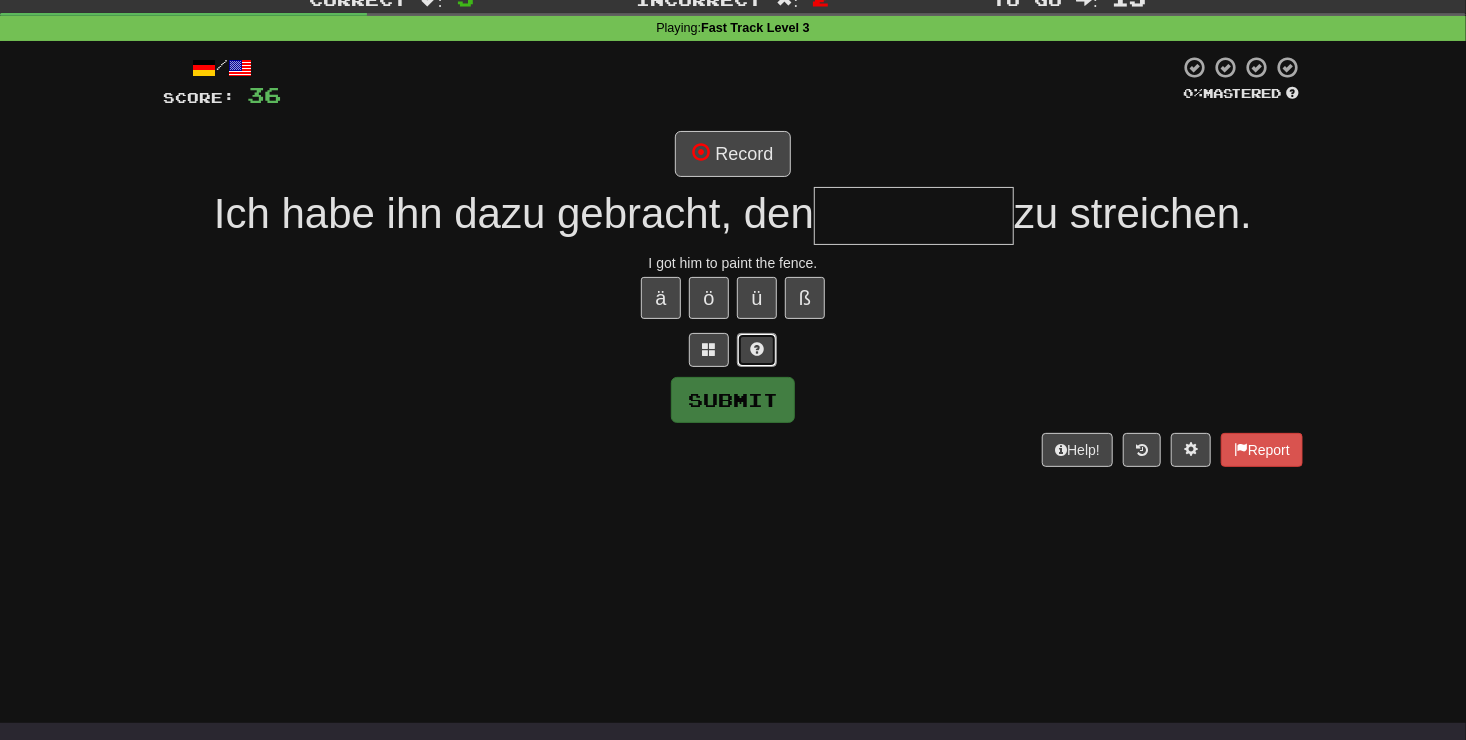 click at bounding box center (757, 349) 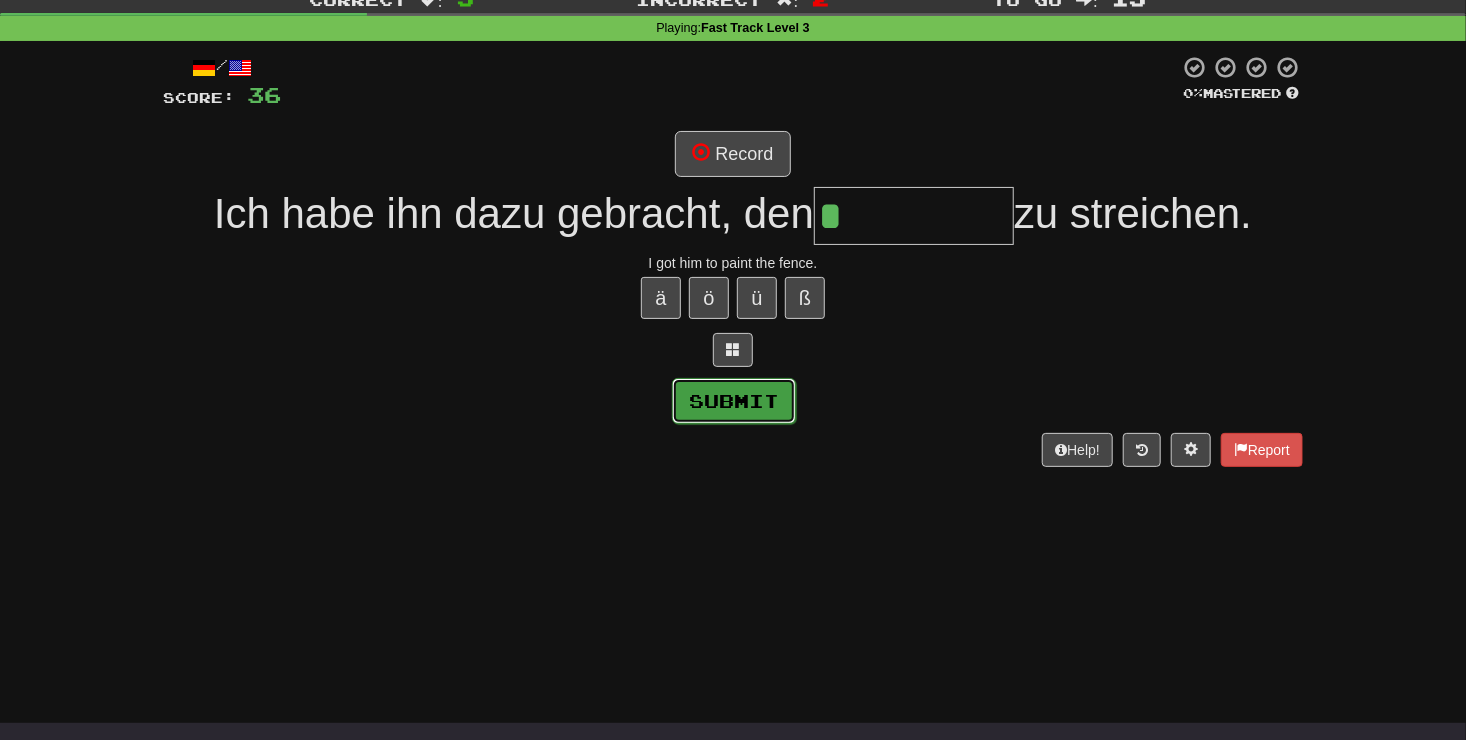 click on "Submit" at bounding box center [734, 401] 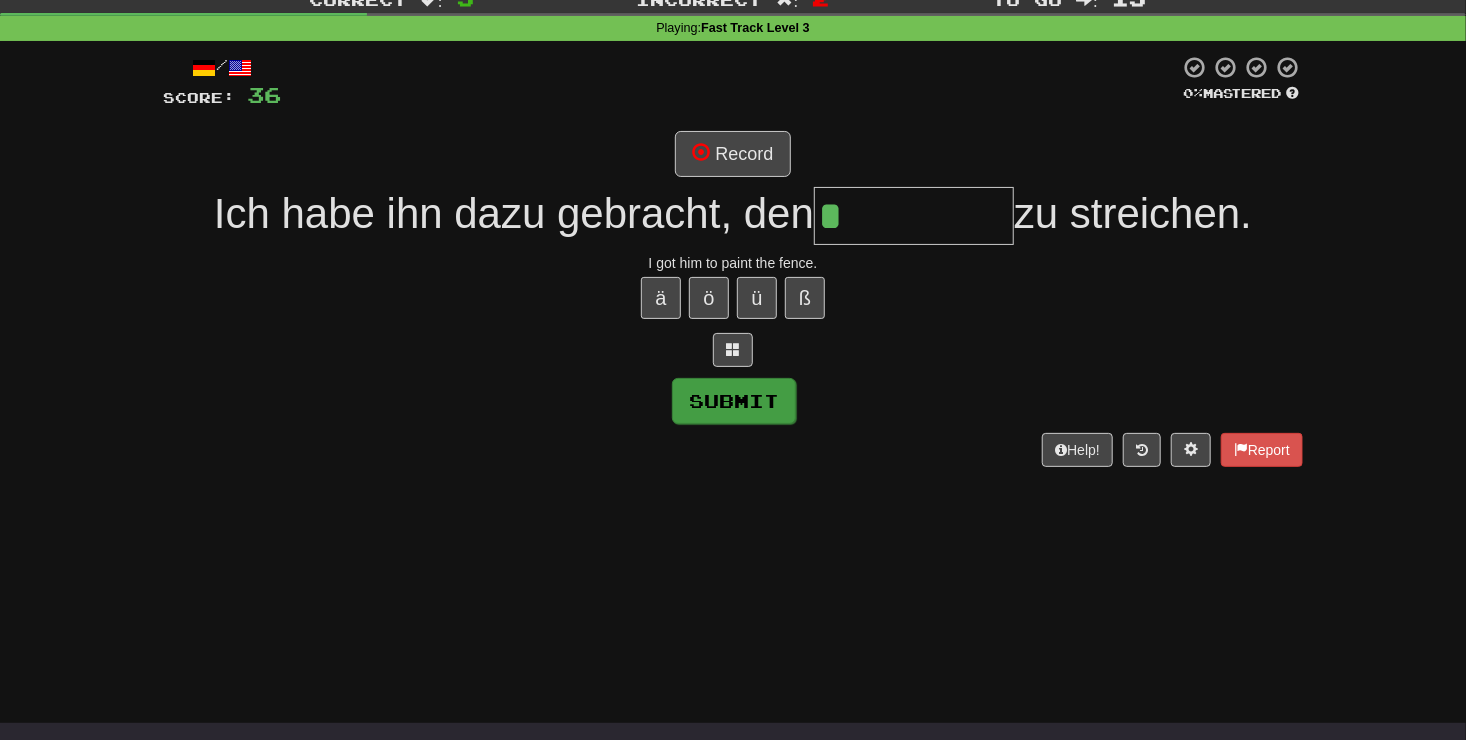 type on "****" 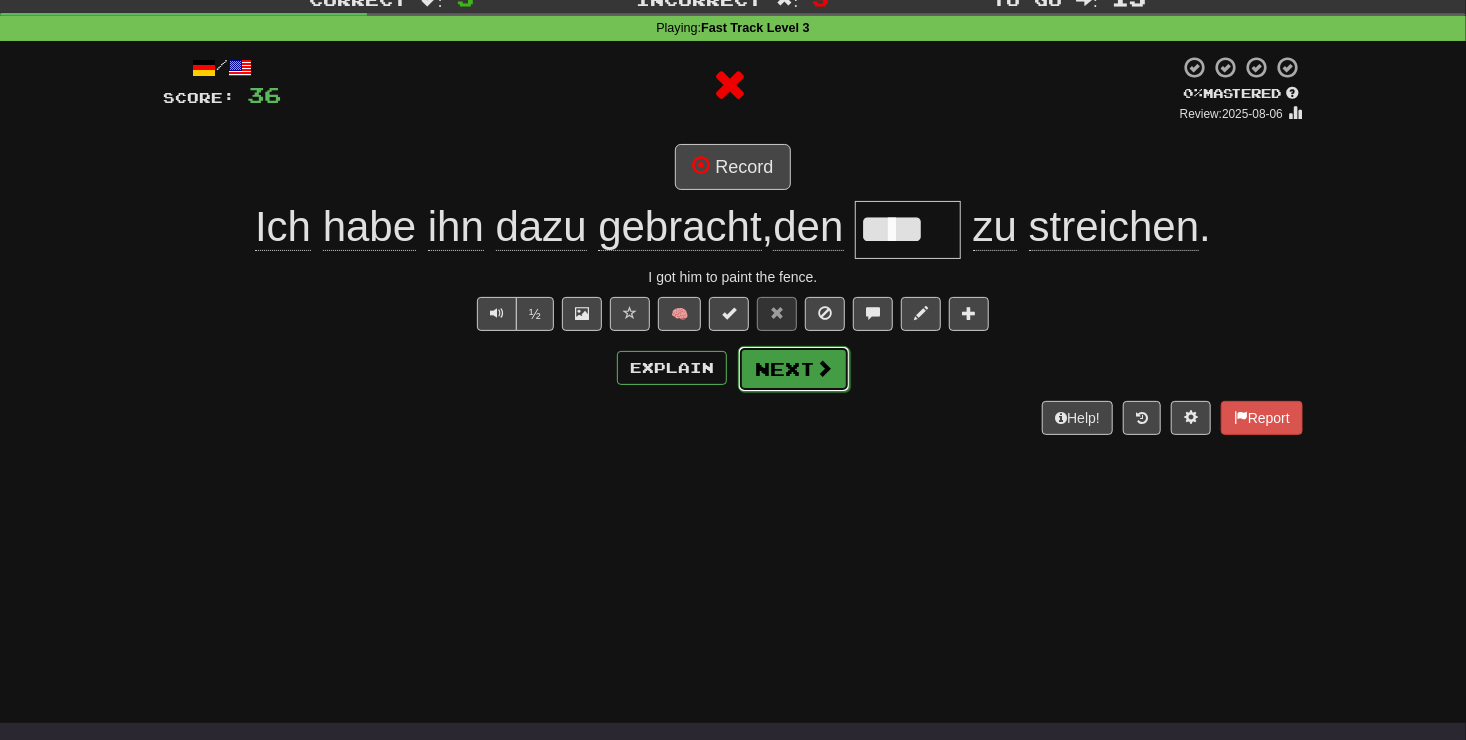click on "Next" at bounding box center [794, 369] 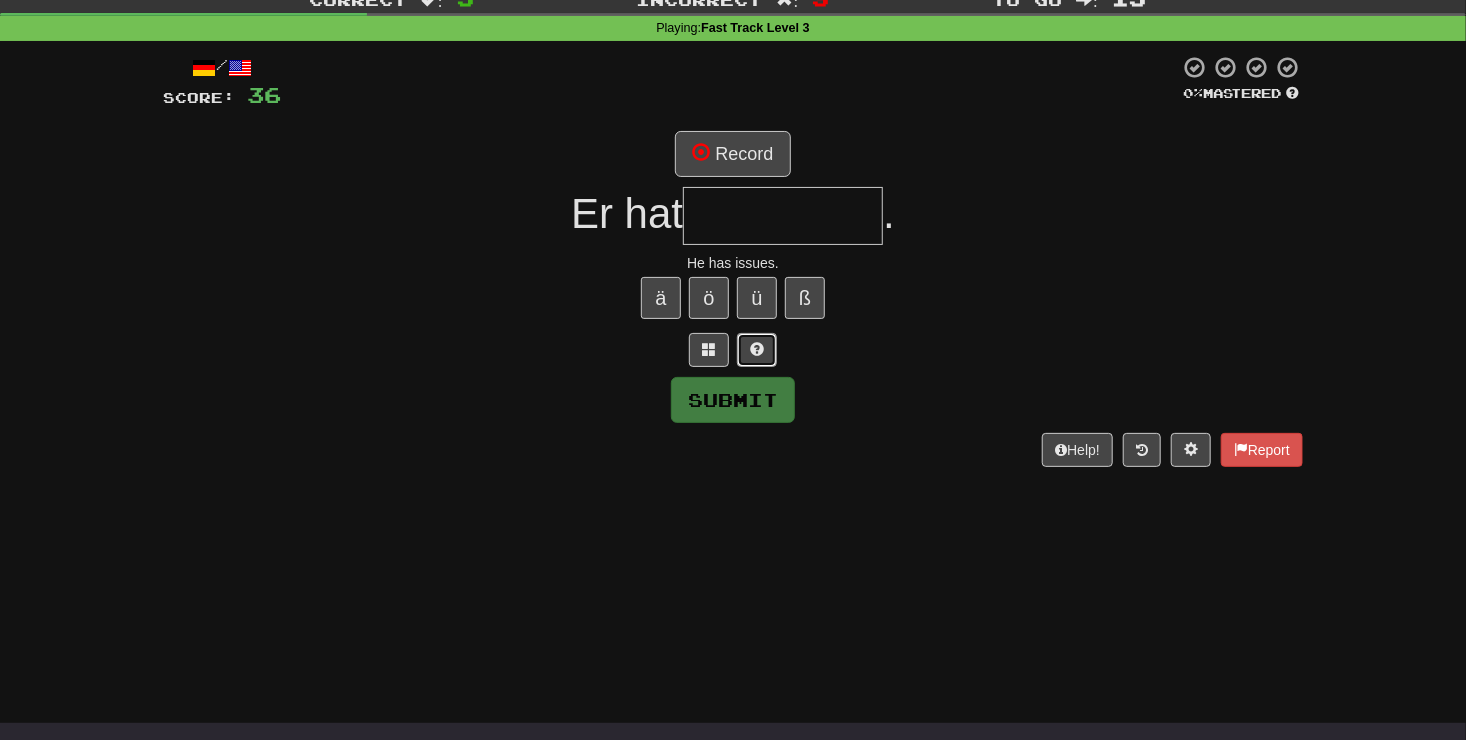 click at bounding box center [757, 350] 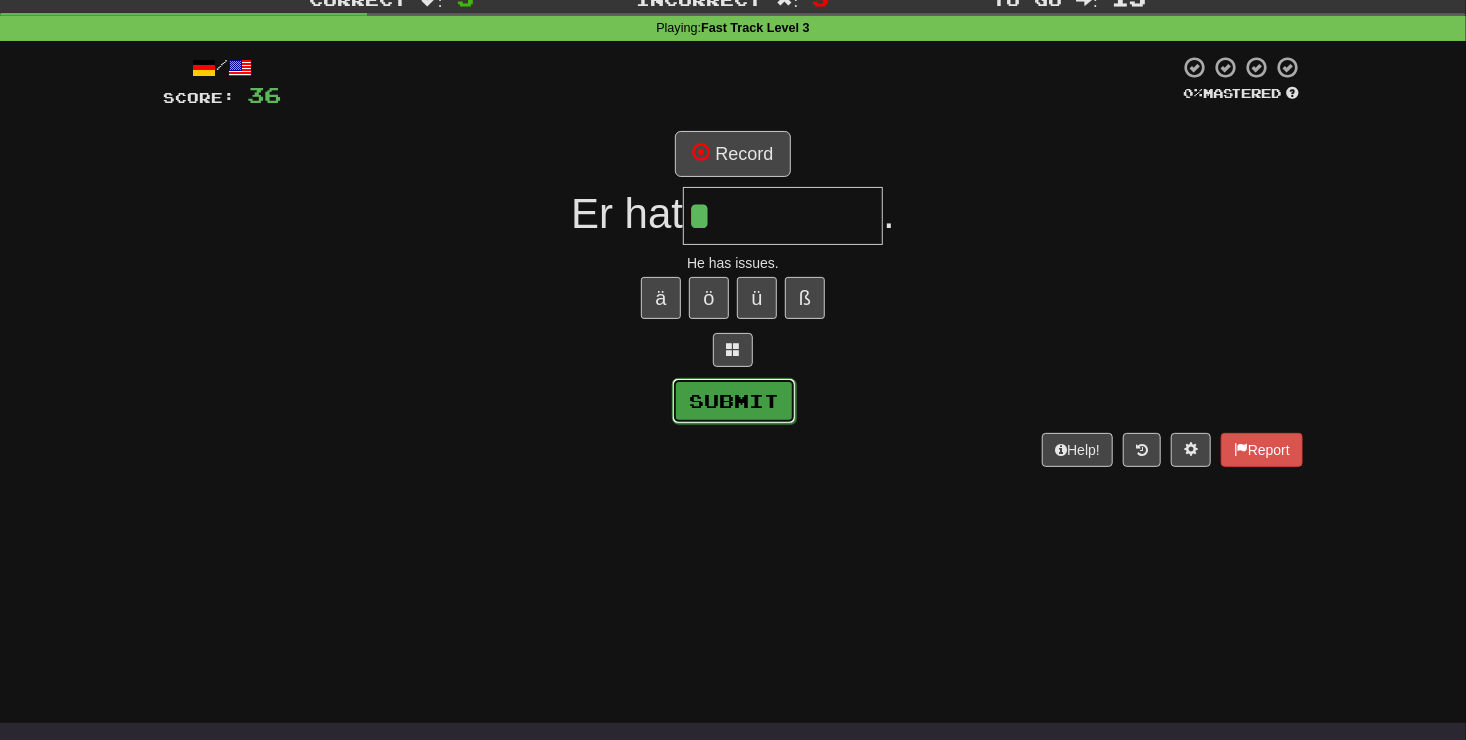 click on "Submit" at bounding box center (734, 401) 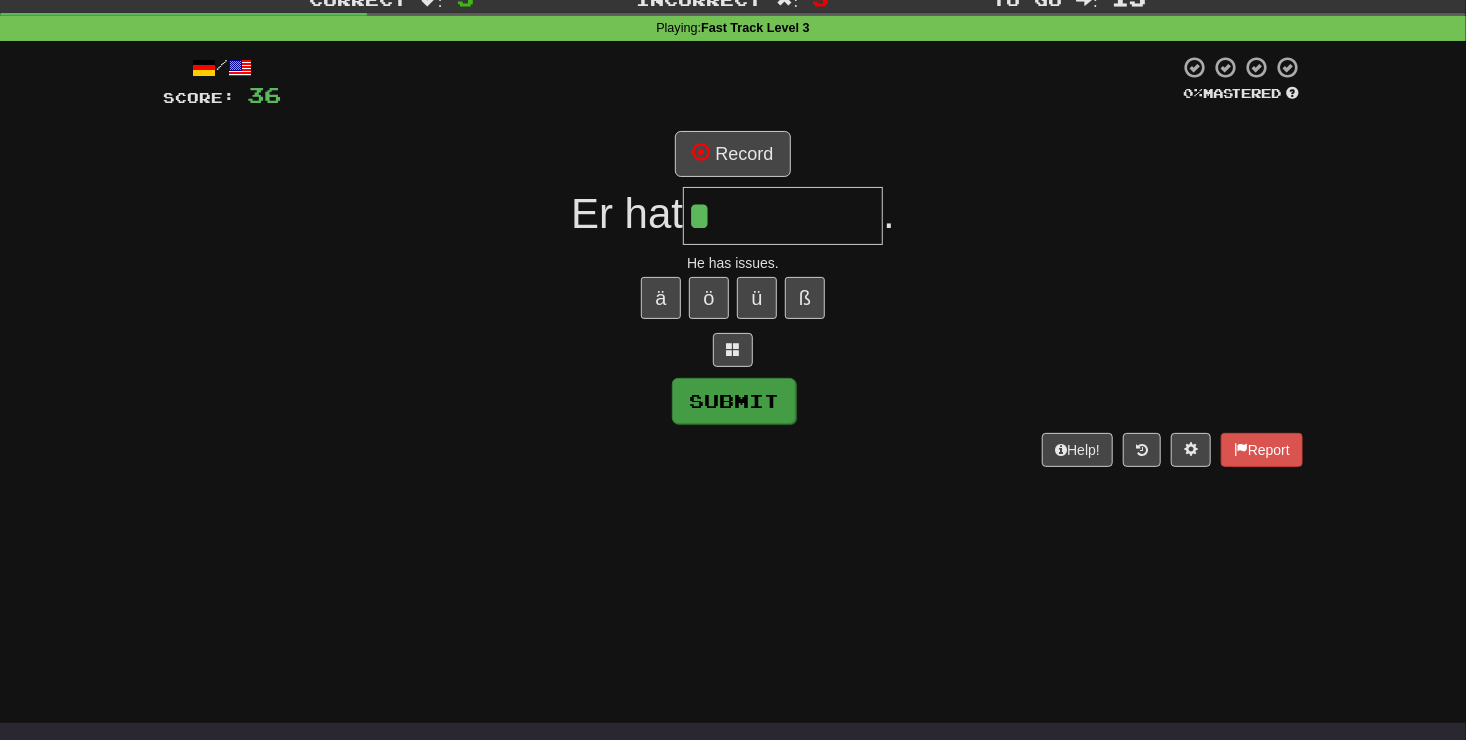 type on "********" 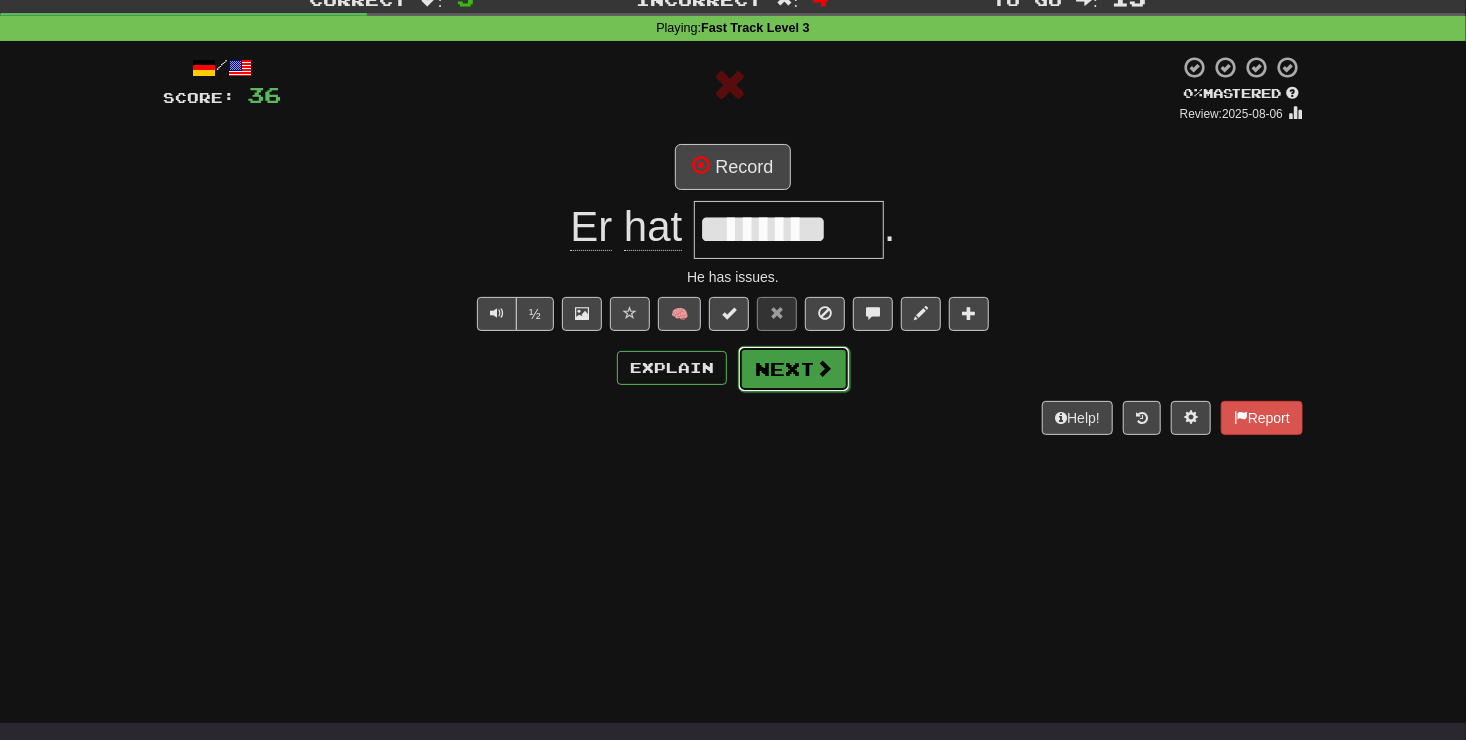click on "Next" at bounding box center [794, 369] 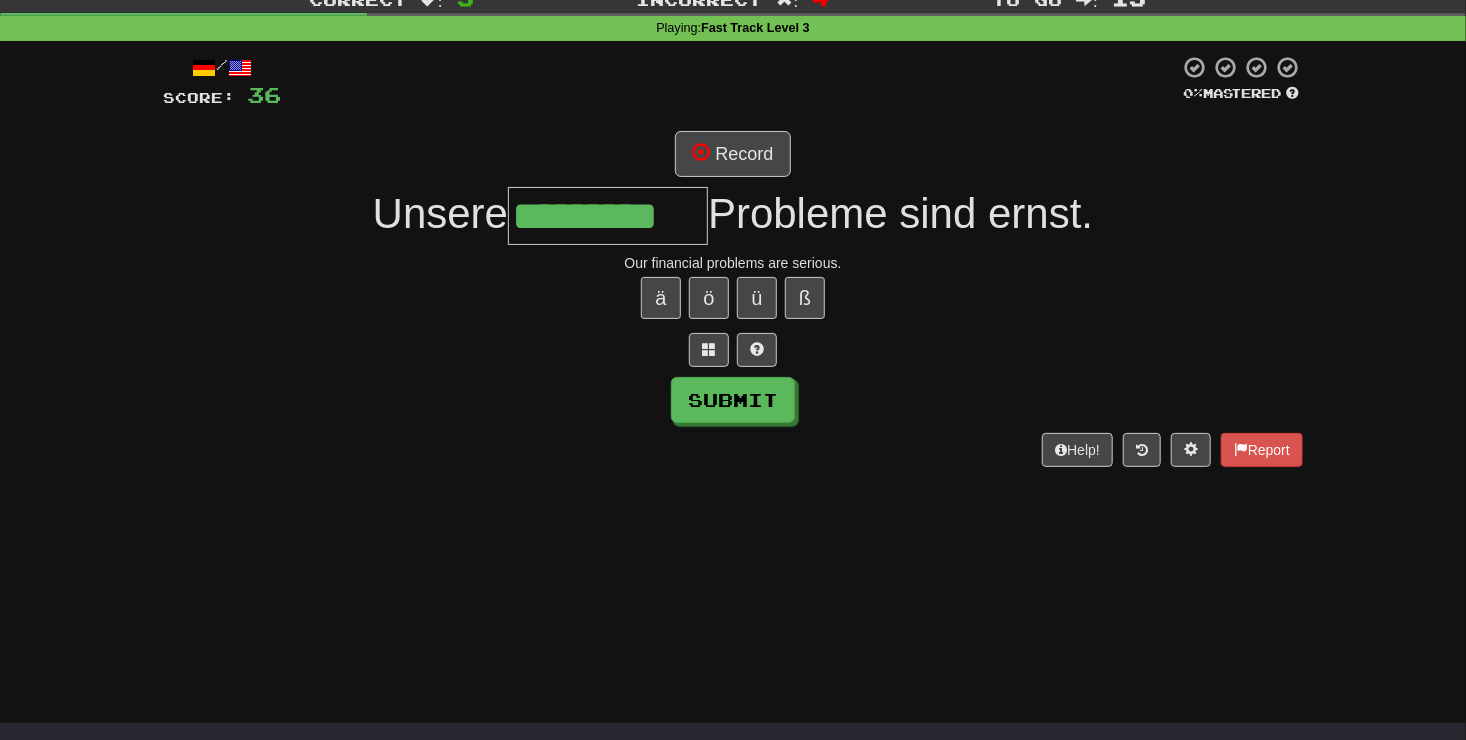 type on "**********" 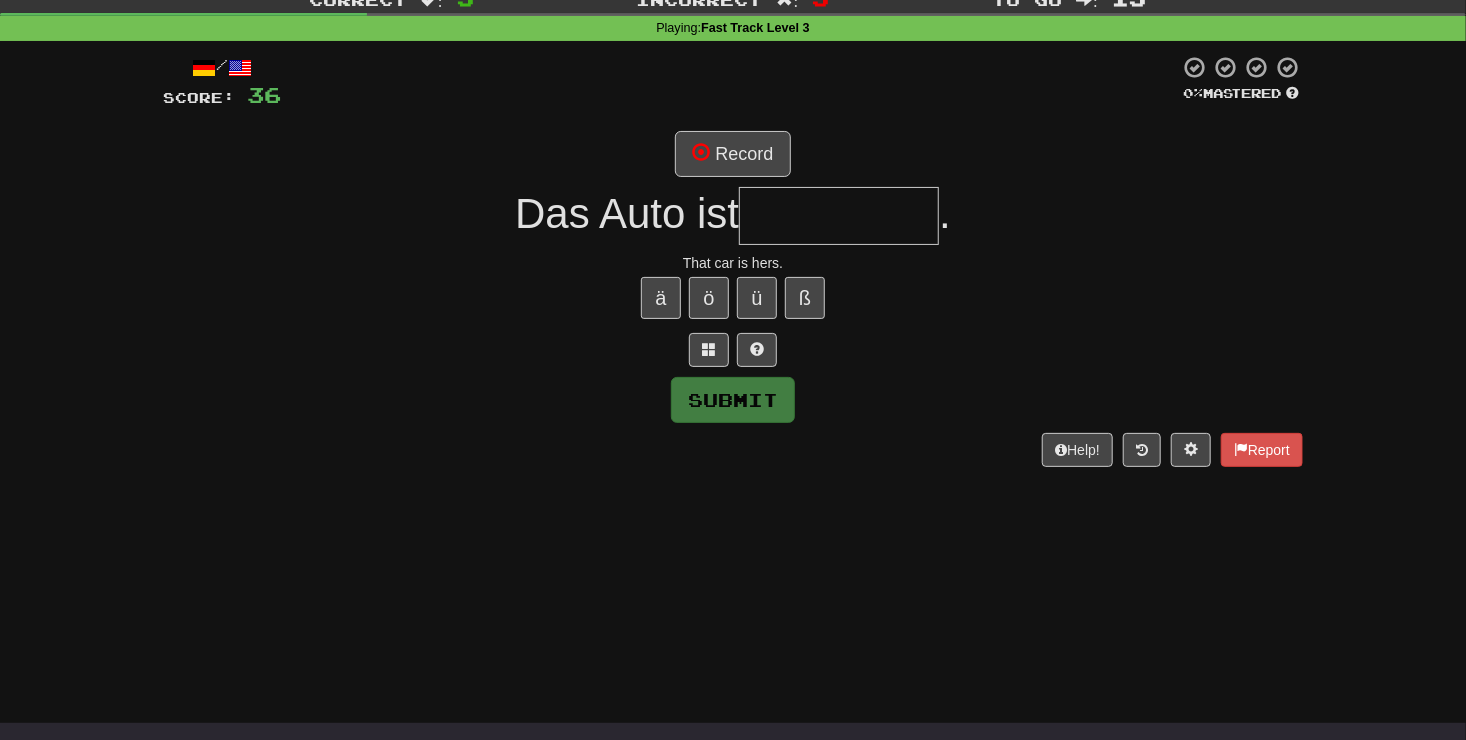 type on "*" 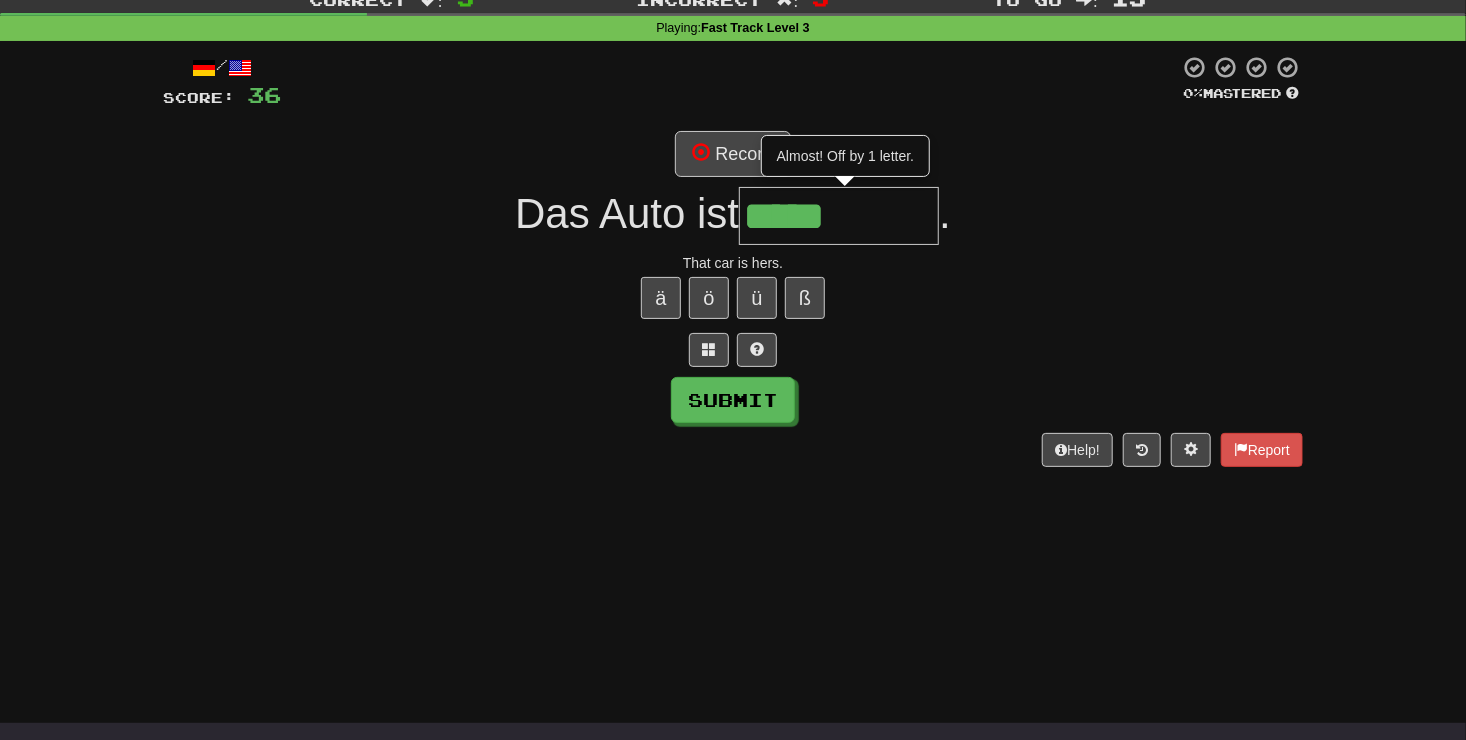 type on "*****" 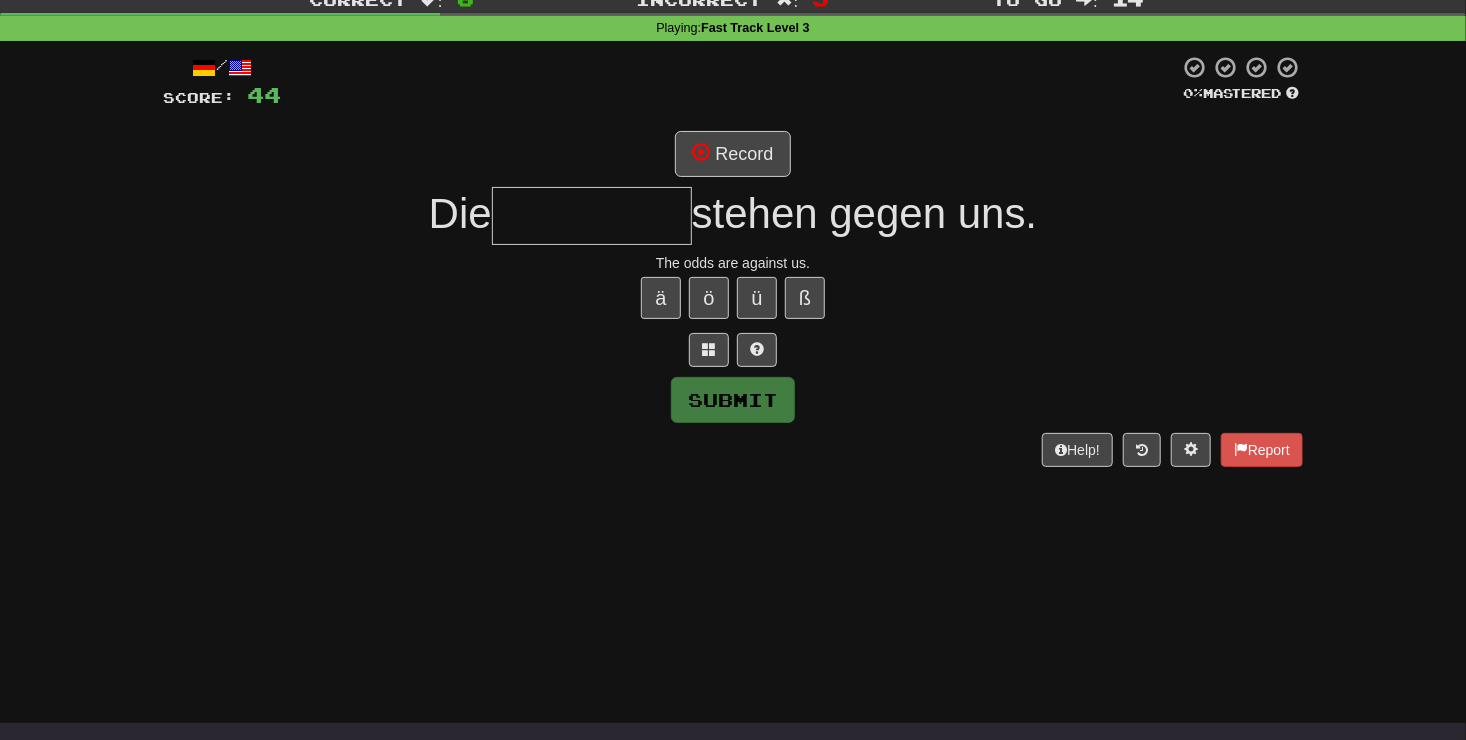type on "*" 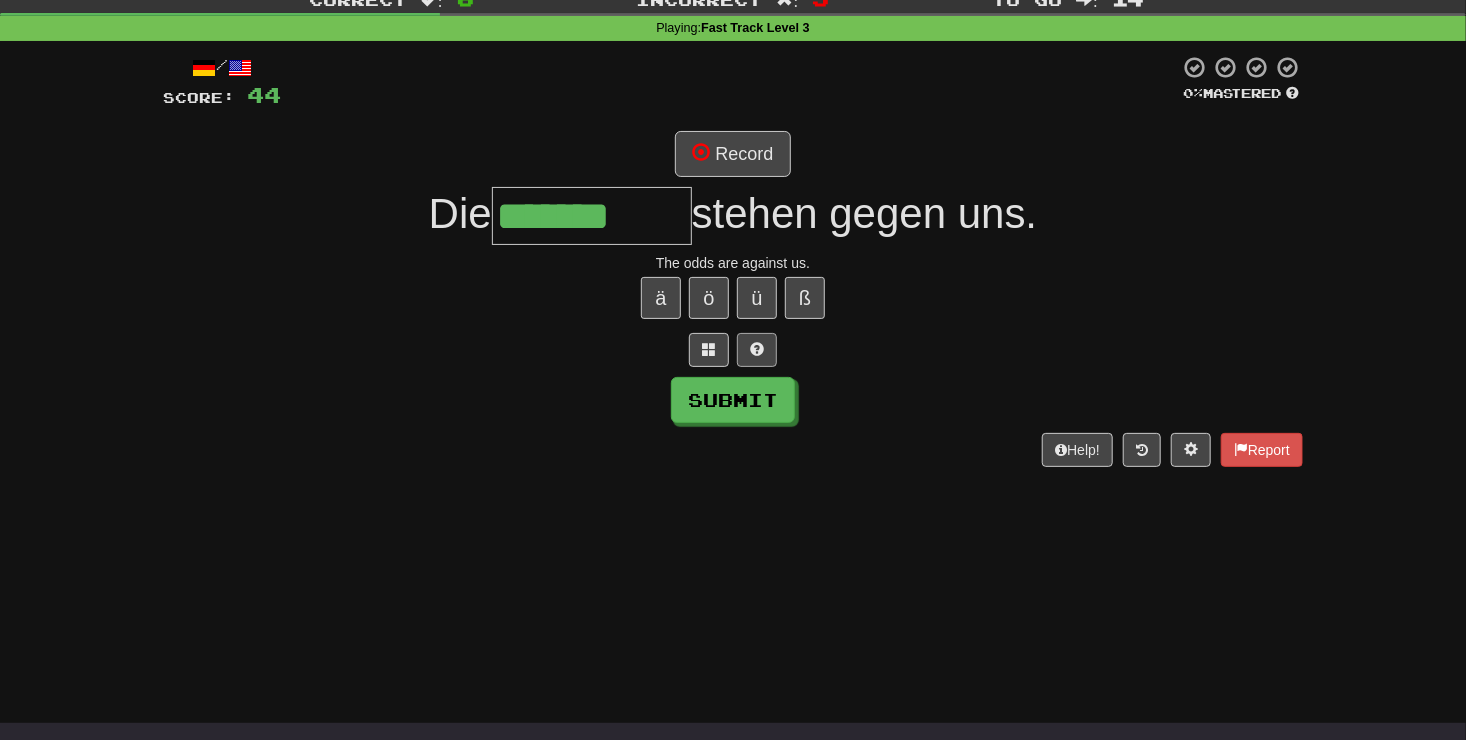 type on "*******" 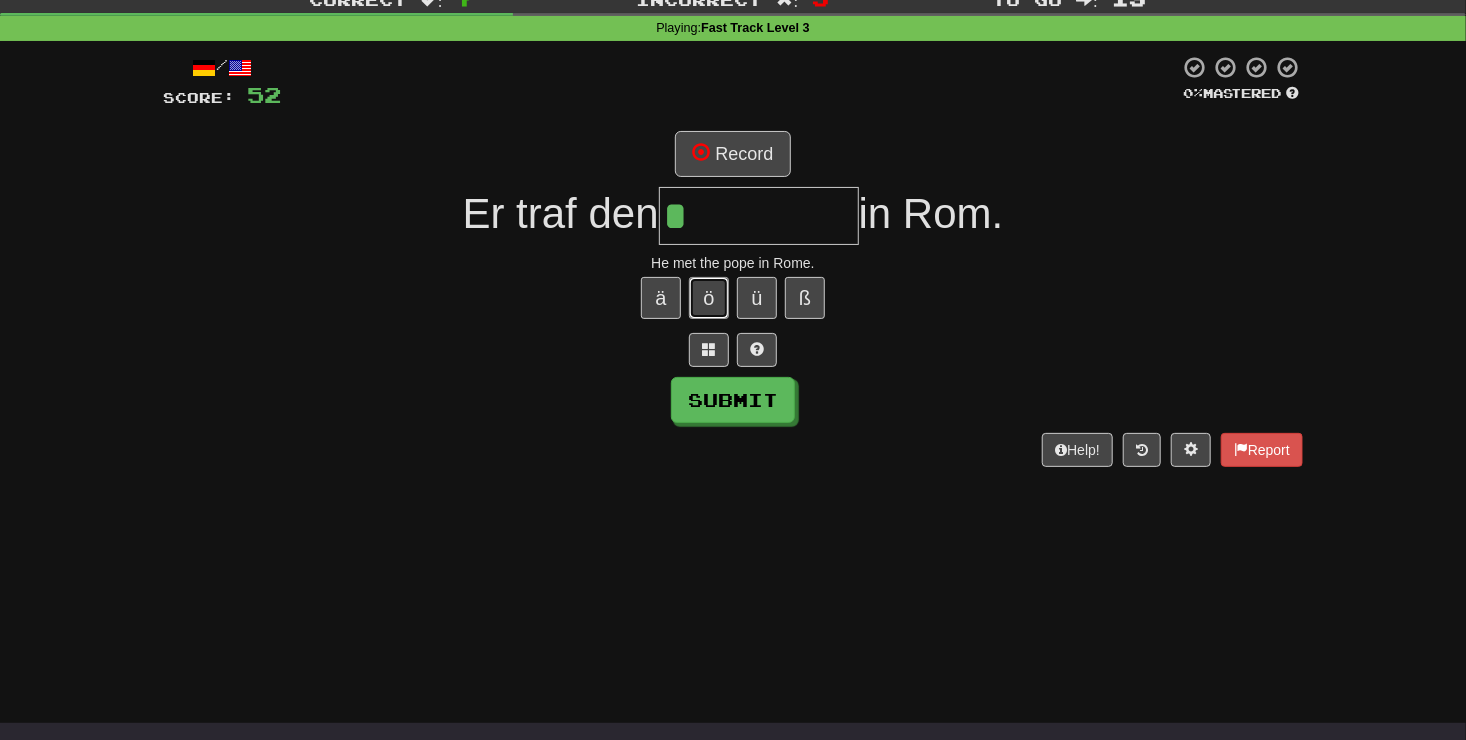 click on "ö" at bounding box center (709, 298) 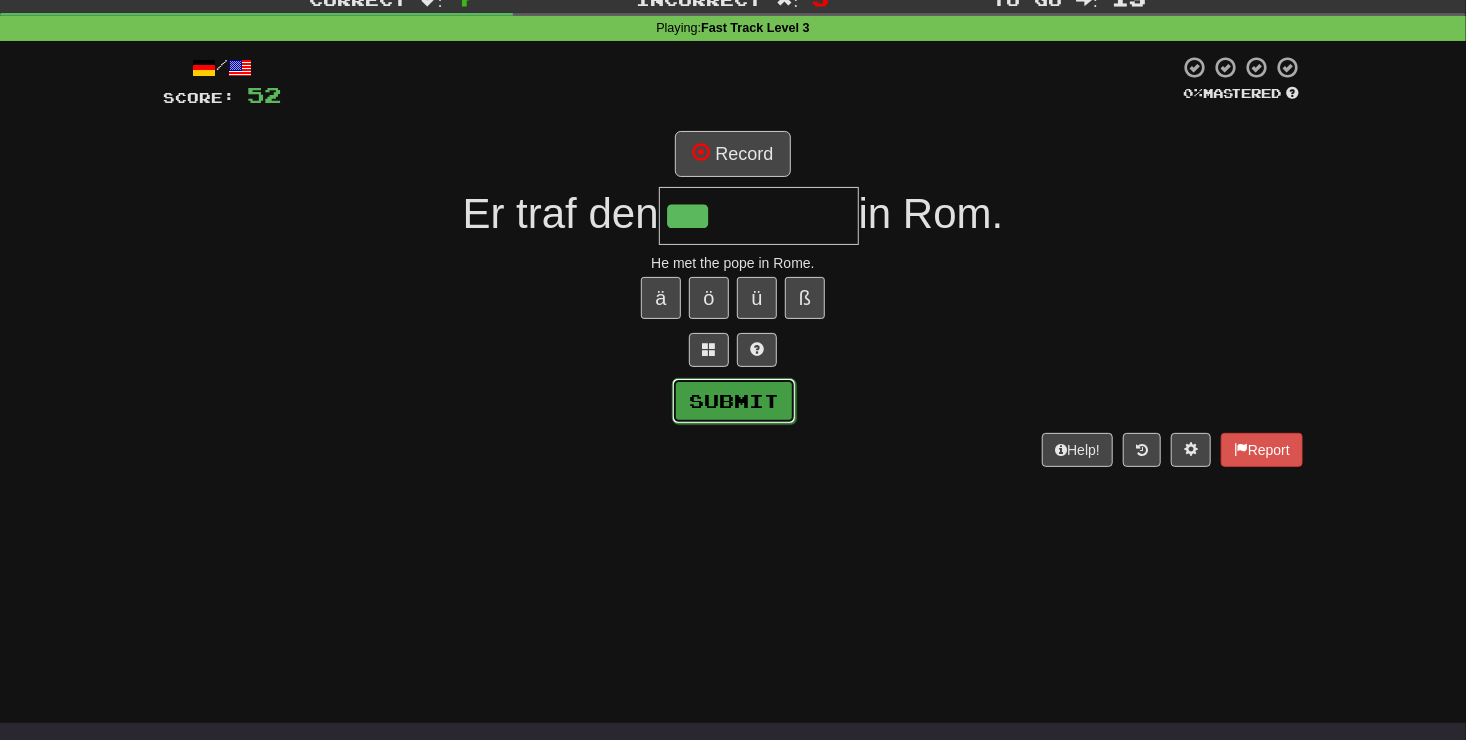 click on "Submit" at bounding box center [734, 401] 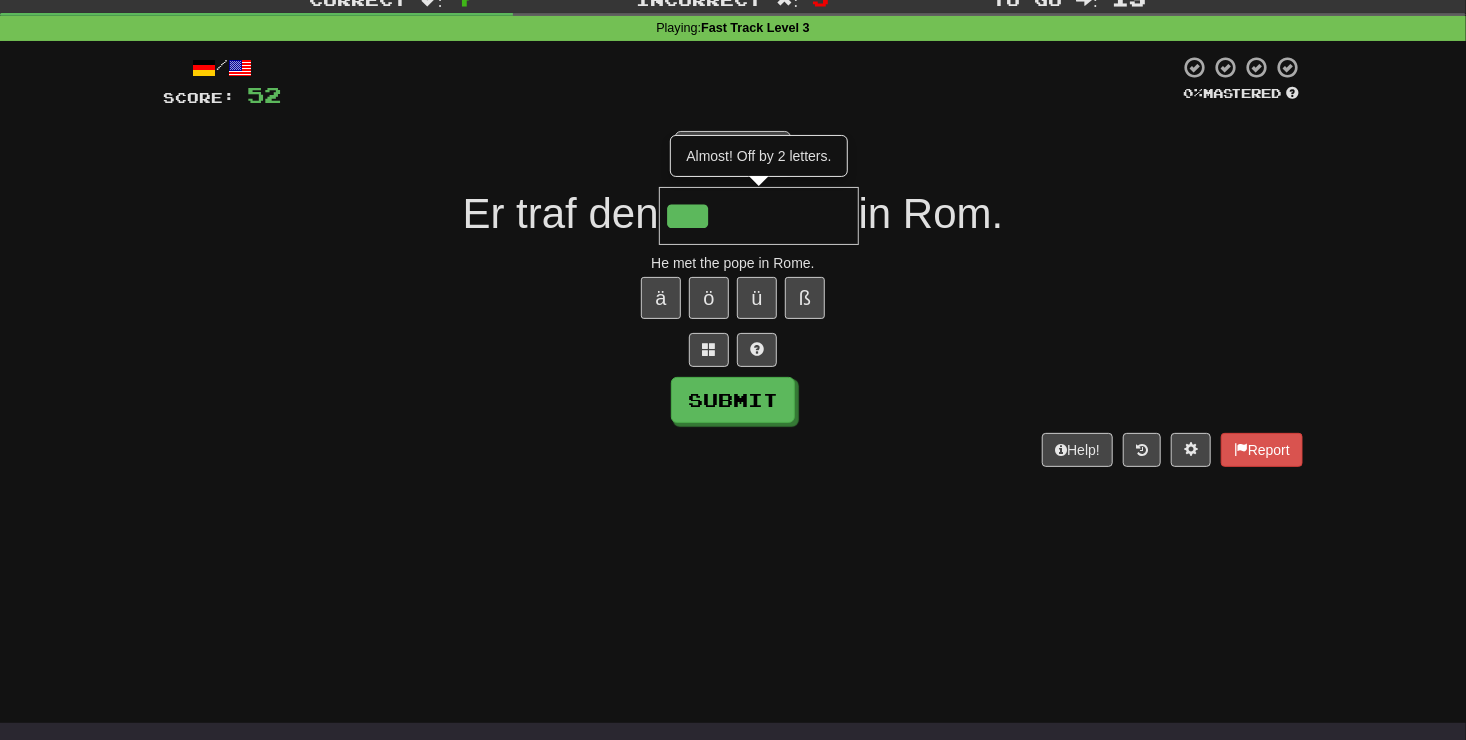 click on "***" at bounding box center [759, 216] 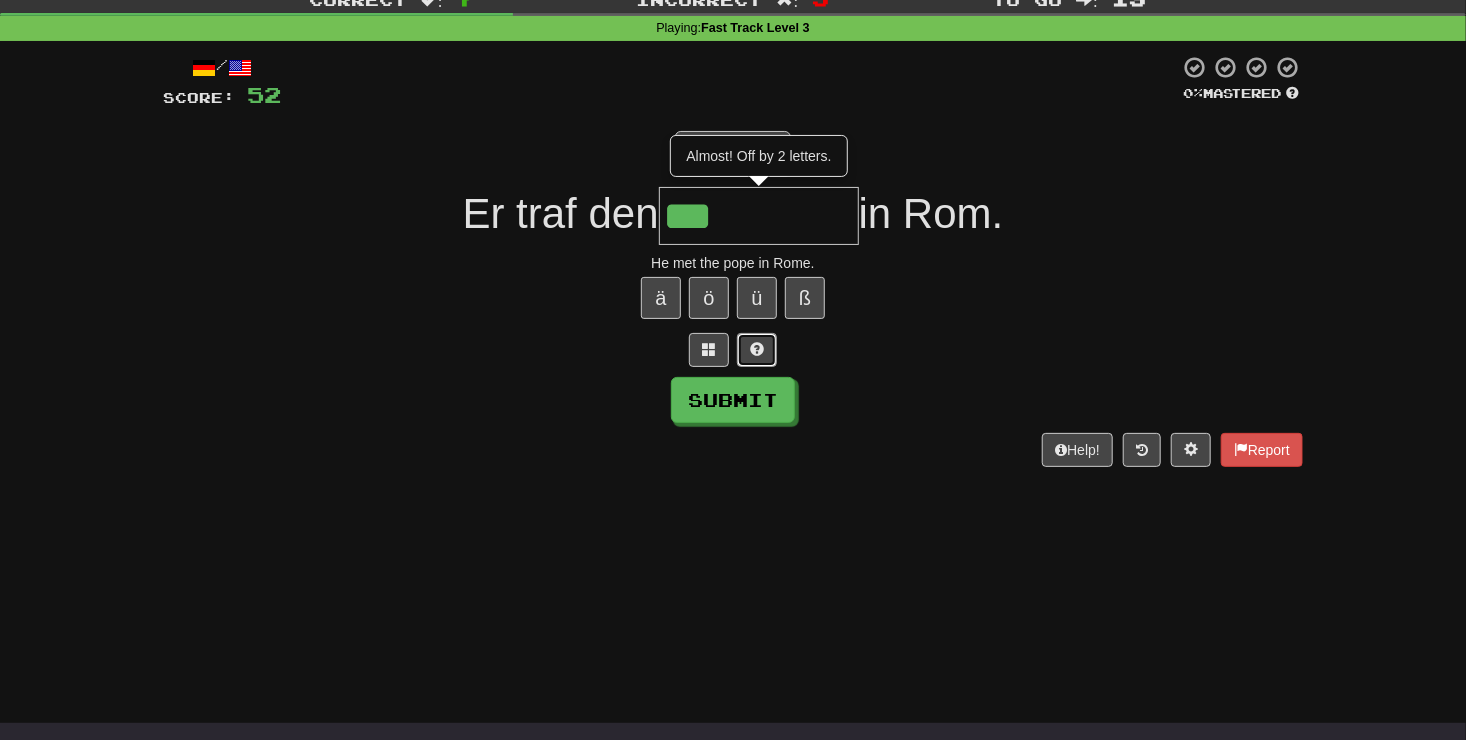 click at bounding box center (757, 350) 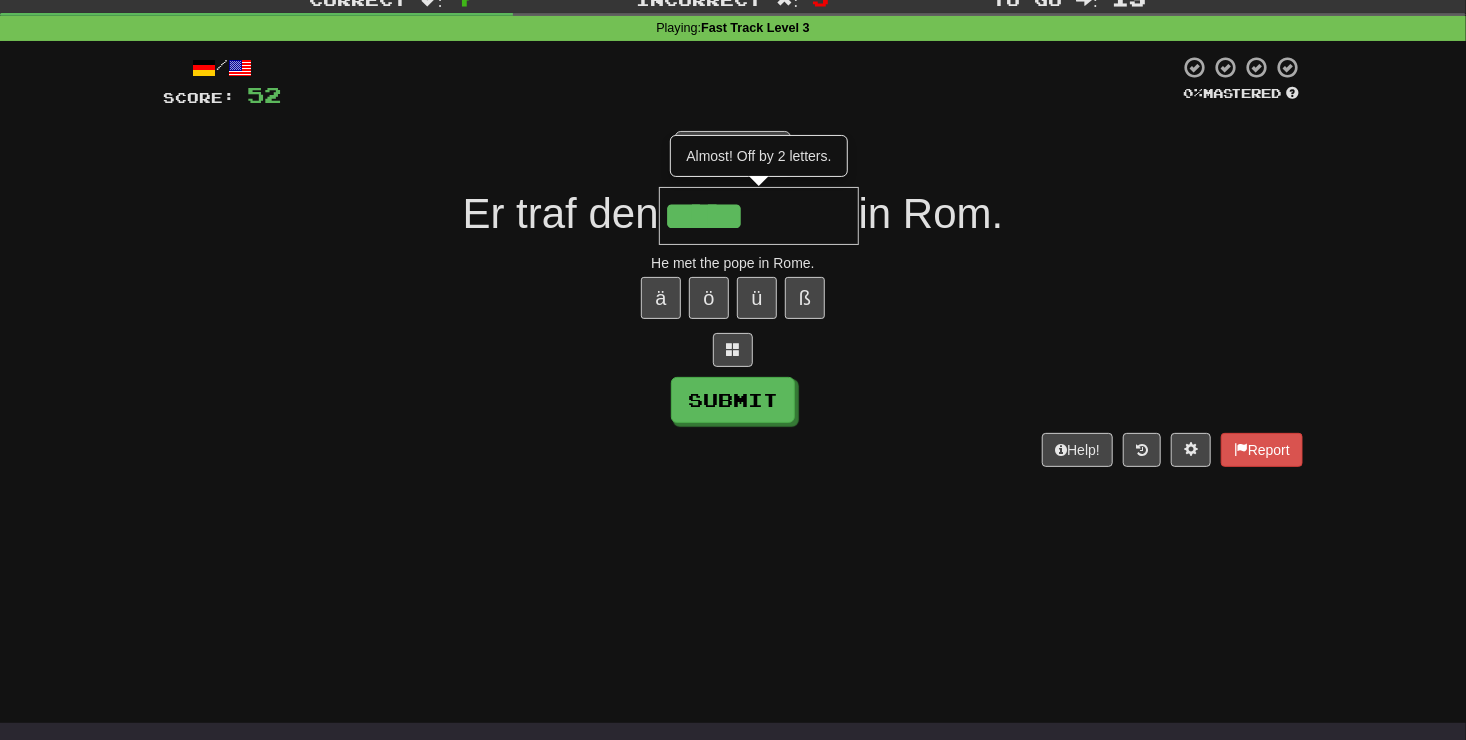type on "*****" 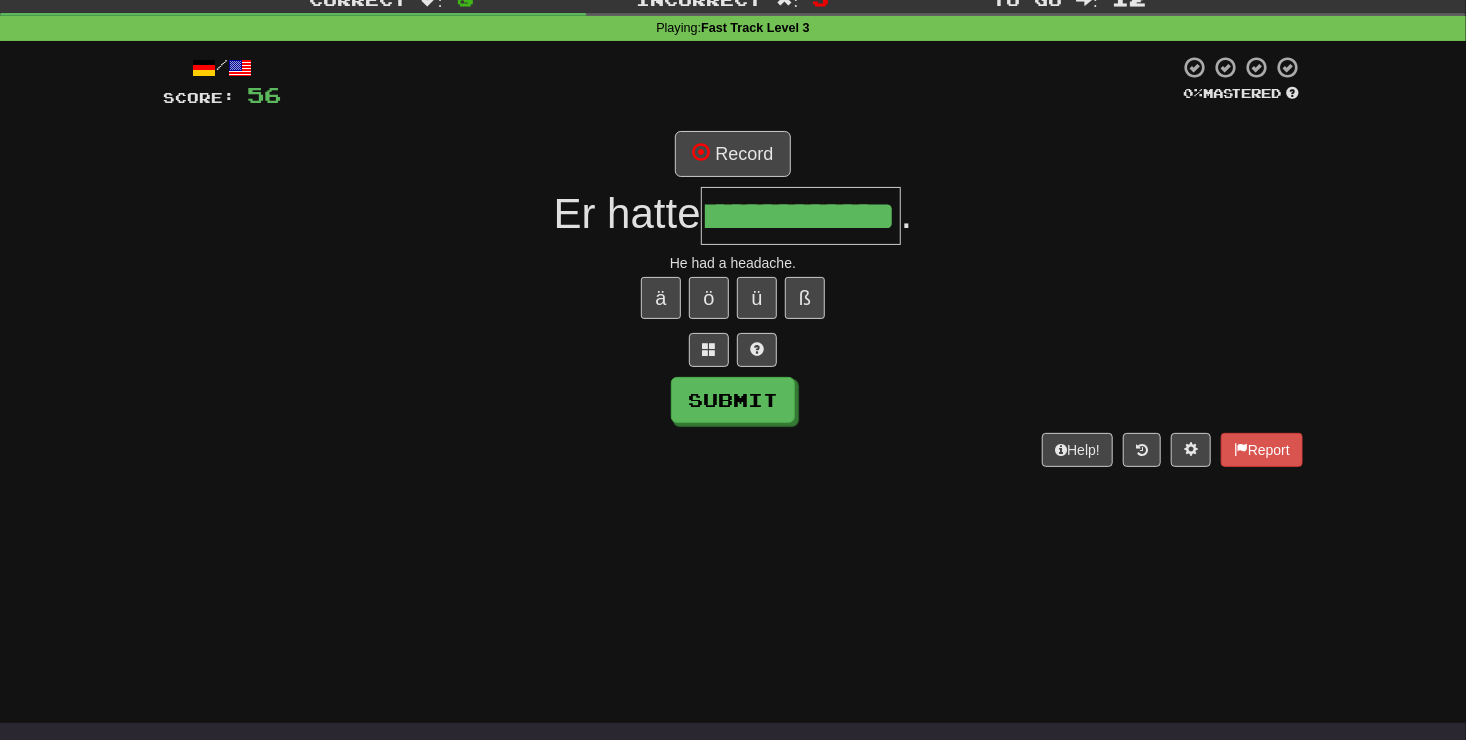 scroll, scrollTop: 0, scrollLeft: 92, axis: horizontal 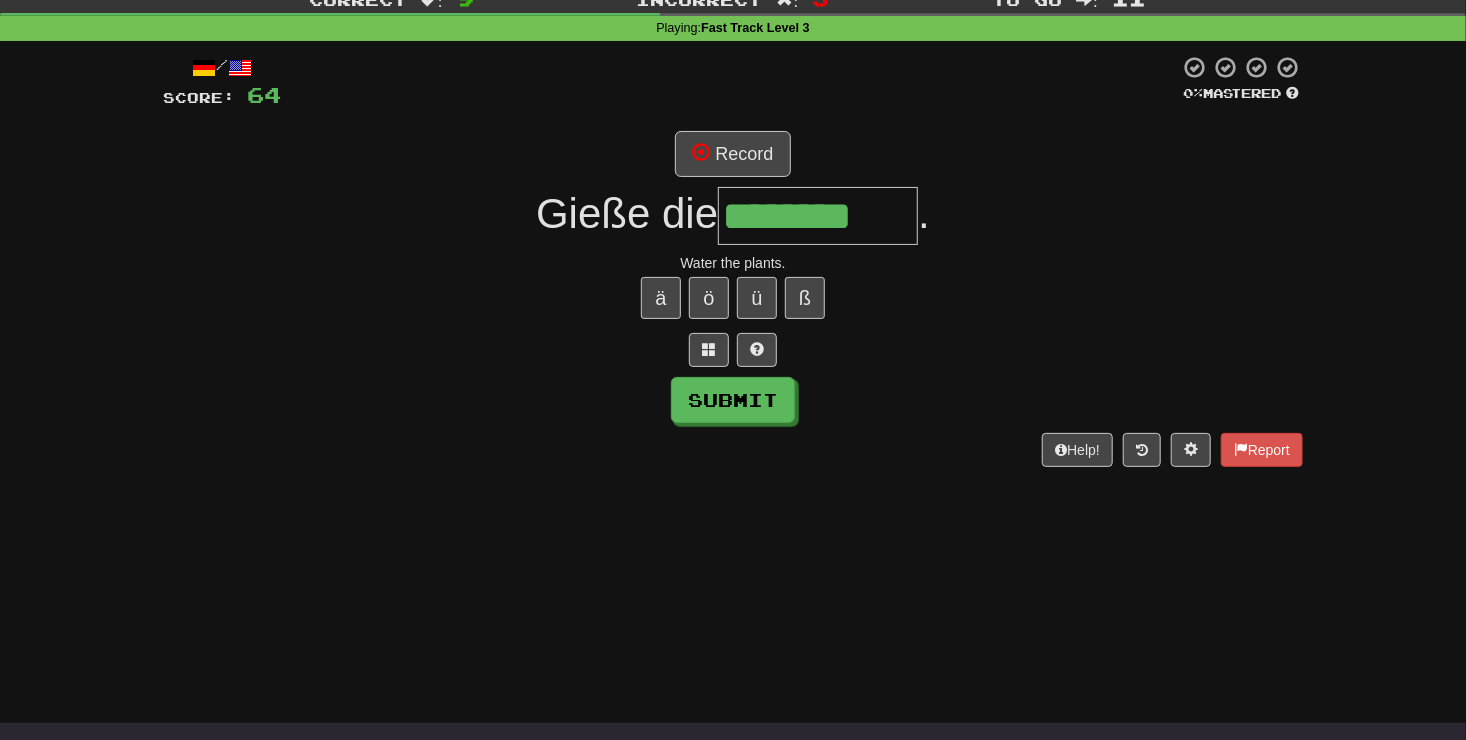 type on "********" 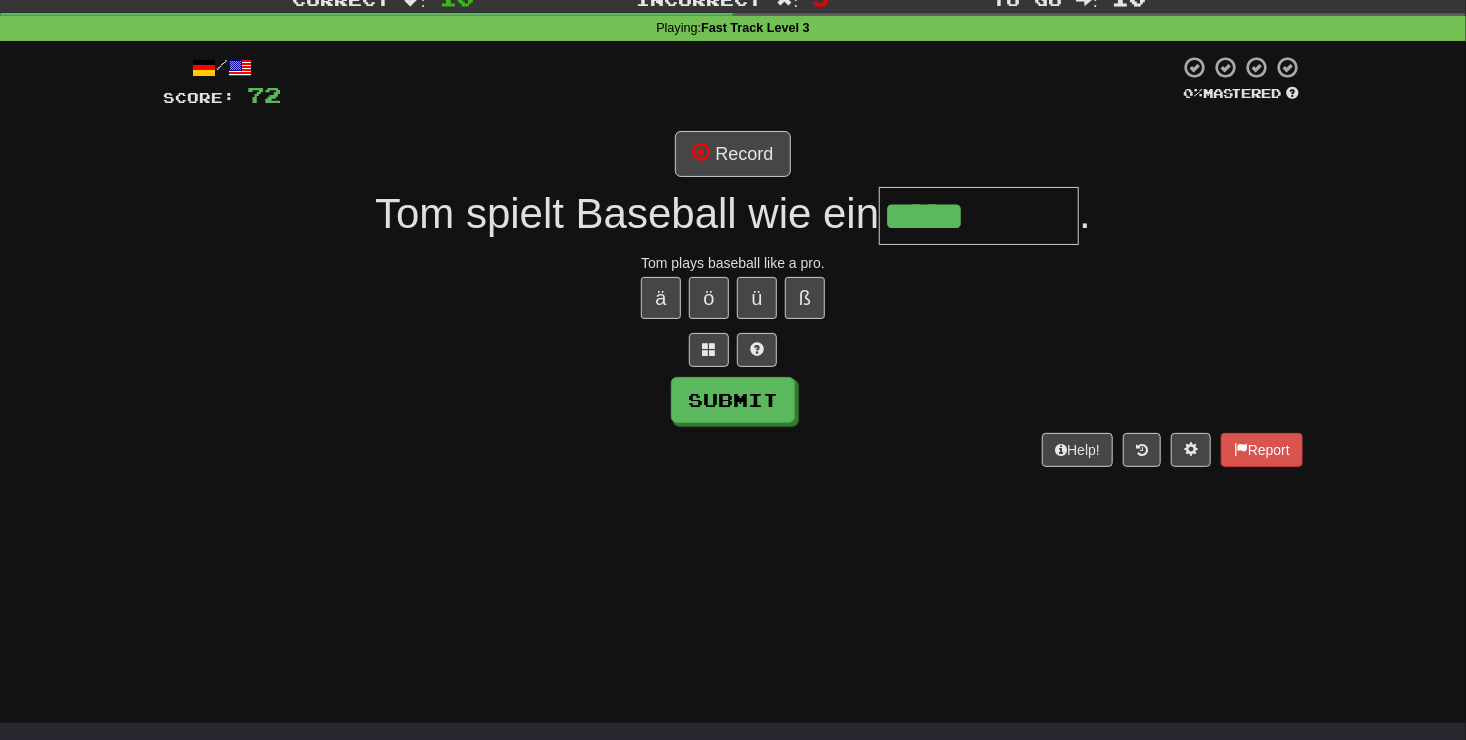 type on "*****" 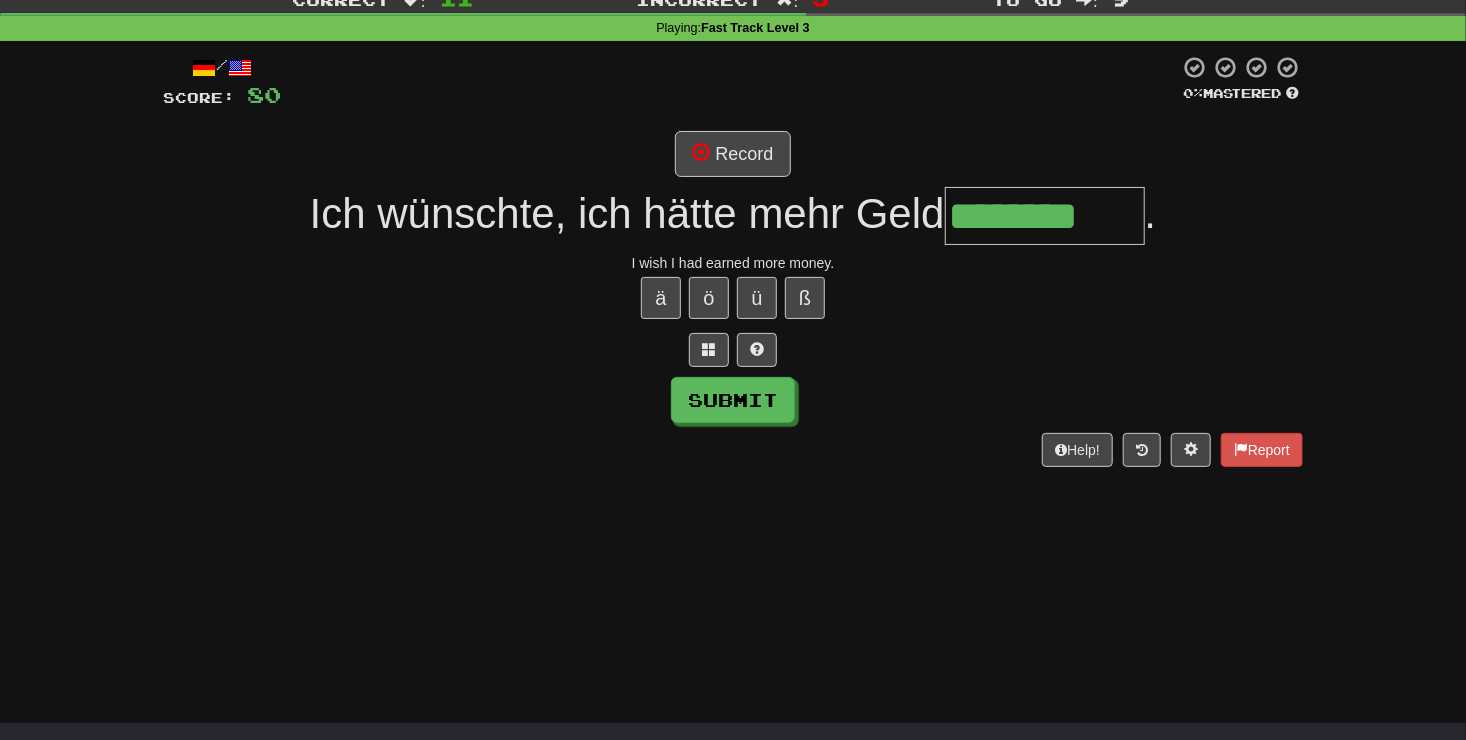 type on "********" 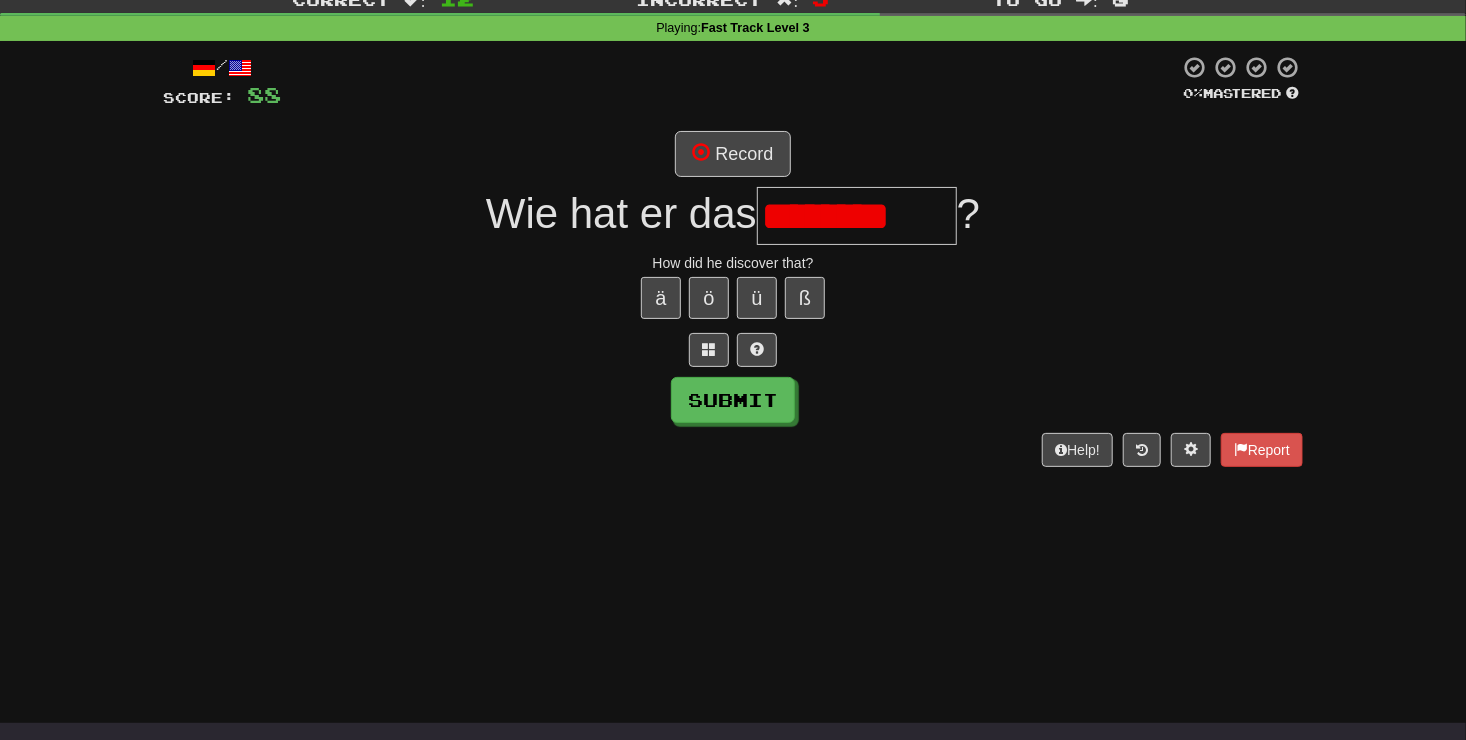 scroll, scrollTop: 0, scrollLeft: 0, axis: both 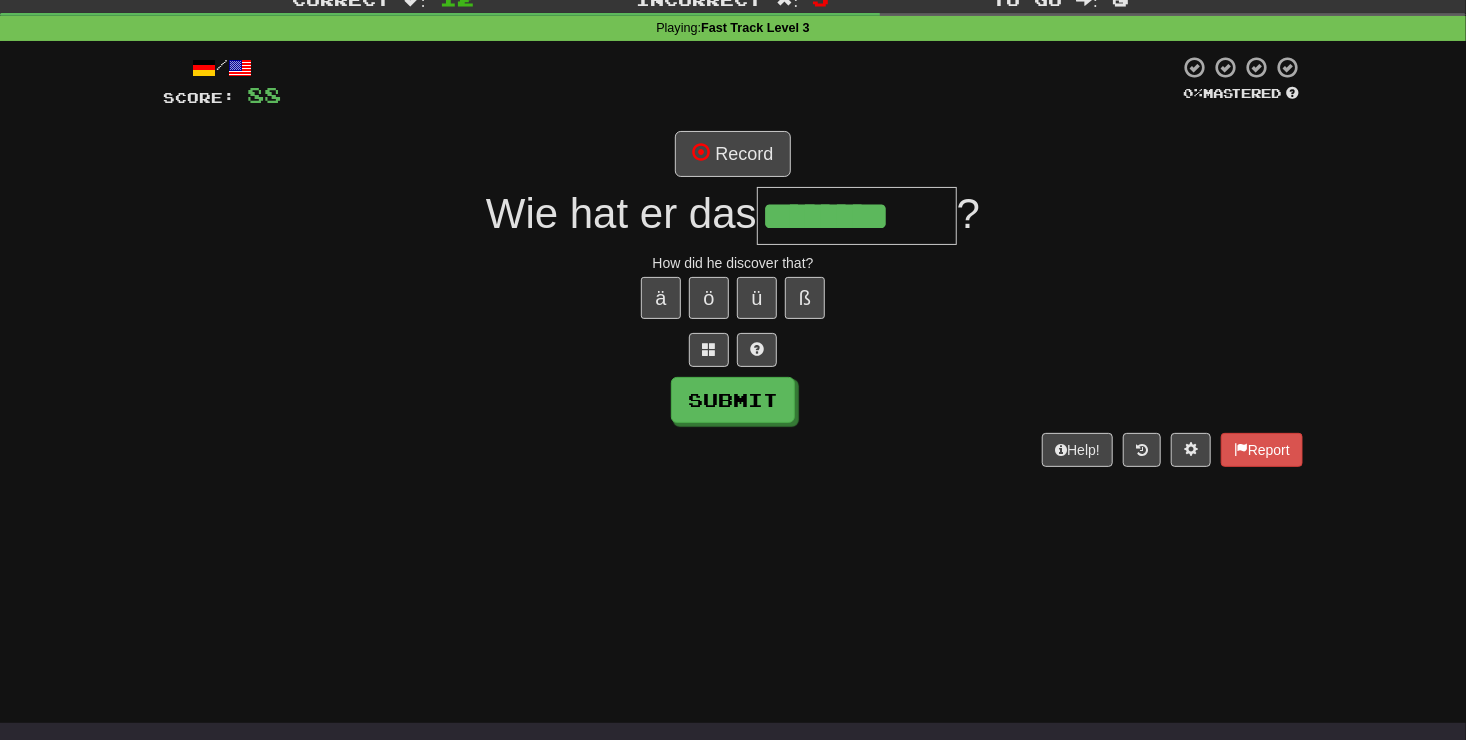 type on "********" 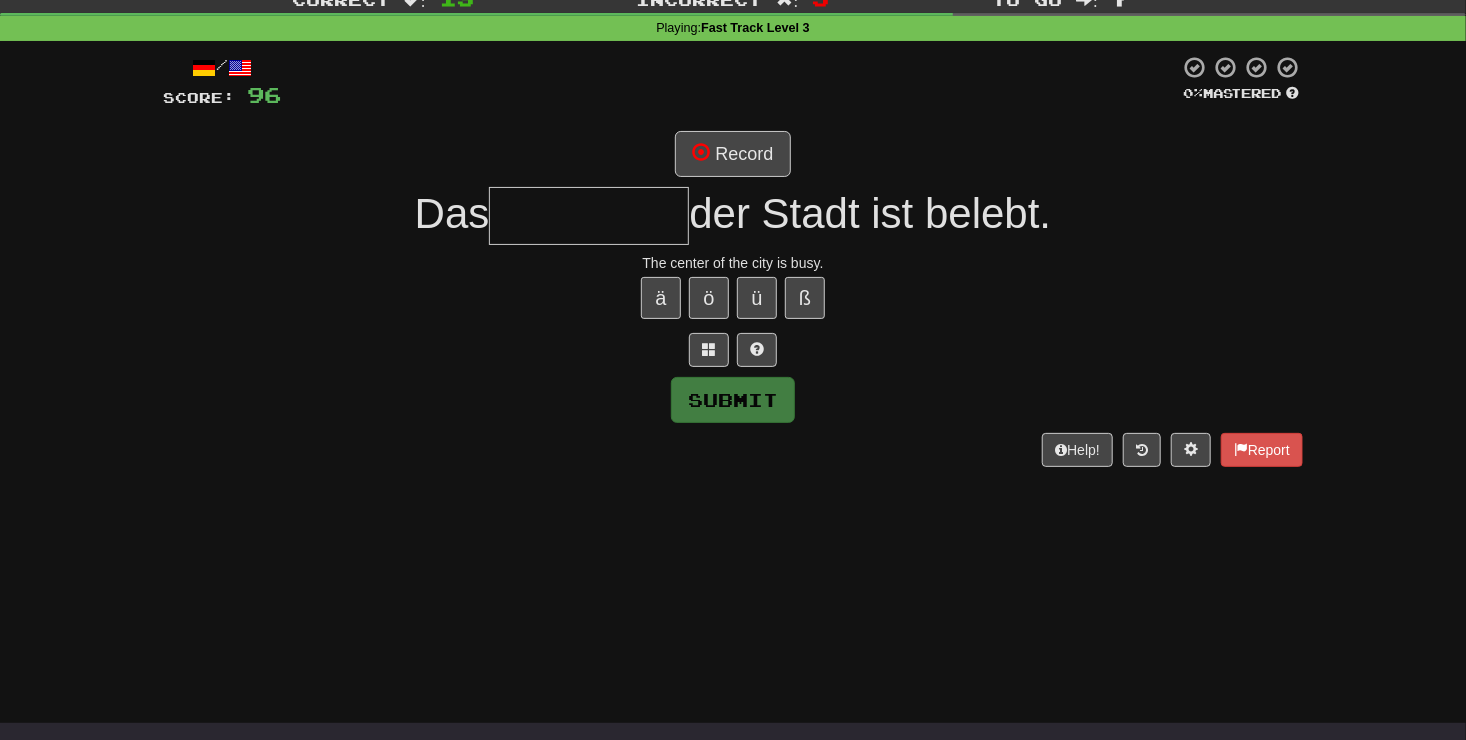 type on "*" 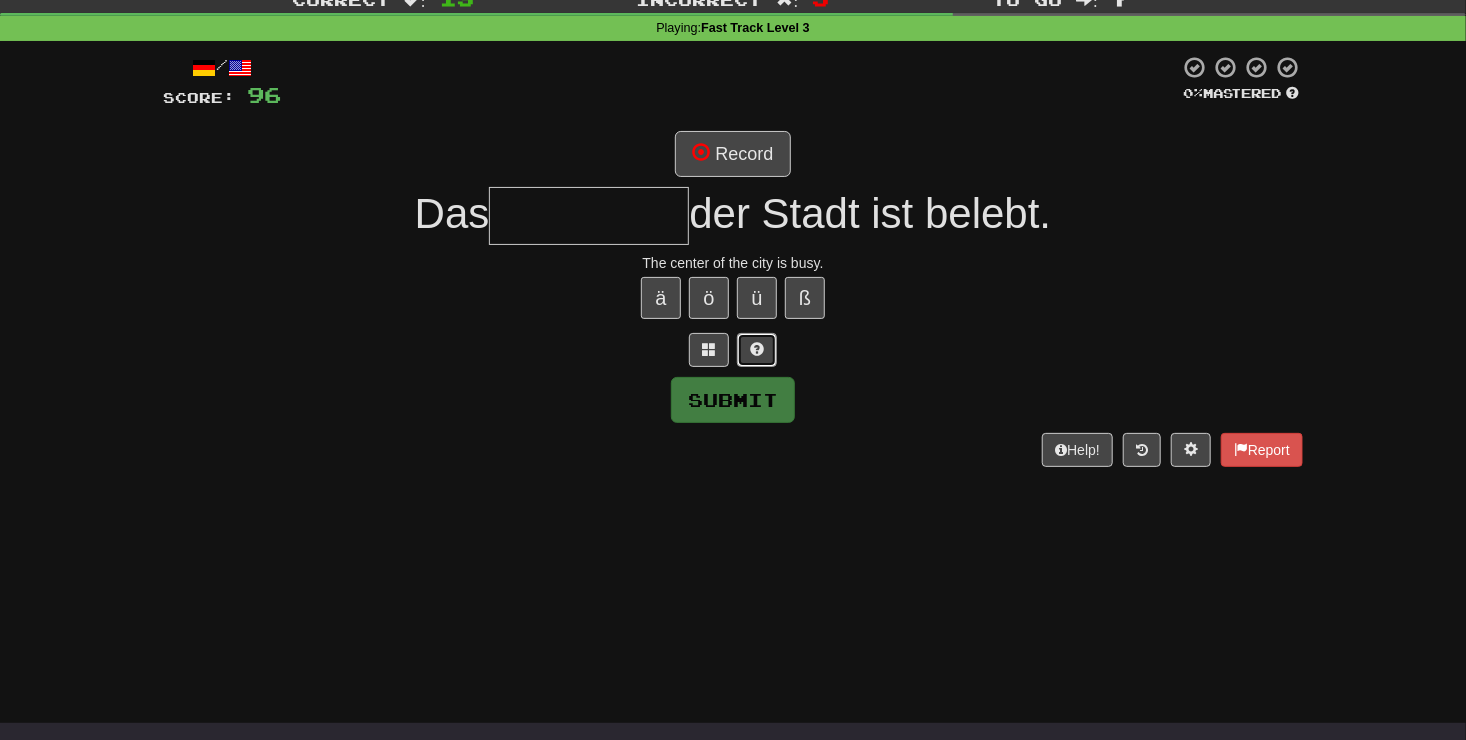 click at bounding box center [757, 350] 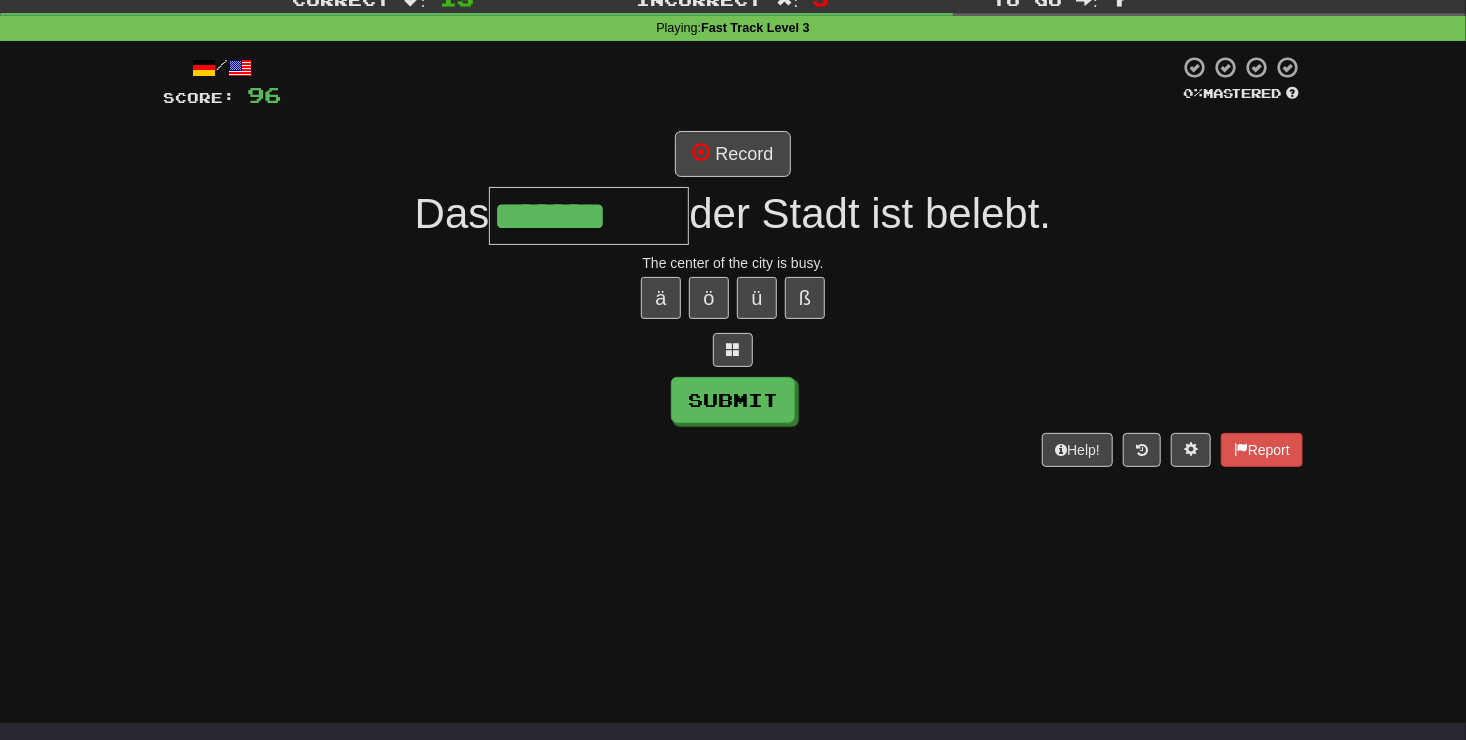 type on "*******" 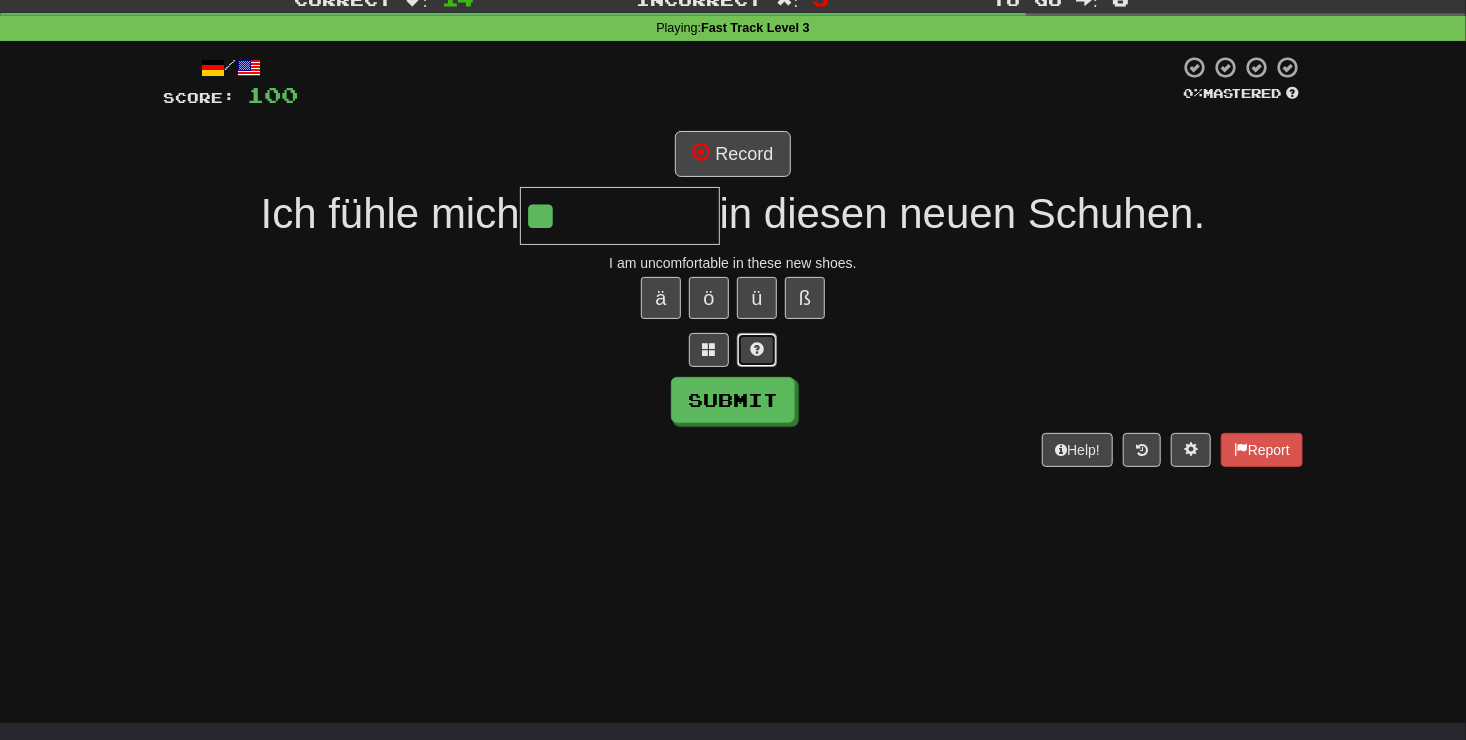 click at bounding box center [757, 349] 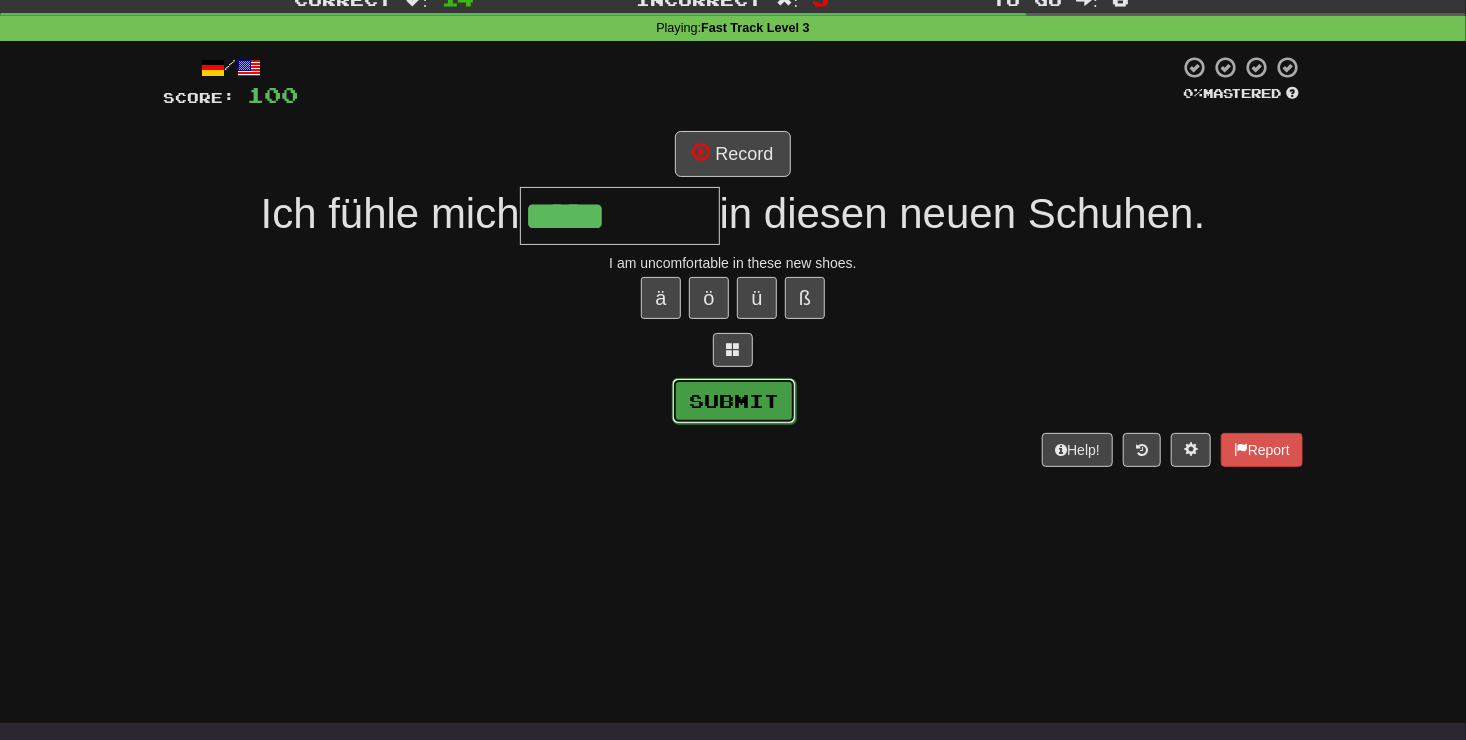 click on "Submit" at bounding box center [734, 401] 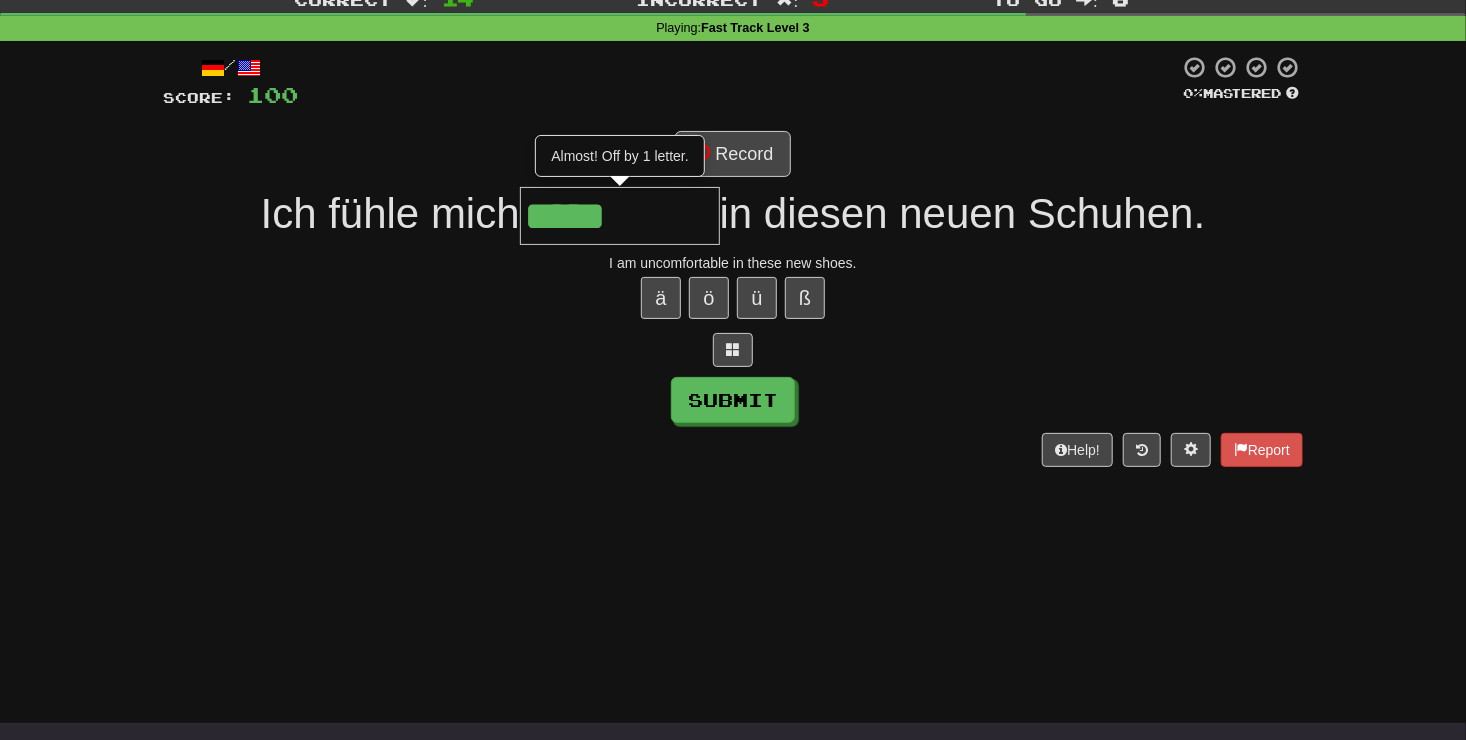 click on "*****" at bounding box center (620, 216) 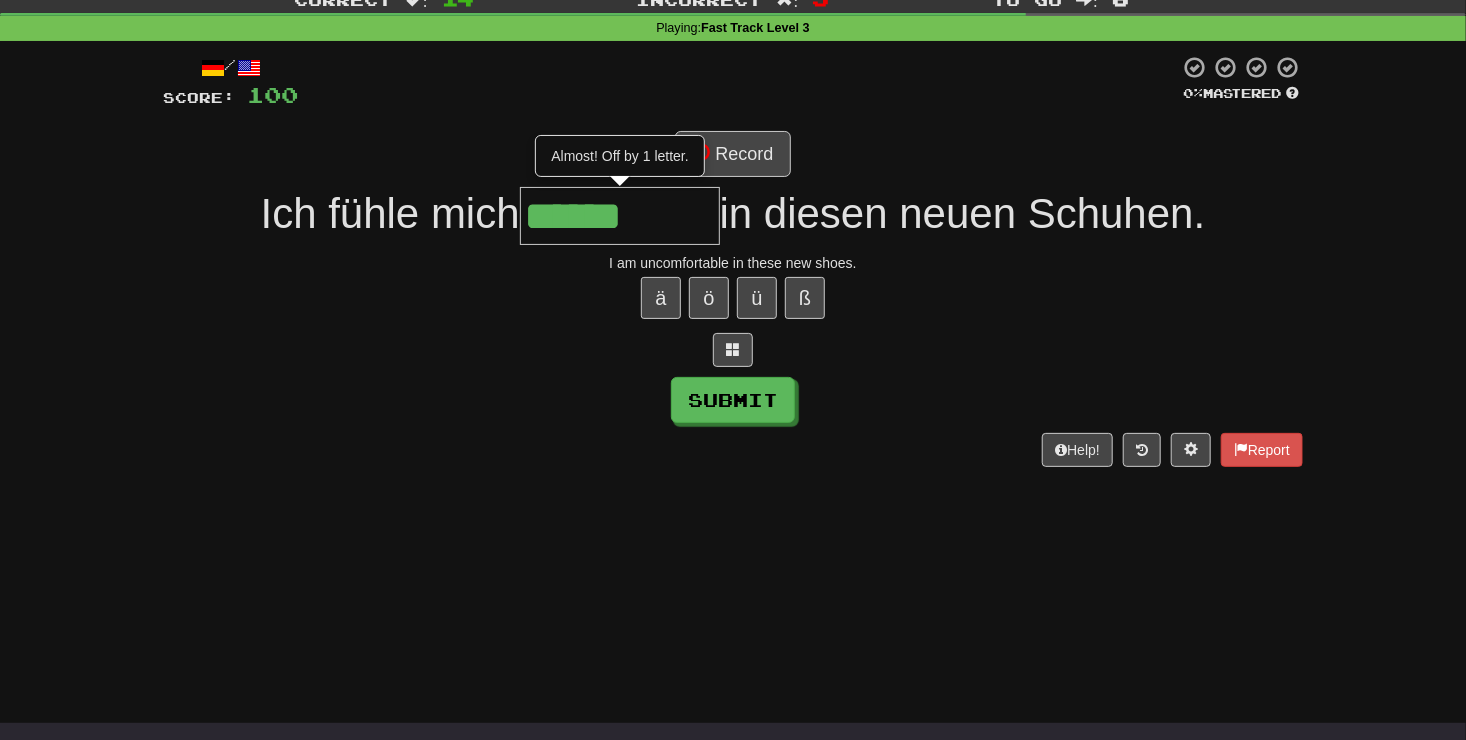 type on "******" 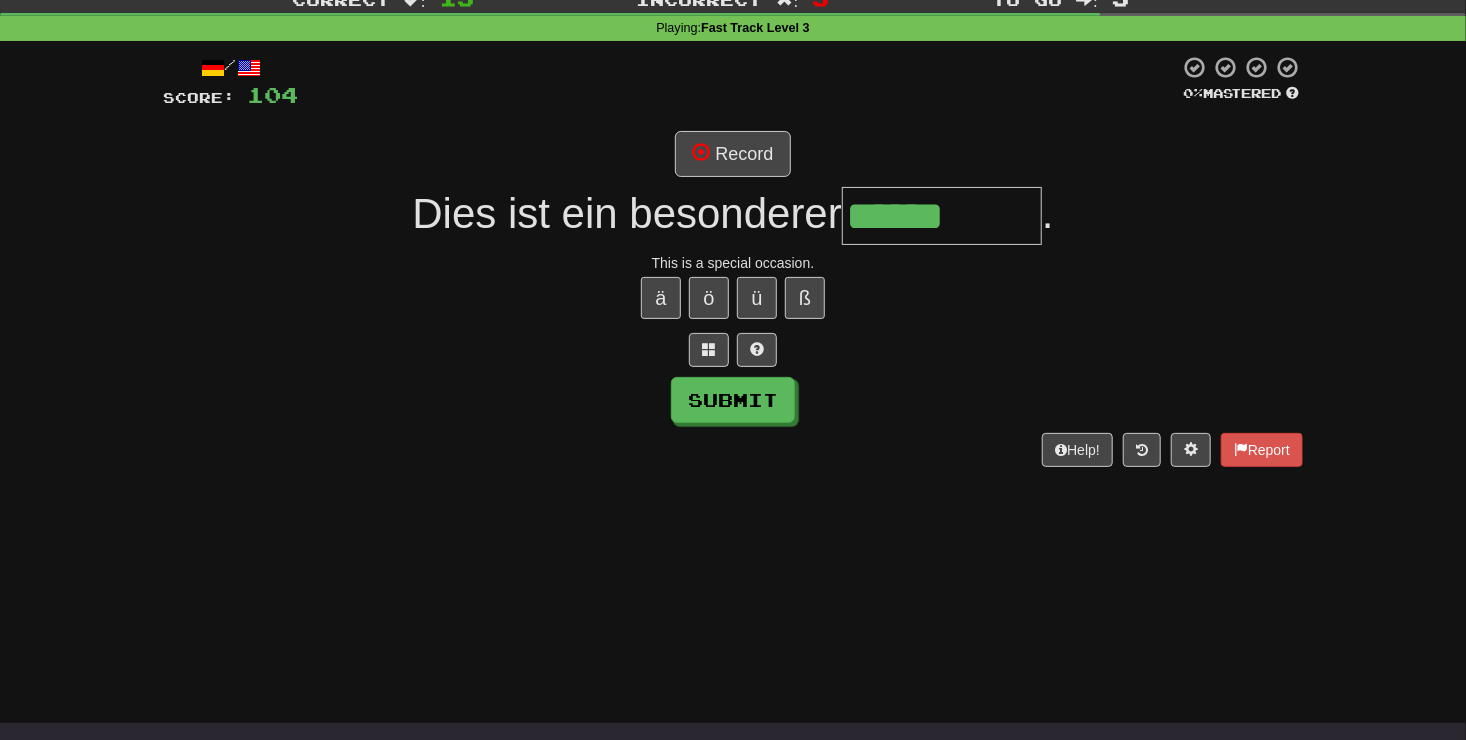 type on "******" 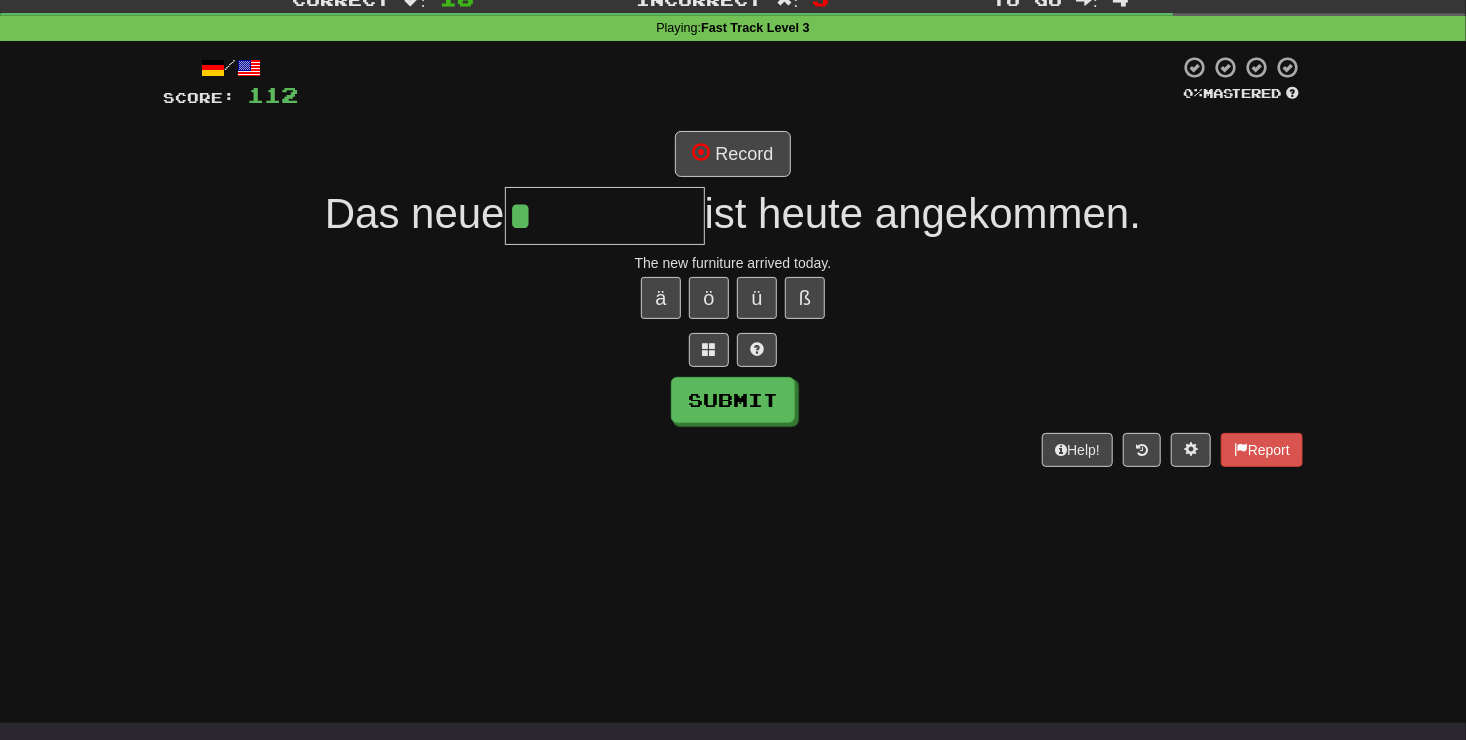 click on "ä ö ü ß" at bounding box center (733, 298) 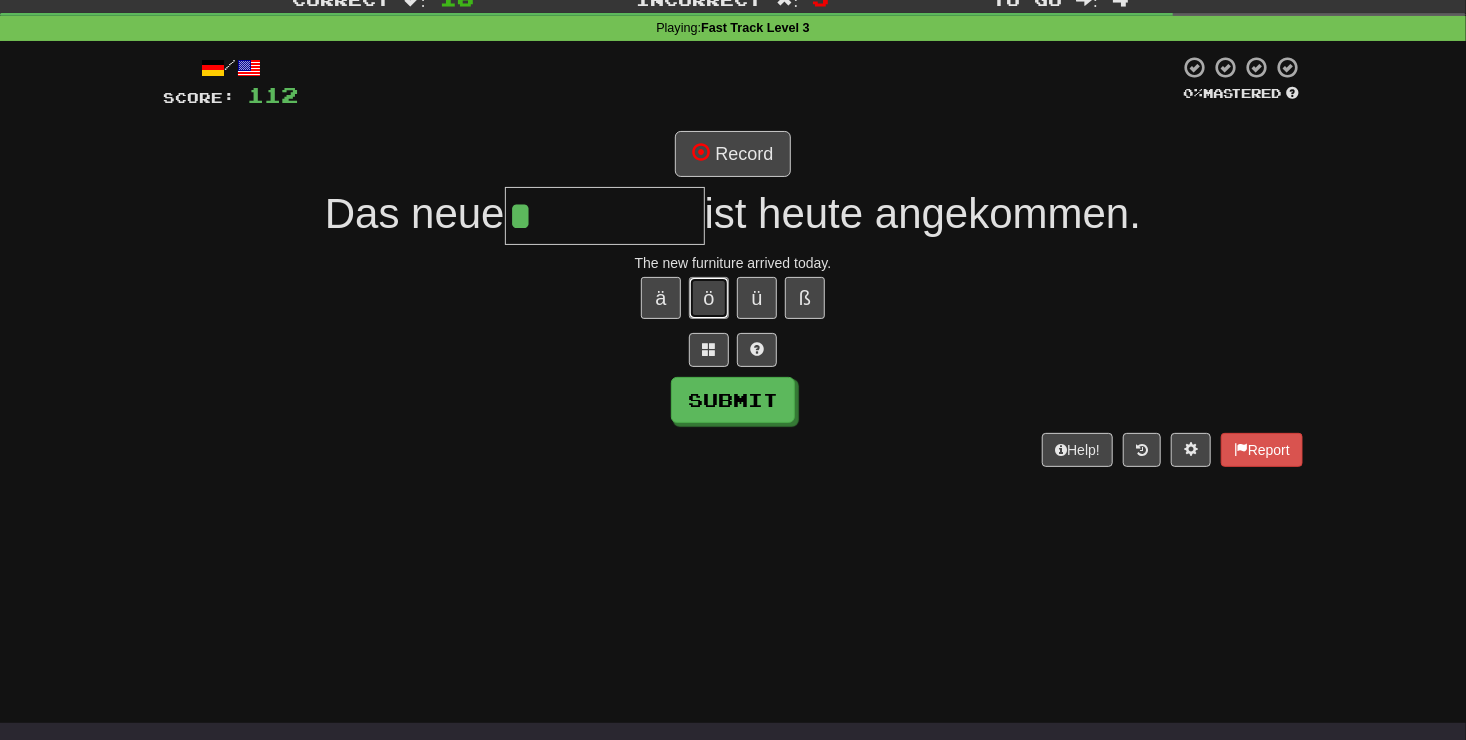 click on "ö" at bounding box center (709, 298) 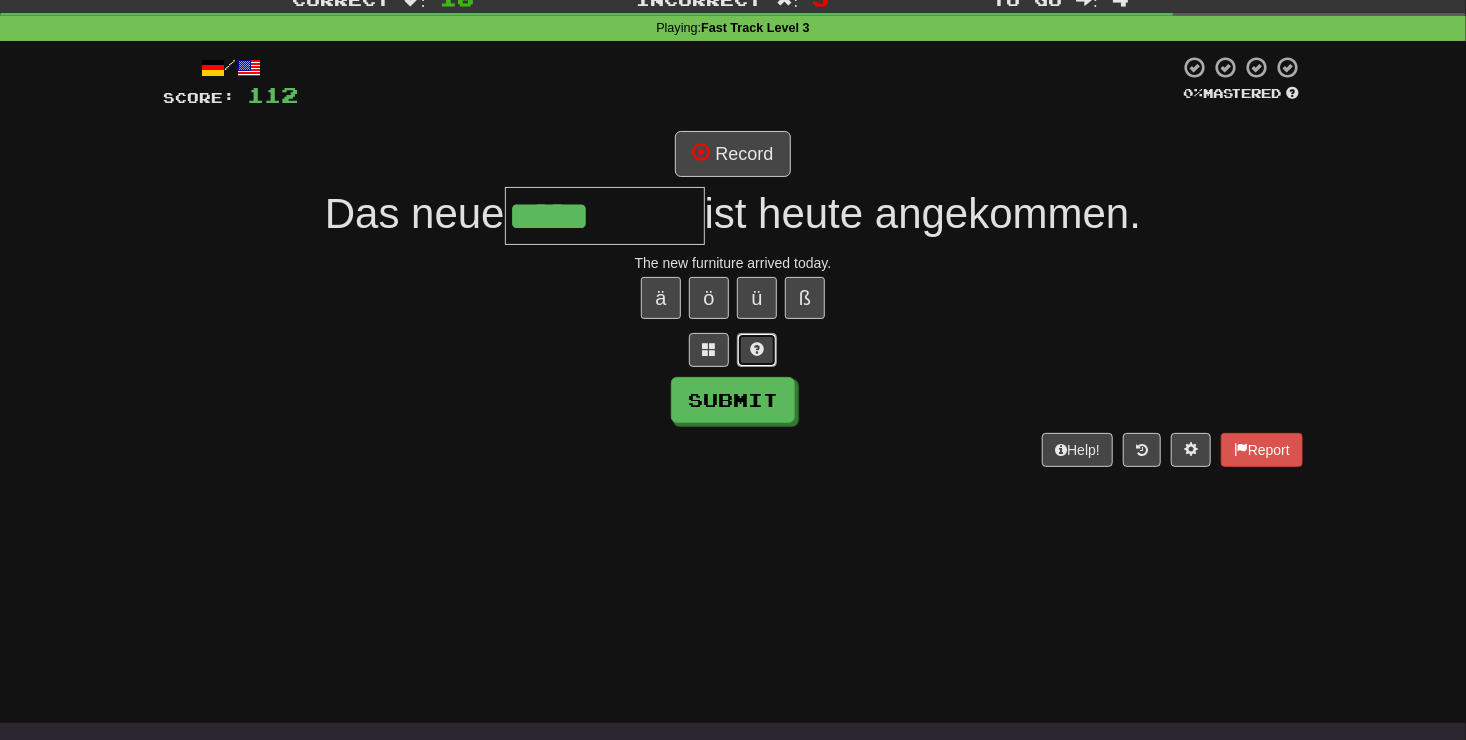 click at bounding box center [757, 350] 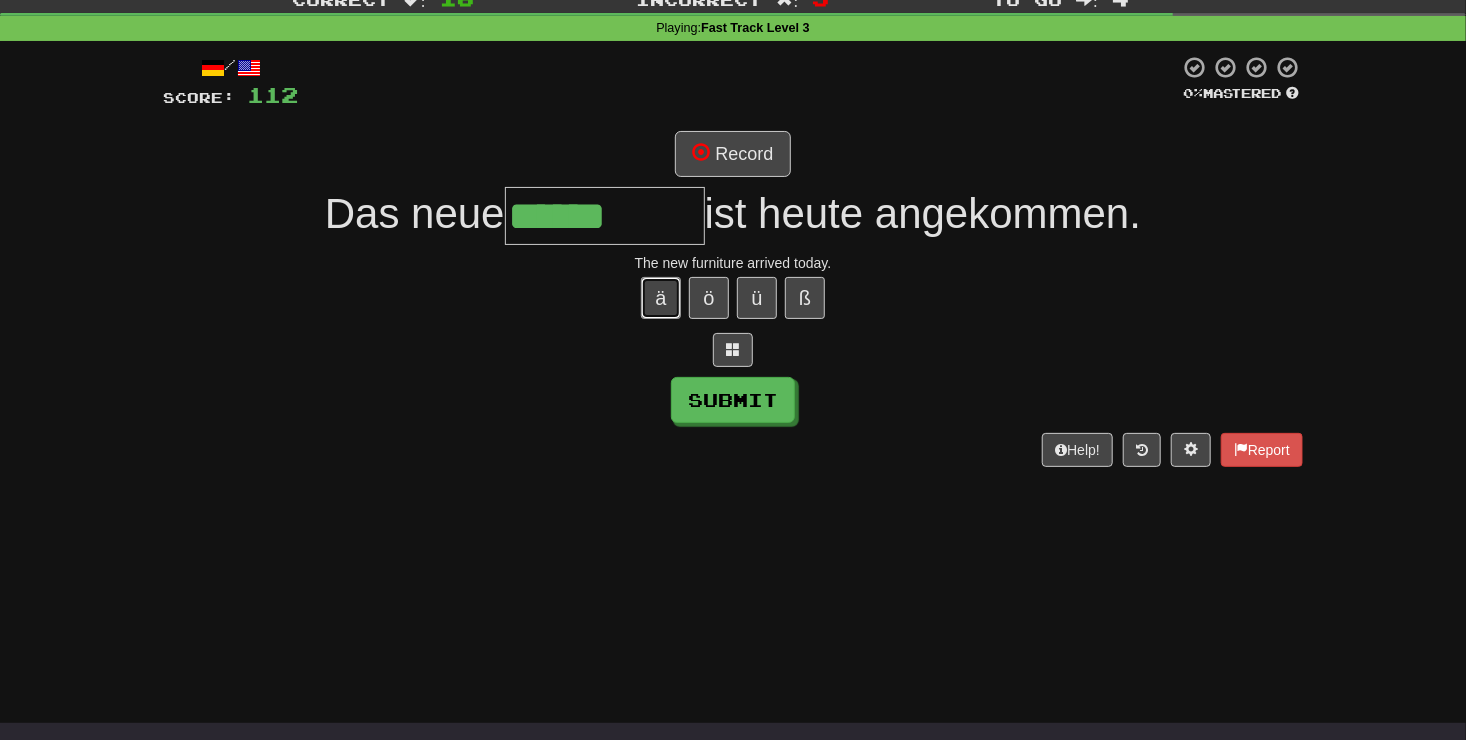click on "ä" at bounding box center (661, 298) 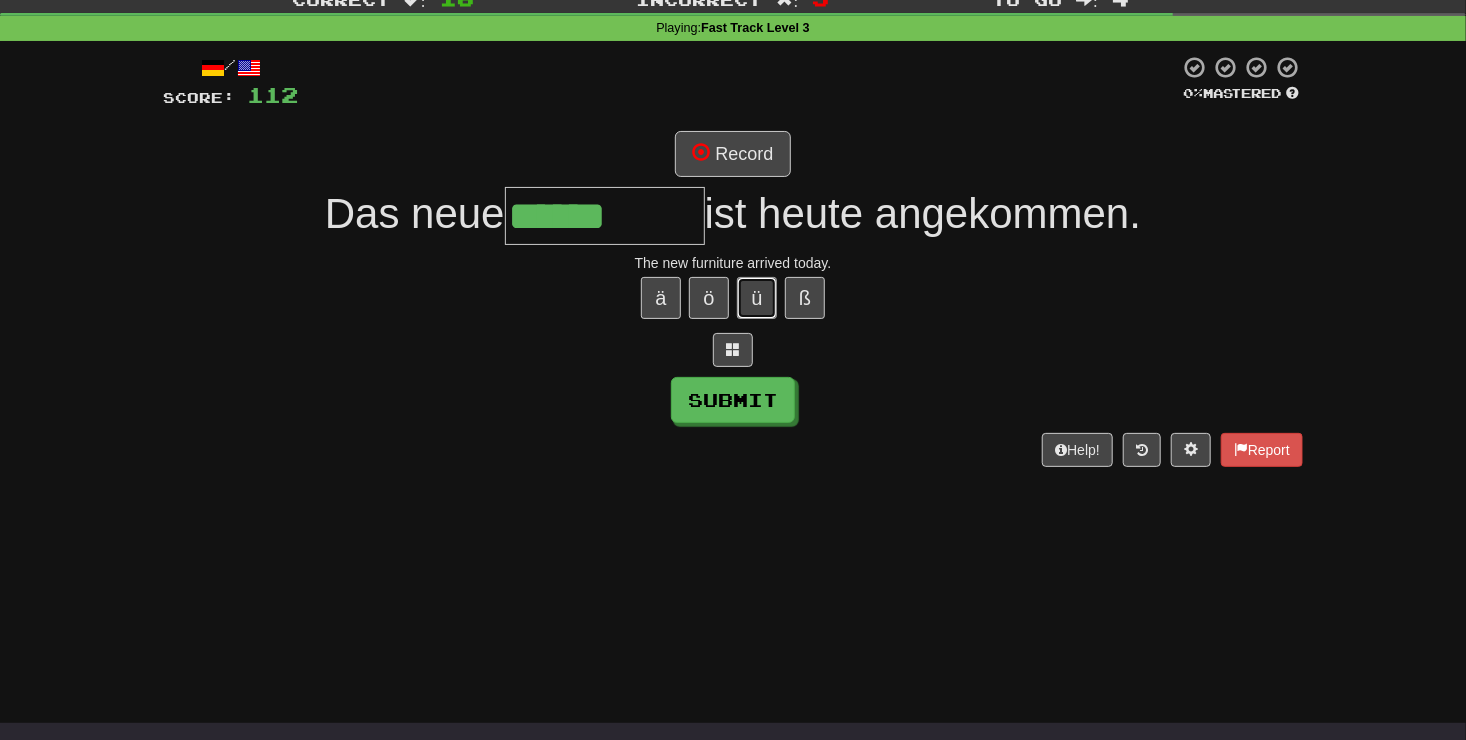 click on "ü" at bounding box center [757, 298] 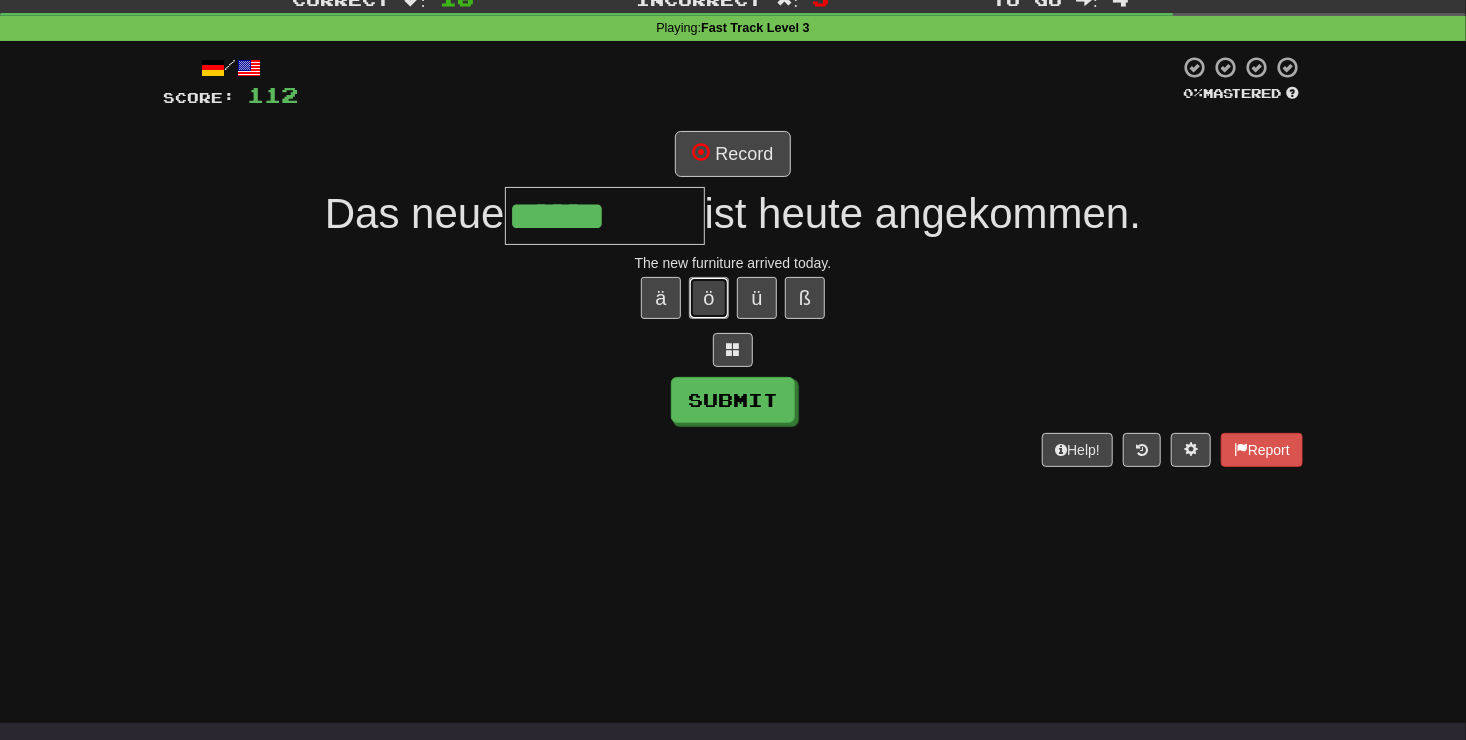 click on "ö" at bounding box center [709, 298] 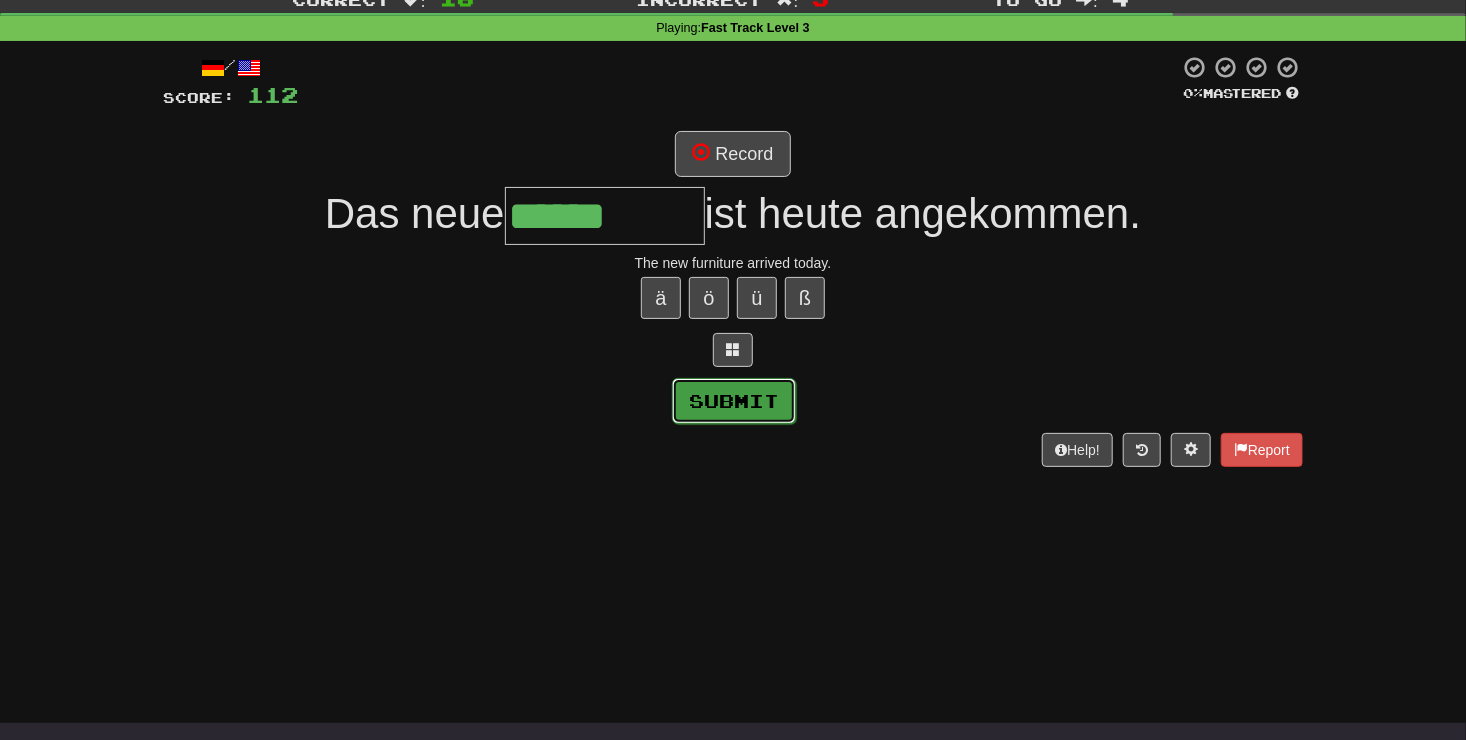 click on "Submit" at bounding box center (734, 401) 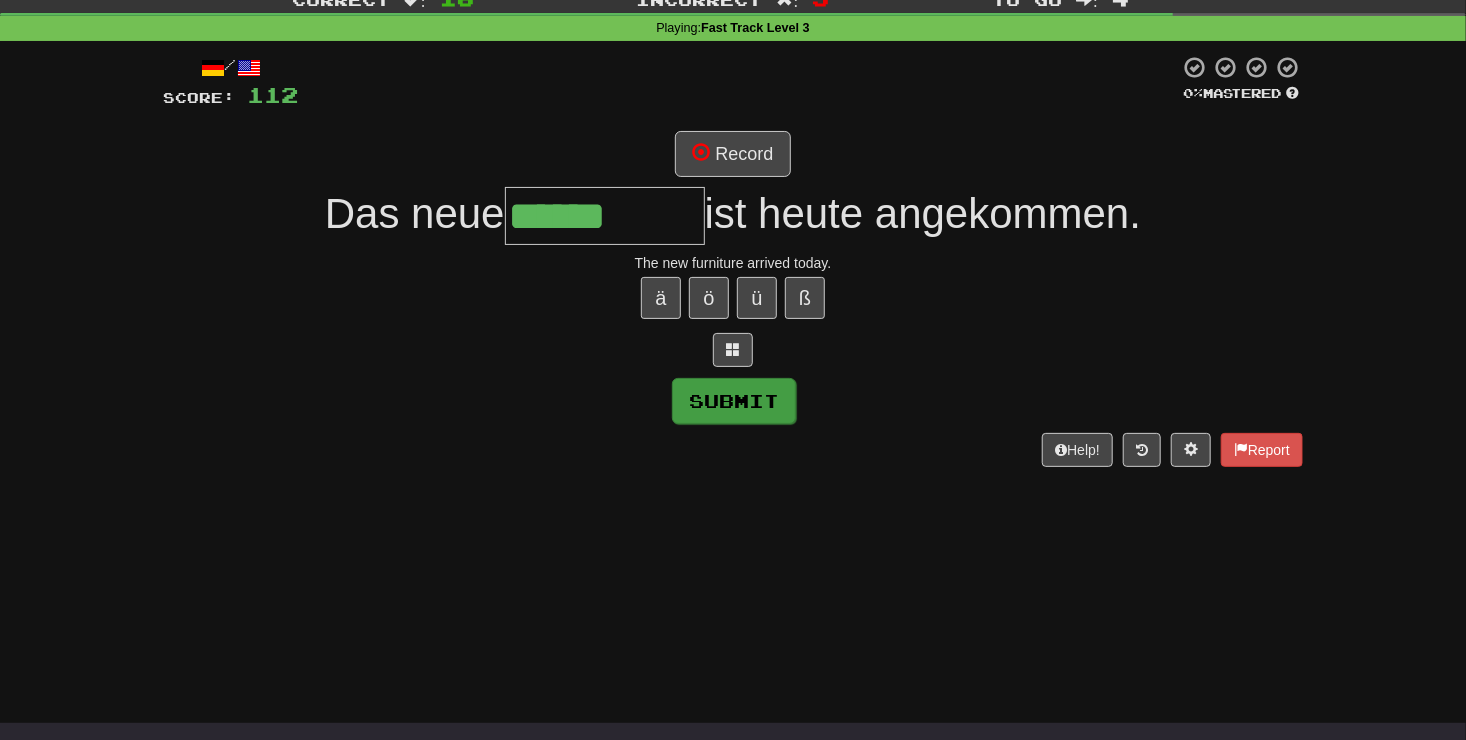 type on "**********" 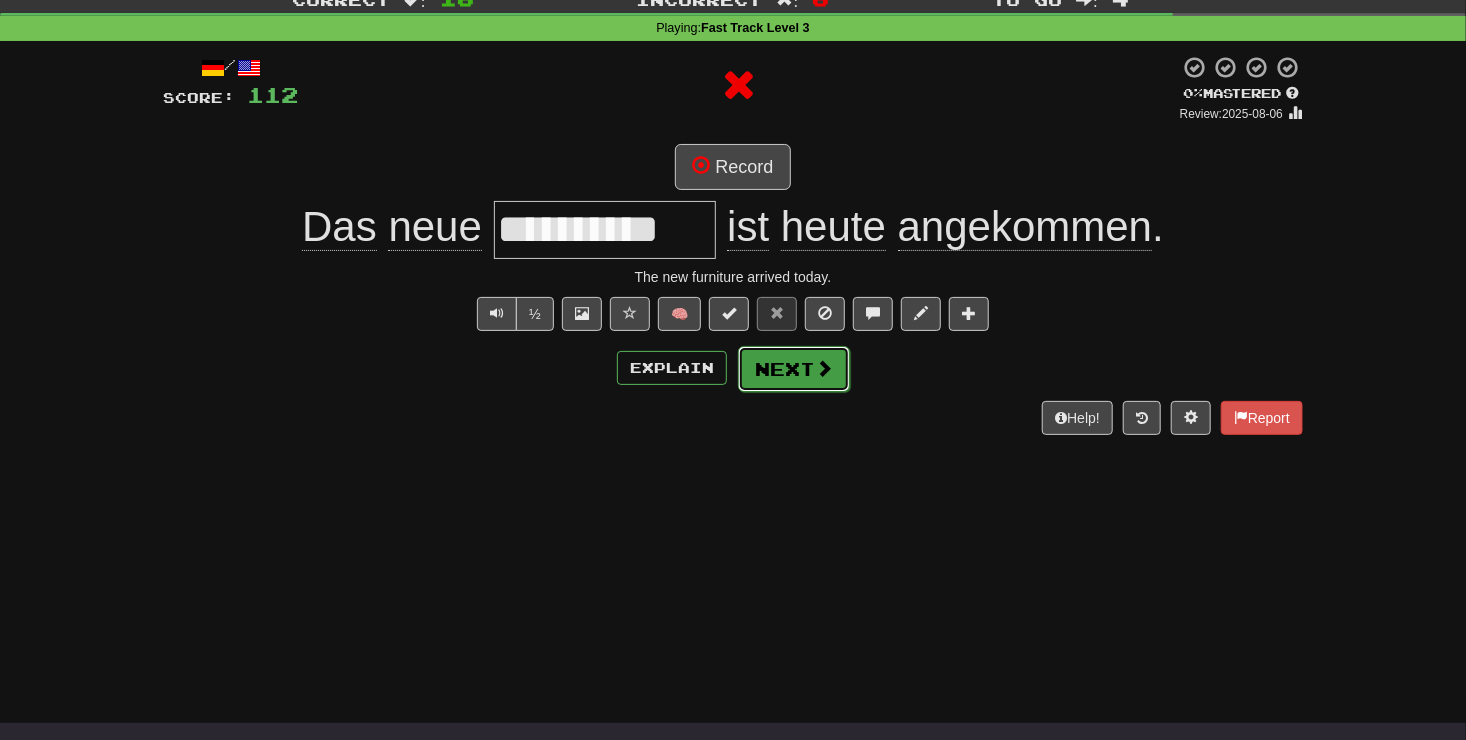 click on "Next" at bounding box center (794, 369) 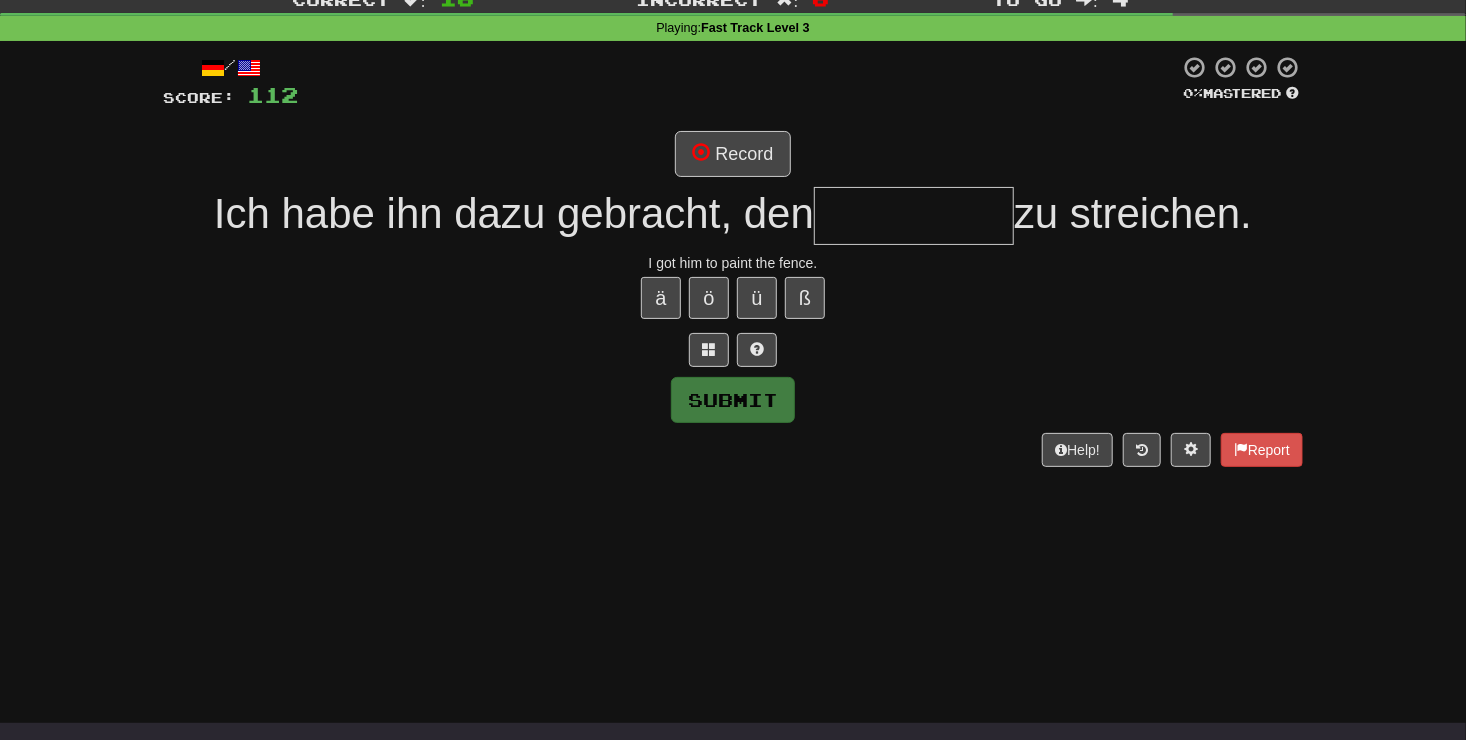 type on "*" 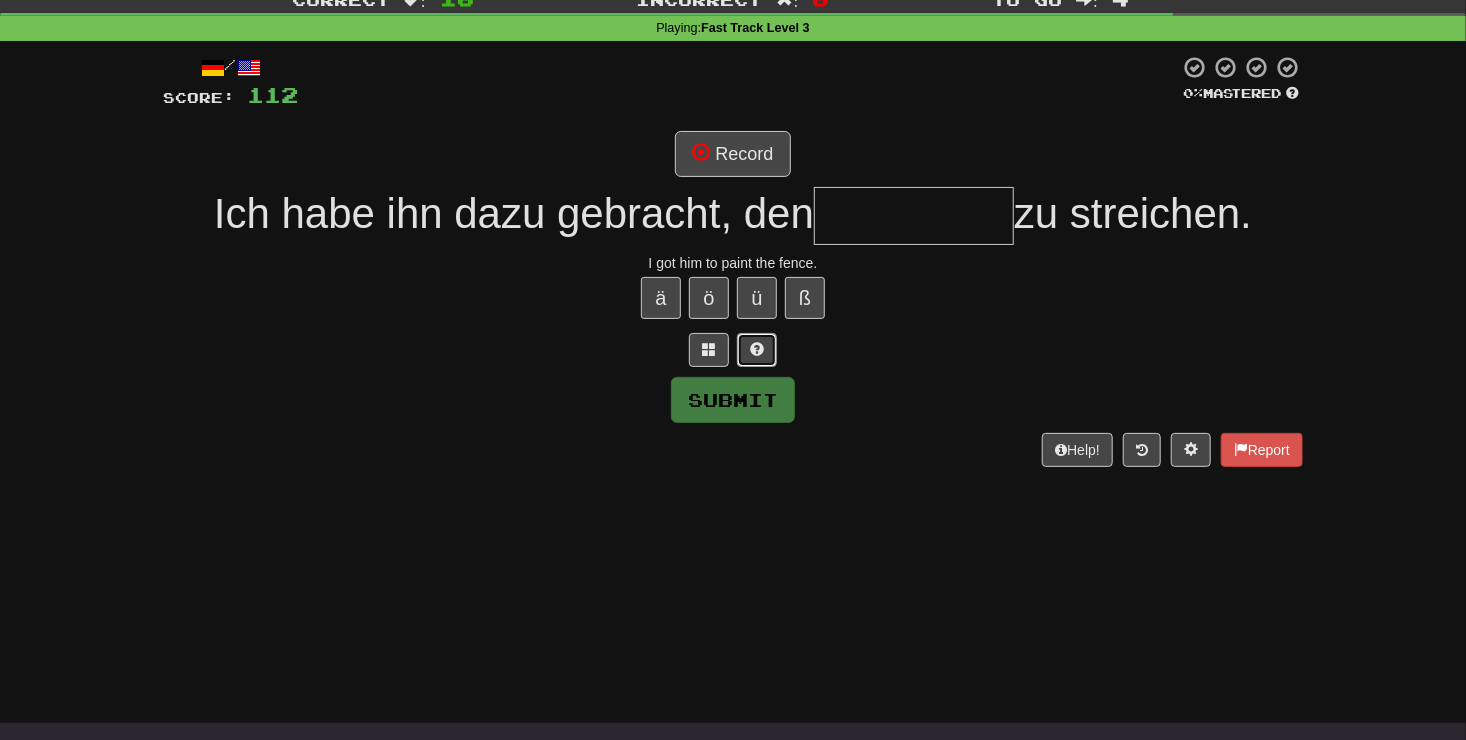 click at bounding box center (757, 349) 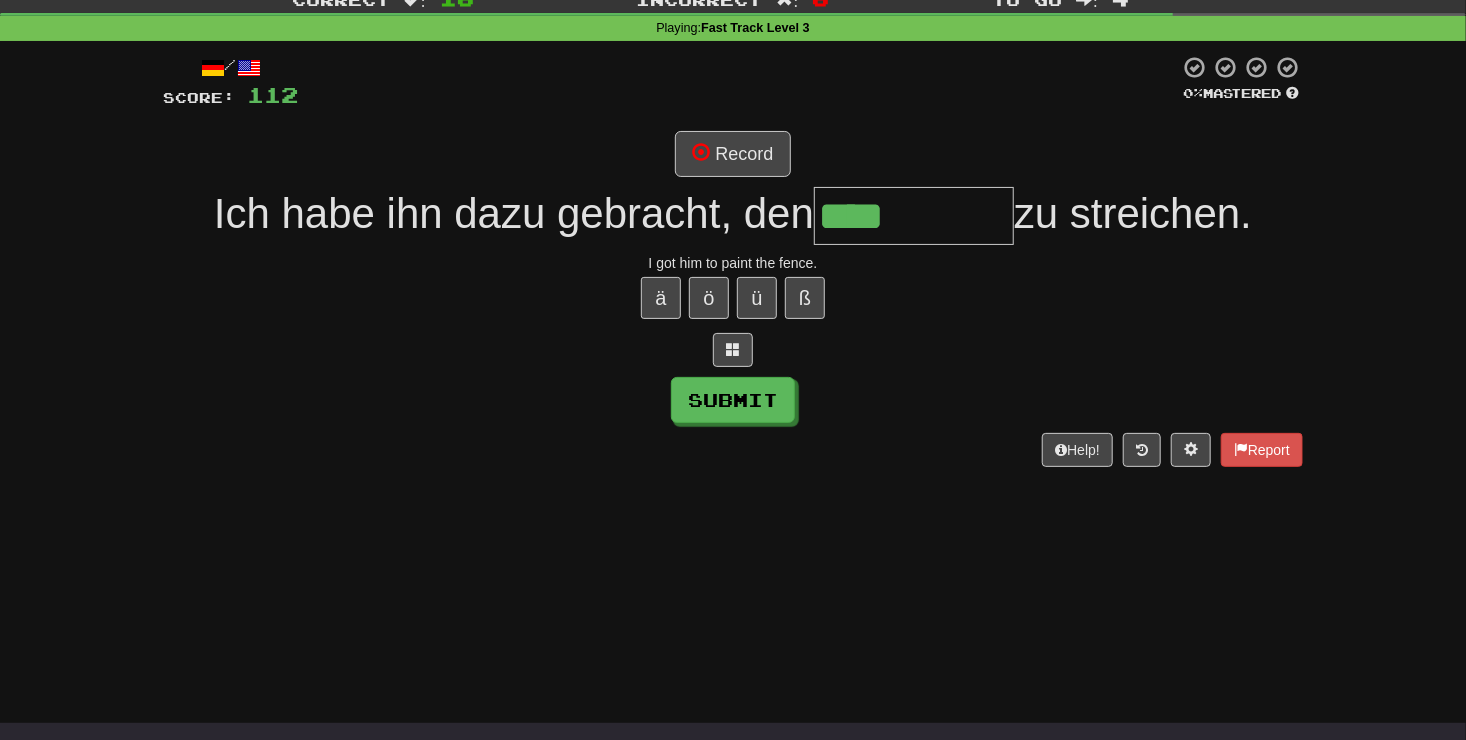 type on "****" 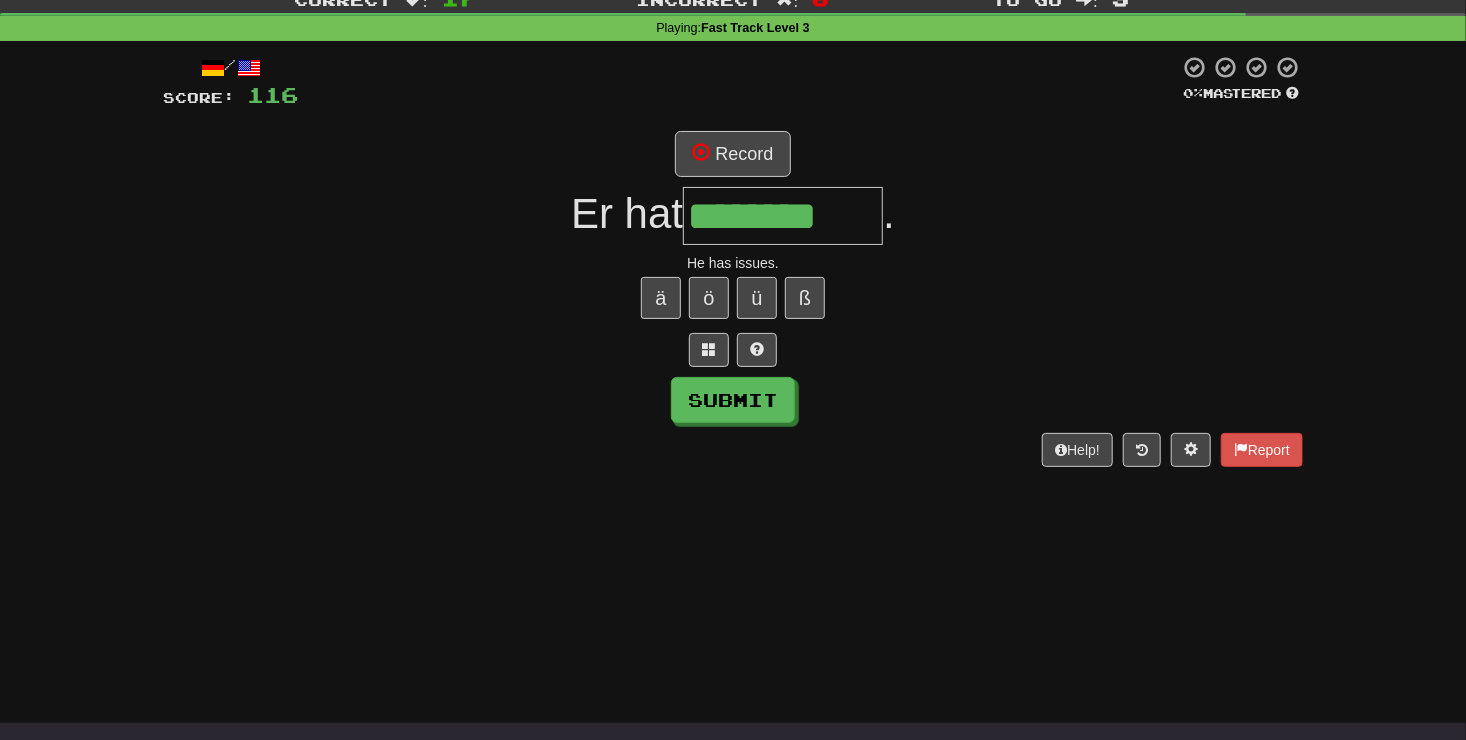 type on "********" 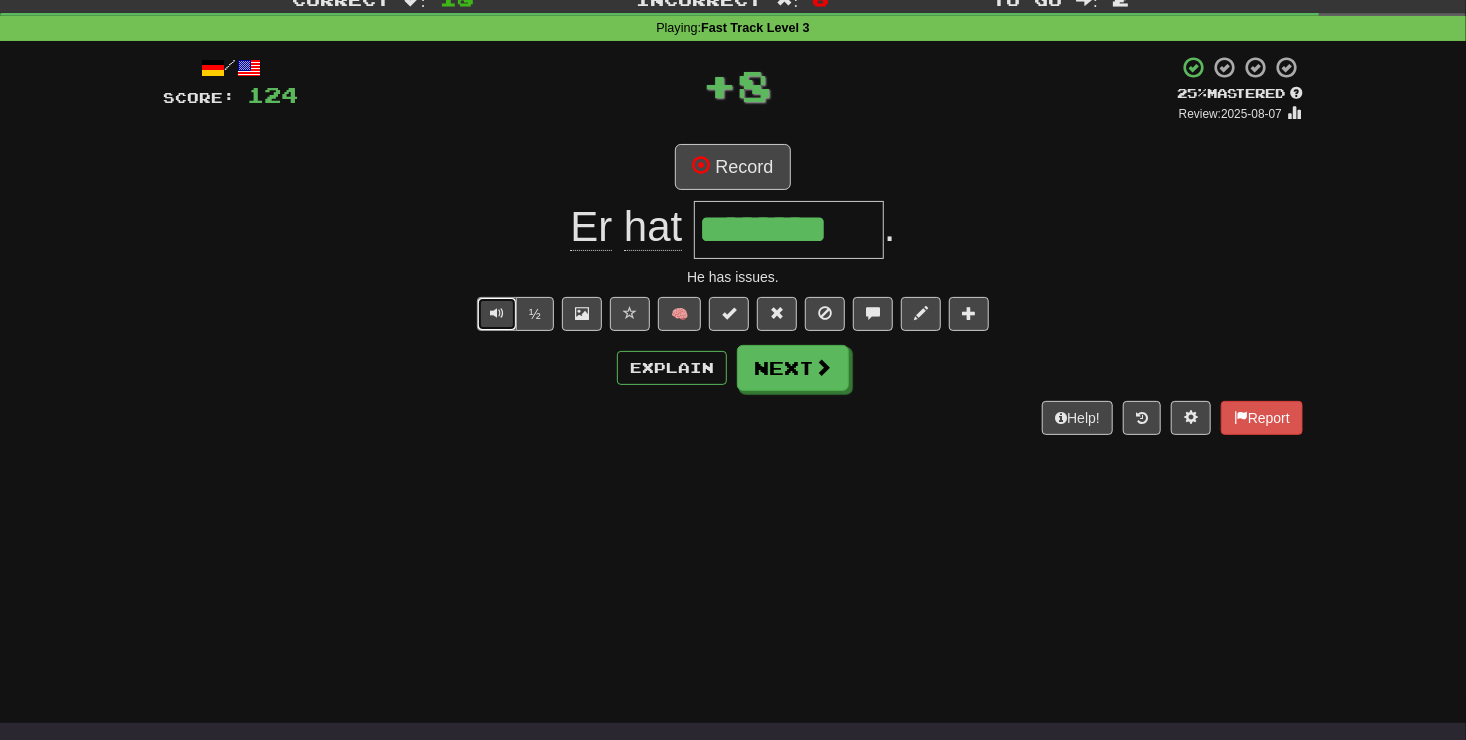 click at bounding box center [497, 314] 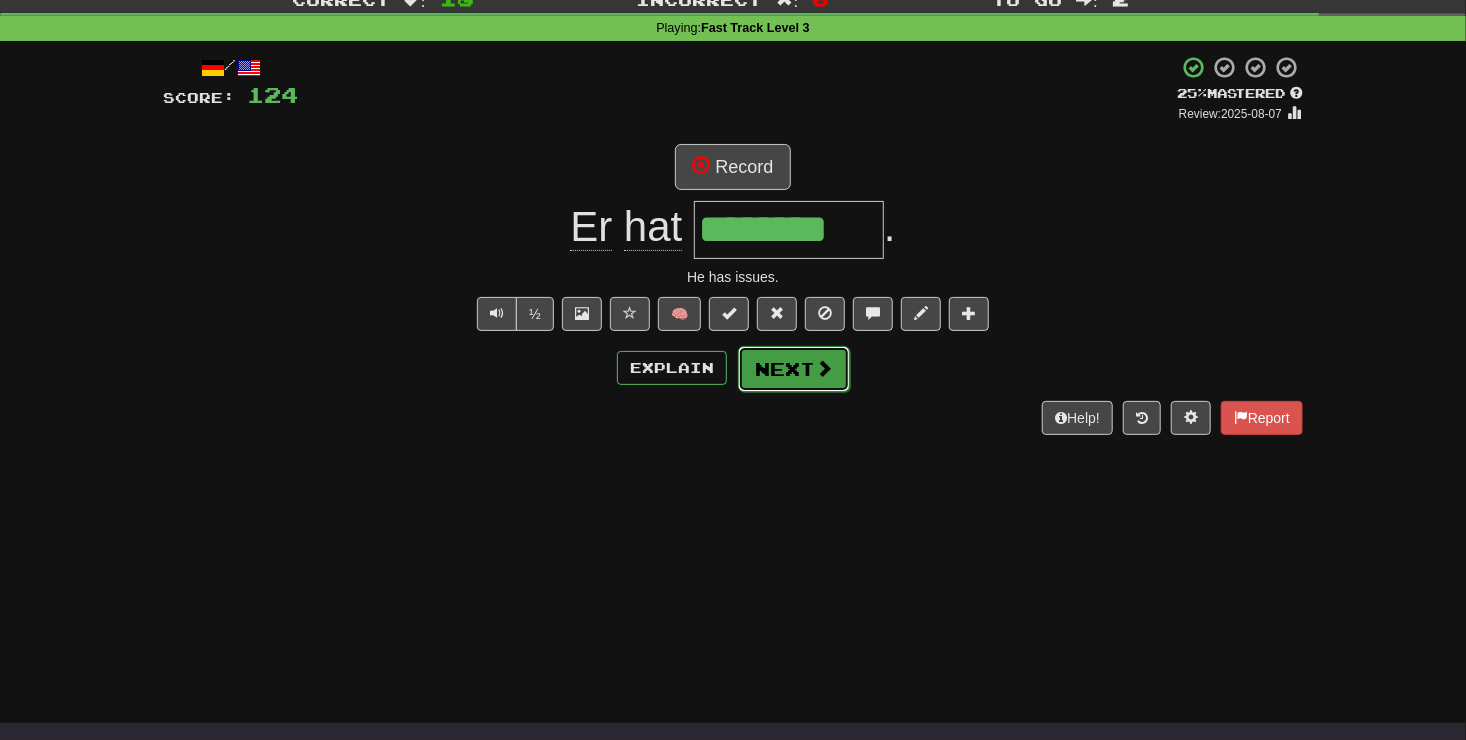 click on "Next" at bounding box center (794, 369) 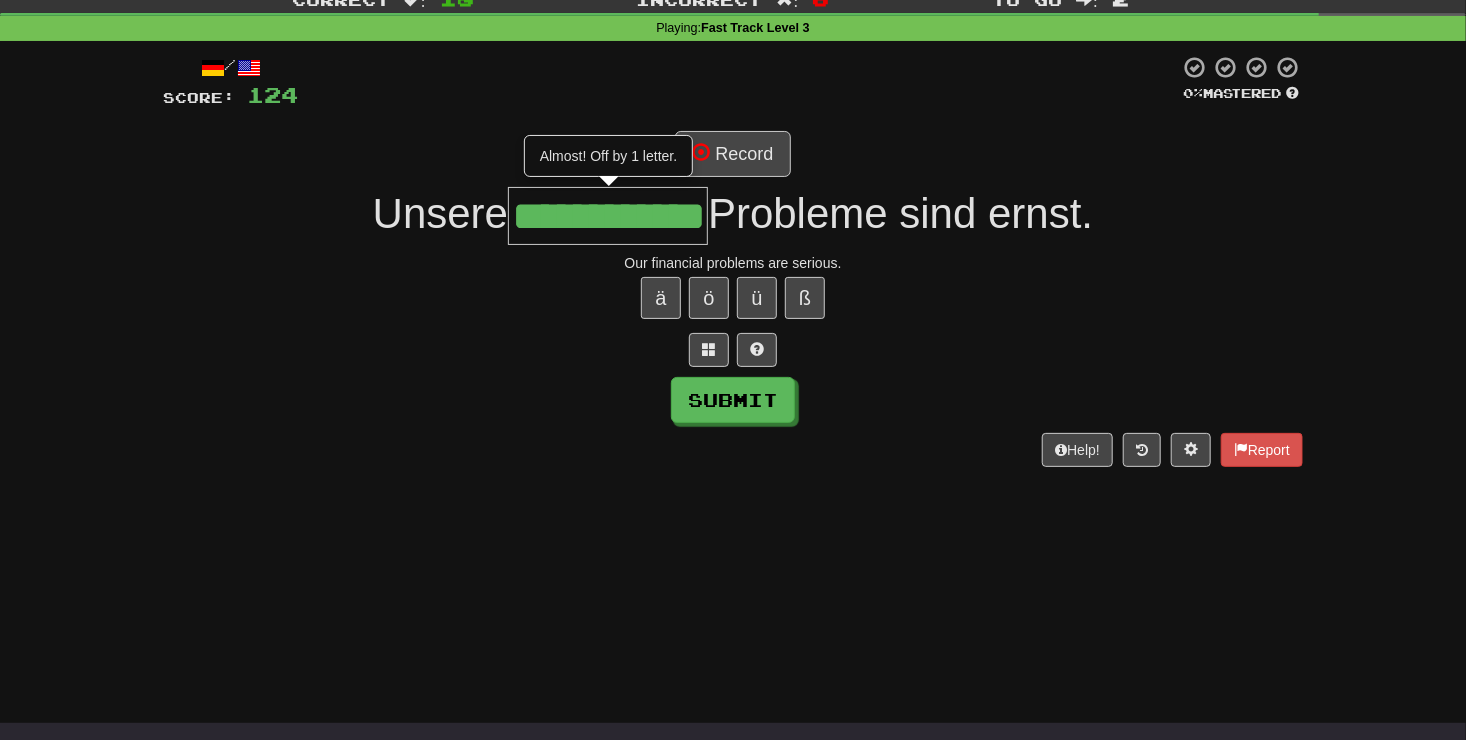 scroll, scrollTop: 0, scrollLeft: 17, axis: horizontal 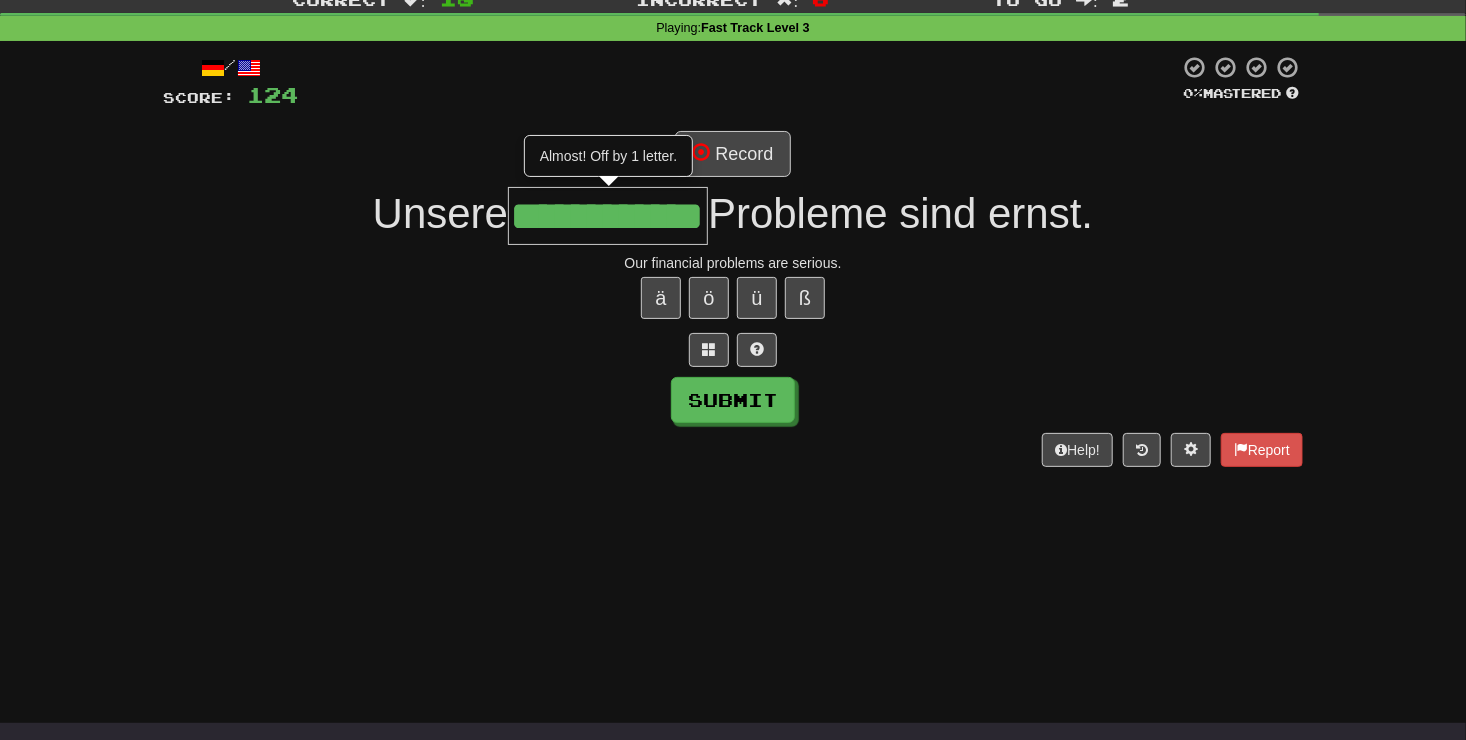 type on "**********" 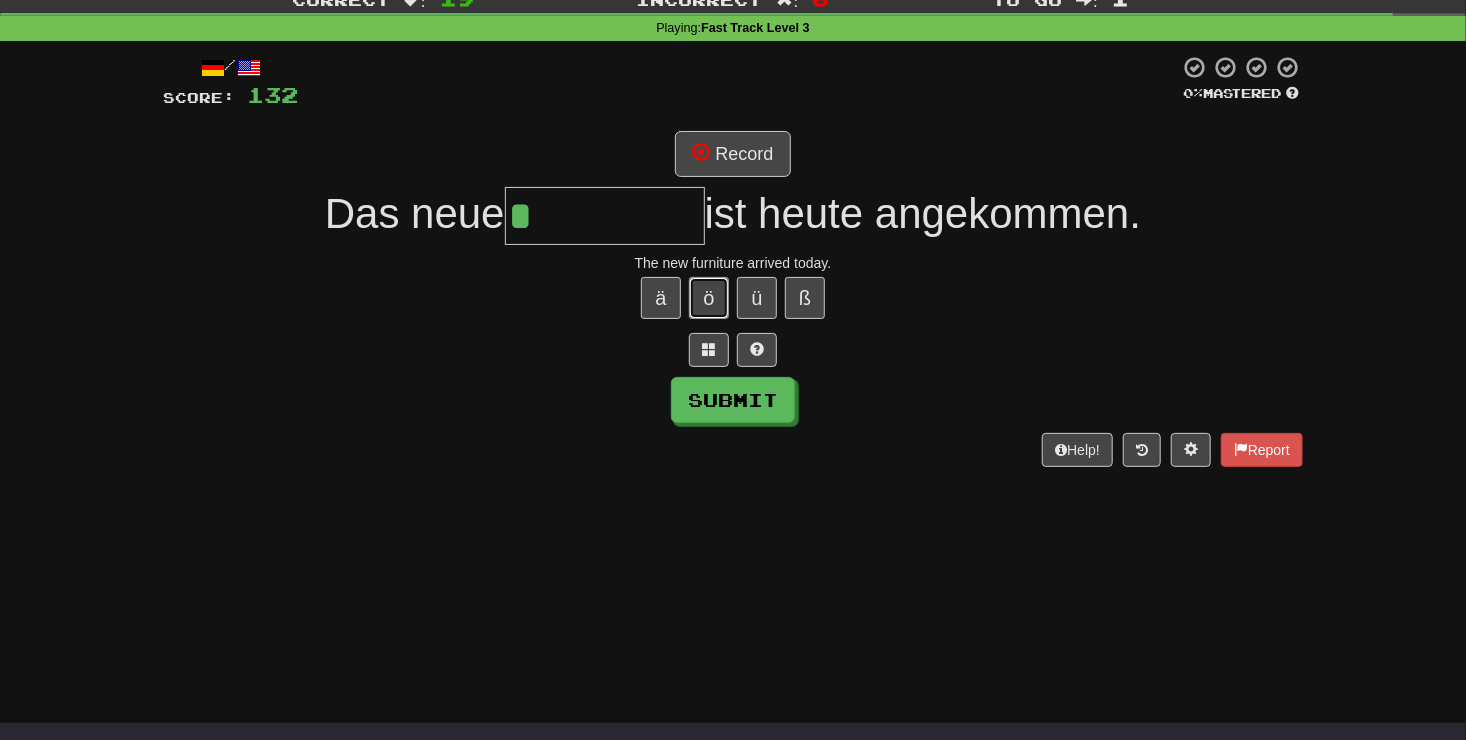 click on "ö" at bounding box center (709, 298) 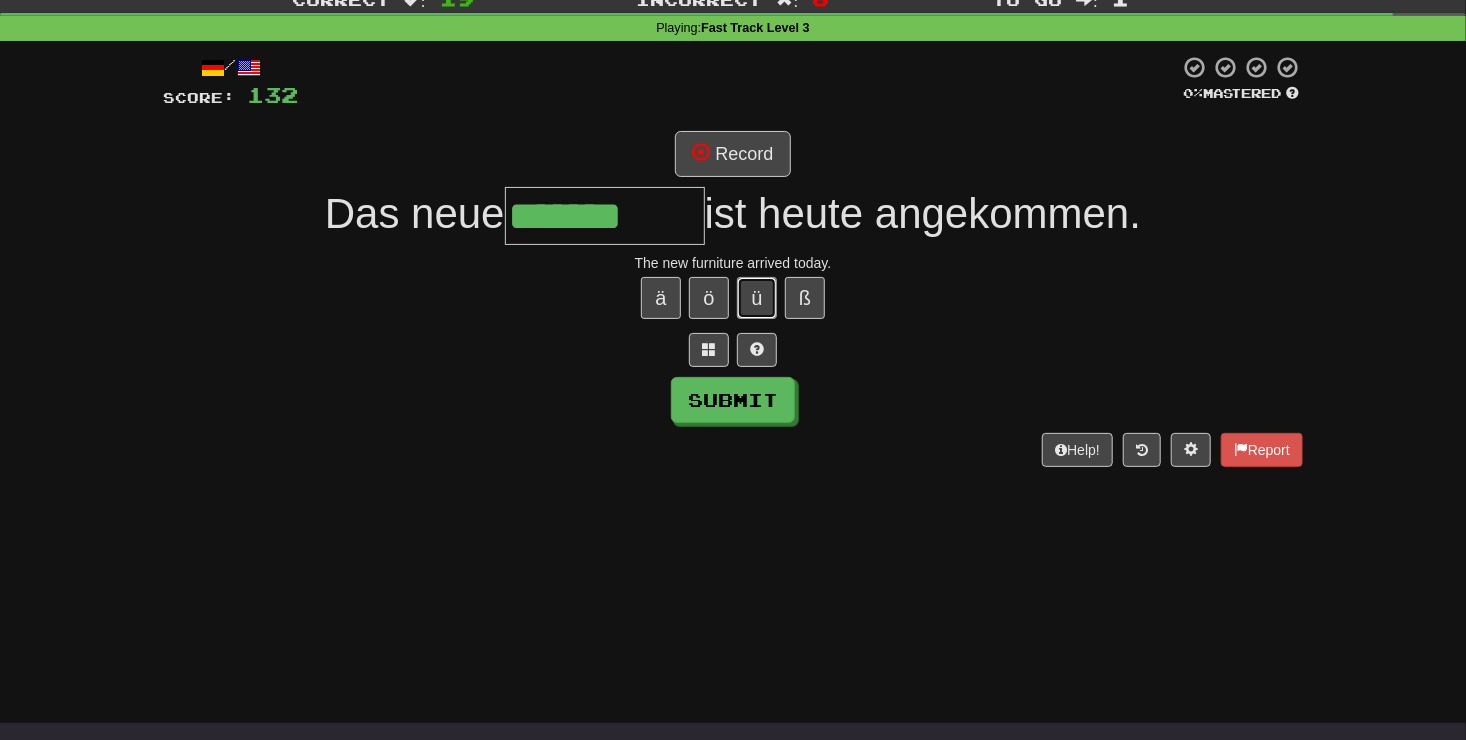 click on "ü" at bounding box center (757, 298) 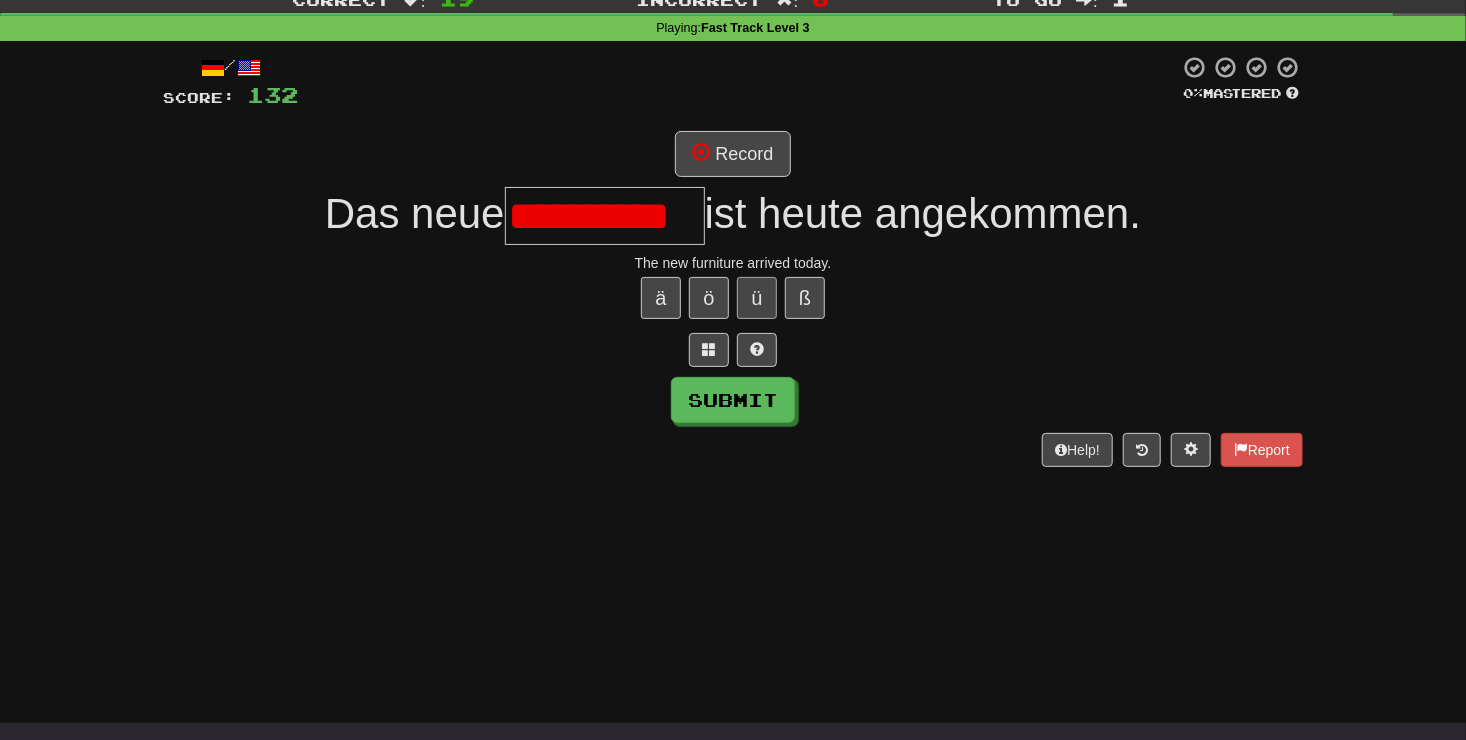 scroll, scrollTop: 0, scrollLeft: 20, axis: horizontal 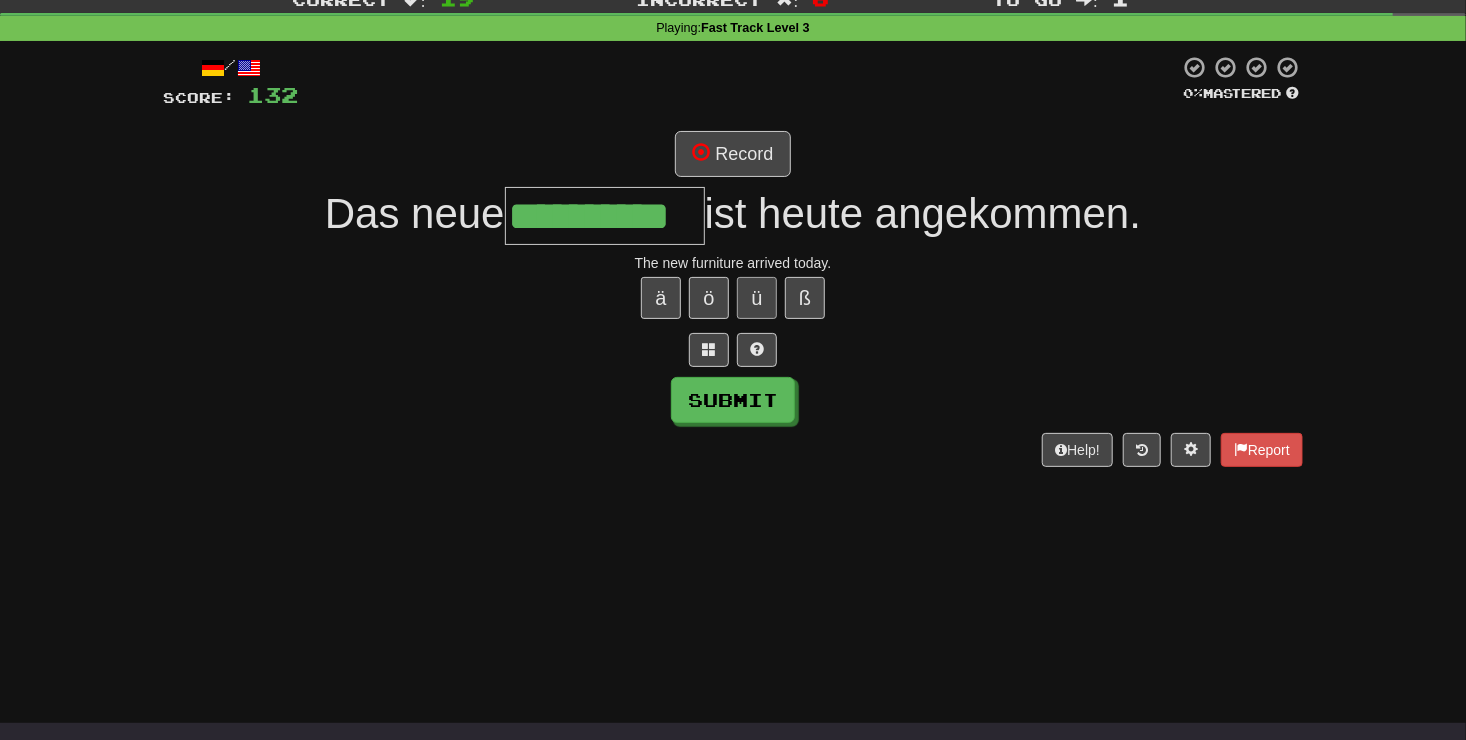 type on "**********" 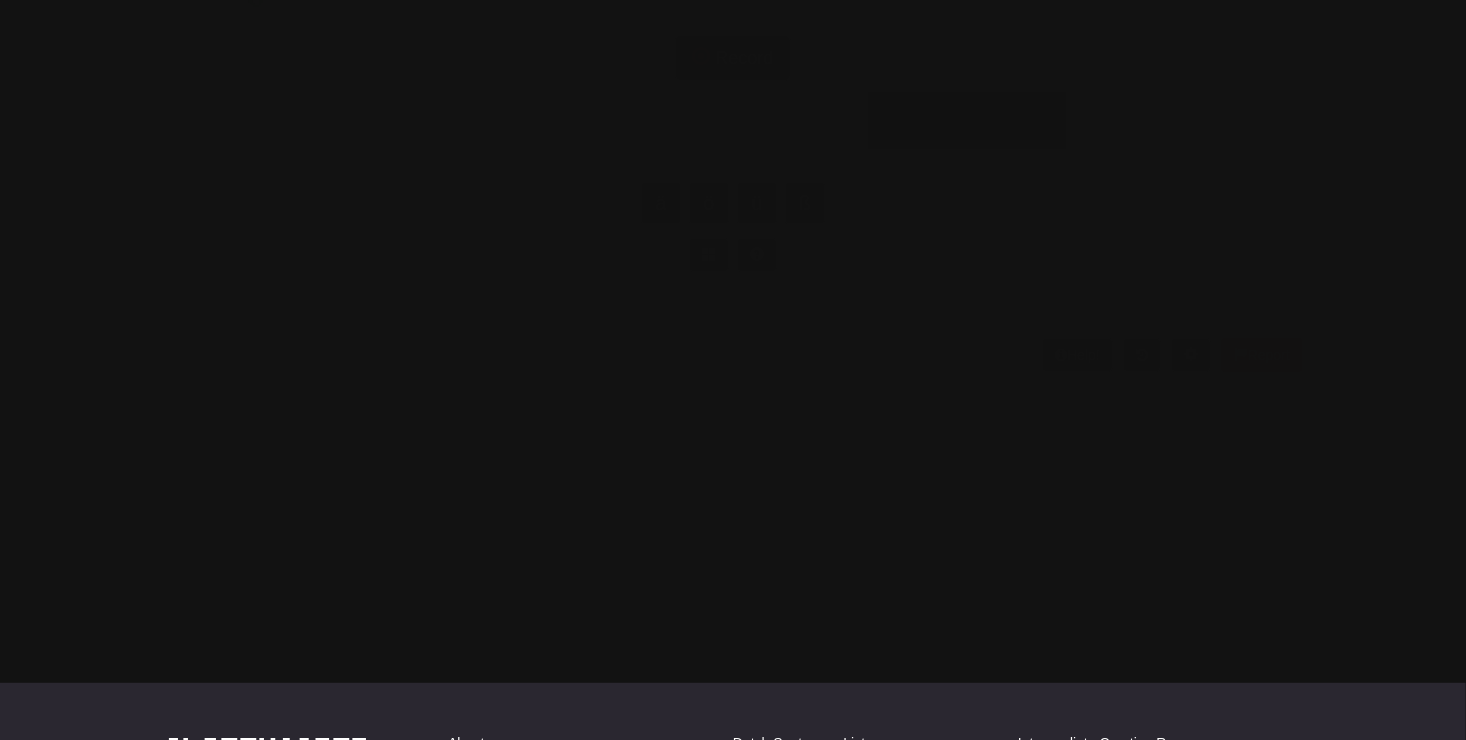 scroll, scrollTop: 67, scrollLeft: 0, axis: vertical 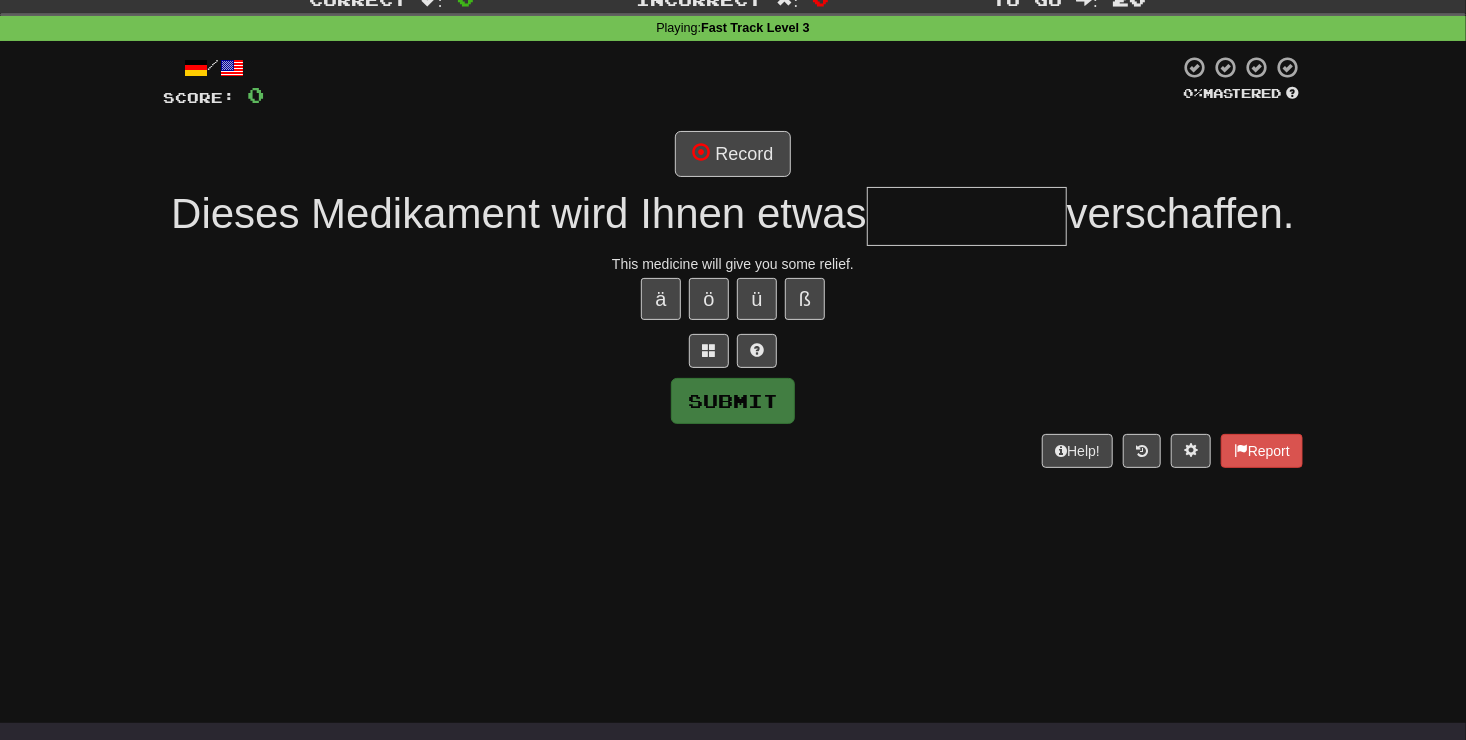 type on "*" 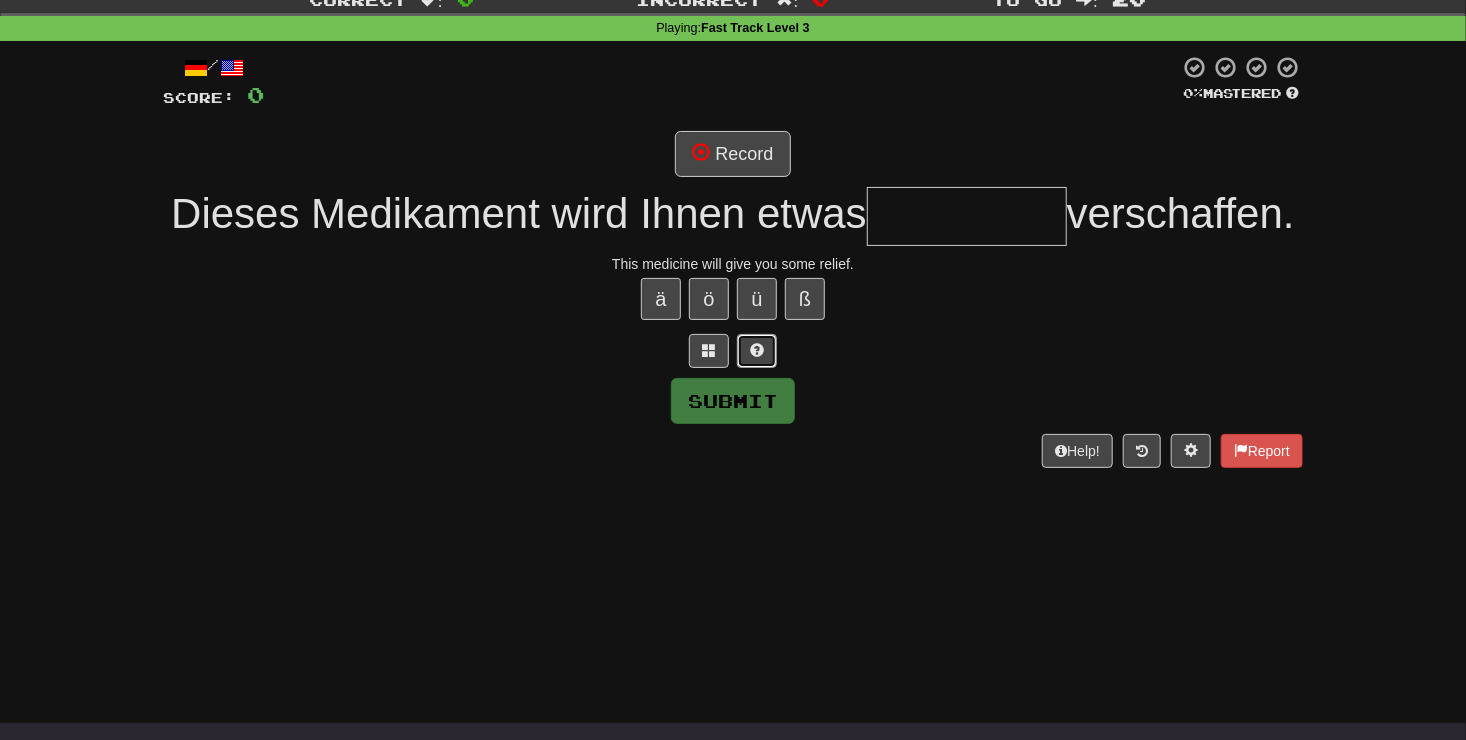 click at bounding box center (757, 350) 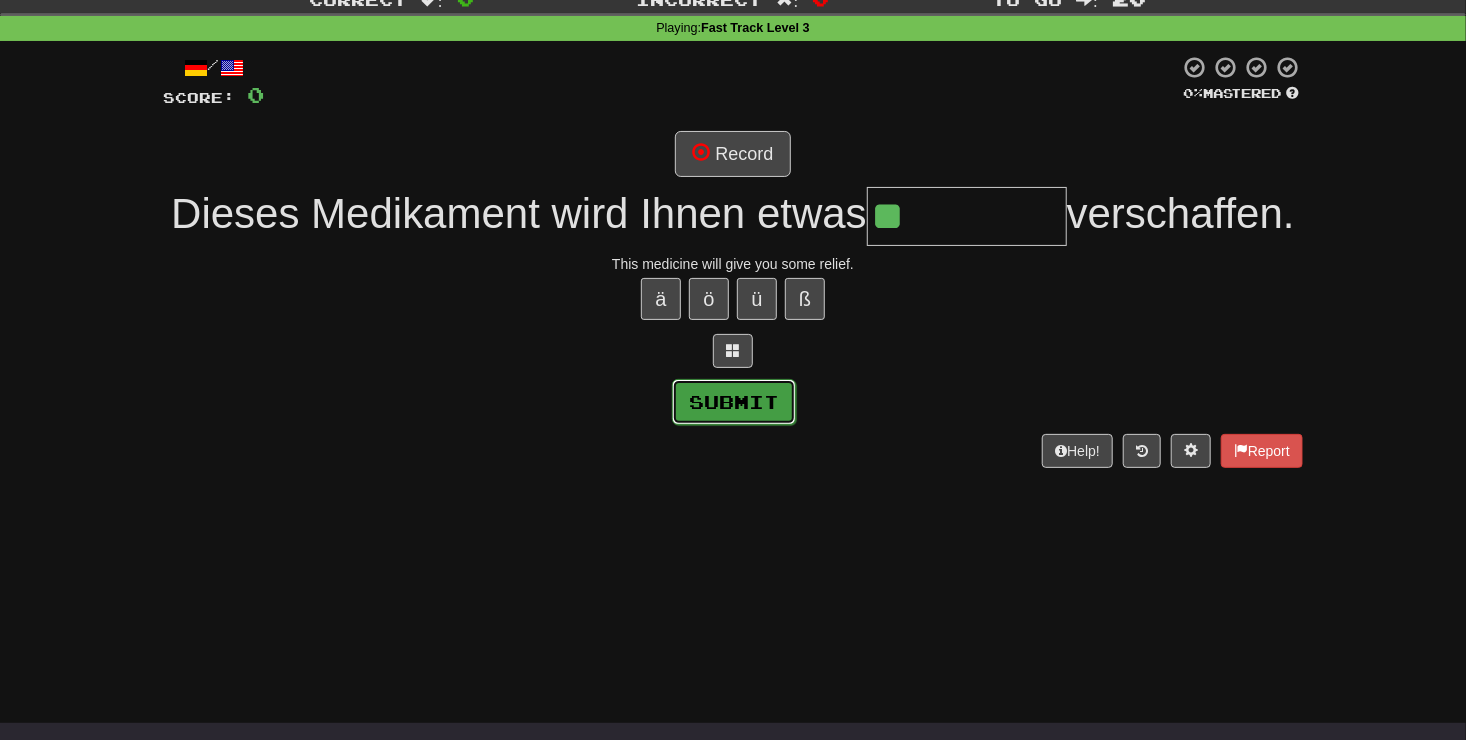 click on "Submit" at bounding box center (734, 402) 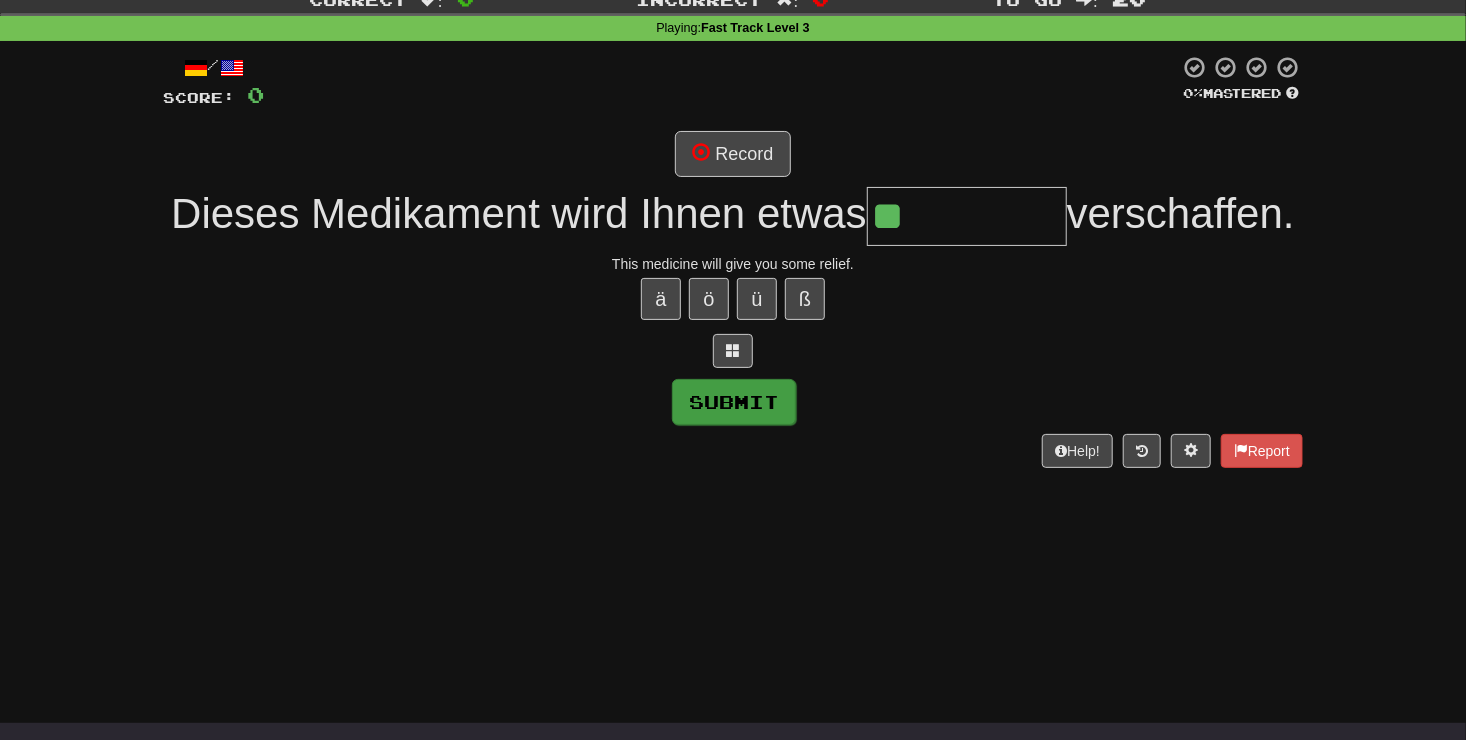 type on "**********" 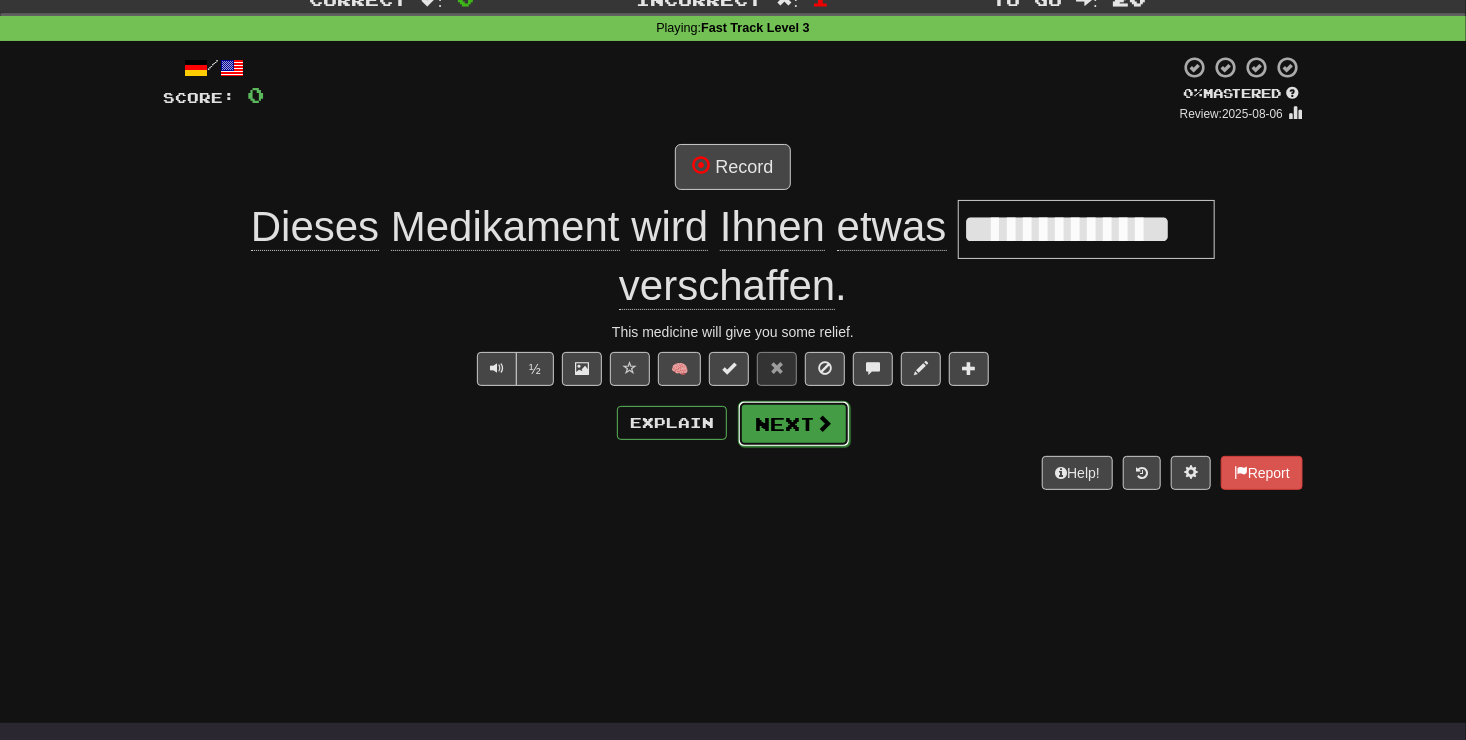 click on "Next" at bounding box center (794, 424) 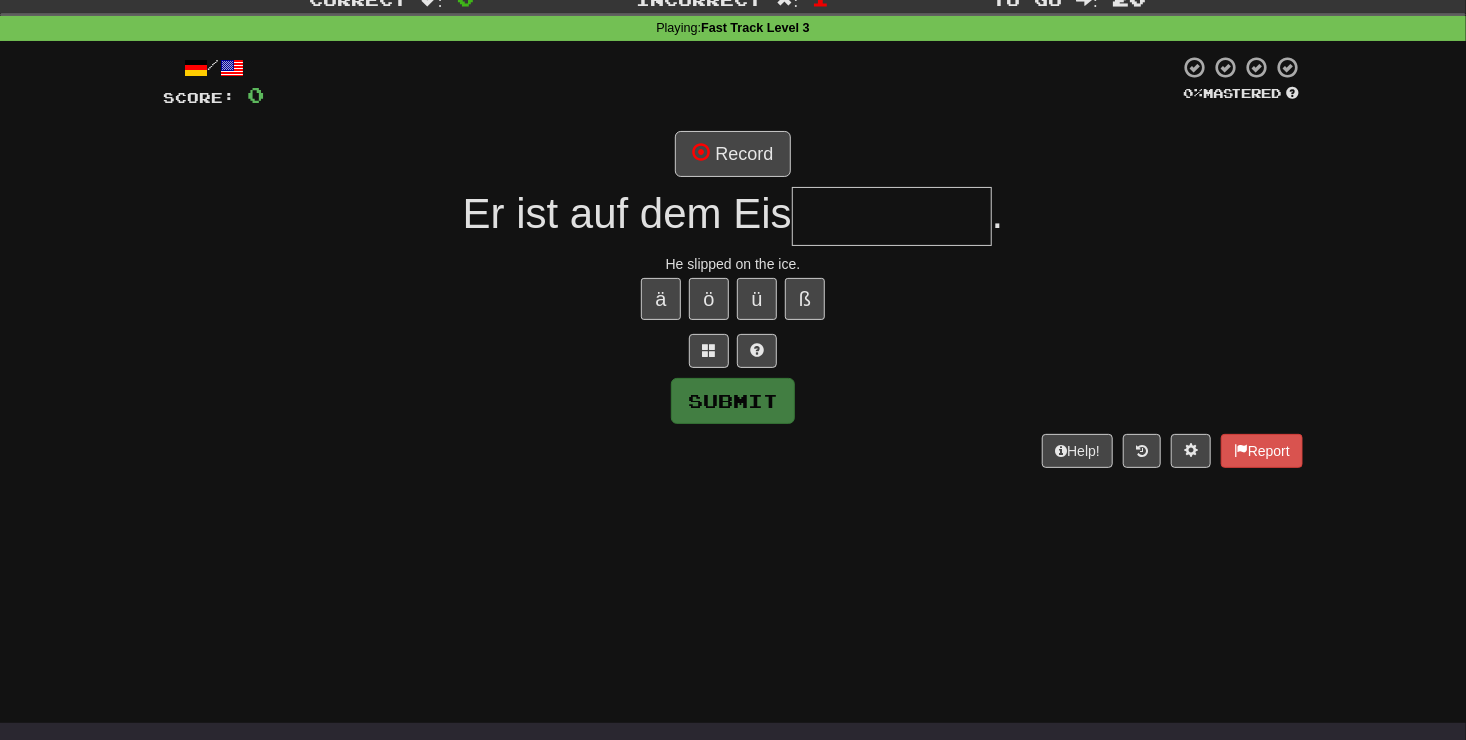 type on "*" 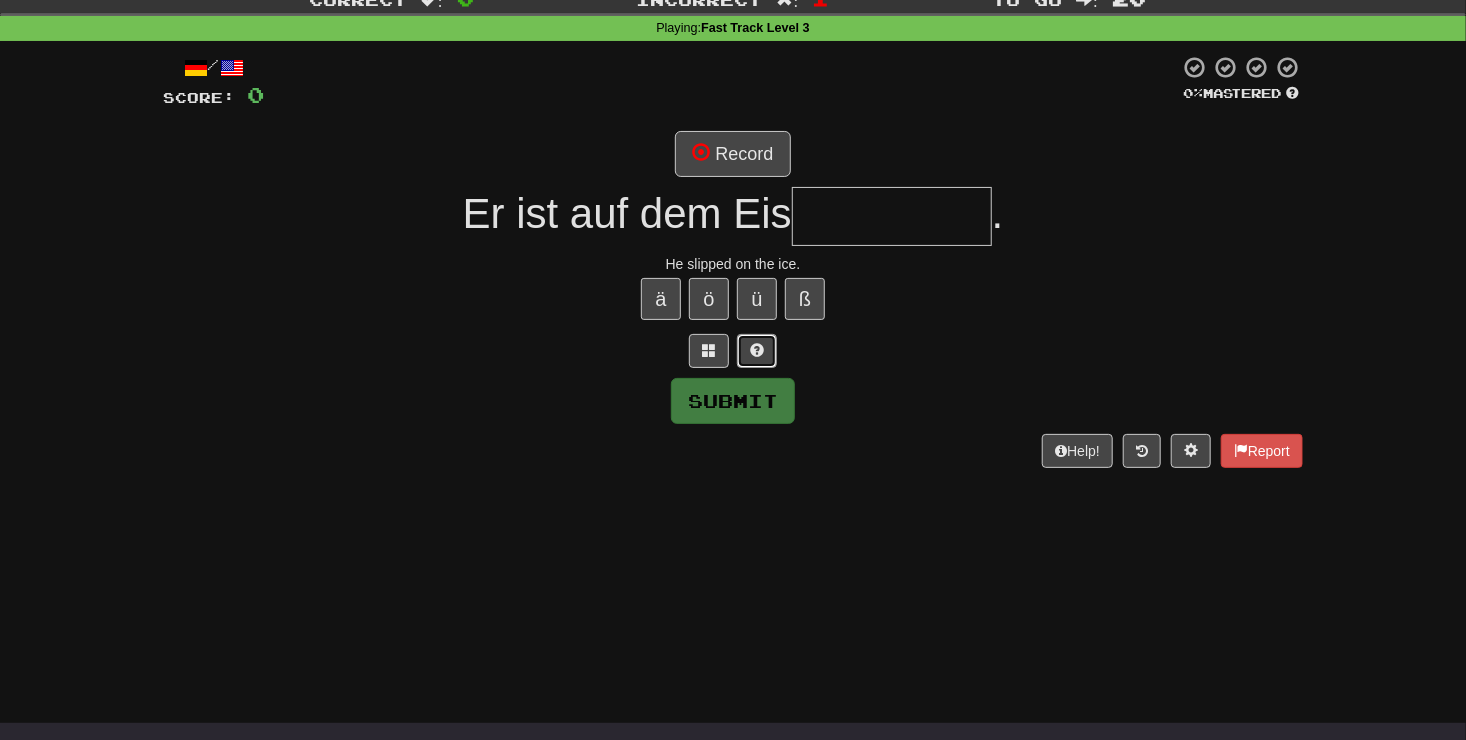 click at bounding box center (757, 350) 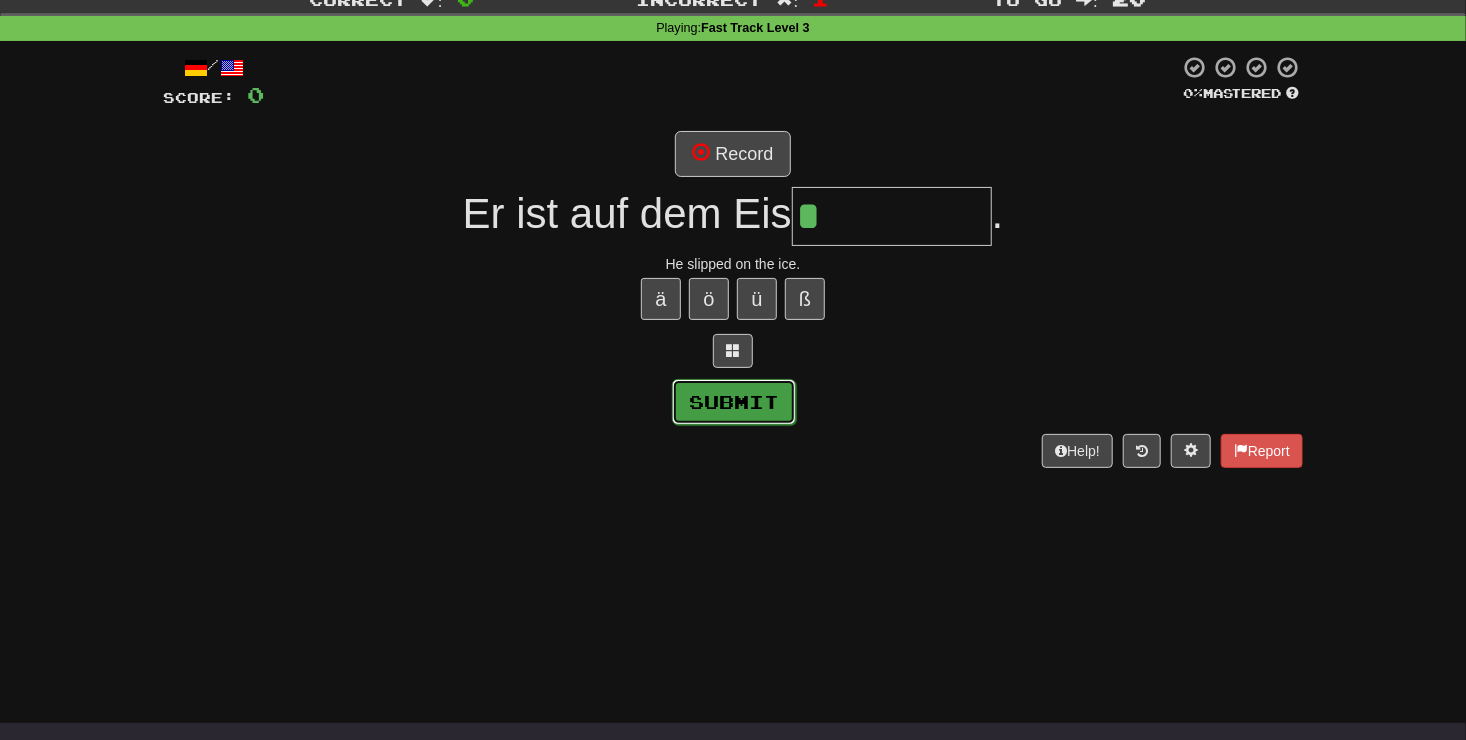 click on "Submit" at bounding box center [734, 402] 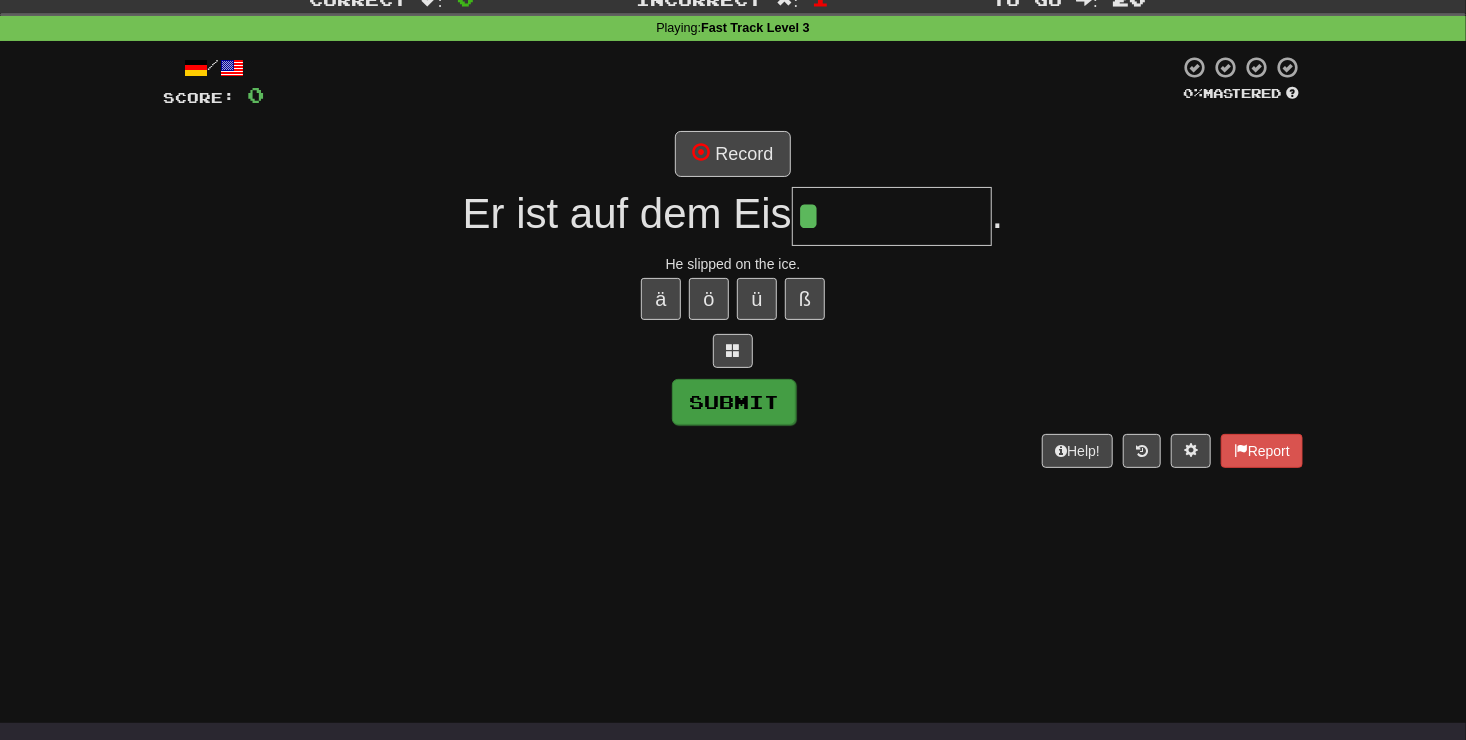 type on "**********" 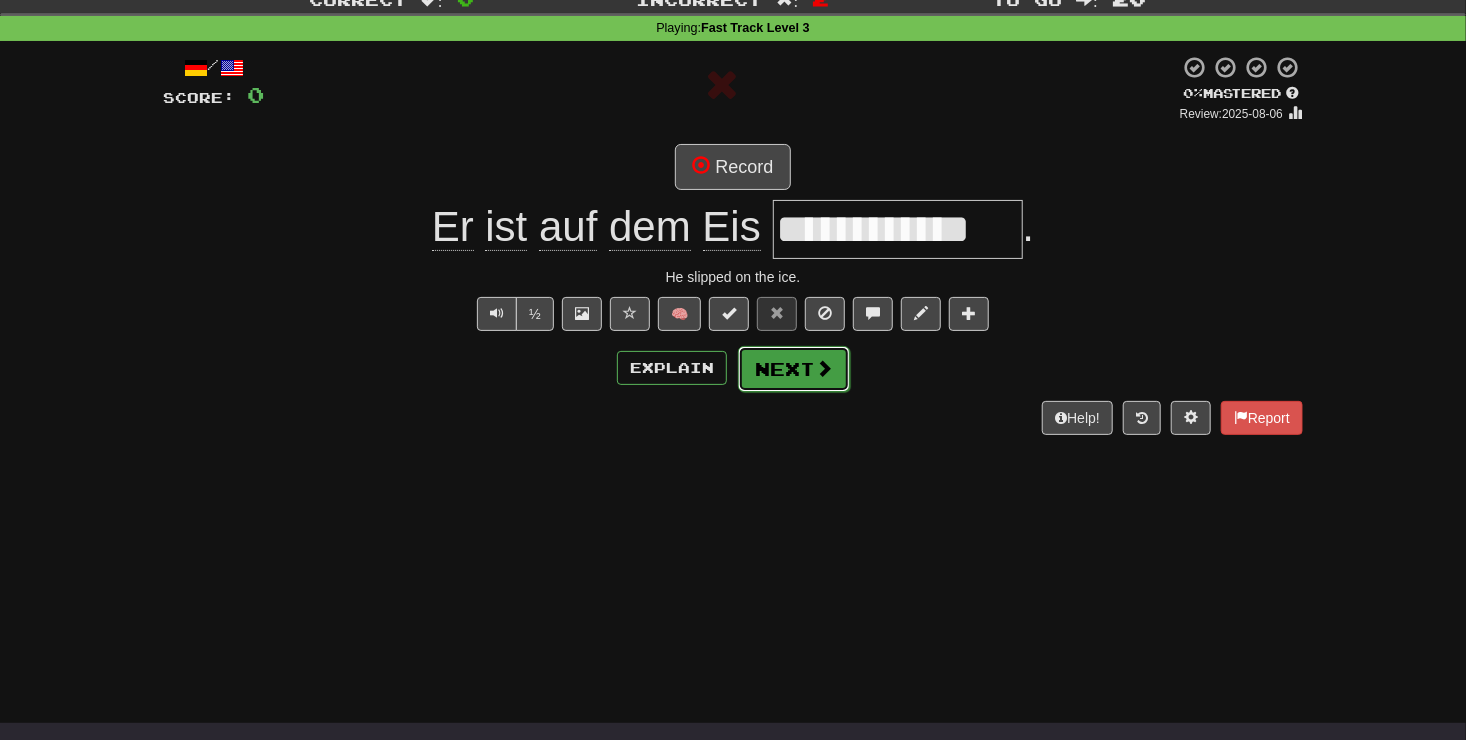 click on "Next" at bounding box center (794, 369) 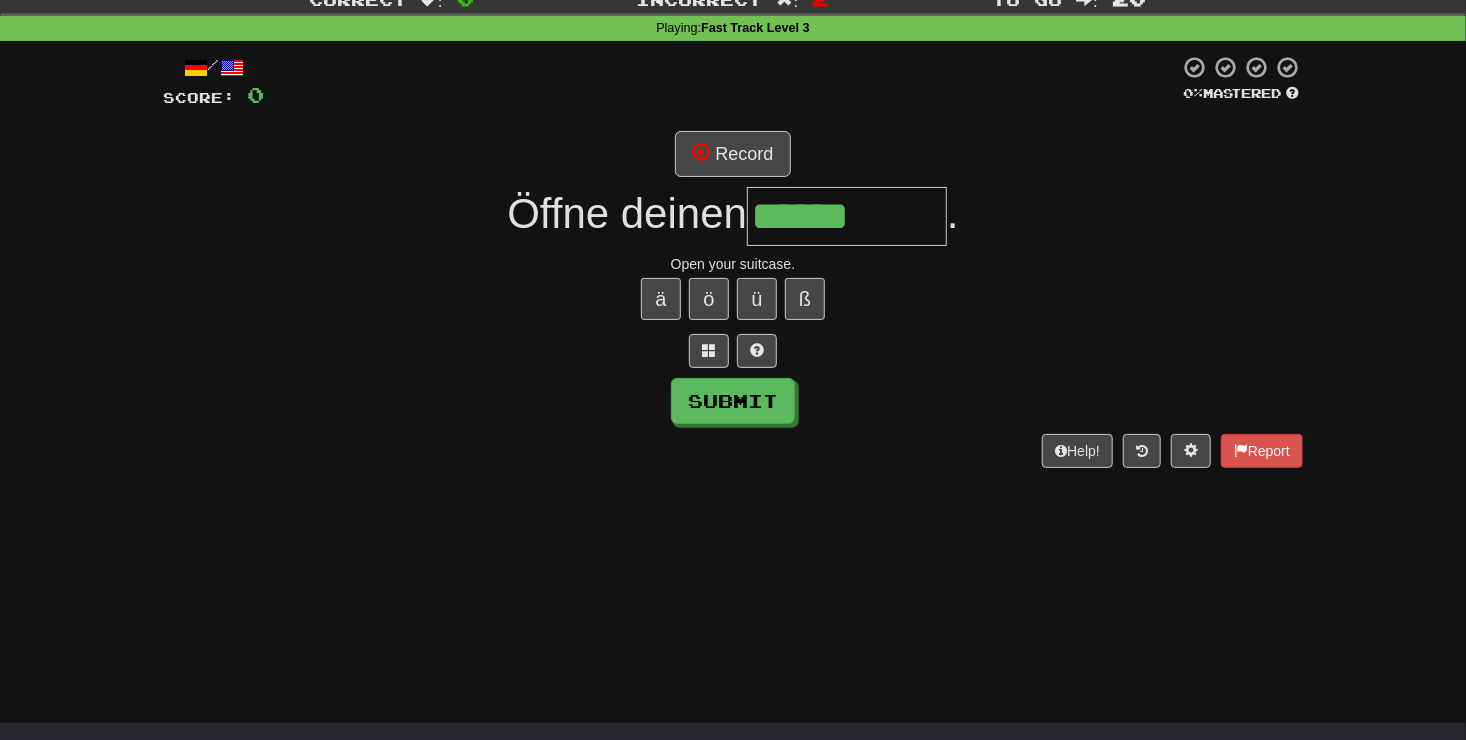 type on "******" 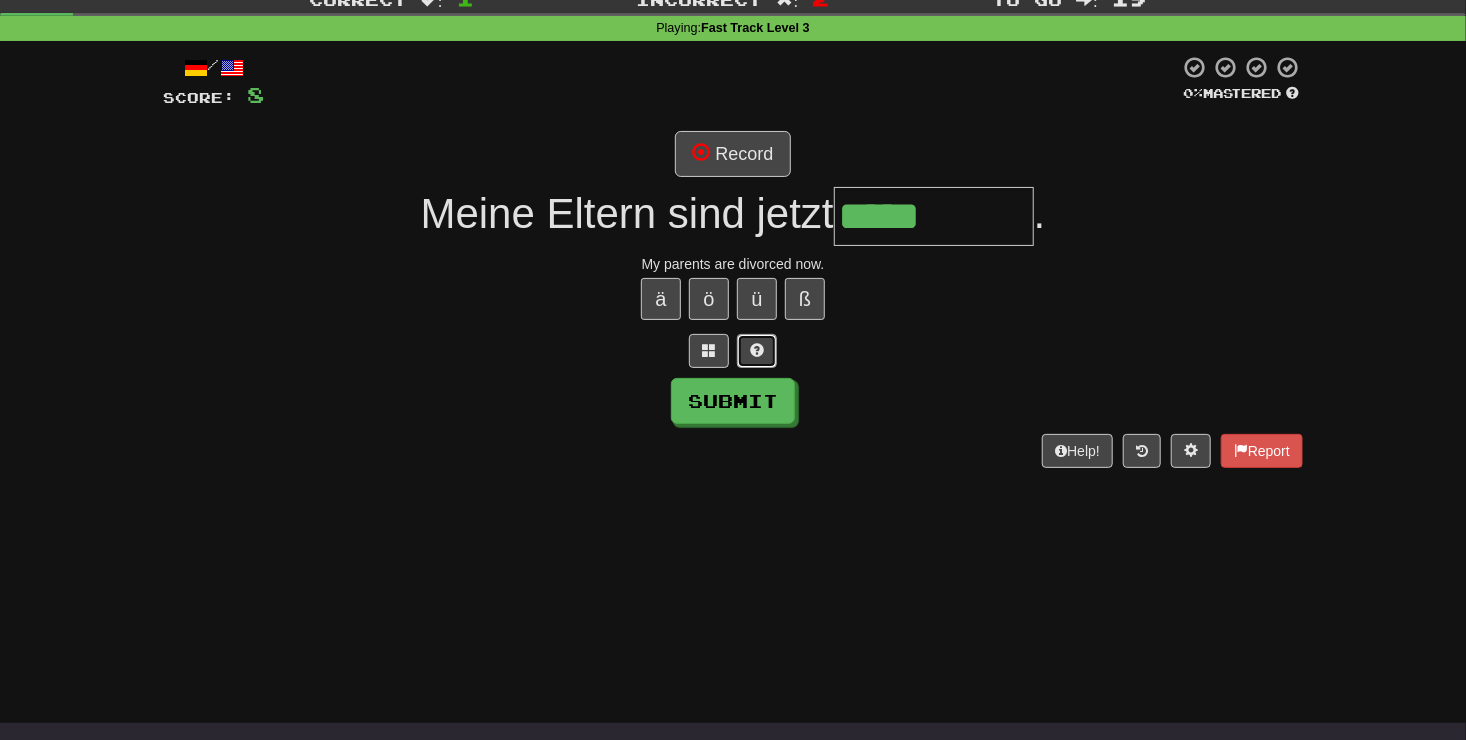click at bounding box center [757, 350] 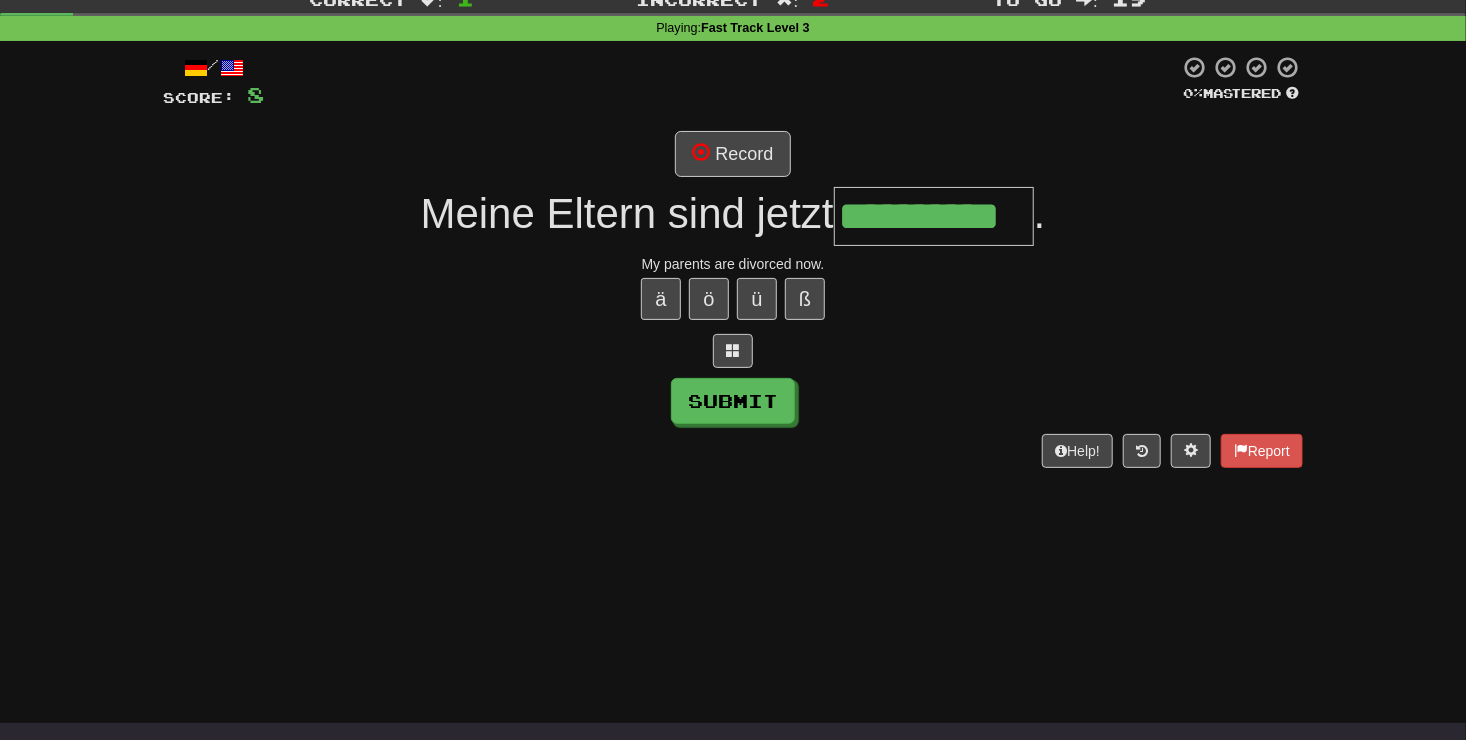 scroll, scrollTop: 0, scrollLeft: 22, axis: horizontal 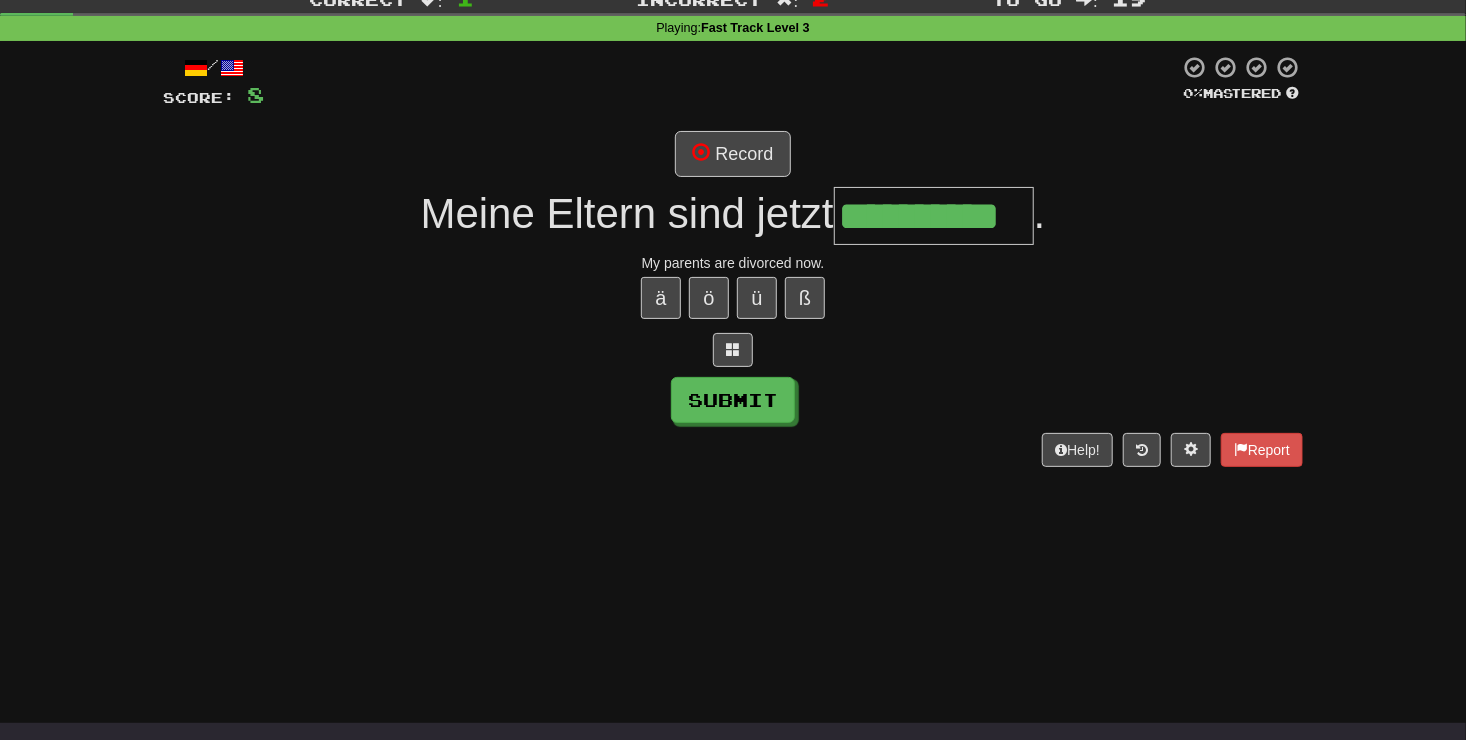 type on "**********" 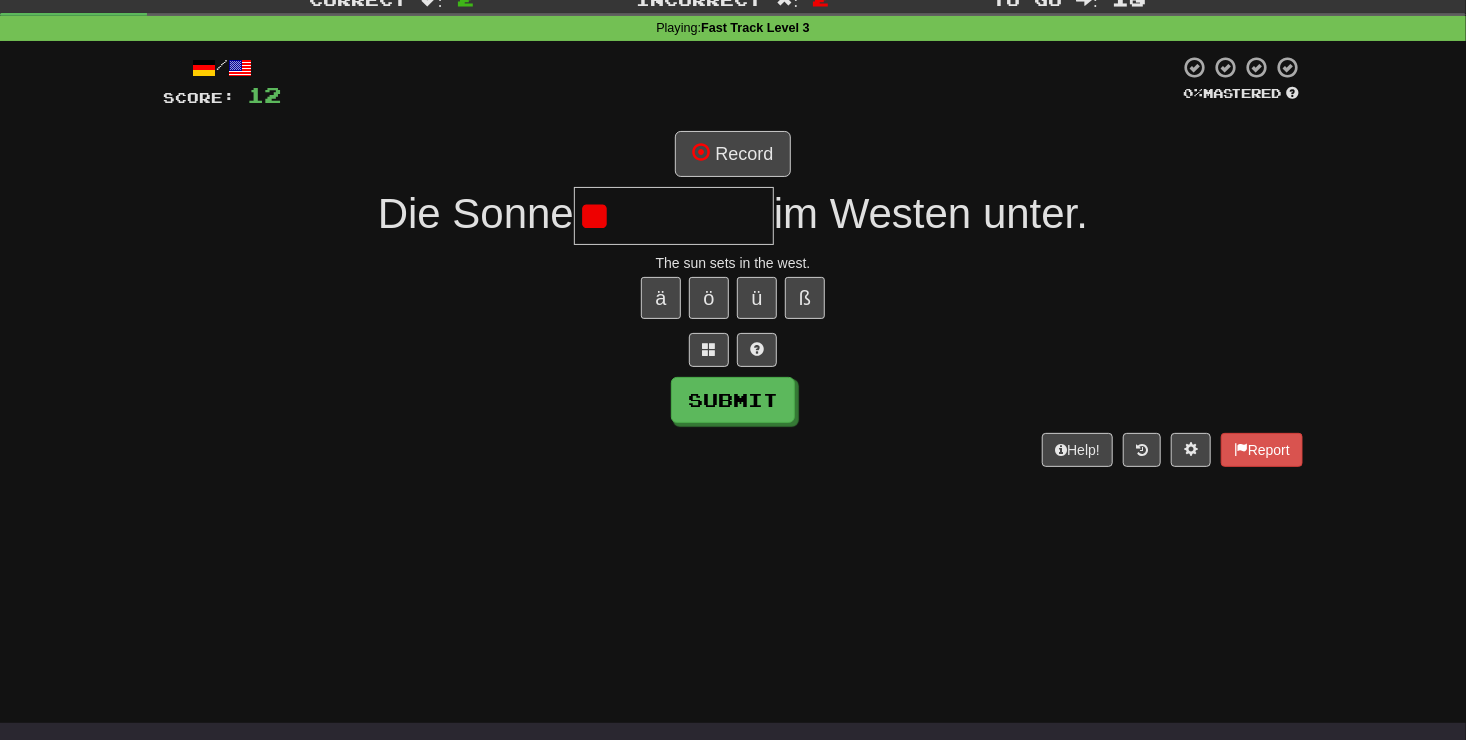 type on "*" 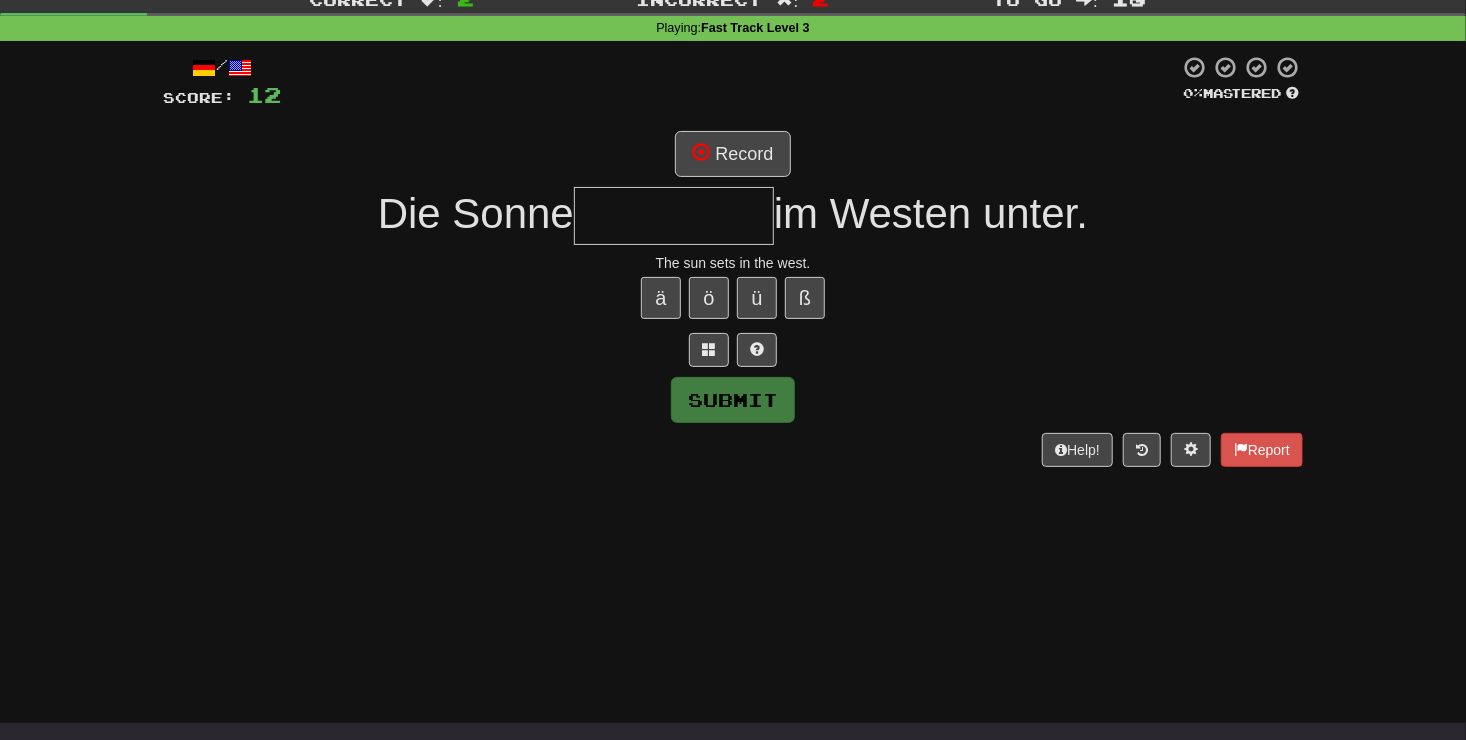 type on "*" 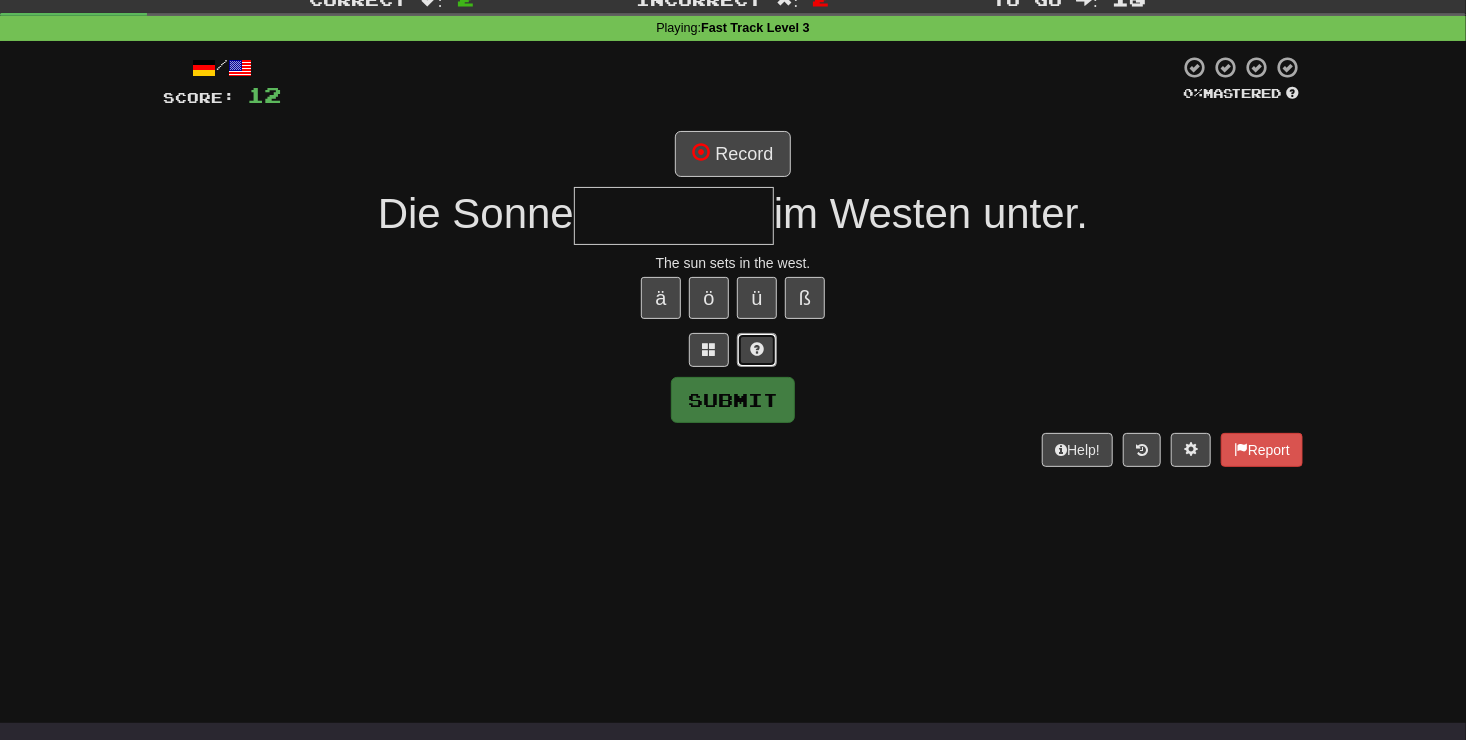 click at bounding box center (757, 349) 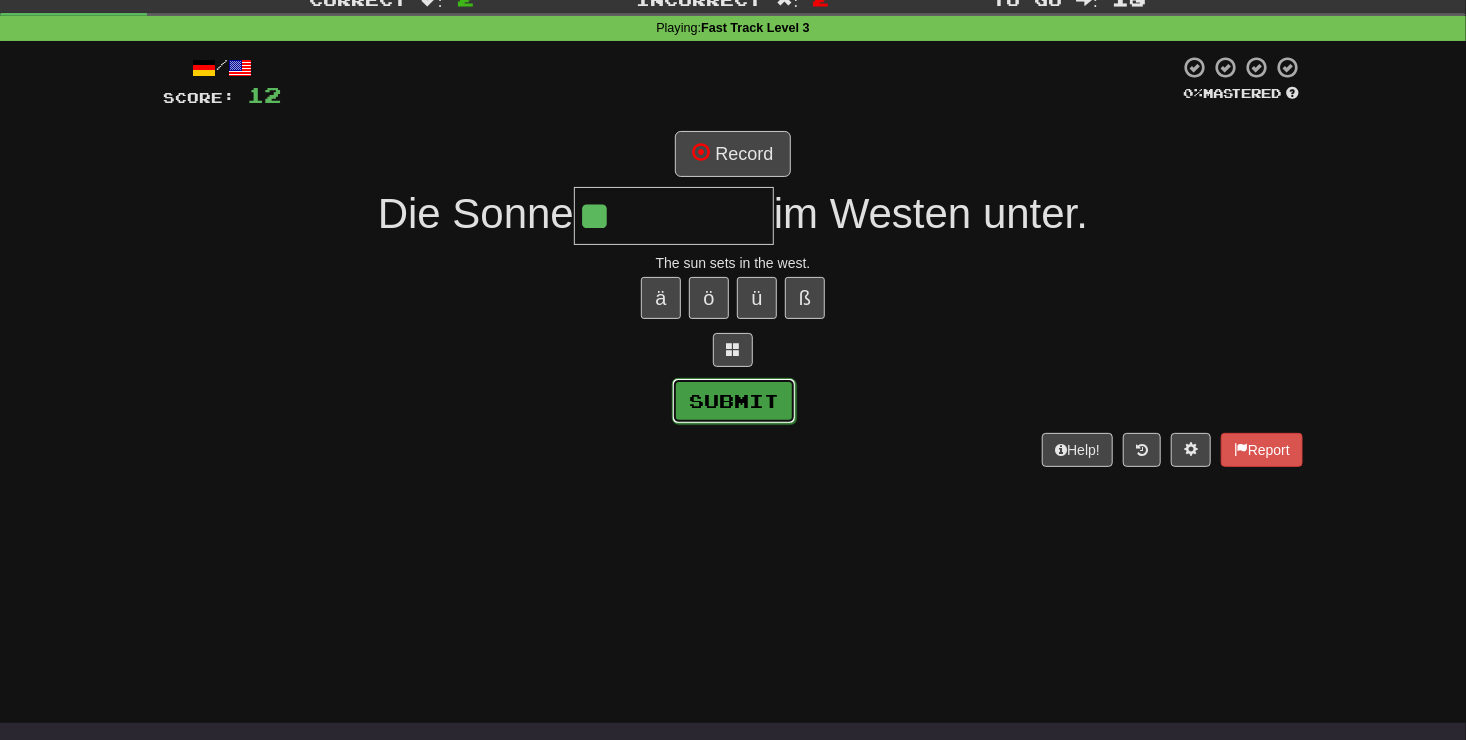click on "Submit" at bounding box center [734, 401] 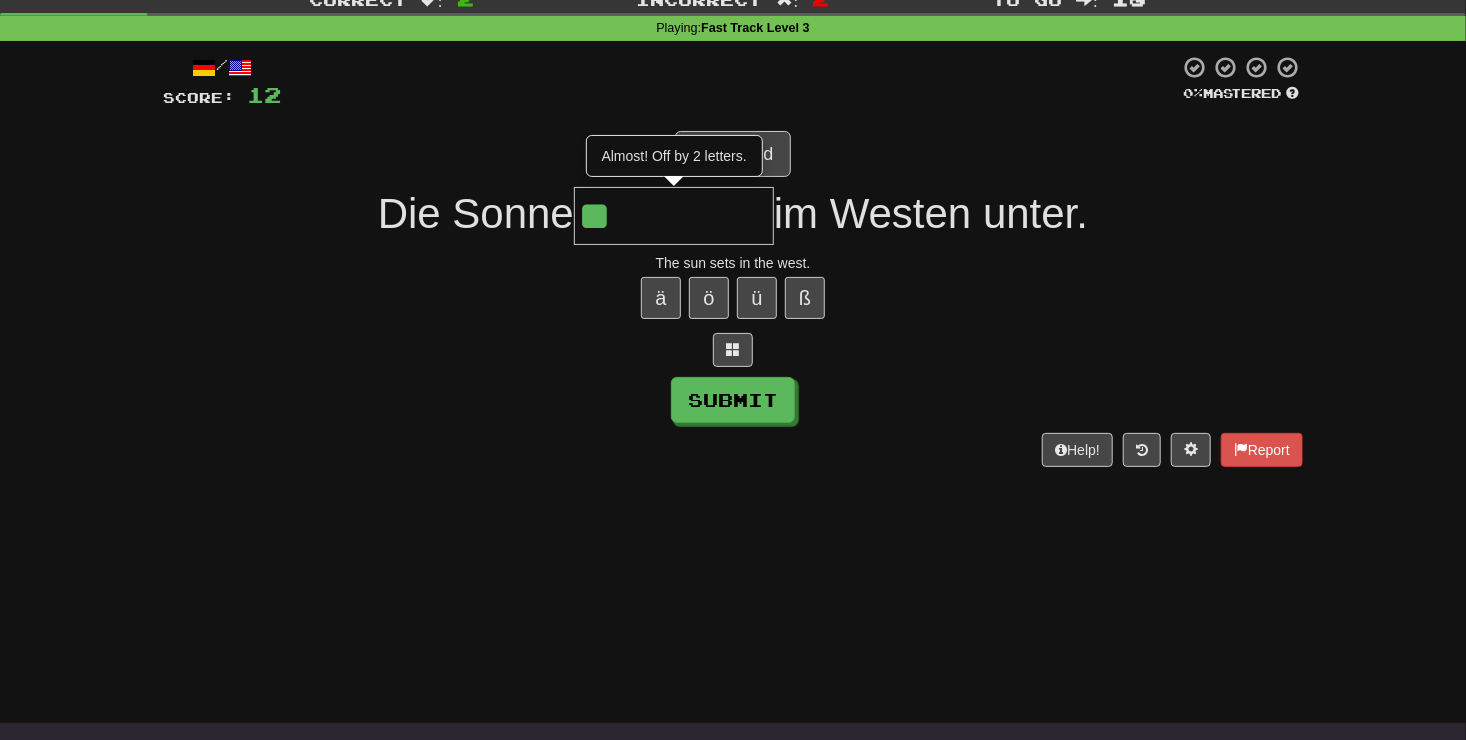 click on "**" at bounding box center (674, 216) 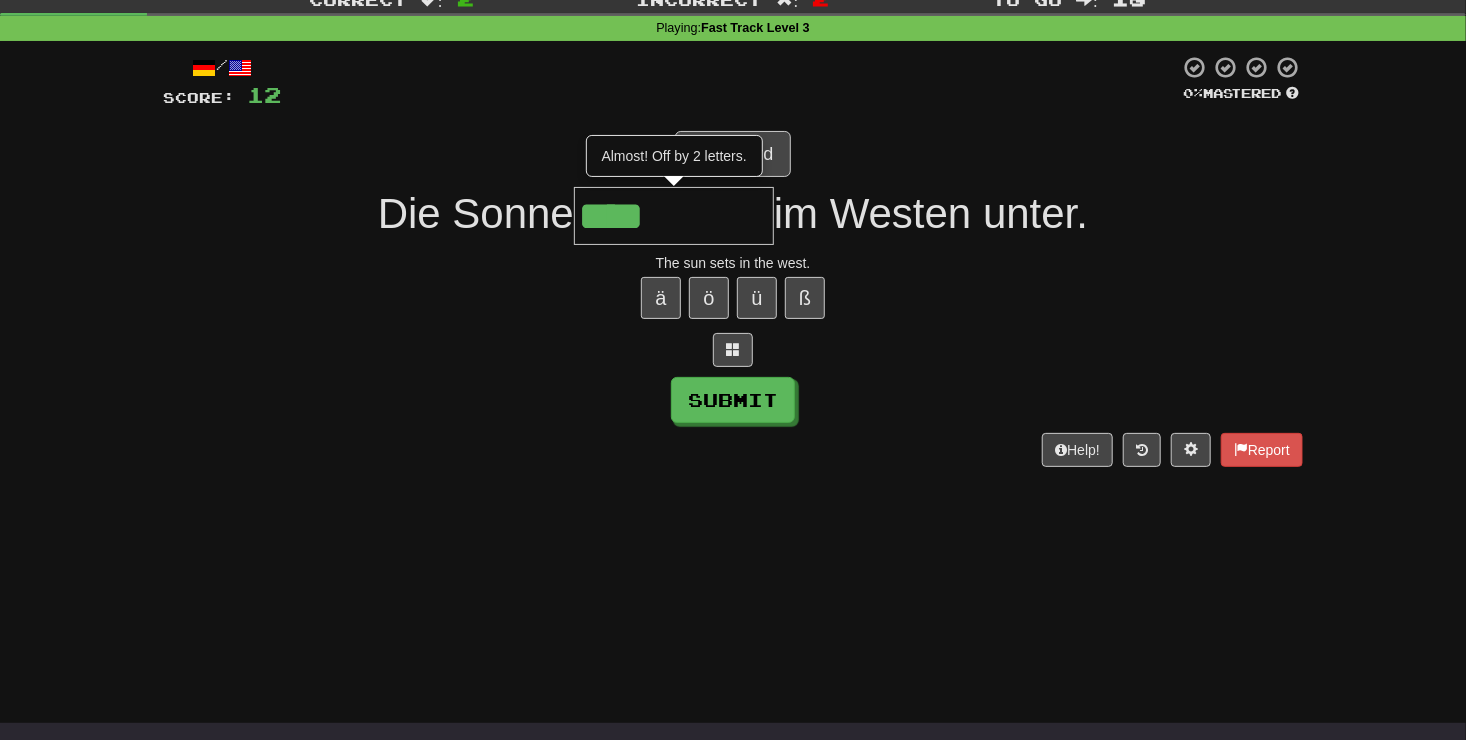type on "****" 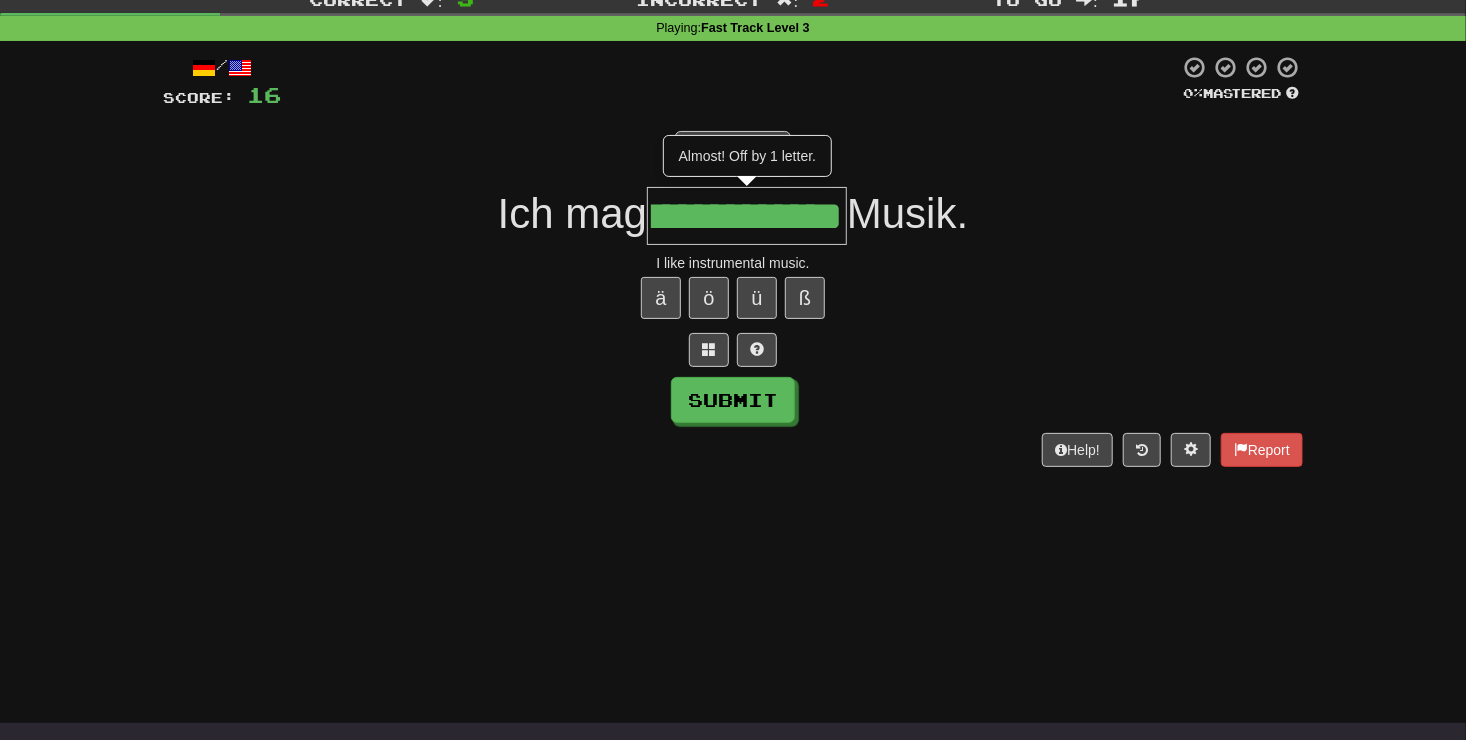 scroll, scrollTop: 0, scrollLeft: 59, axis: horizontal 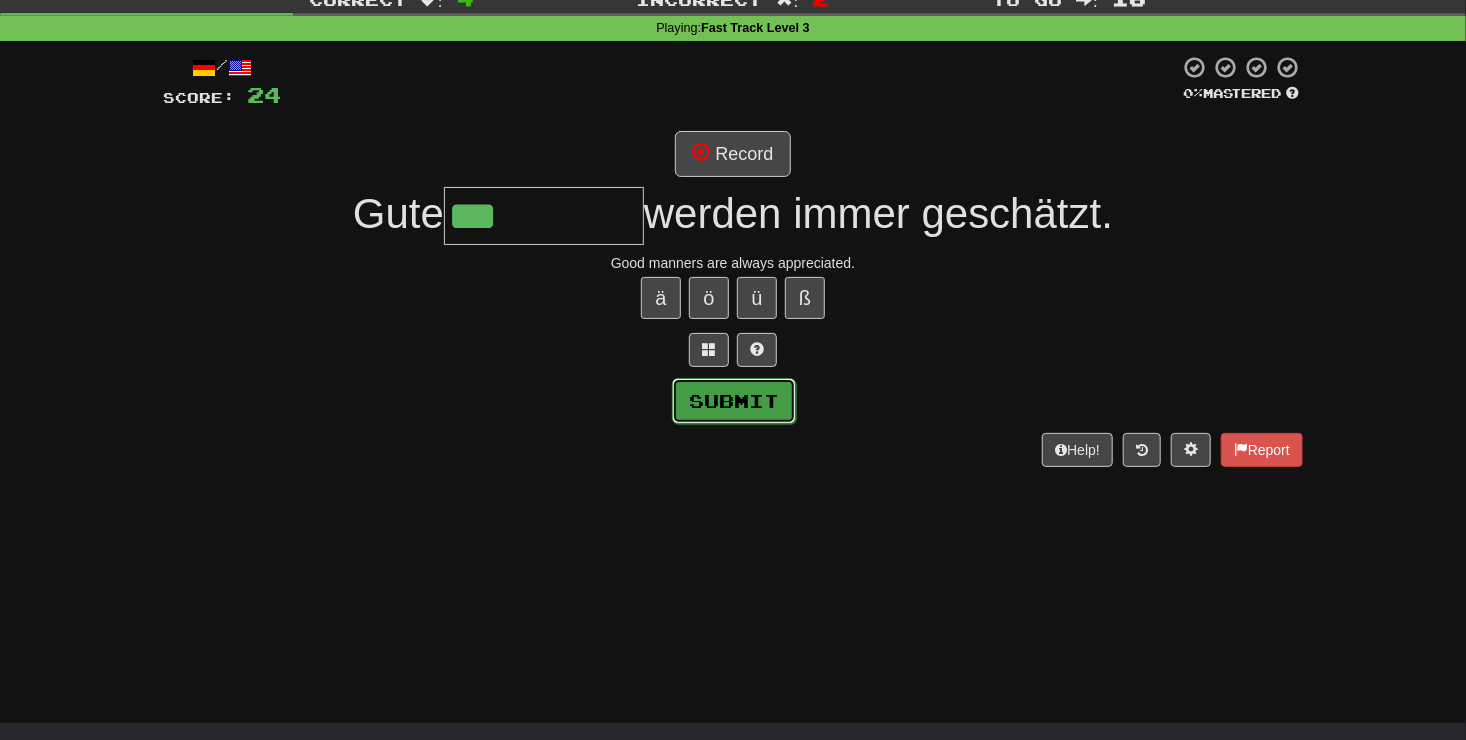 click on "Submit" at bounding box center [734, 401] 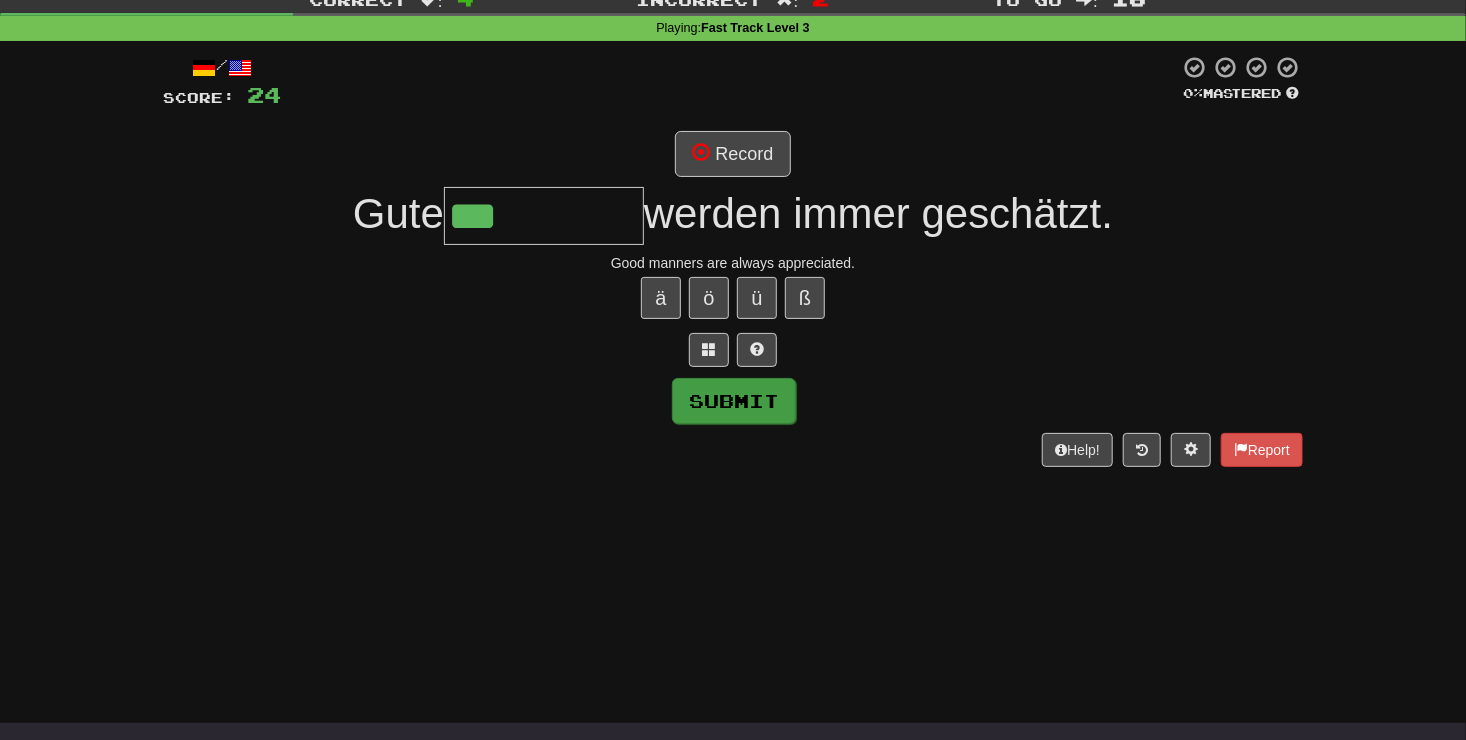 type on "********" 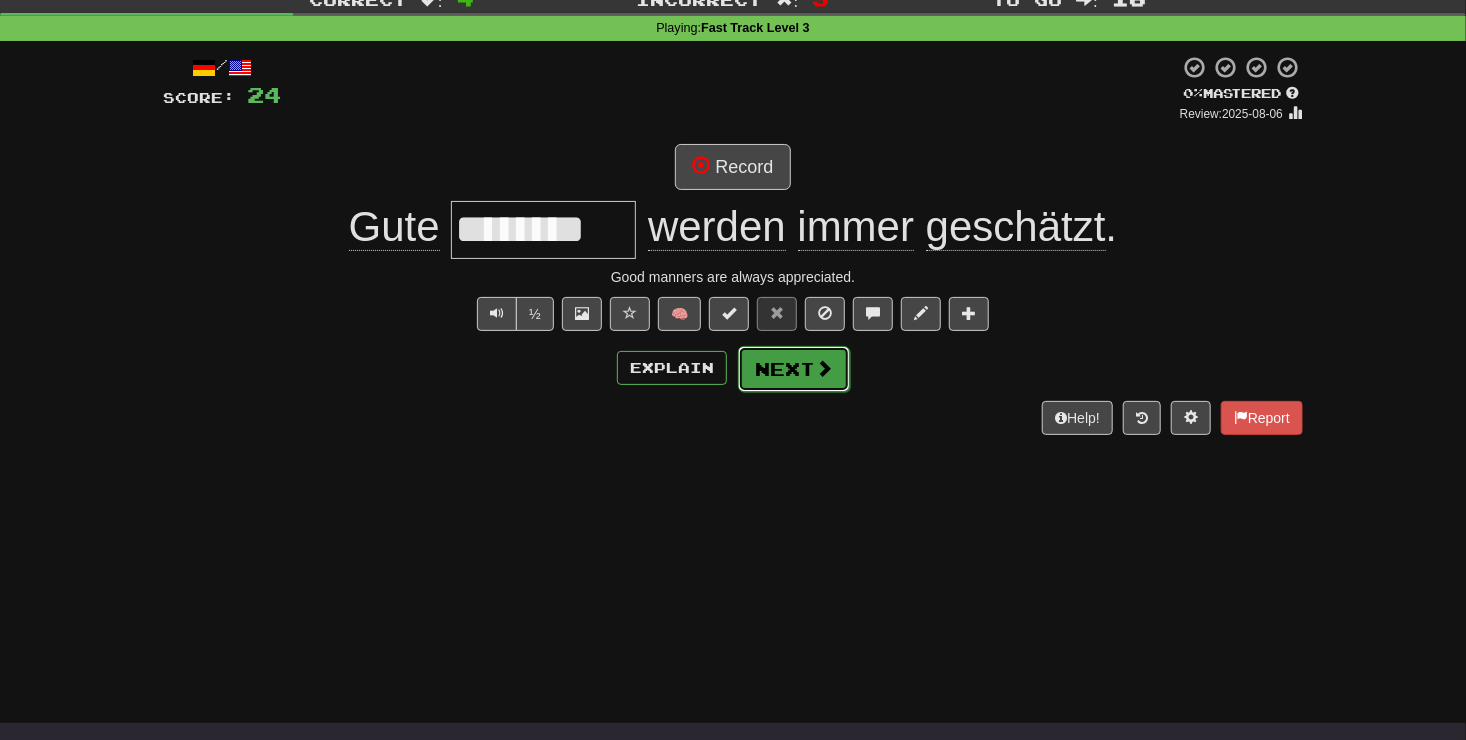click on "Next" at bounding box center [794, 369] 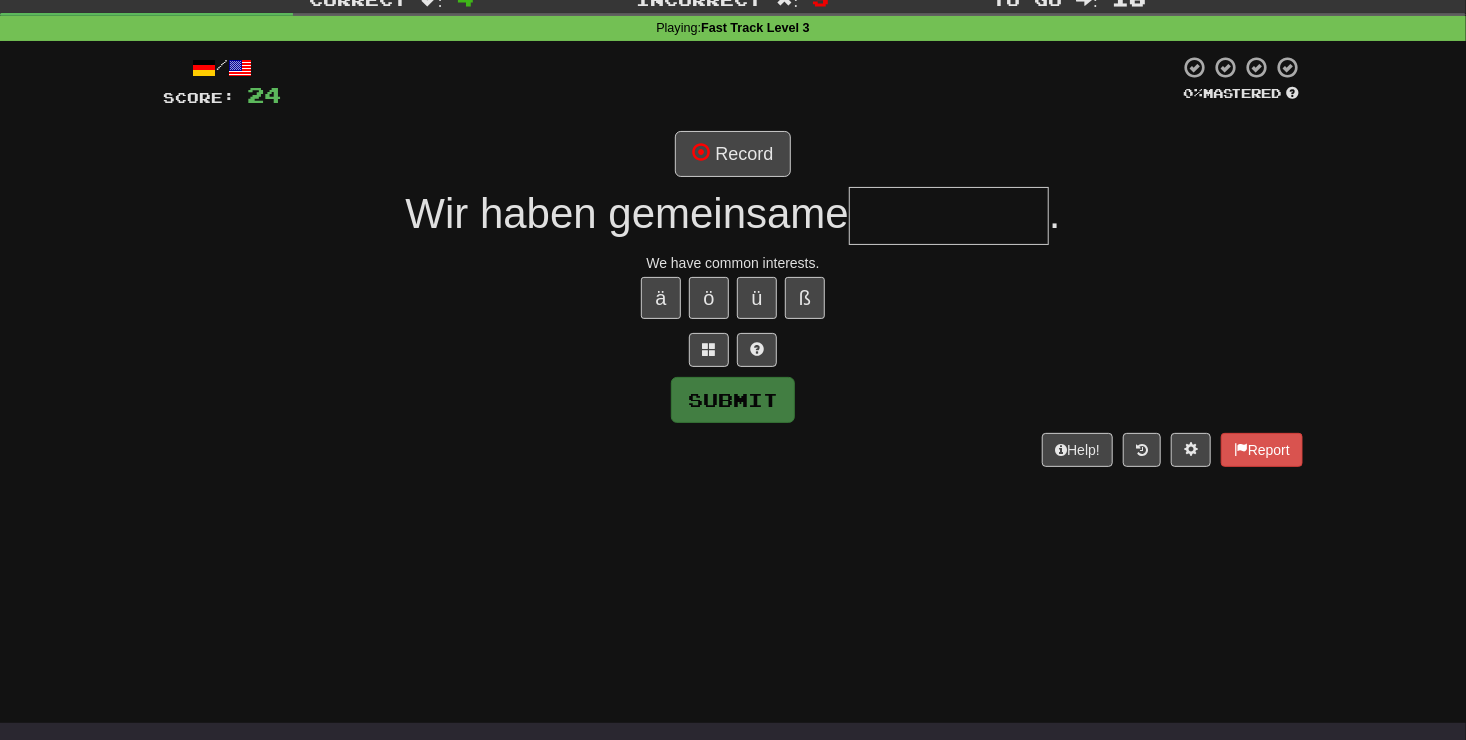 scroll, scrollTop: 0, scrollLeft: 0, axis: both 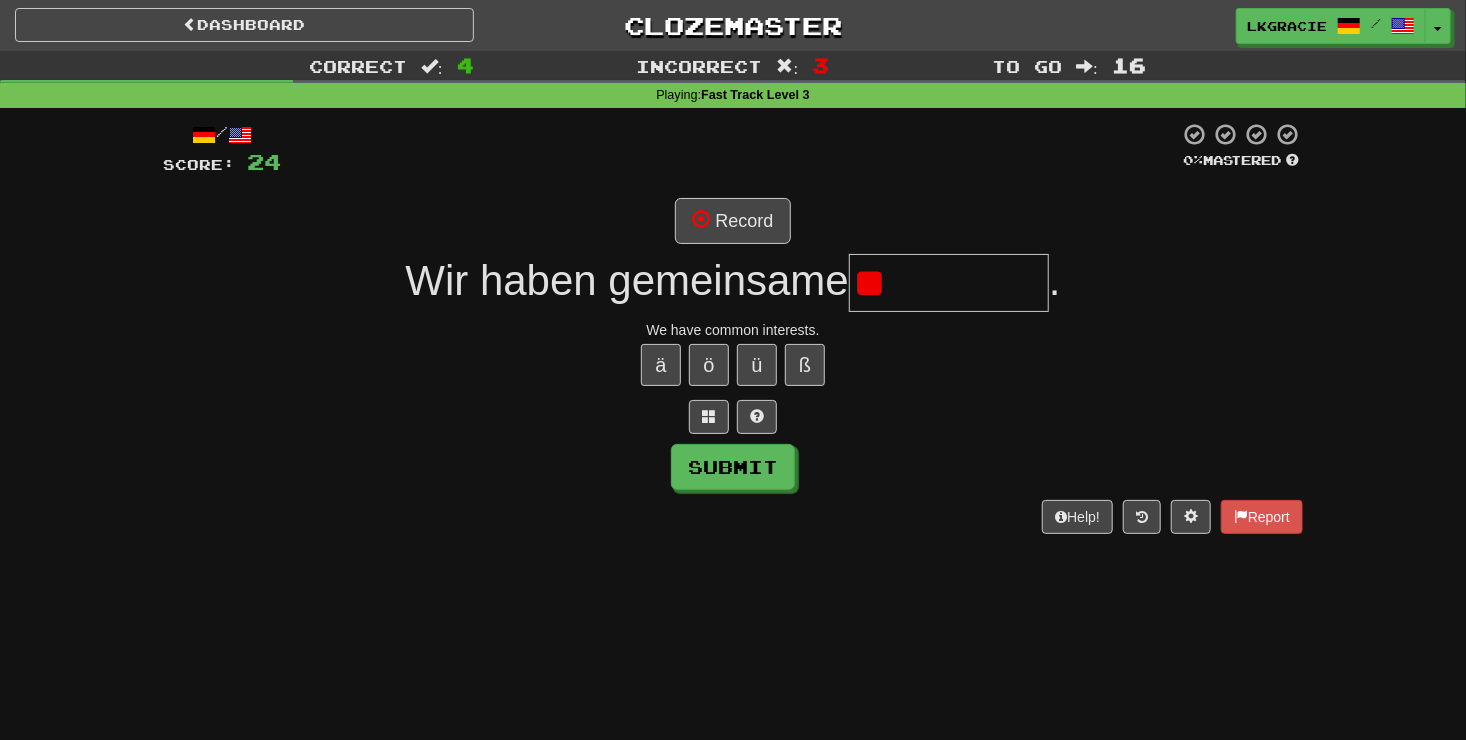 type on "*" 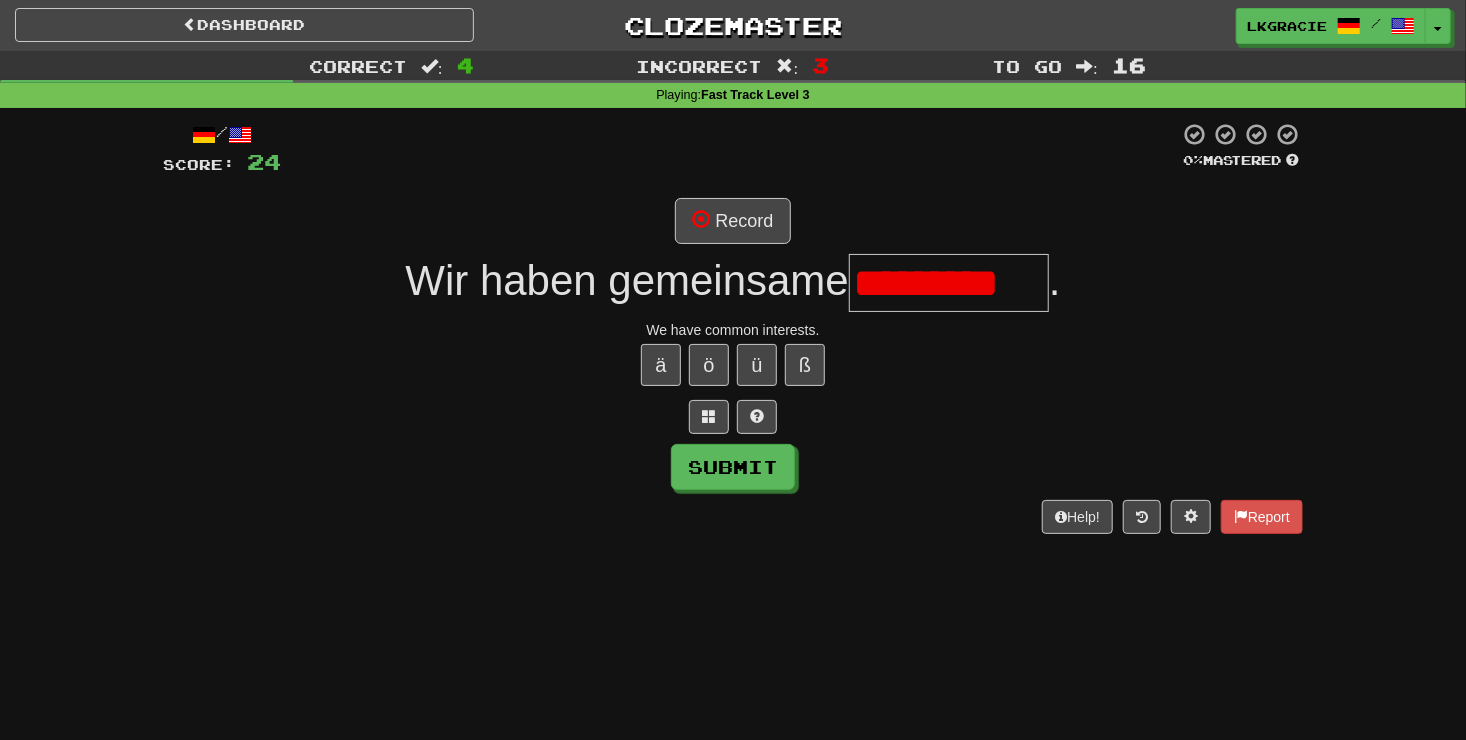 scroll, scrollTop: 0, scrollLeft: 0, axis: both 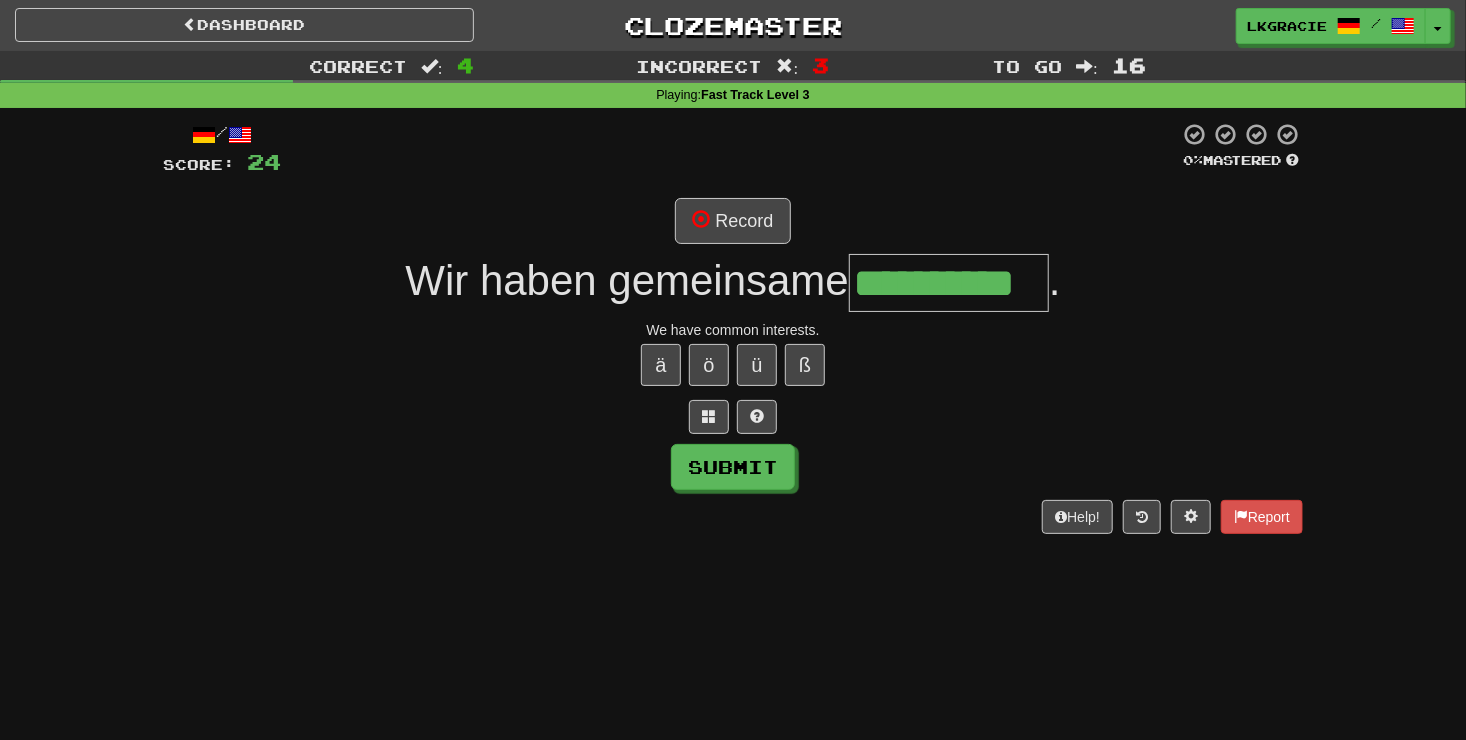 type on "**********" 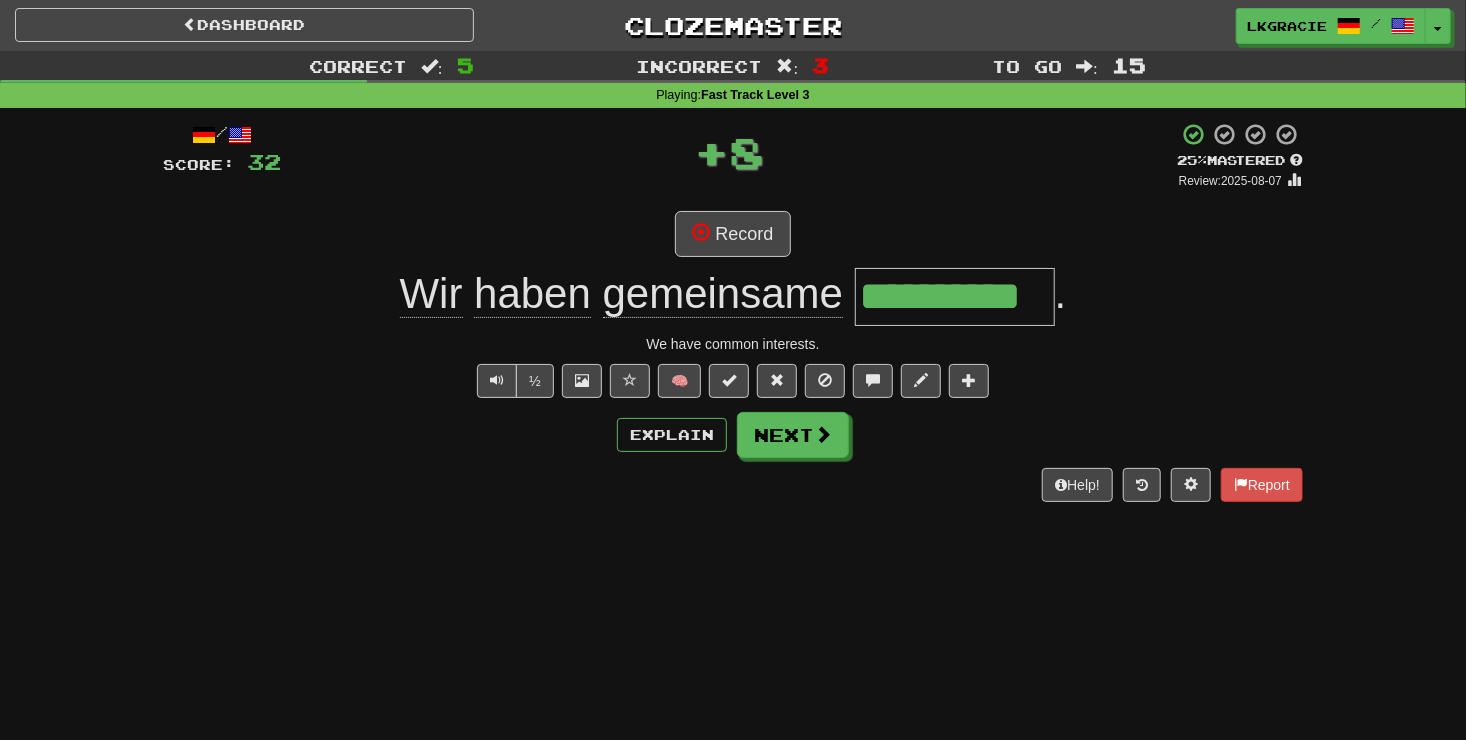 scroll, scrollTop: 0, scrollLeft: 0, axis: both 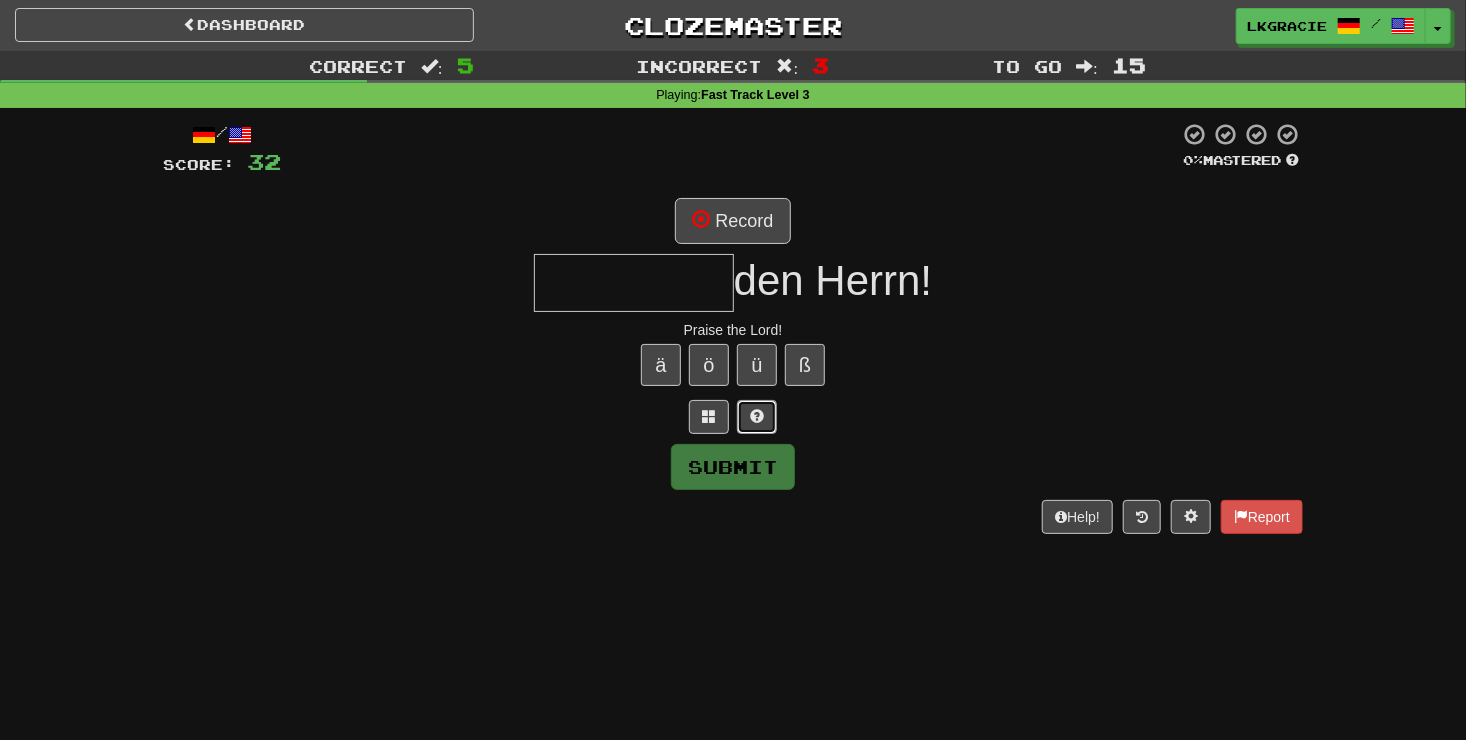 click at bounding box center (757, 417) 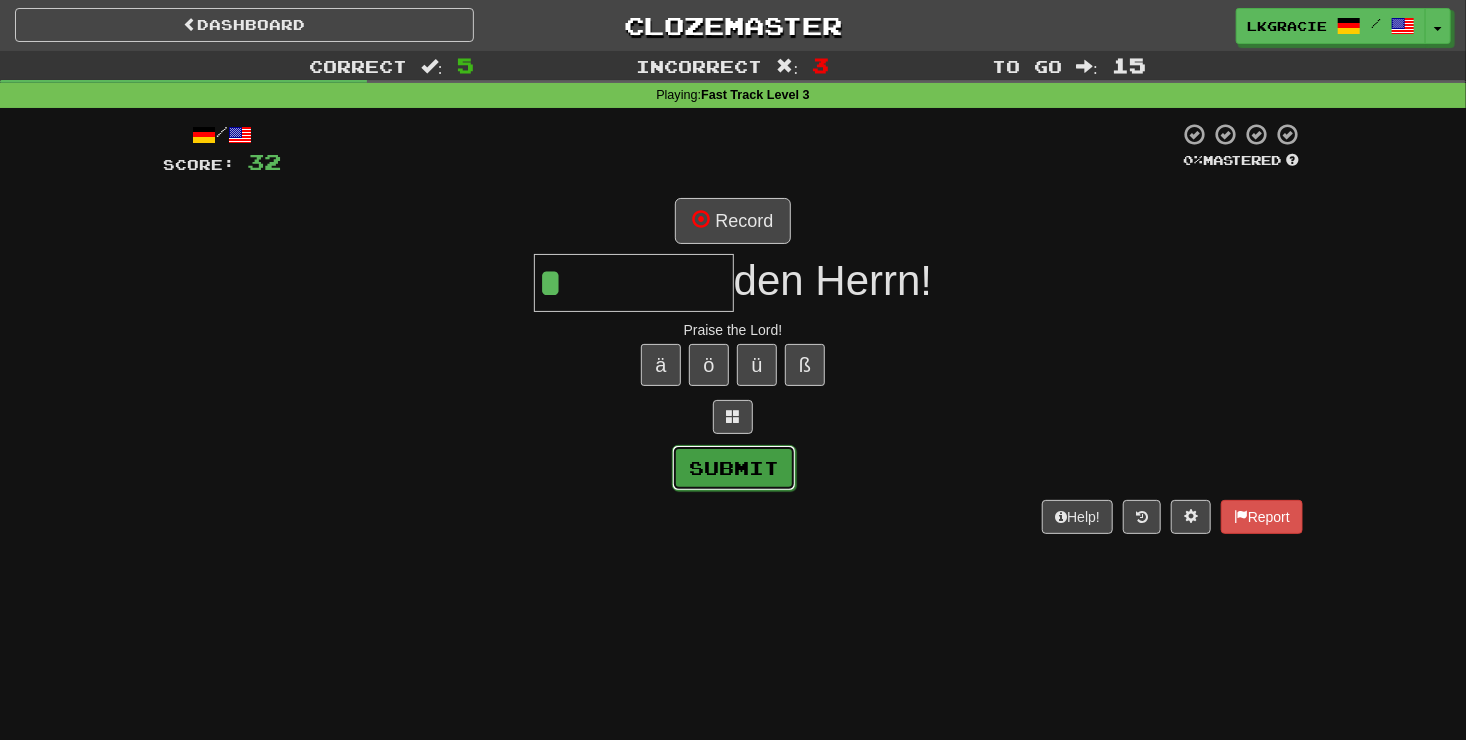 click on "Submit" at bounding box center [734, 468] 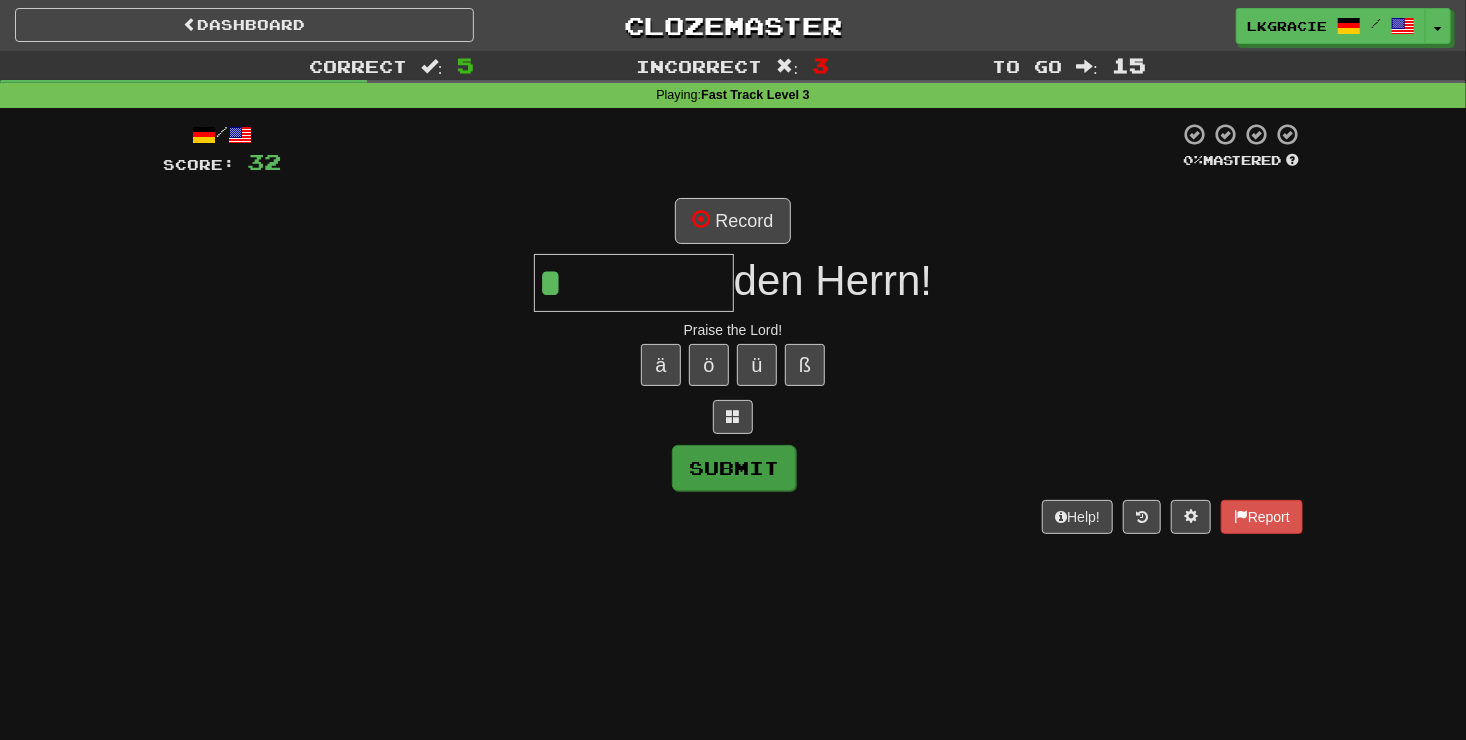 type on "*****" 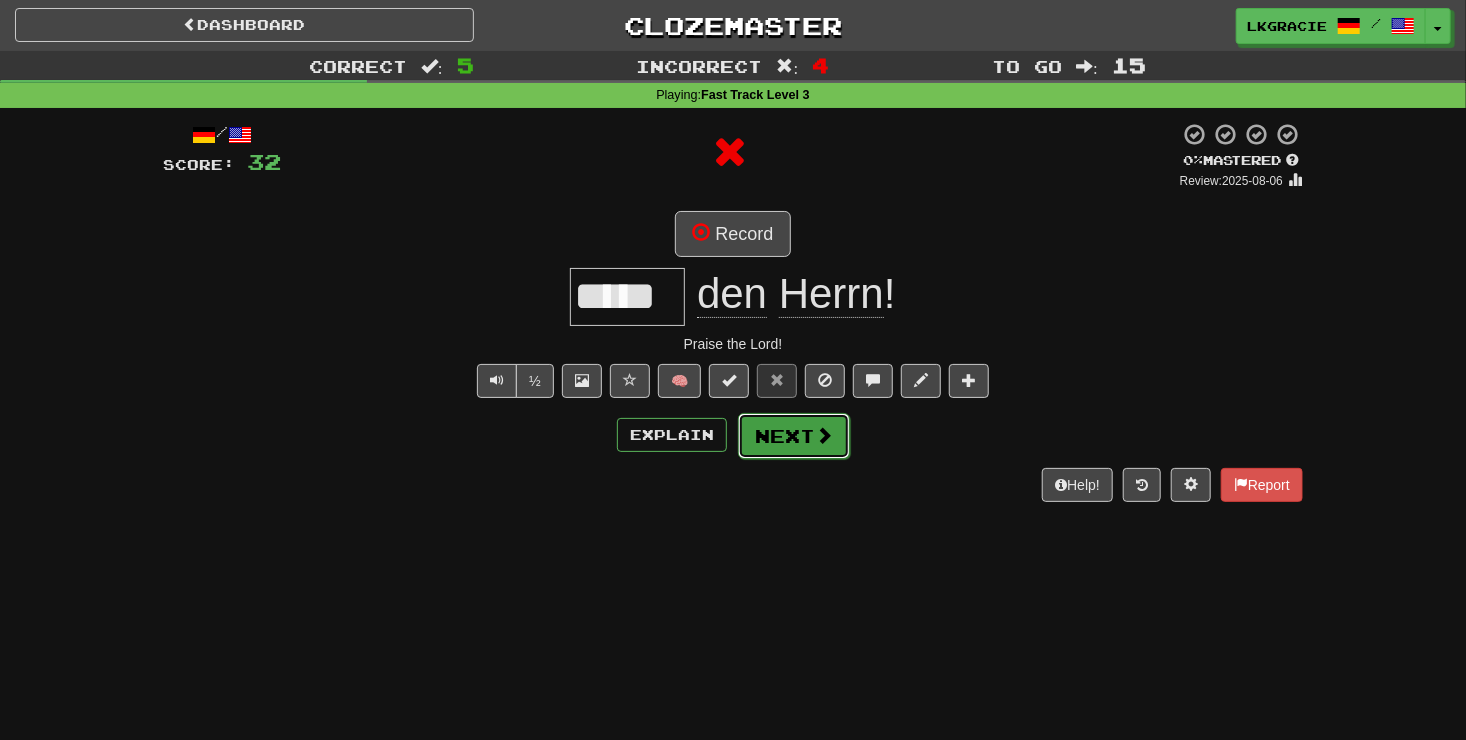 click on "Next" at bounding box center [794, 436] 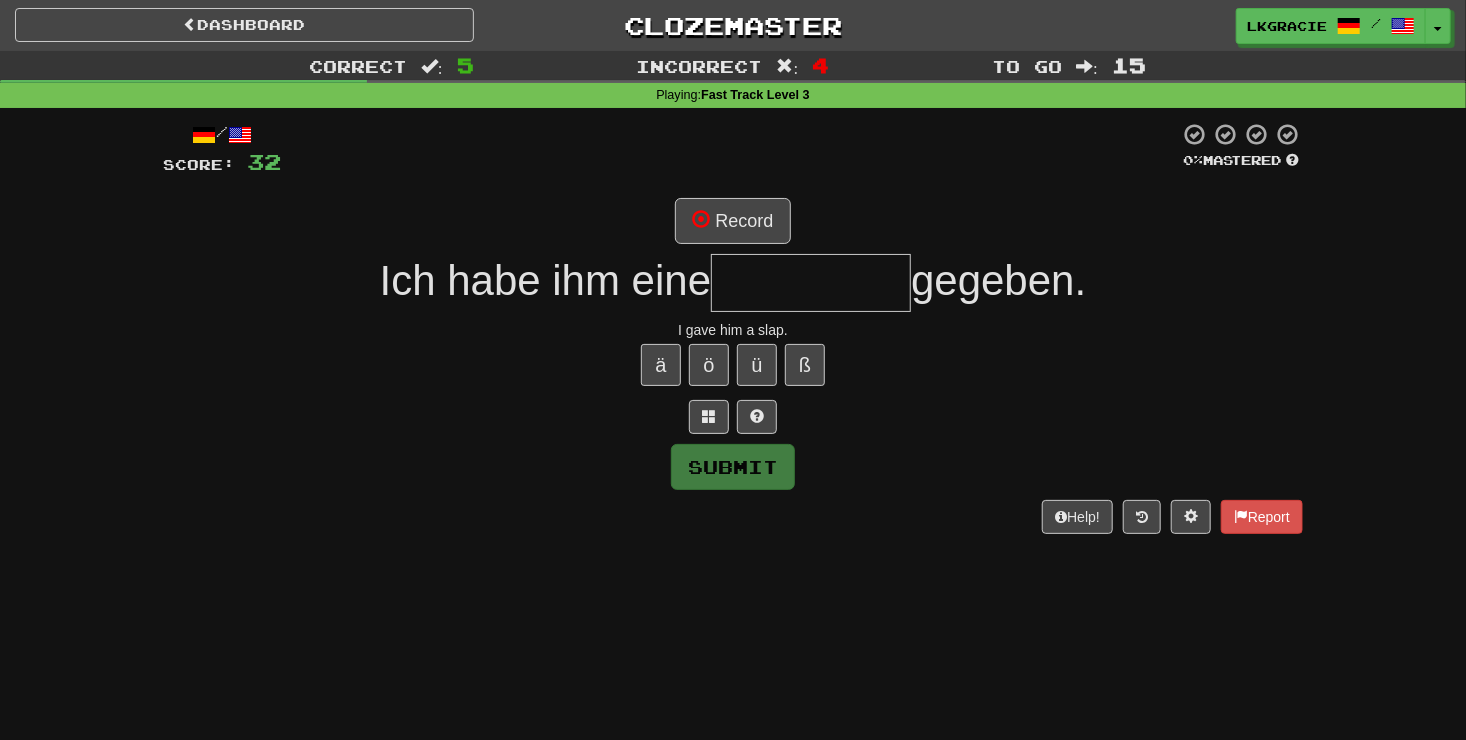 type on "*" 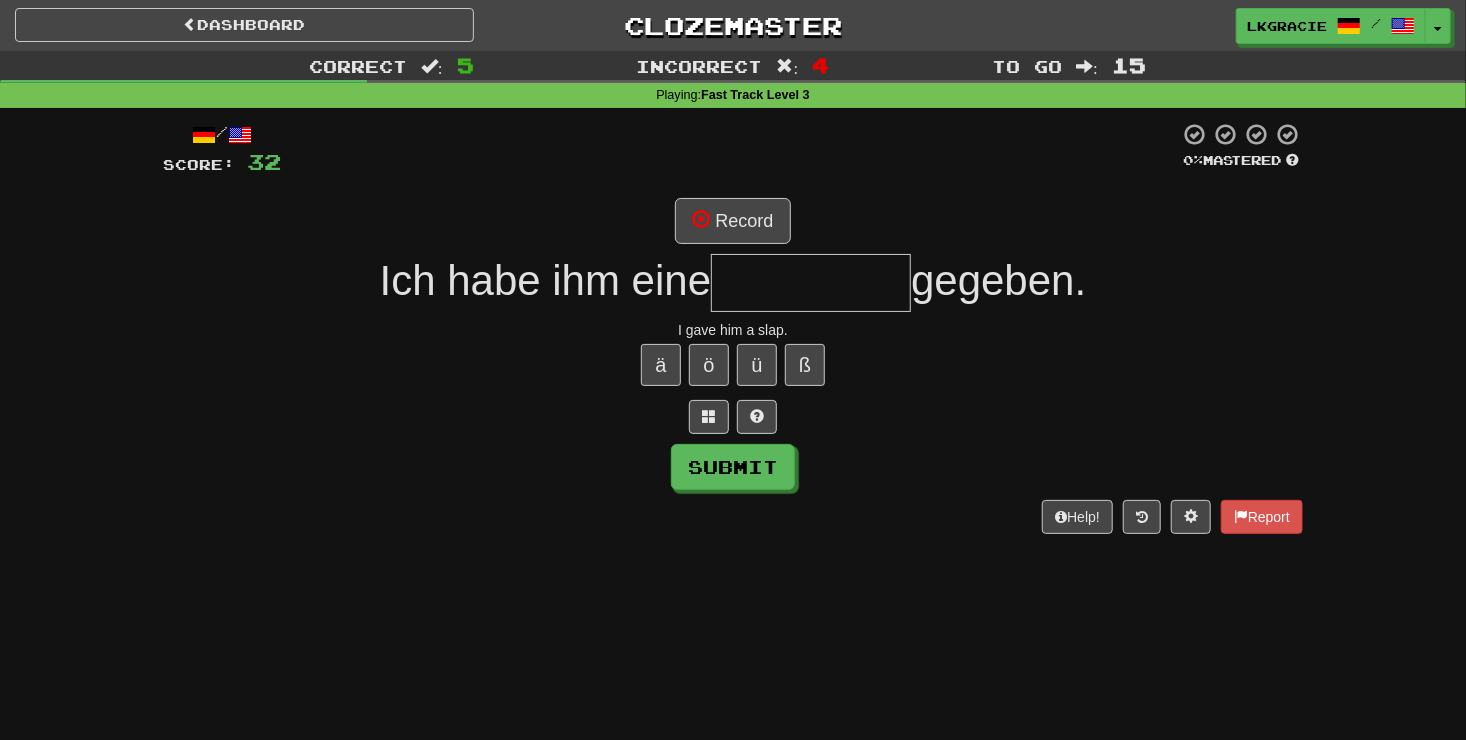 type on "*" 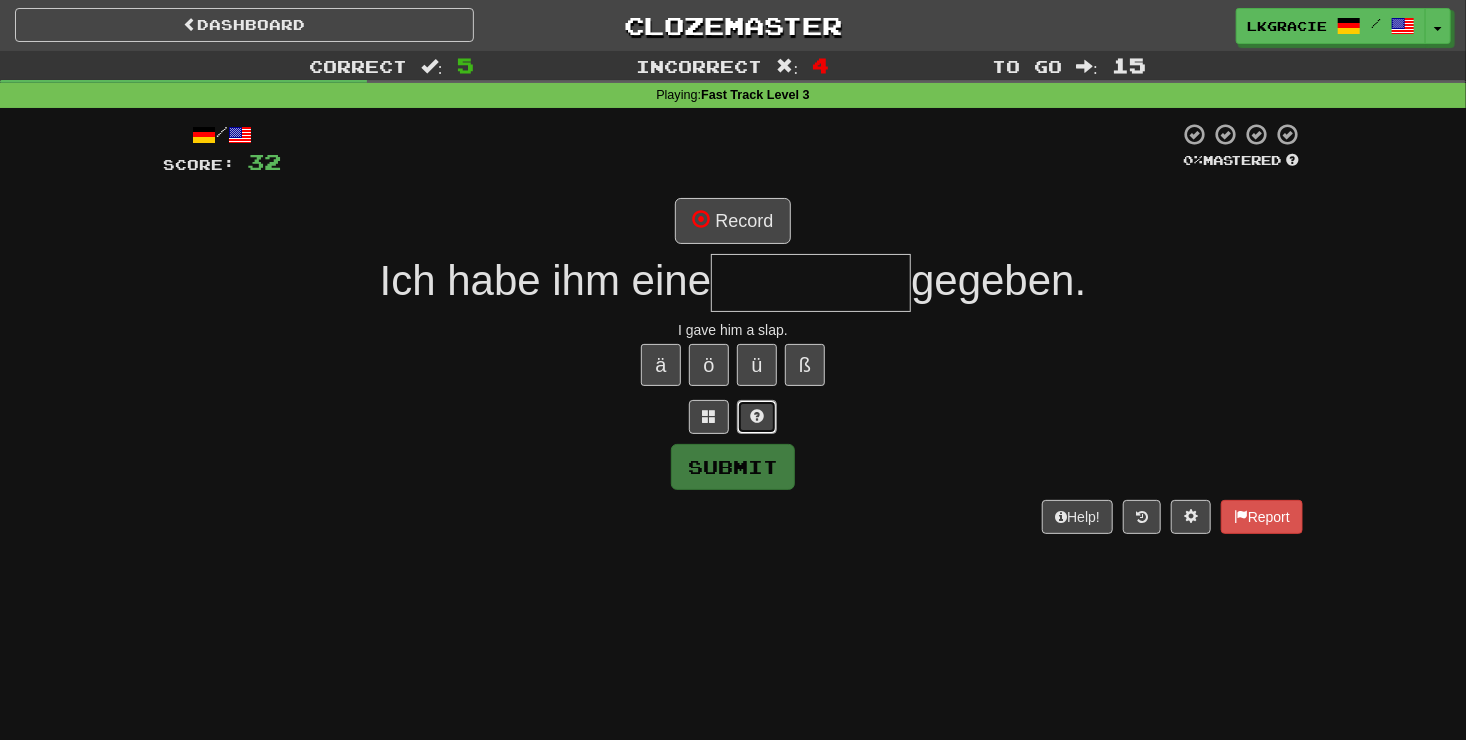 click at bounding box center (757, 417) 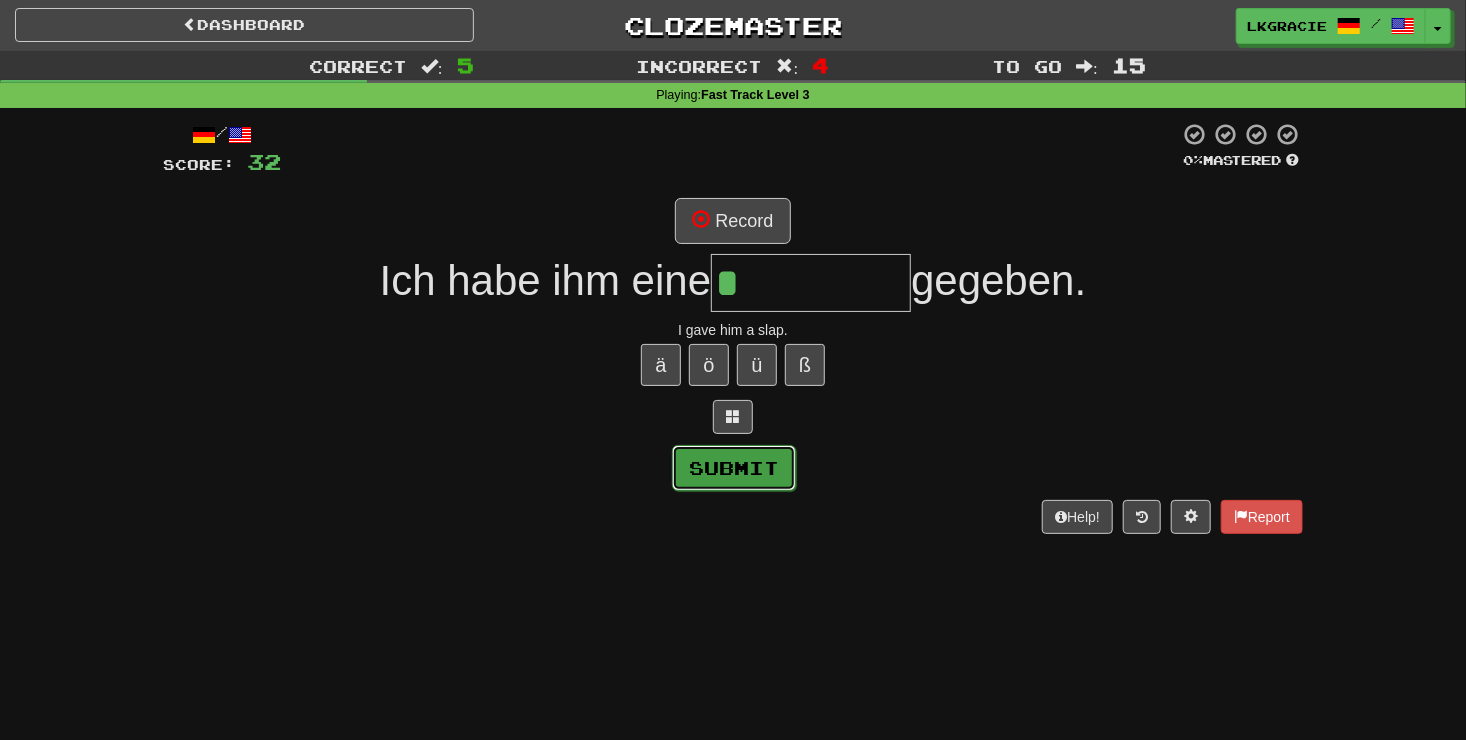 click on "Submit" at bounding box center [734, 468] 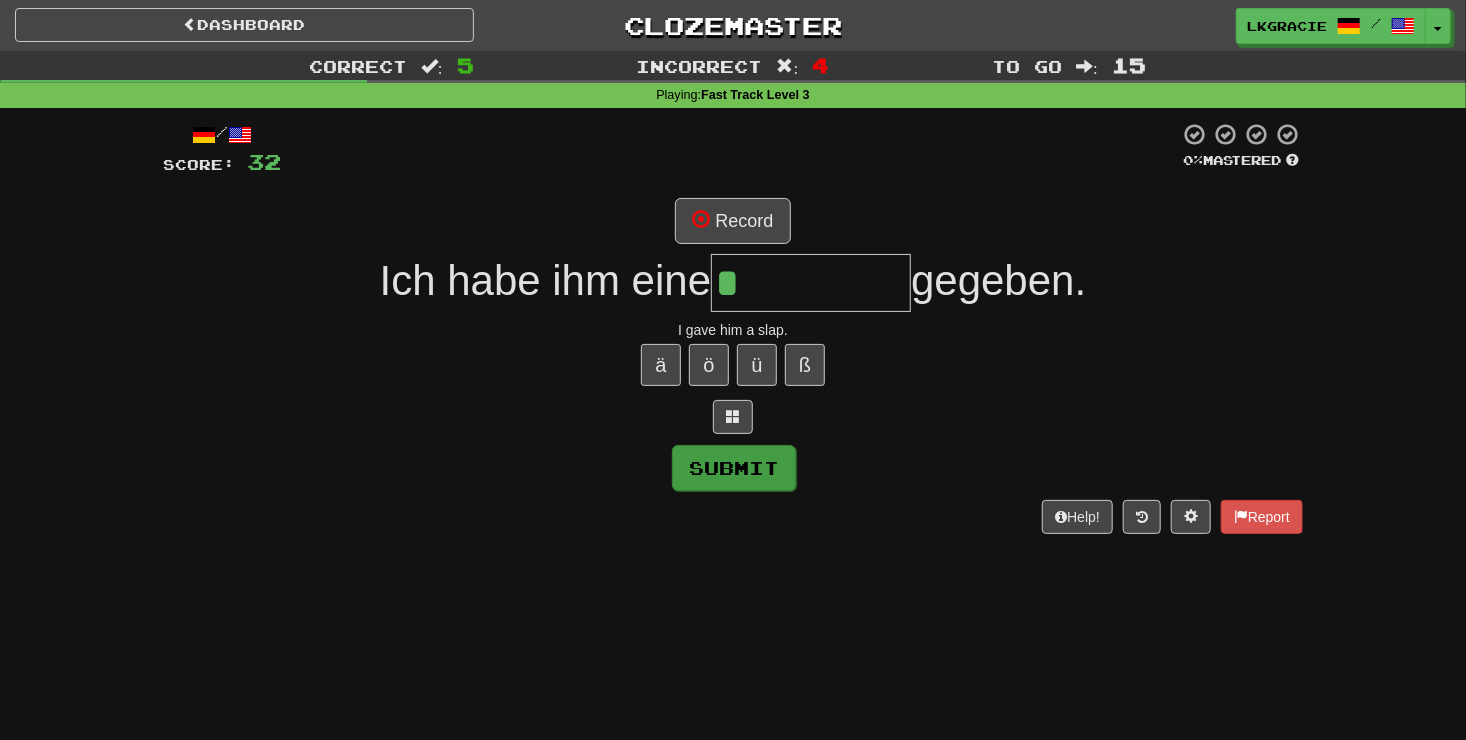 type on "********" 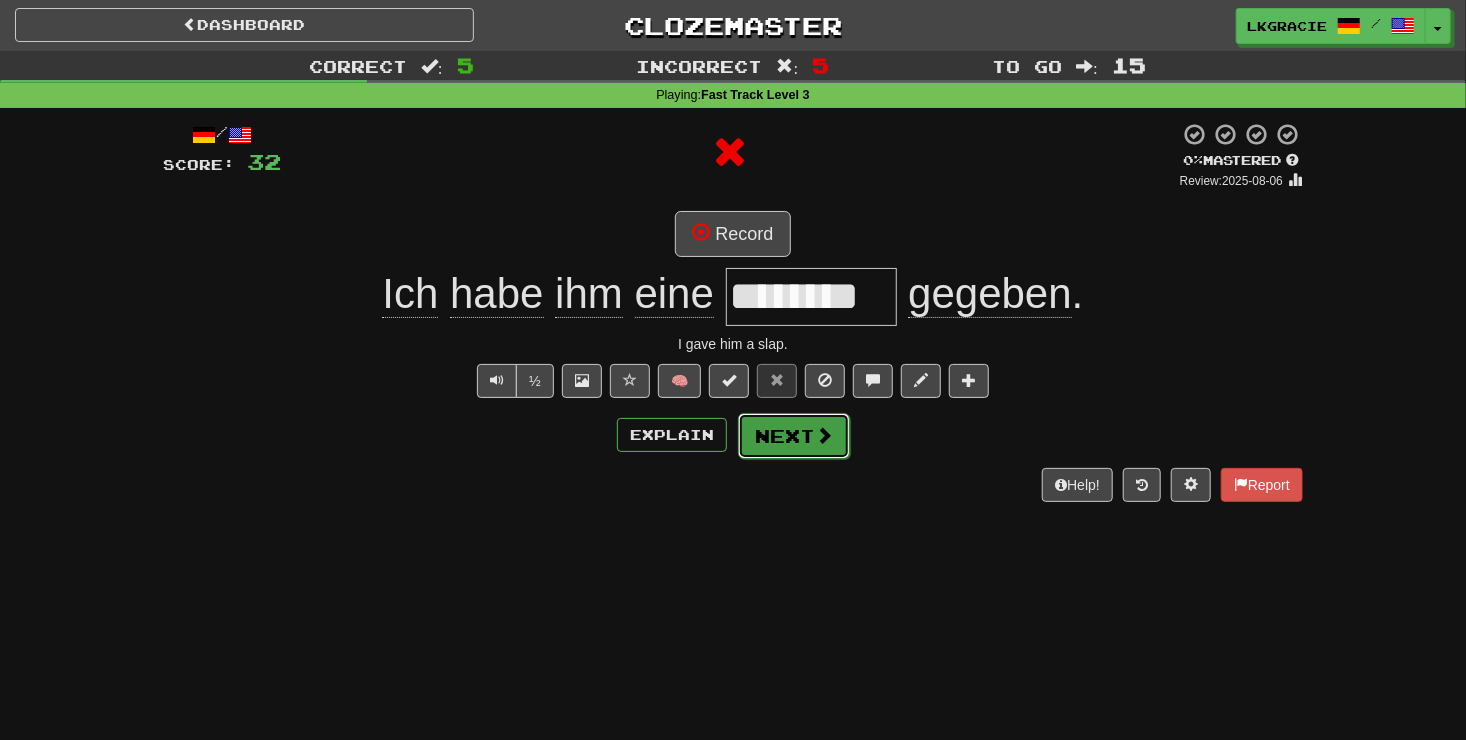 click on "Next" at bounding box center [794, 436] 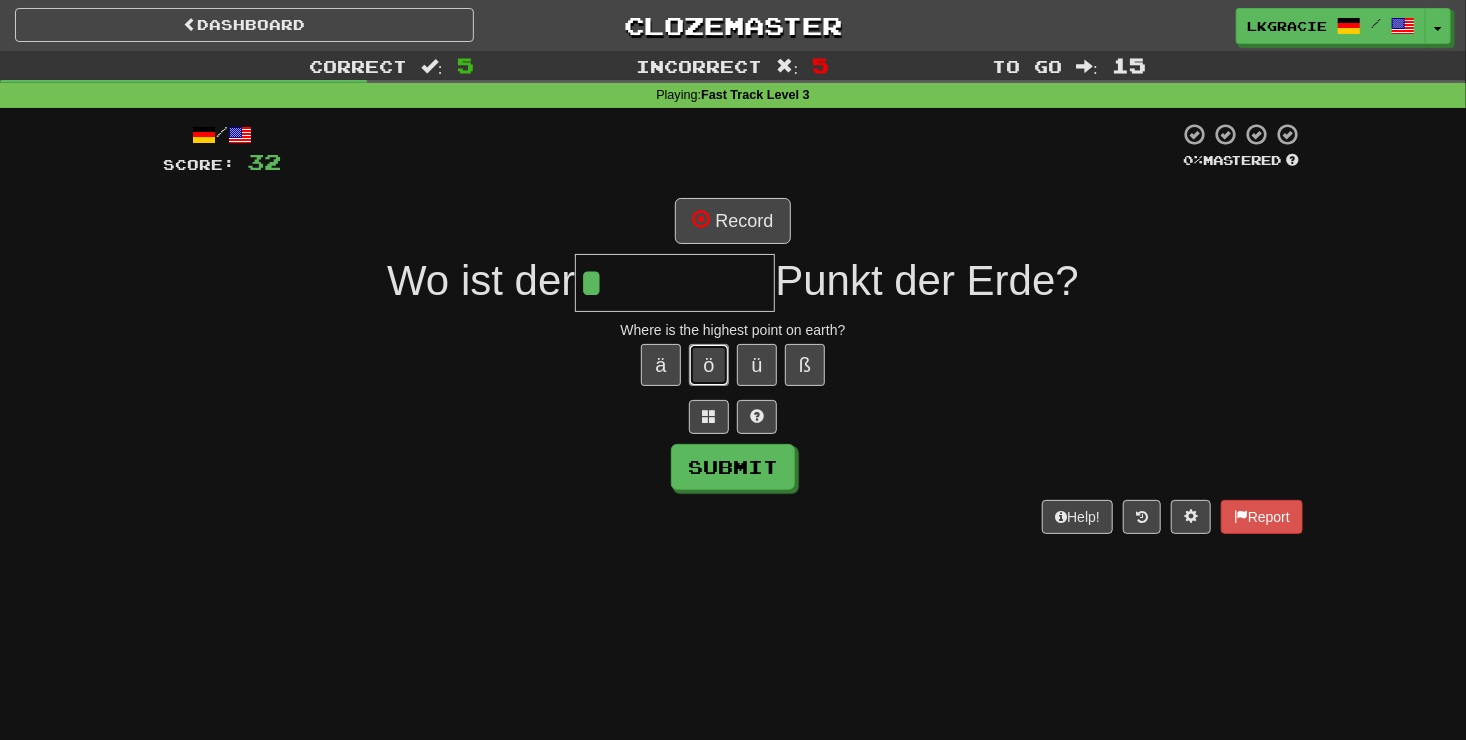 click on "ö" at bounding box center (709, 365) 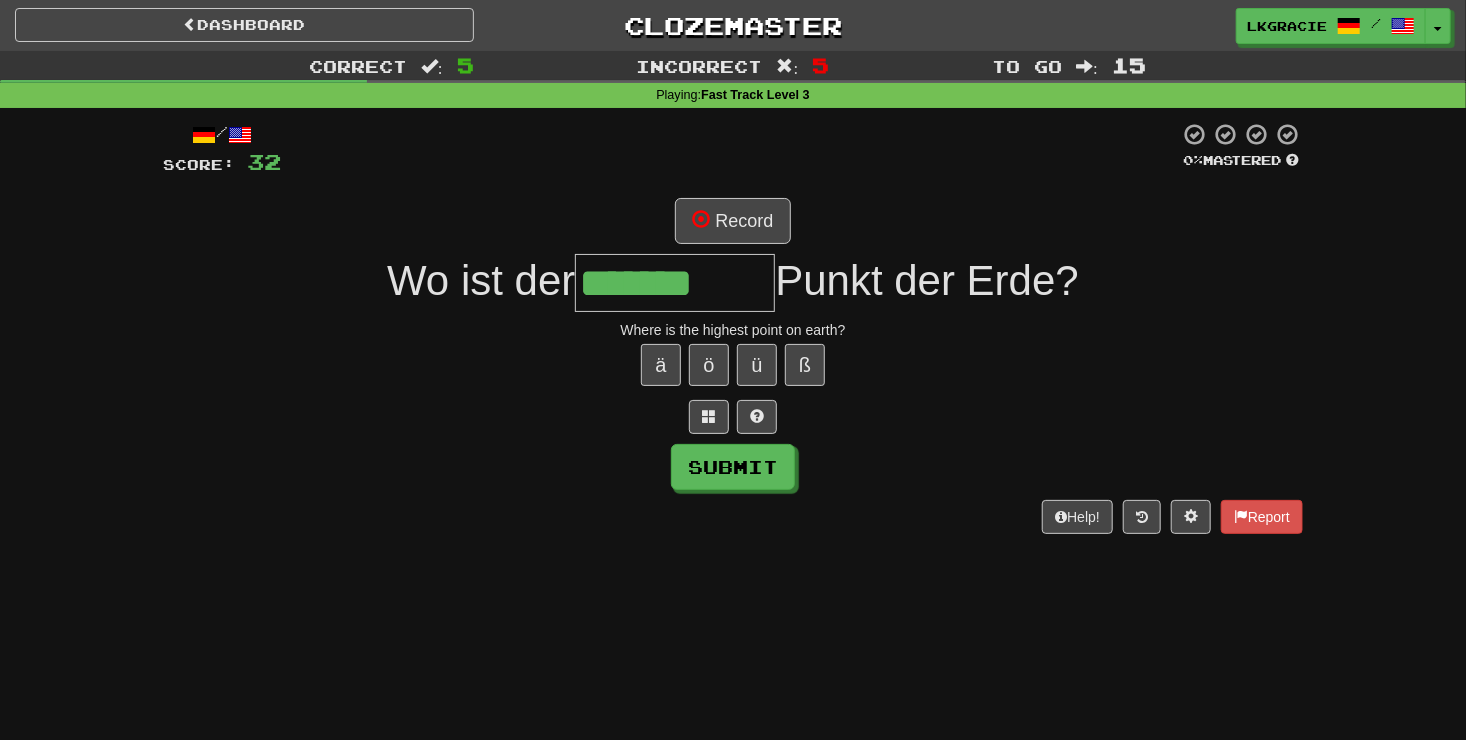 type on "*******" 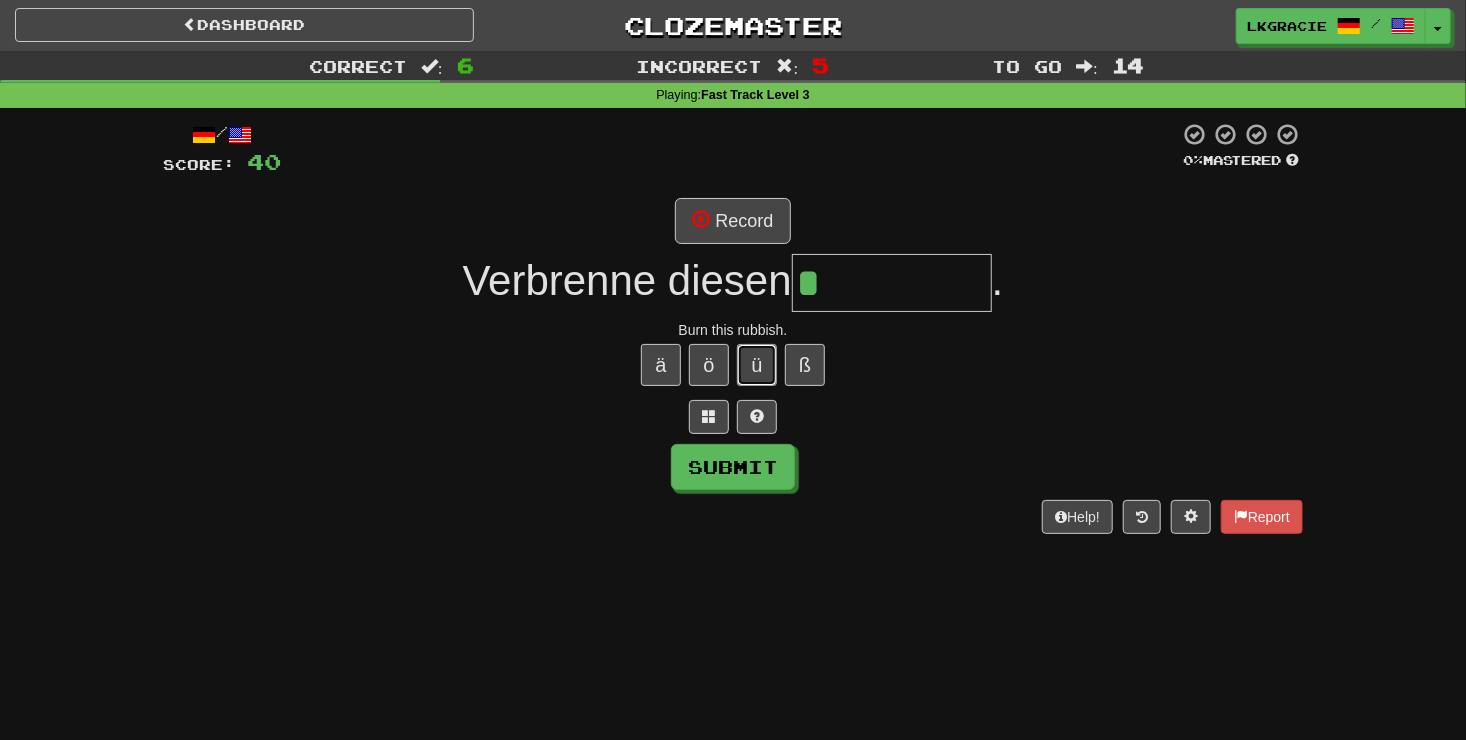 click on "ü" at bounding box center (757, 365) 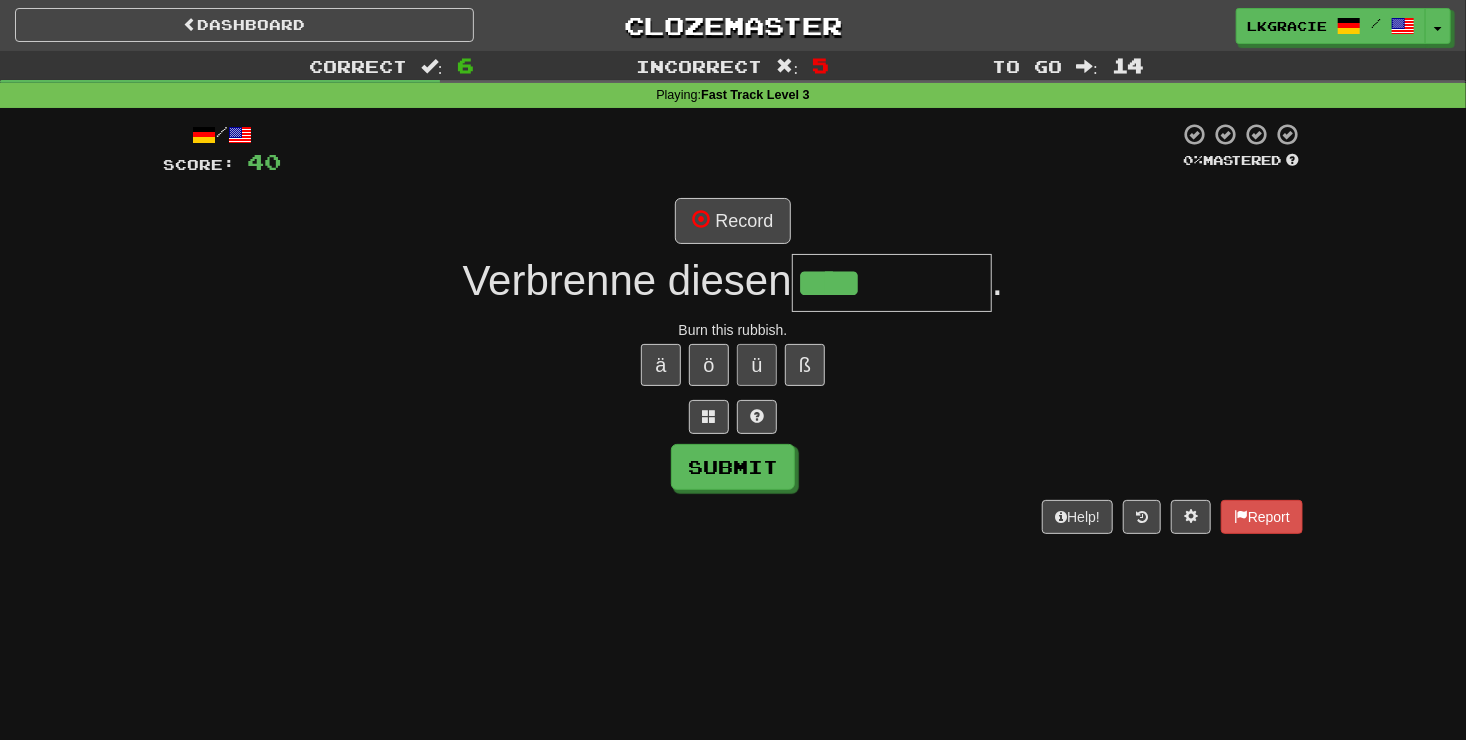 type on "****" 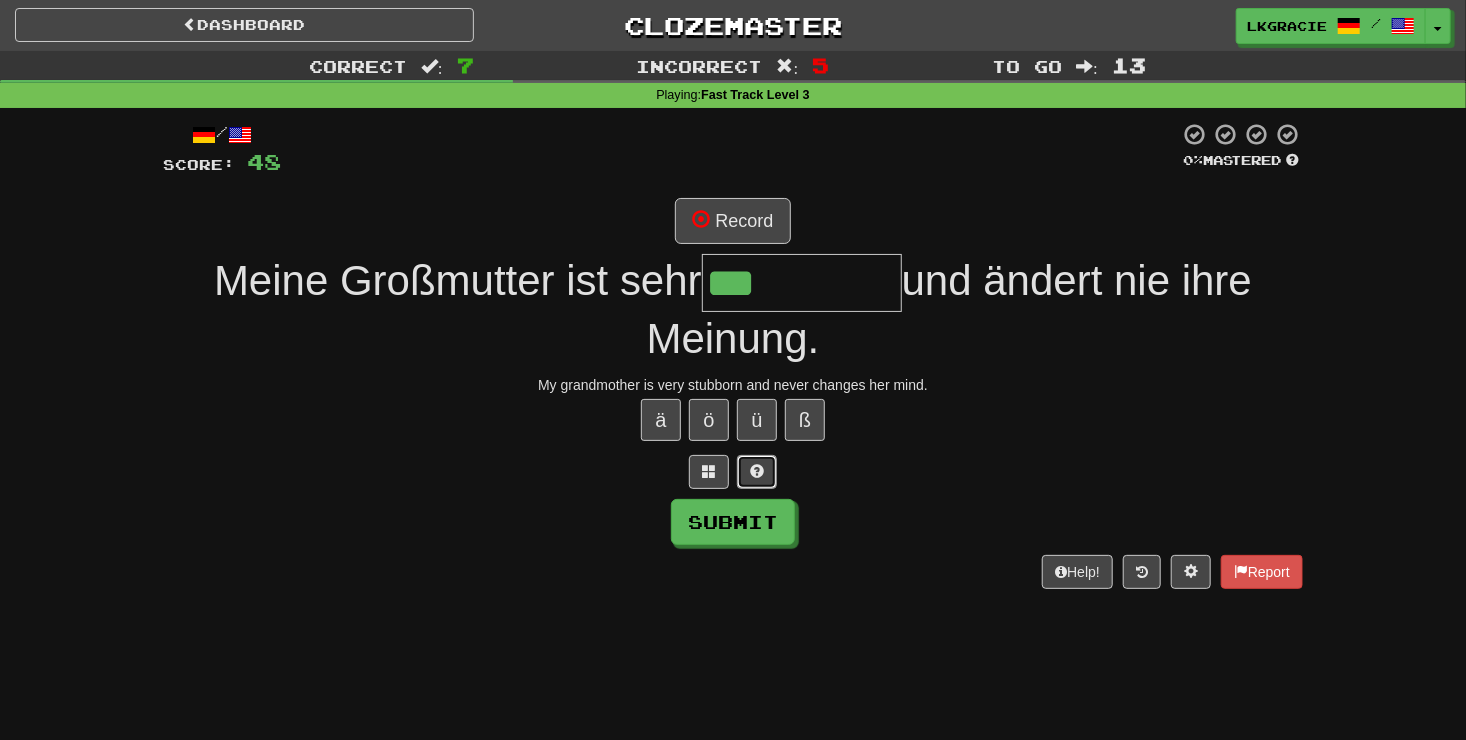 click at bounding box center [757, 471] 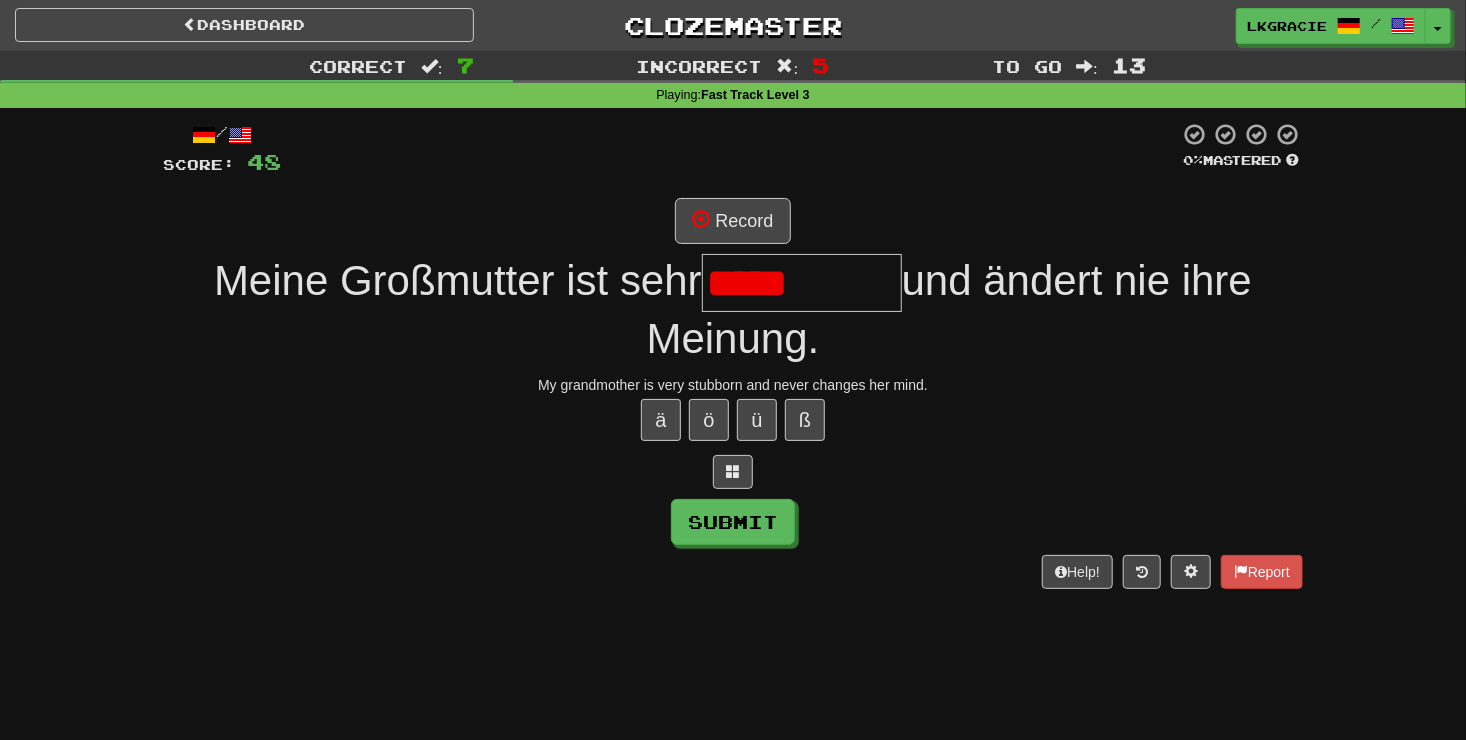 type on "****" 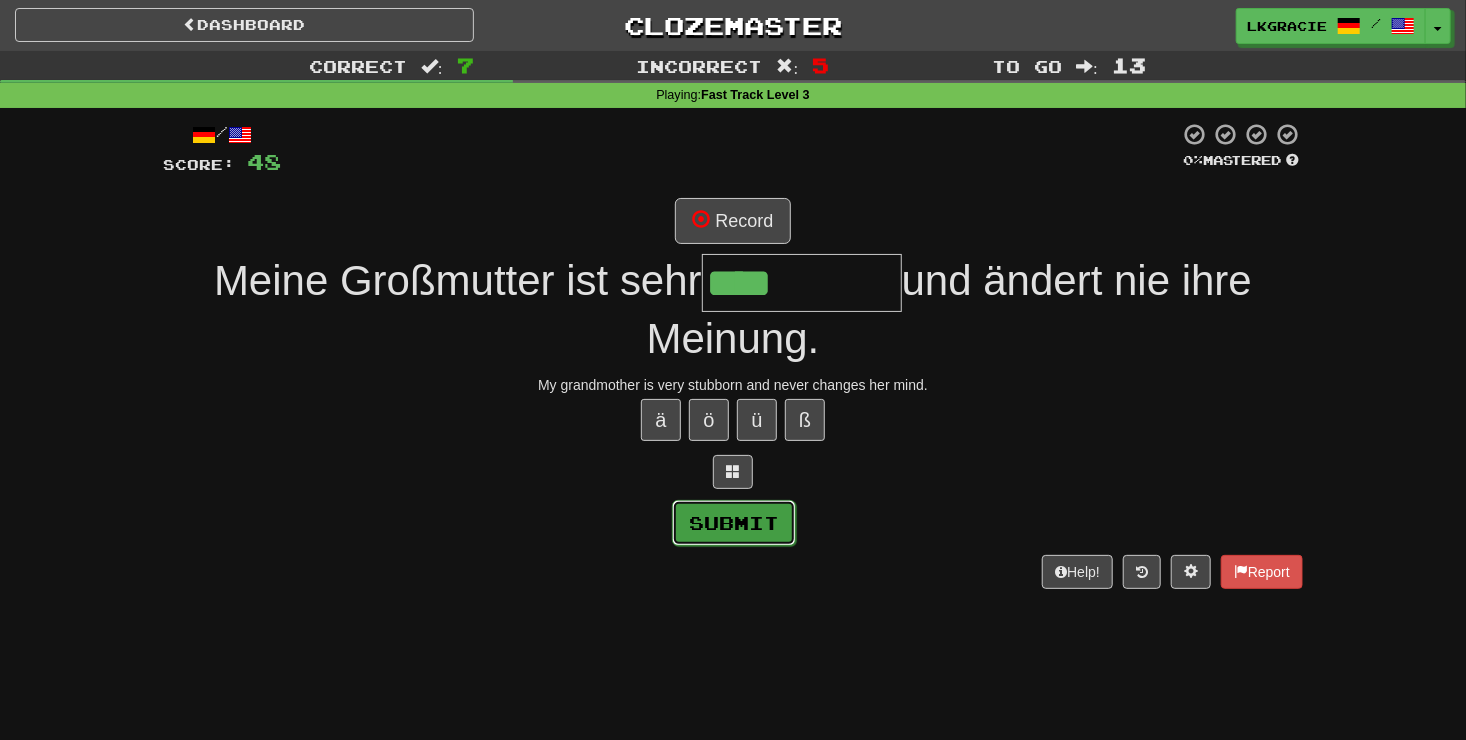 click on "Submit" at bounding box center [734, 523] 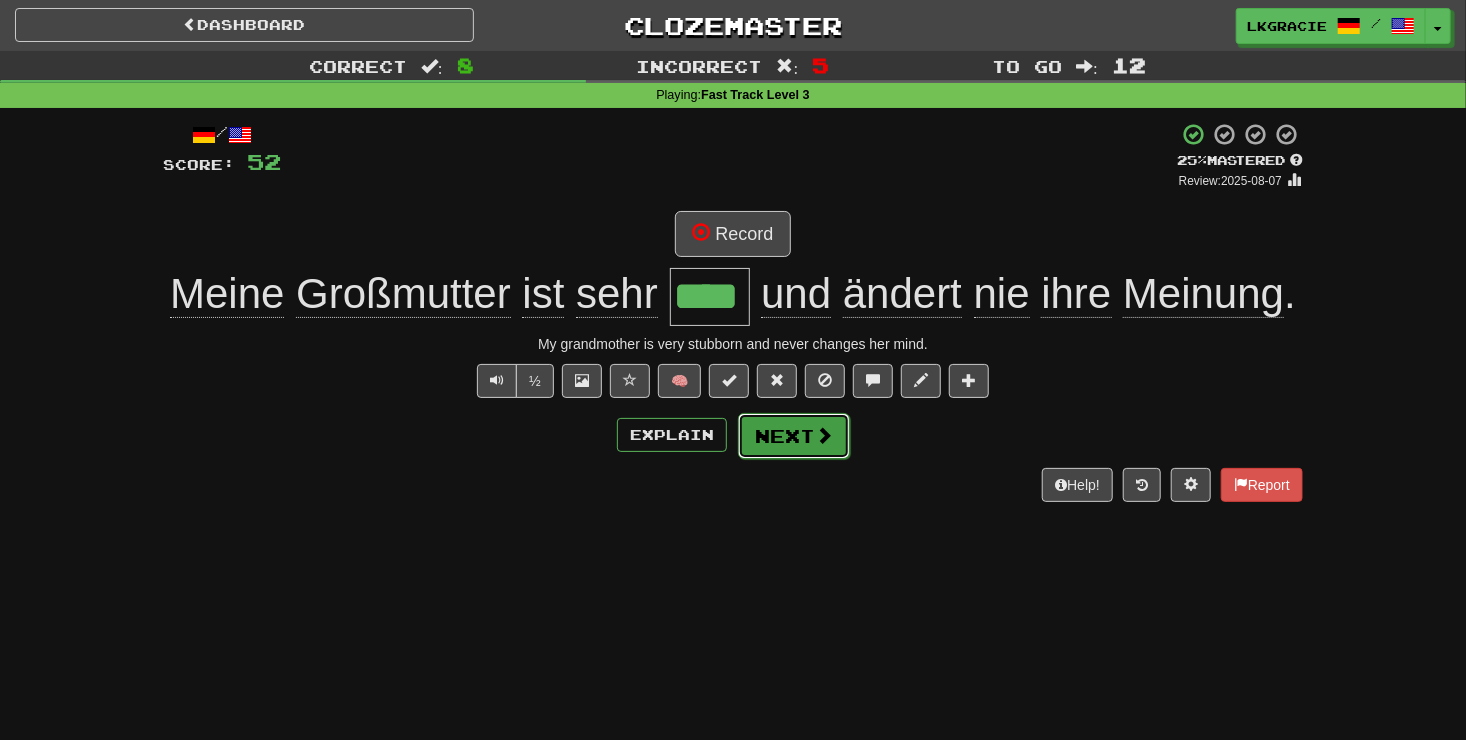 click at bounding box center (824, 435) 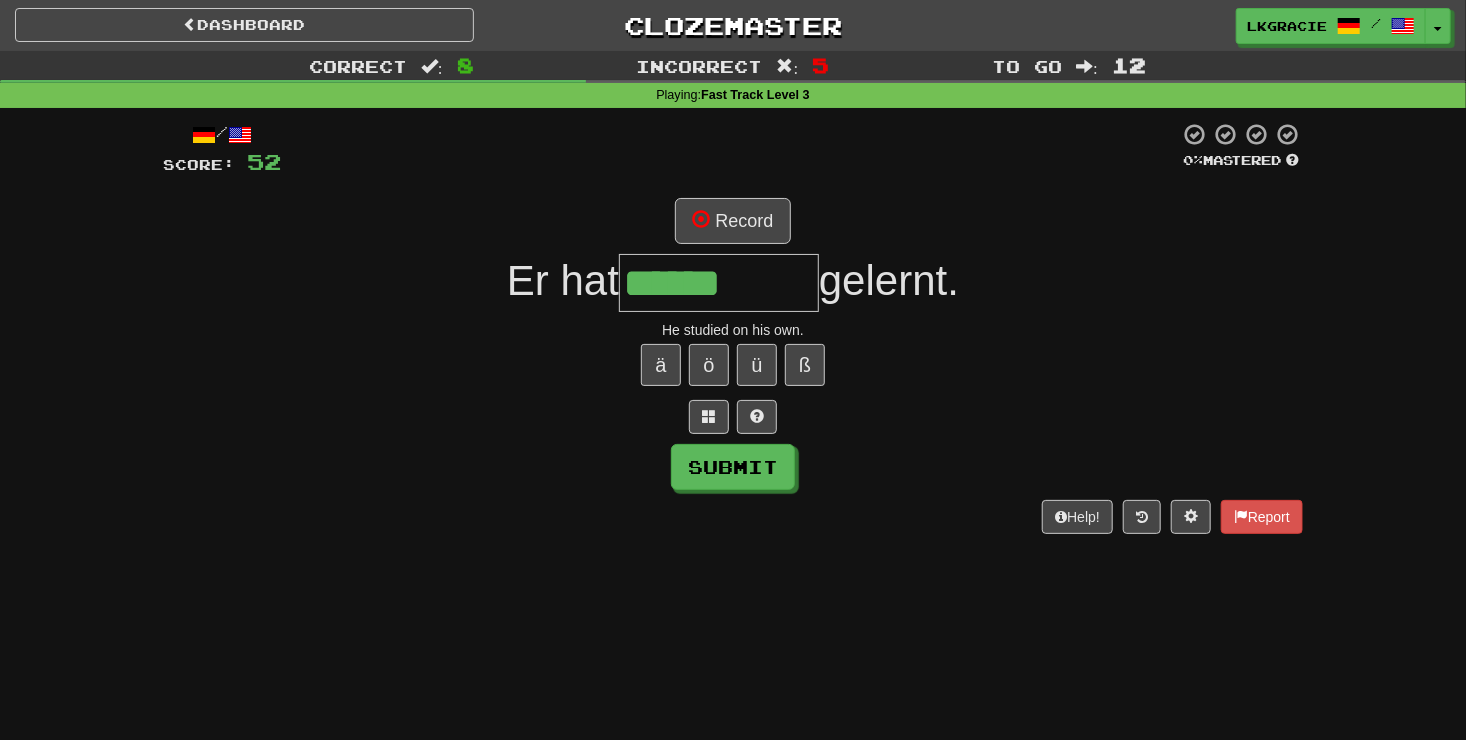 type on "**********" 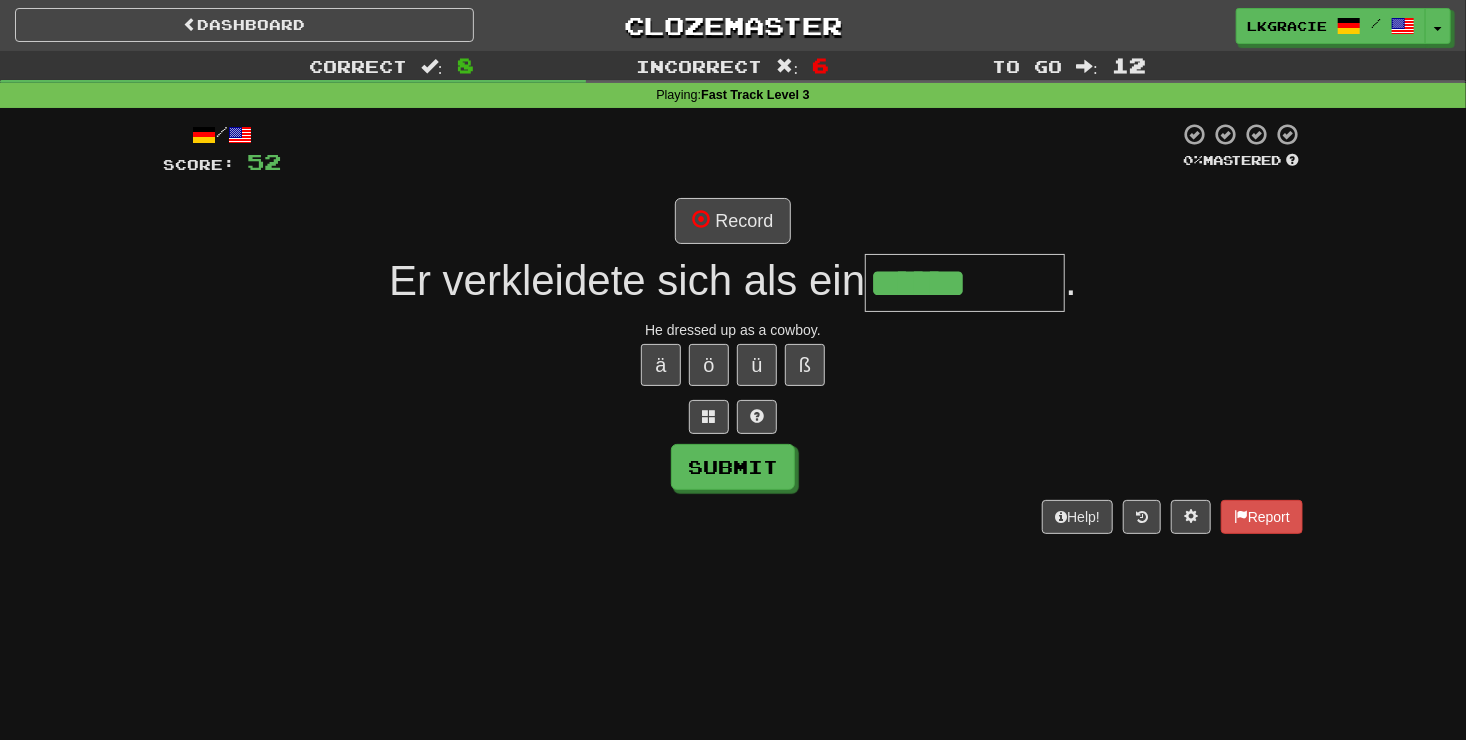 type on "******" 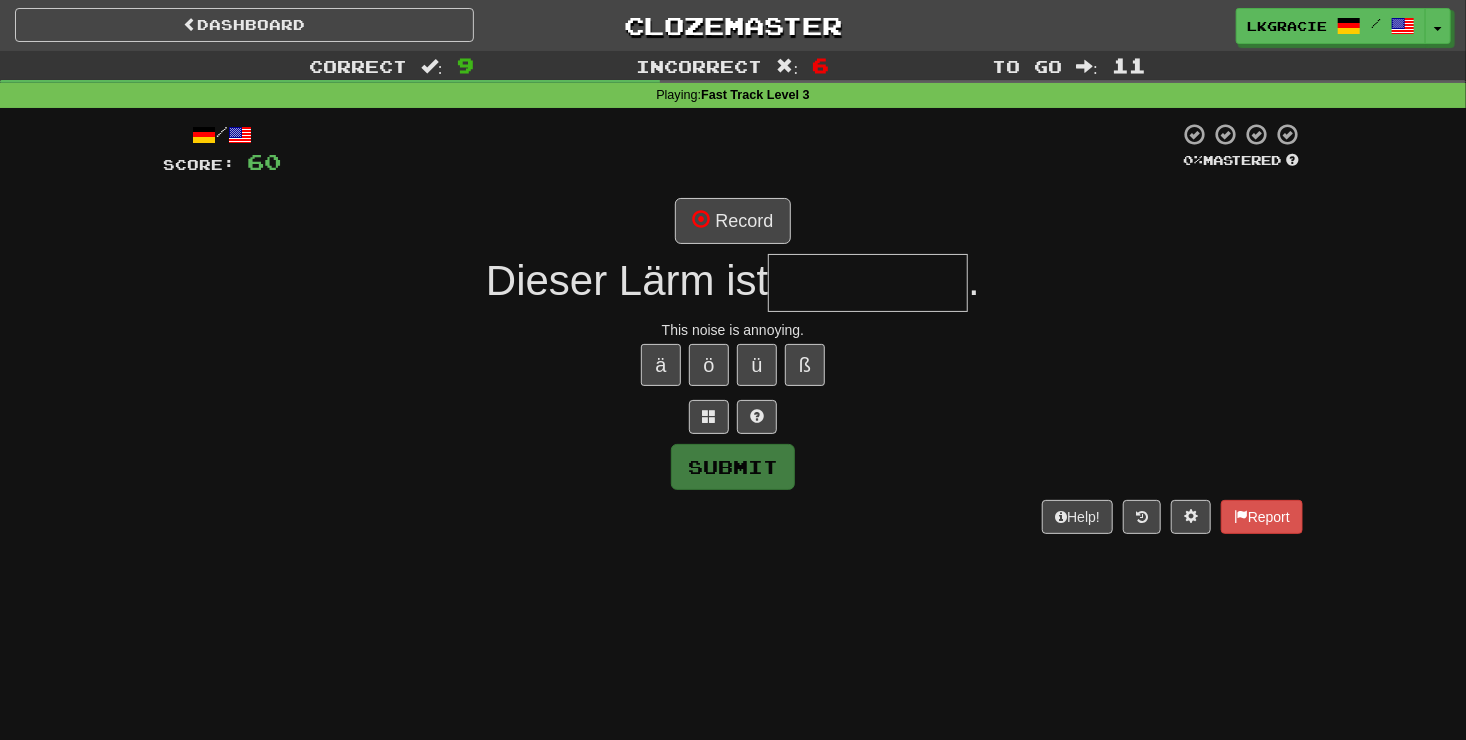 type on "*" 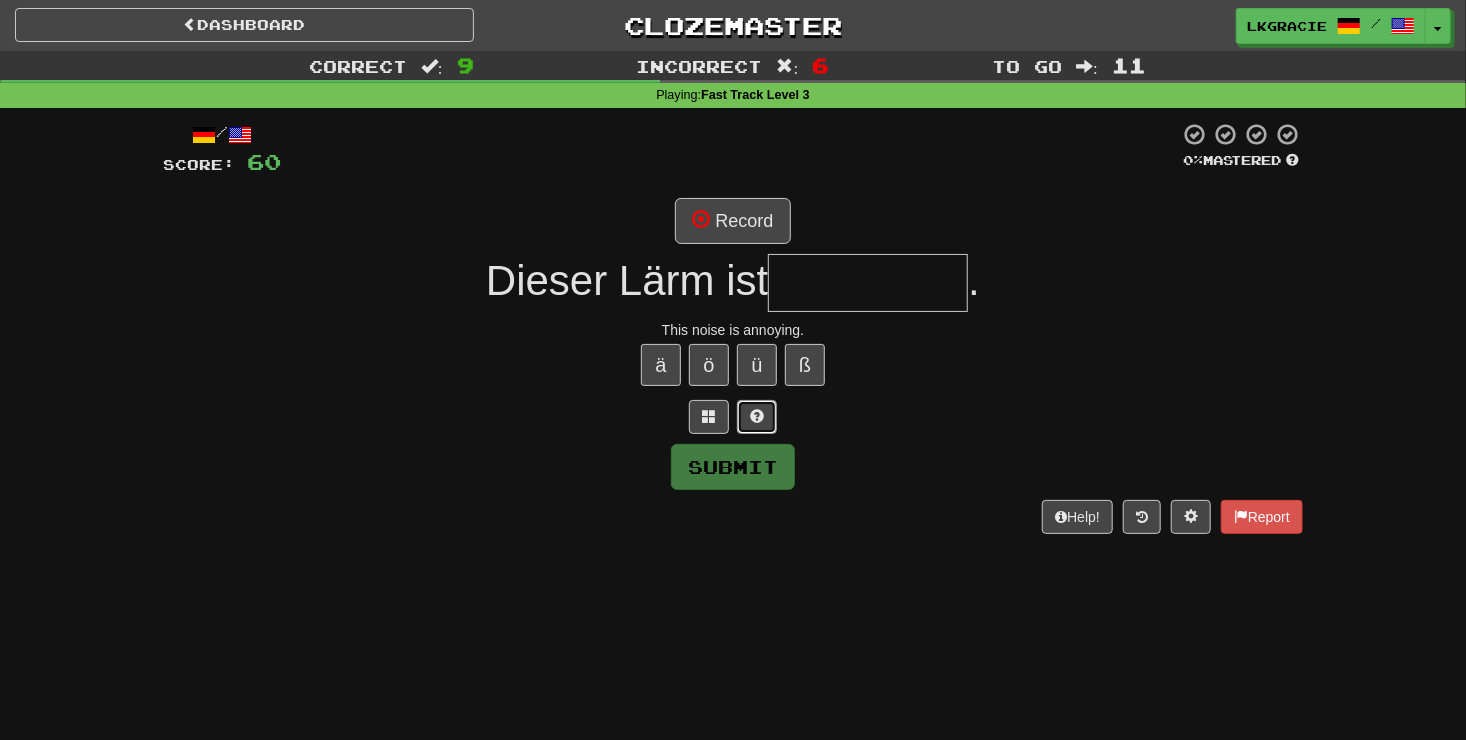 click at bounding box center (757, 417) 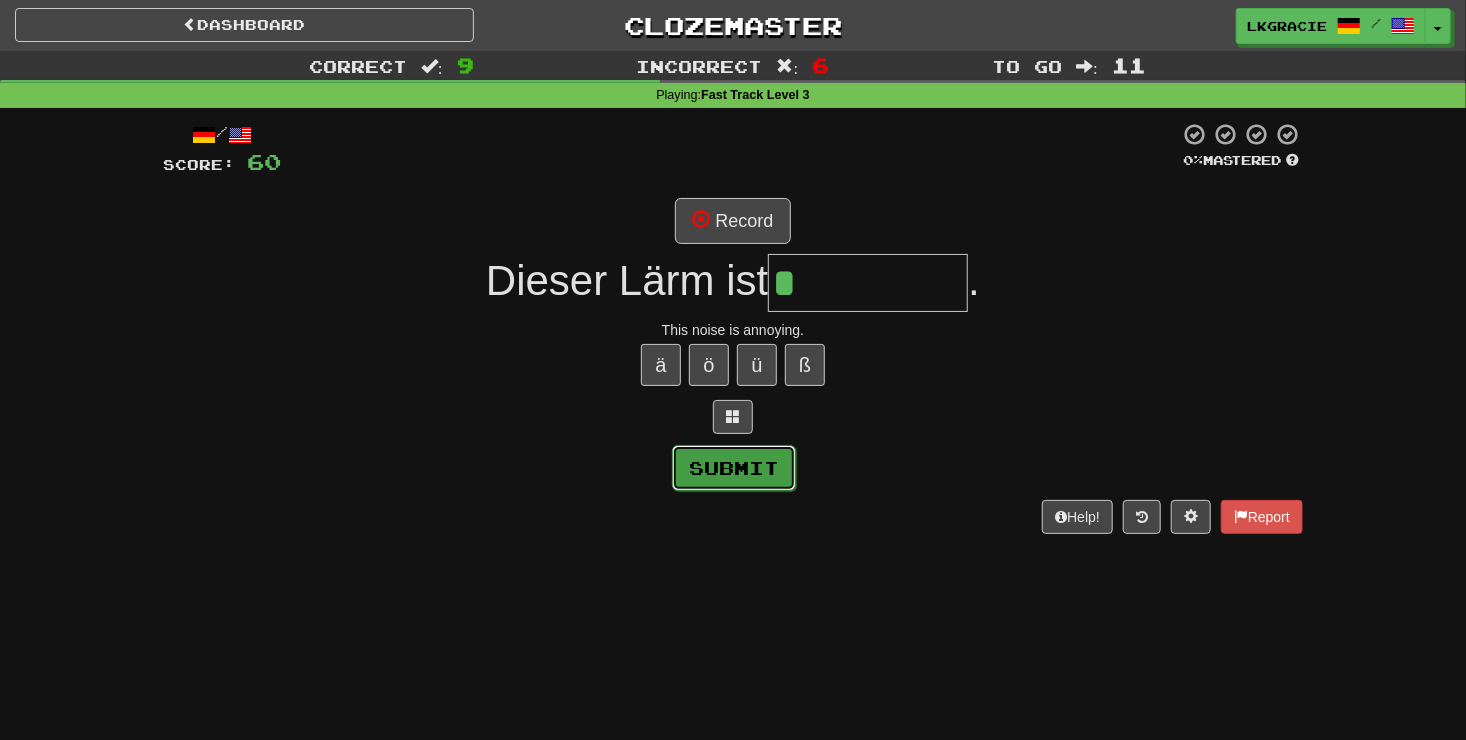 click on "Submit" at bounding box center (734, 468) 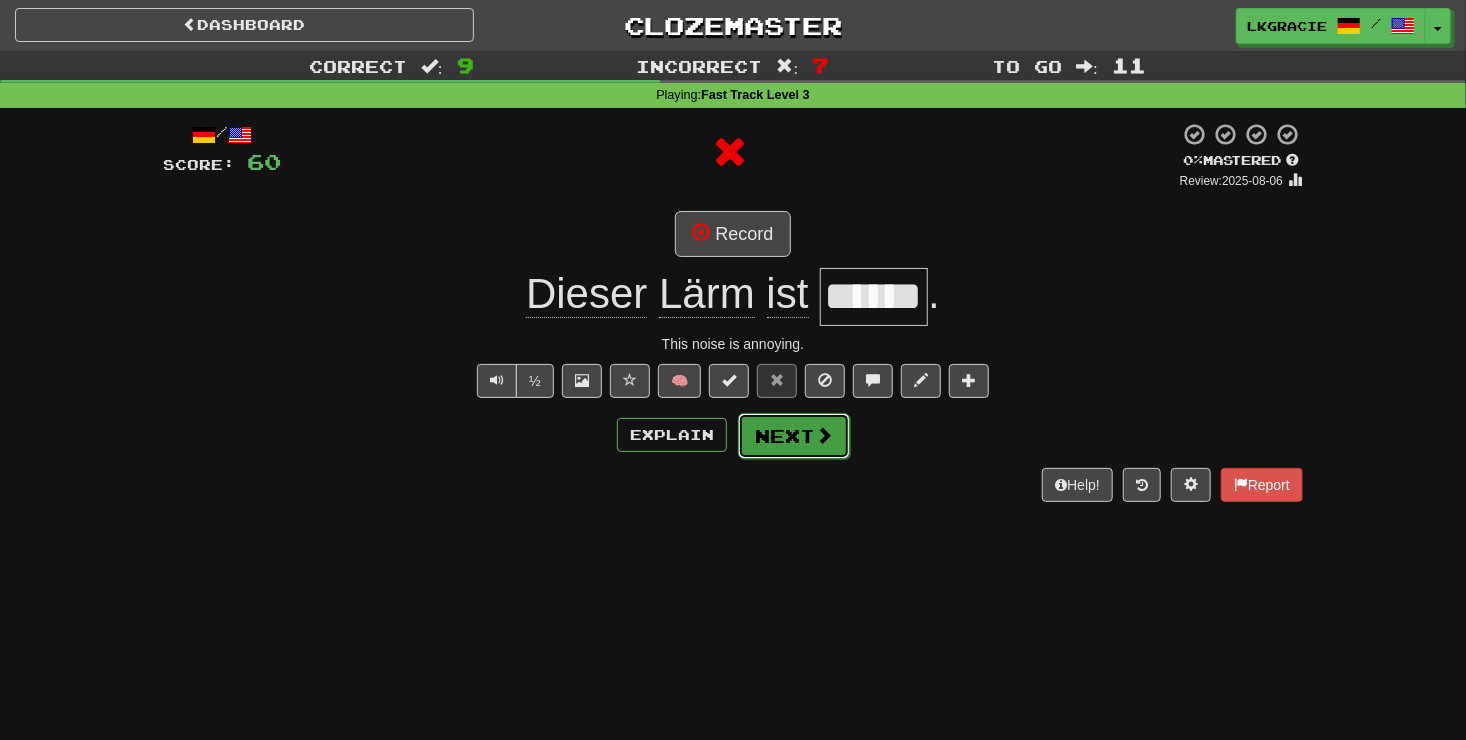 click on "Next" at bounding box center [794, 436] 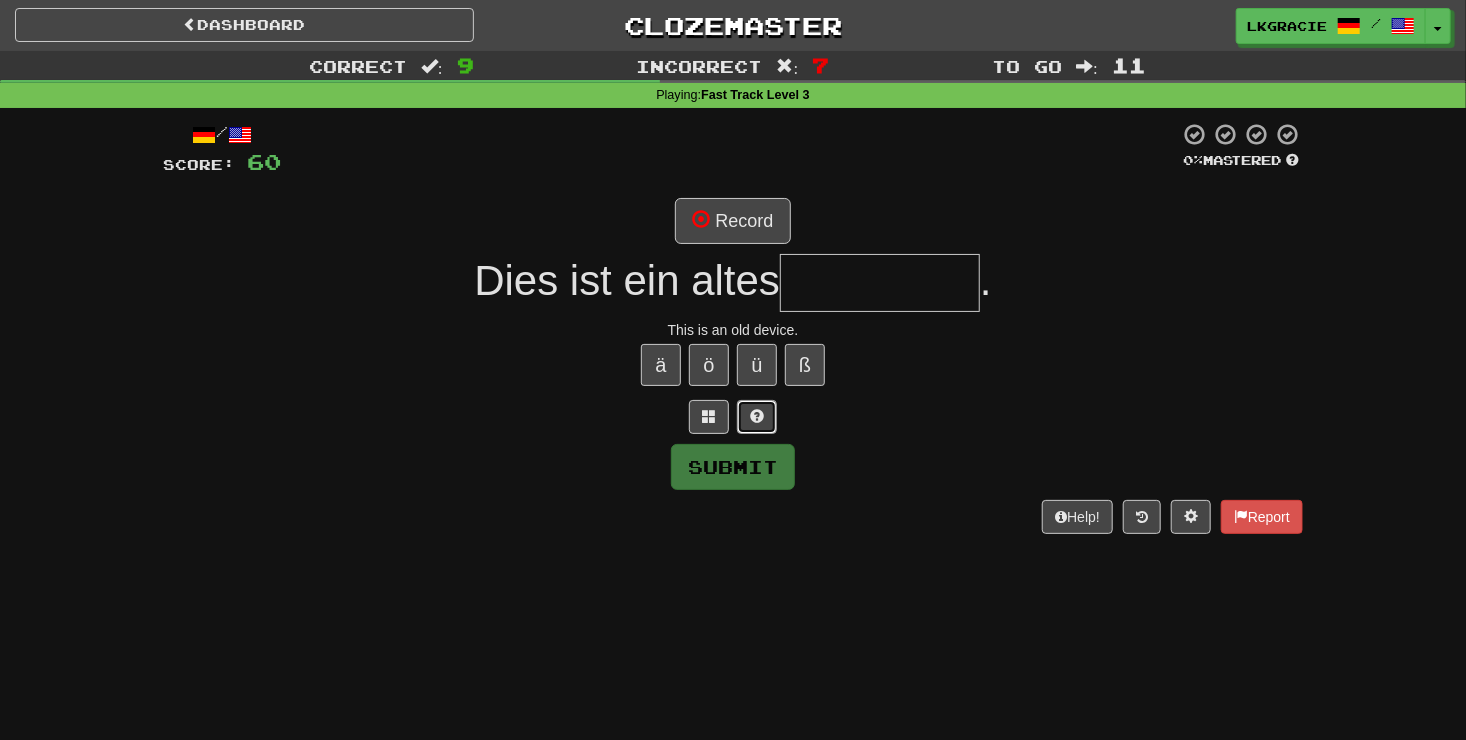 click at bounding box center [757, 417] 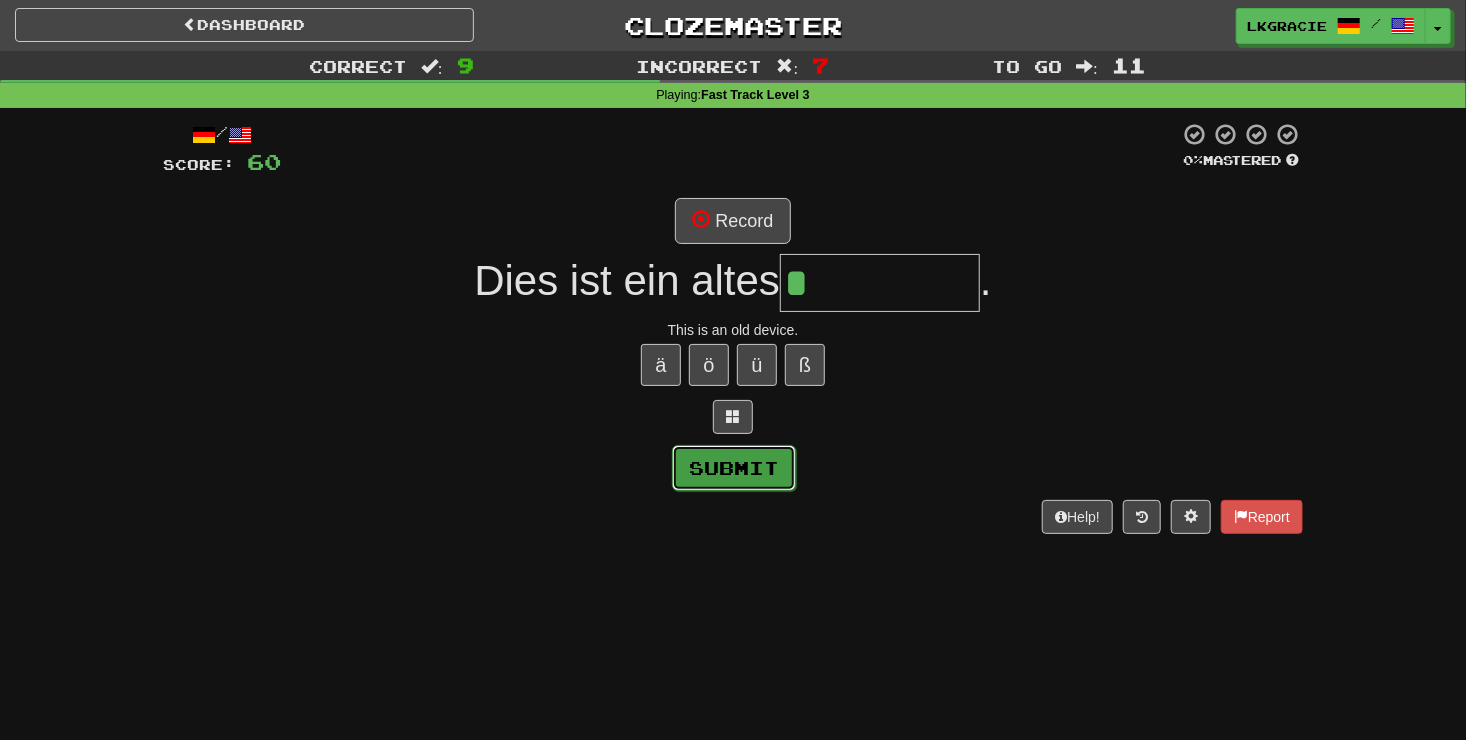 click on "Submit" at bounding box center (734, 468) 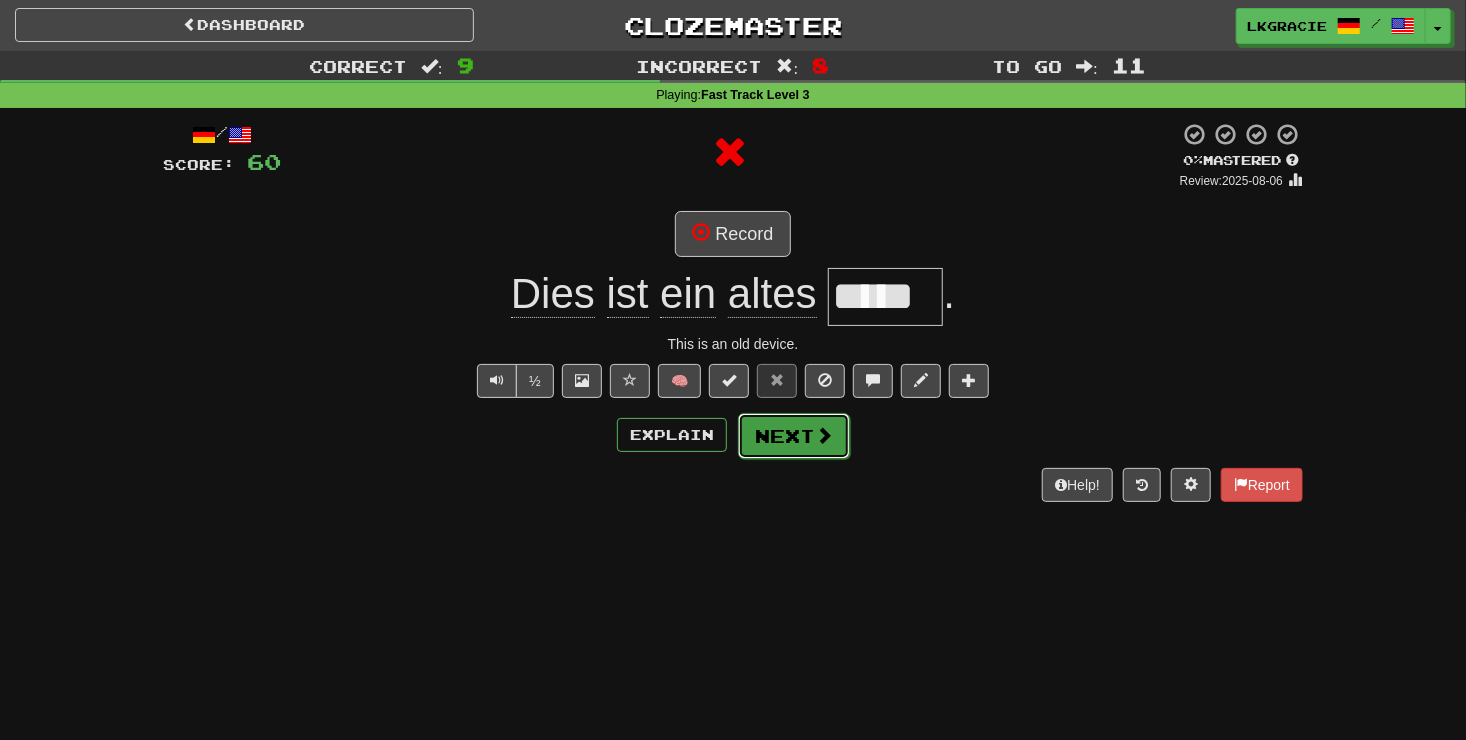 click at bounding box center [824, 435] 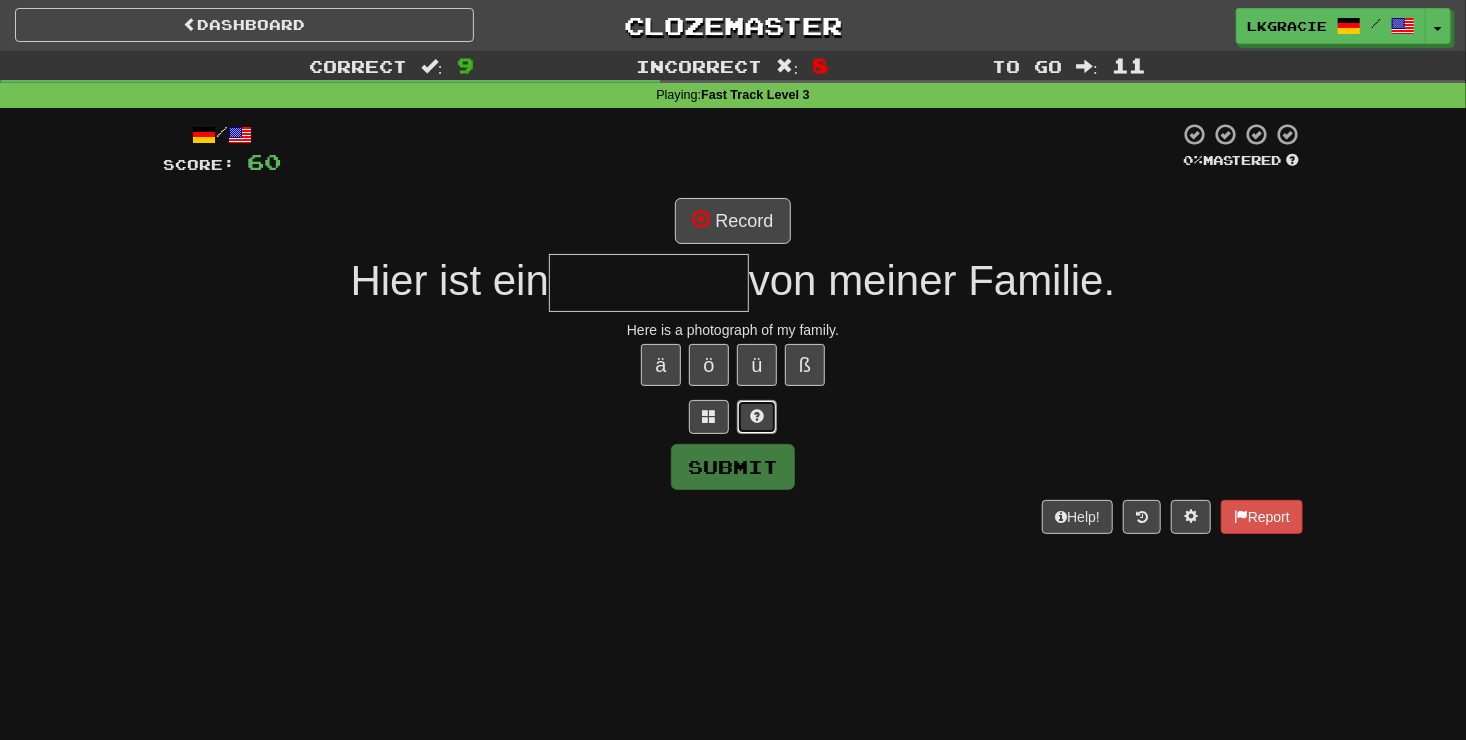 click at bounding box center (757, 417) 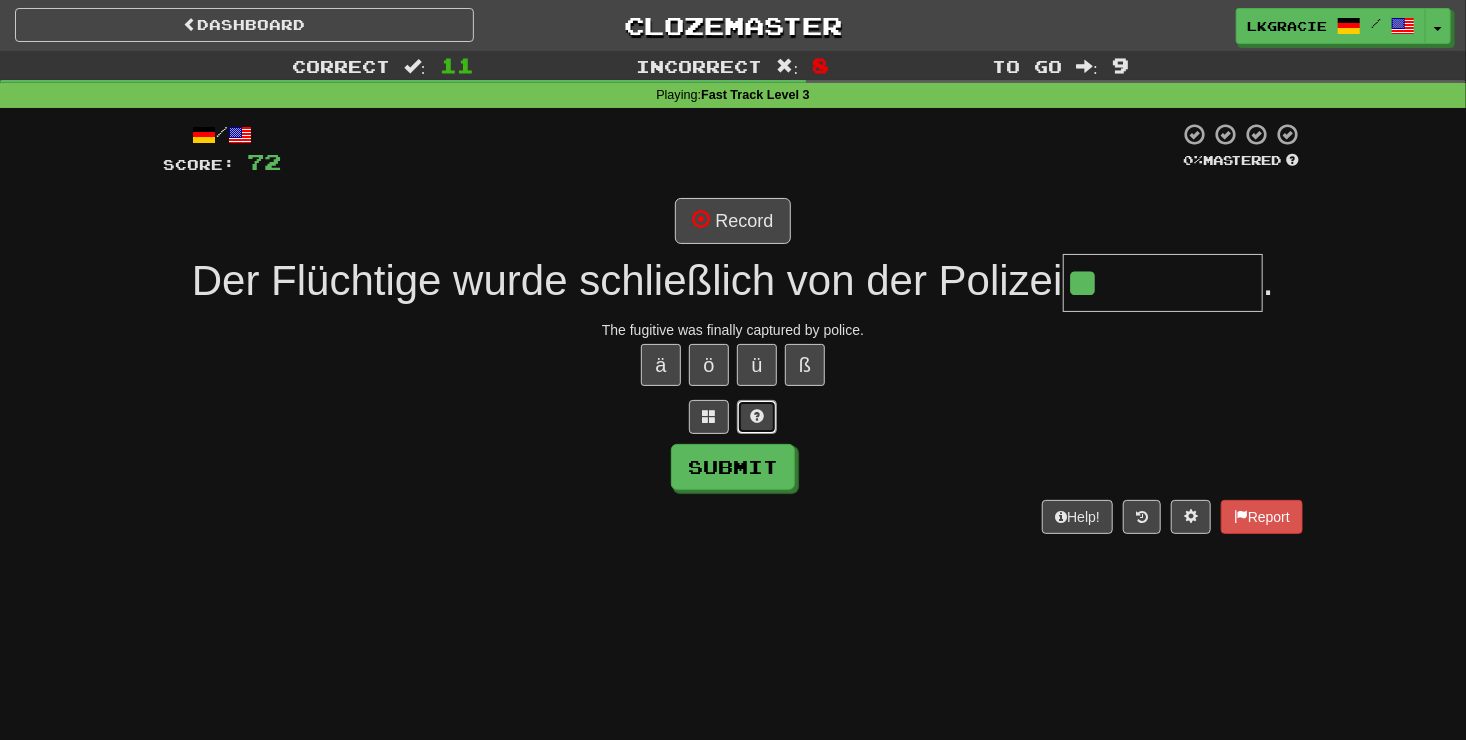 click at bounding box center [757, 417] 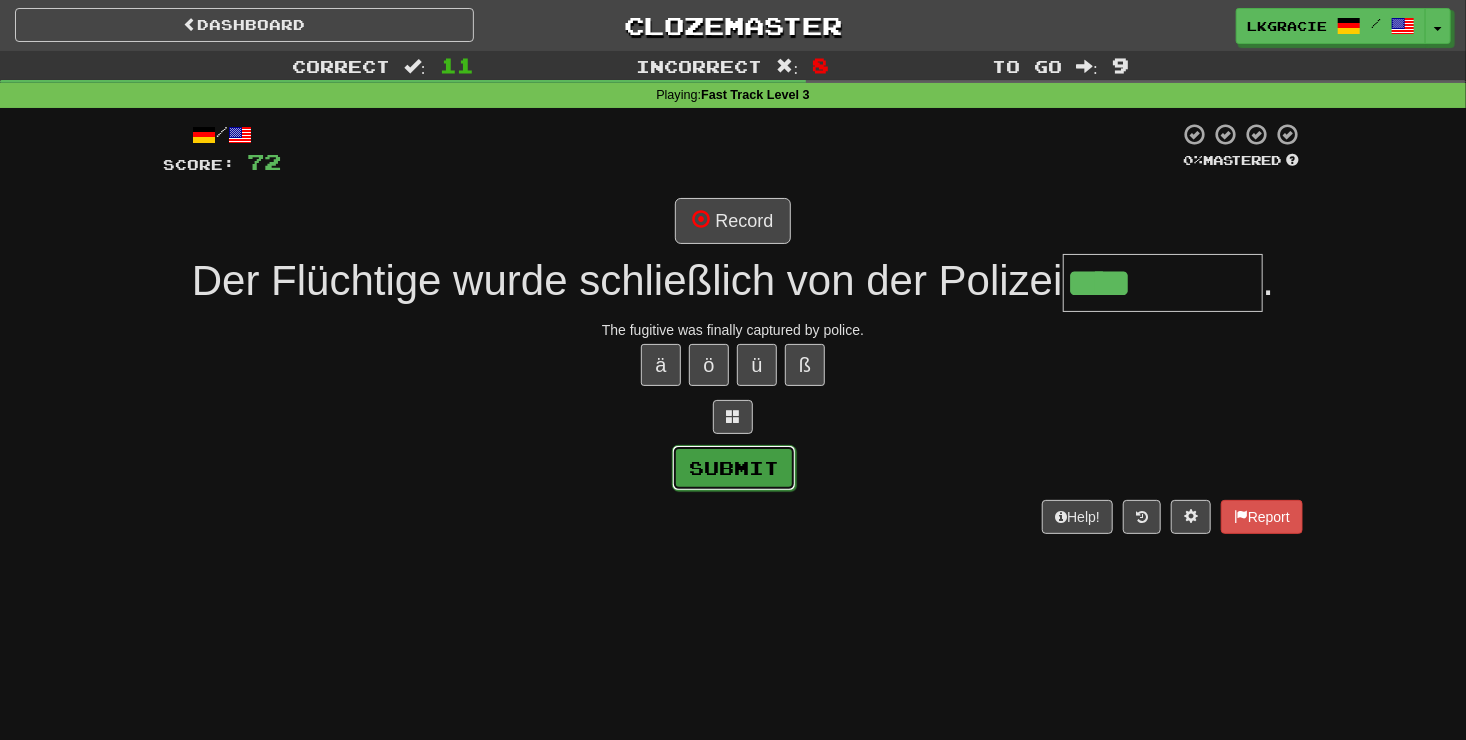 click on "Submit" at bounding box center [734, 468] 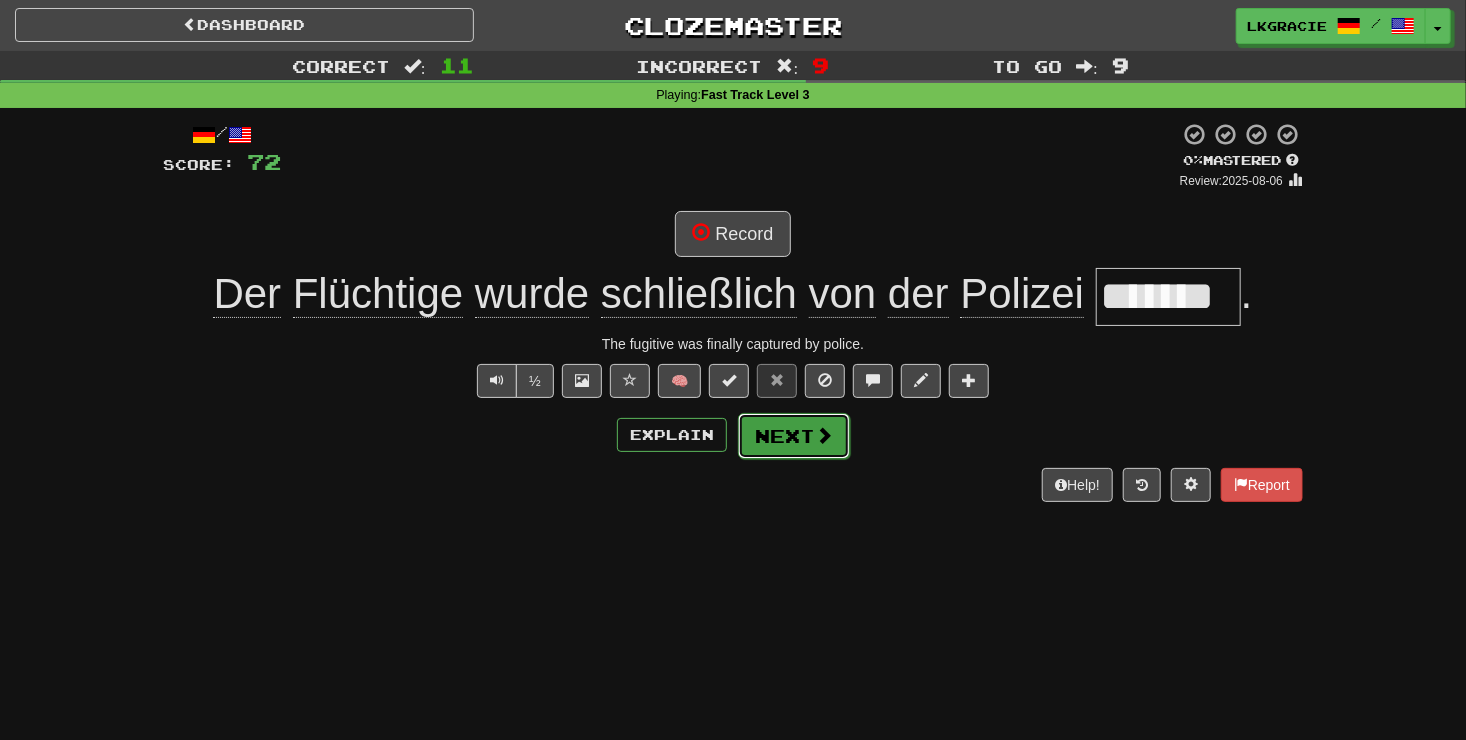 click on "Next" at bounding box center [794, 436] 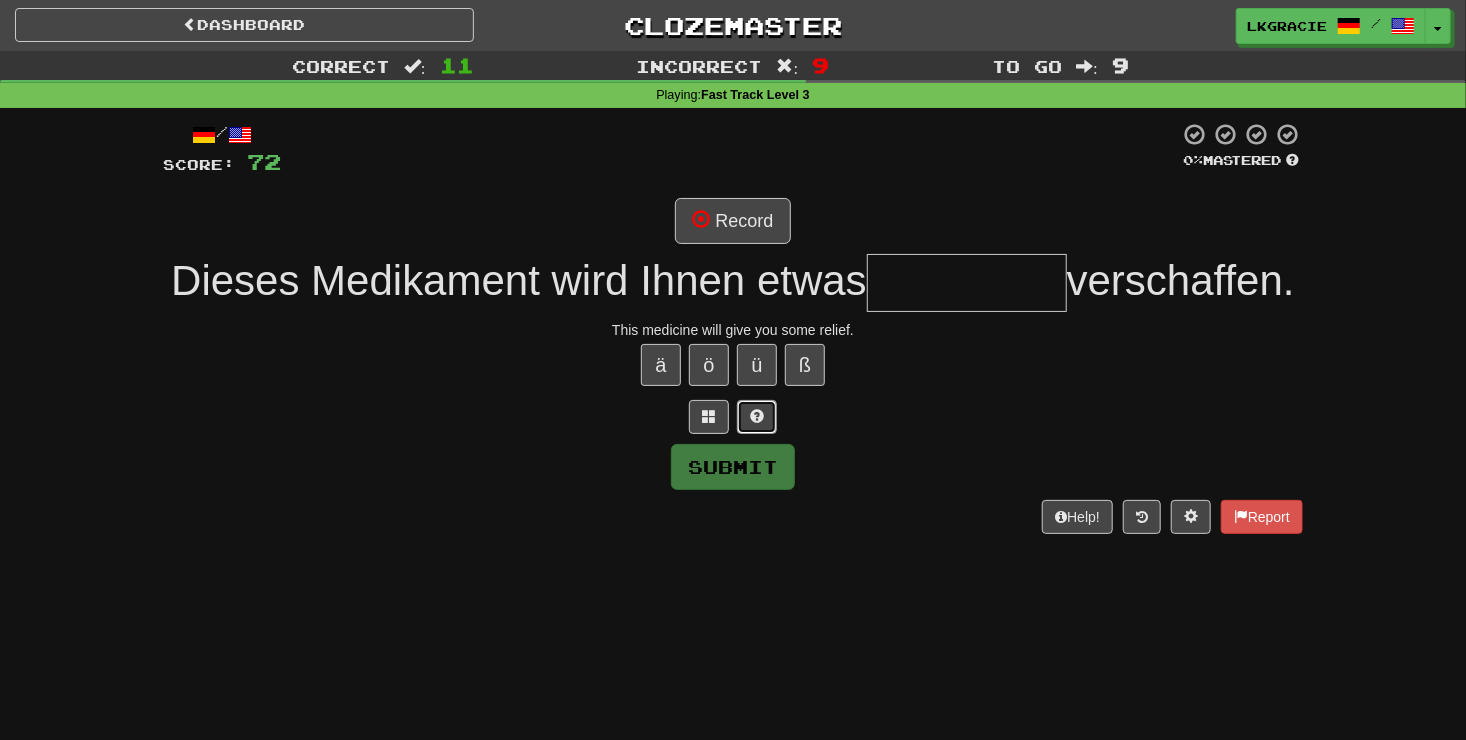 click at bounding box center (757, 417) 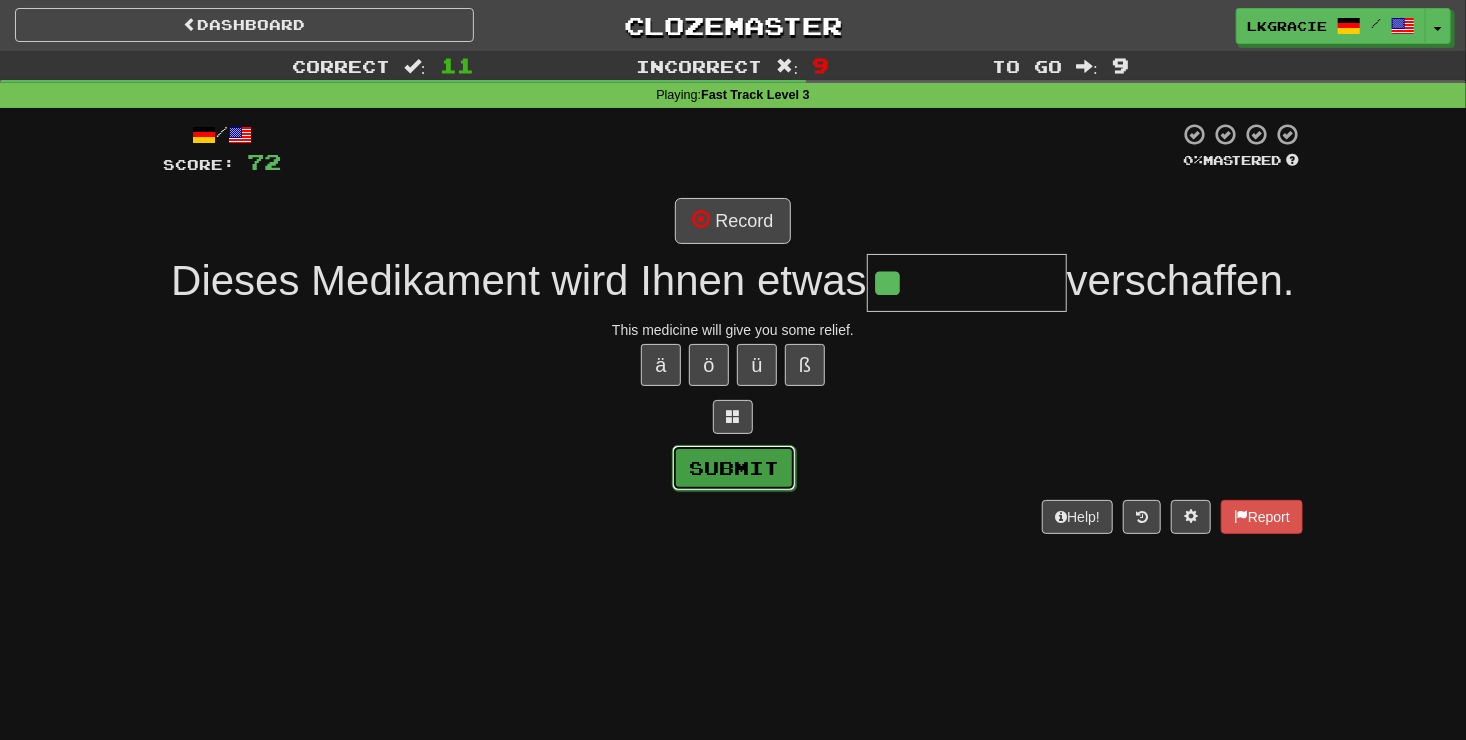 click on "Submit" at bounding box center [734, 468] 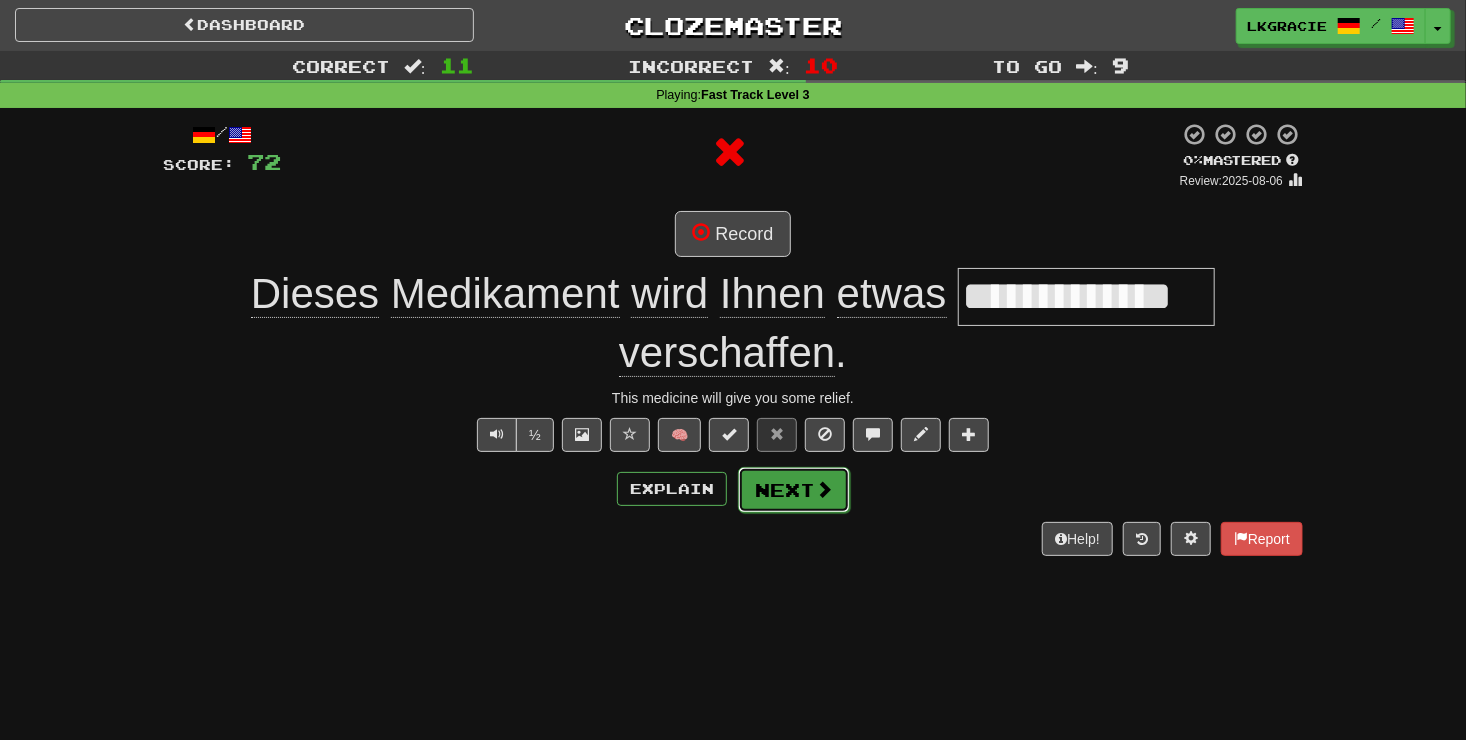 click on "Next" at bounding box center [794, 490] 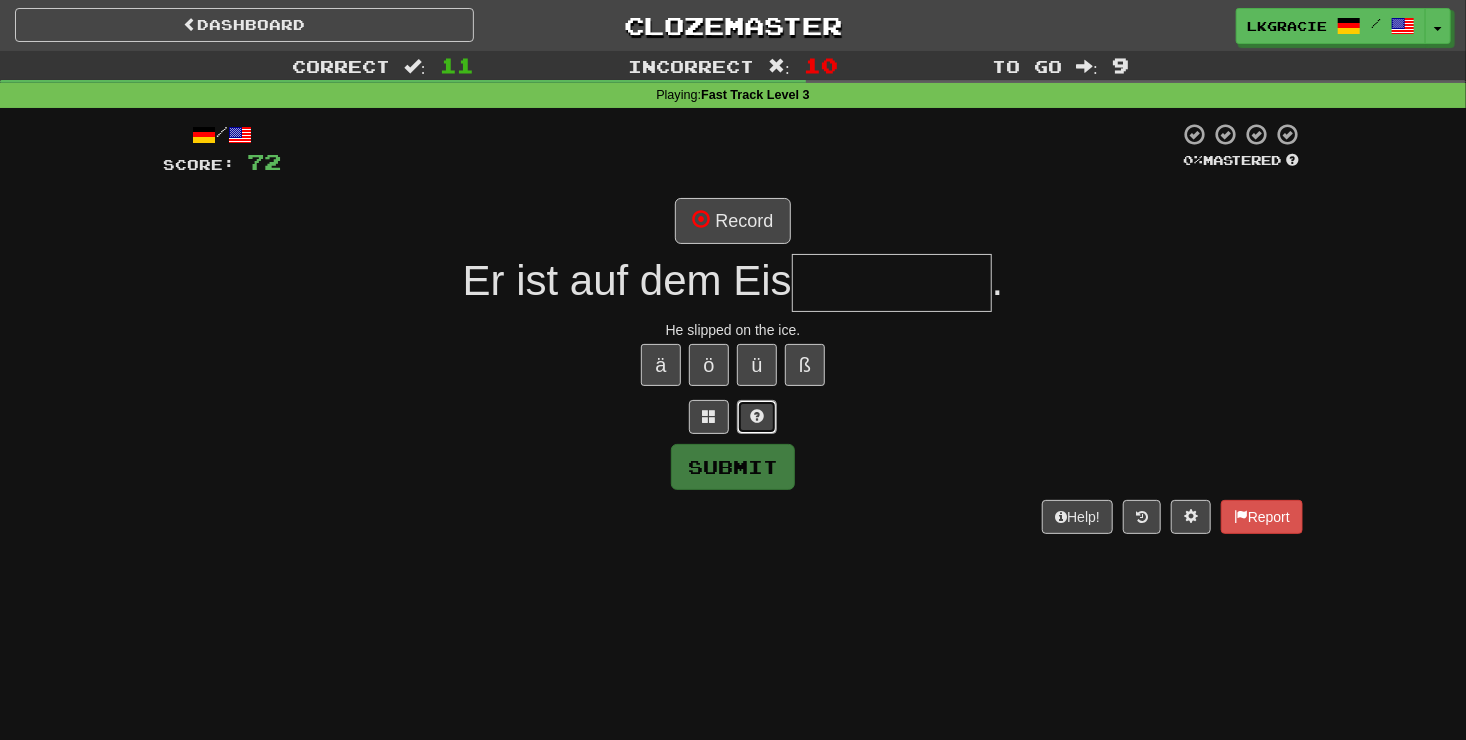 click at bounding box center (757, 417) 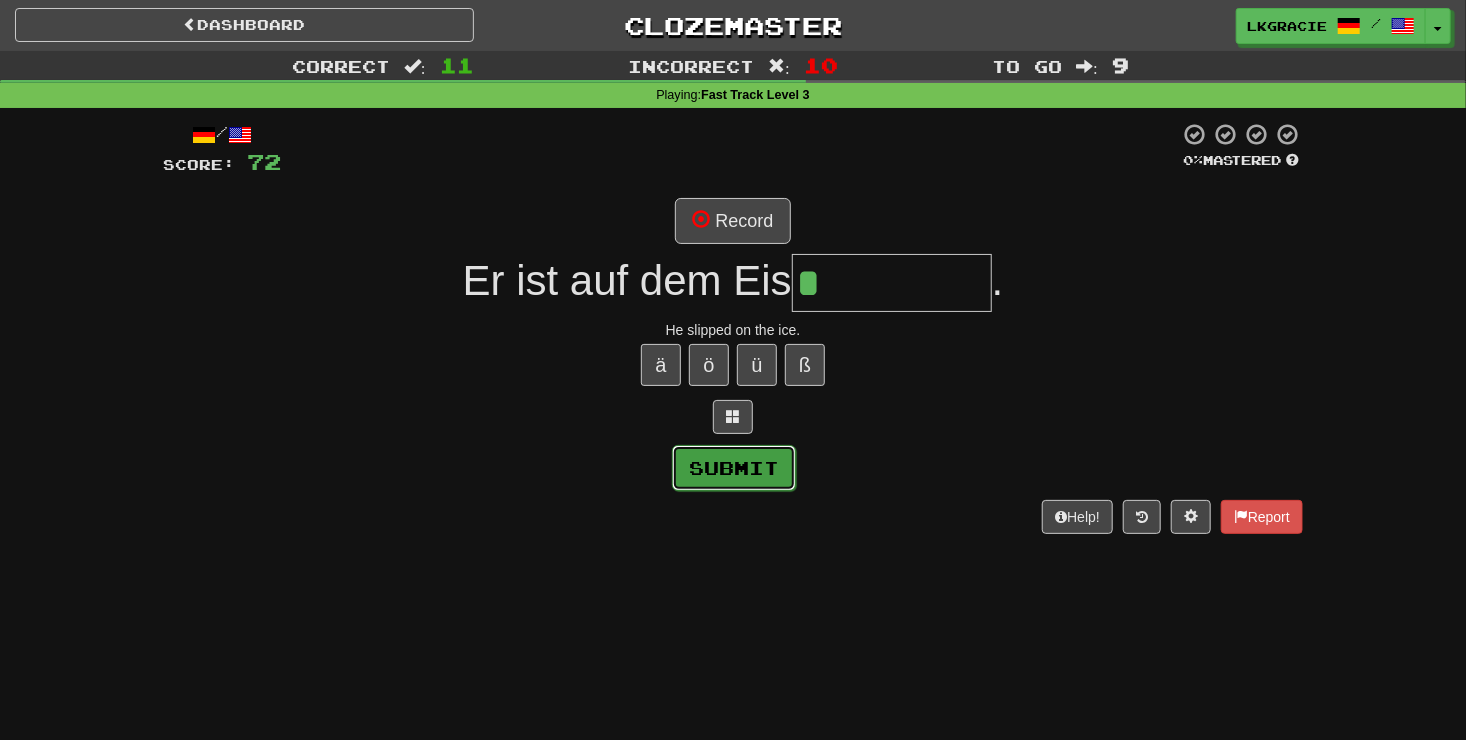 click on "Submit" at bounding box center [734, 468] 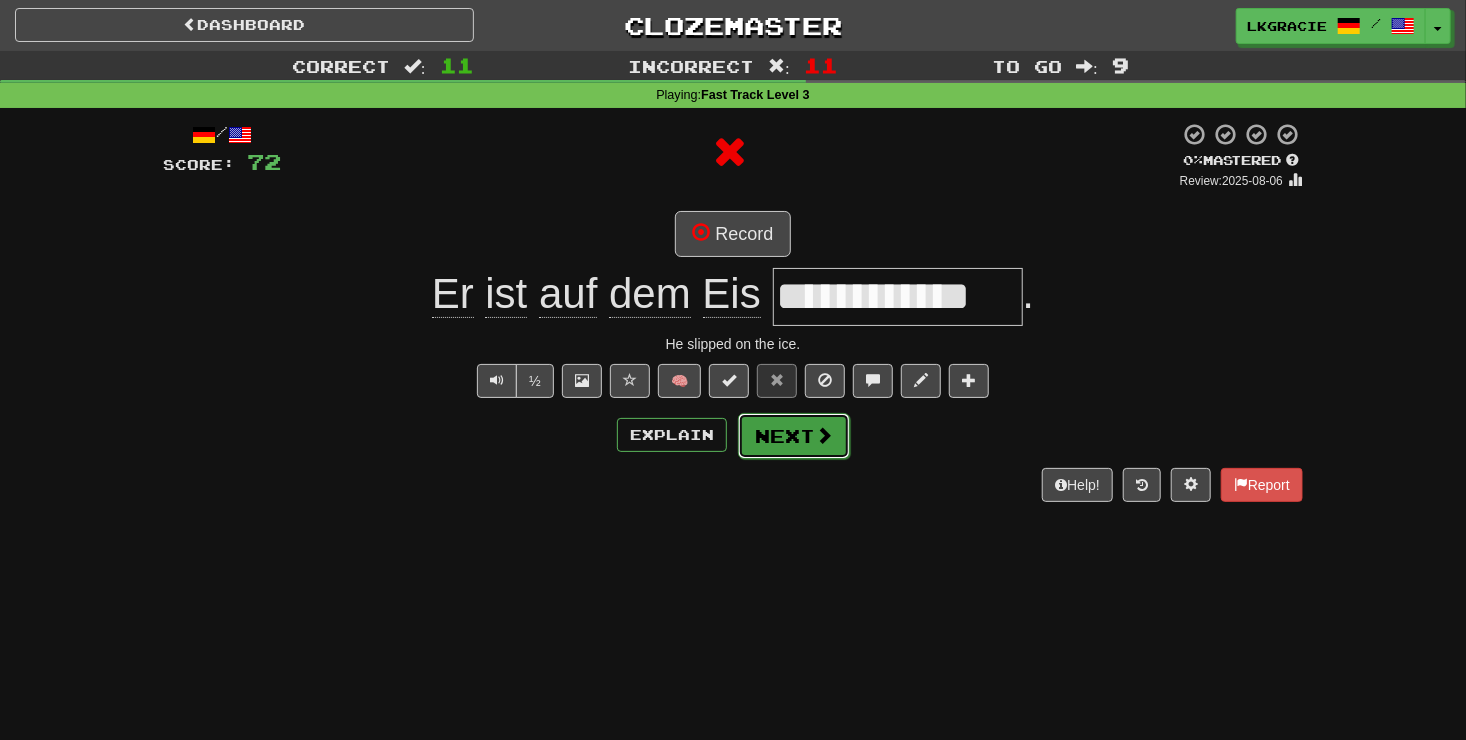 click on "Next" at bounding box center (794, 436) 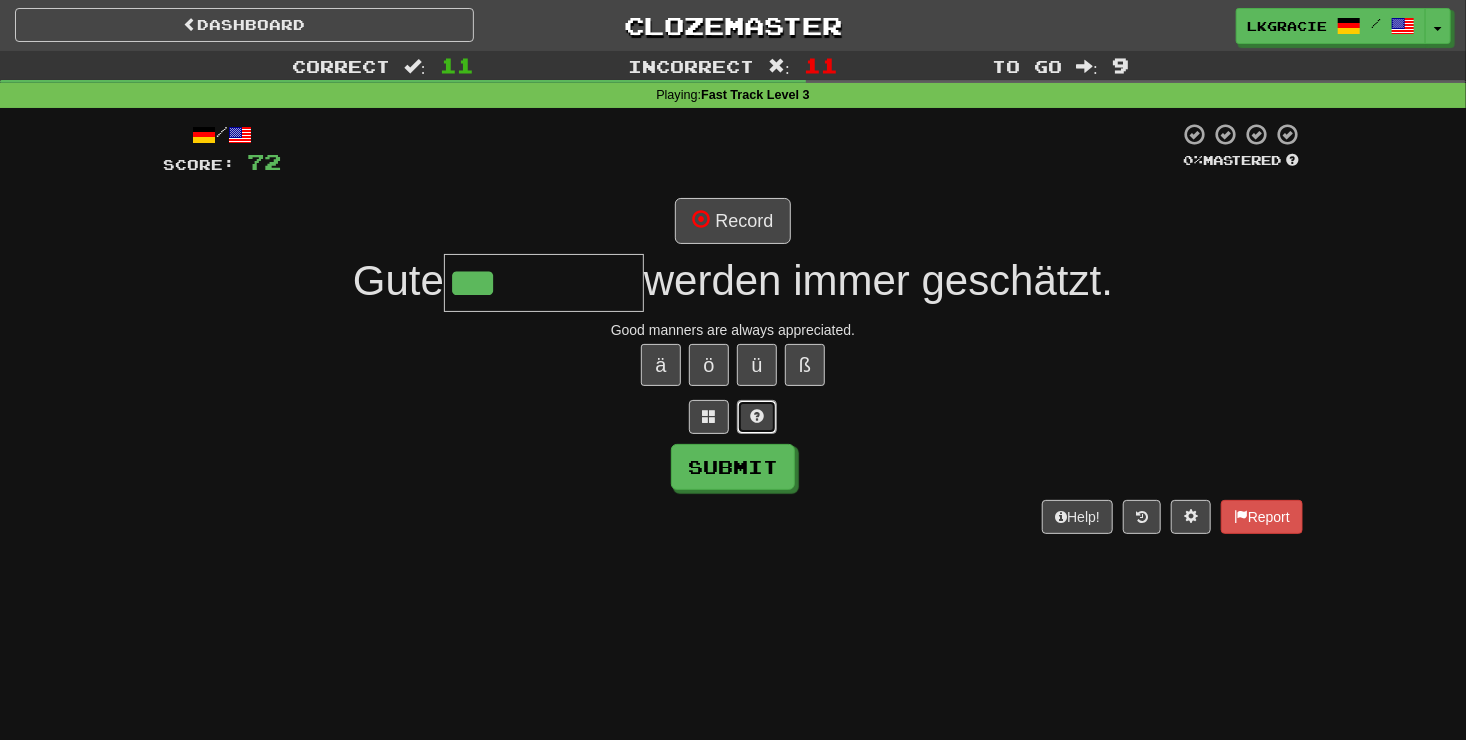 click at bounding box center [757, 416] 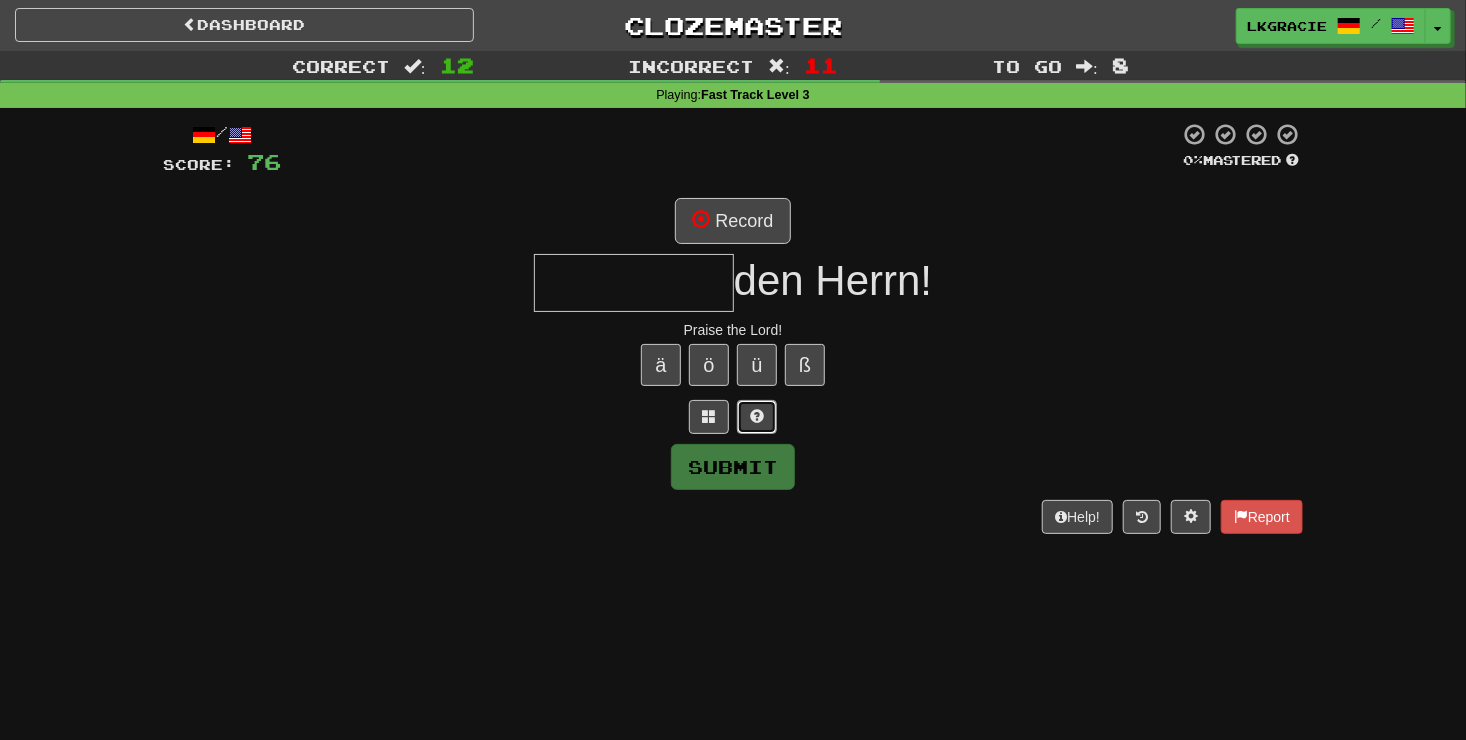click at bounding box center [757, 416] 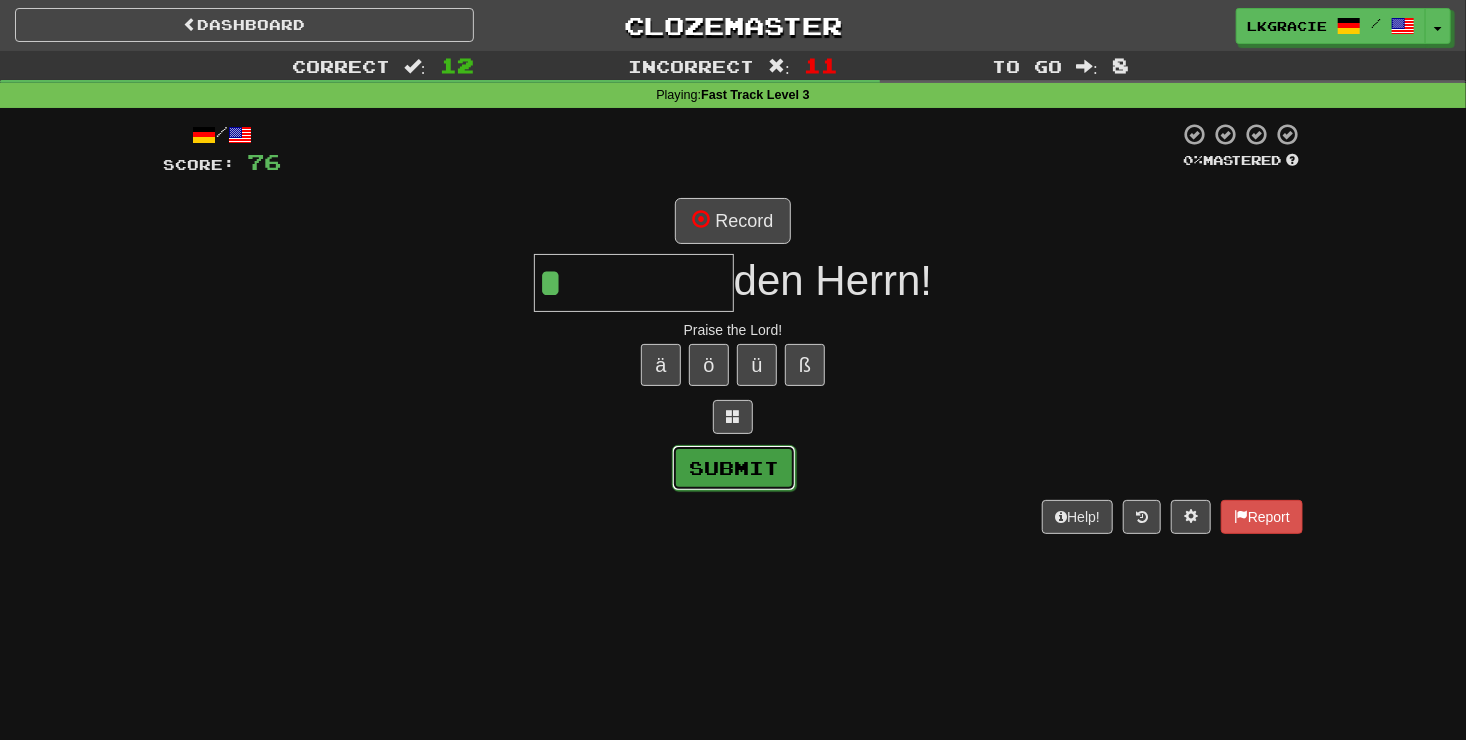 click on "Submit" at bounding box center (734, 468) 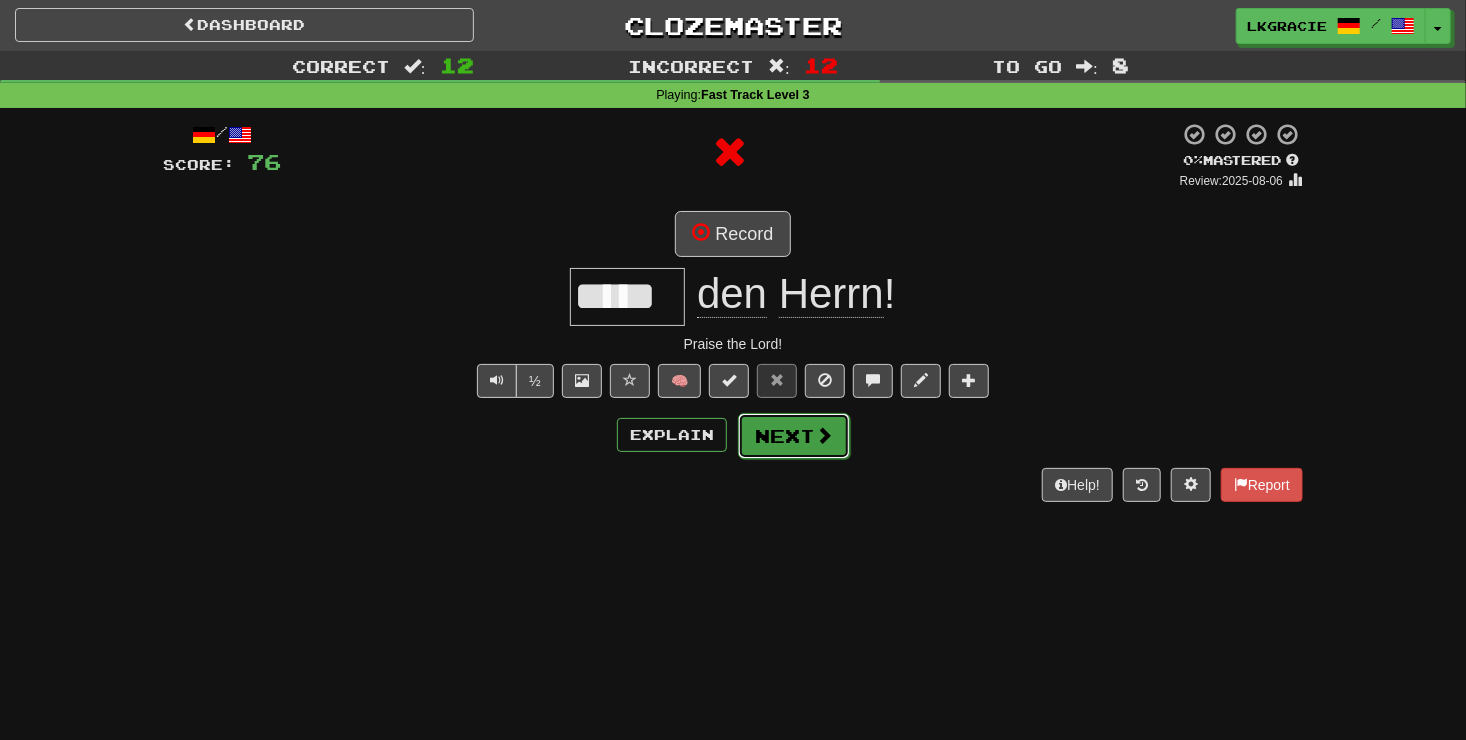 click on "Next" at bounding box center (794, 436) 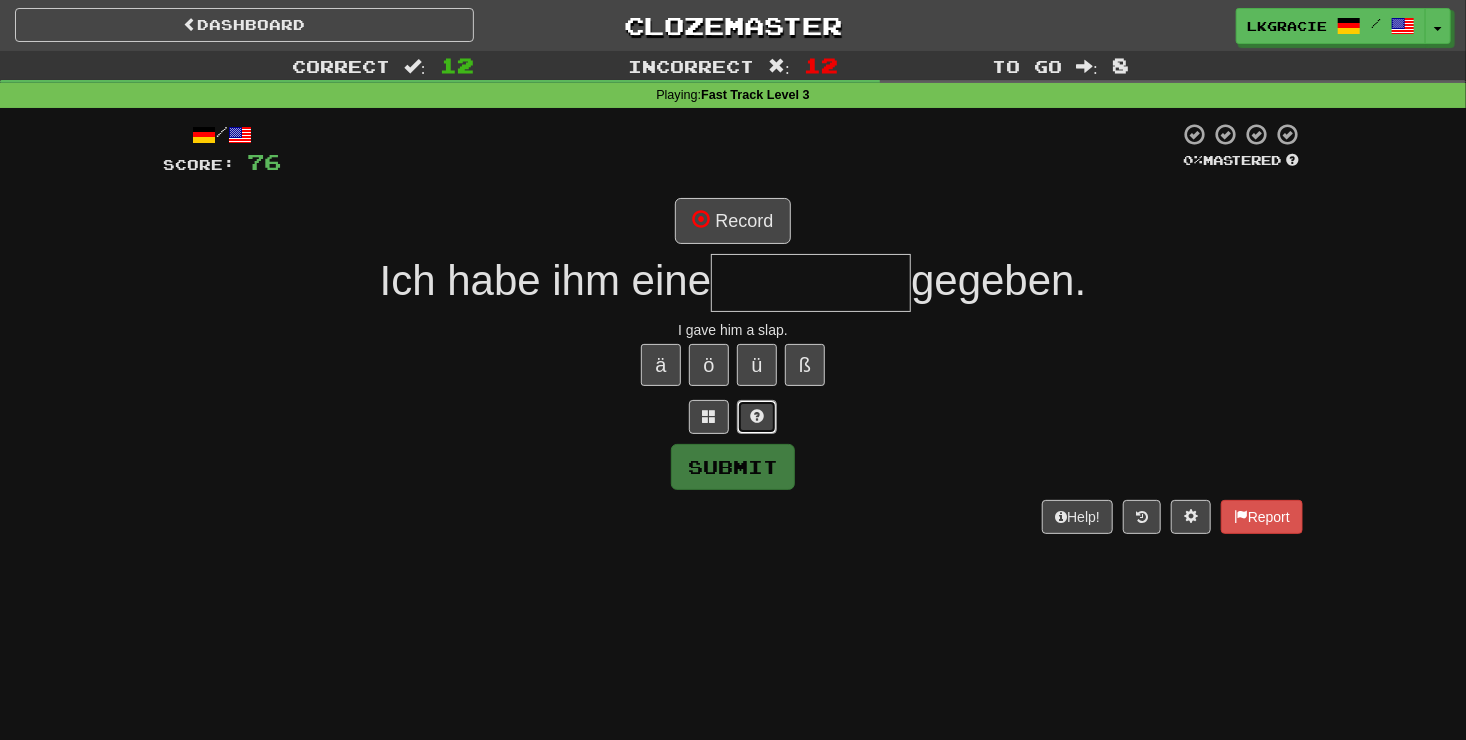 click at bounding box center [757, 416] 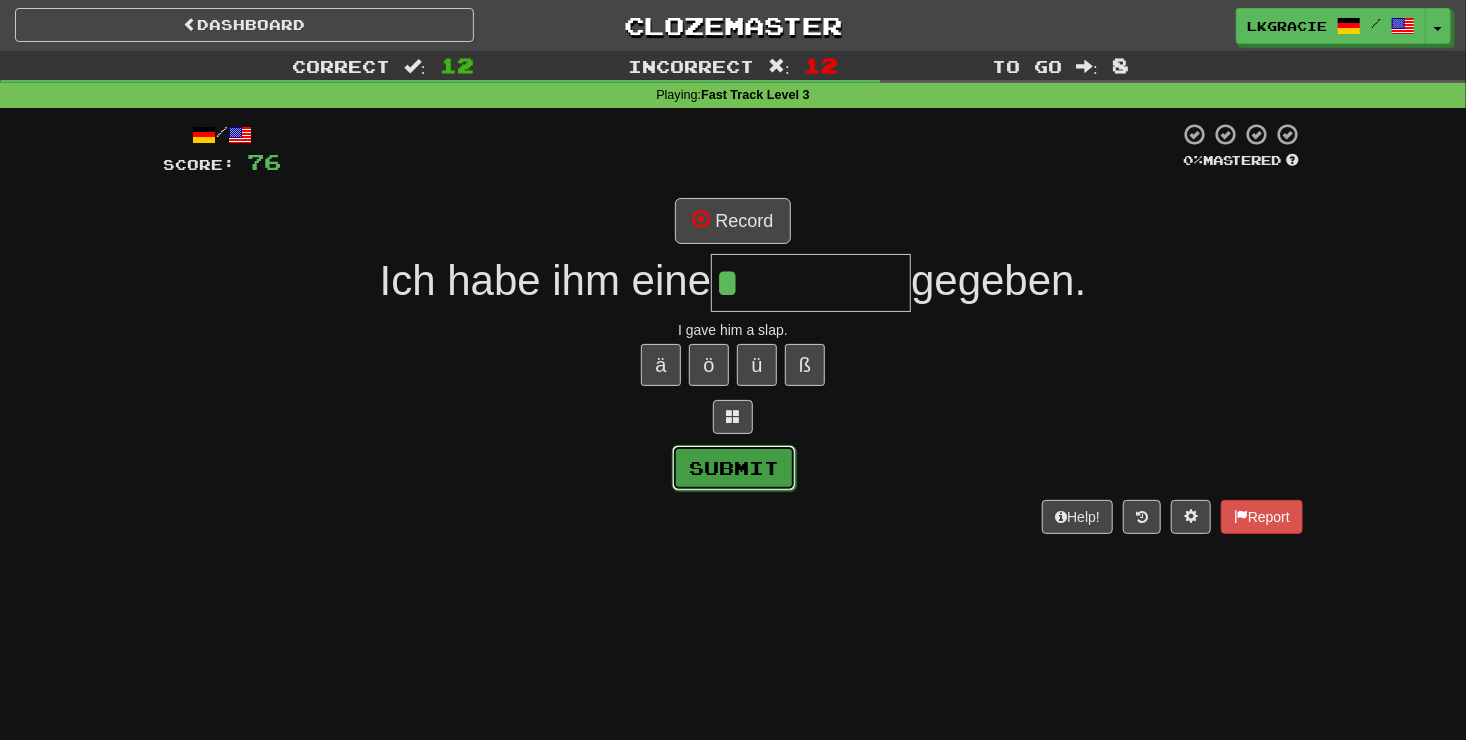 click on "Submit" at bounding box center [734, 468] 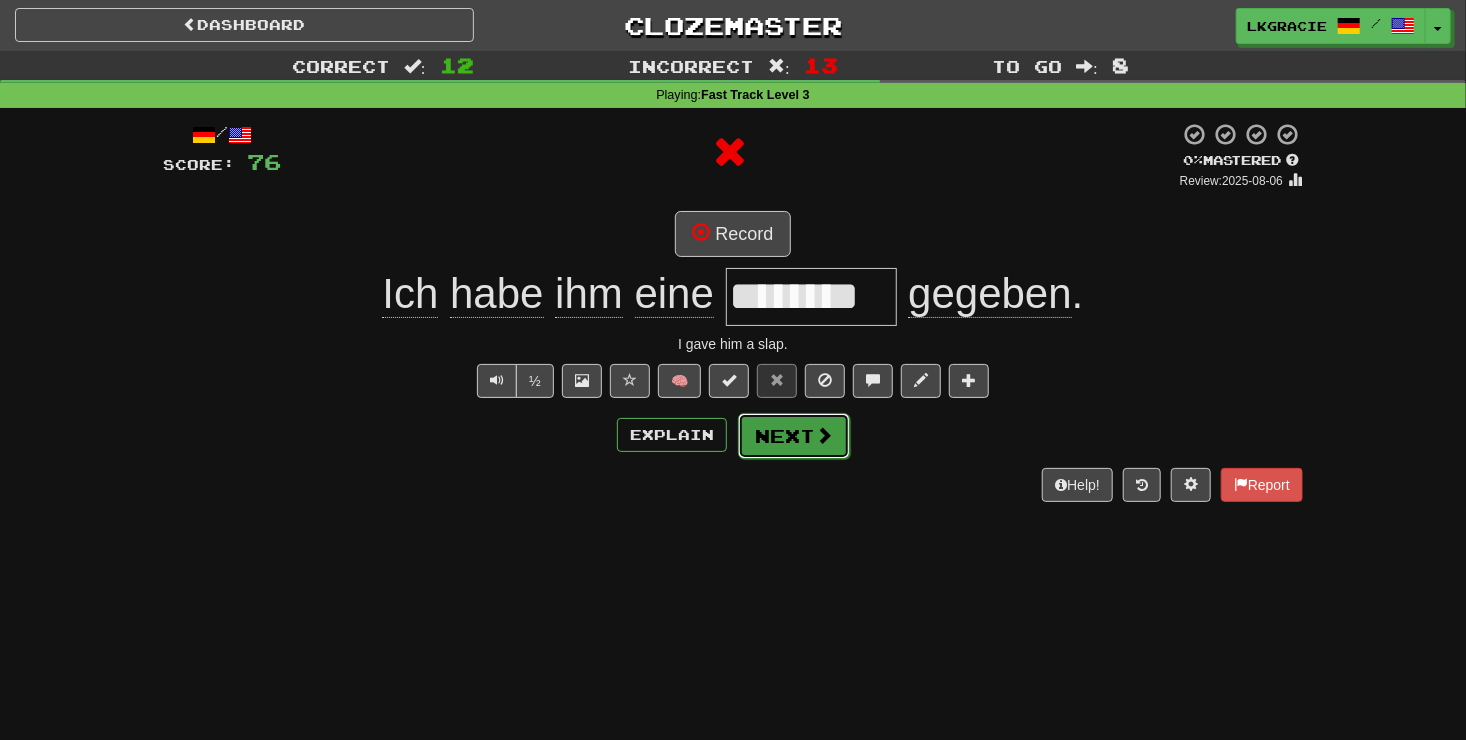 click at bounding box center [824, 435] 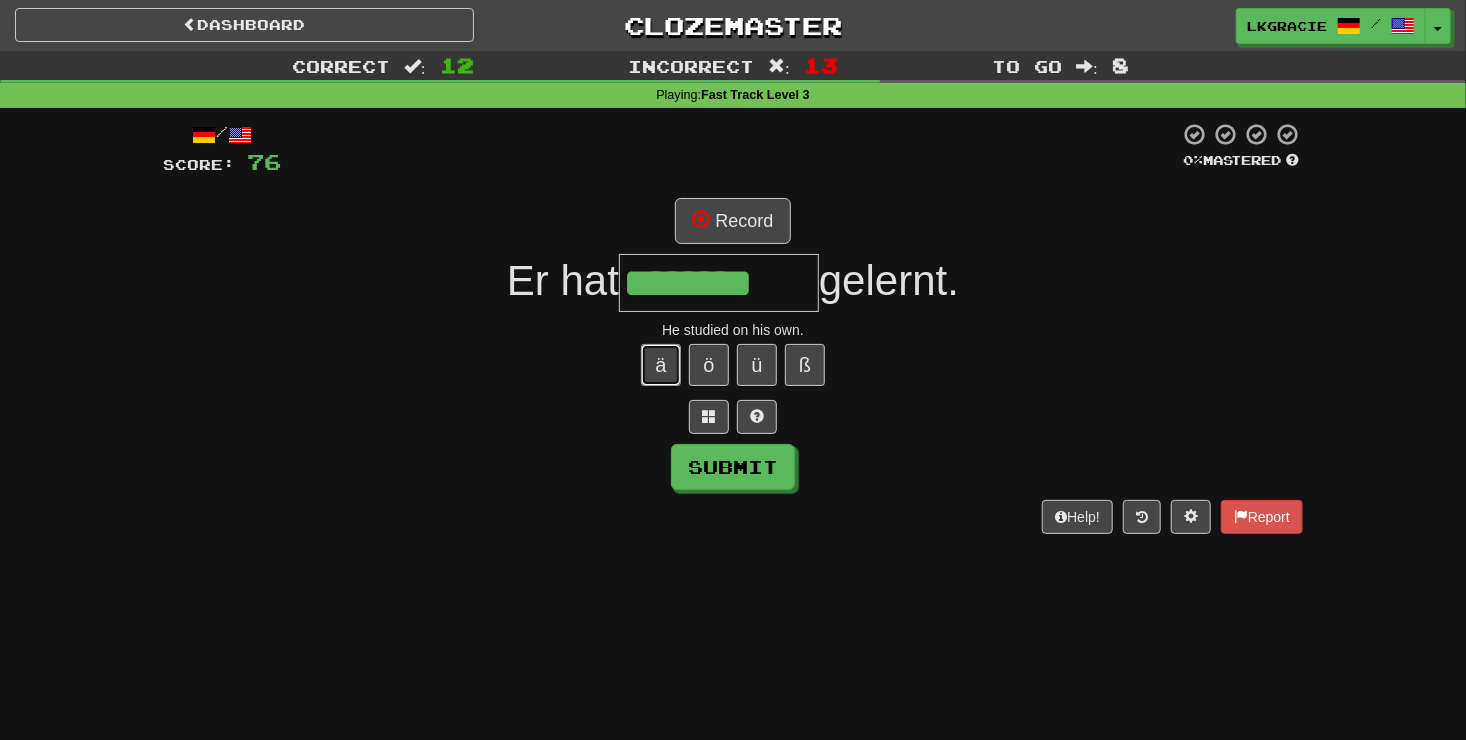 click on "ä" at bounding box center [661, 365] 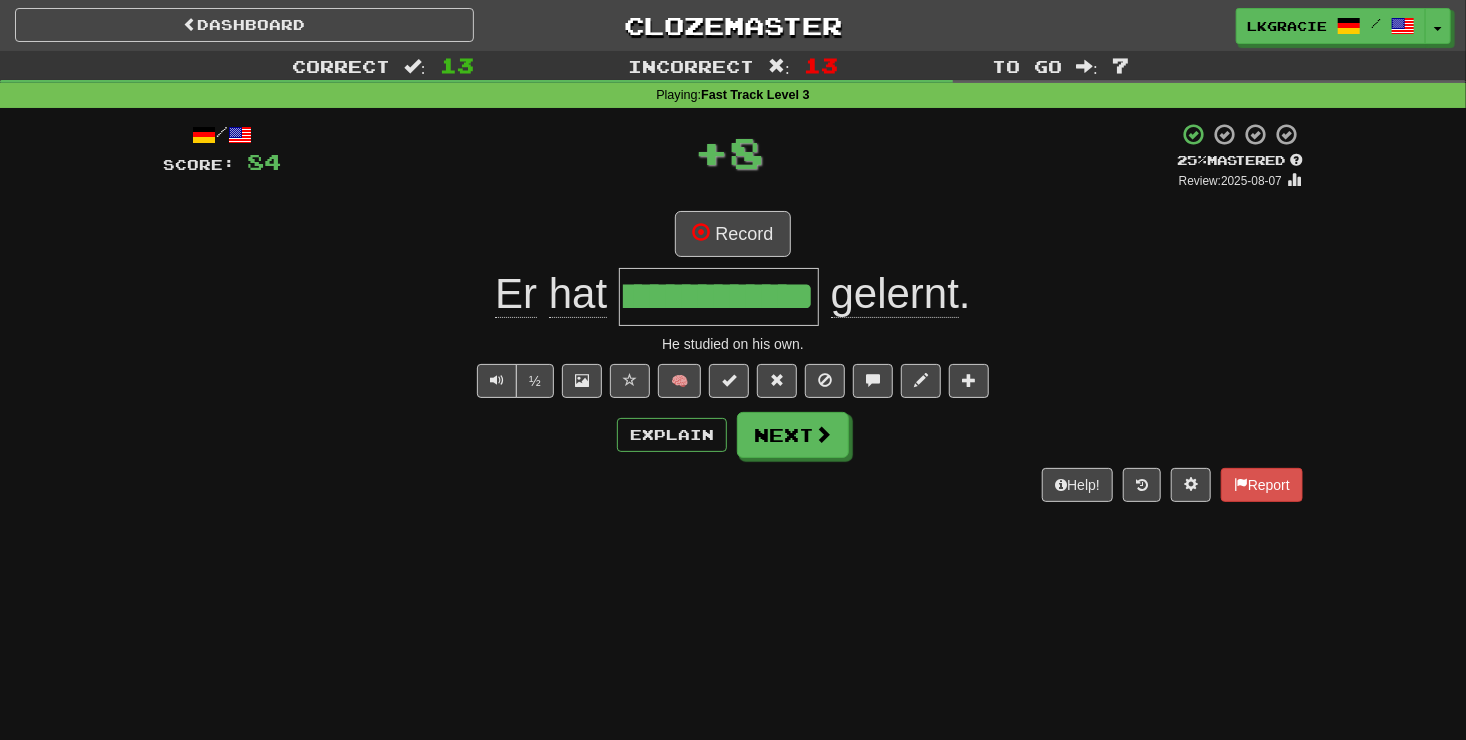 scroll, scrollTop: 0, scrollLeft: 0, axis: both 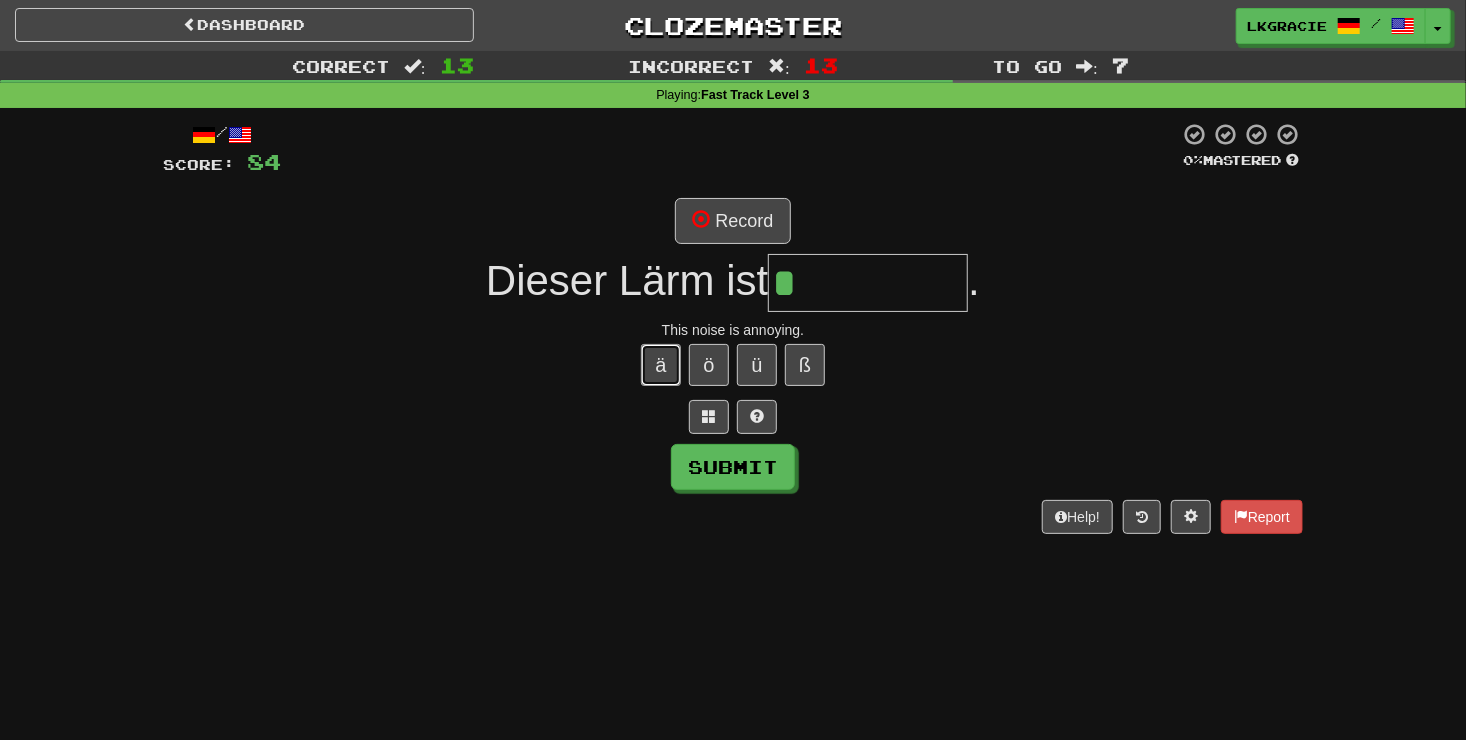 click on "ä" at bounding box center [661, 365] 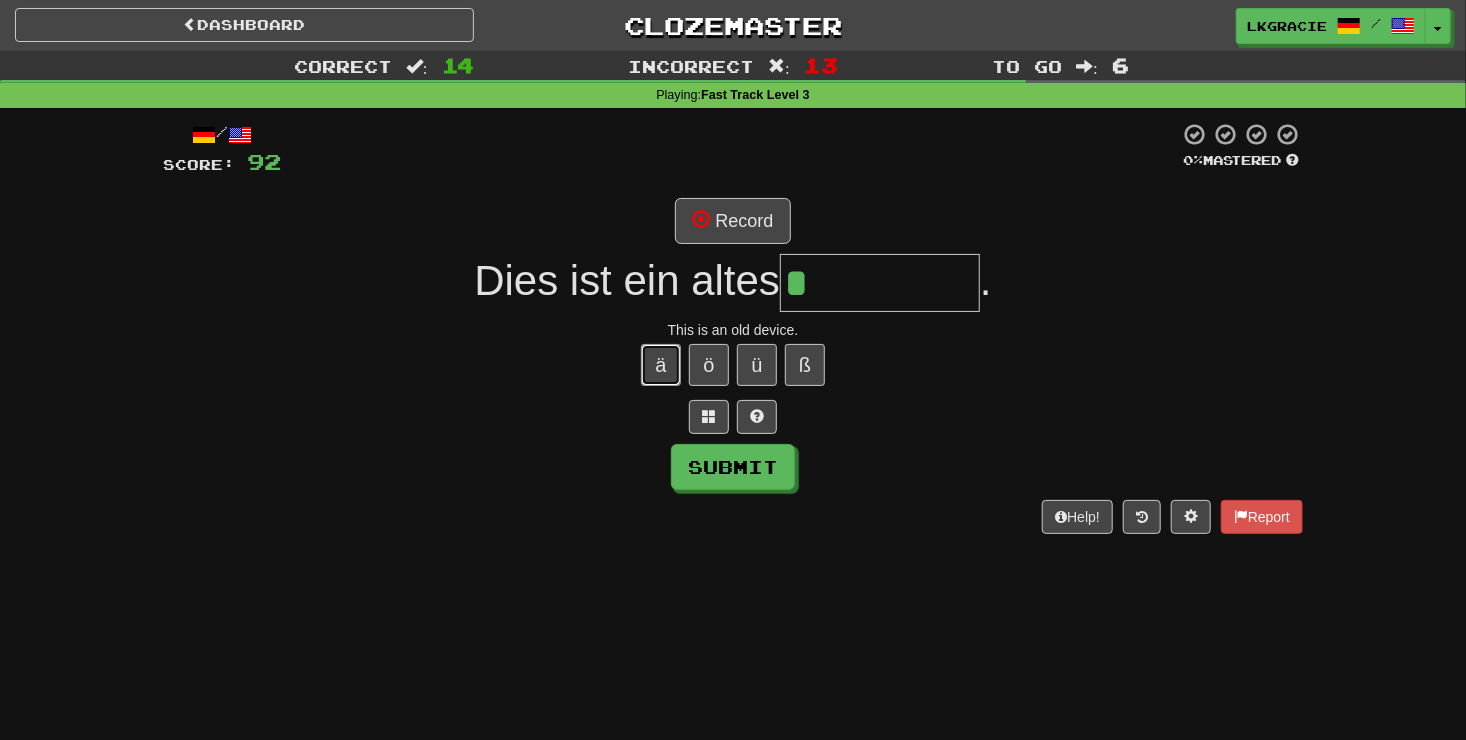 click on "ä" at bounding box center [661, 365] 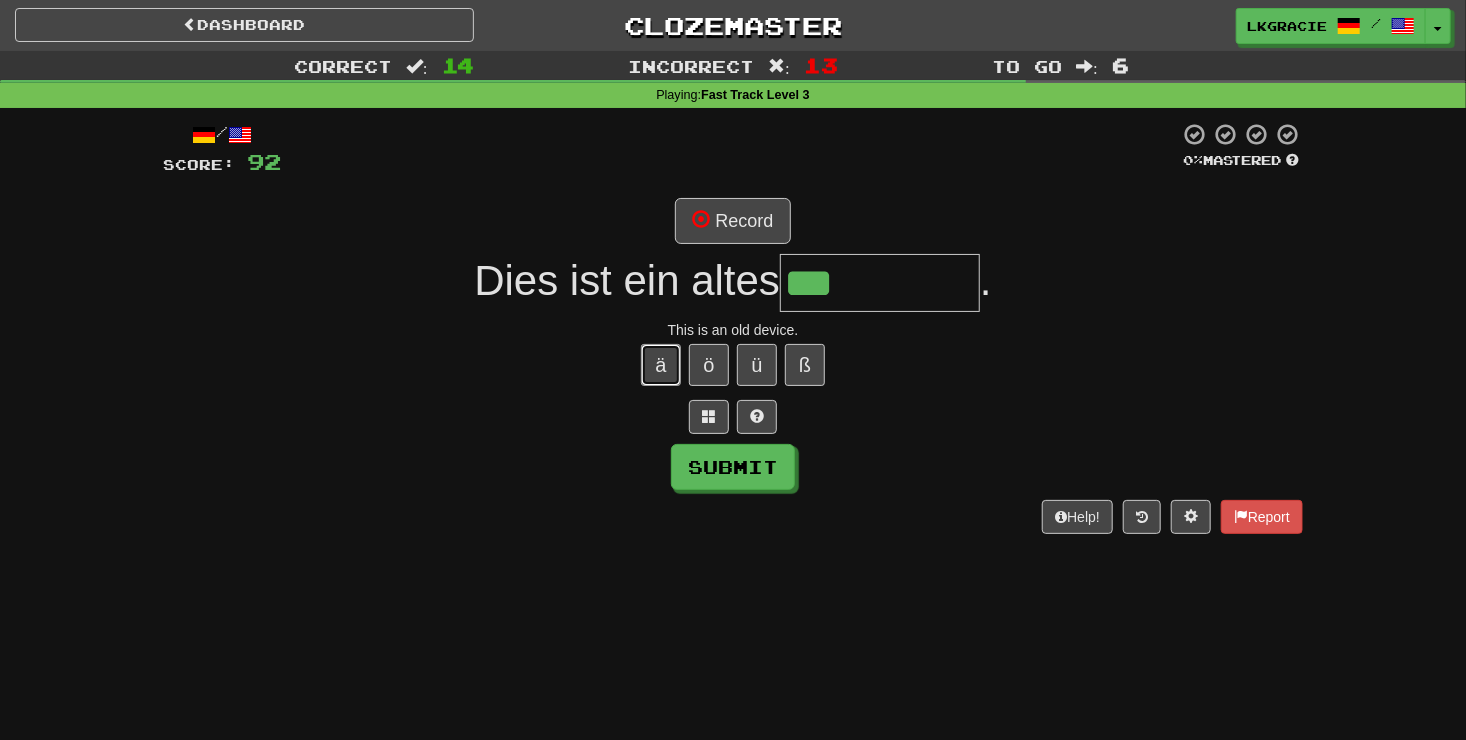 click on "ä" at bounding box center [661, 365] 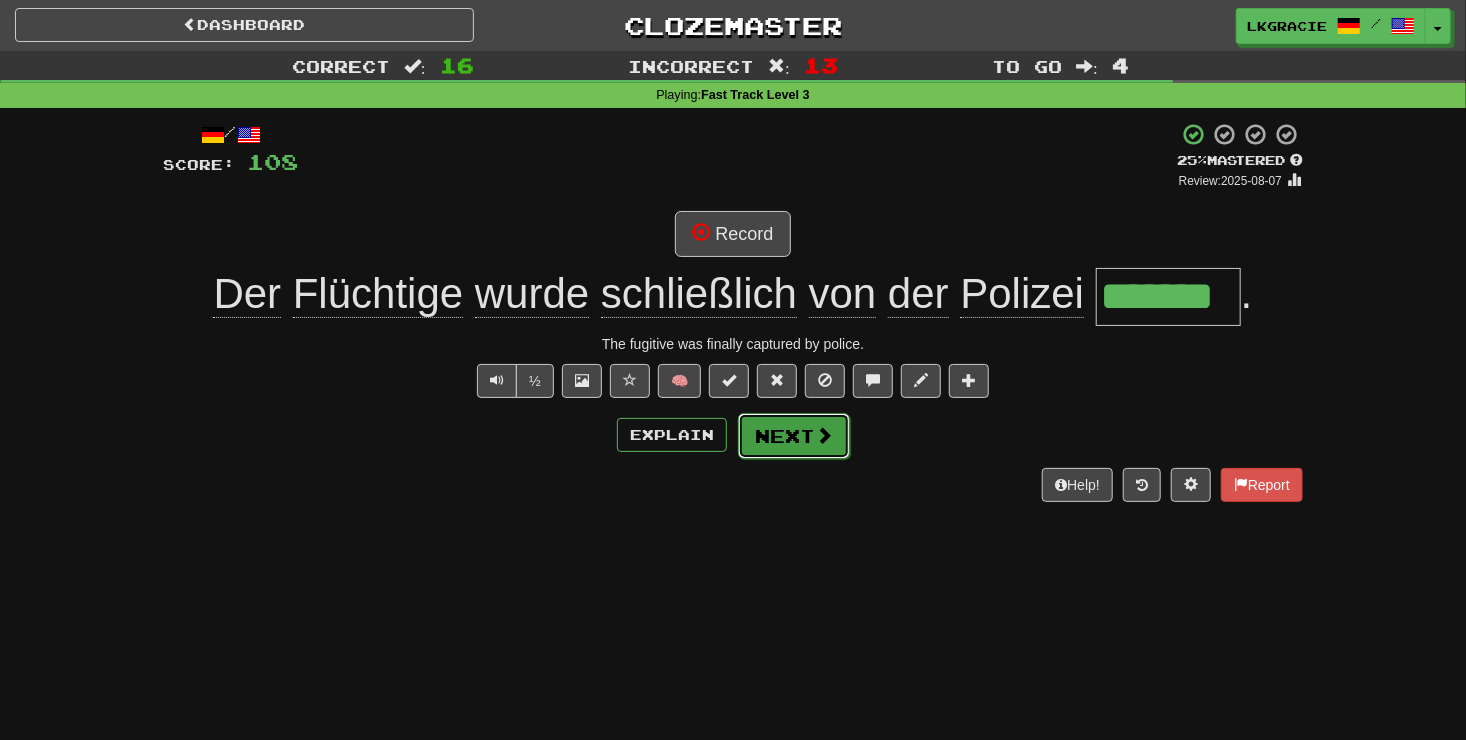 click on "Next" at bounding box center [794, 436] 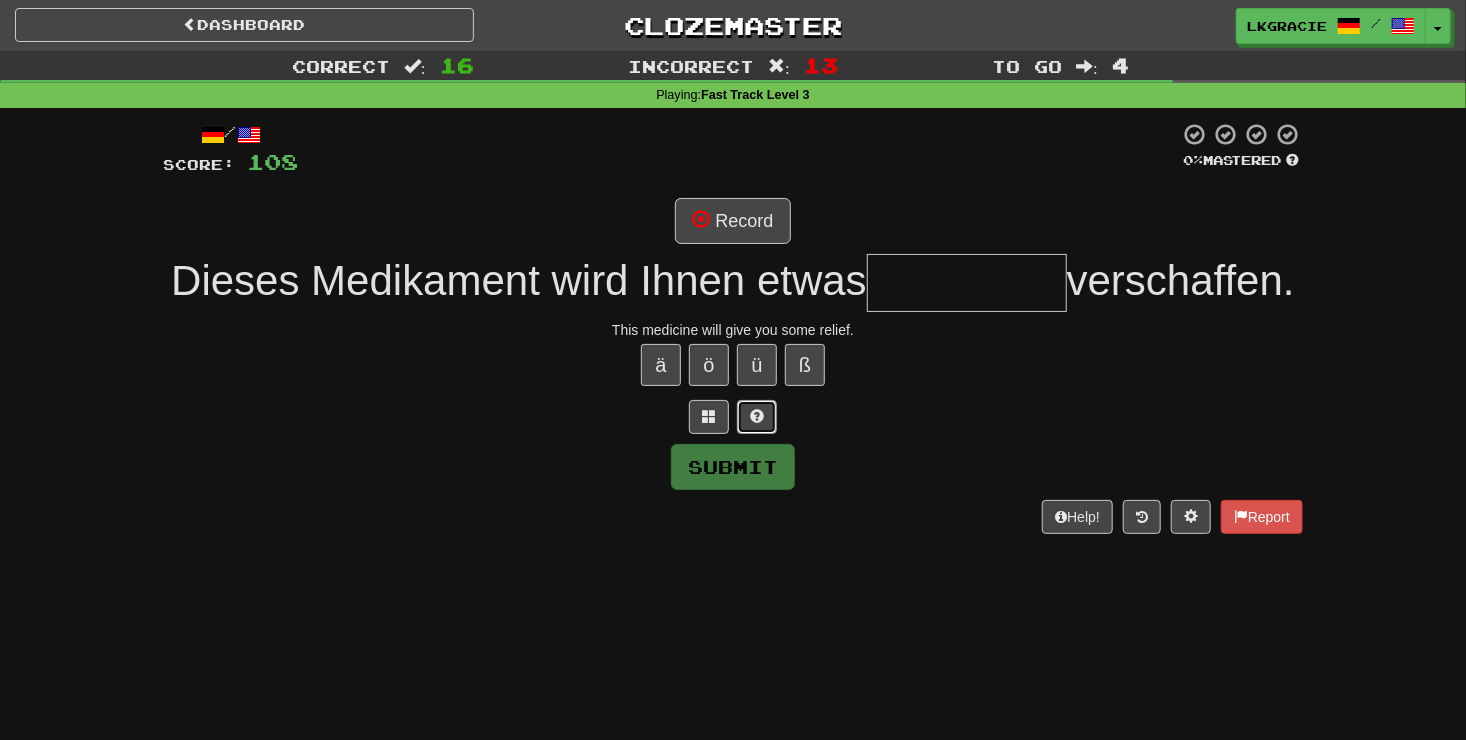 click at bounding box center (757, 417) 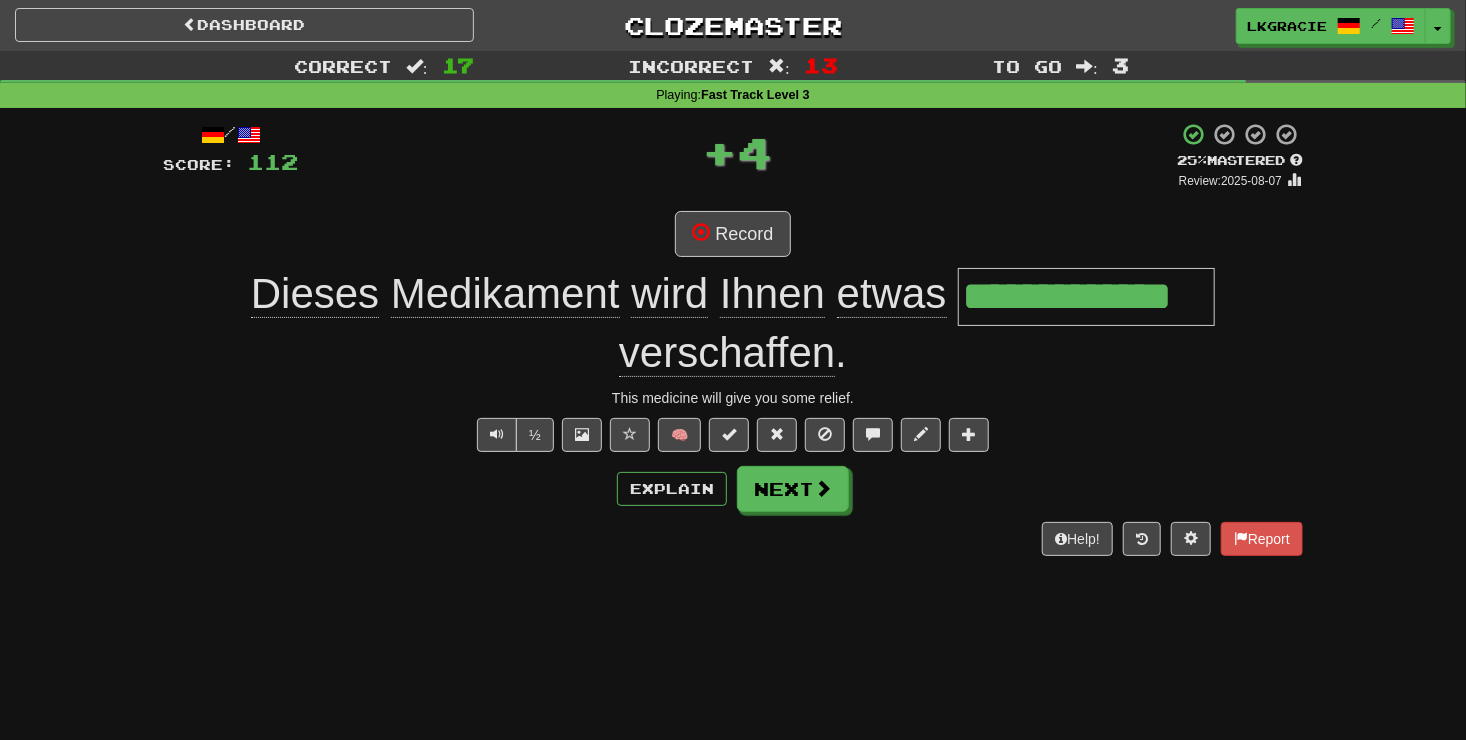 scroll, scrollTop: 0, scrollLeft: 0, axis: both 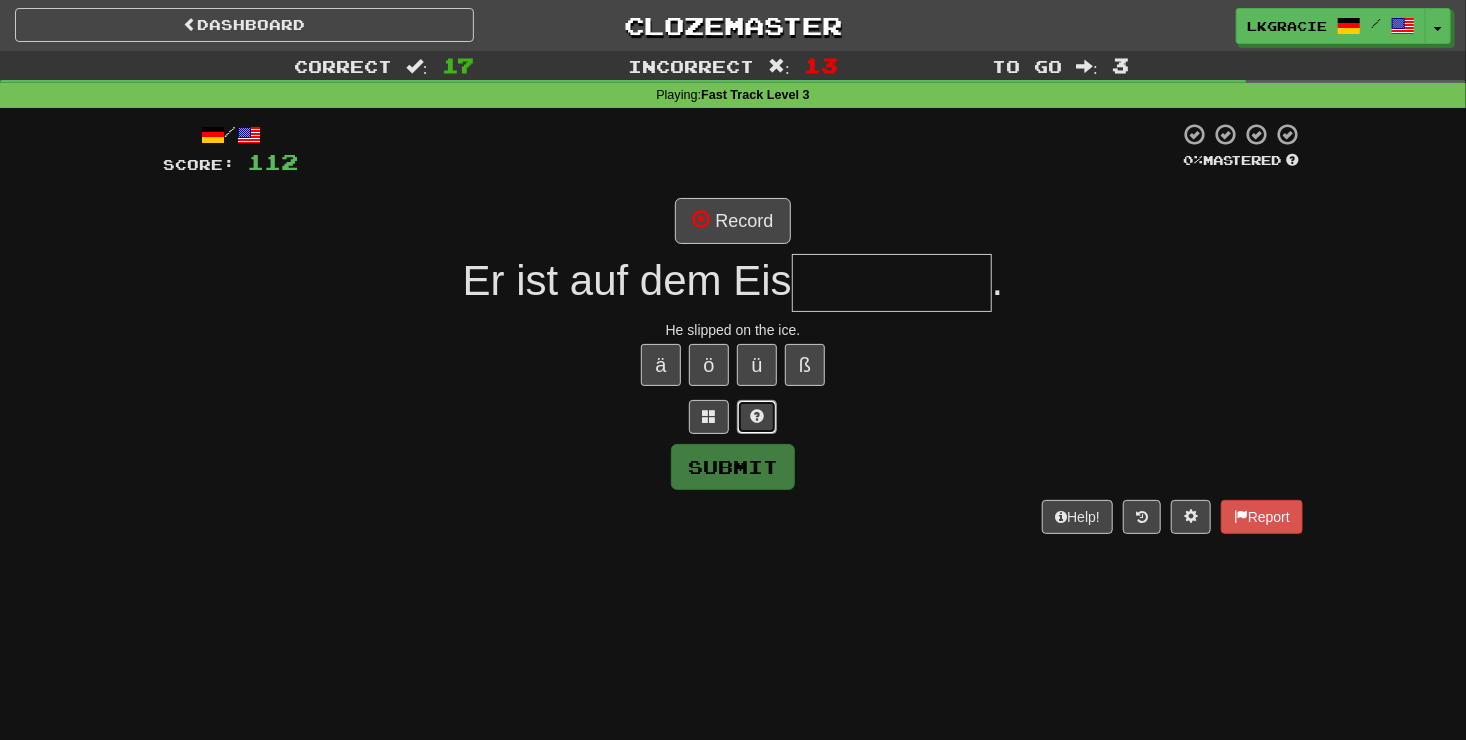 click at bounding box center [757, 416] 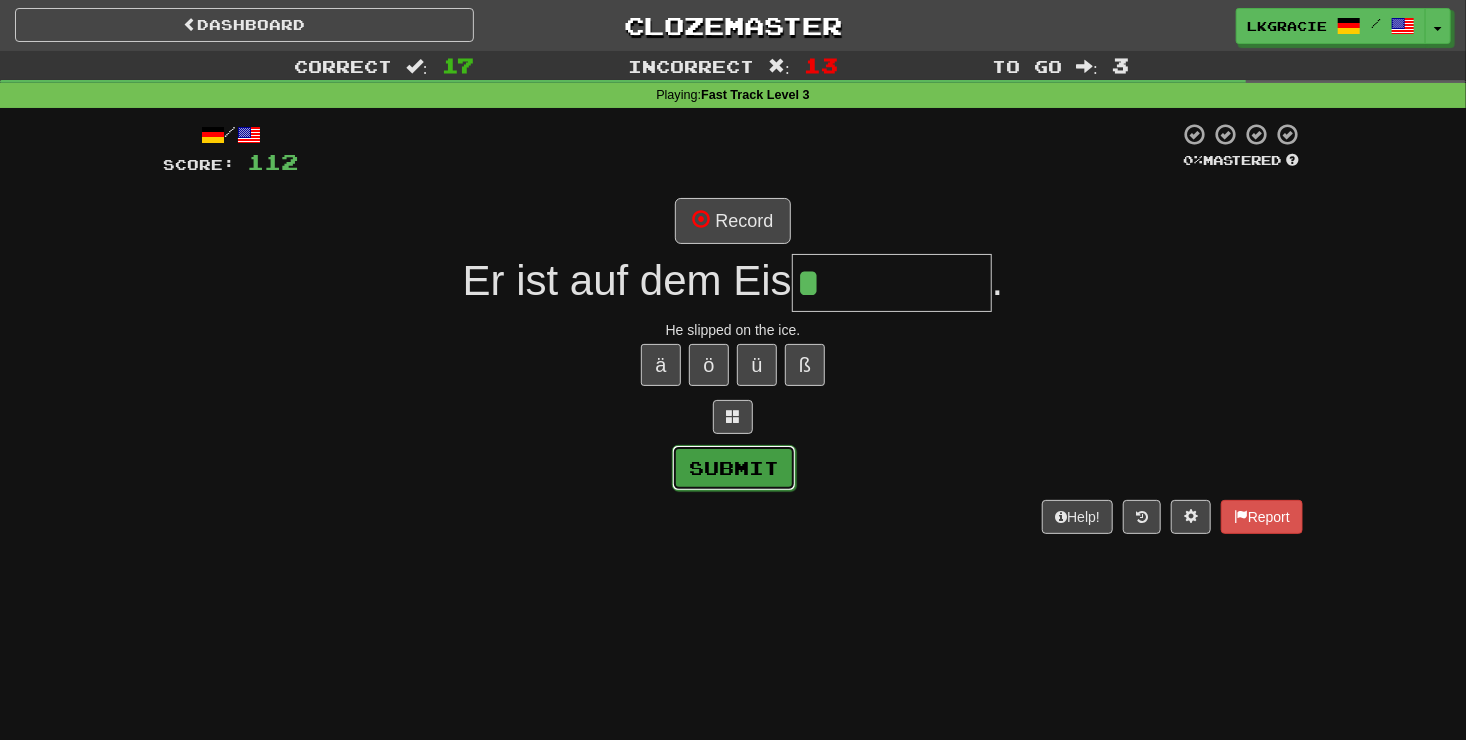 click on "Submit" at bounding box center (734, 468) 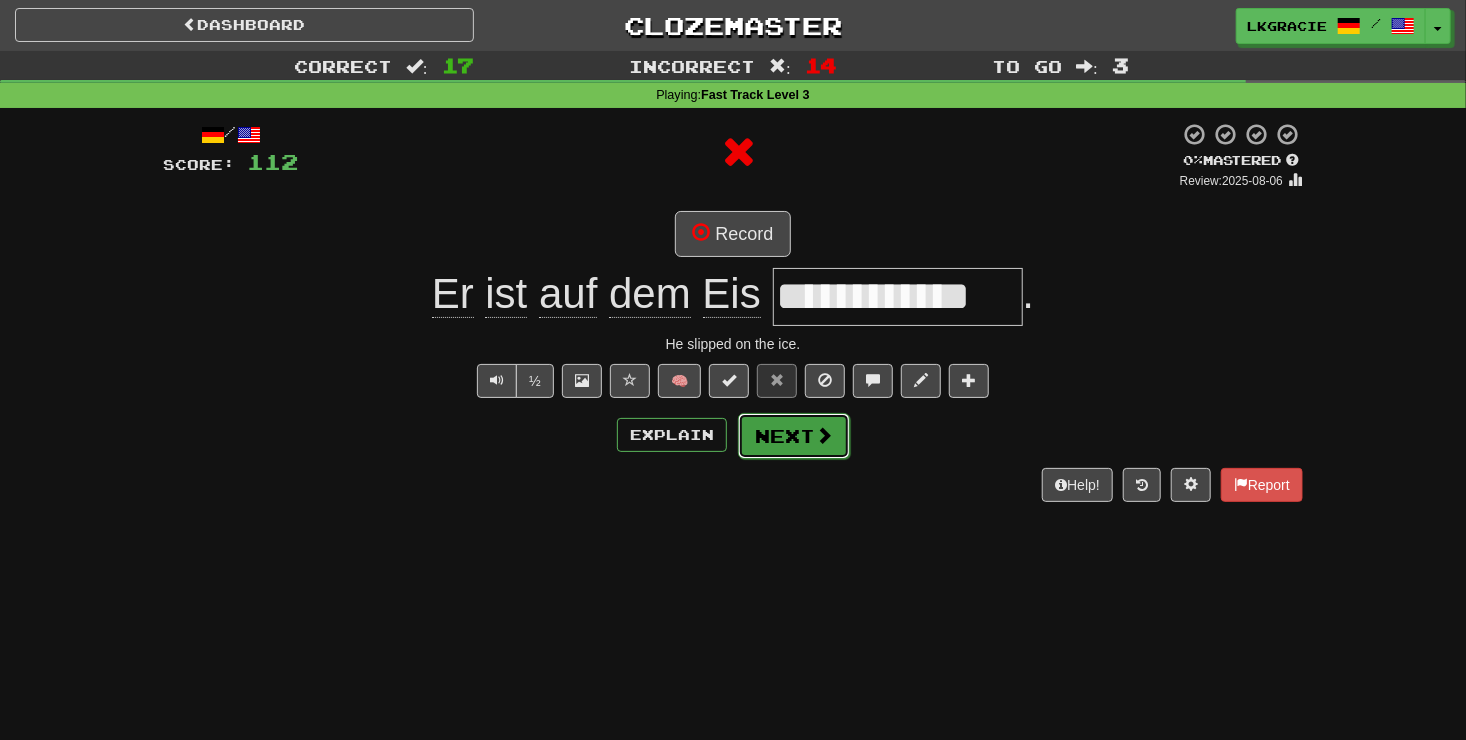 click on "Next" at bounding box center (794, 436) 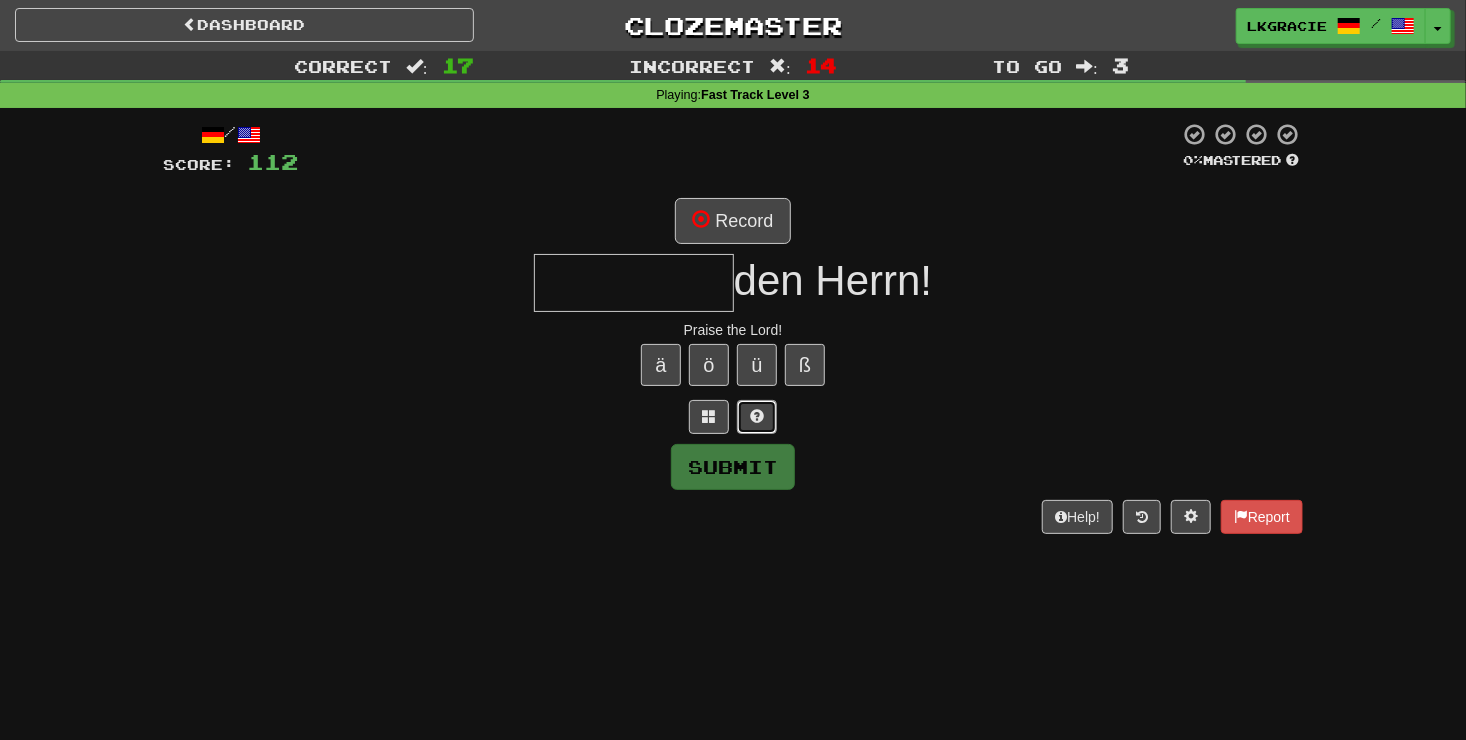 click at bounding box center [757, 417] 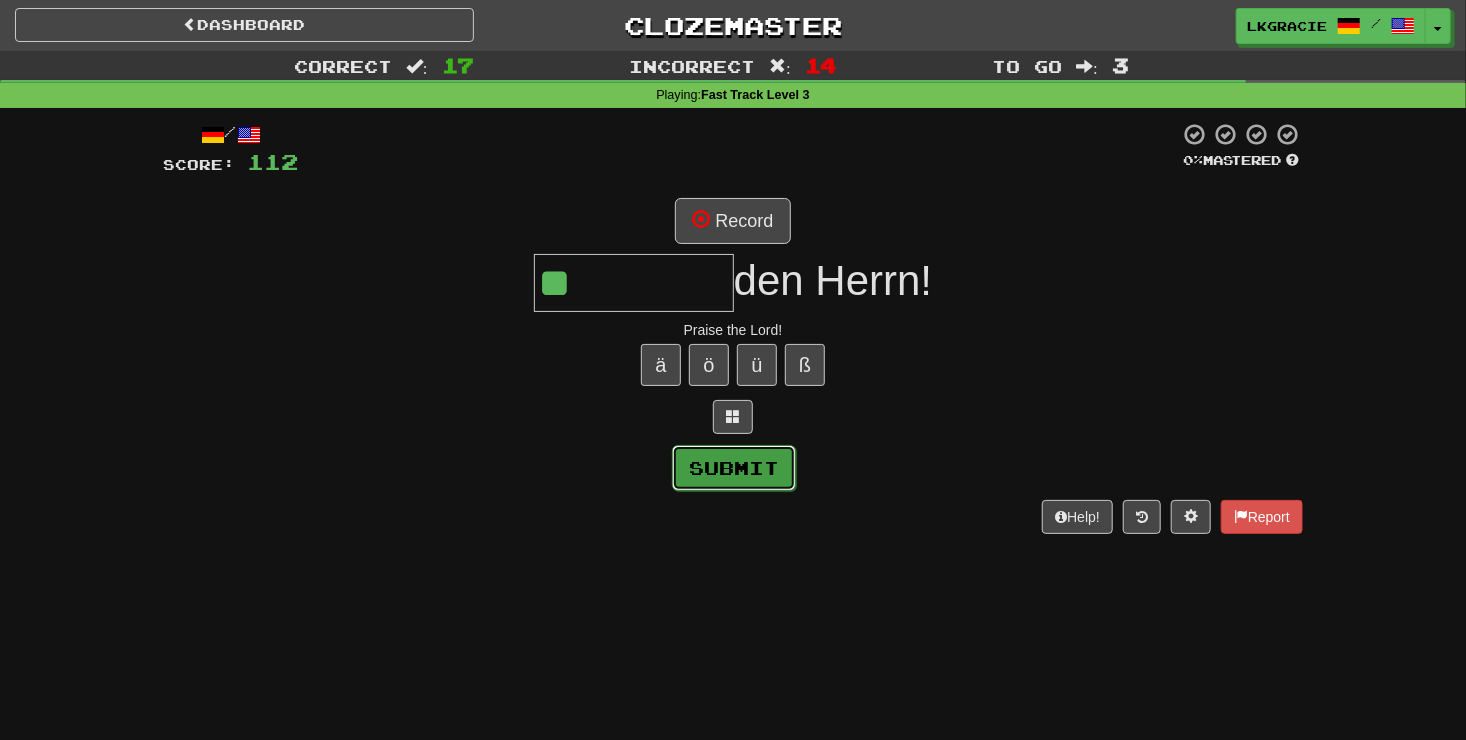click on "Submit" at bounding box center (734, 468) 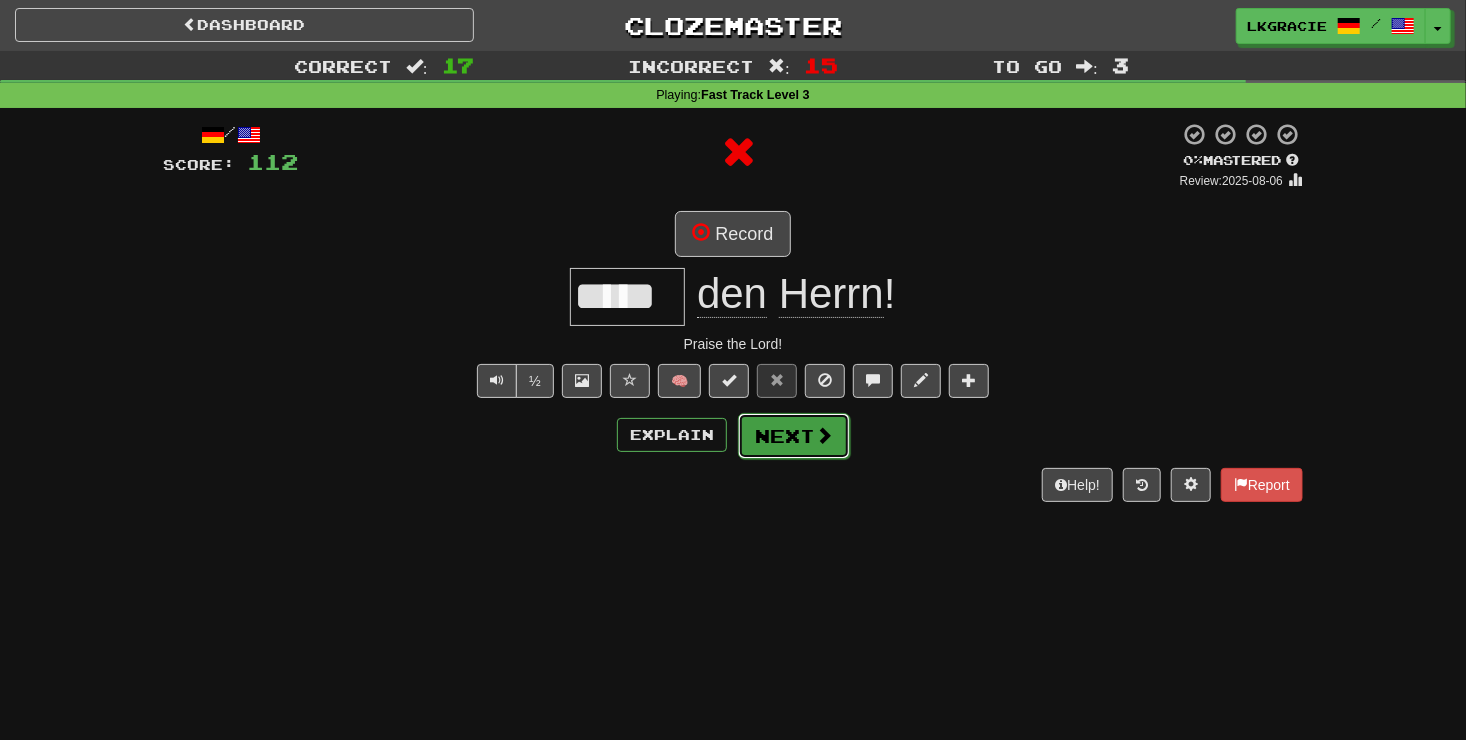 click on "Next" at bounding box center (794, 436) 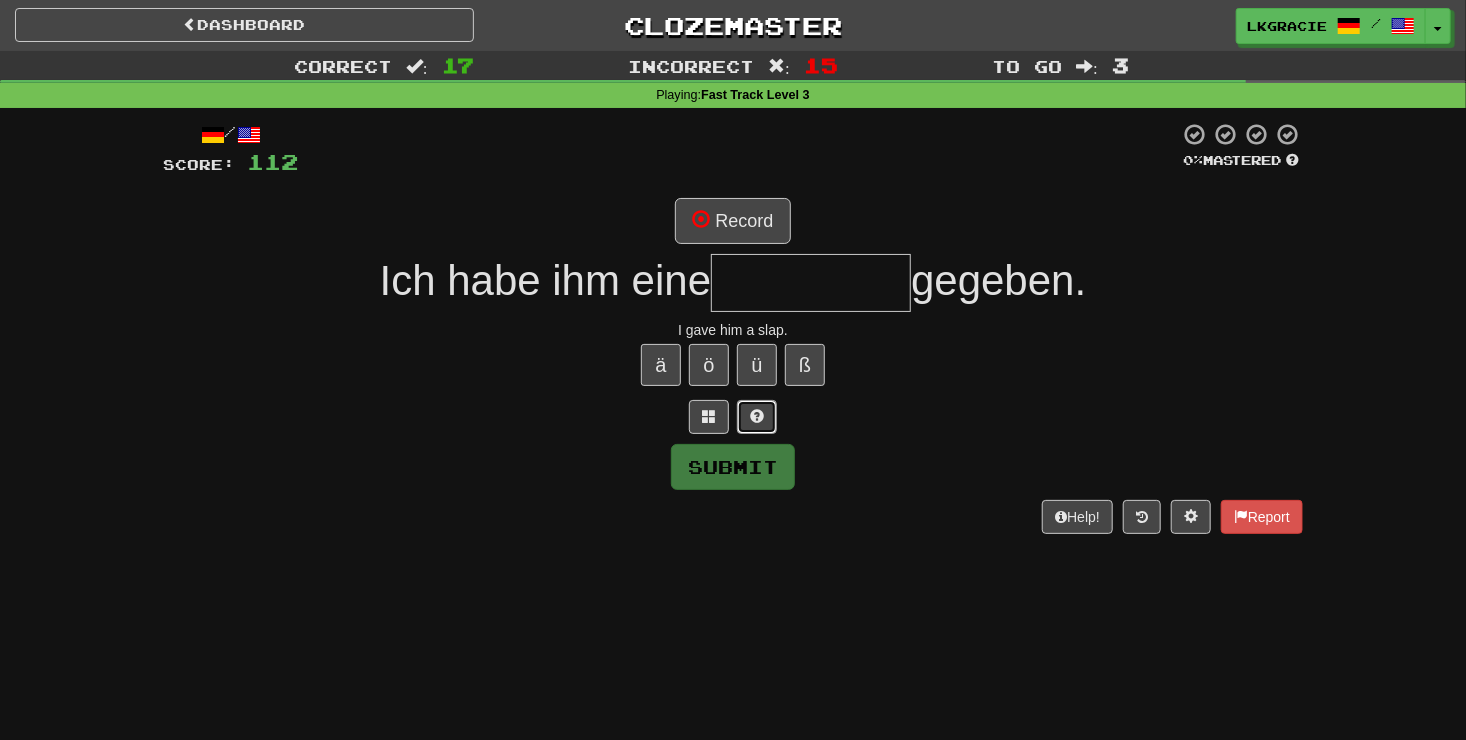 click at bounding box center (757, 417) 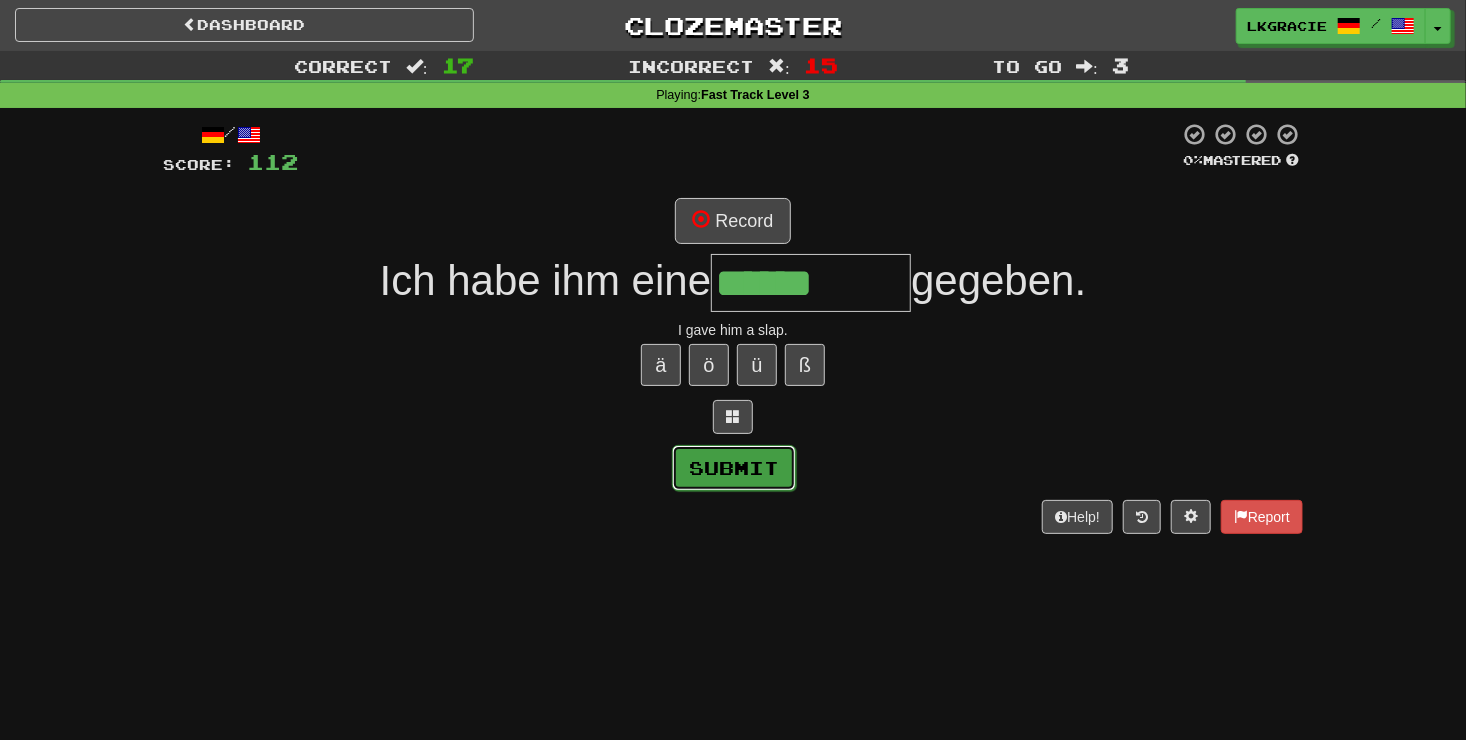 click on "Submit" at bounding box center (734, 468) 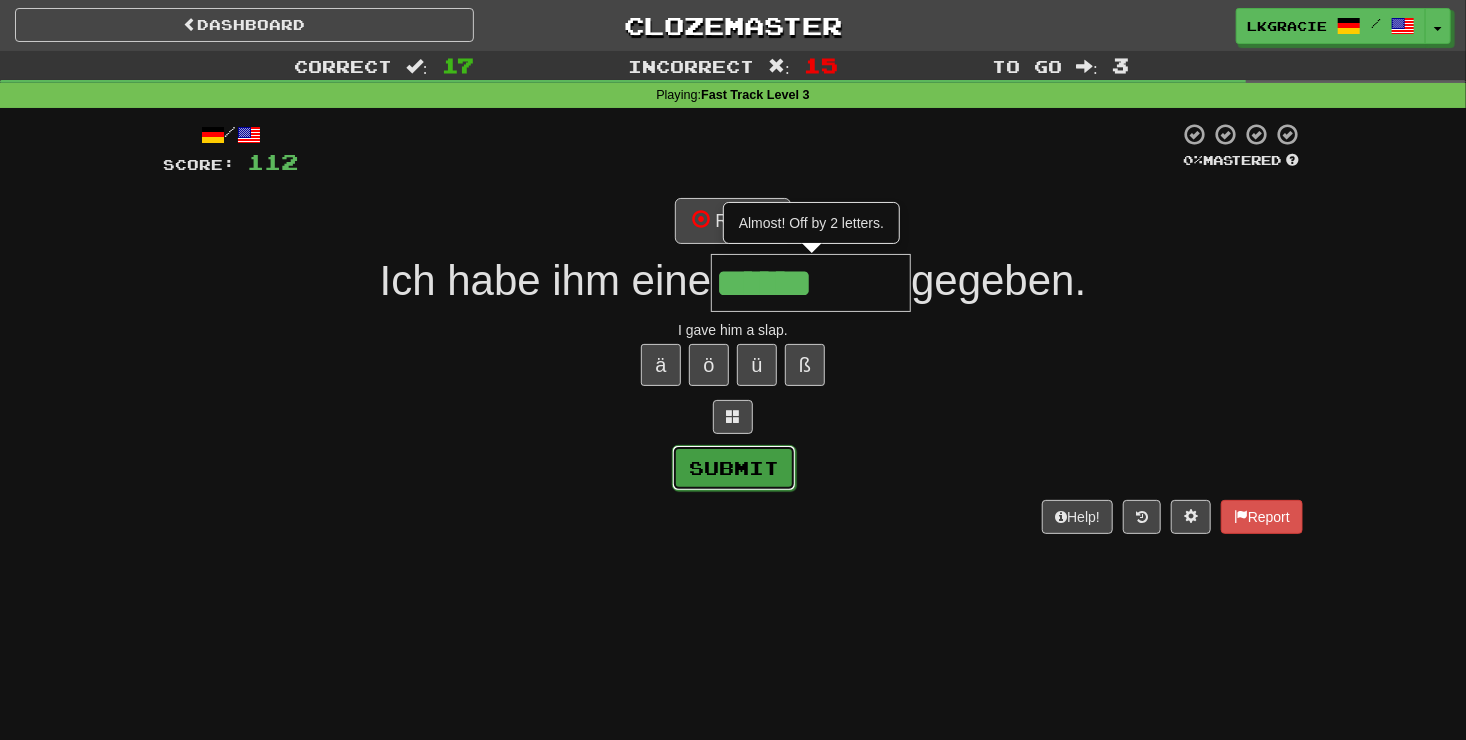 click on "Submit" at bounding box center [734, 468] 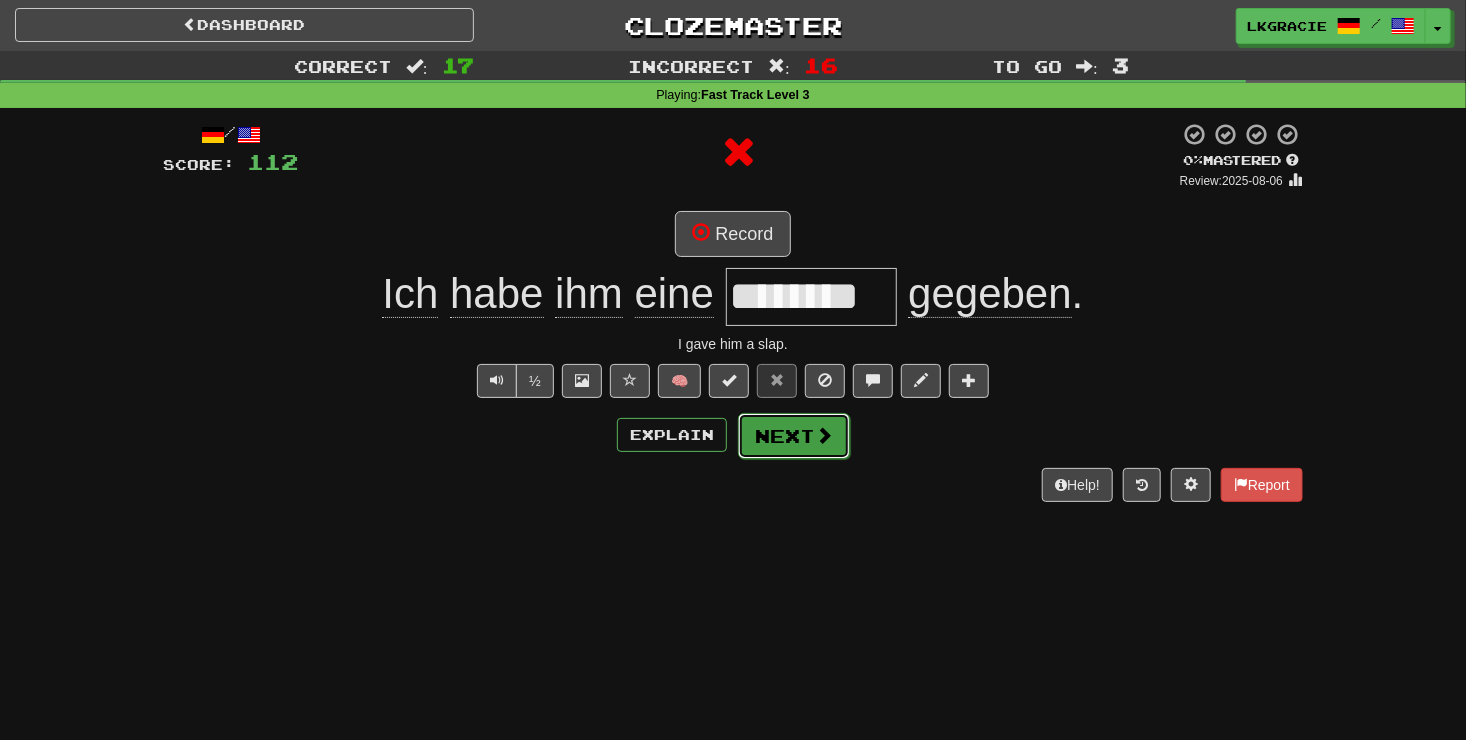 click on "Next" at bounding box center (794, 436) 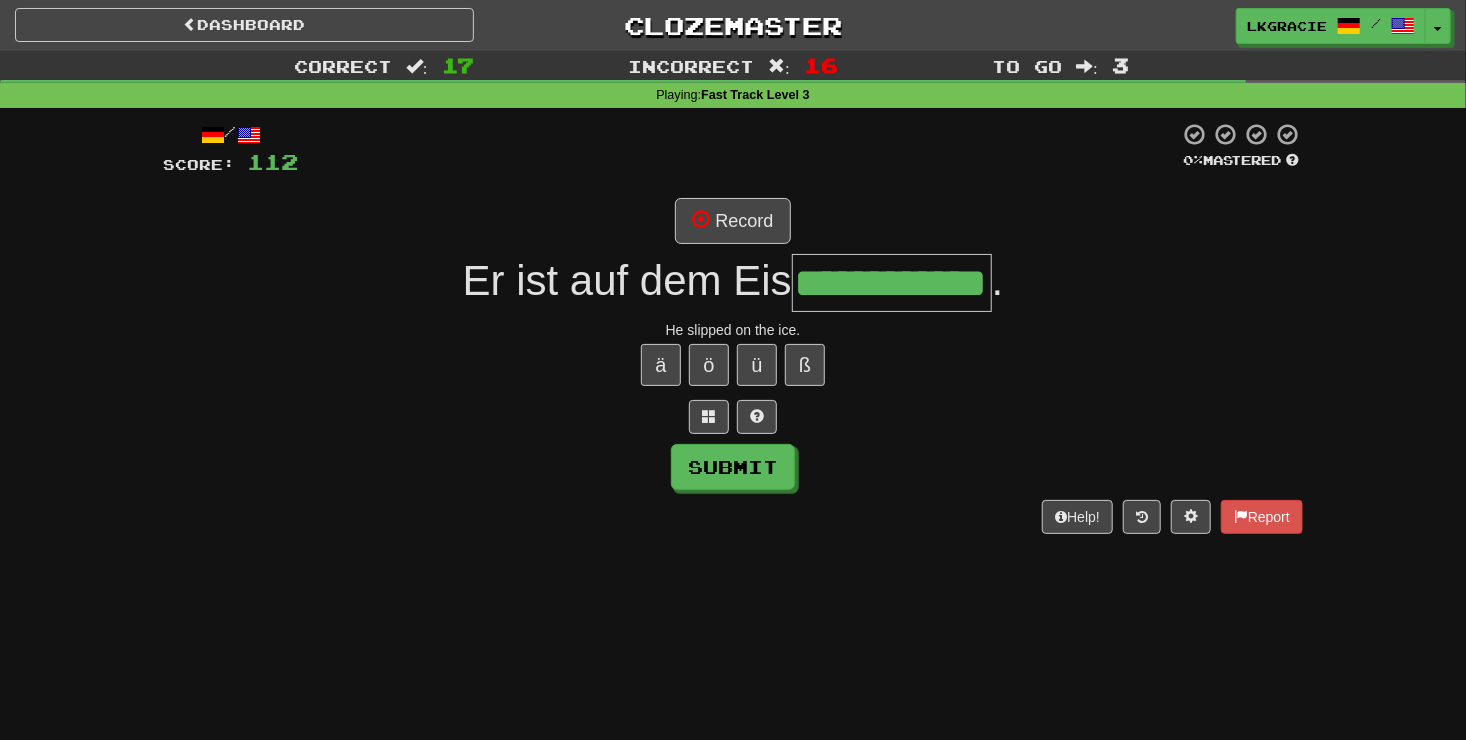 scroll, scrollTop: 0, scrollLeft: 0, axis: both 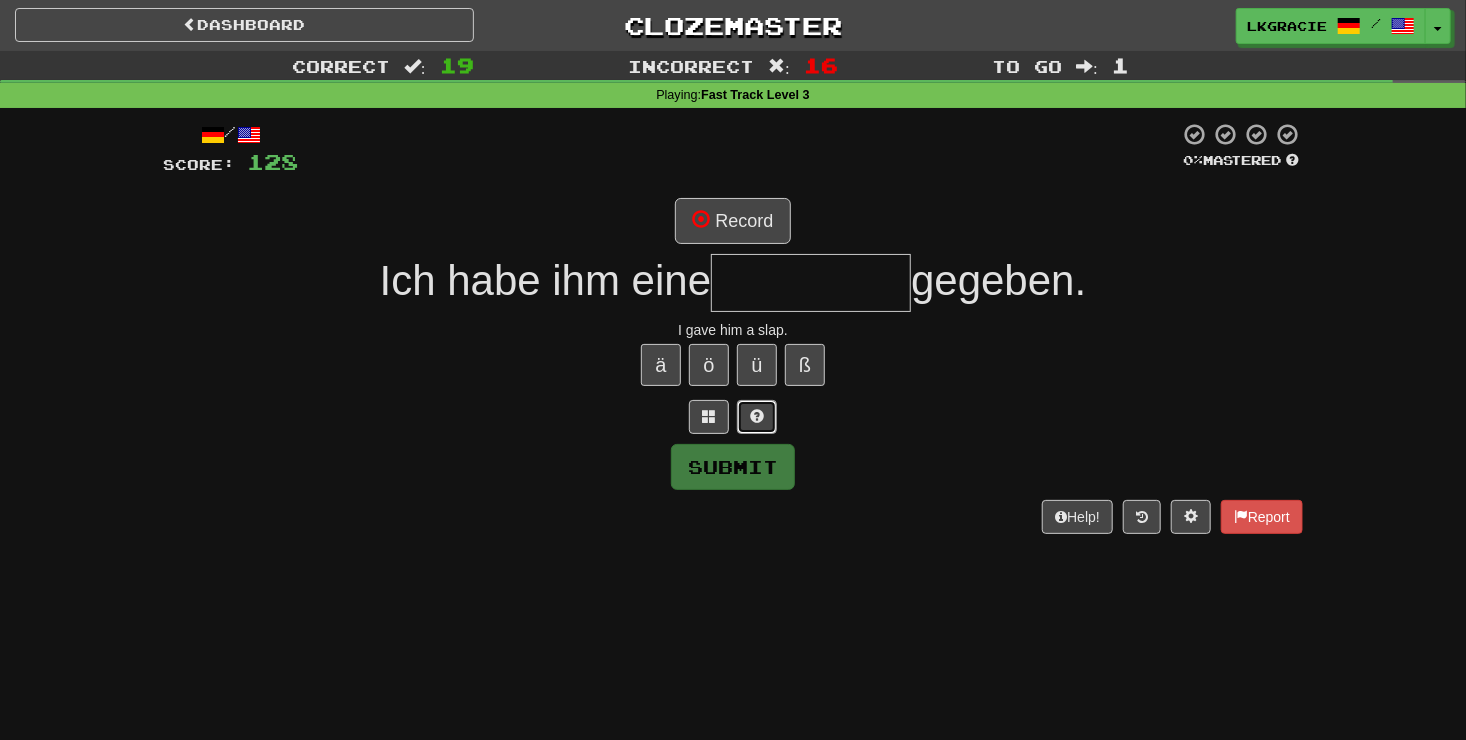 click at bounding box center (757, 416) 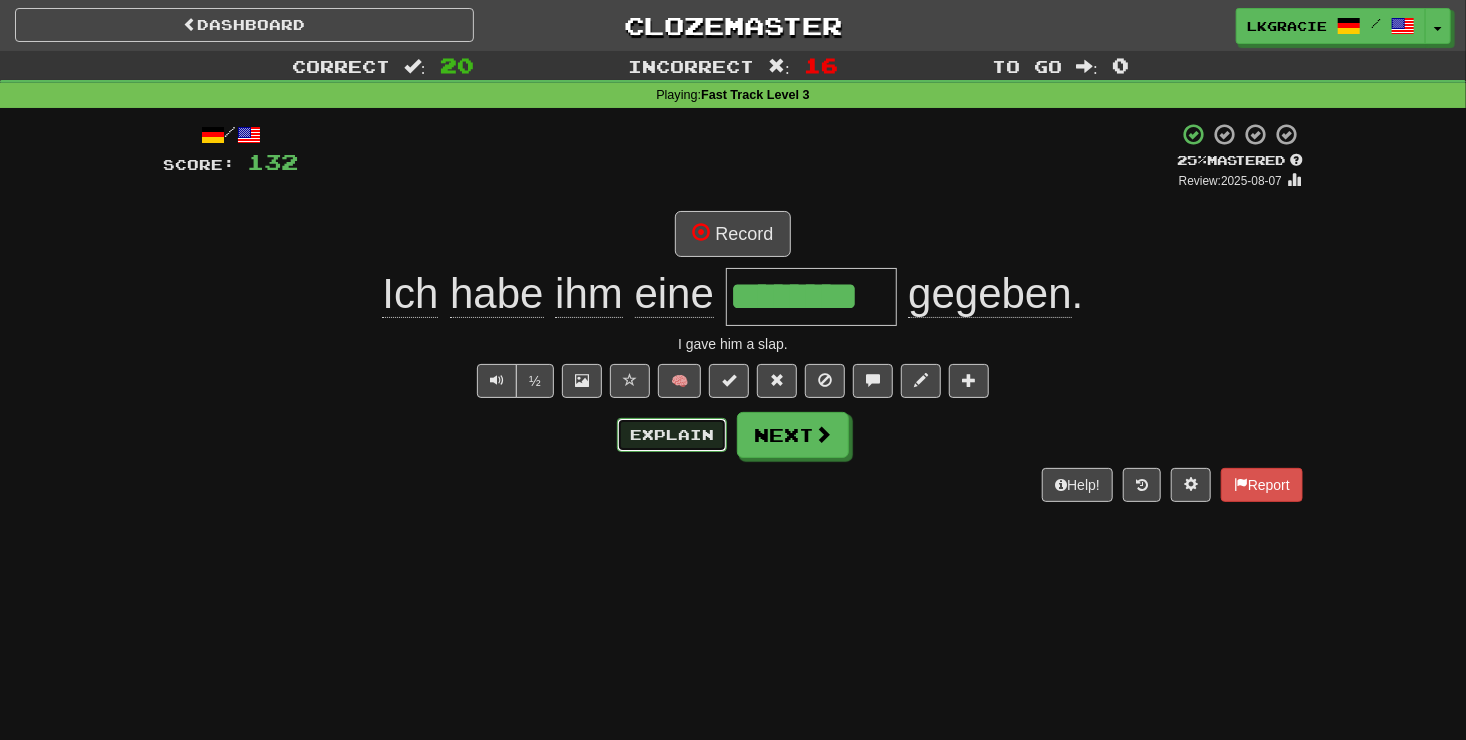 click on "Explain" at bounding box center [672, 435] 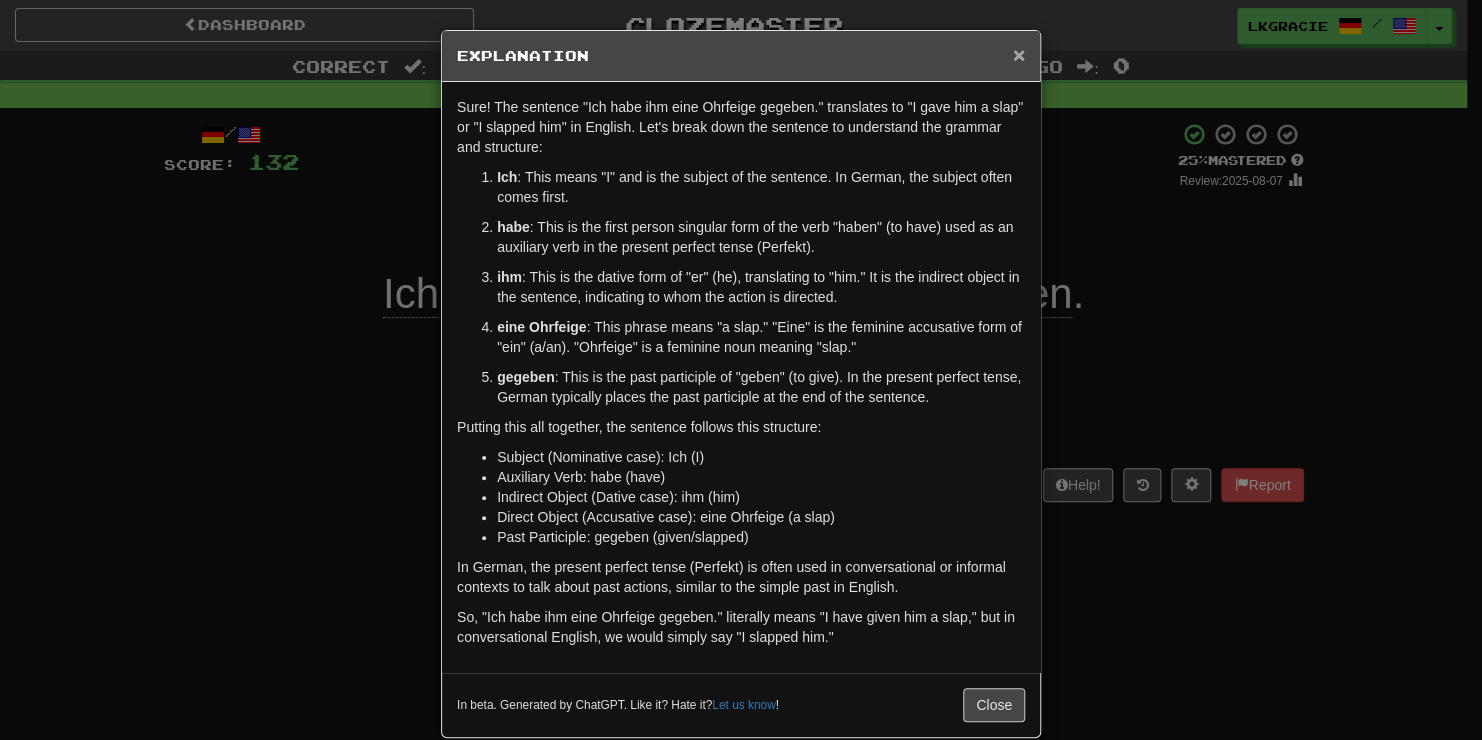 click on "×" at bounding box center [1019, 54] 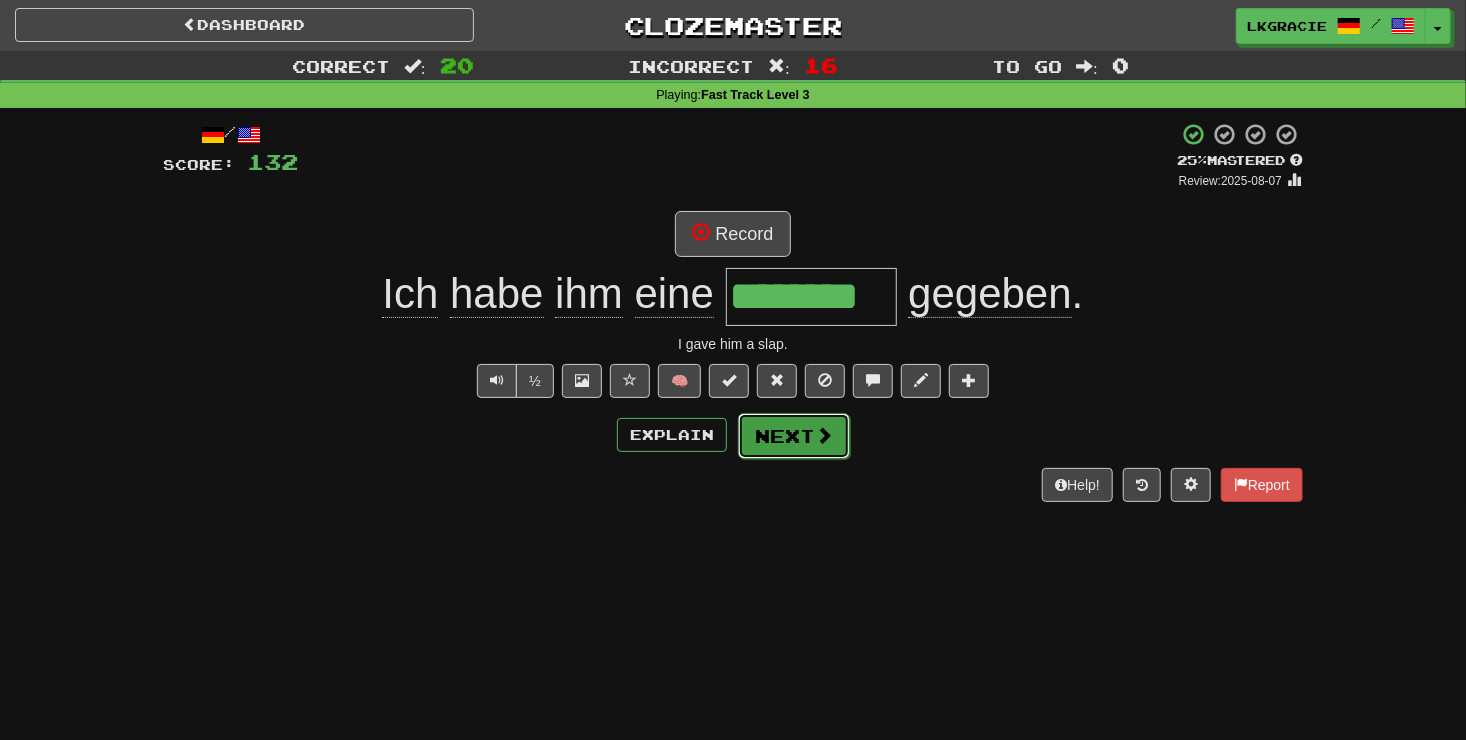 click at bounding box center (824, 435) 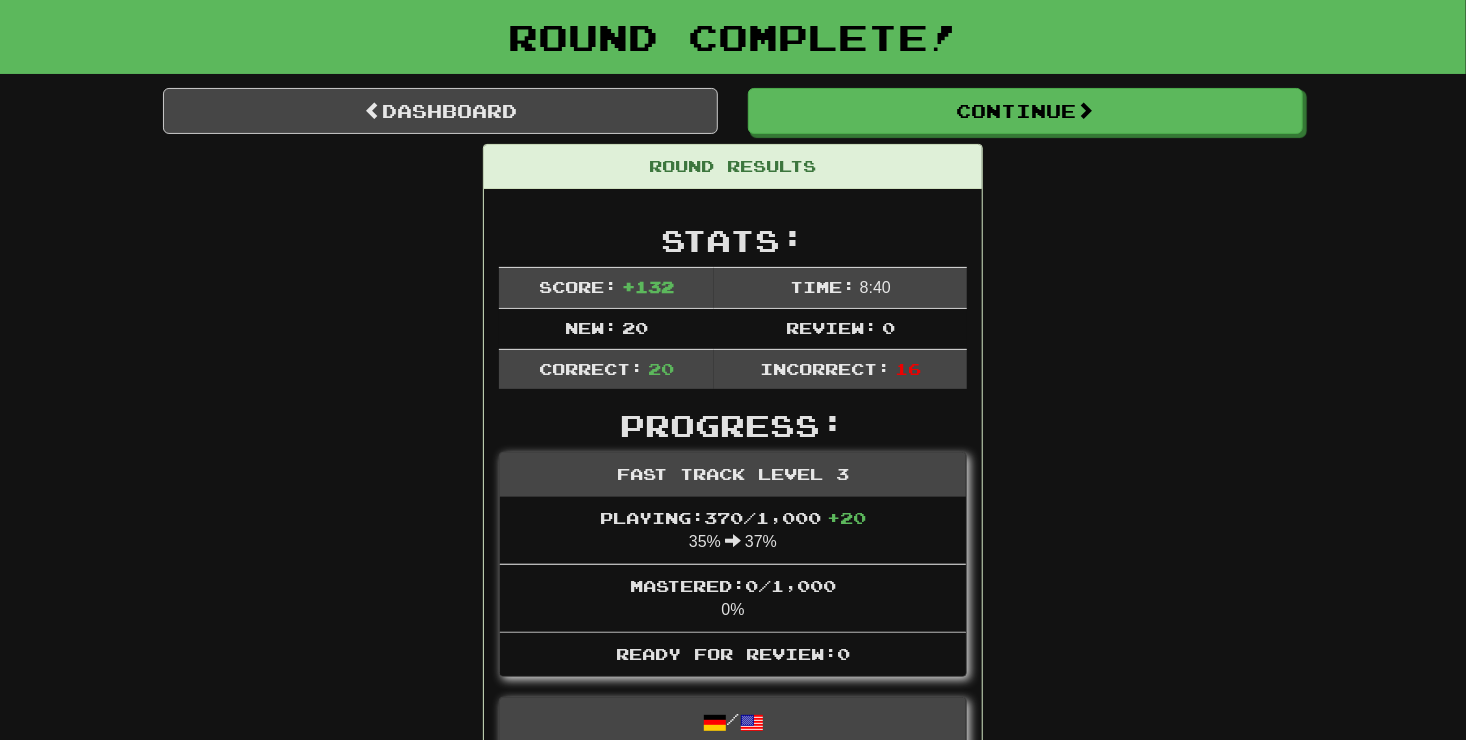 scroll, scrollTop: 103, scrollLeft: 0, axis: vertical 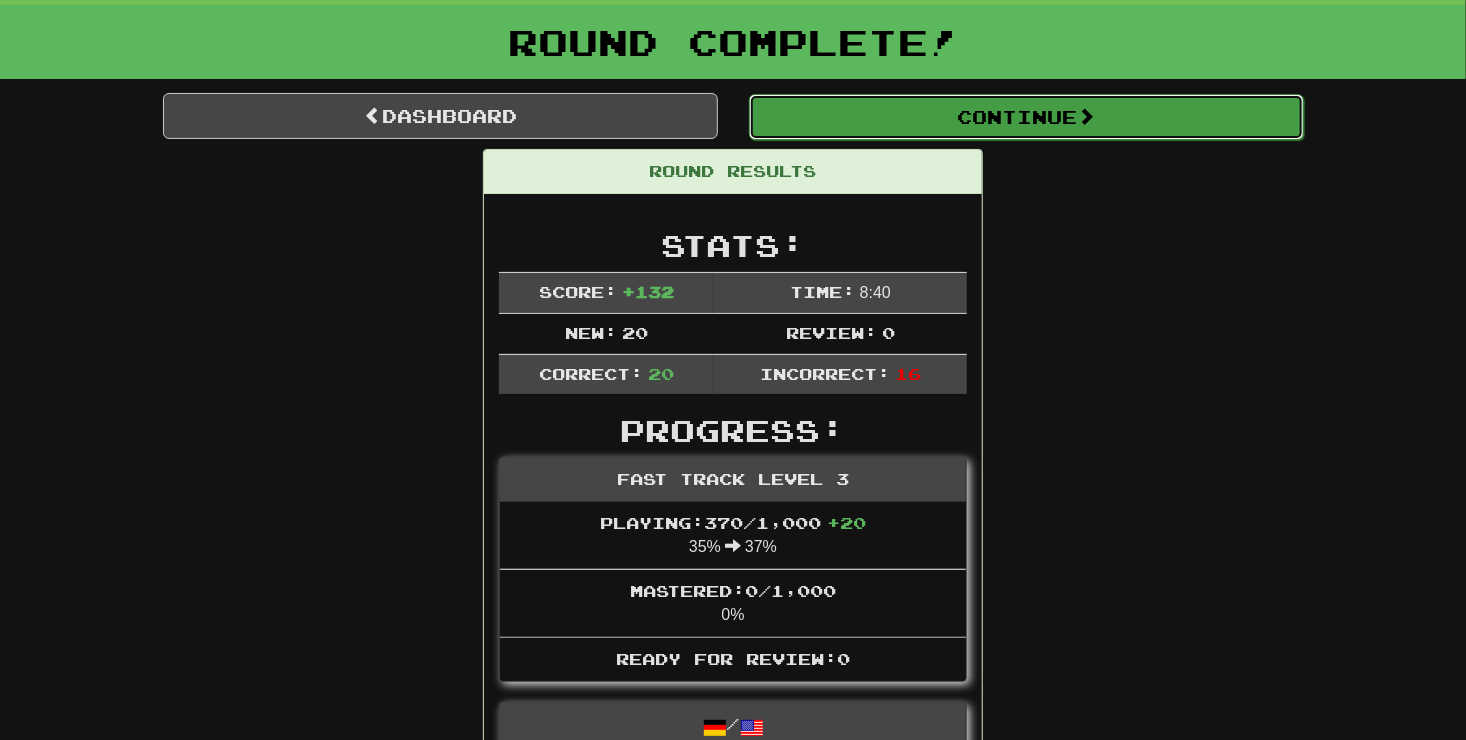 click on "Continue" at bounding box center [1026, 117] 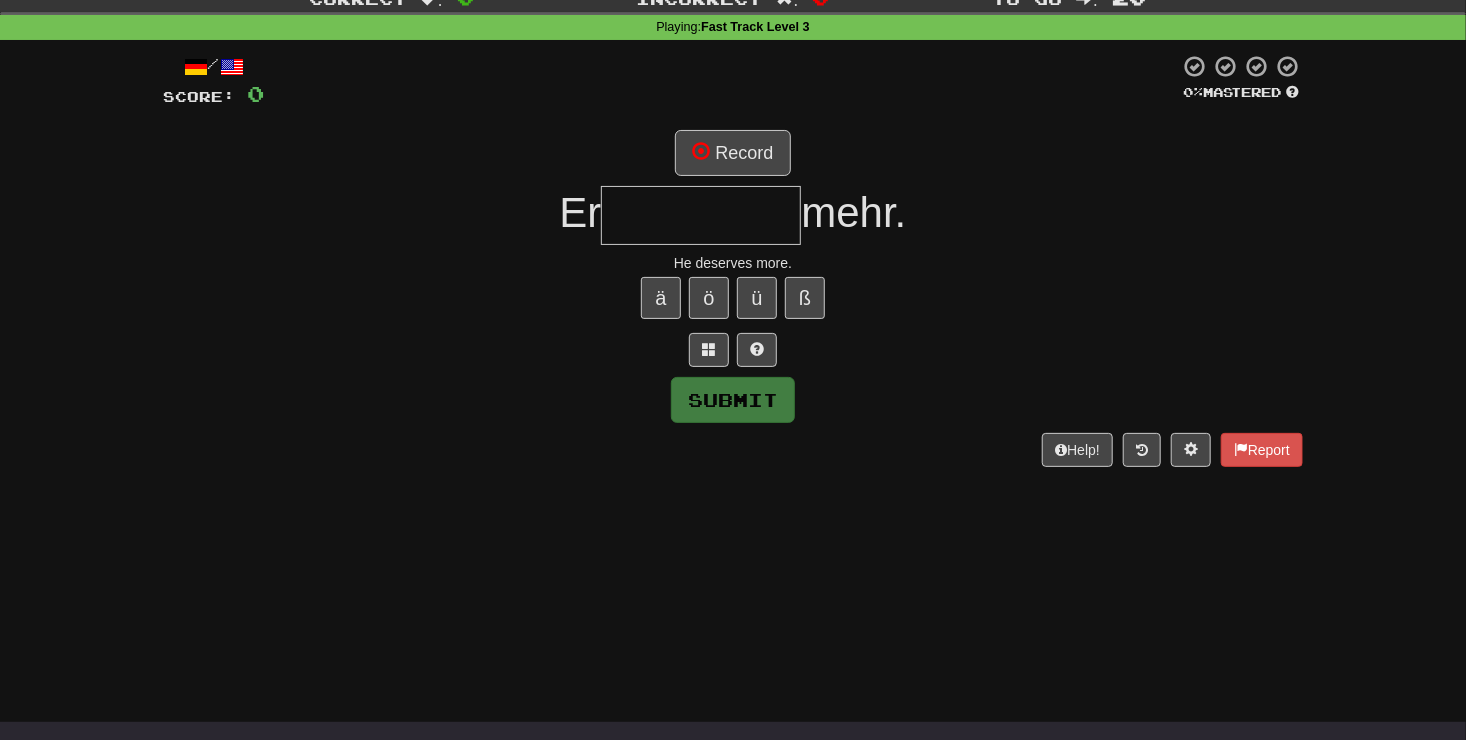 scroll, scrollTop: 66, scrollLeft: 0, axis: vertical 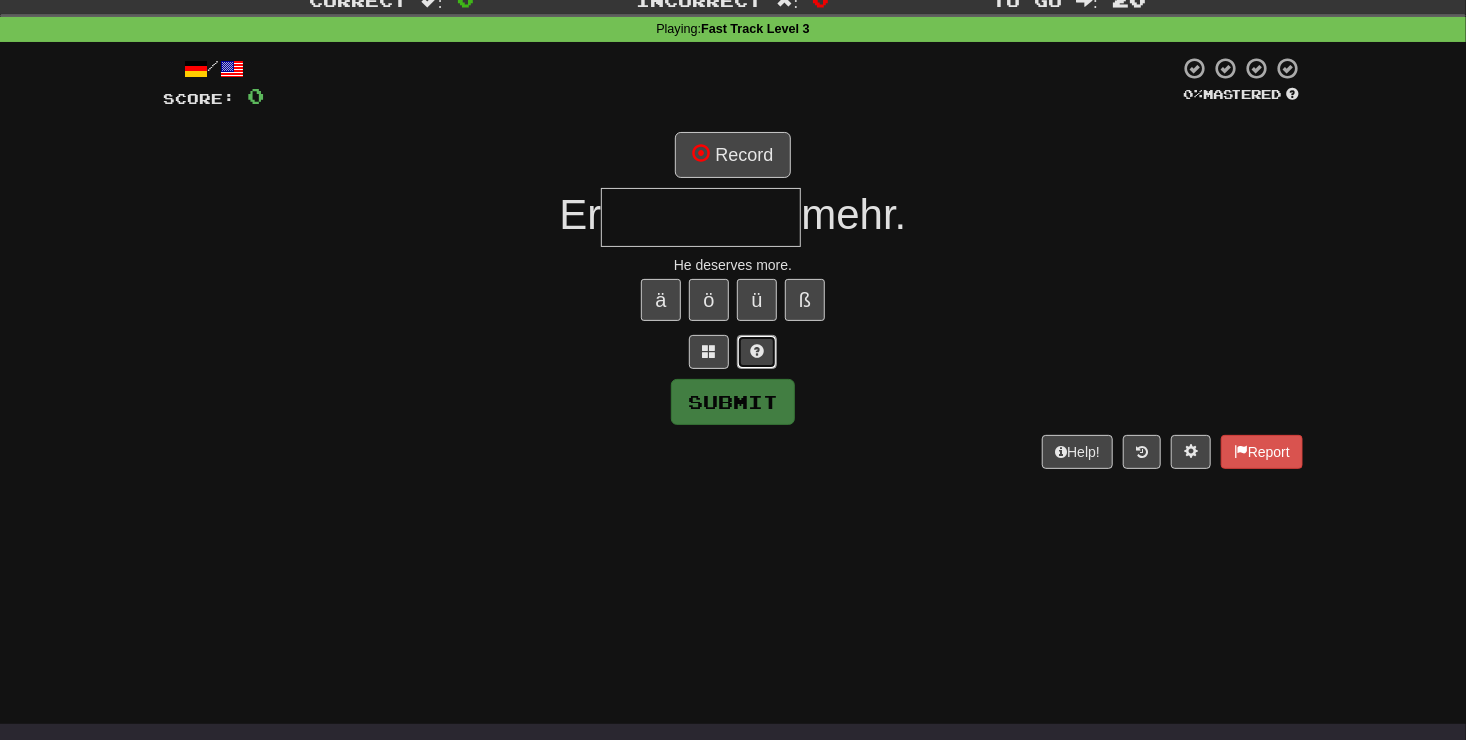 click at bounding box center (757, 351) 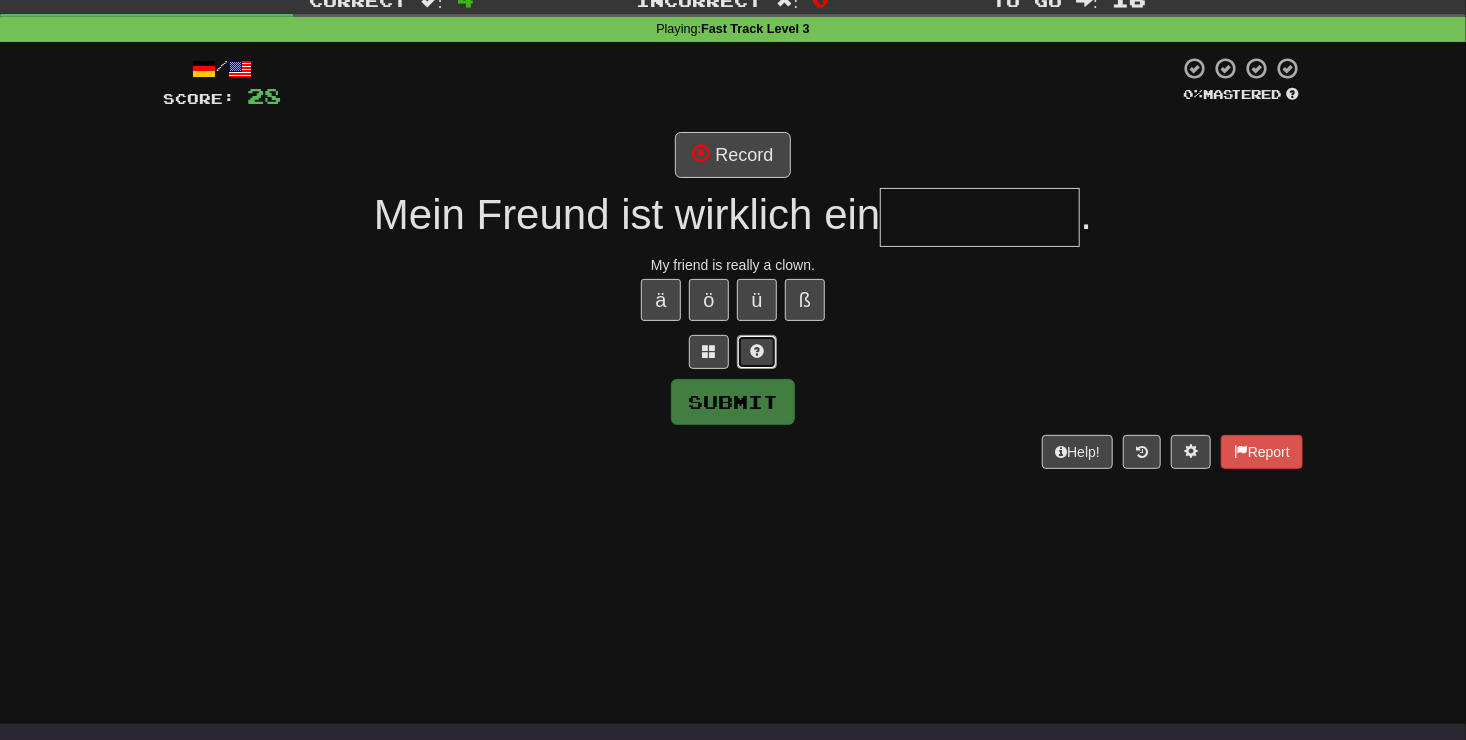 click at bounding box center (757, 352) 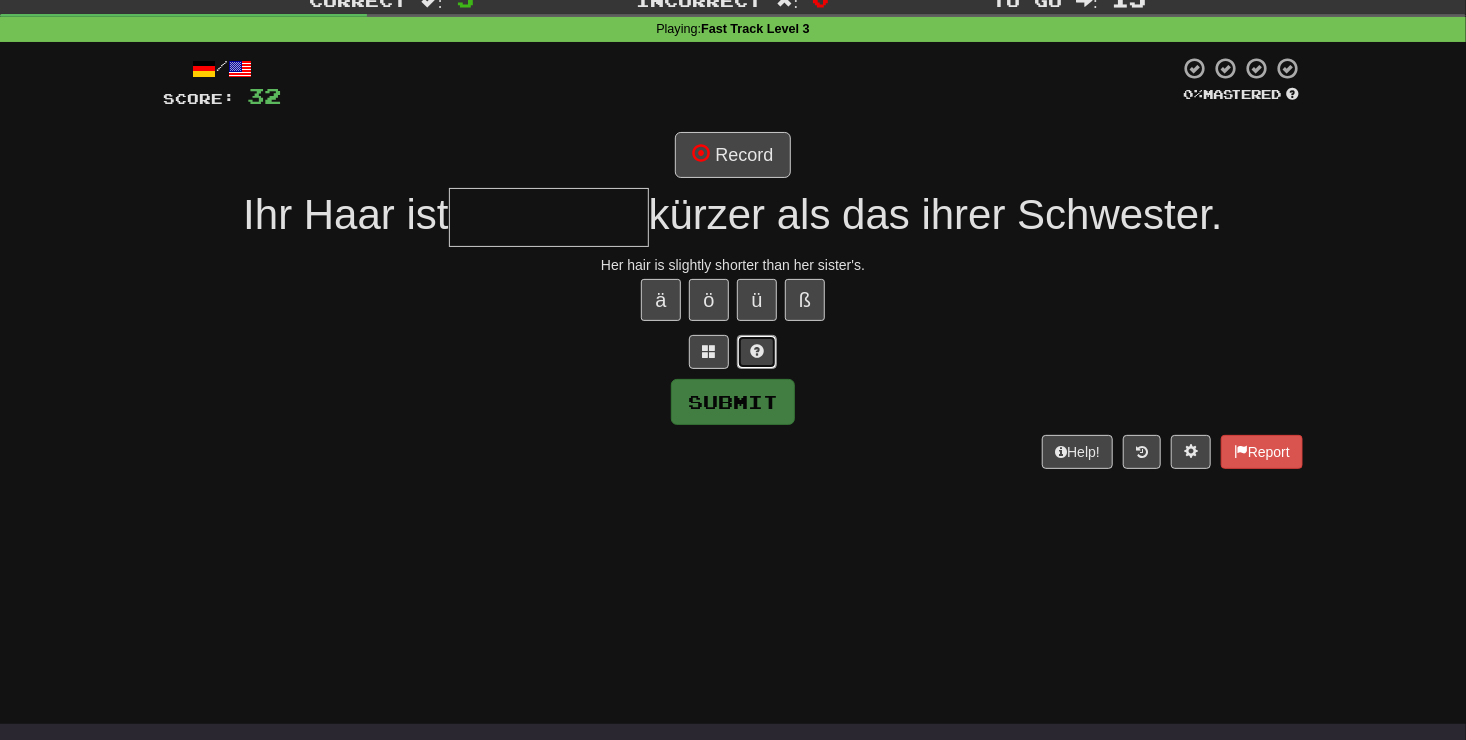 click at bounding box center (757, 352) 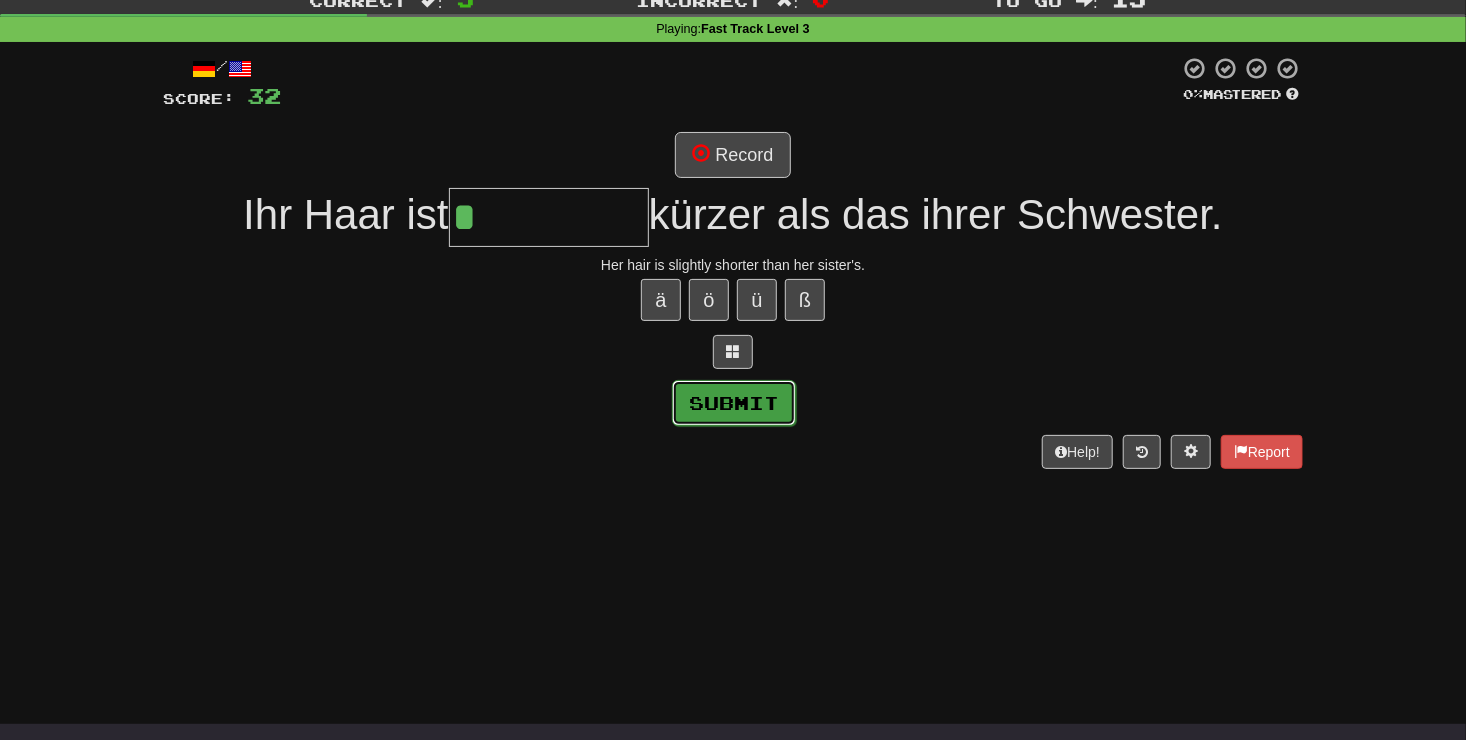click on "Submit" at bounding box center [734, 403] 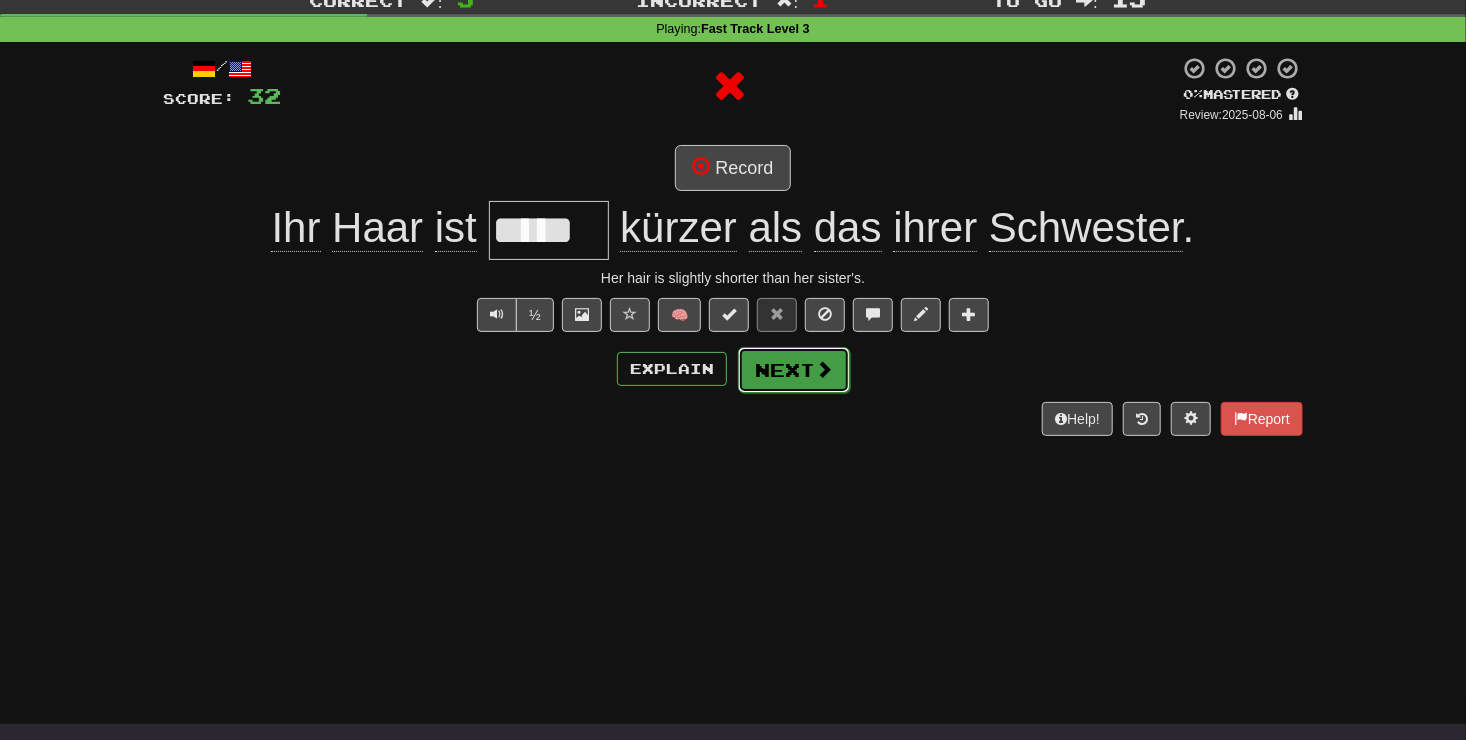 click on "Next" at bounding box center (794, 370) 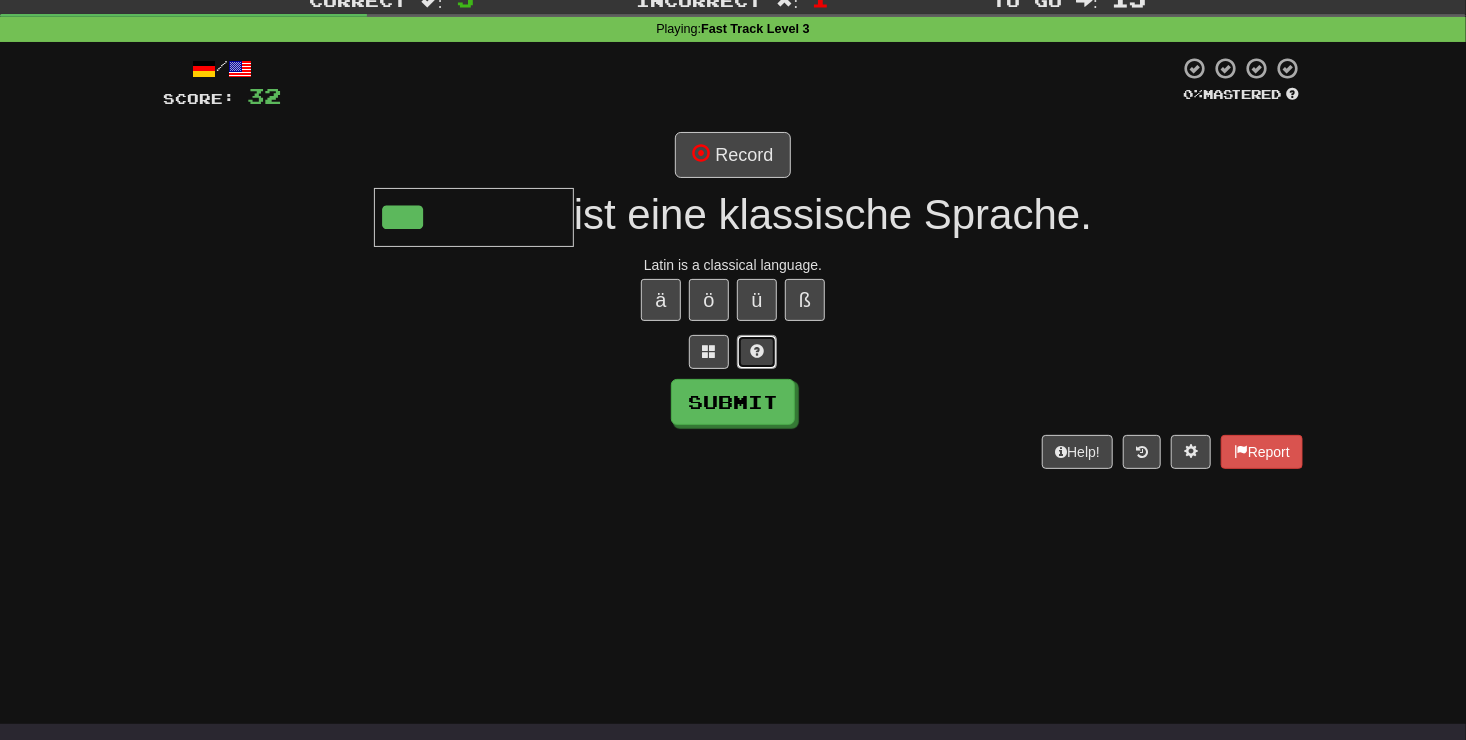 click at bounding box center (757, 351) 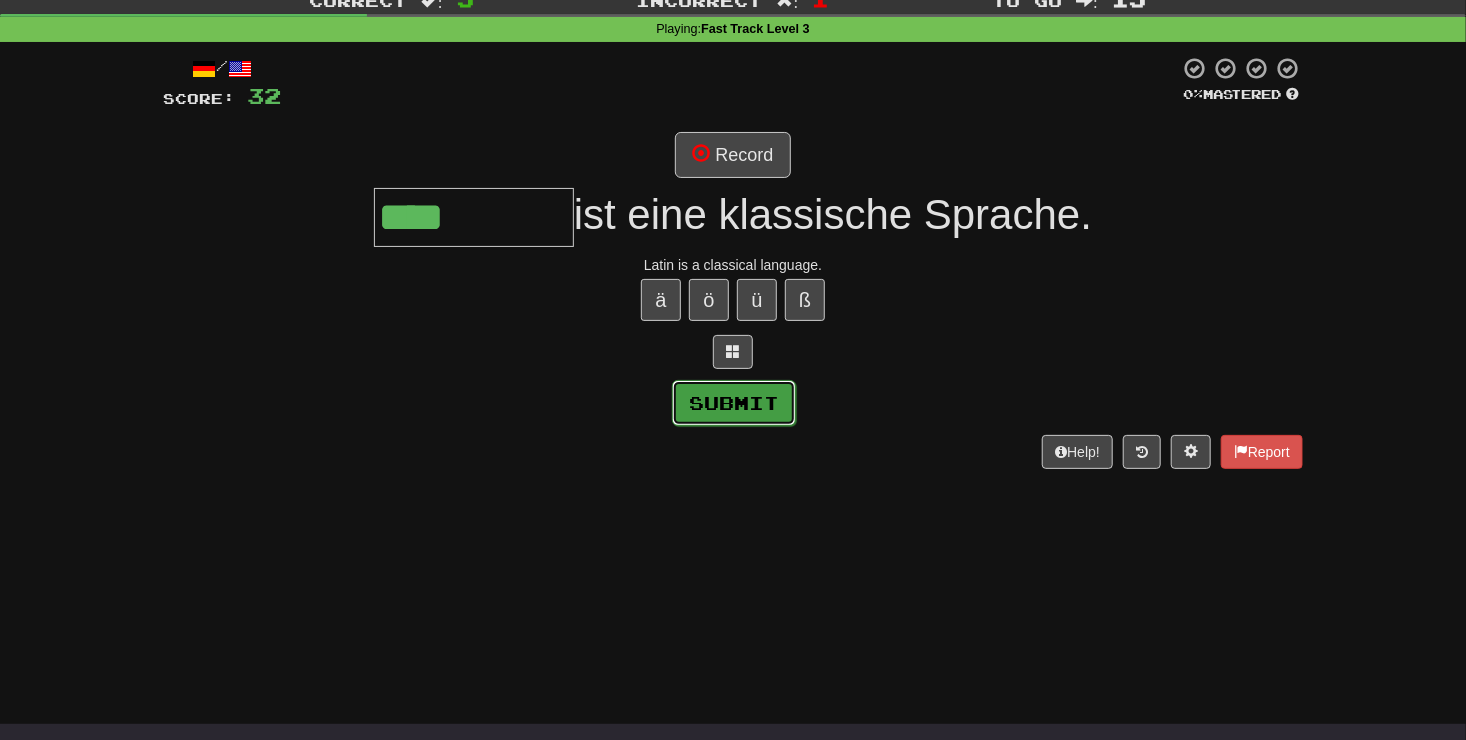 click on "Submit" at bounding box center (734, 403) 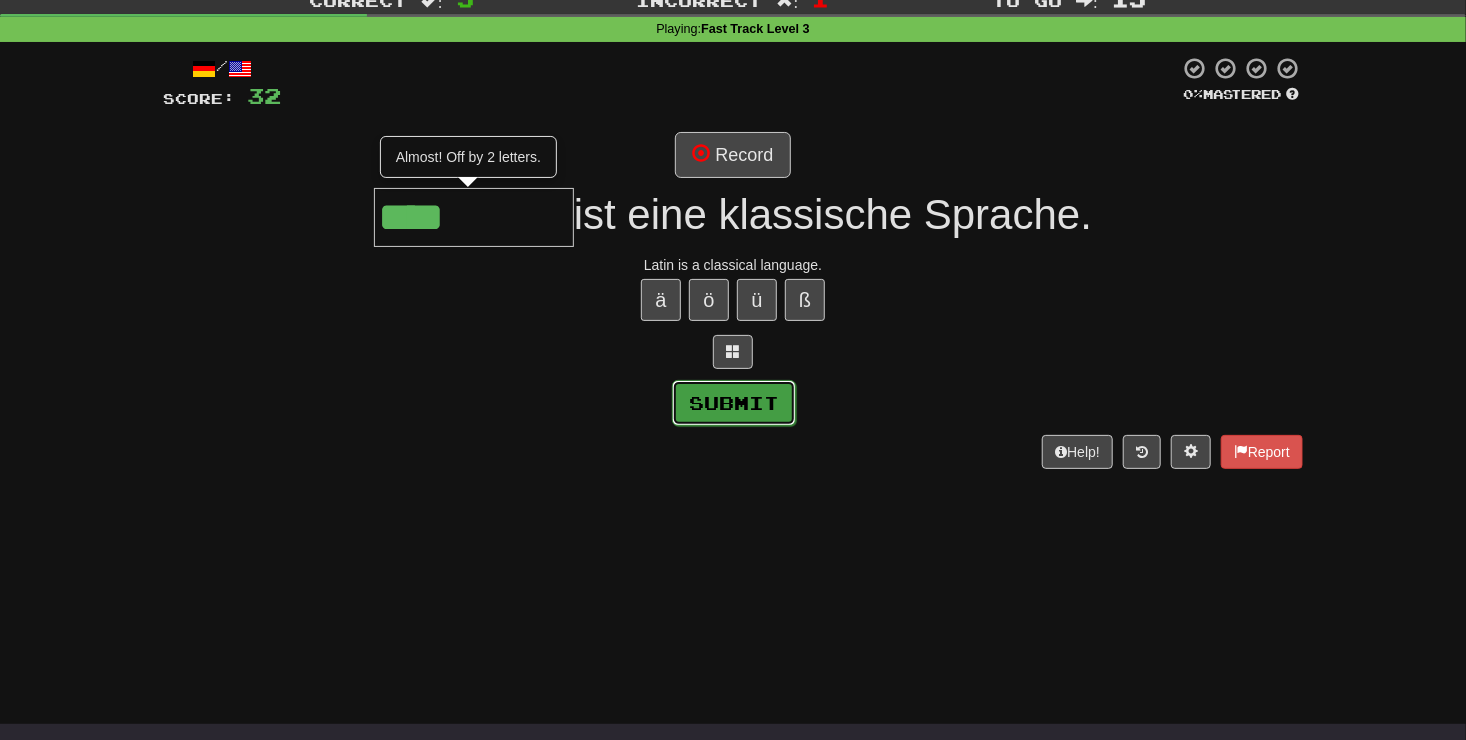 click on "Submit" at bounding box center (734, 403) 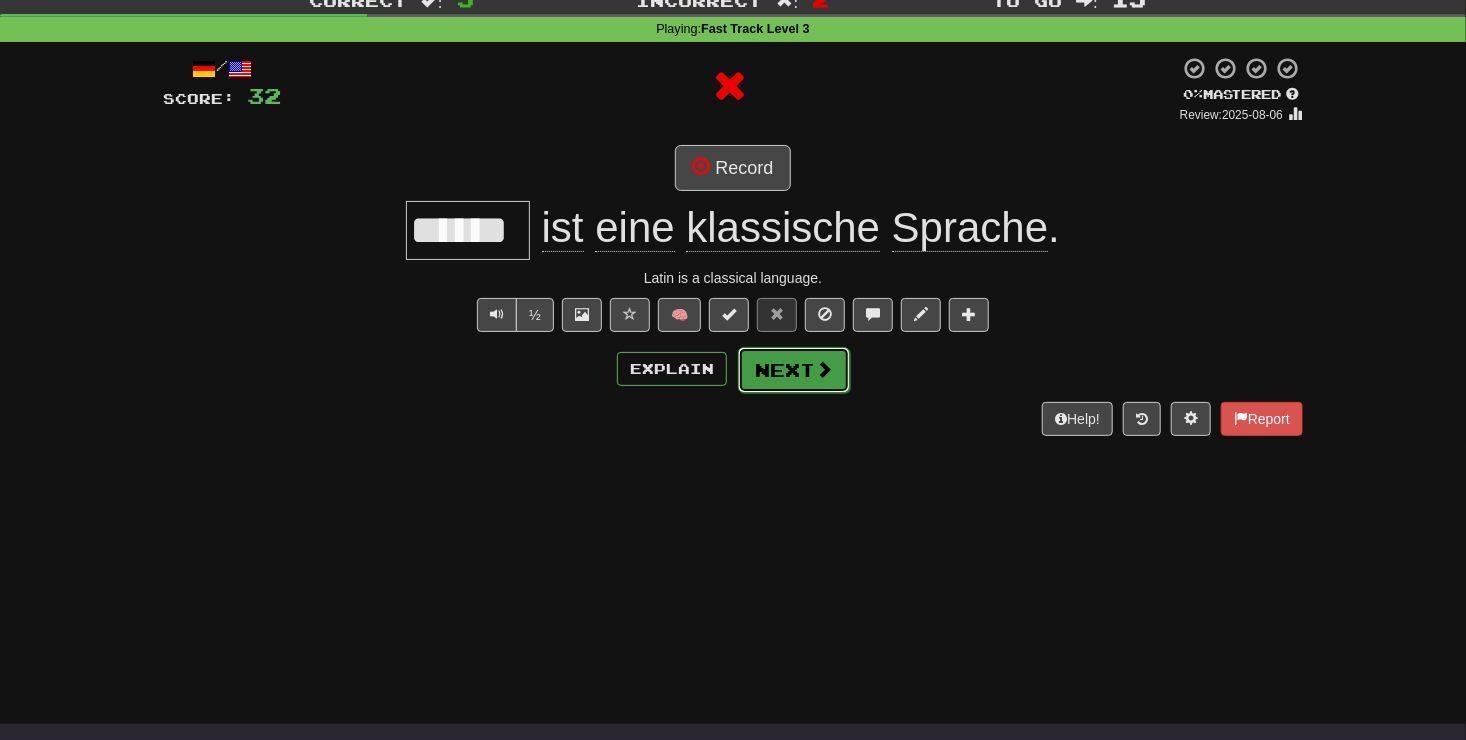 click on "Next" at bounding box center [794, 370] 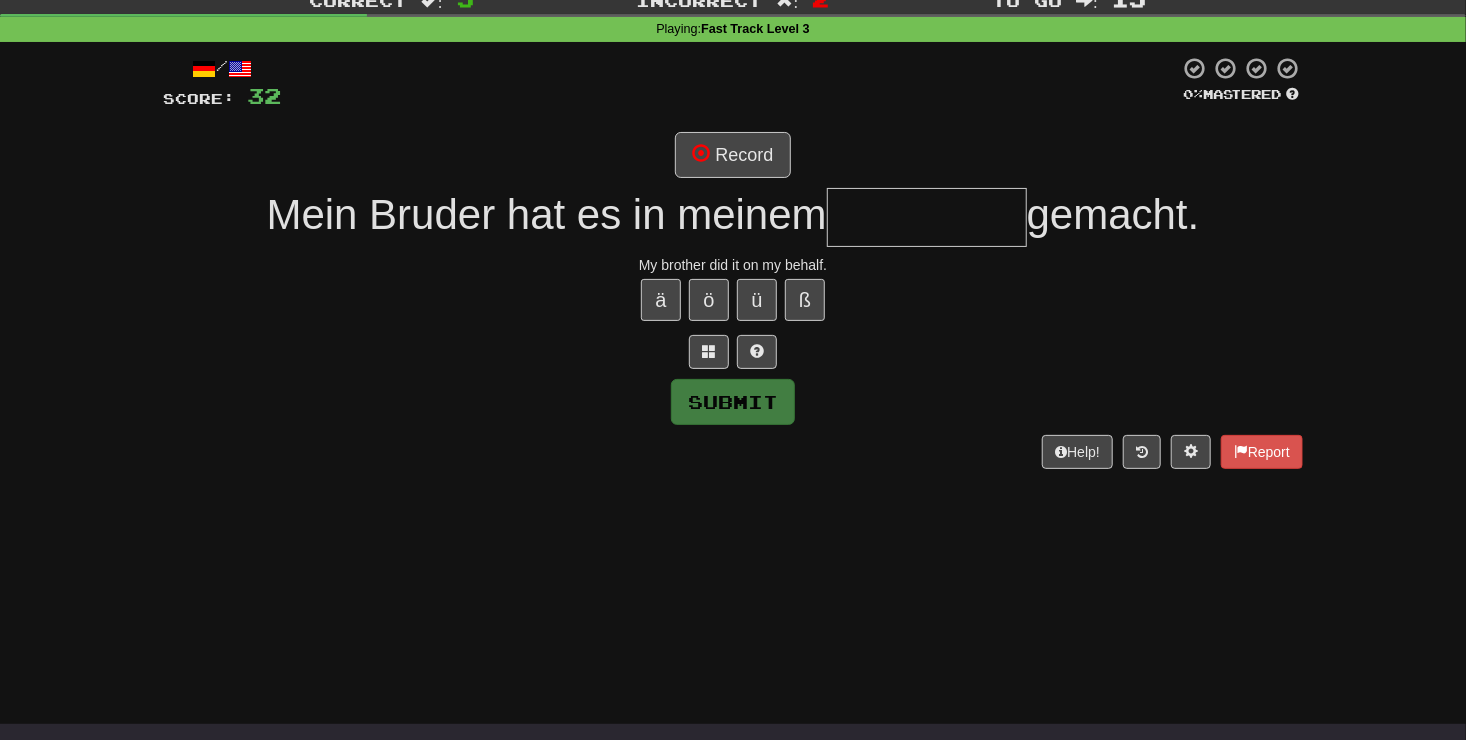 click at bounding box center (927, 217) 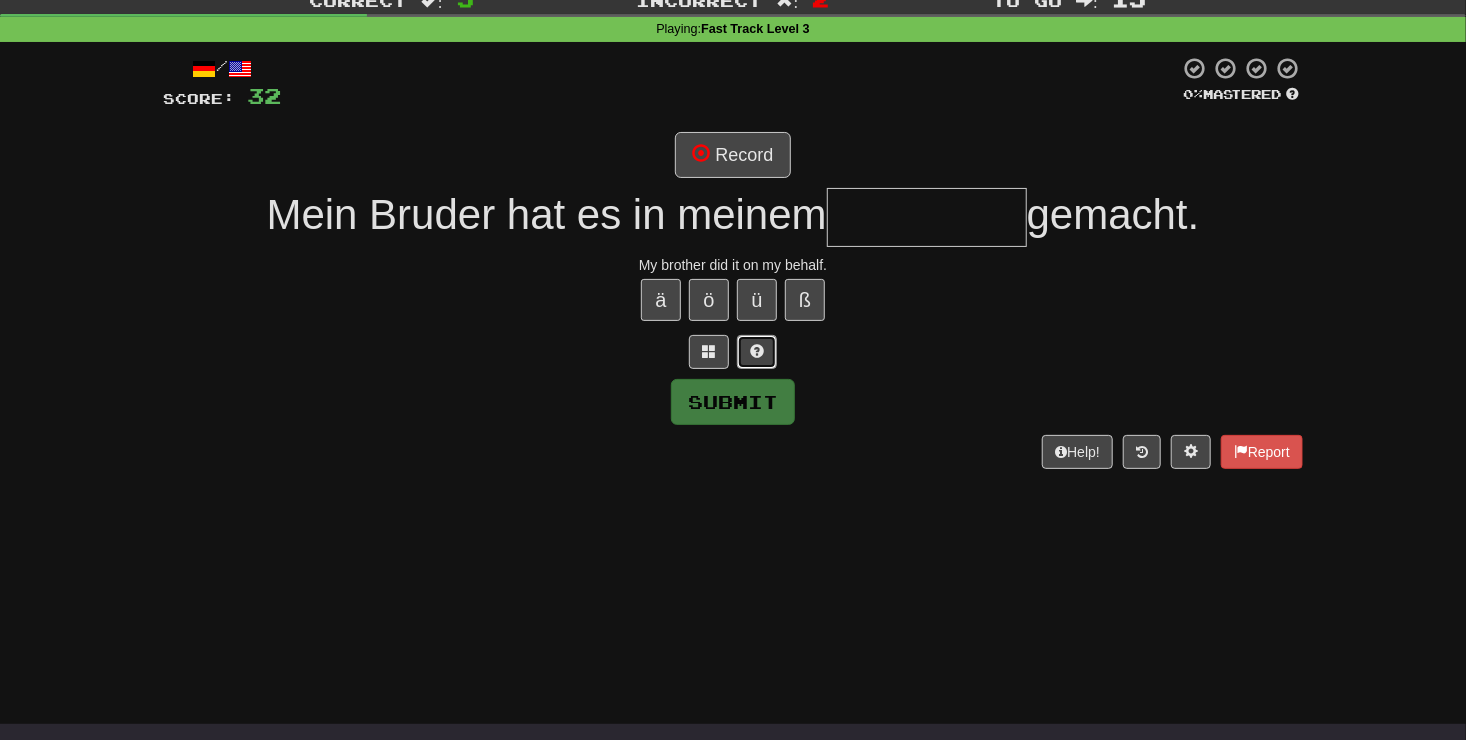click at bounding box center [757, 351] 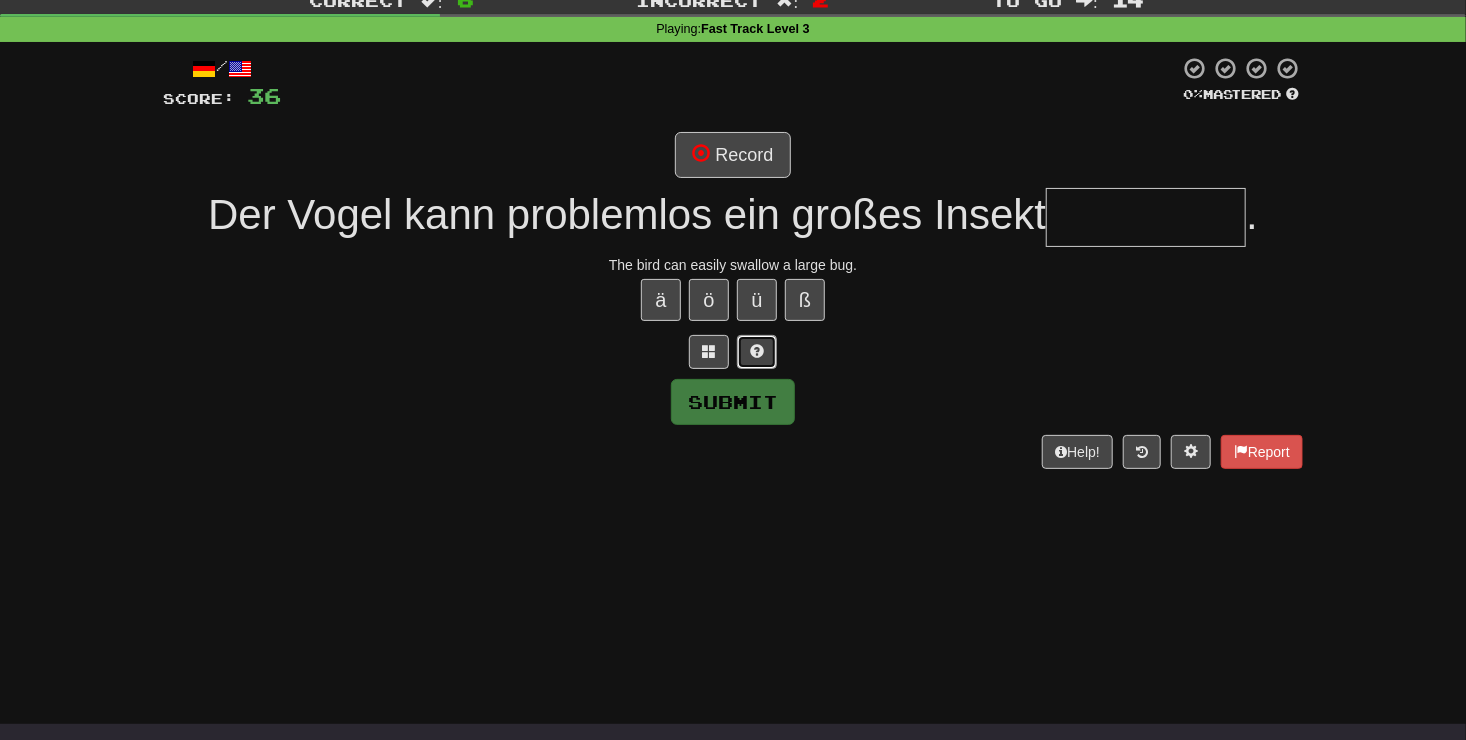 click at bounding box center (757, 351) 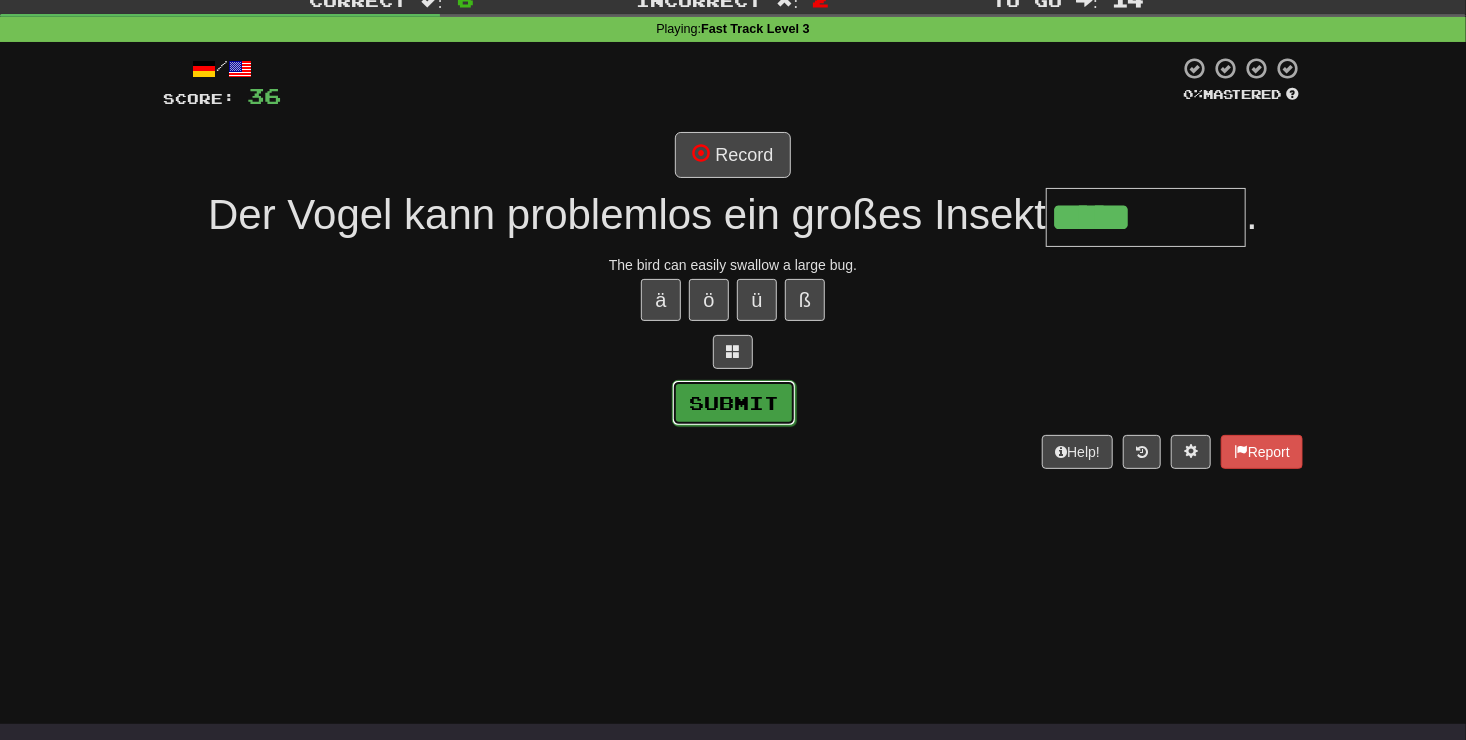 click on "Submit" at bounding box center [734, 403] 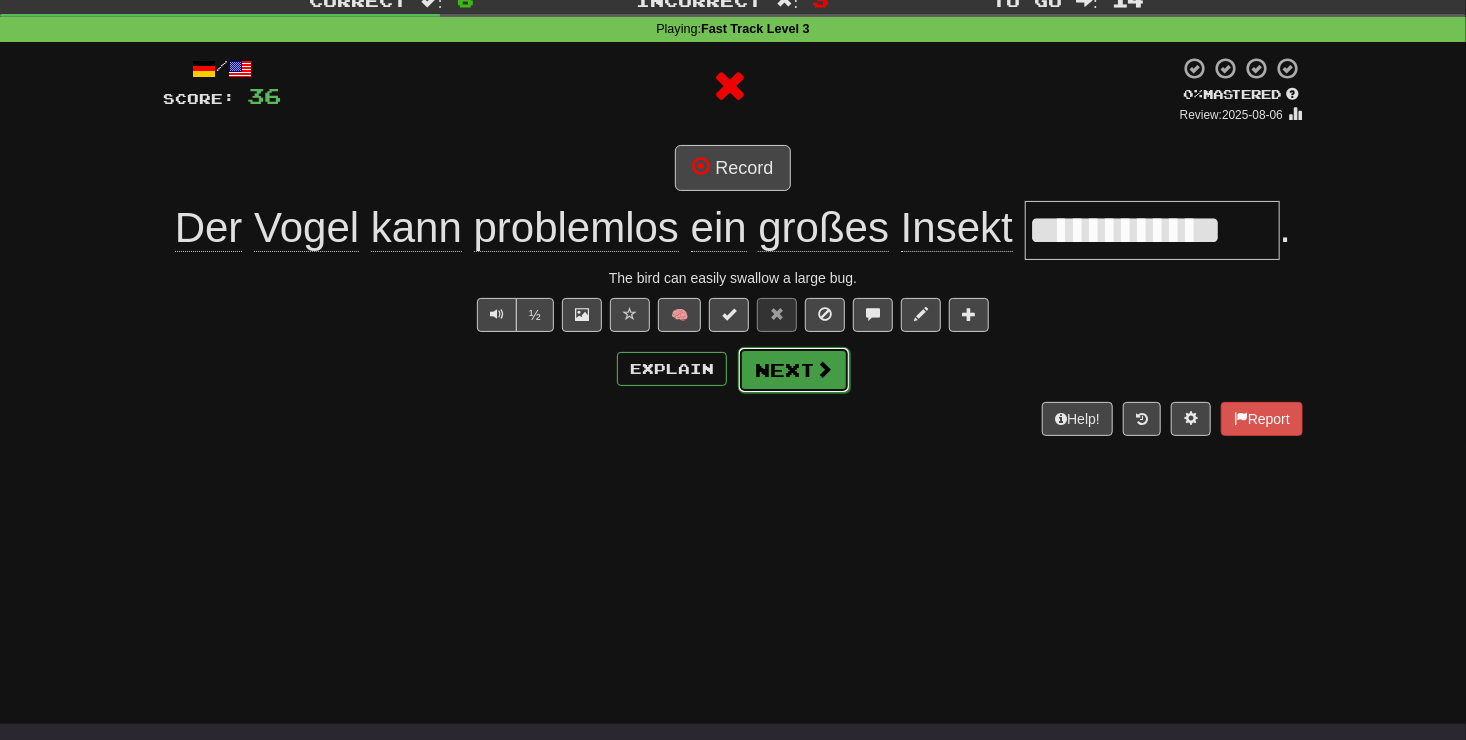 click on "Next" at bounding box center (794, 370) 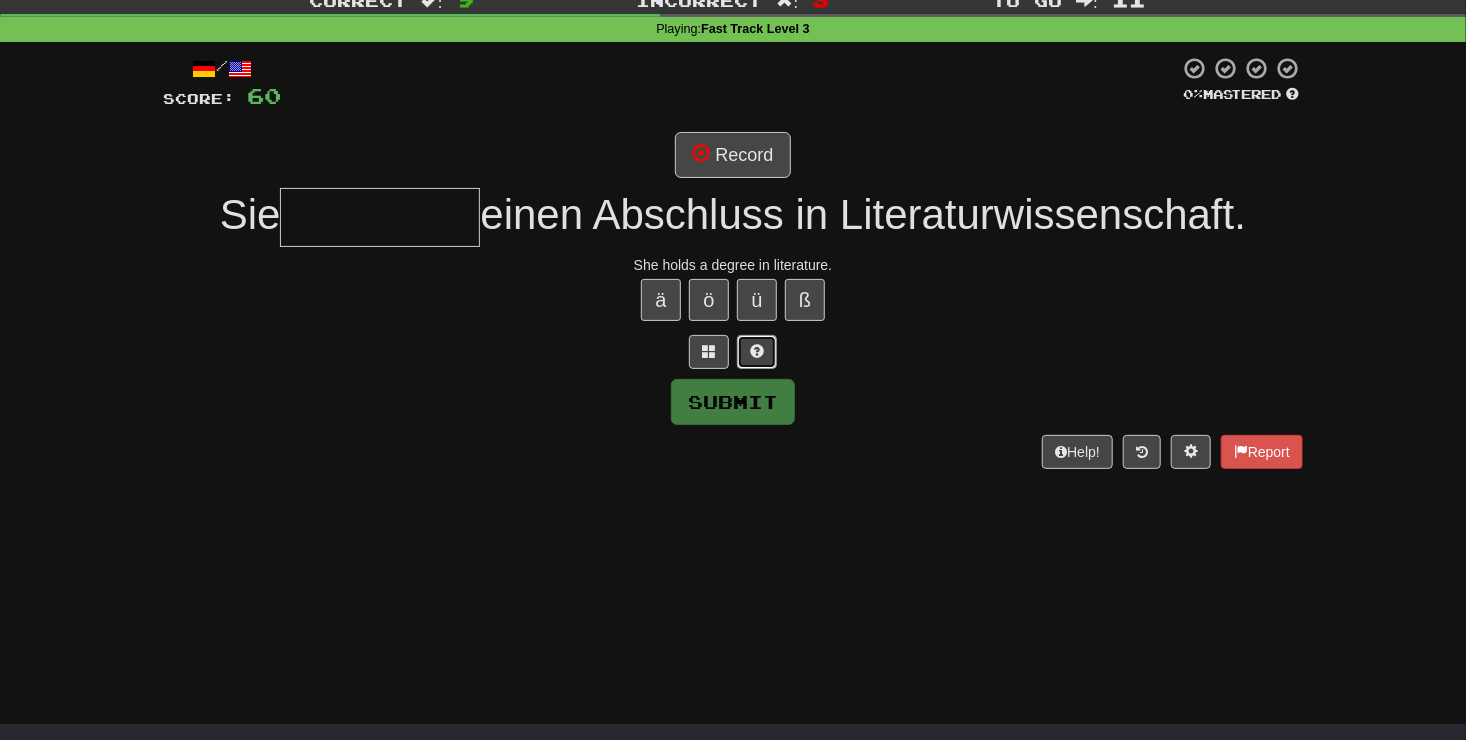 click at bounding box center [757, 351] 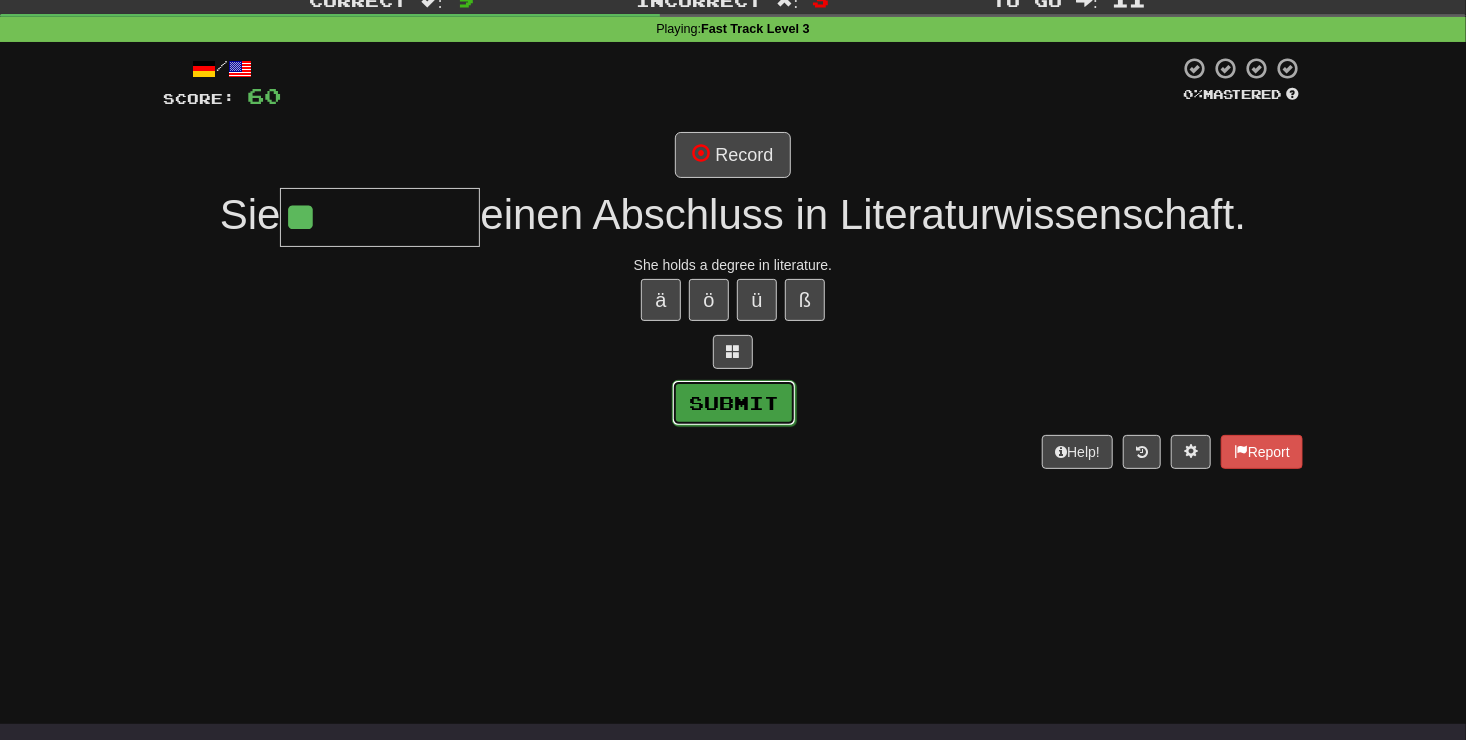 click on "Submit" at bounding box center [734, 403] 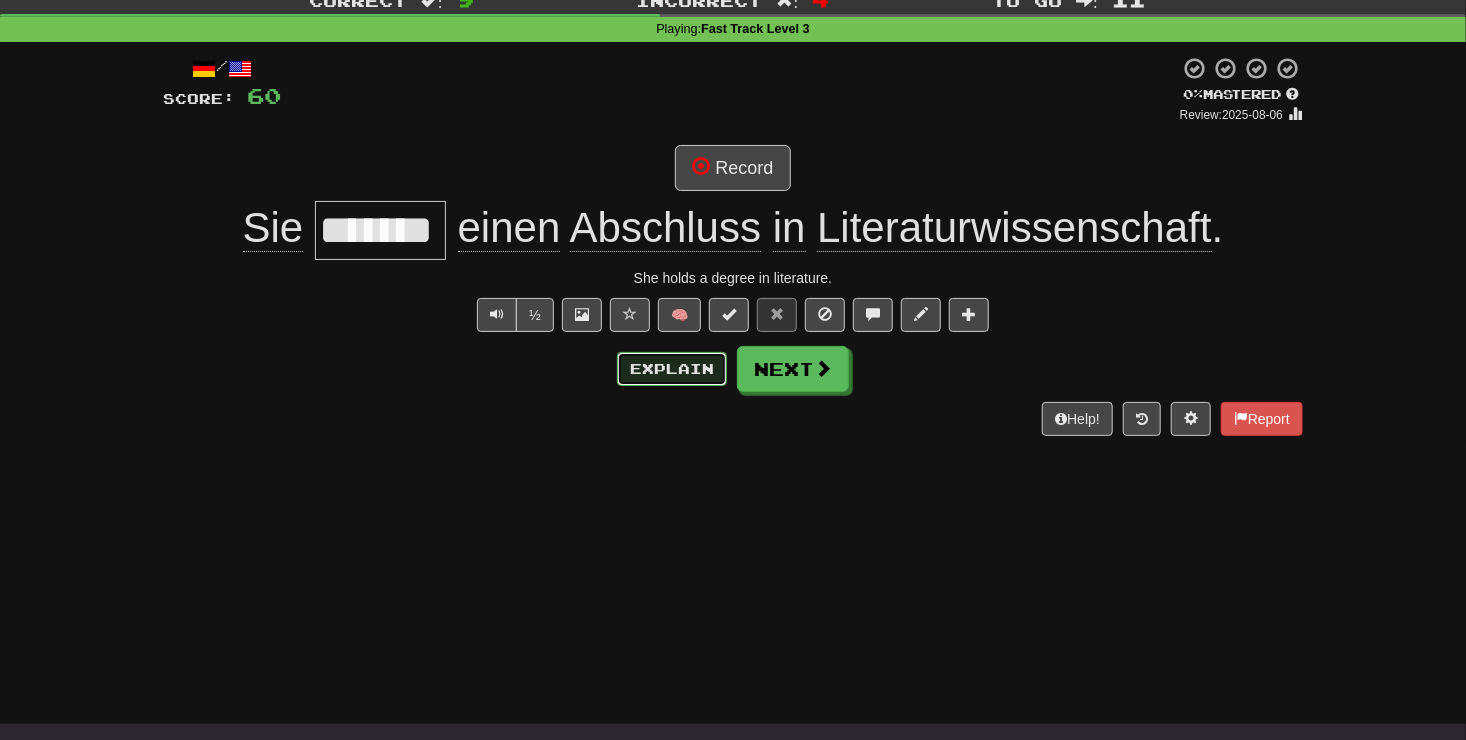click on "Explain" at bounding box center (672, 369) 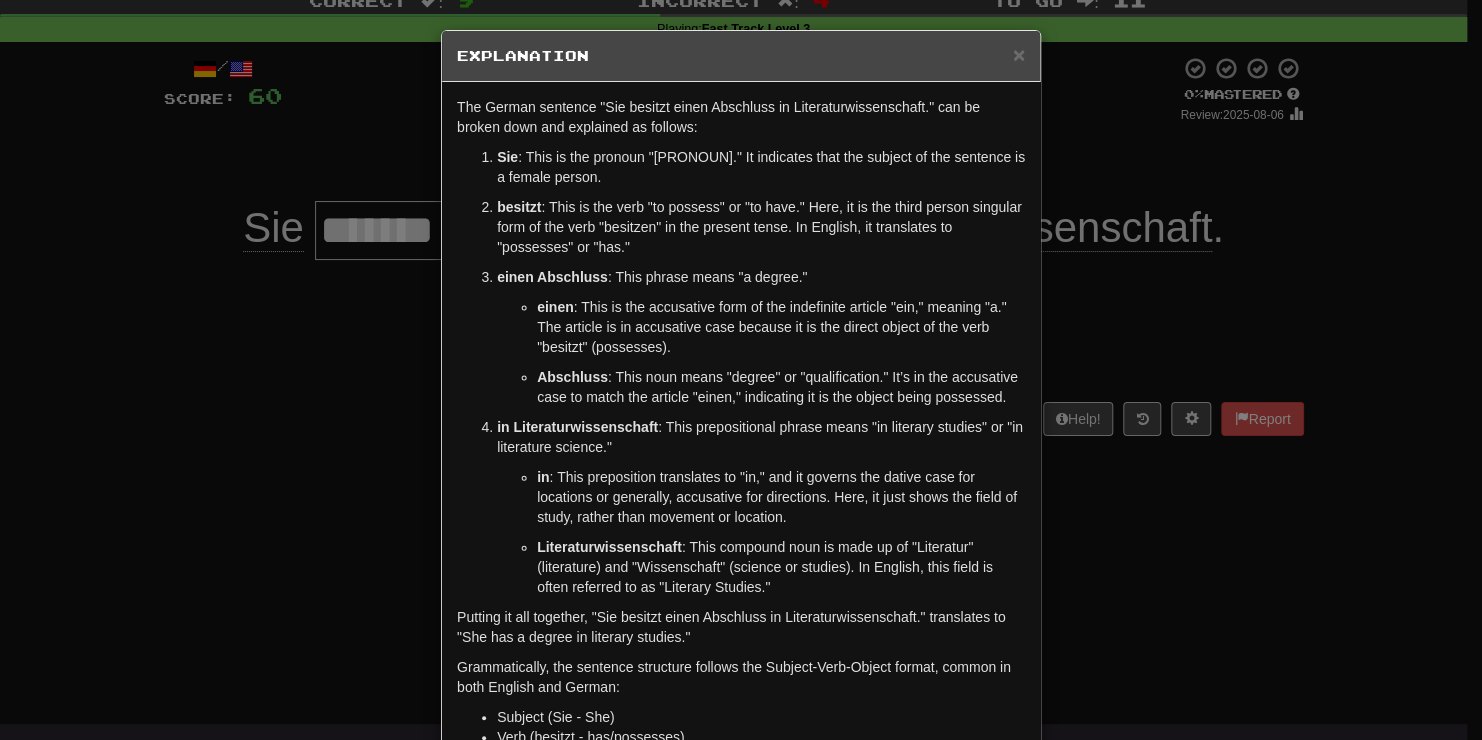 click on "× Explanation" at bounding box center [741, 56] 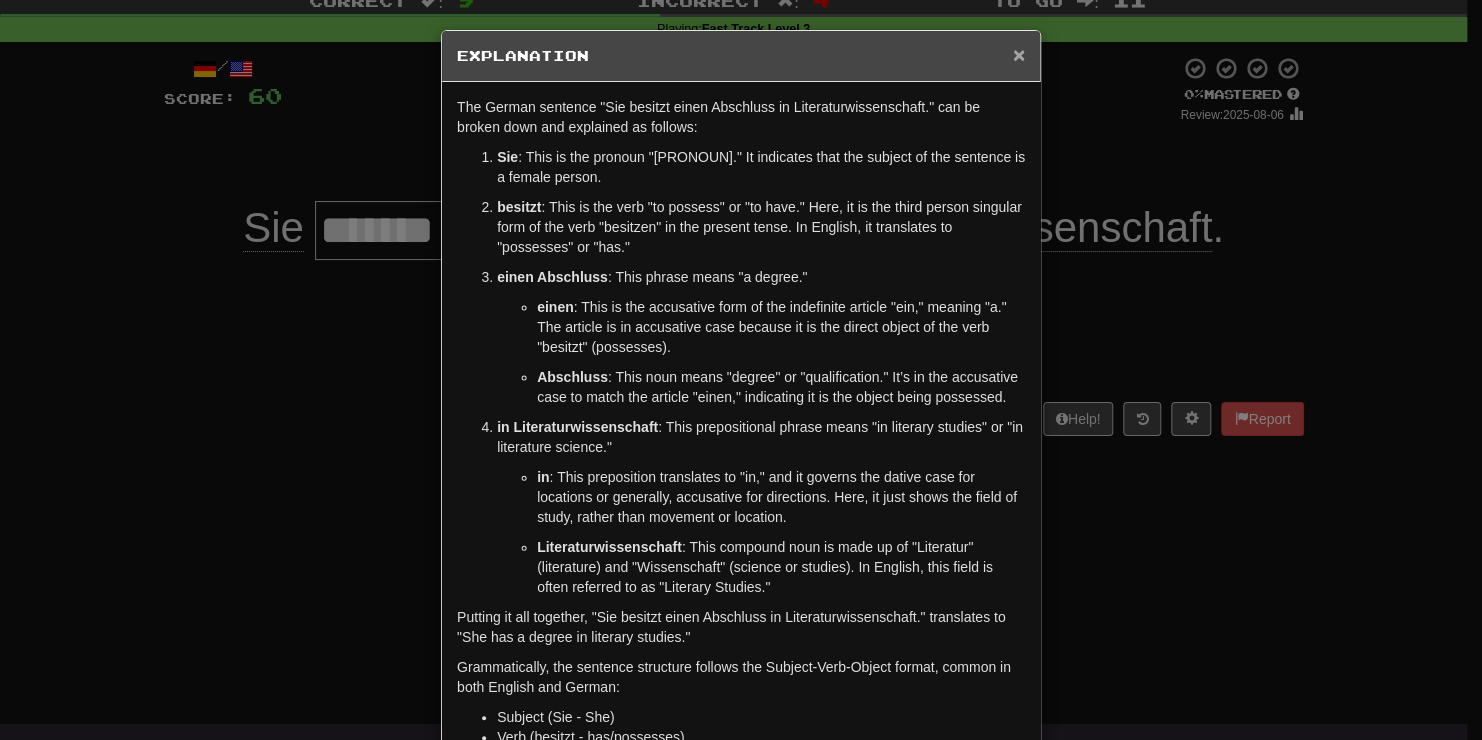 click on "×" at bounding box center (1019, 54) 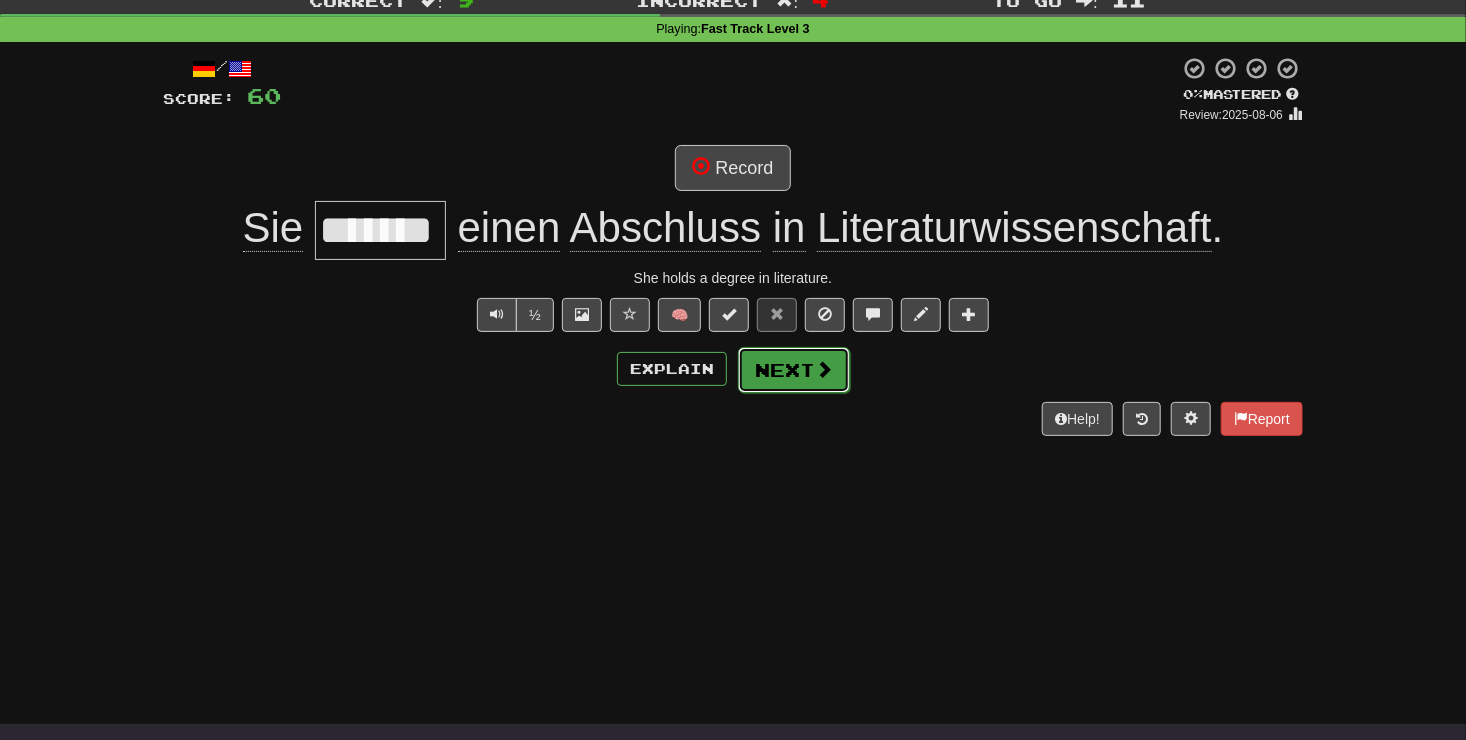 click on "Next" at bounding box center (794, 370) 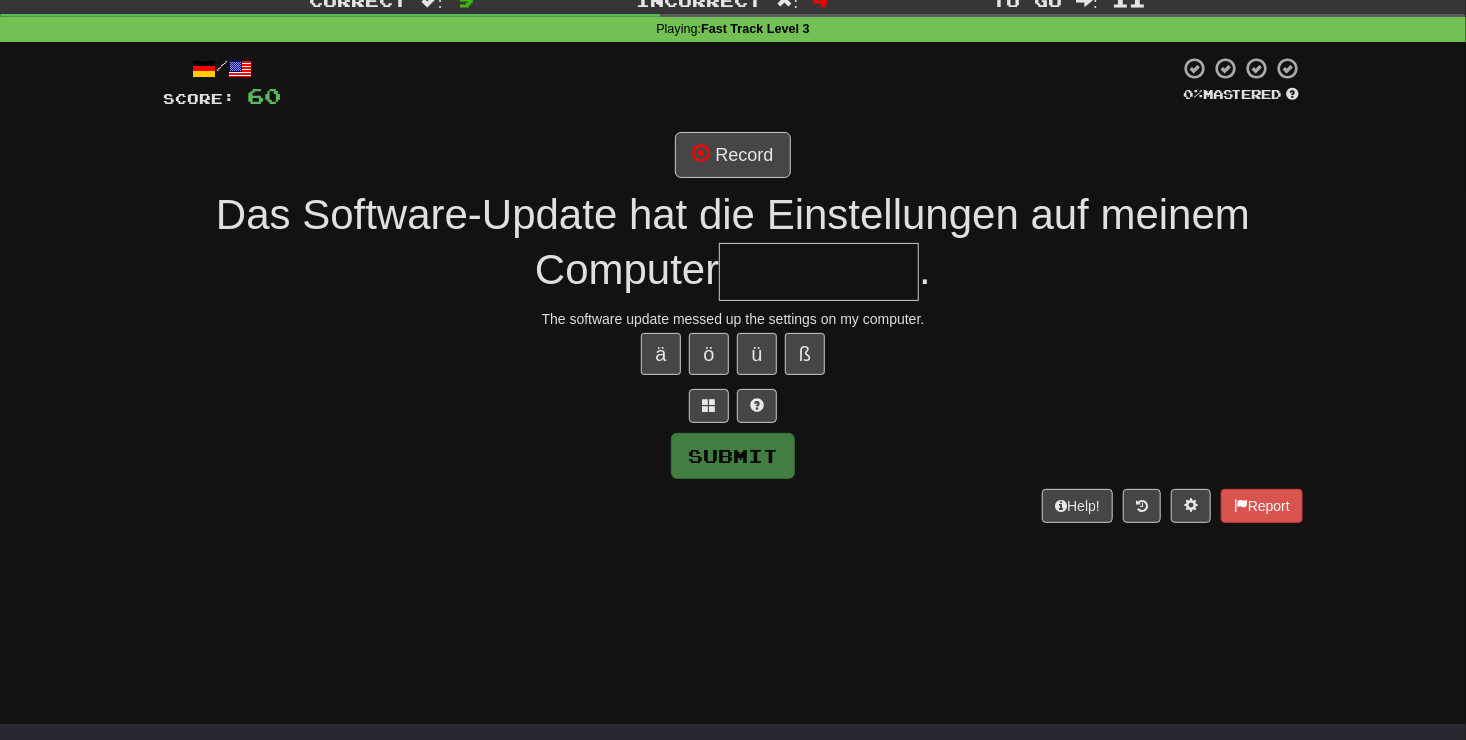 click on "/  Score:   60 0 %  Mastered   Record Das Software-Update hat die Einstellungen auf meinem Computer  . The software update messed up the settings on my computer. ä ö ü ß Submit  Help!  Report" at bounding box center (733, 289) 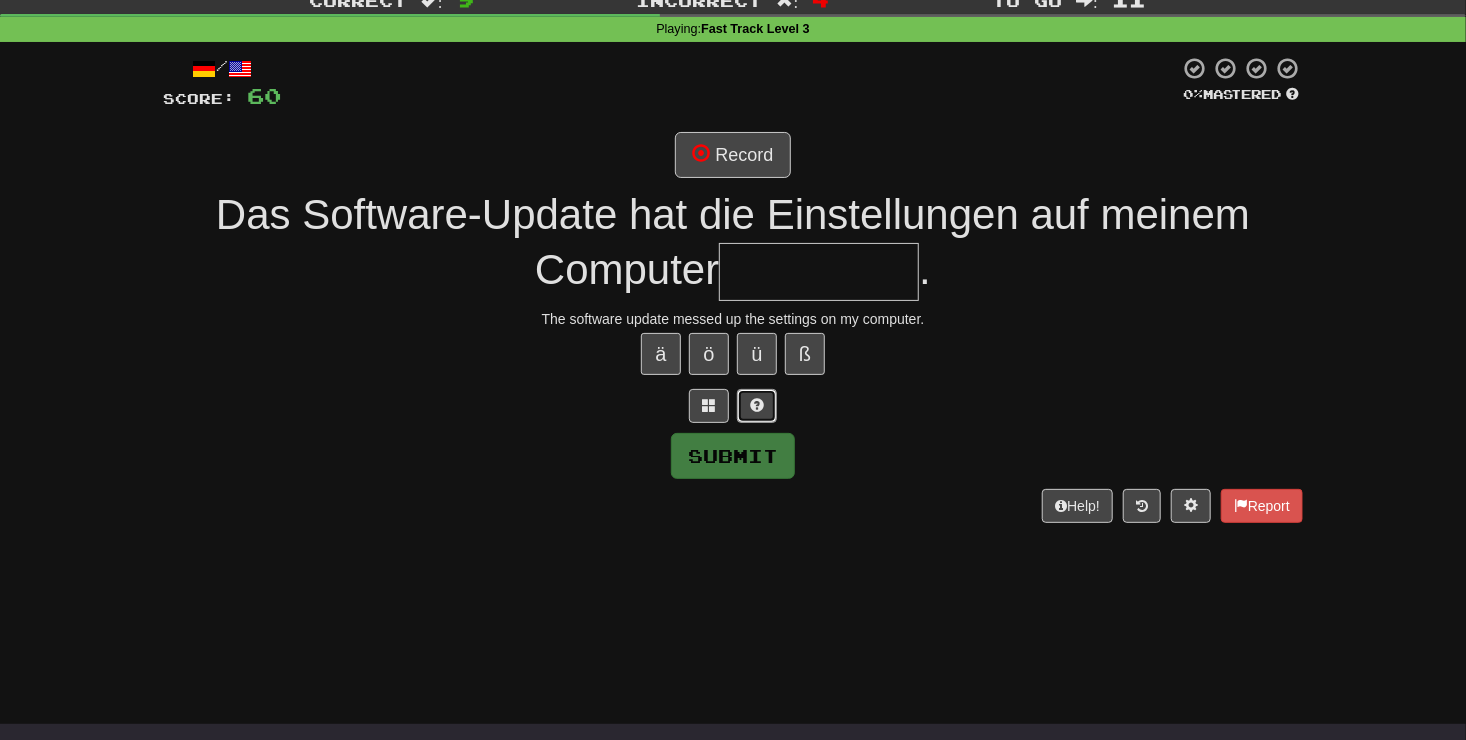 click at bounding box center (757, 405) 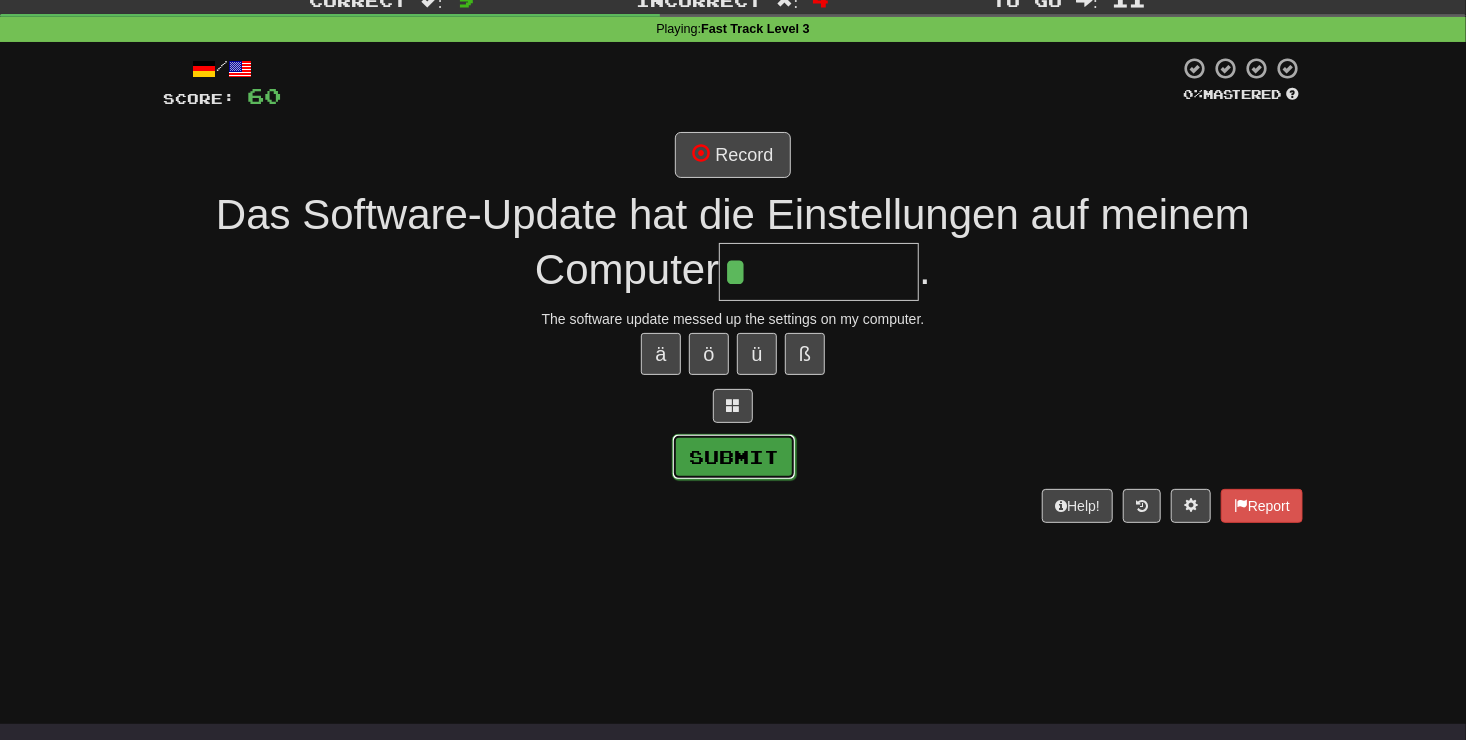 click on "Submit" at bounding box center (734, 457) 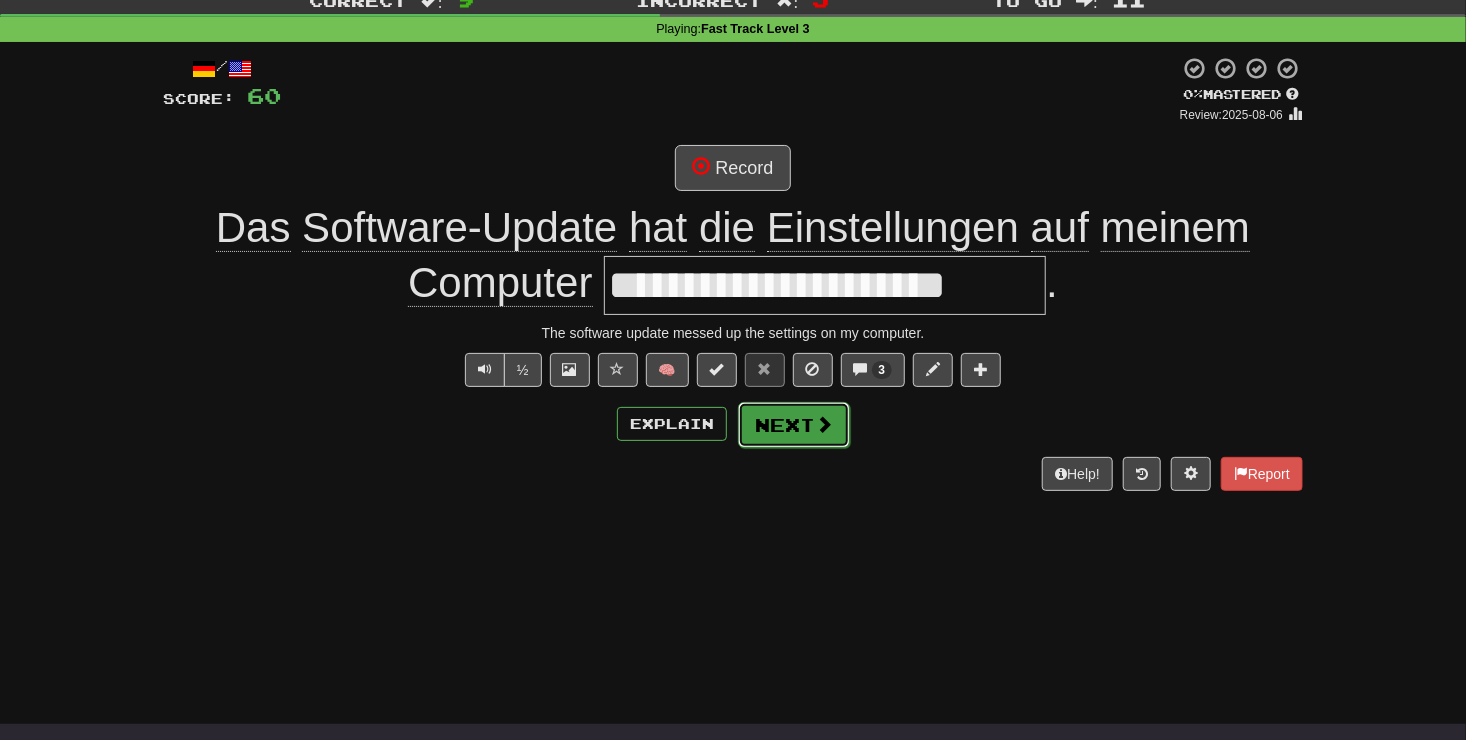 click on "Next" at bounding box center (794, 425) 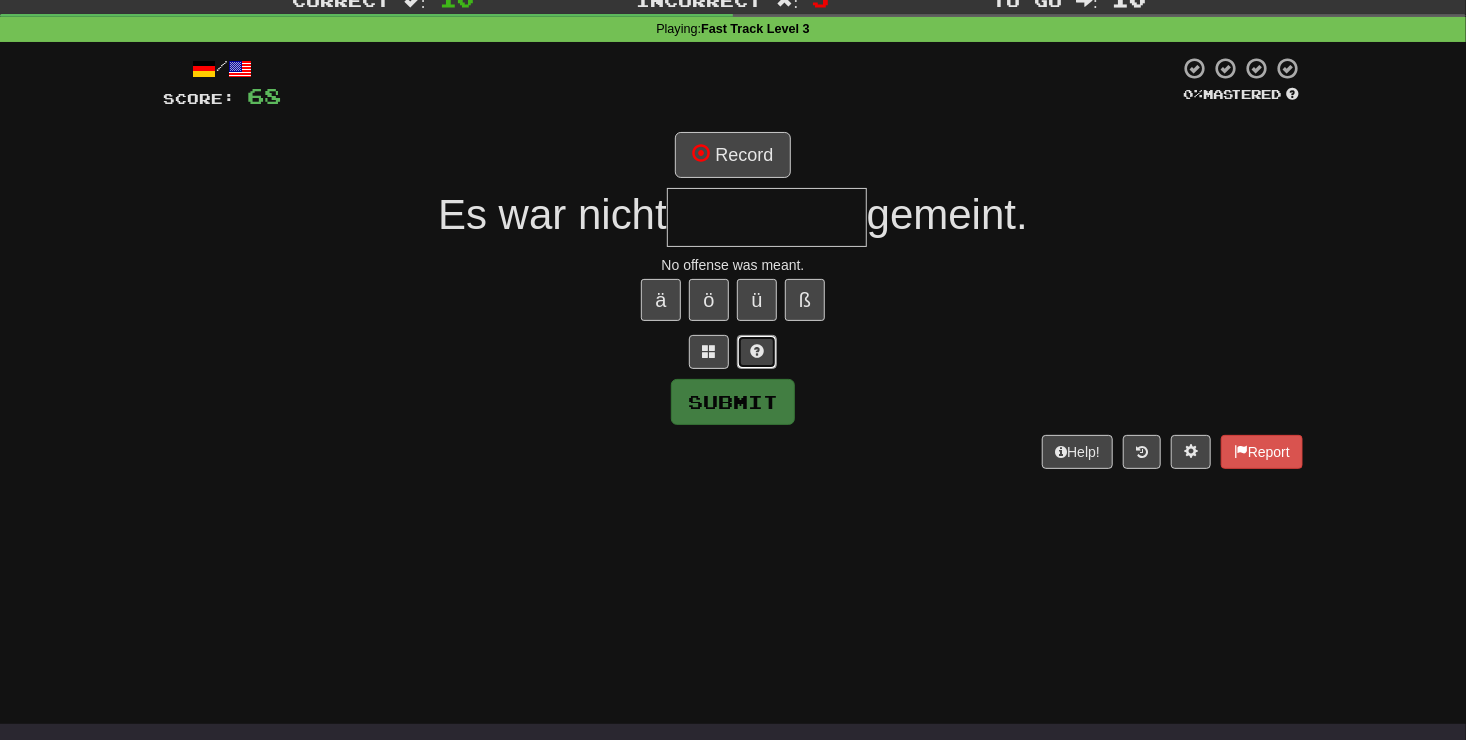 click at bounding box center [757, 352] 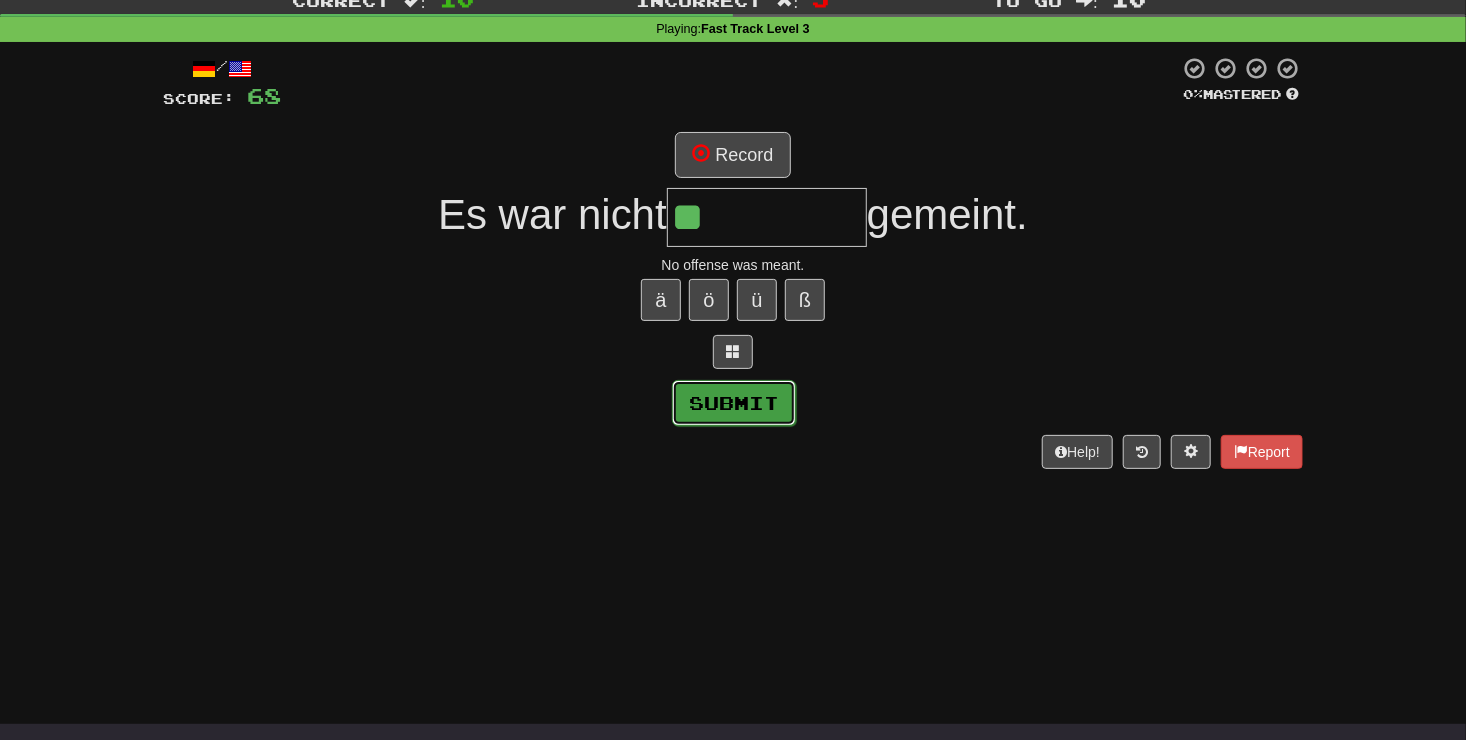 click on "Submit" at bounding box center [734, 403] 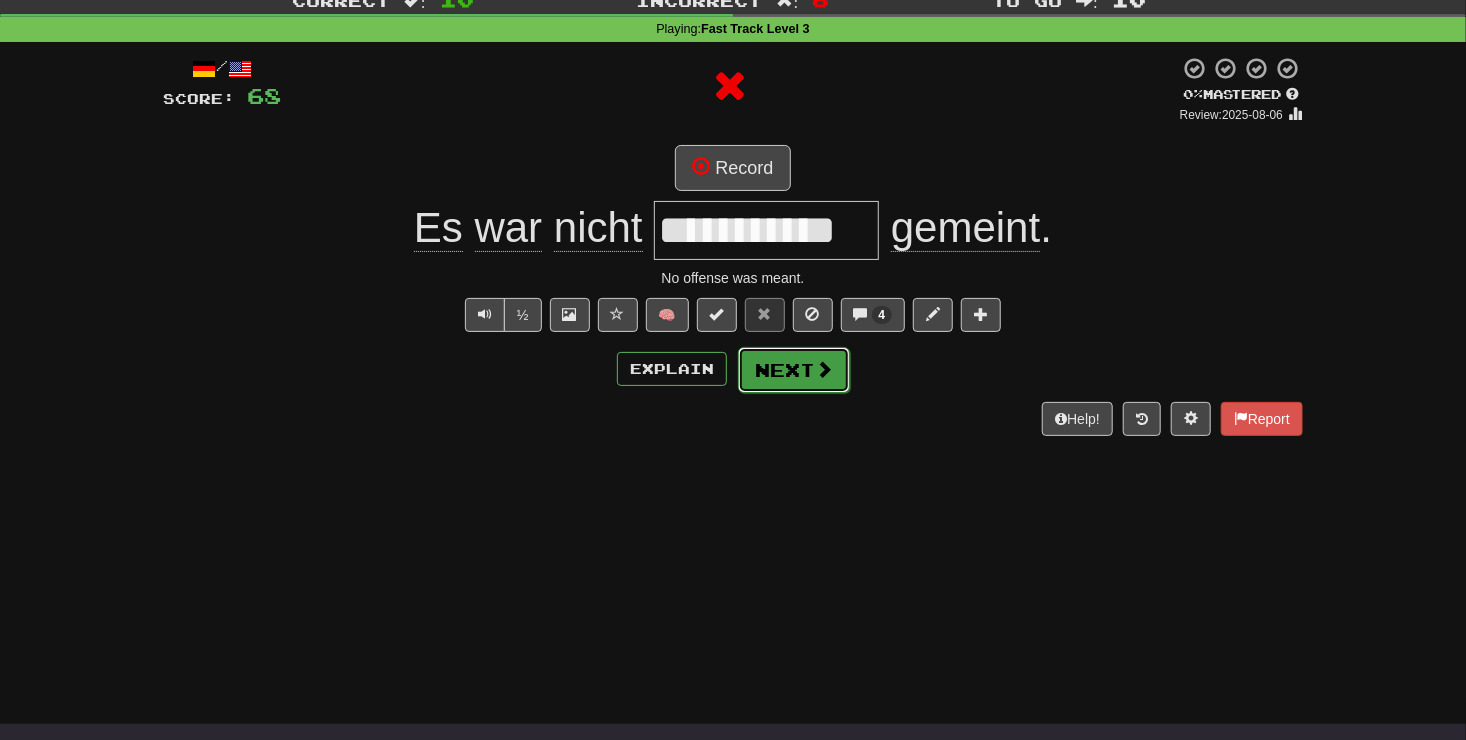 click on "Next" at bounding box center (794, 370) 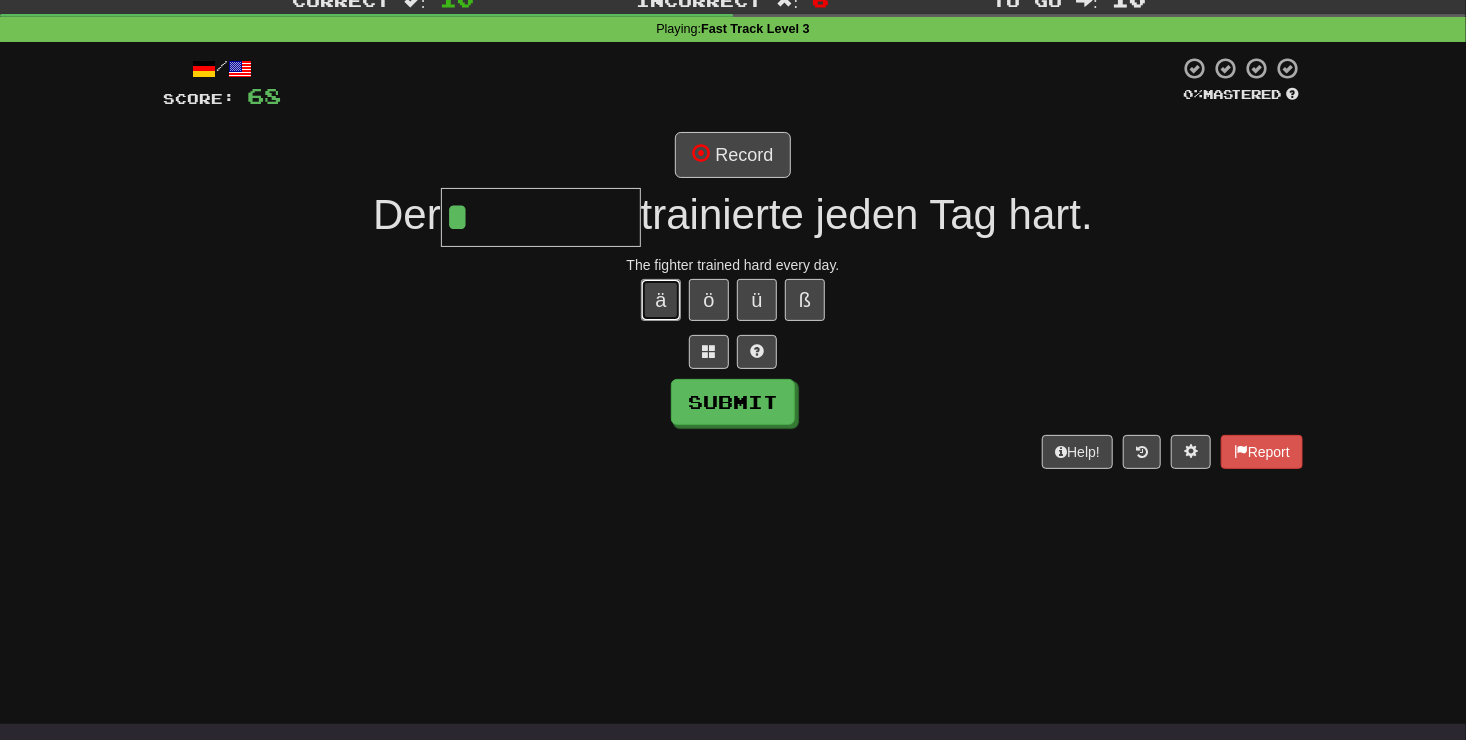 click on "ä" at bounding box center (661, 300) 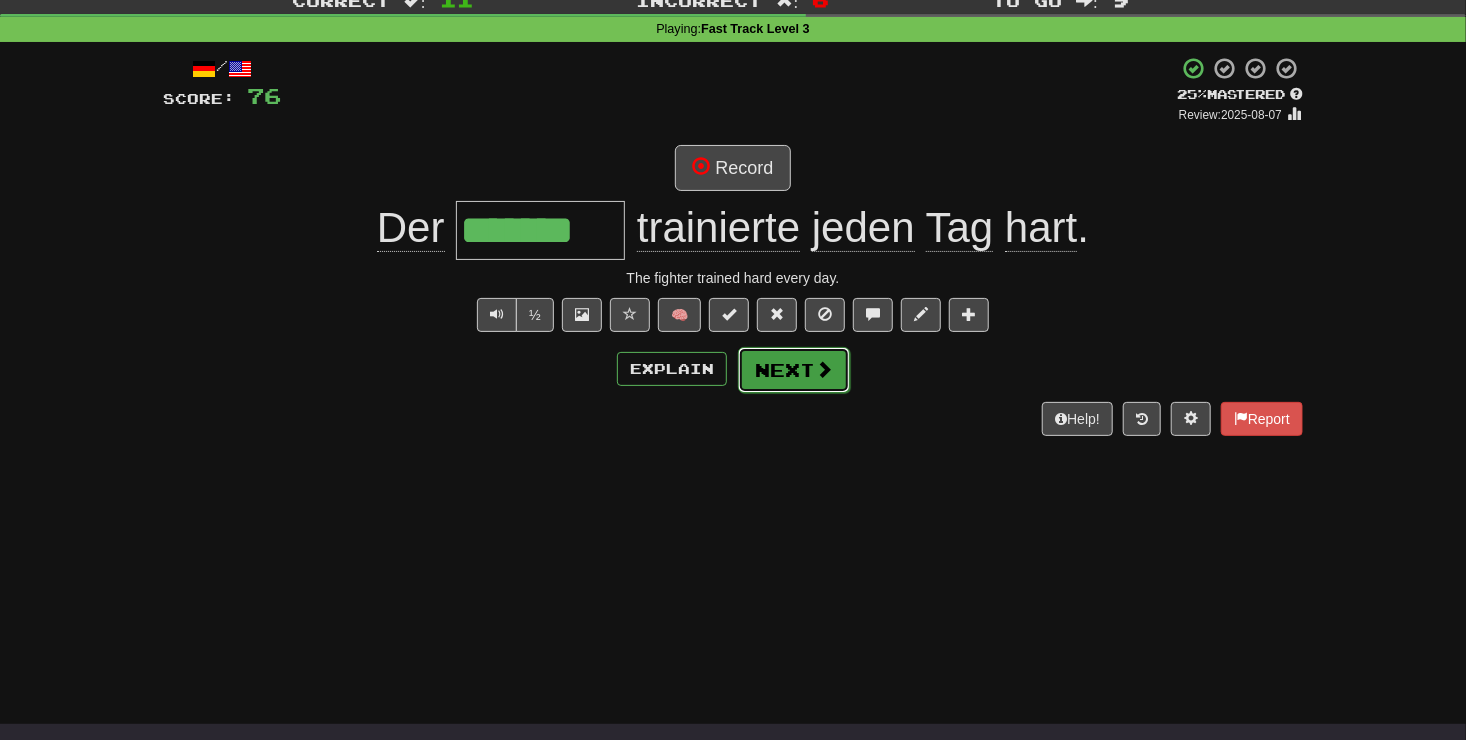 click on "Next" at bounding box center [794, 370] 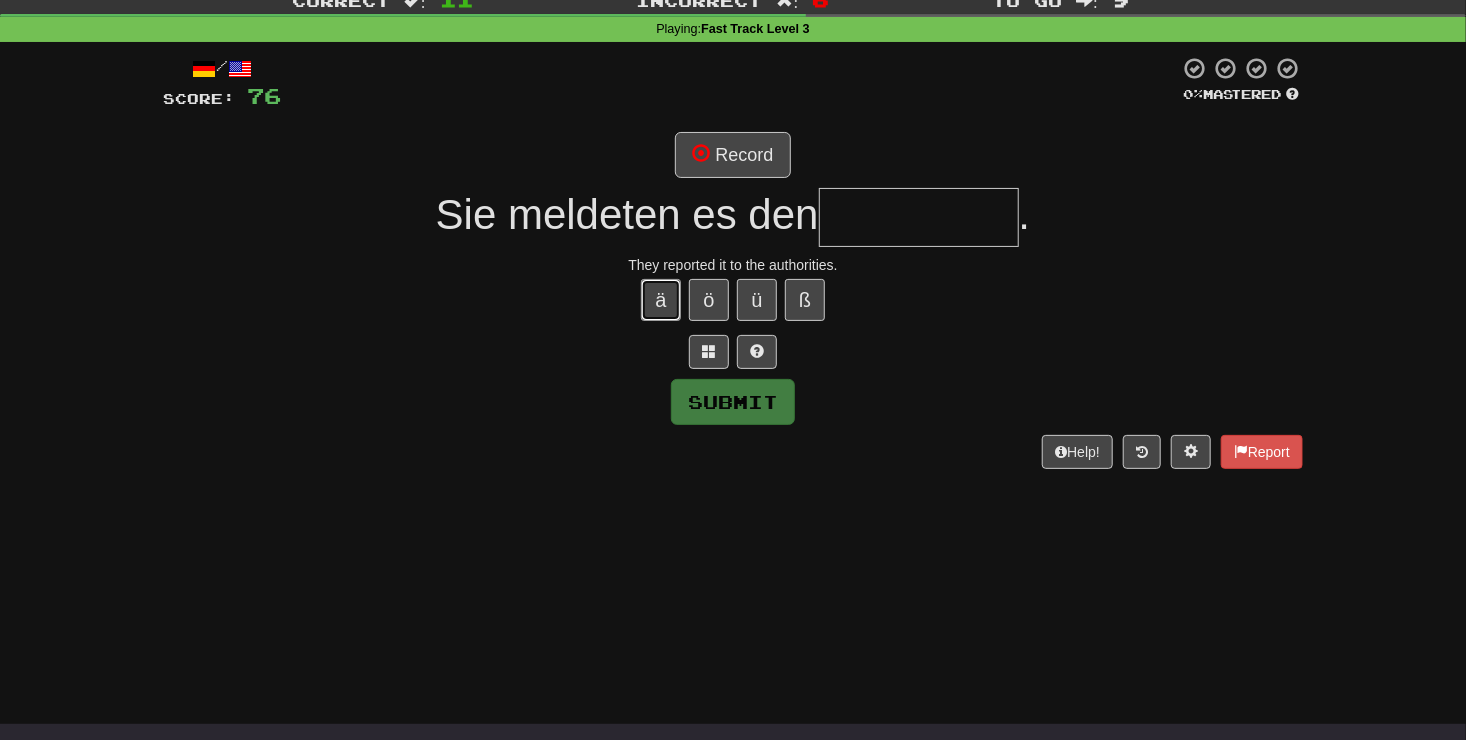 click on "ä" at bounding box center [661, 300] 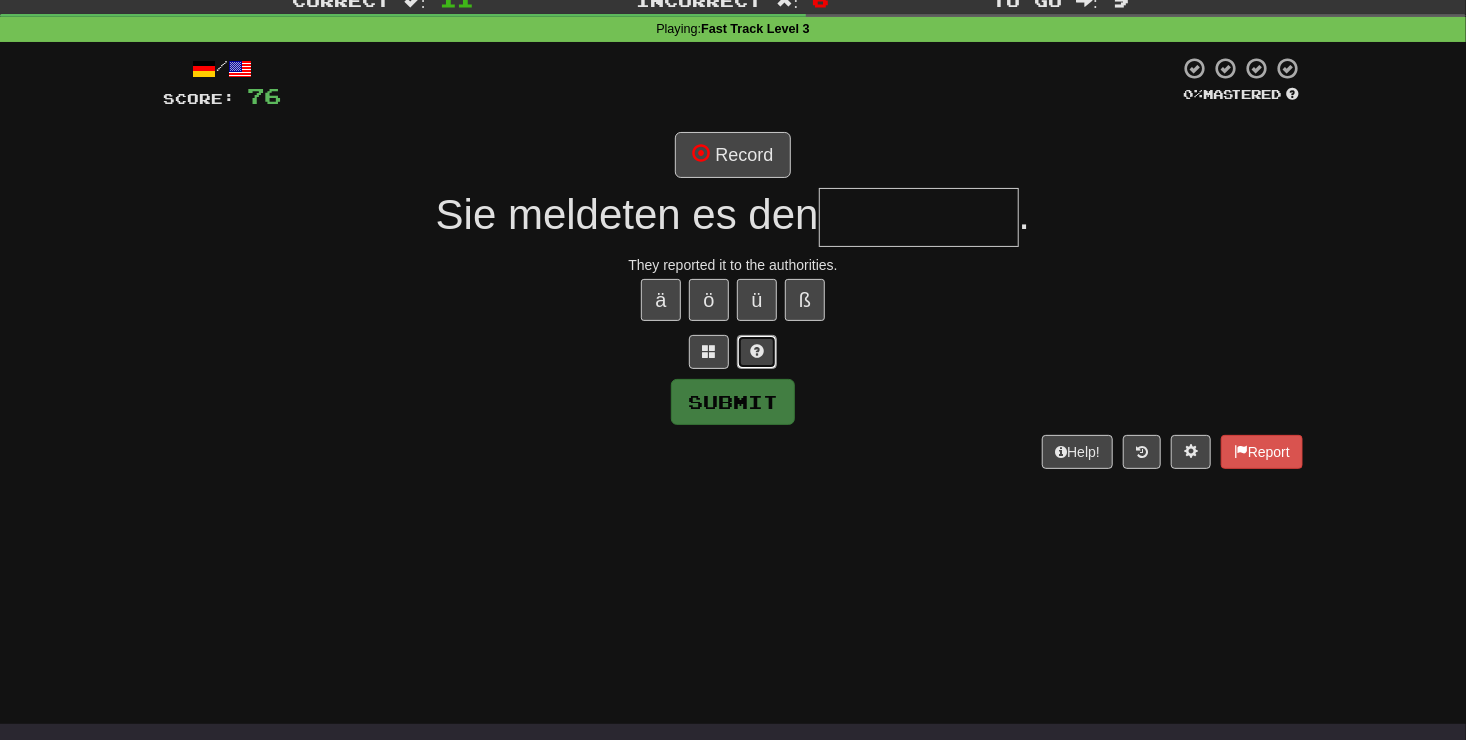 click at bounding box center (757, 352) 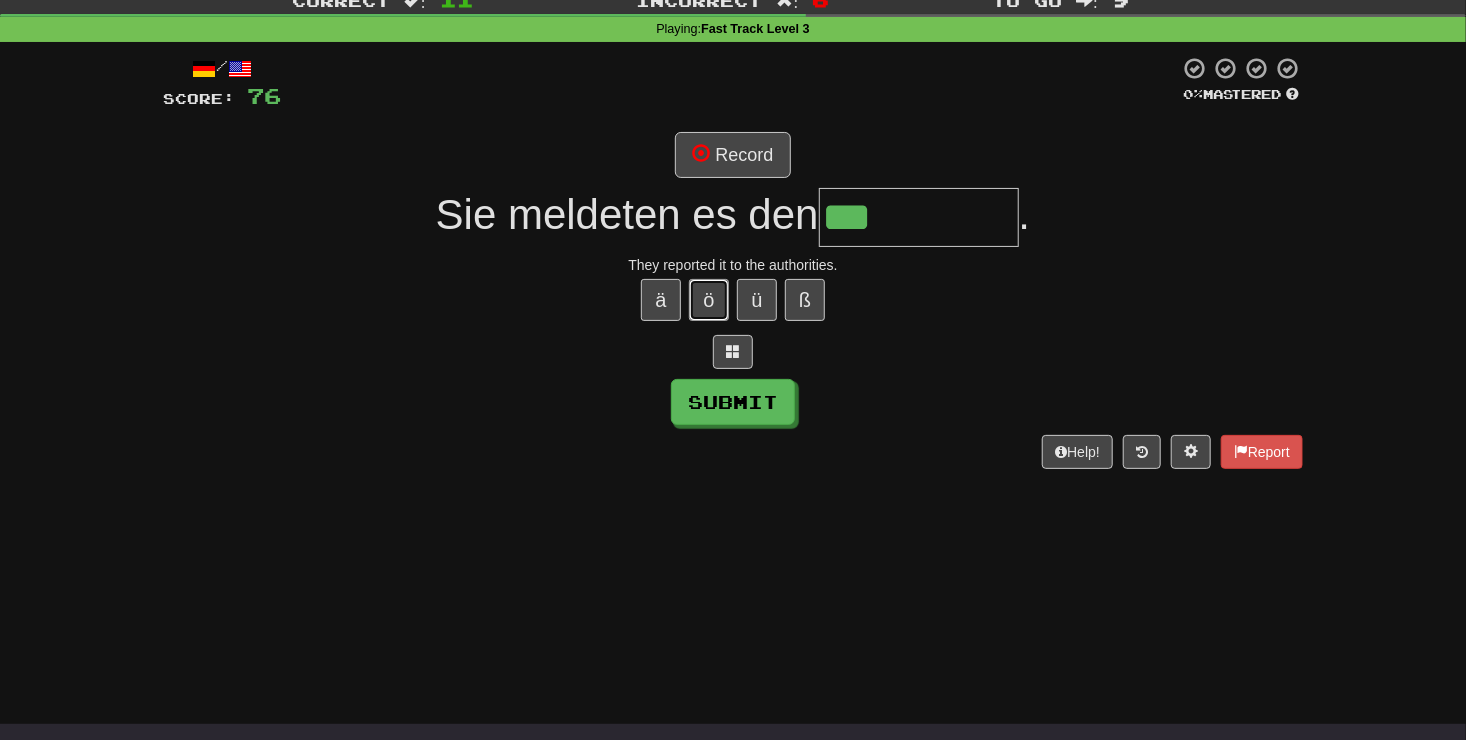 click on "ö" at bounding box center [709, 300] 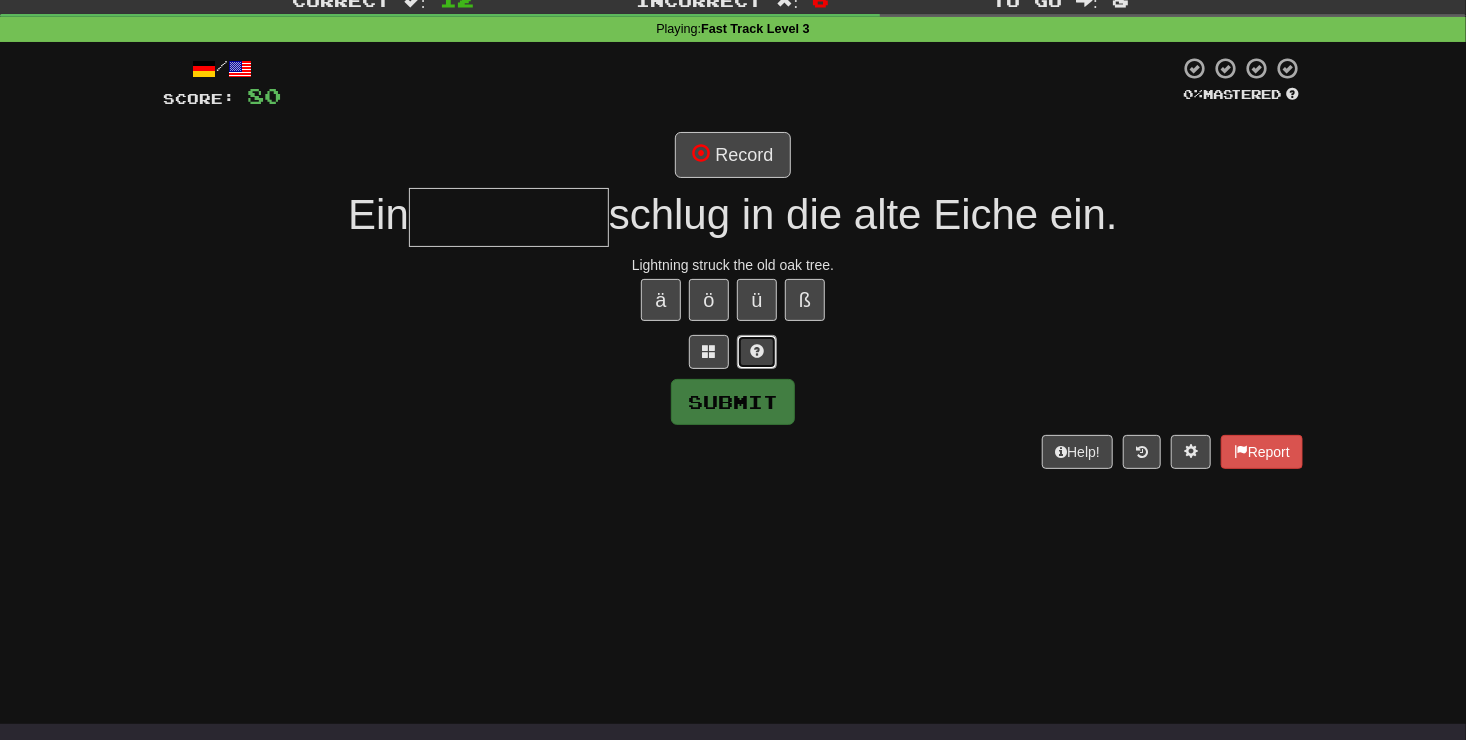 click at bounding box center (757, 351) 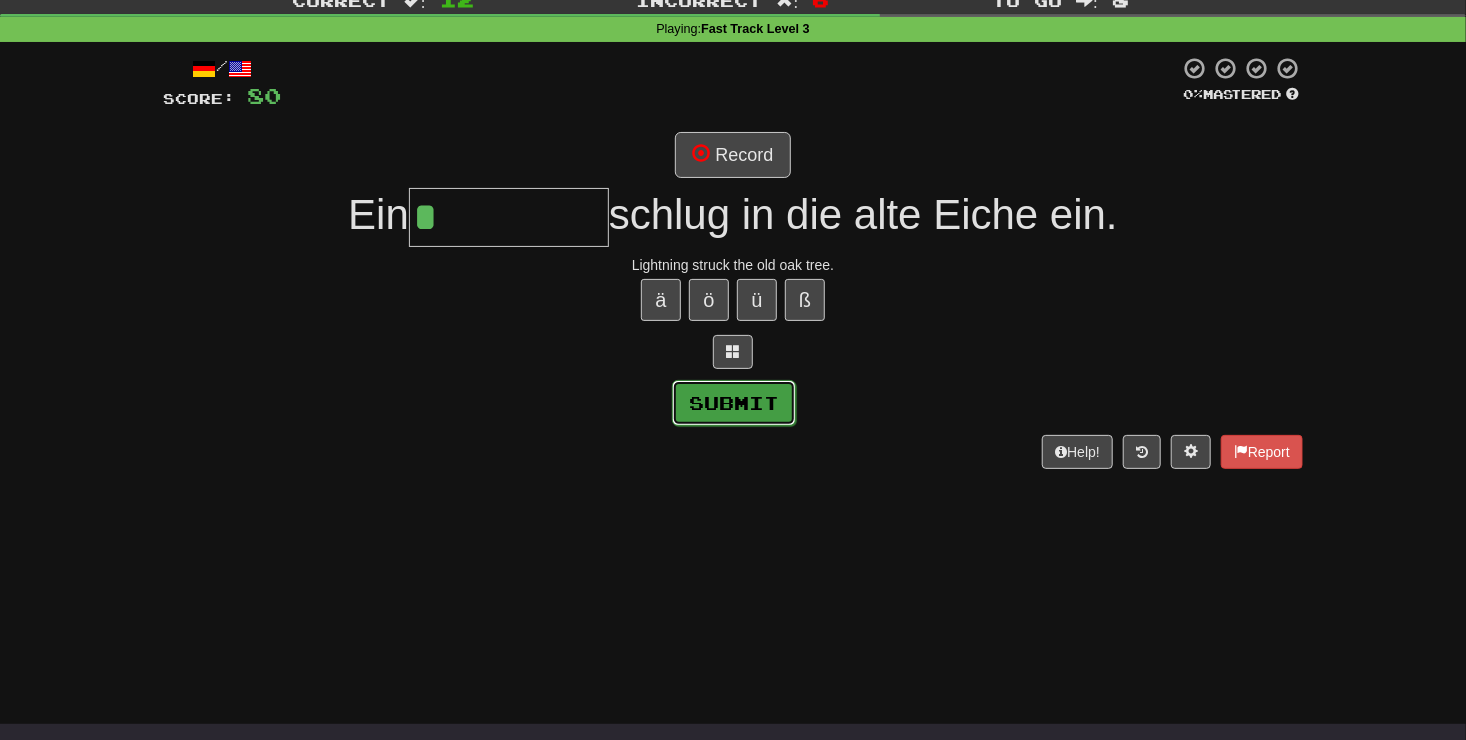 click on "Submit" at bounding box center (734, 403) 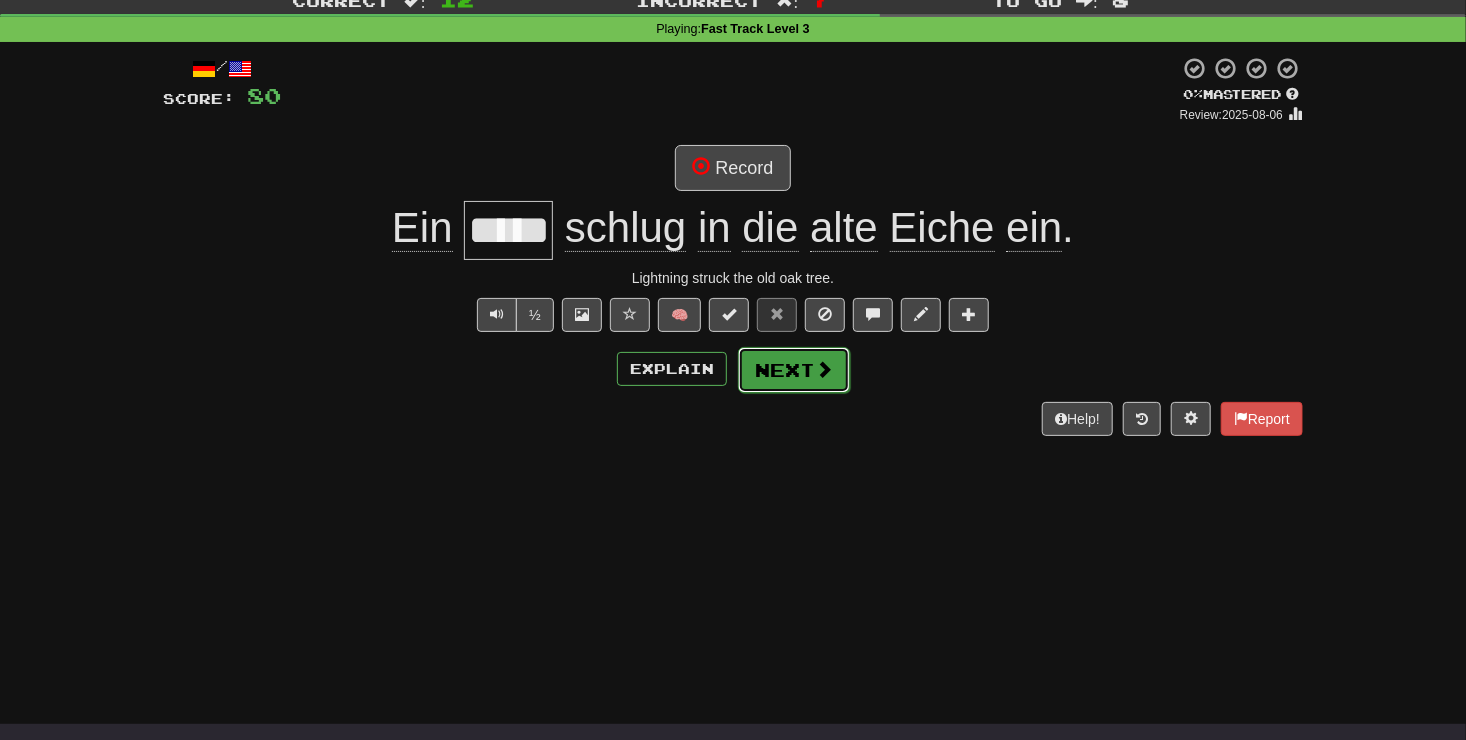 click on "Next" at bounding box center (794, 370) 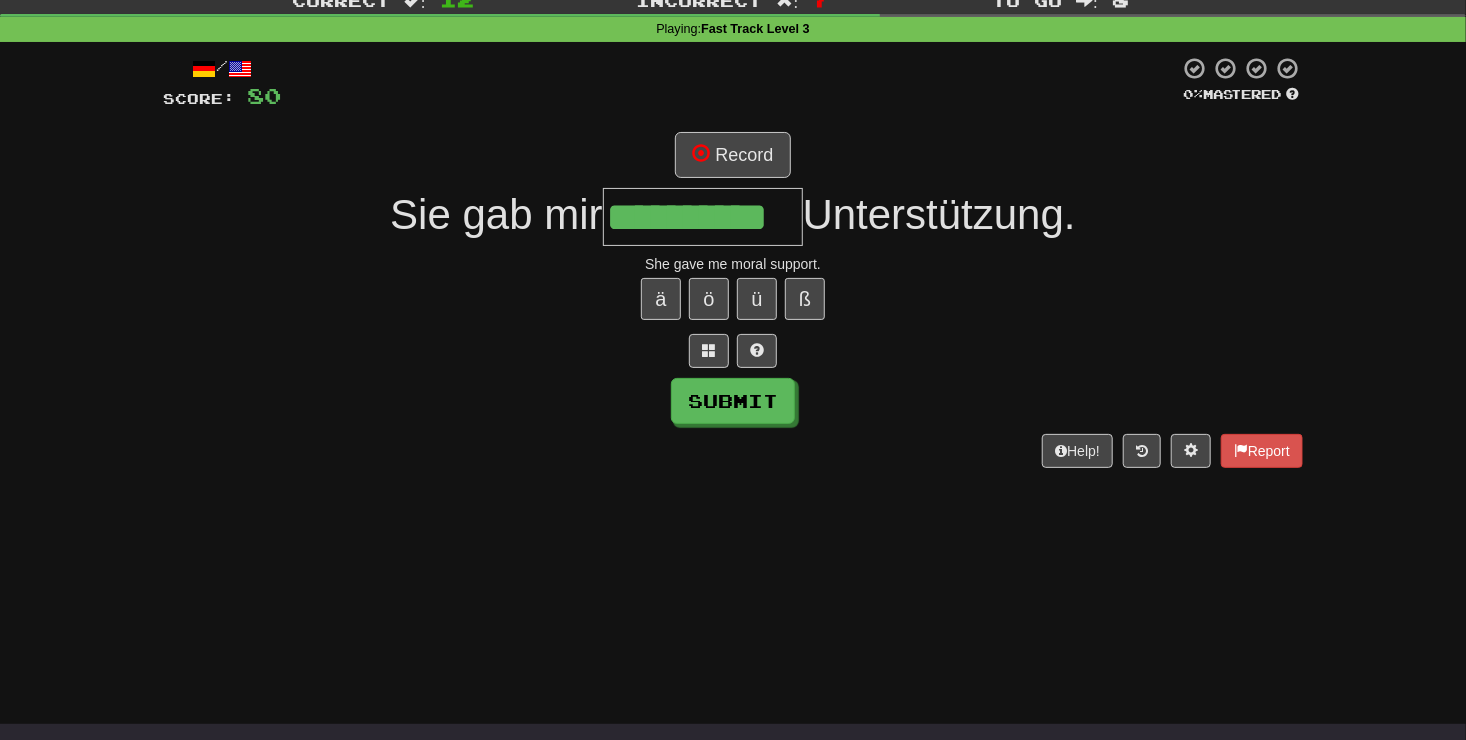 scroll, scrollTop: 0, scrollLeft: 0, axis: both 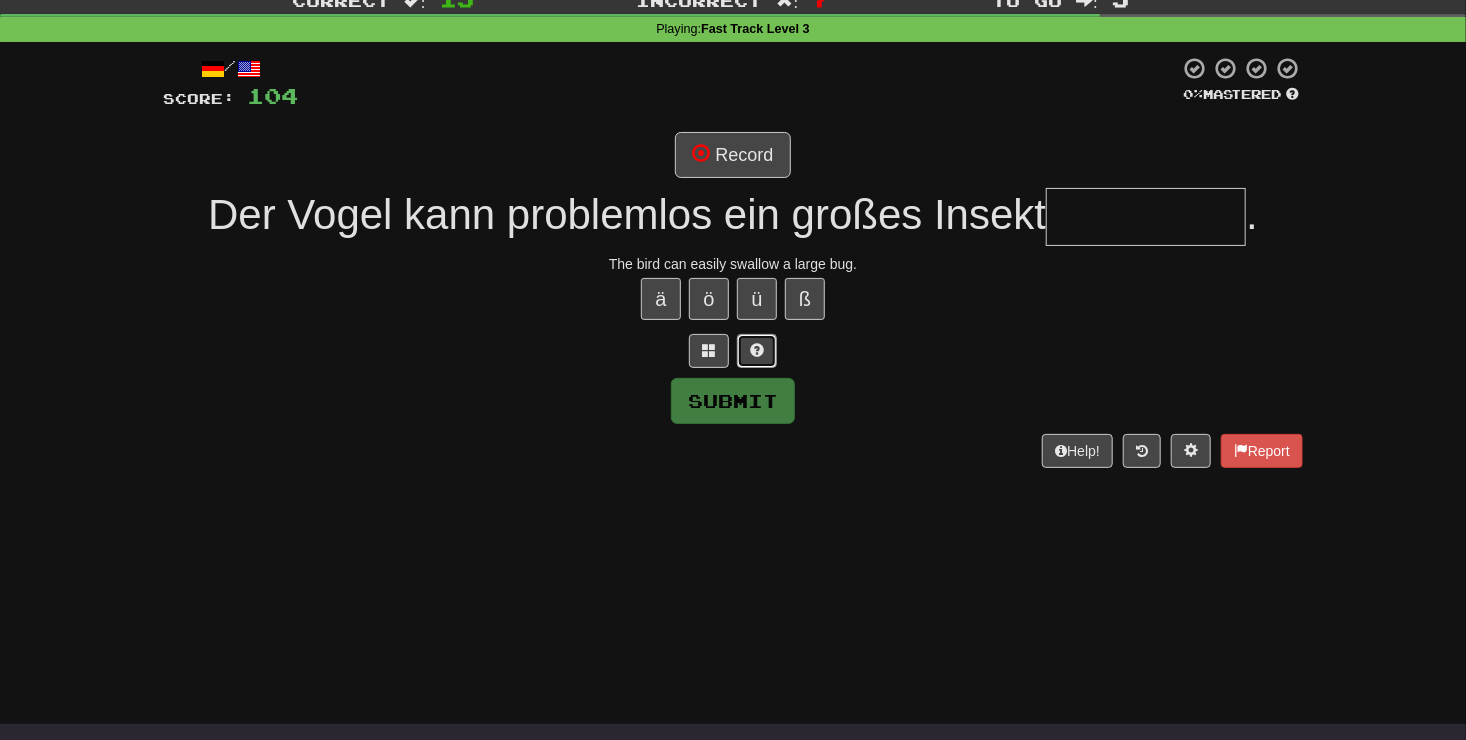 click at bounding box center (757, 350) 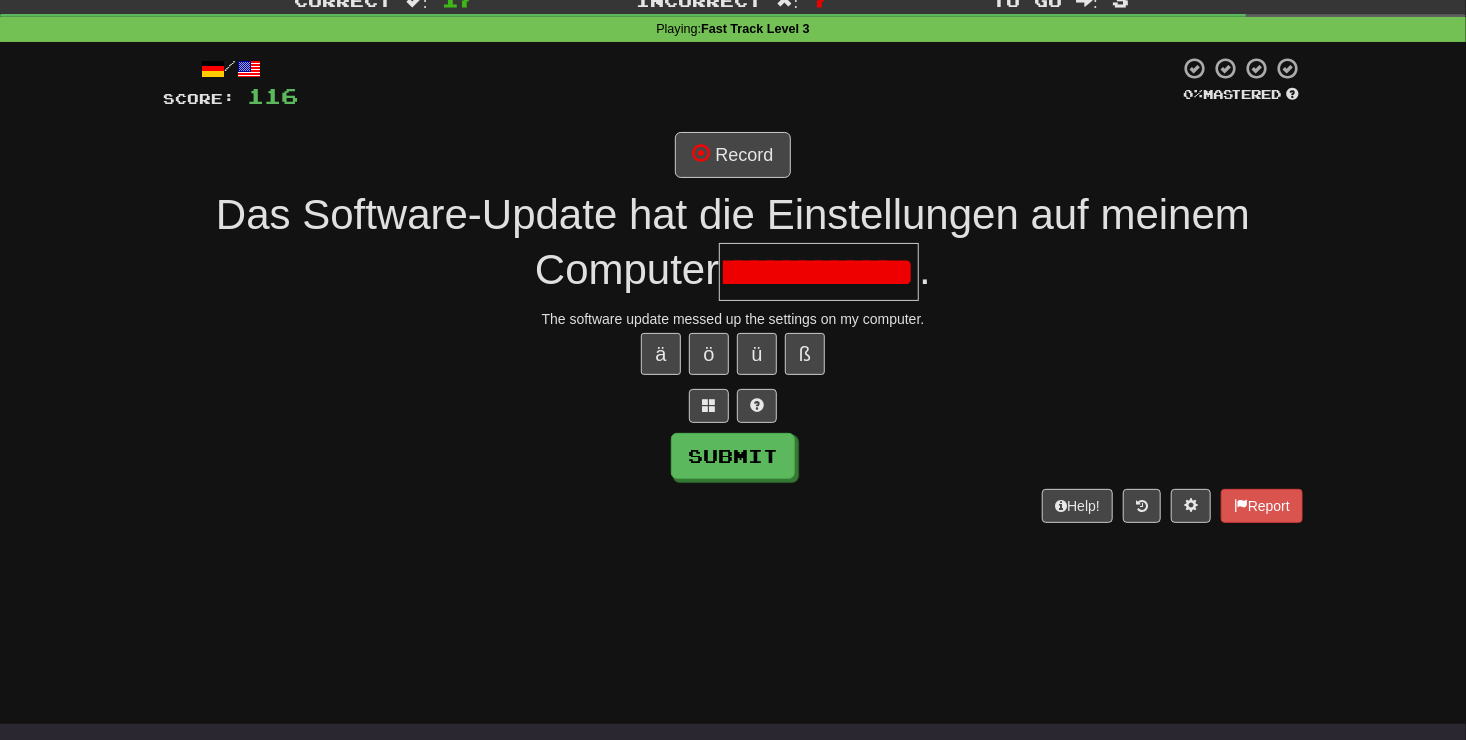 scroll, scrollTop: 0, scrollLeft: 76, axis: horizontal 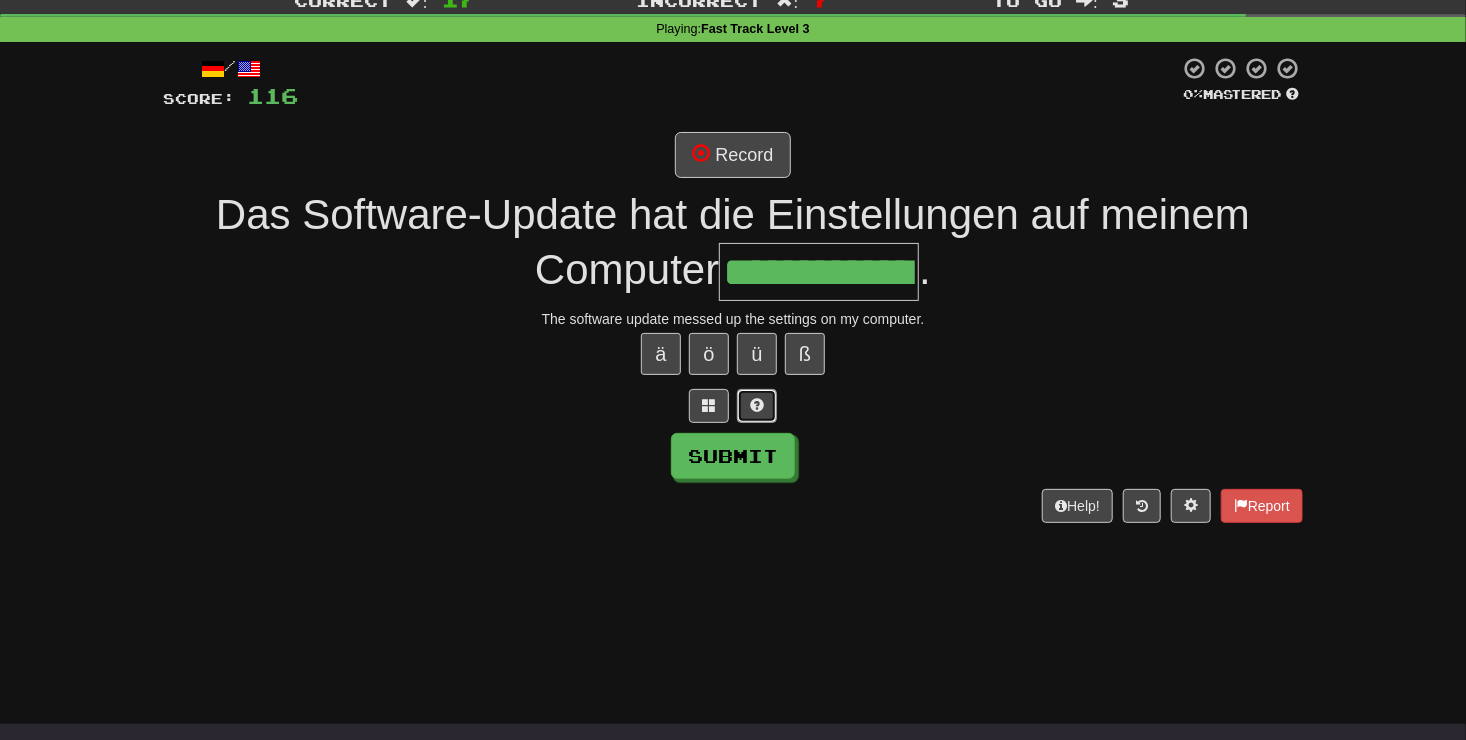 click at bounding box center (757, 405) 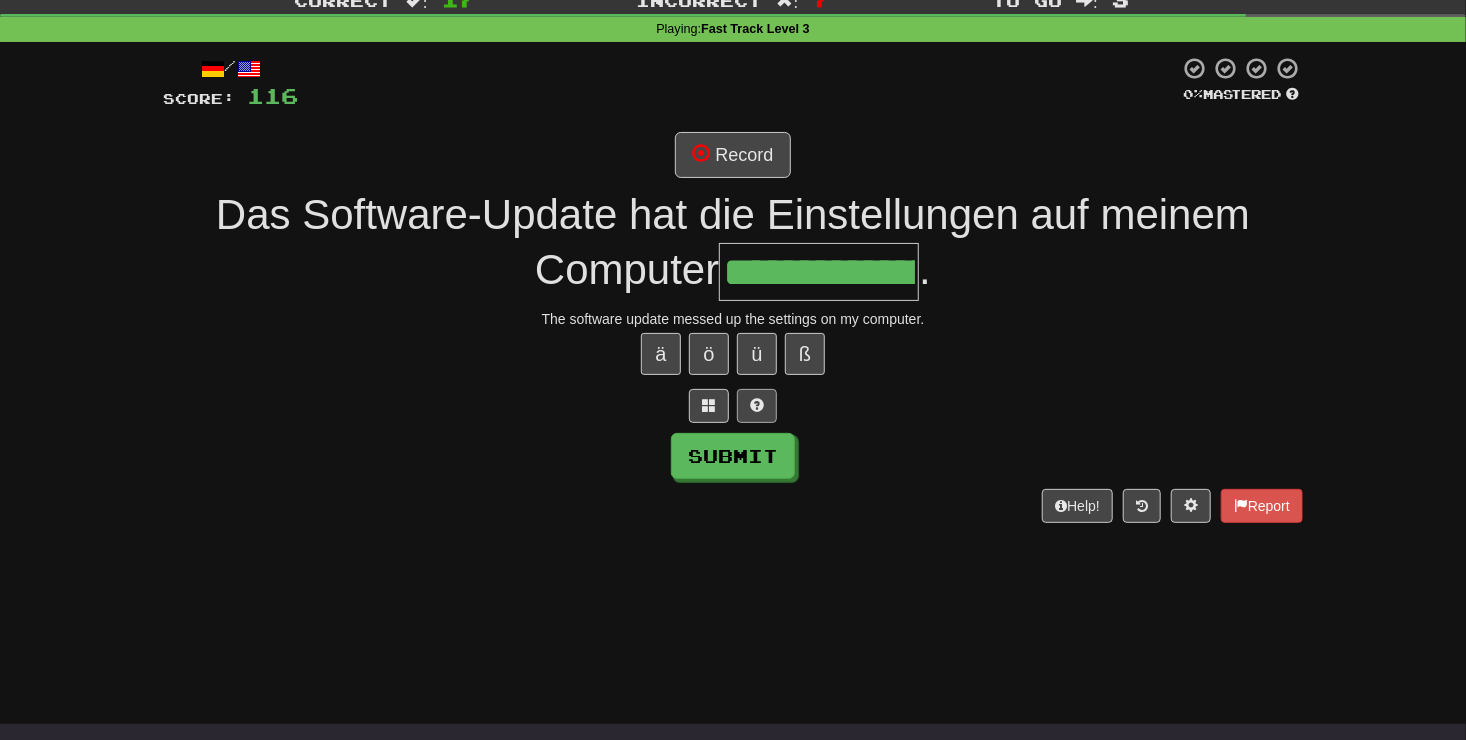 scroll, scrollTop: 0, scrollLeft: 99, axis: horizontal 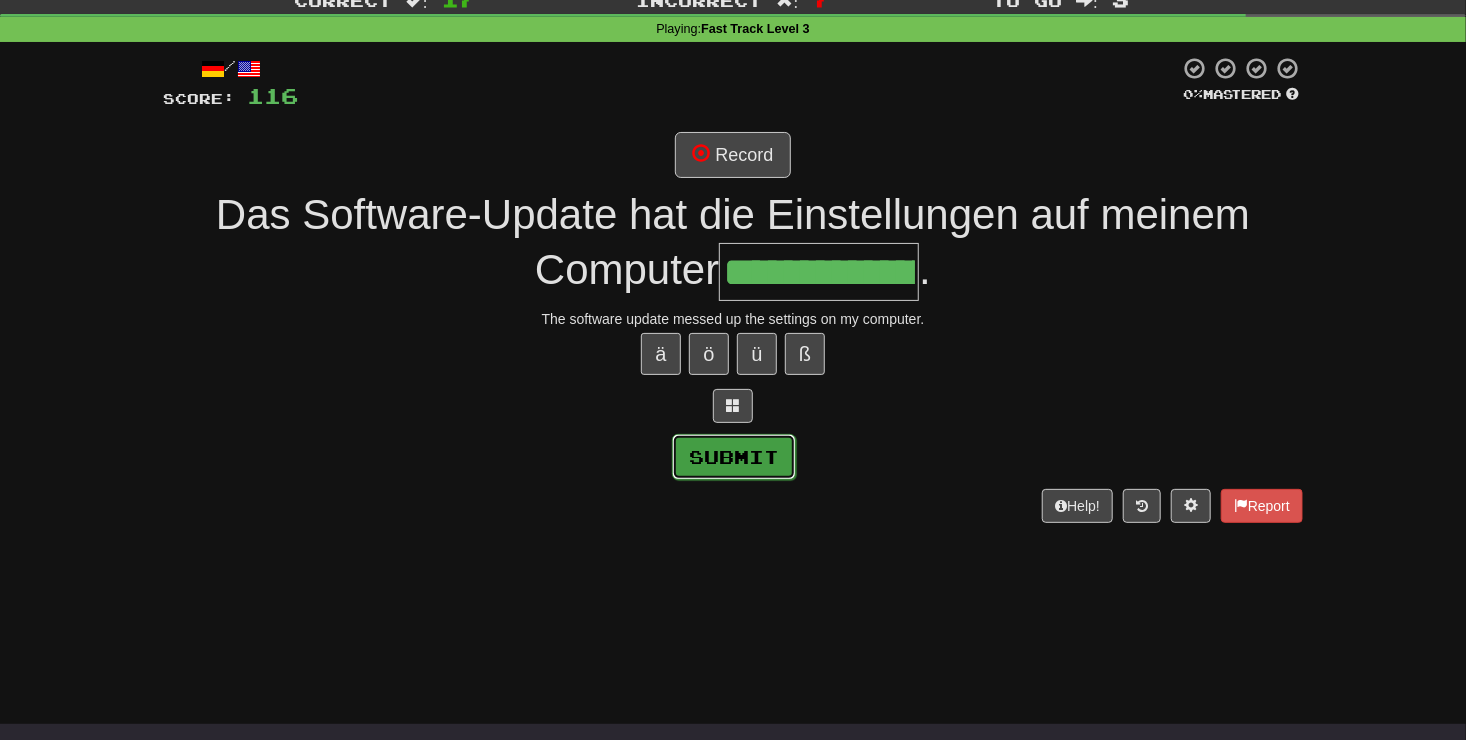 click on "Submit" at bounding box center [734, 457] 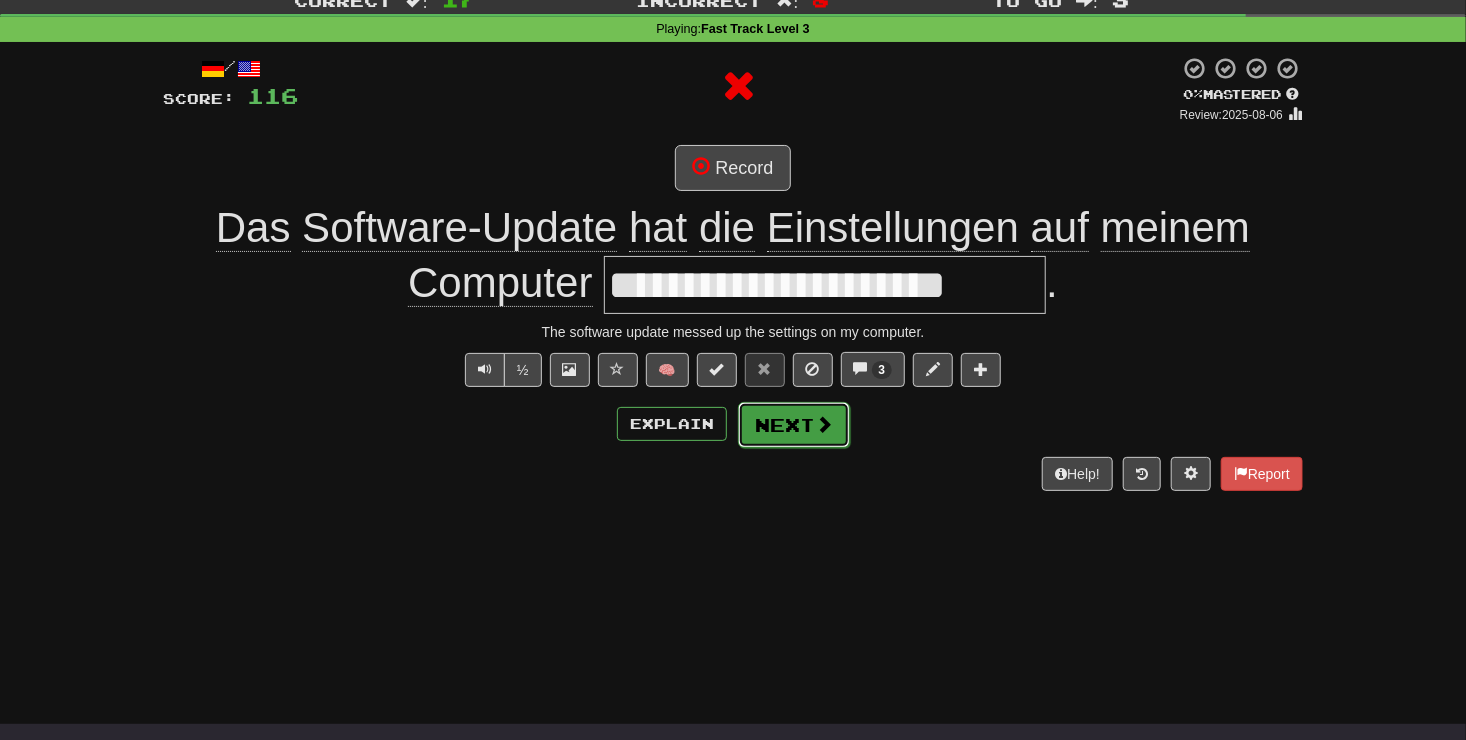 click on "Next" at bounding box center (794, 425) 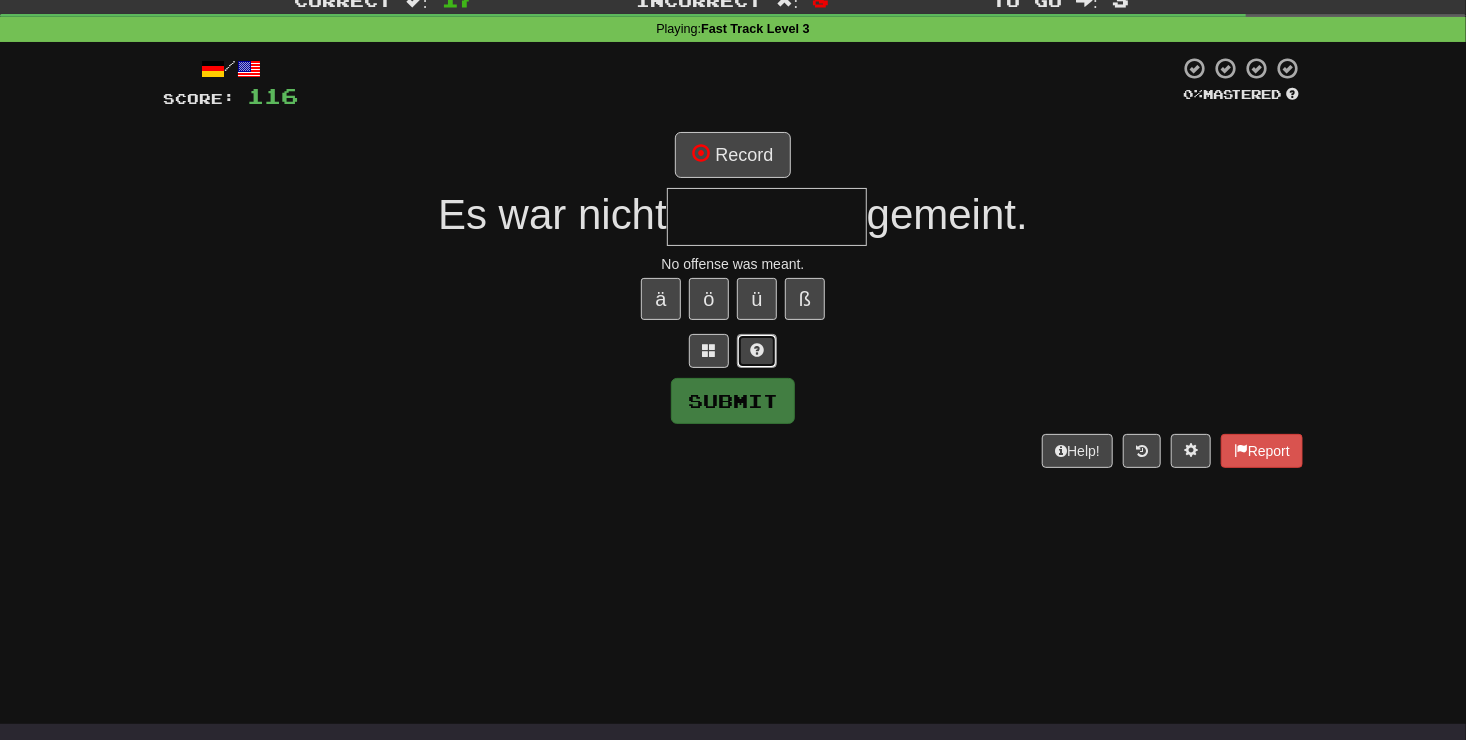 click at bounding box center (757, 351) 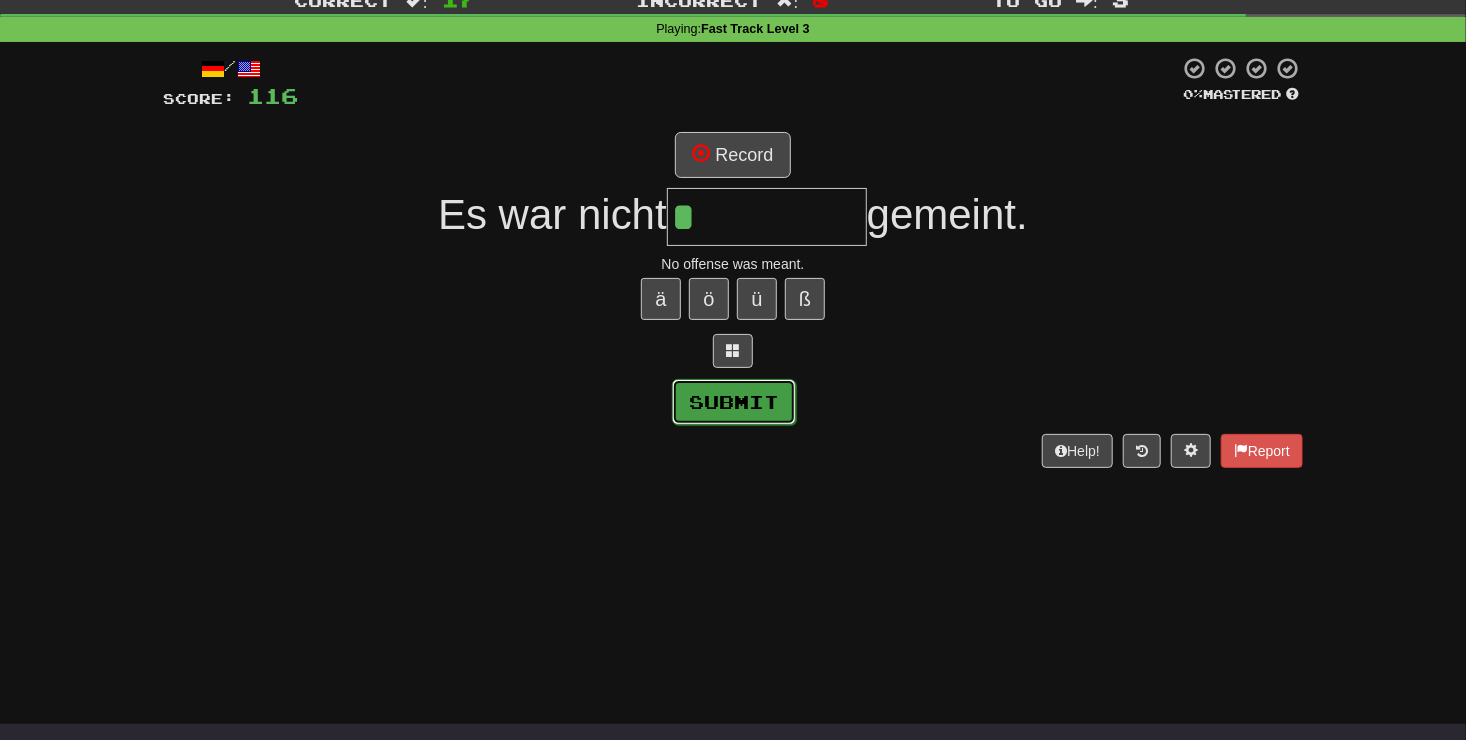 click on "Submit" at bounding box center [734, 402] 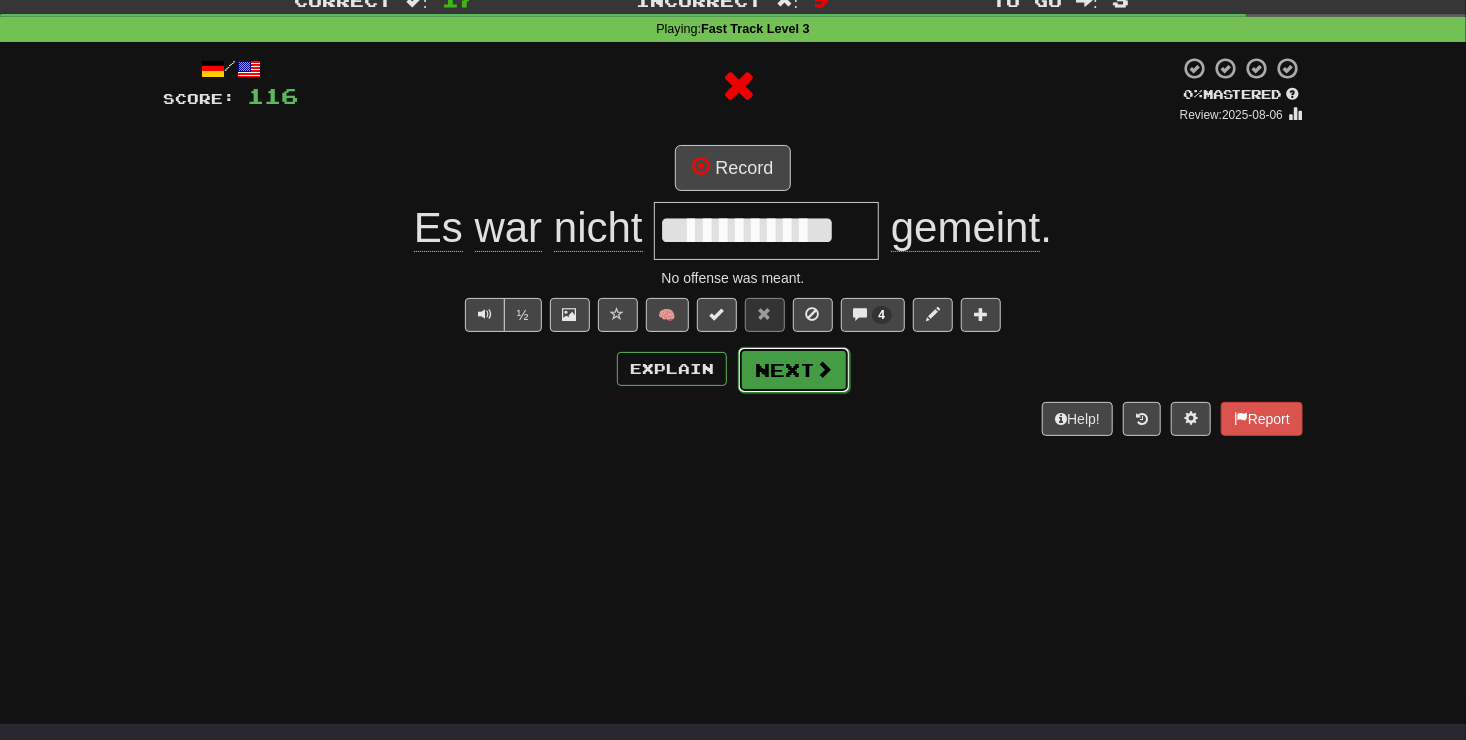 click on "Next" at bounding box center [794, 370] 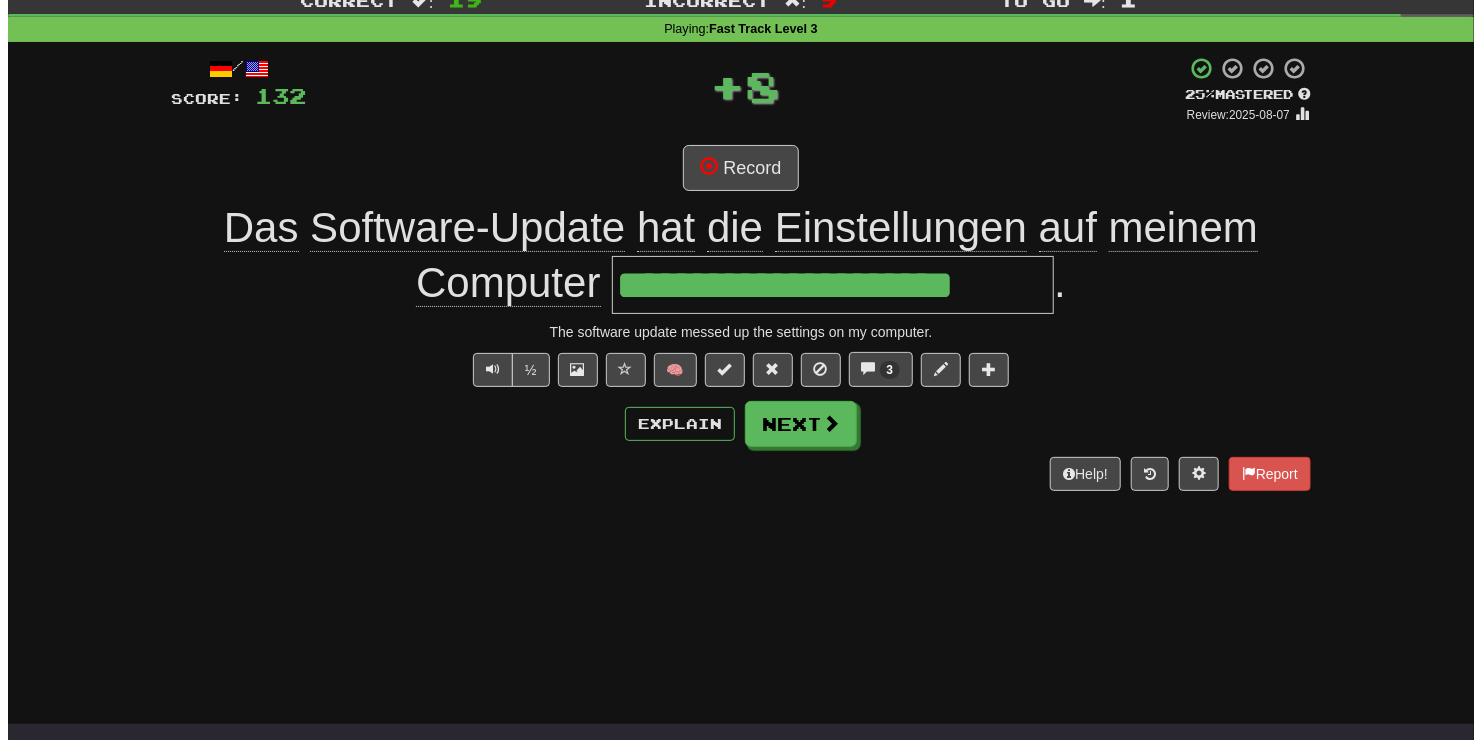 scroll, scrollTop: 0, scrollLeft: 0, axis: both 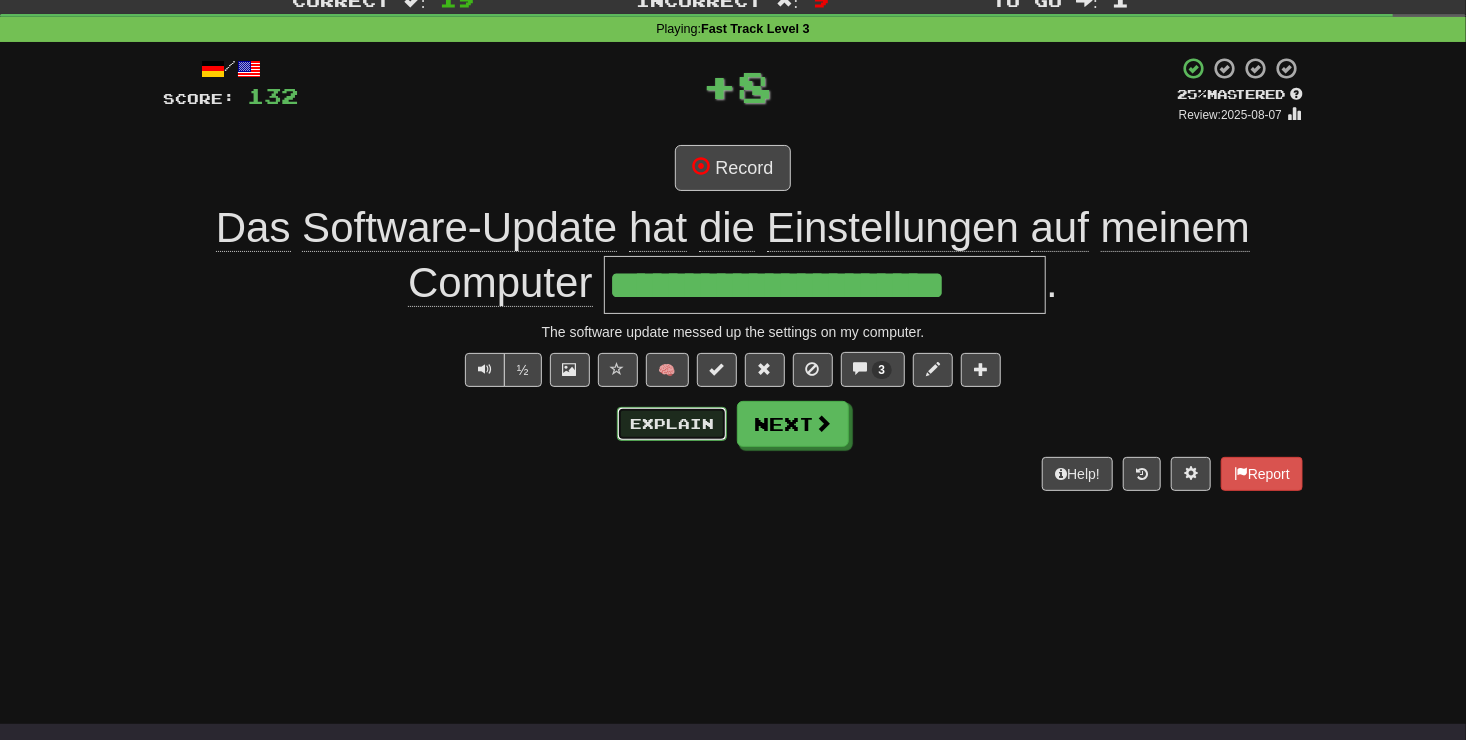 click on "Explain" at bounding box center (672, 424) 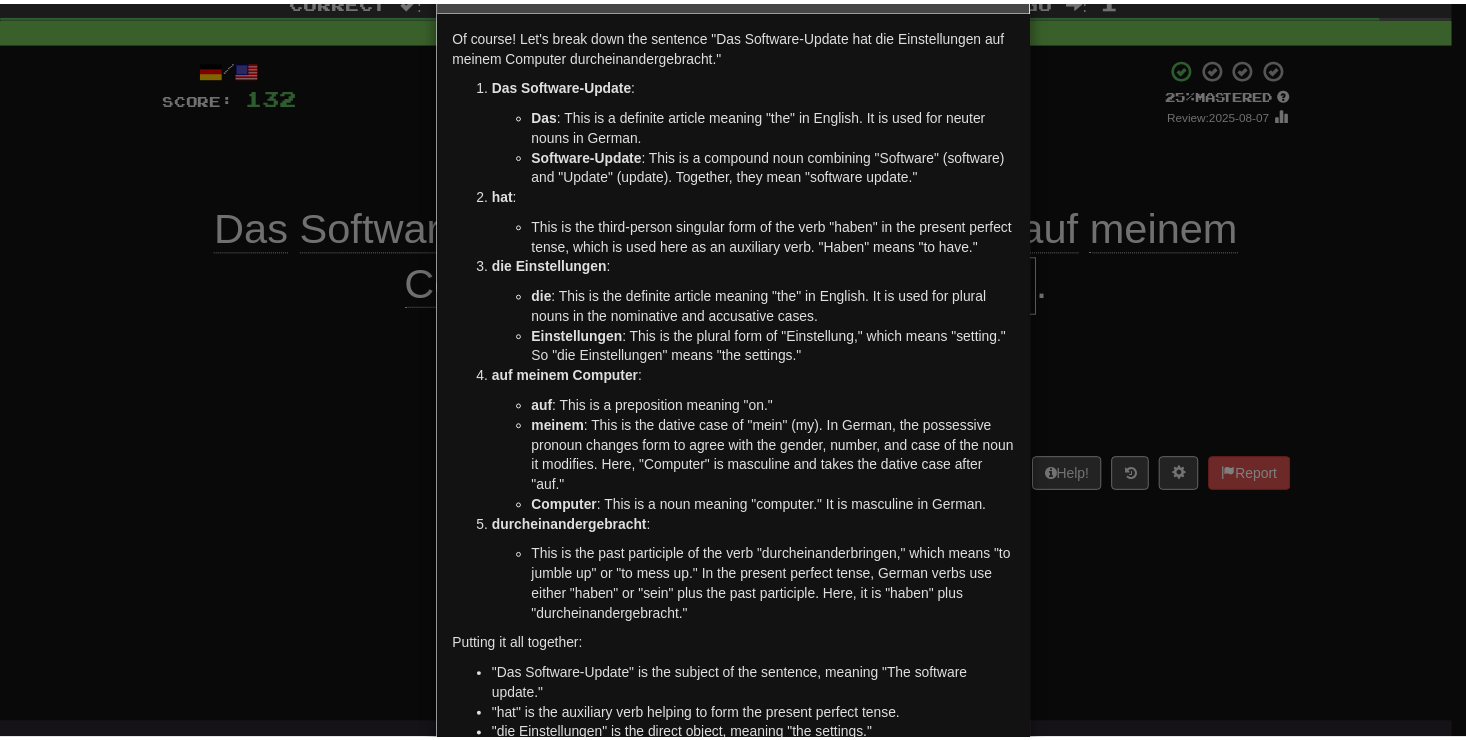 scroll, scrollTop: 0, scrollLeft: 0, axis: both 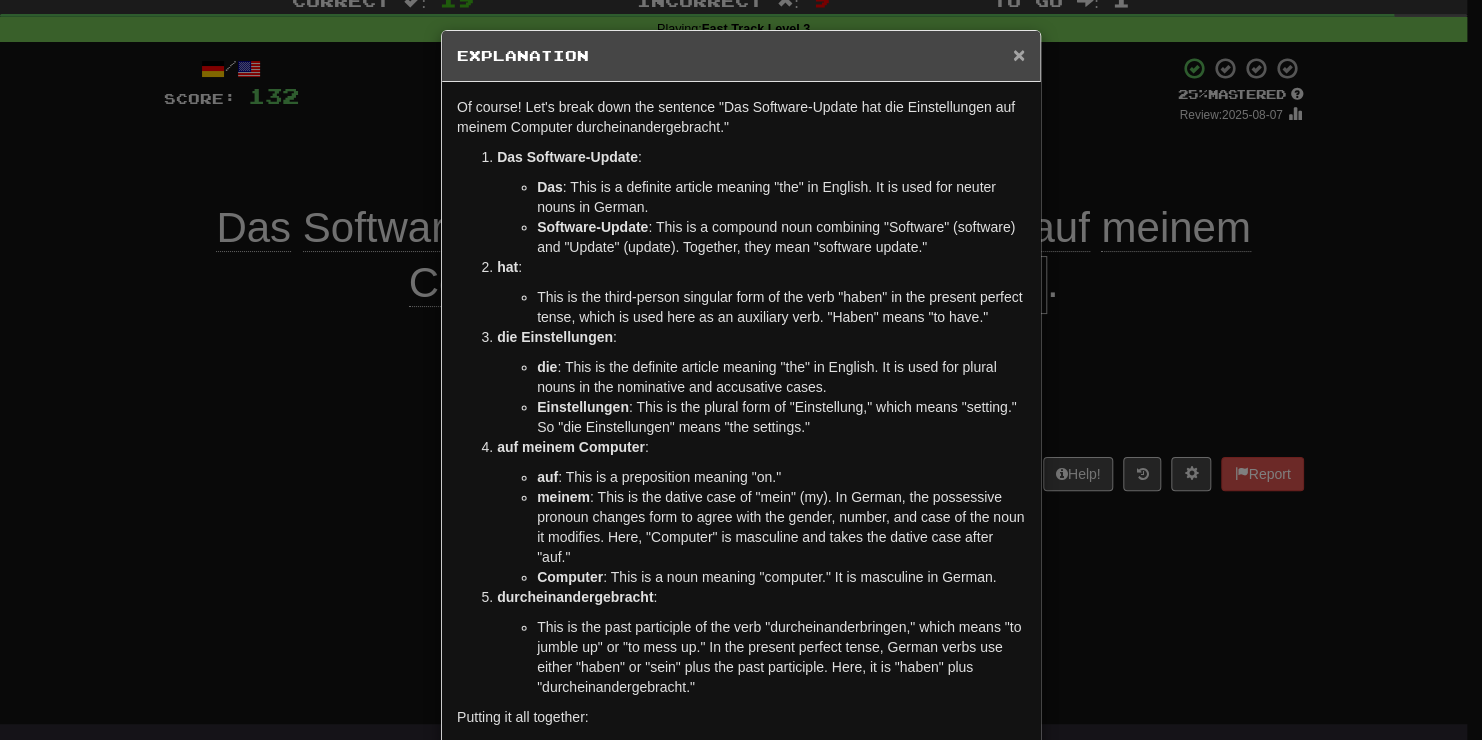 click on "×" at bounding box center [1019, 54] 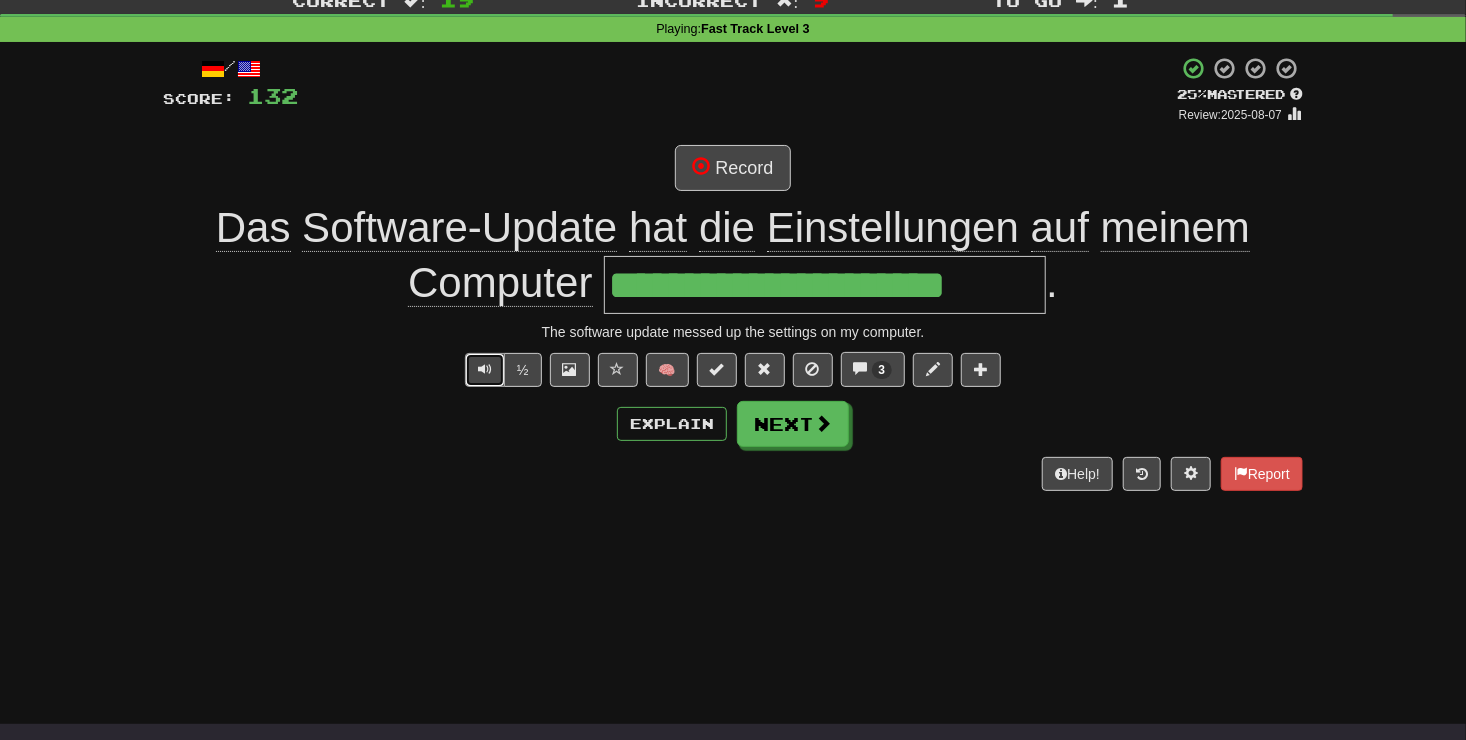 click at bounding box center (485, 370) 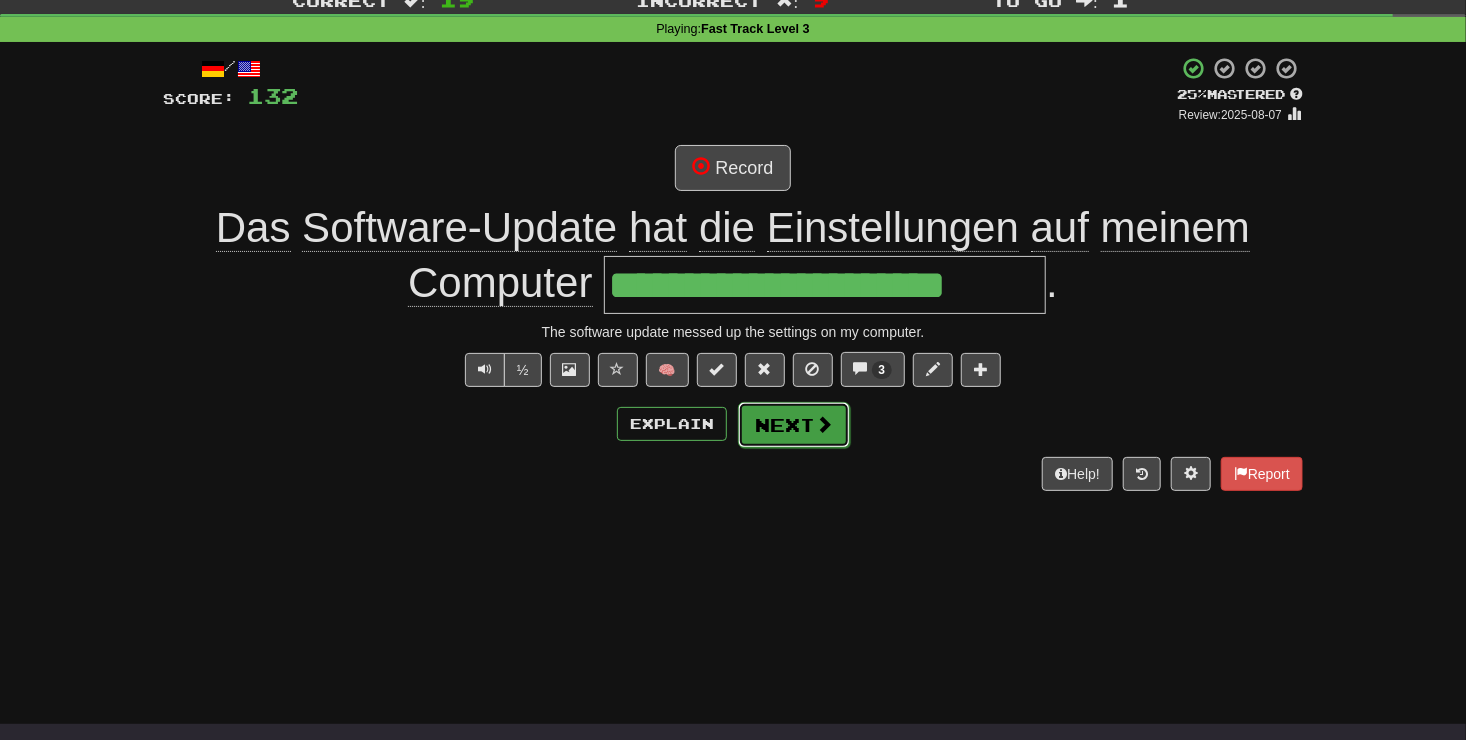 click on "Next" at bounding box center (794, 425) 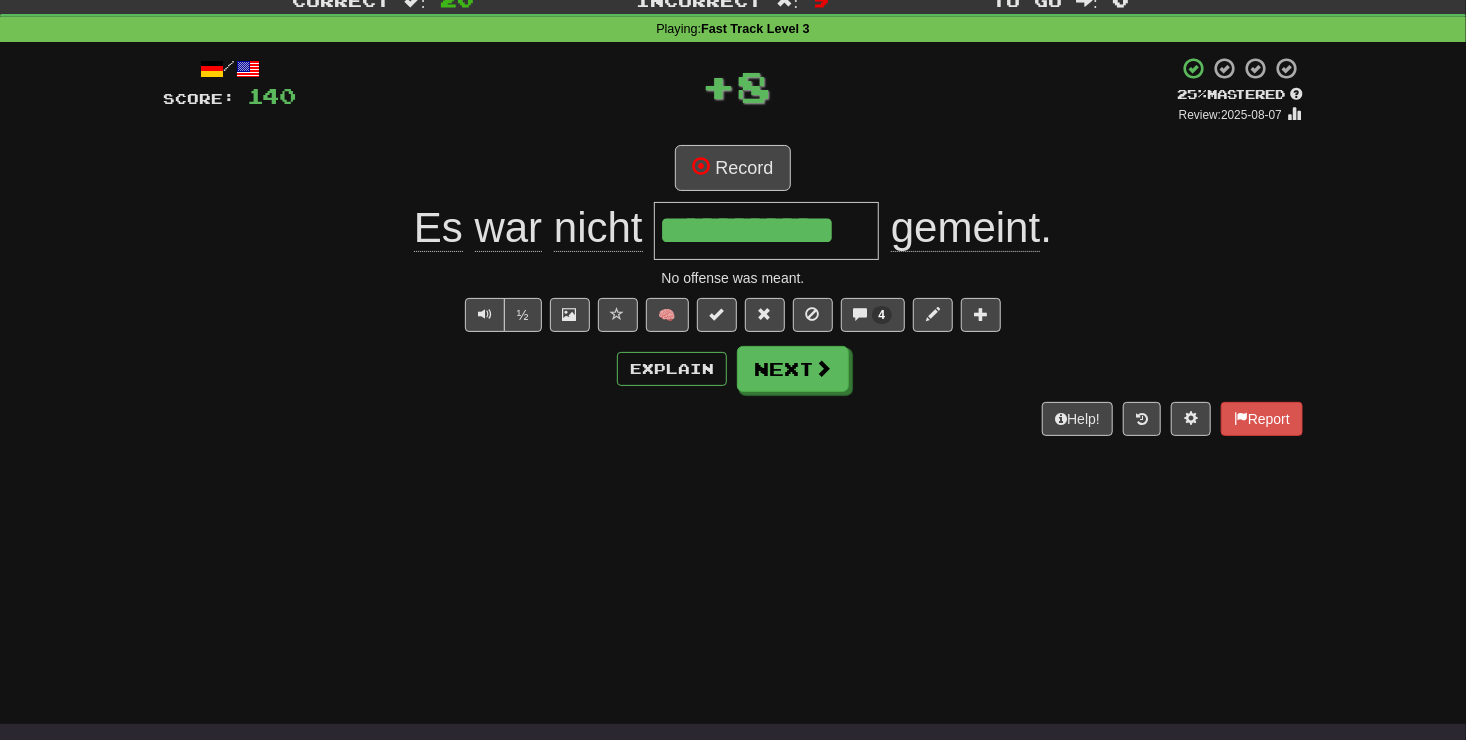 scroll, scrollTop: 0, scrollLeft: 0, axis: both 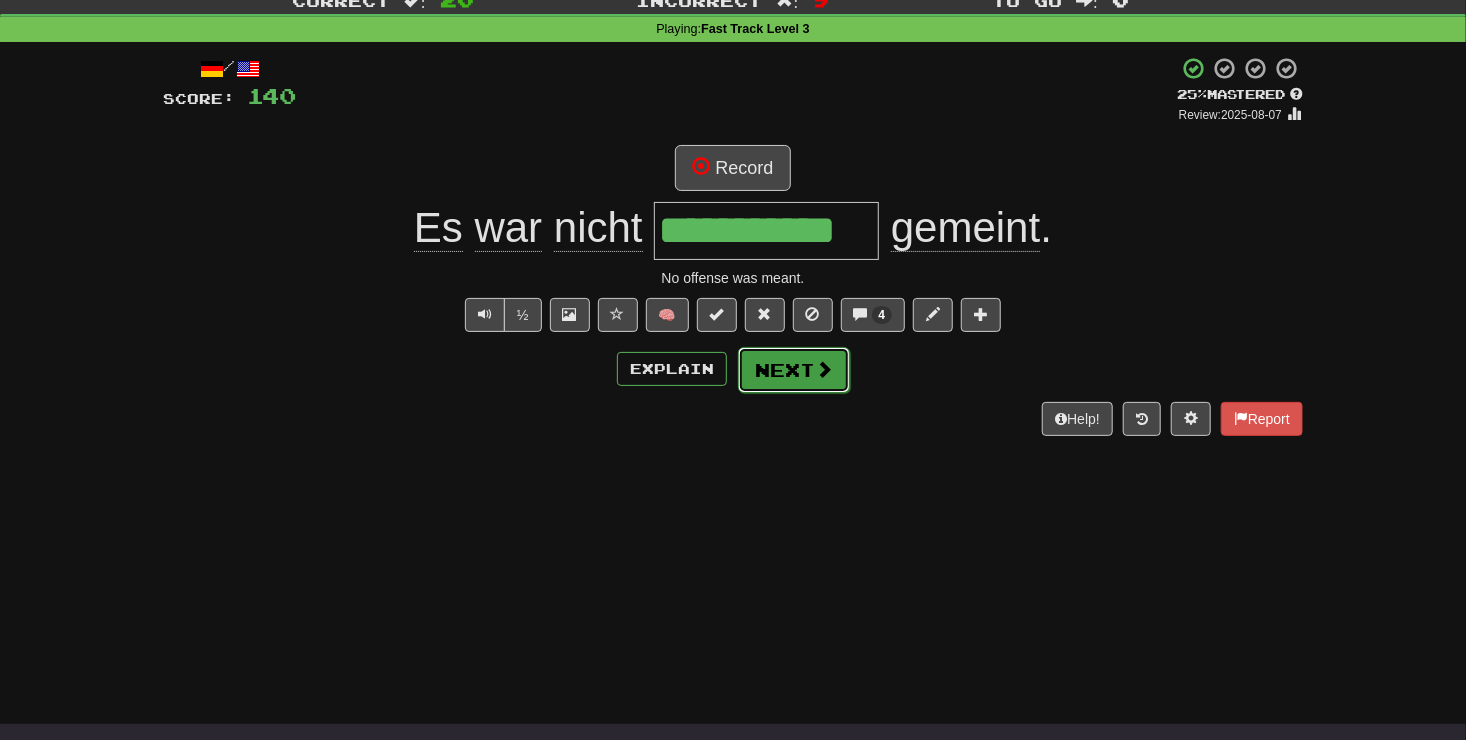 click on "Next" at bounding box center (794, 370) 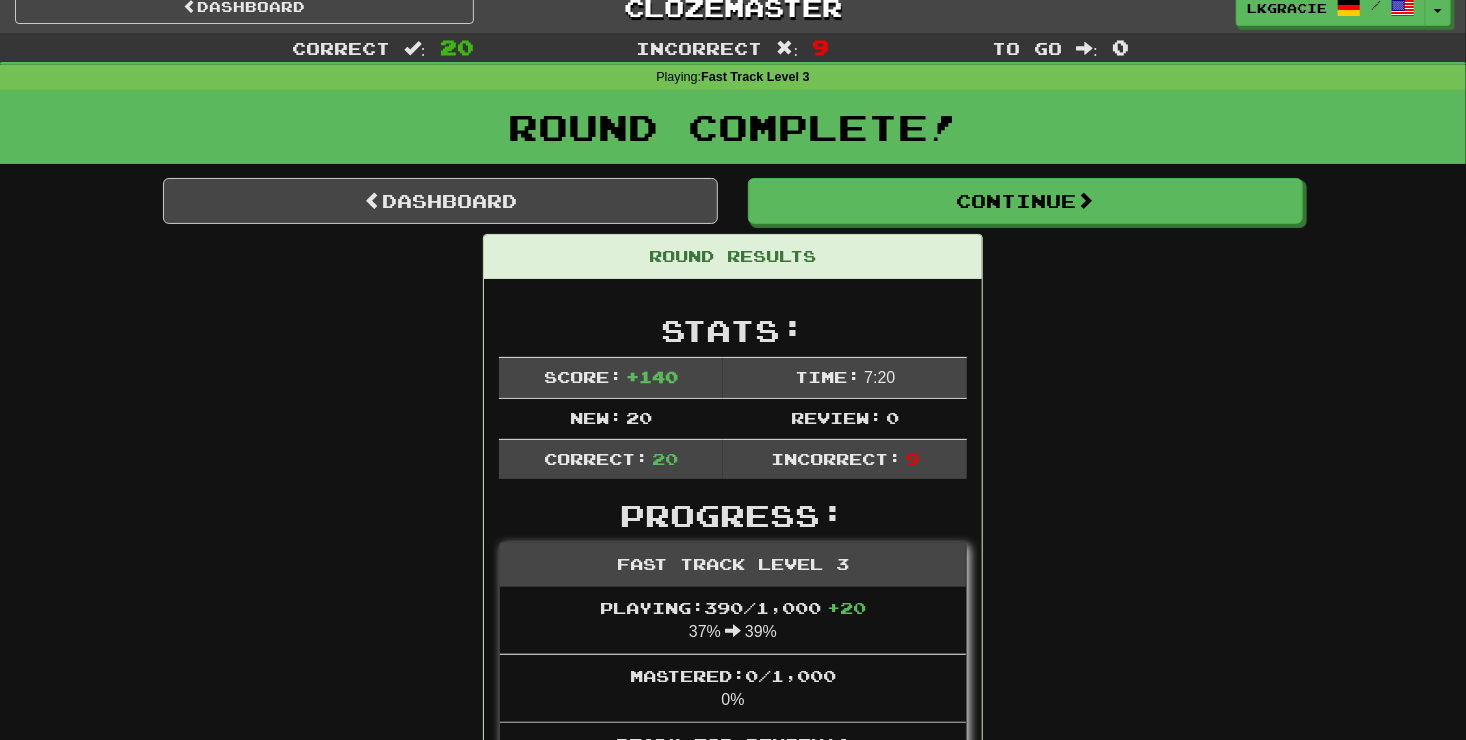 scroll, scrollTop: 16, scrollLeft: 0, axis: vertical 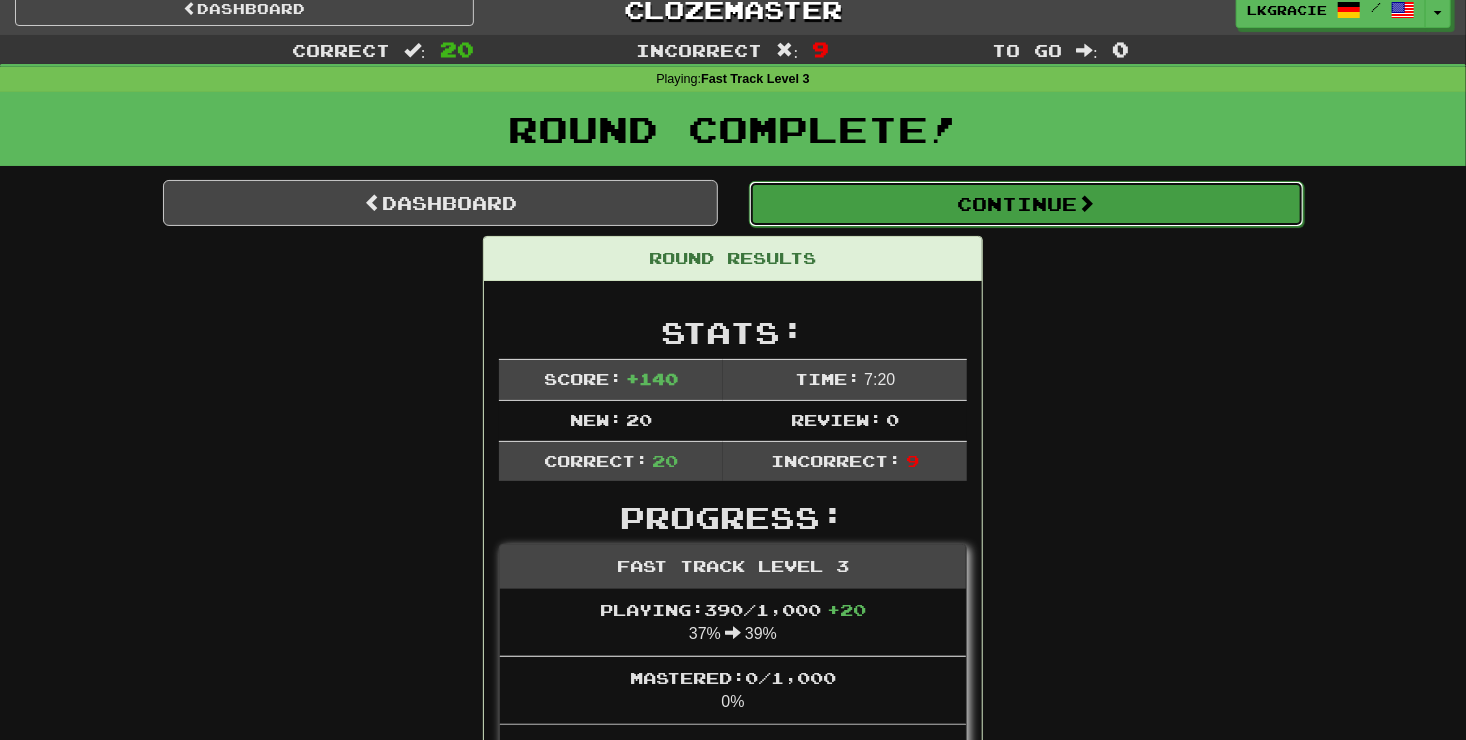 click on "Continue" at bounding box center (1026, 204) 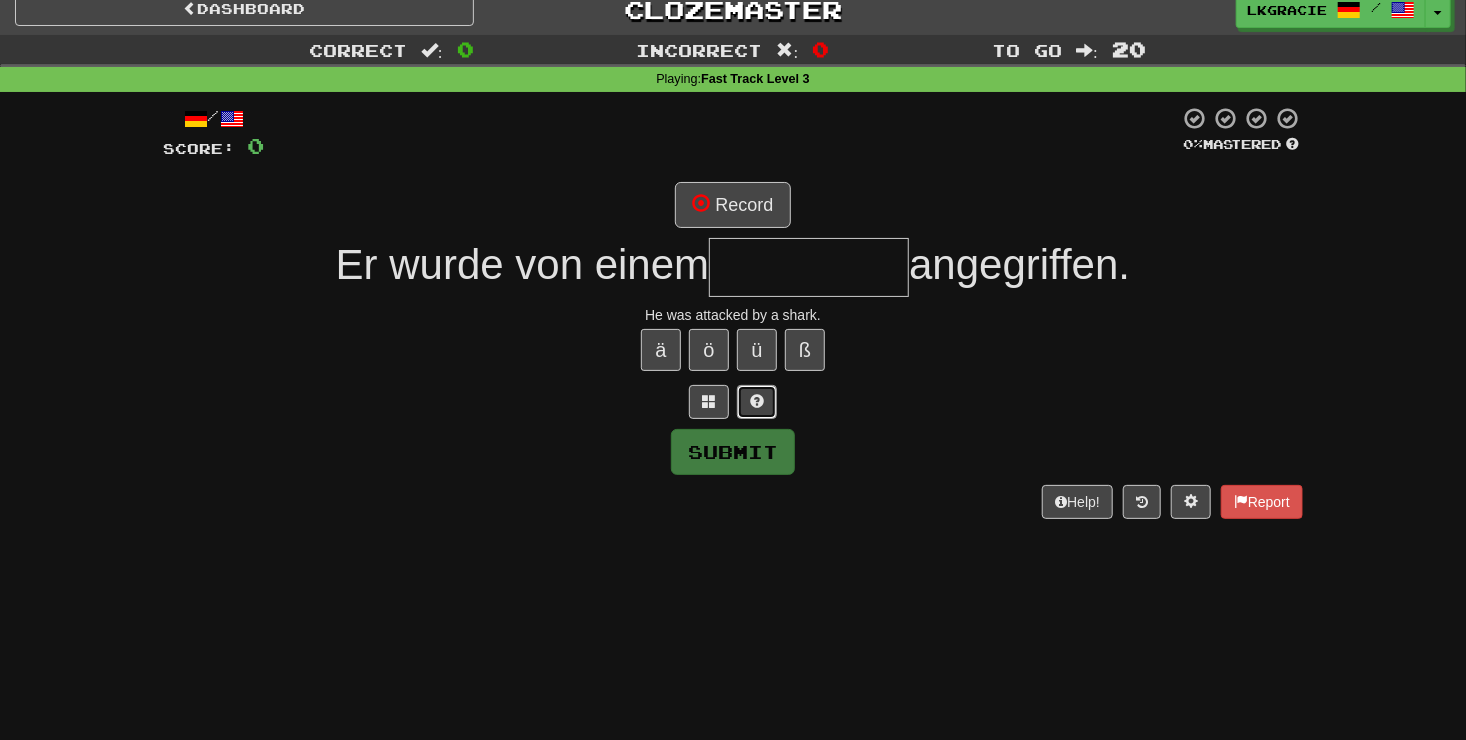 click at bounding box center [757, 402] 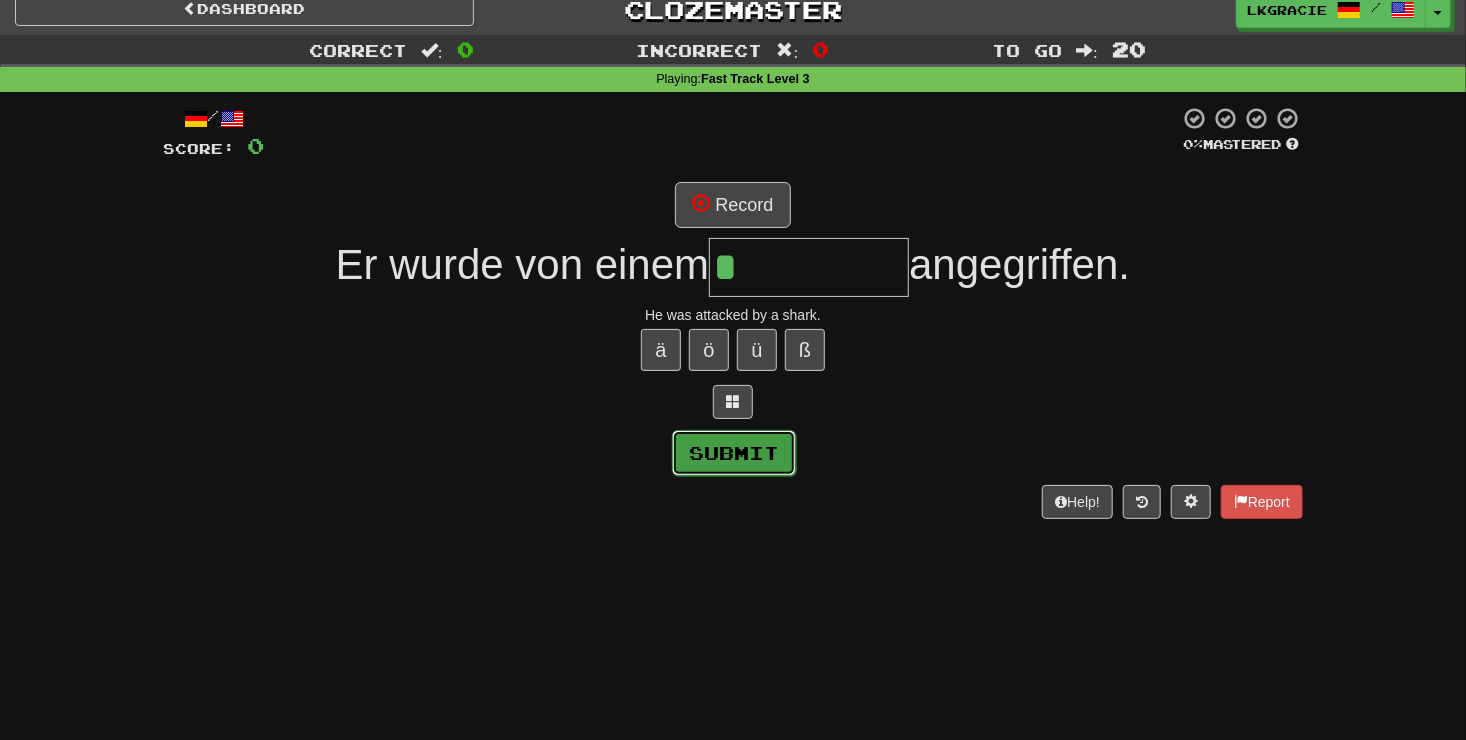 click on "Submit" at bounding box center (734, 453) 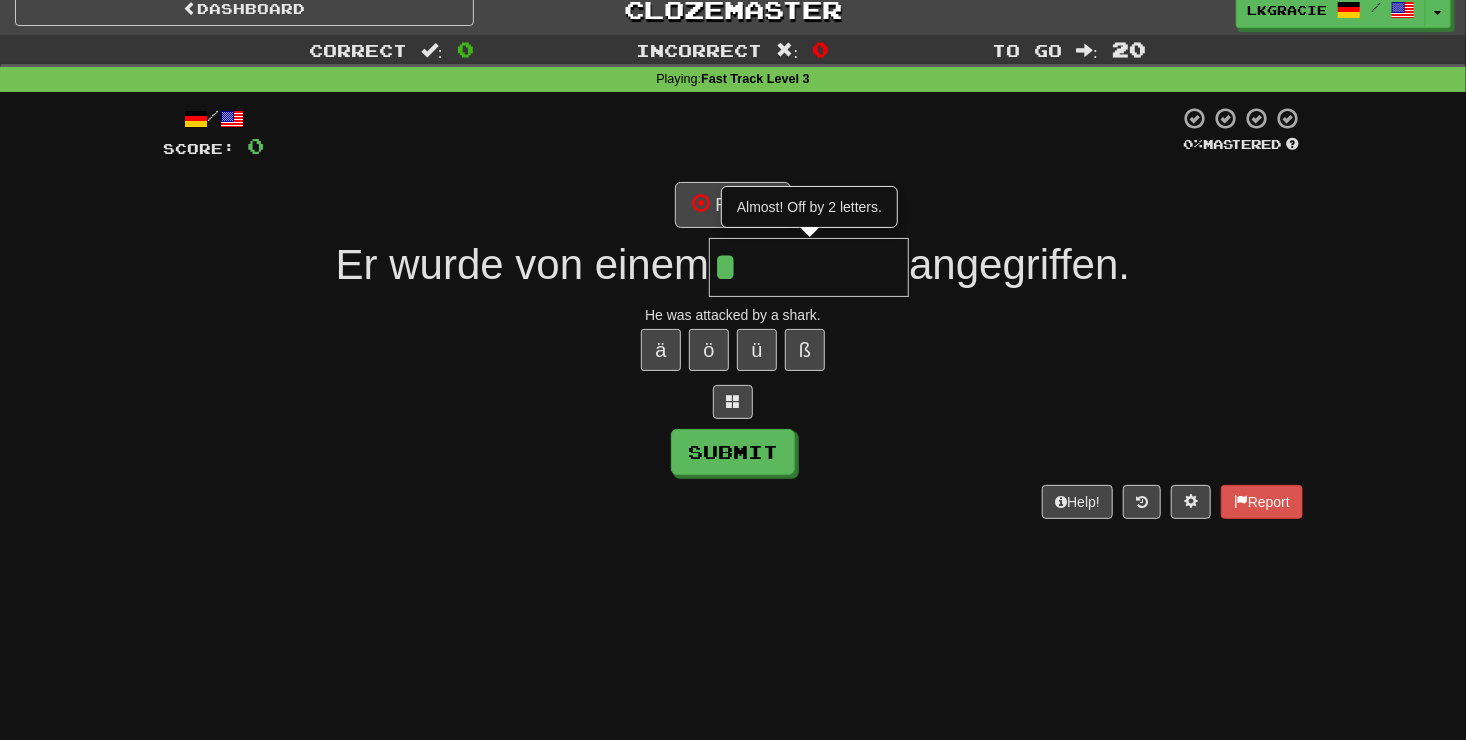 click on "*" at bounding box center (809, 267) 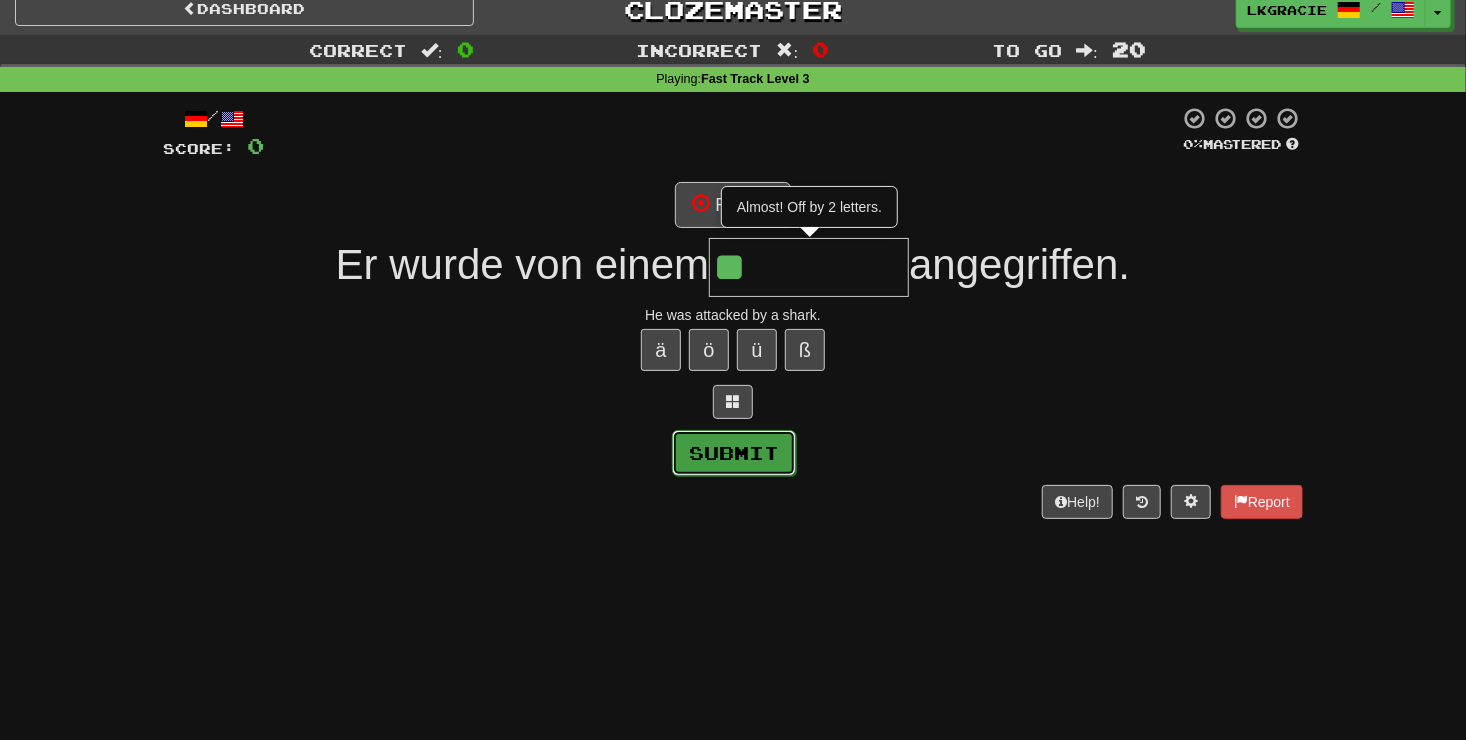 click on "Submit" at bounding box center [734, 453] 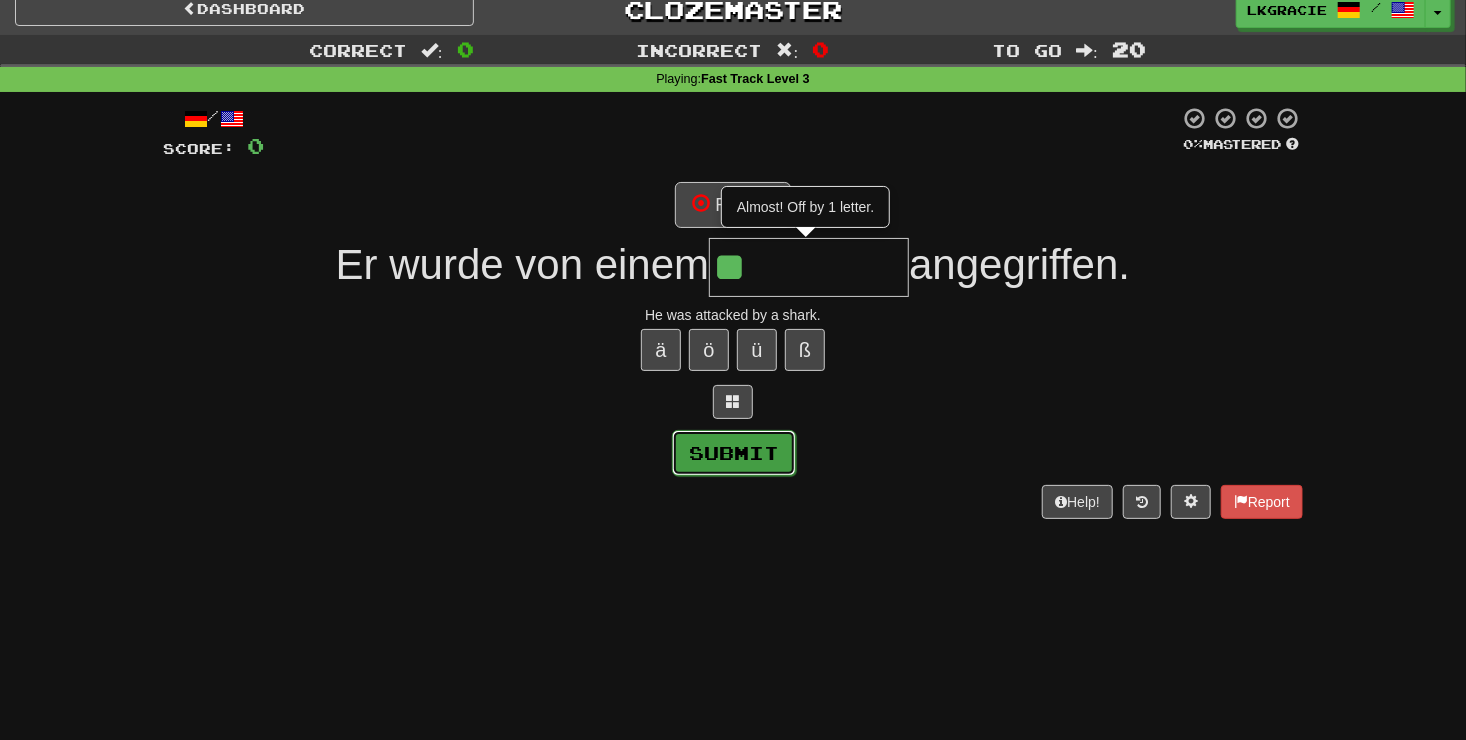 click on "Submit" at bounding box center [734, 453] 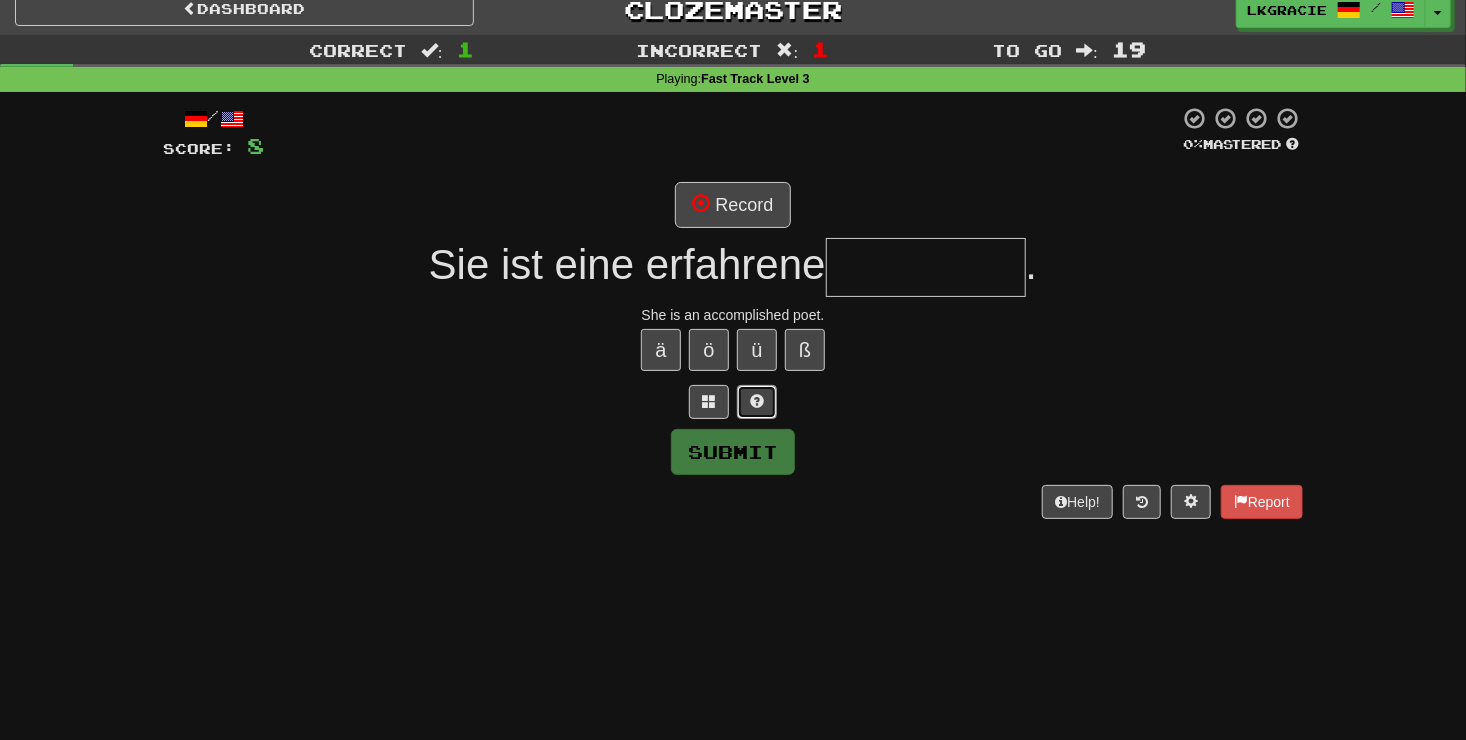 click at bounding box center [757, 401] 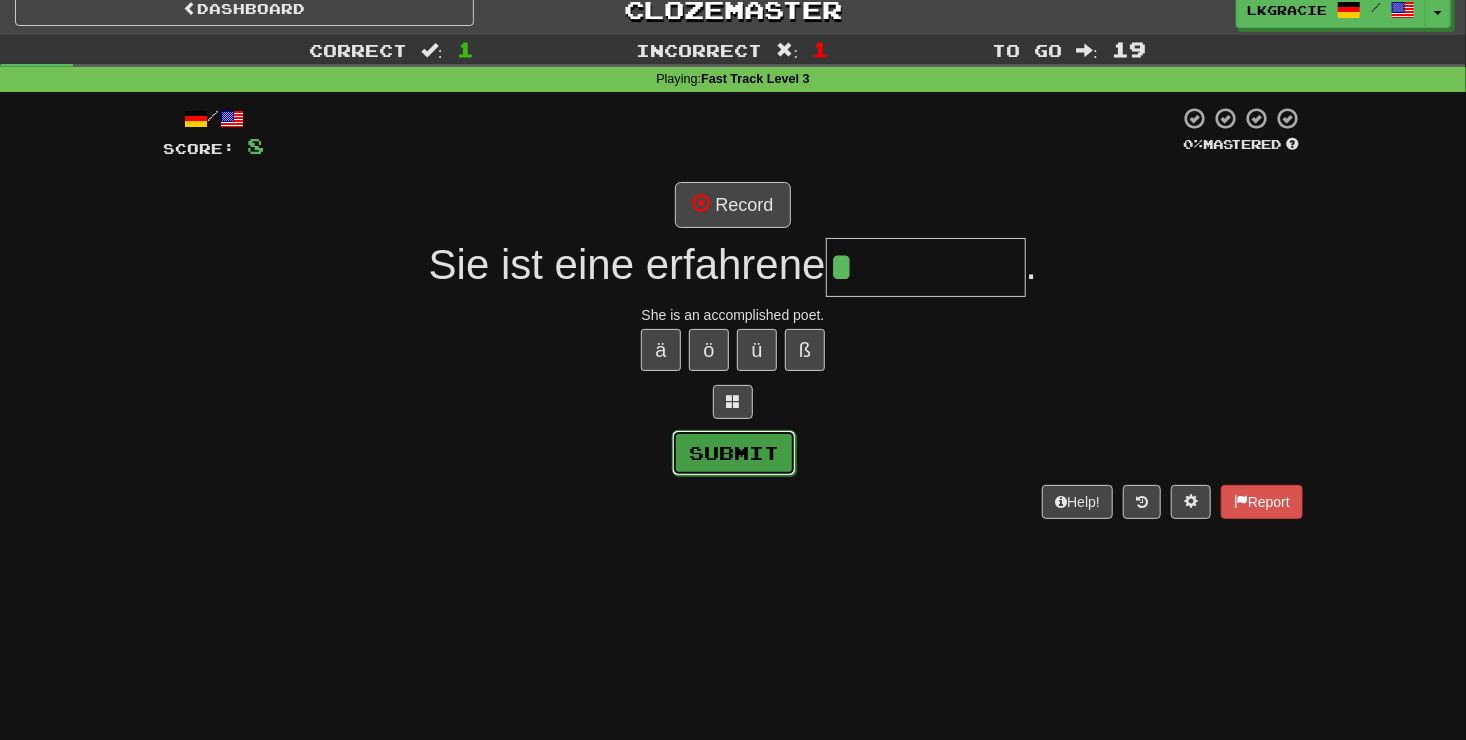 click on "Submit" at bounding box center (734, 453) 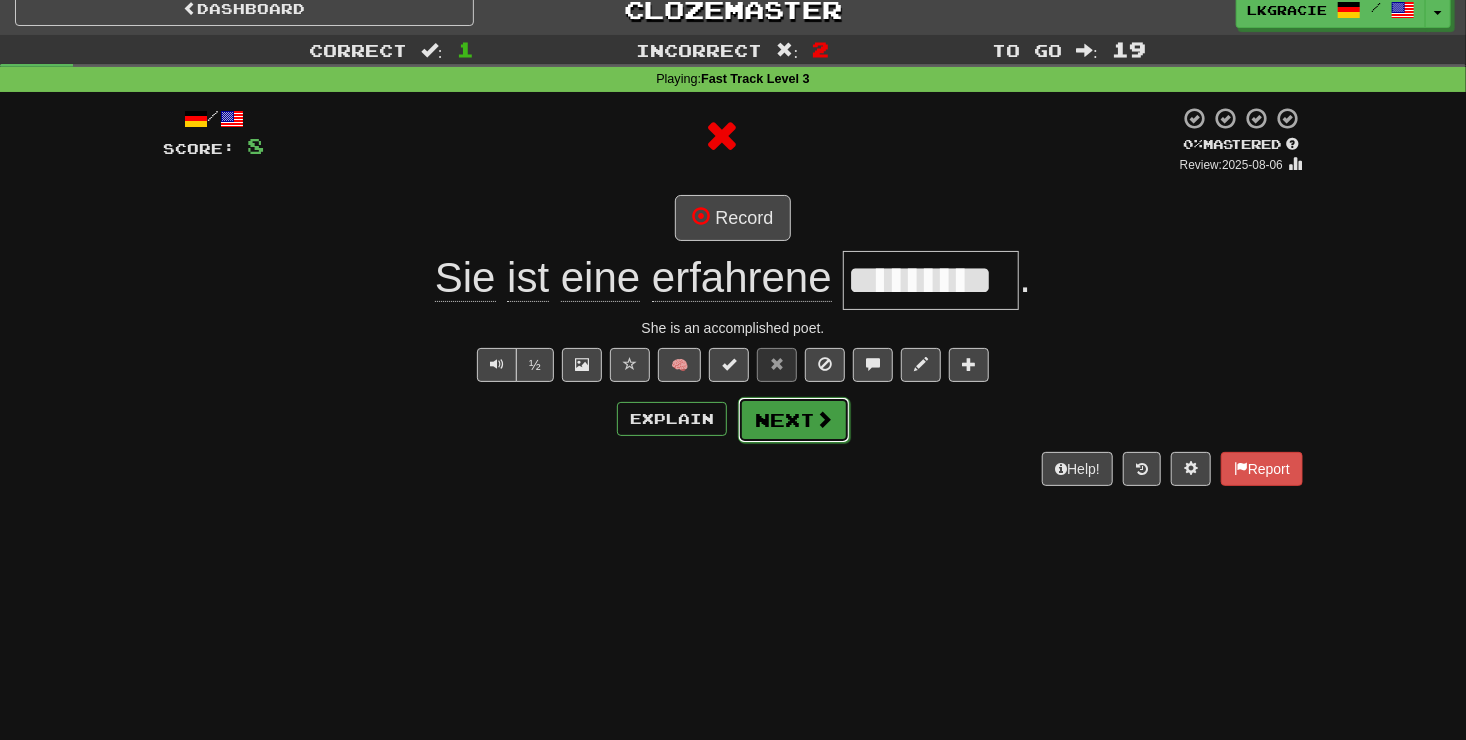 click on "Next" at bounding box center [794, 420] 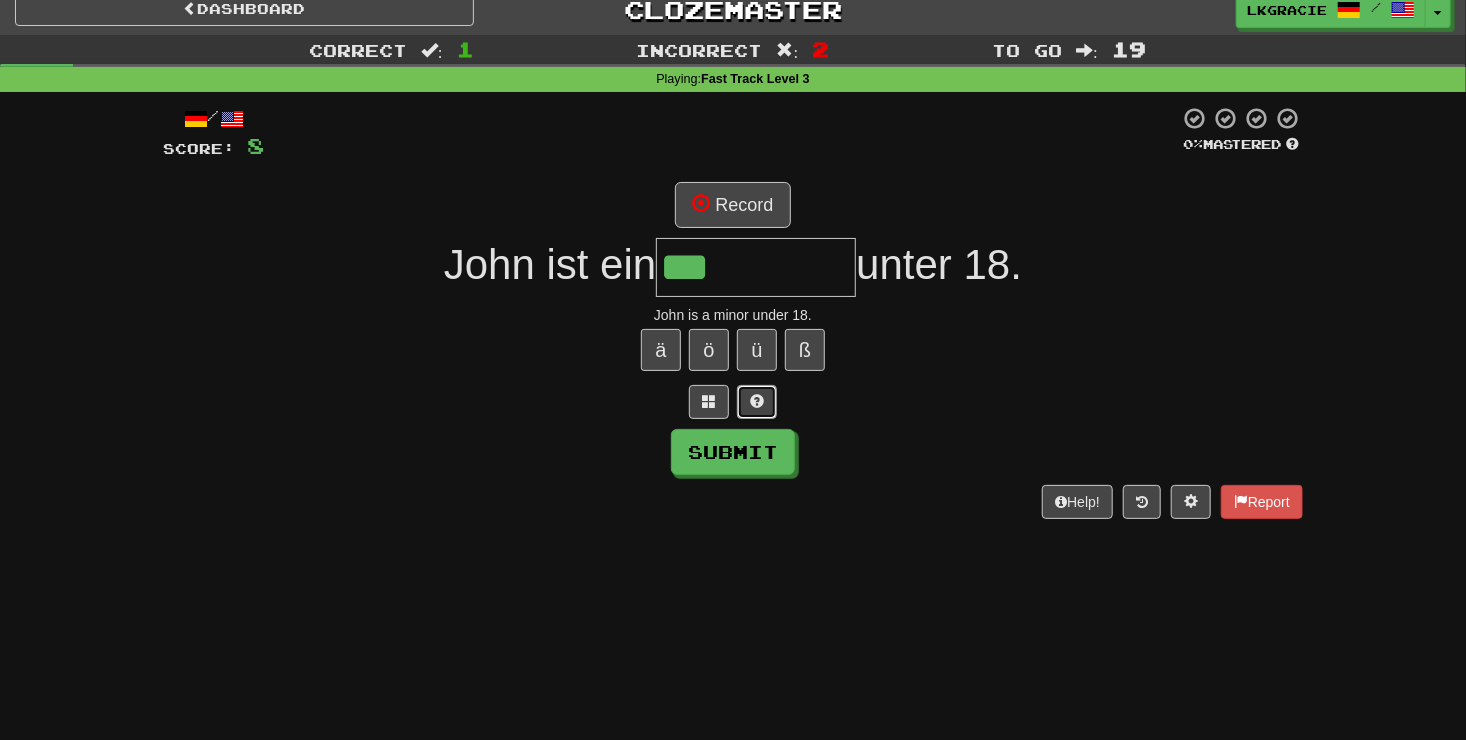 click at bounding box center (757, 402) 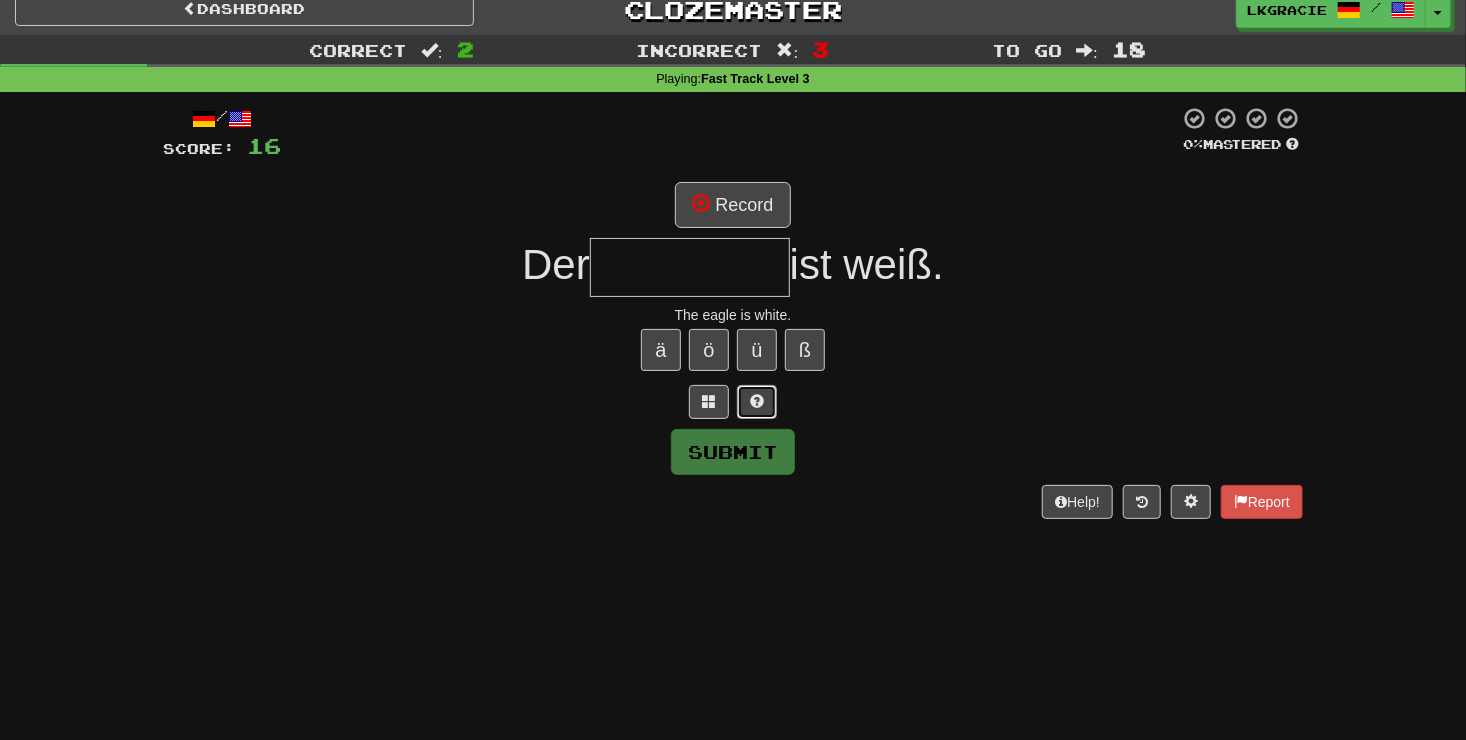 click at bounding box center [757, 402] 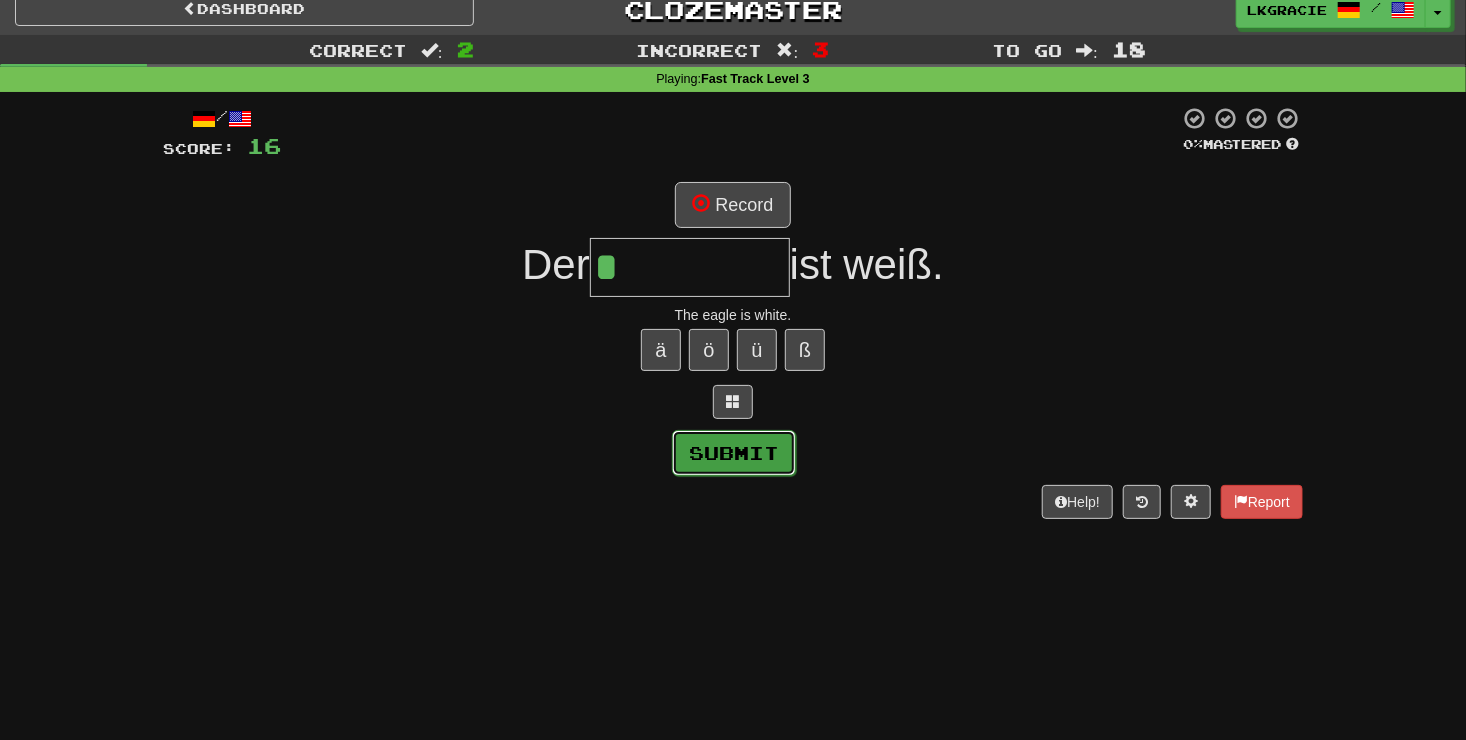 click on "Submit" at bounding box center (734, 453) 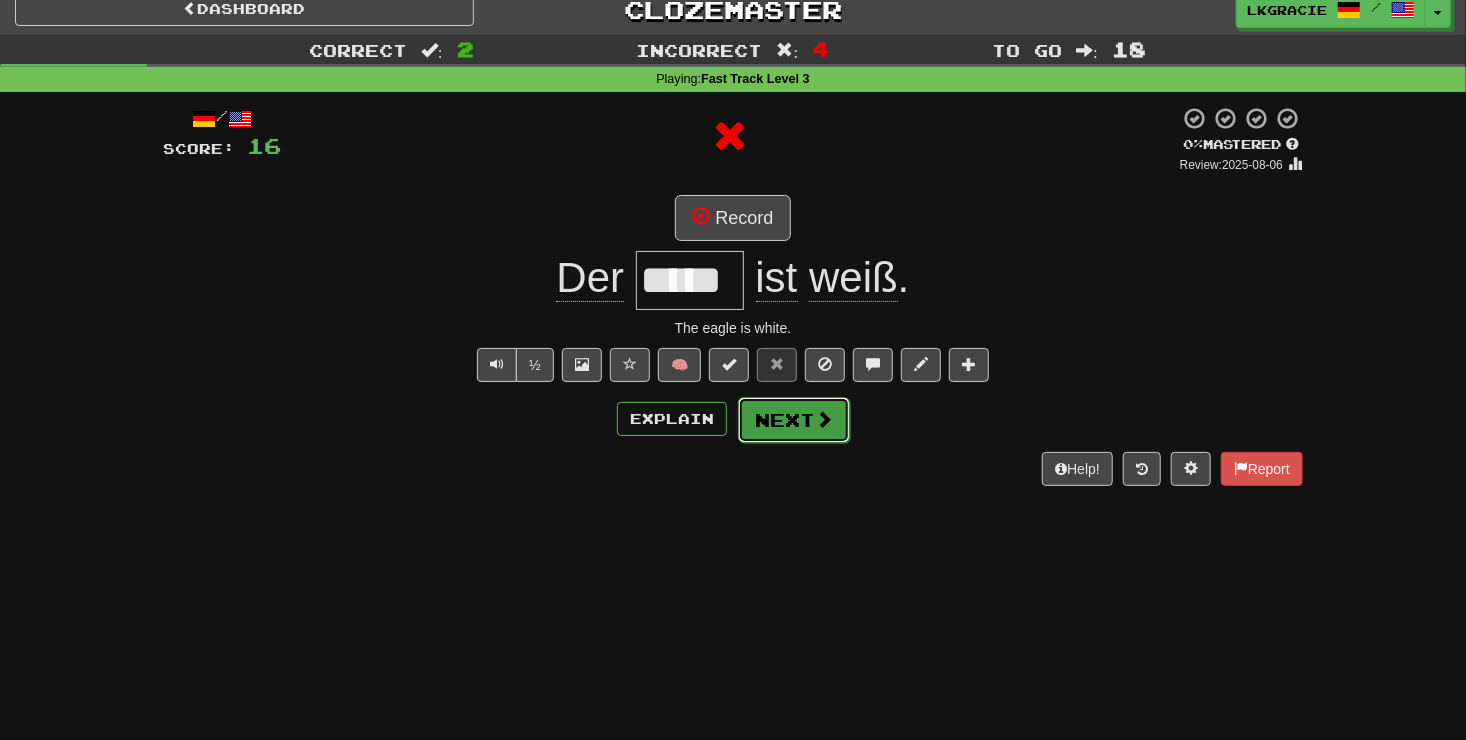 click on "Next" at bounding box center (794, 420) 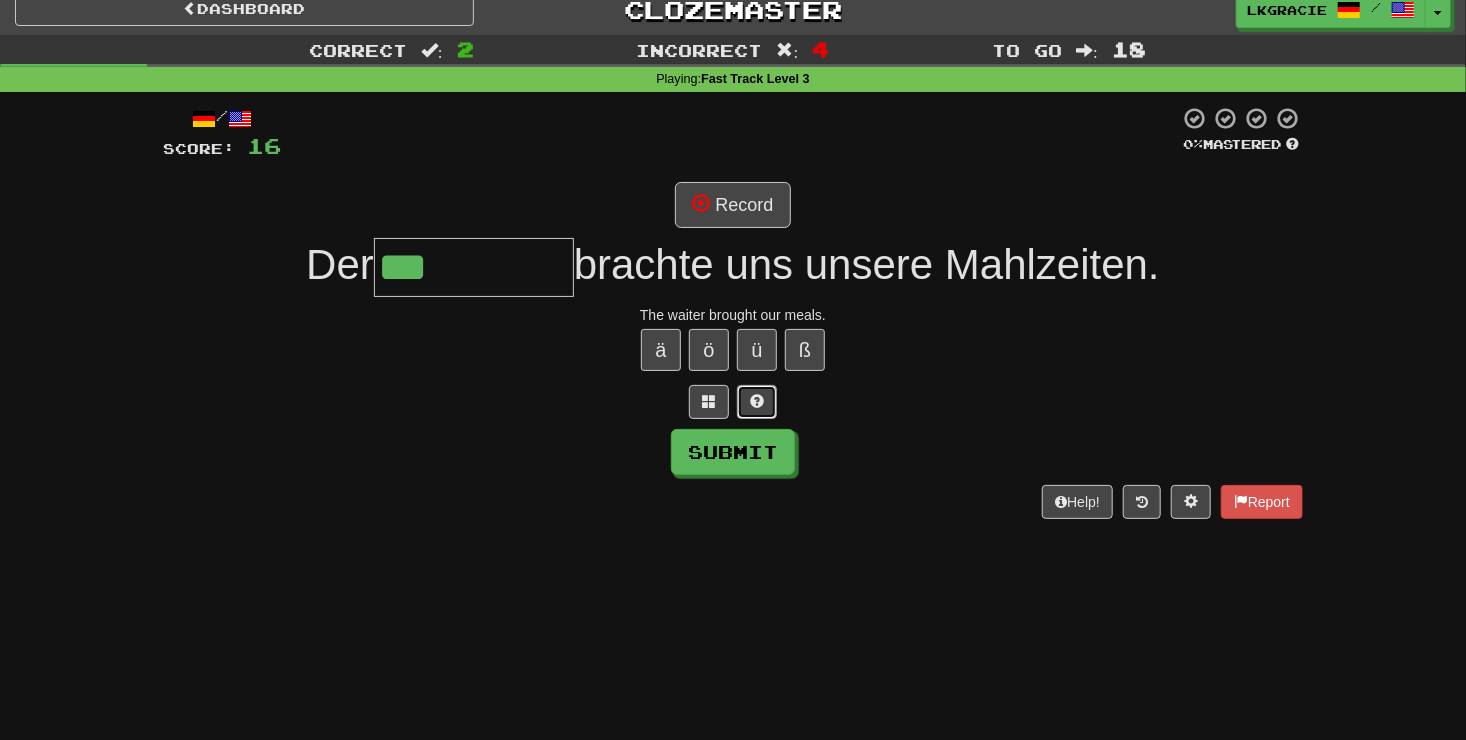 click at bounding box center (757, 402) 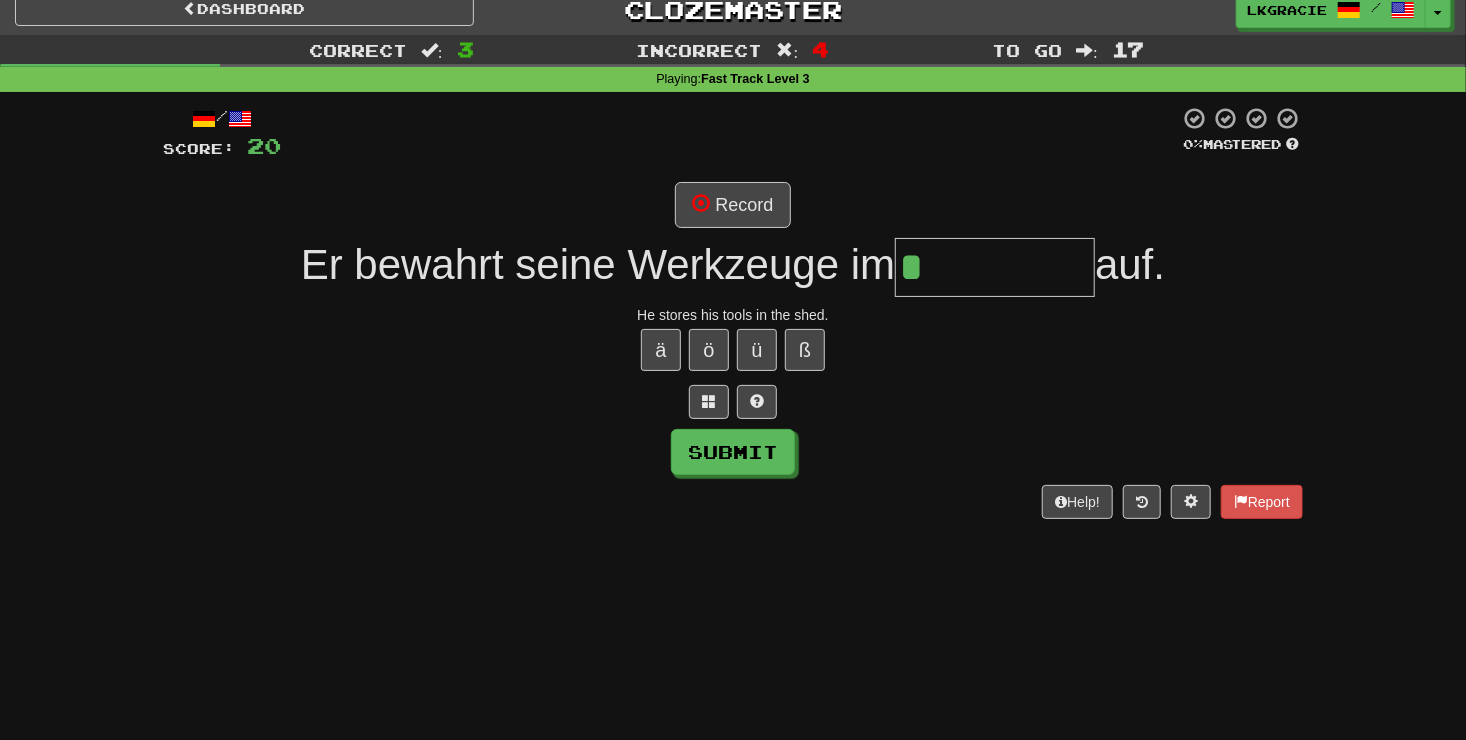 click on "*" at bounding box center (995, 267) 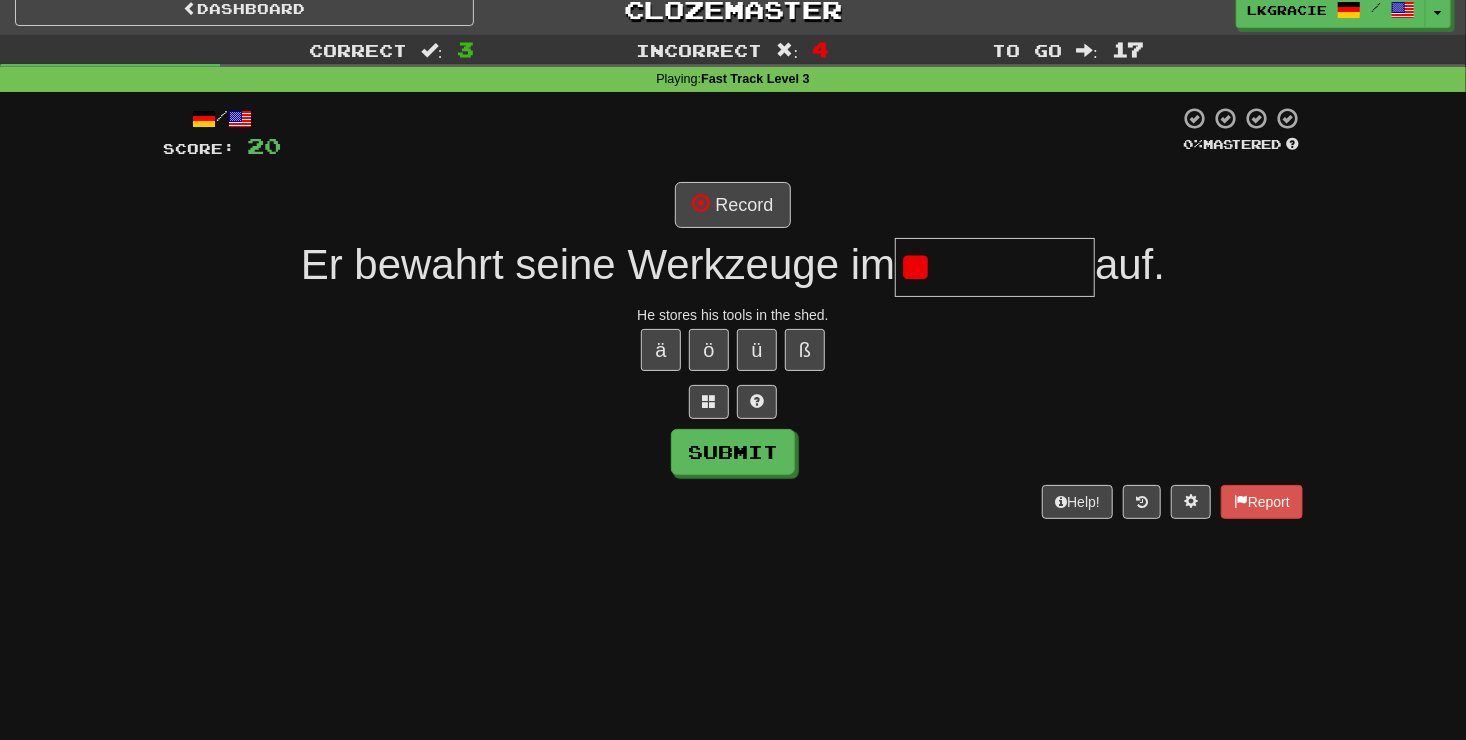 click on "**" at bounding box center [995, 267] 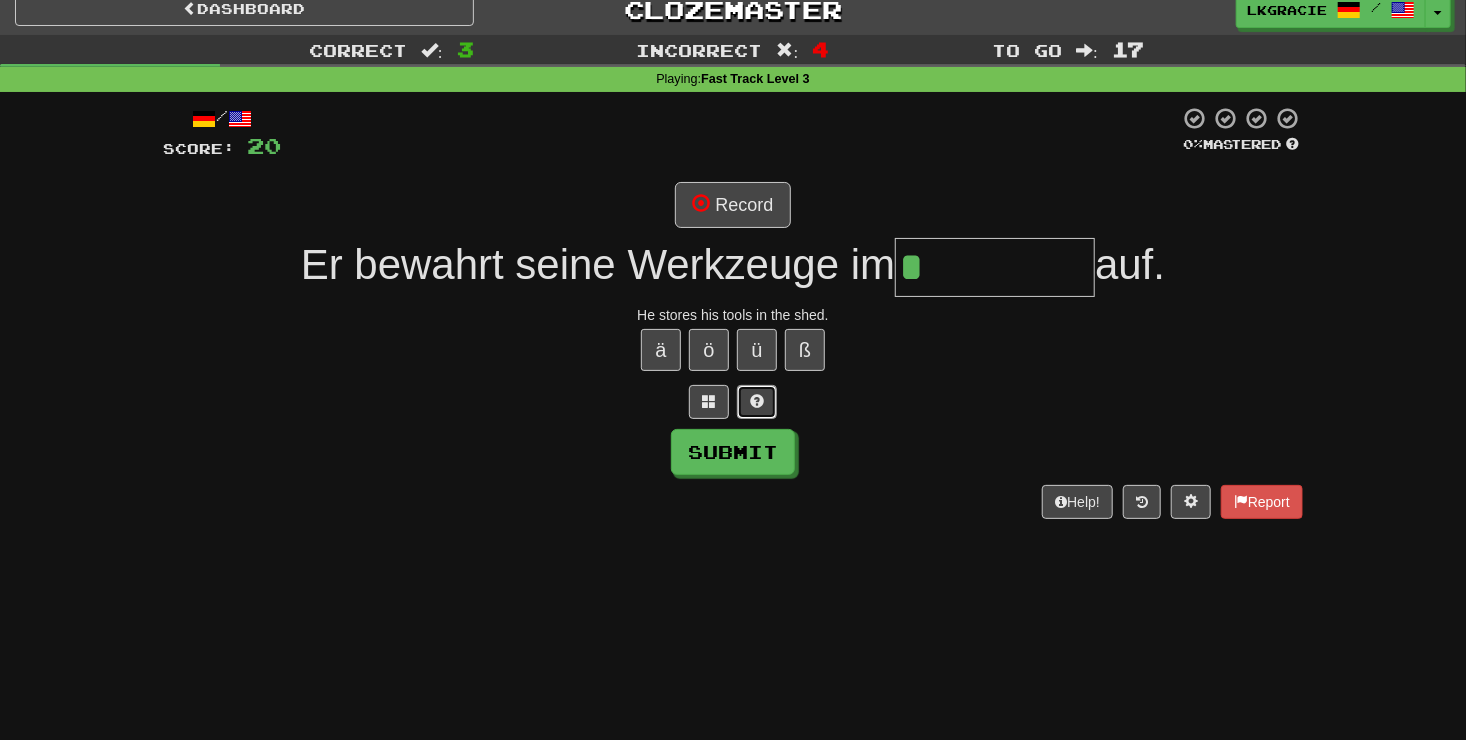 click at bounding box center (757, 402) 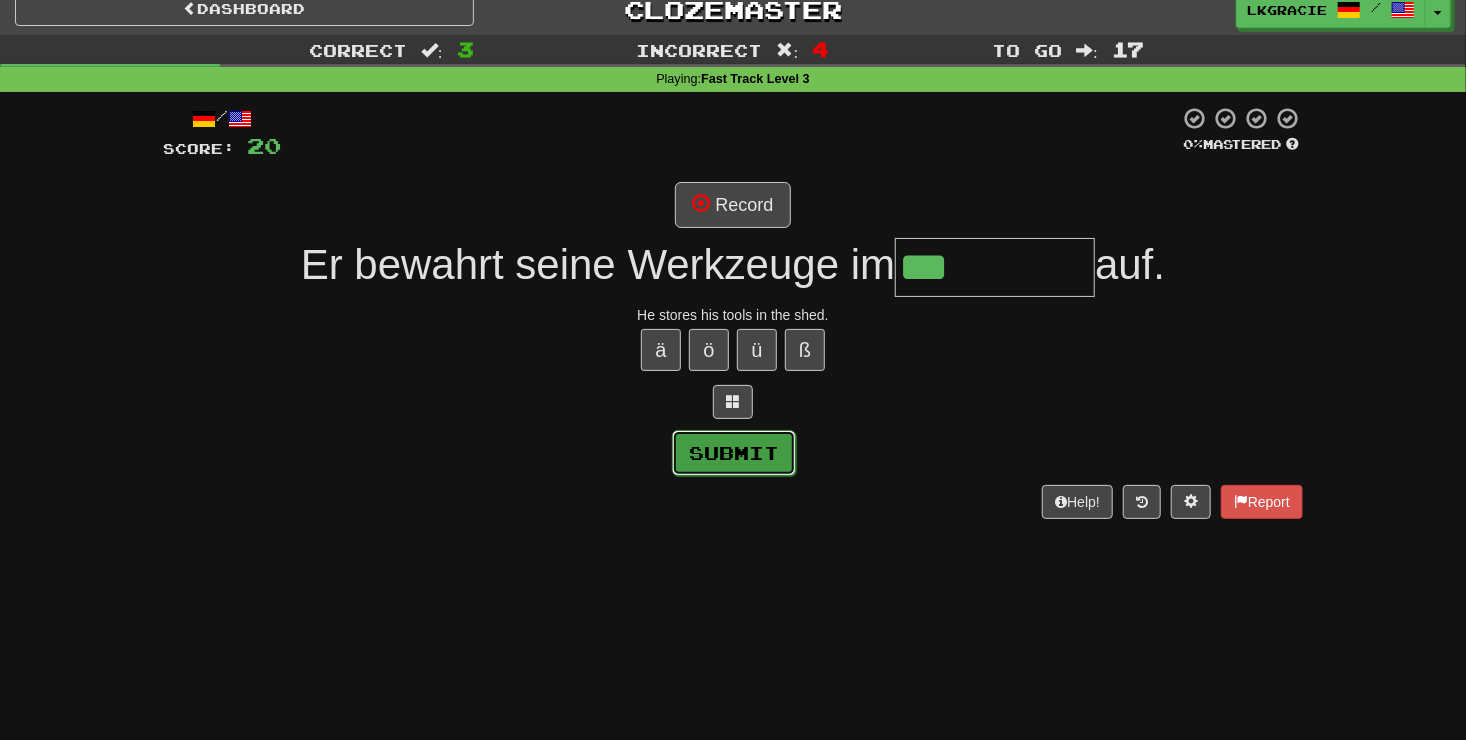 click on "Submit" at bounding box center (734, 453) 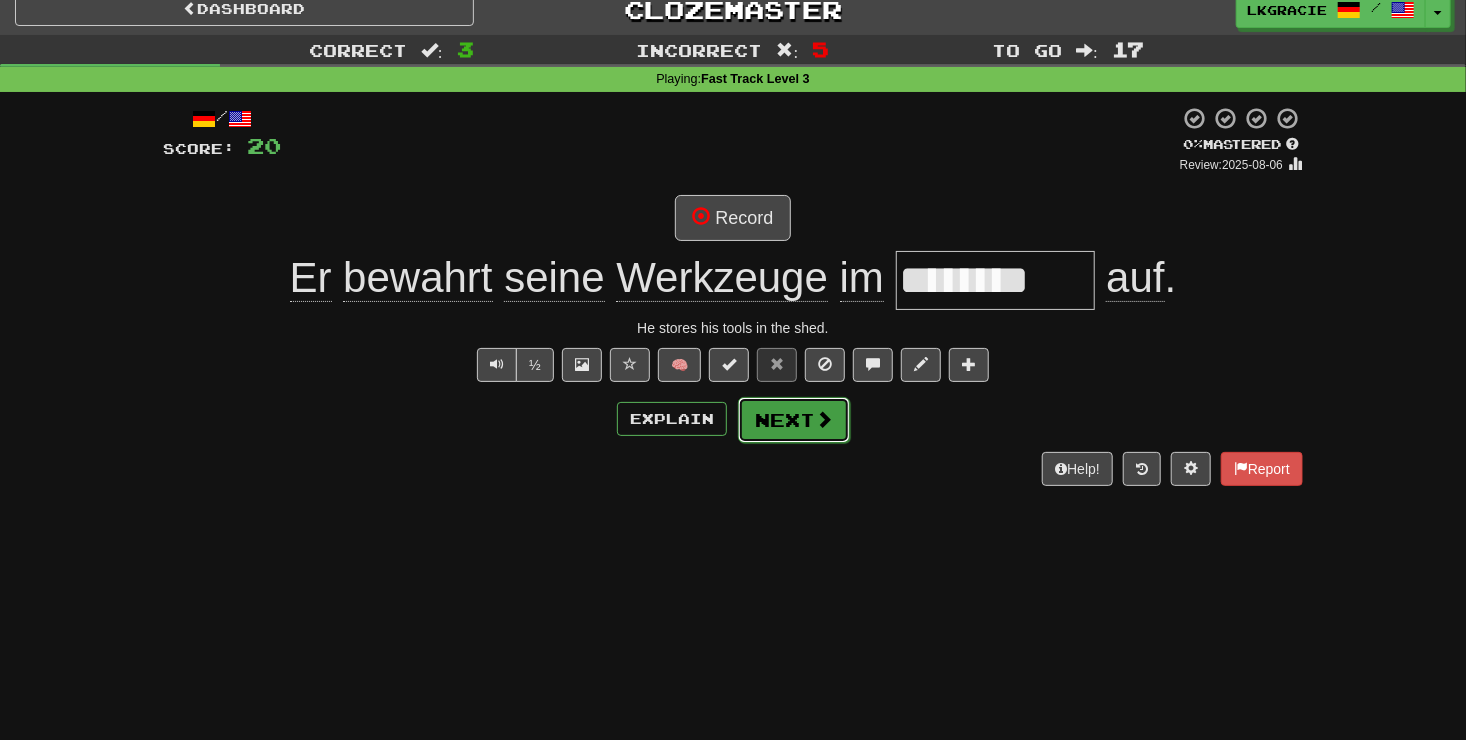 click on "Next" at bounding box center (794, 420) 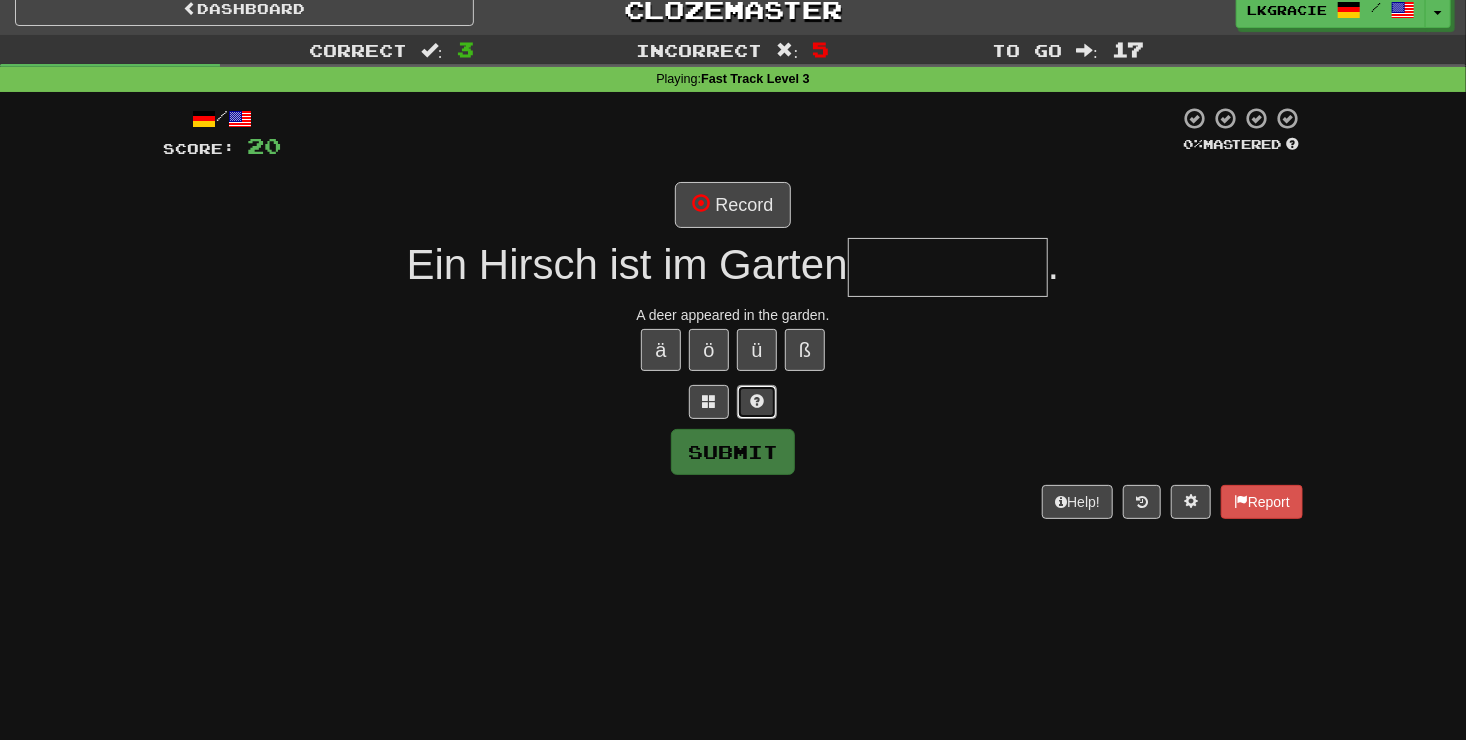 click at bounding box center (757, 401) 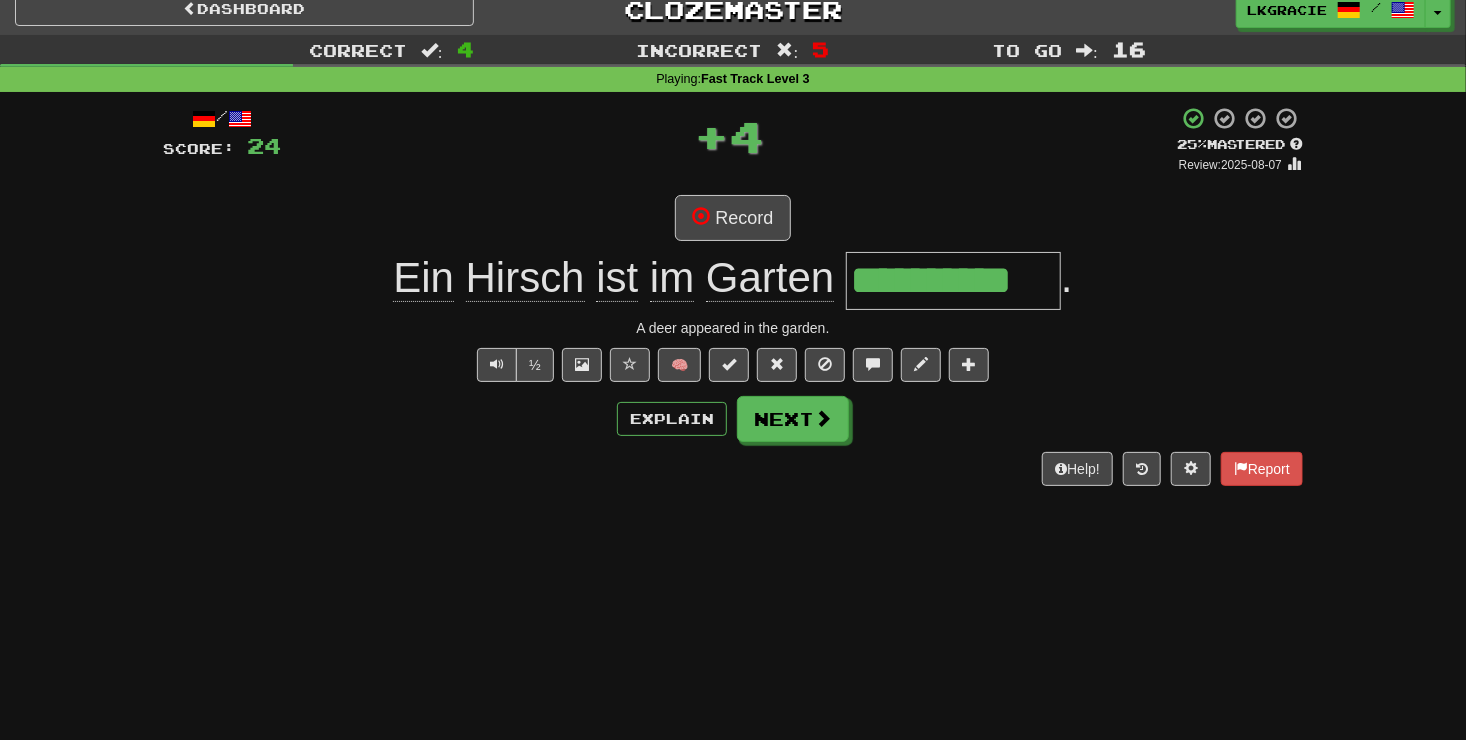 scroll, scrollTop: 0, scrollLeft: 0, axis: both 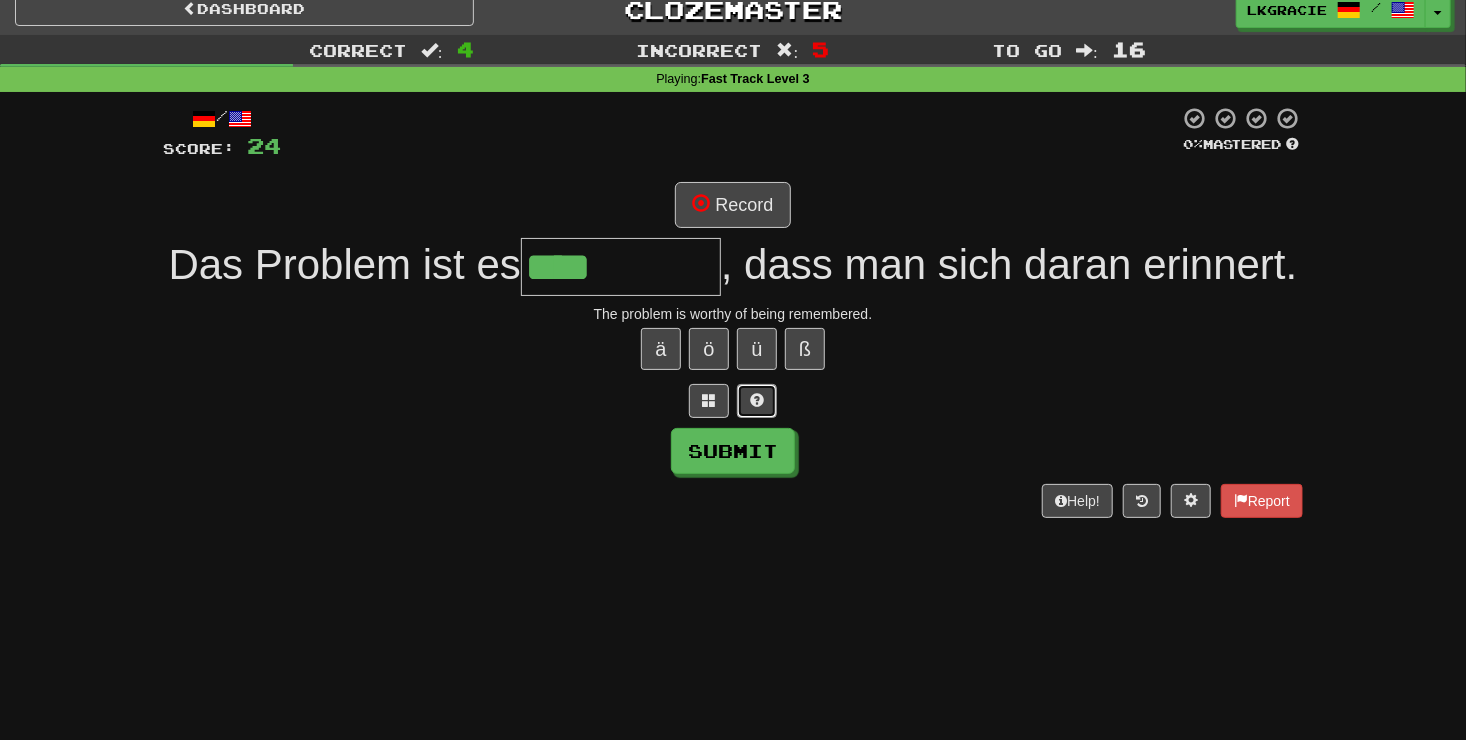 click at bounding box center [757, 401] 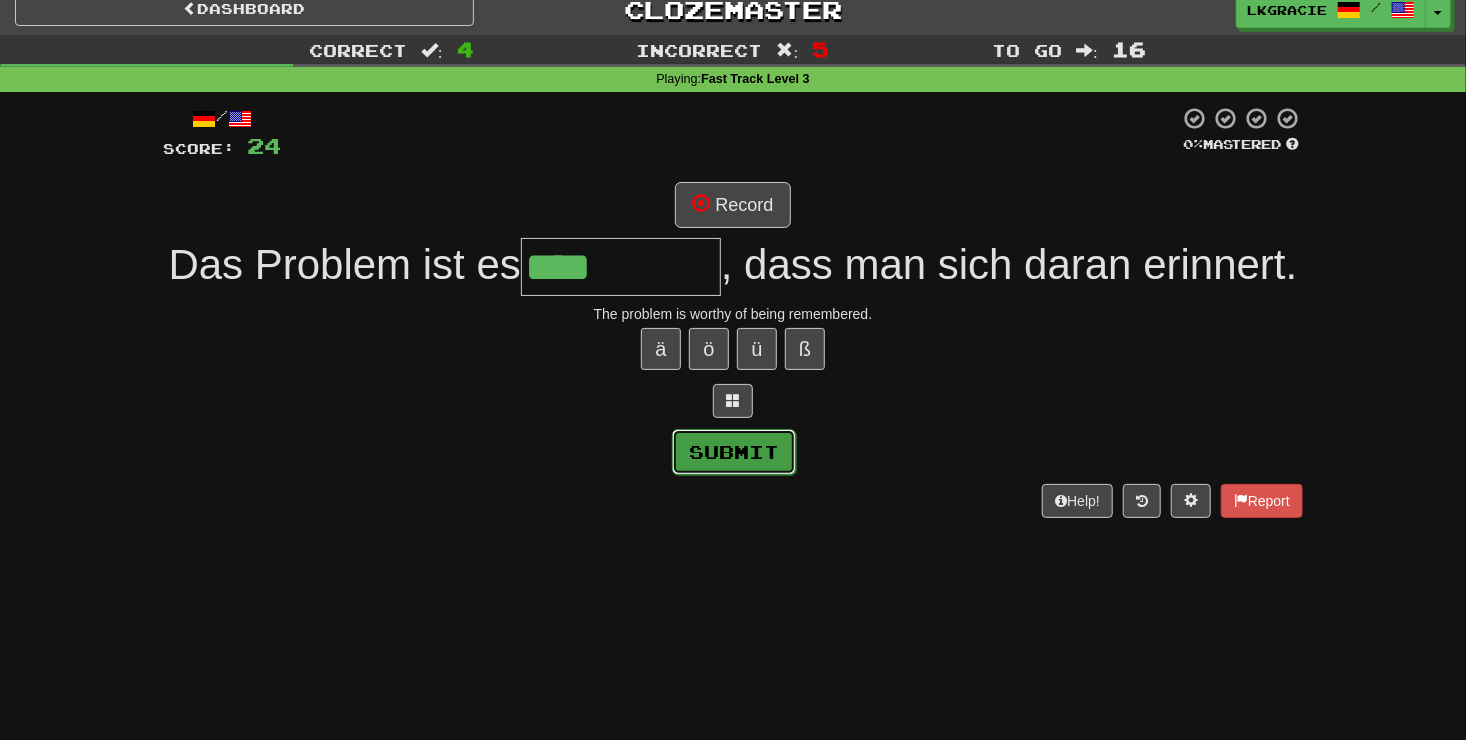 click on "Submit" at bounding box center (734, 452) 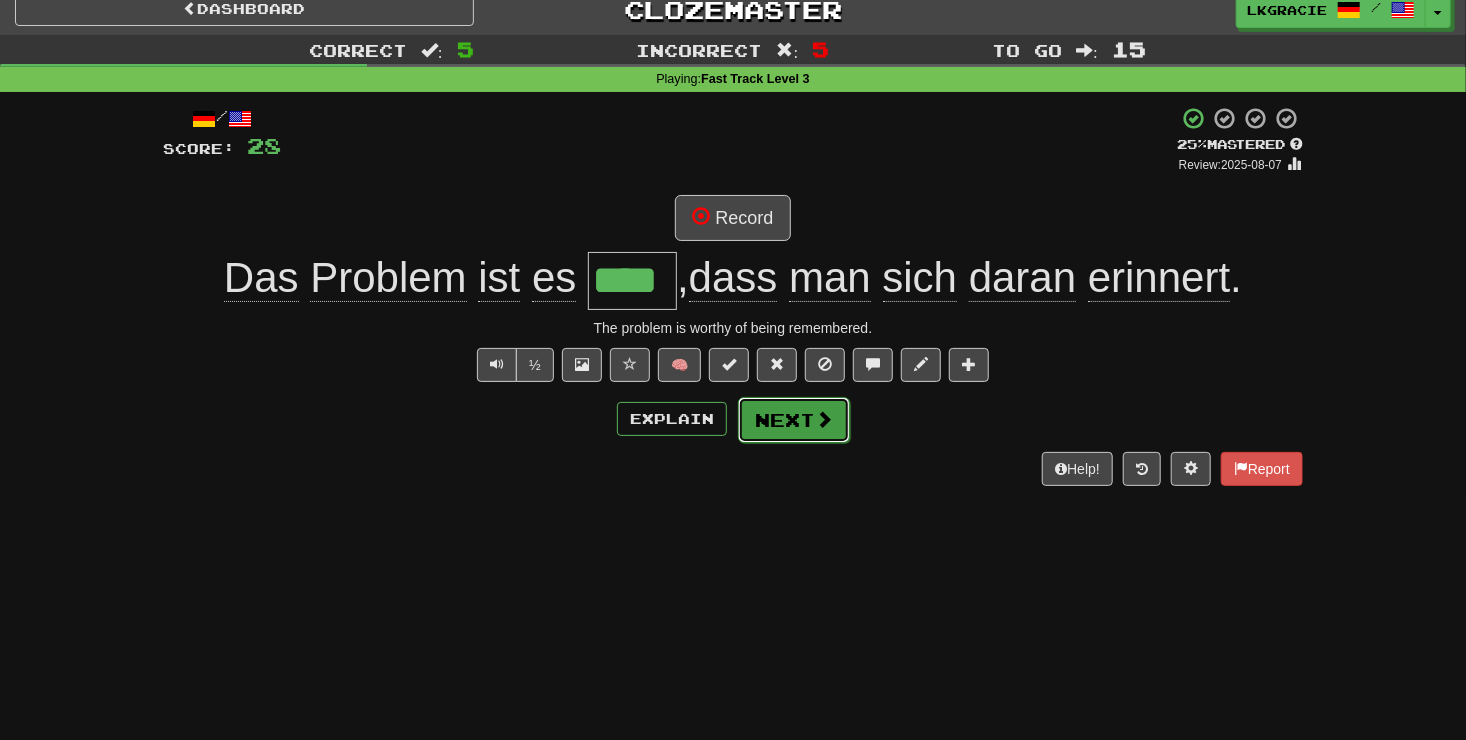 click on "Next" at bounding box center (794, 420) 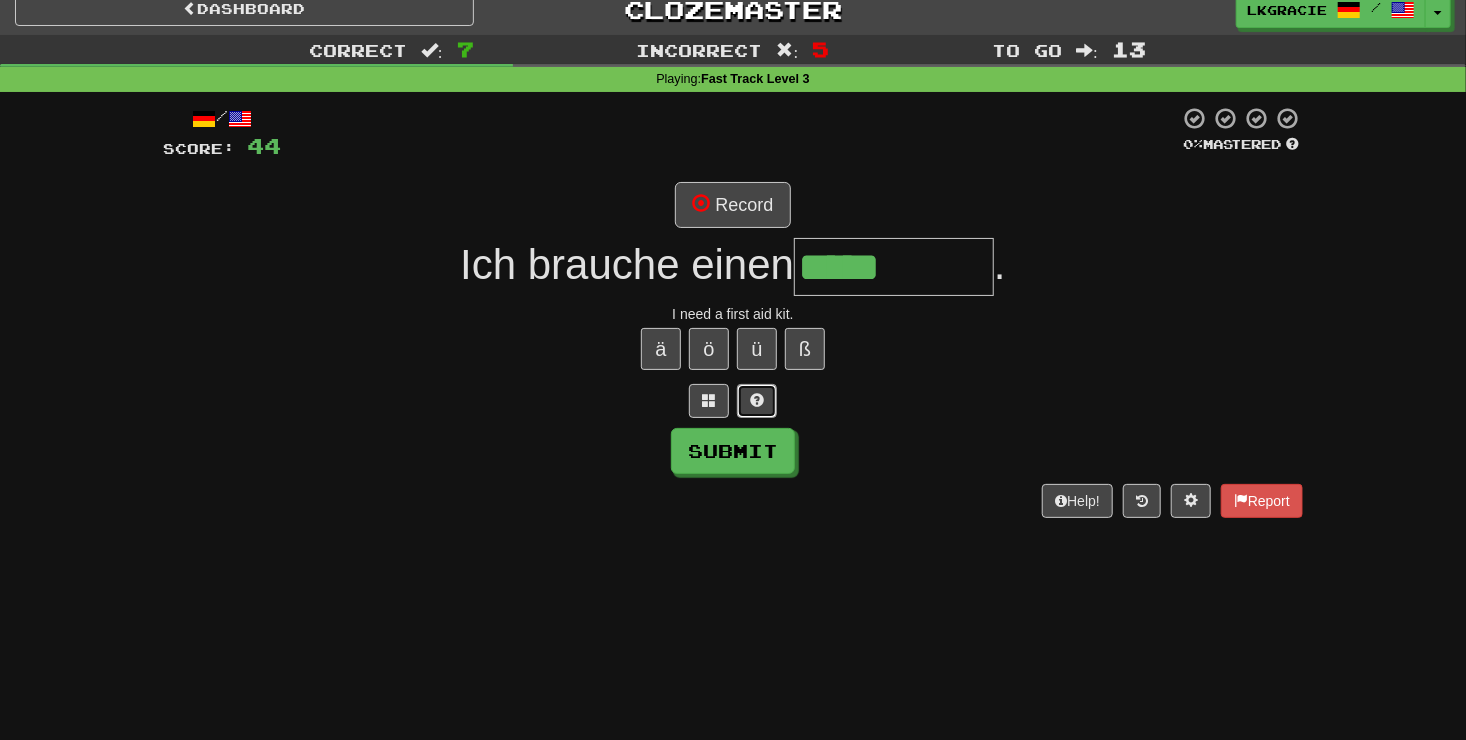 click at bounding box center (757, 401) 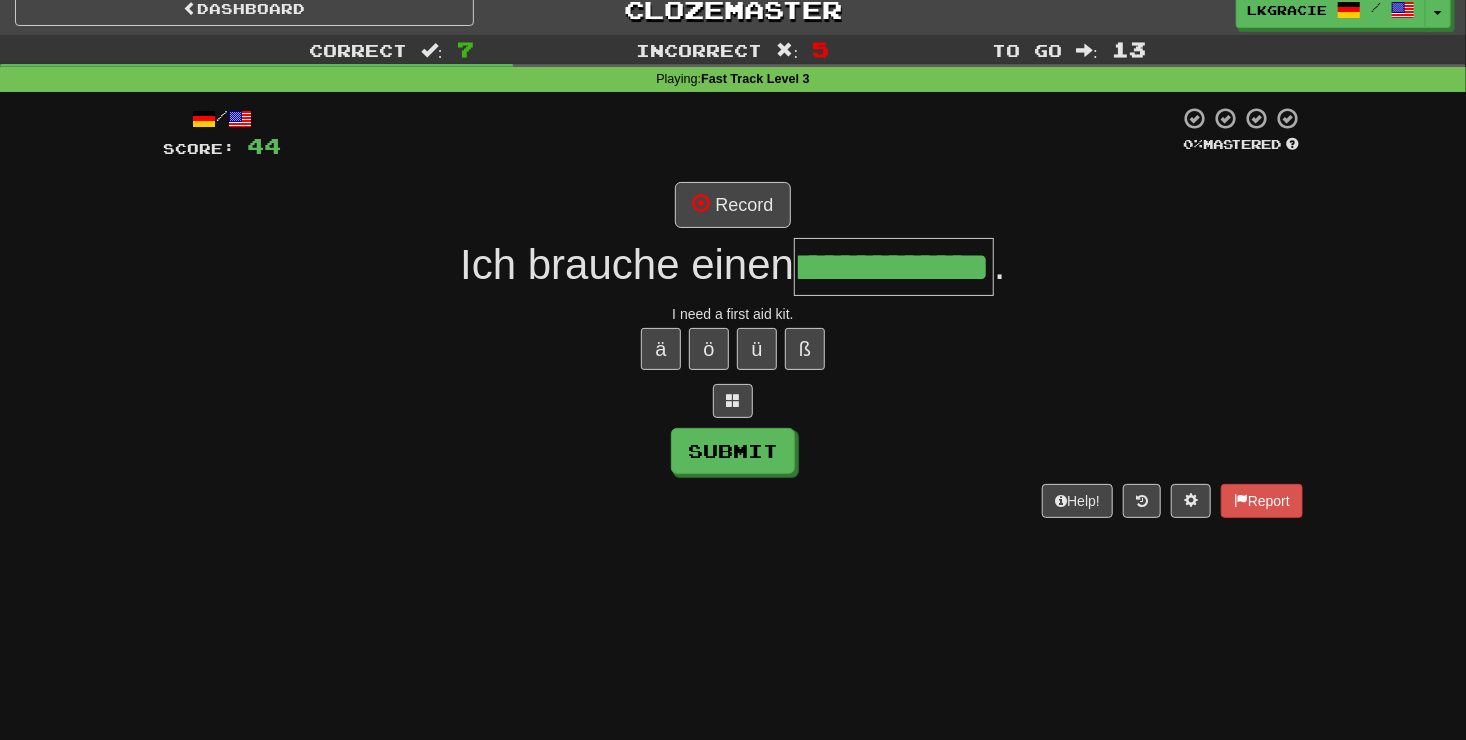 scroll, scrollTop: 0, scrollLeft: 31, axis: horizontal 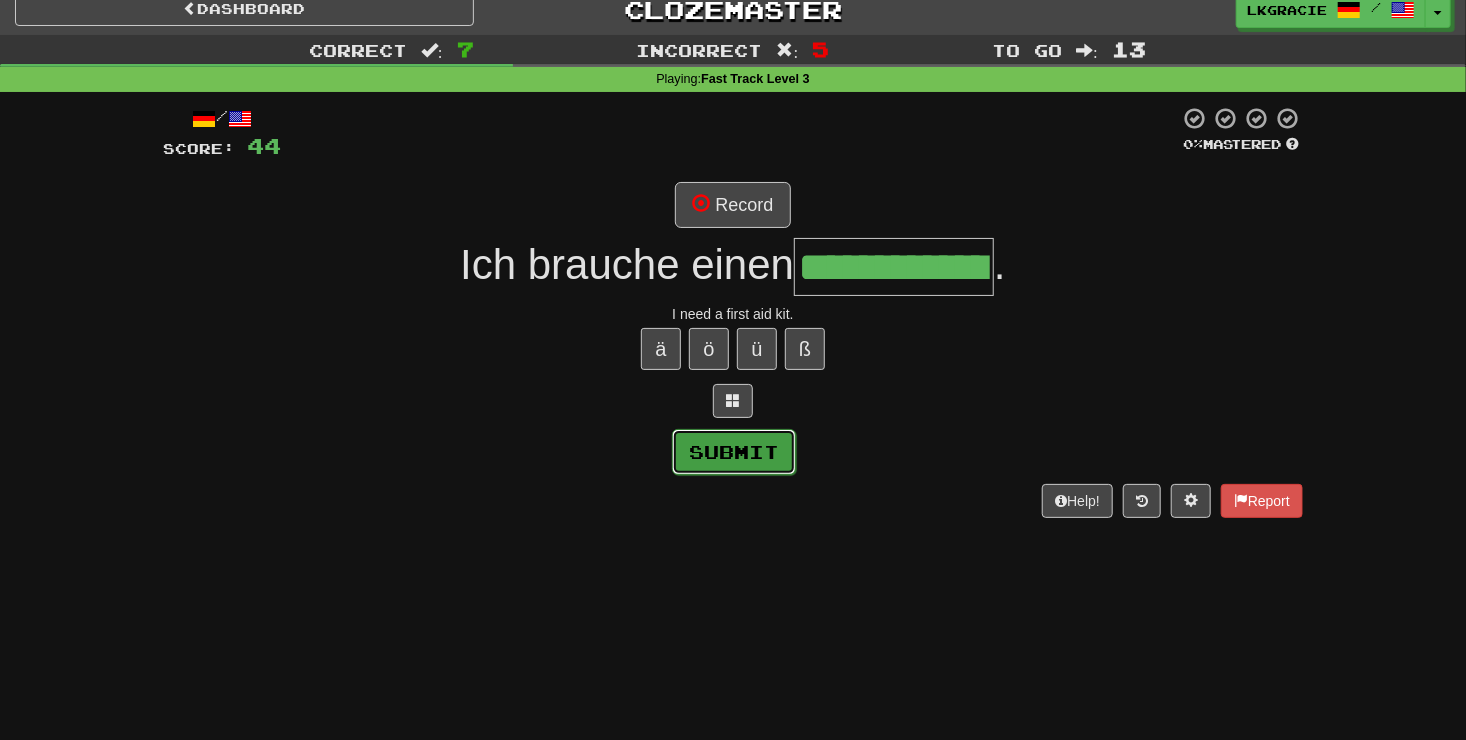 click on "Submit" at bounding box center [734, 452] 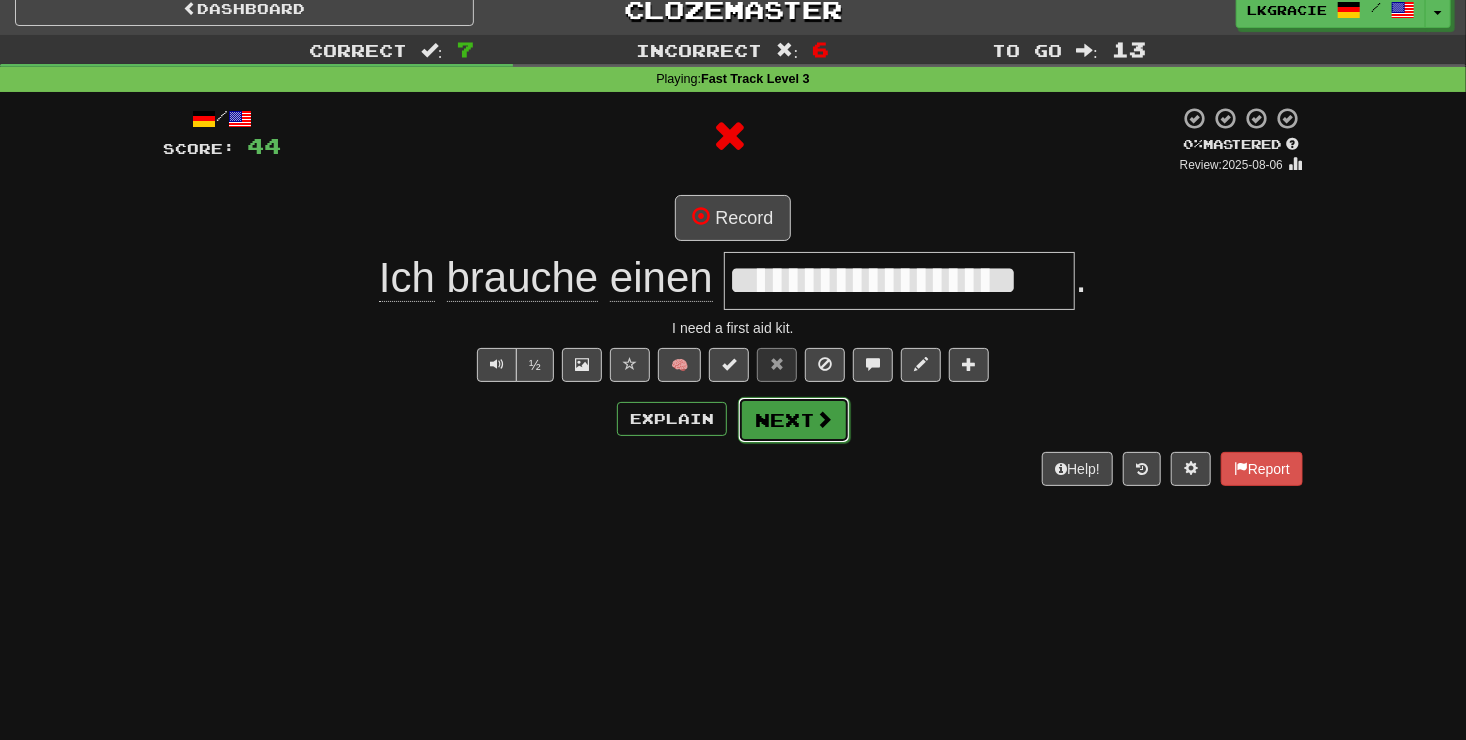 click on "Next" at bounding box center [794, 420] 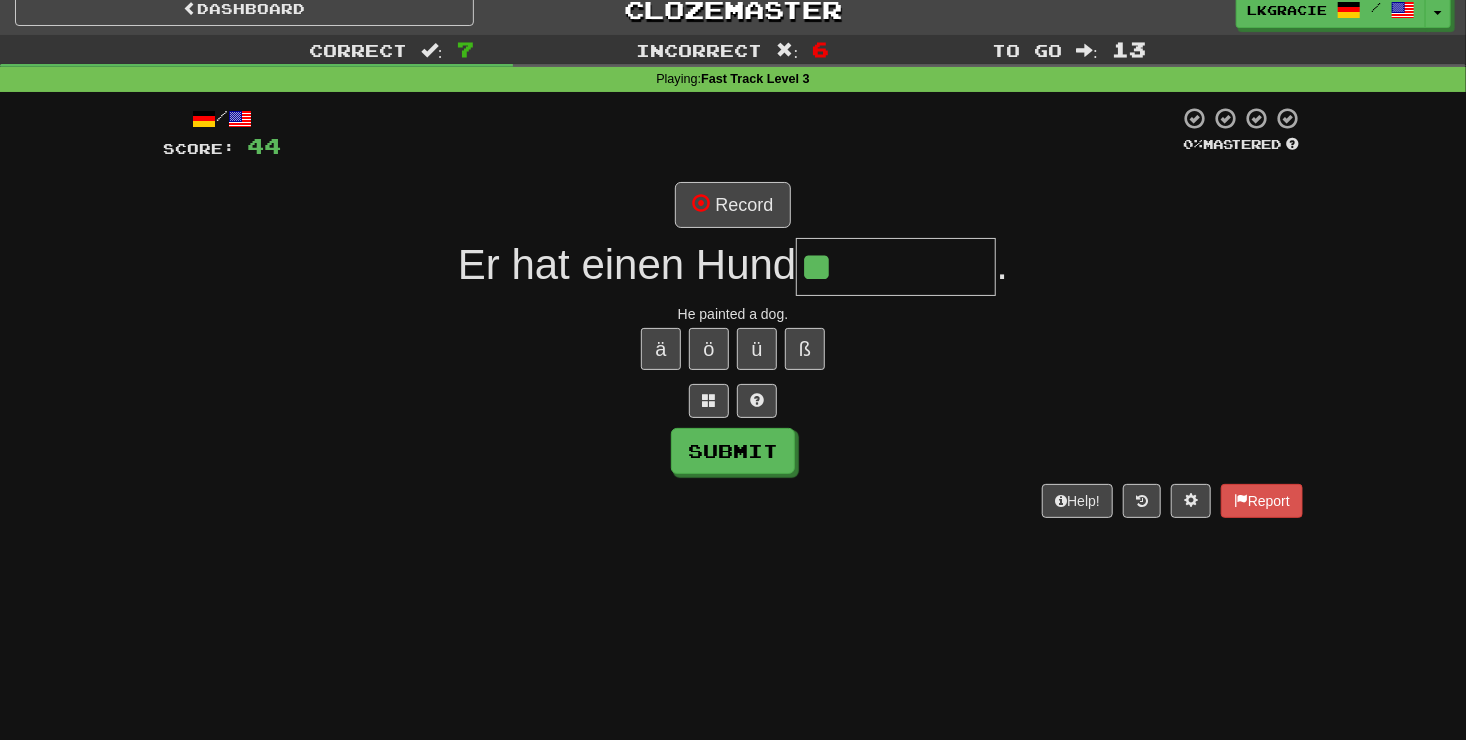 click on "/  Score:   44 0 %  Mastered   Record [PRONOUN] hat einen Hund  ** . [PRONOUN] painted a dog. ä ö ü ß Submit  Help!  Report" at bounding box center (733, 312) 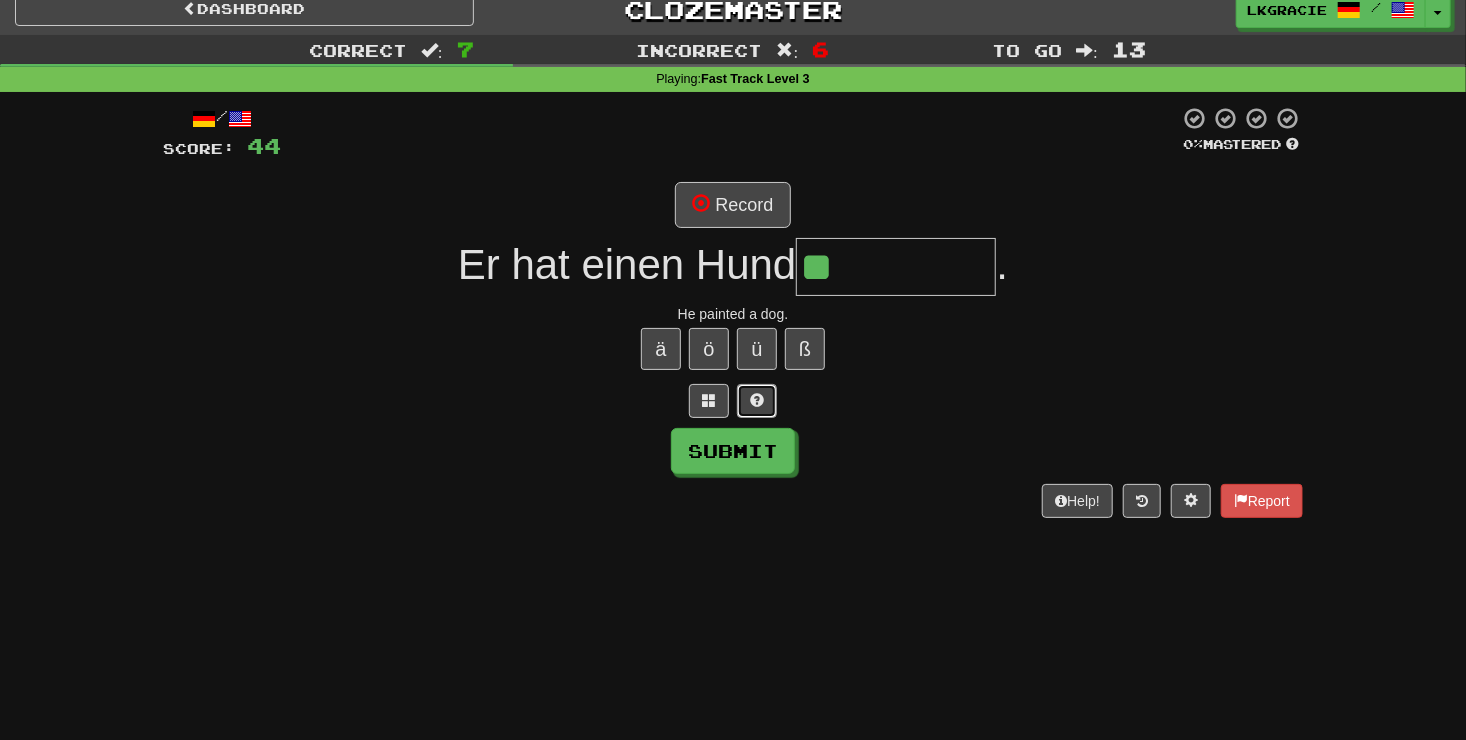 click at bounding box center (757, 401) 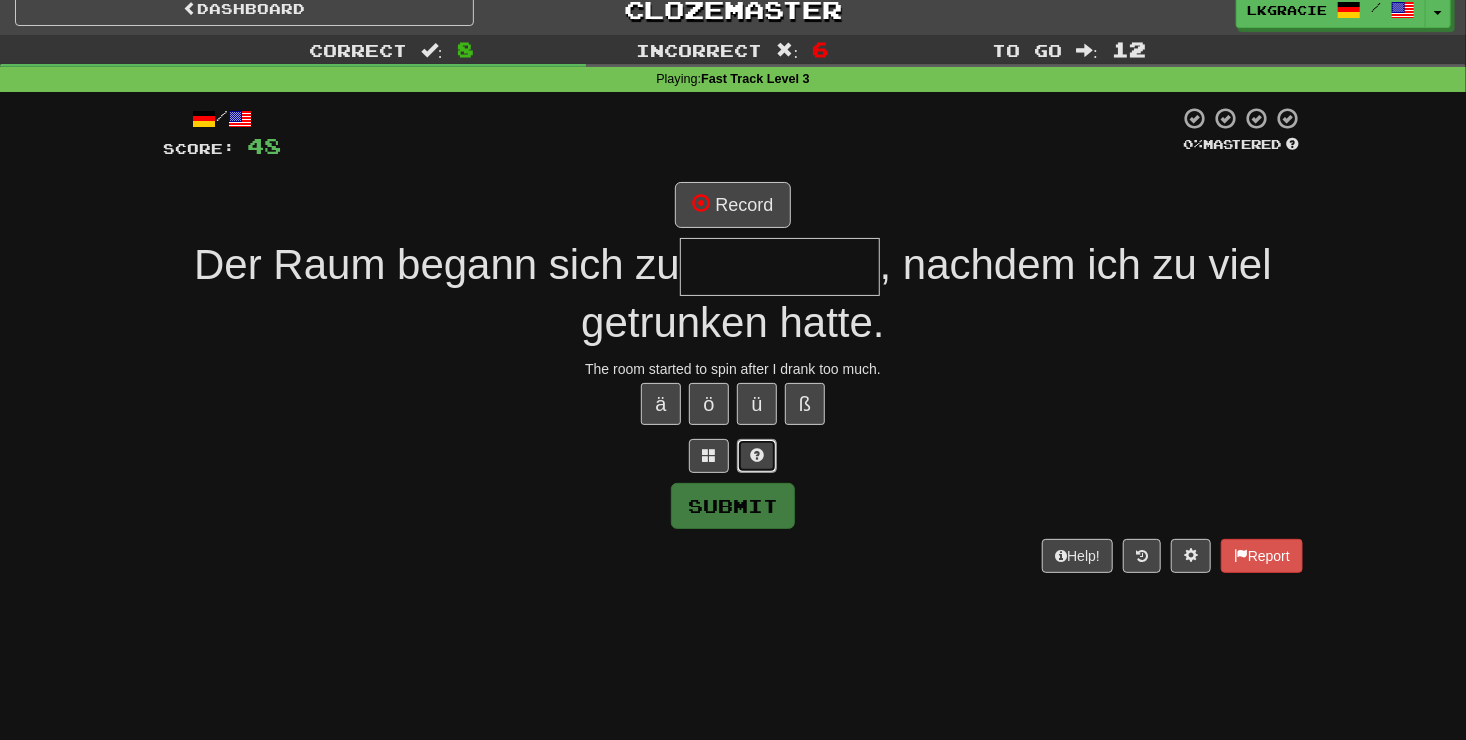 click at bounding box center (757, 455) 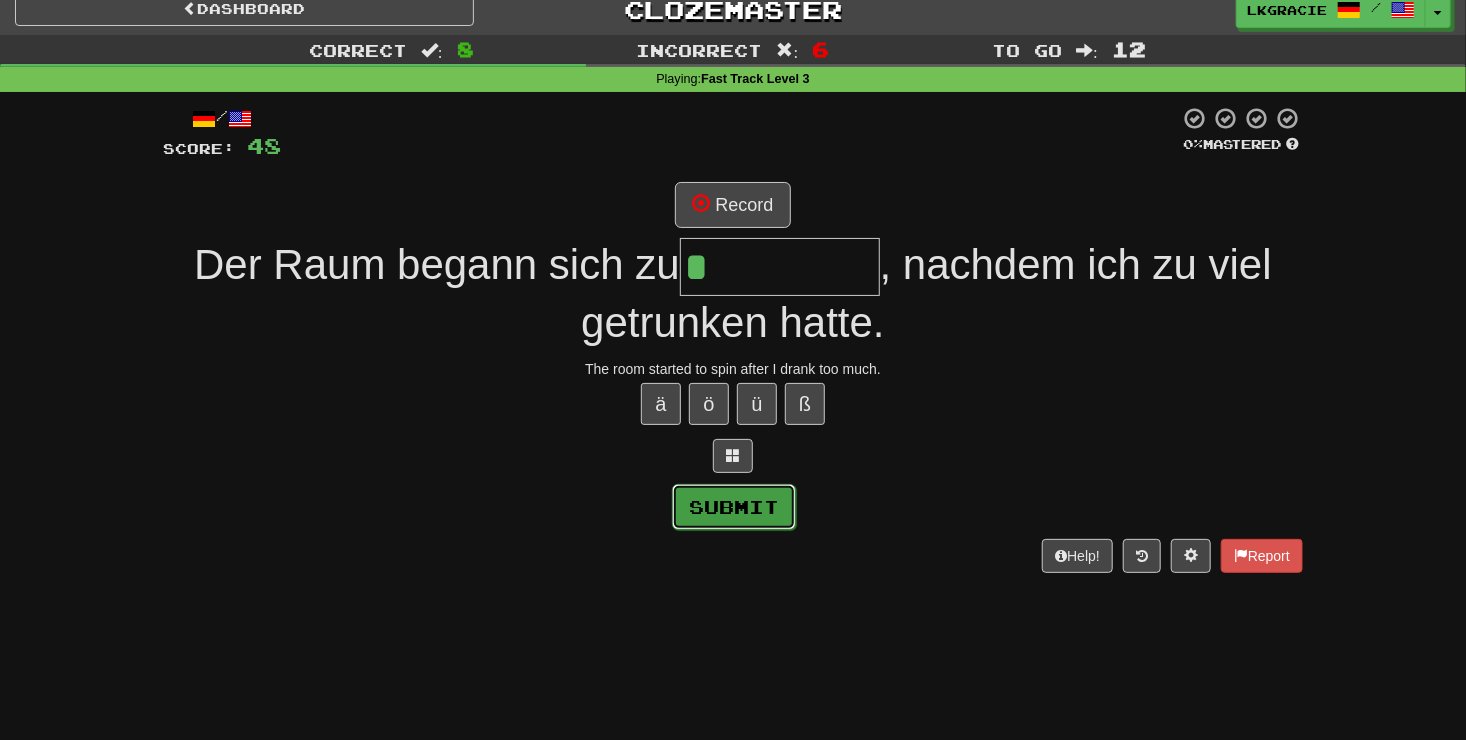 click on "Submit" at bounding box center (734, 507) 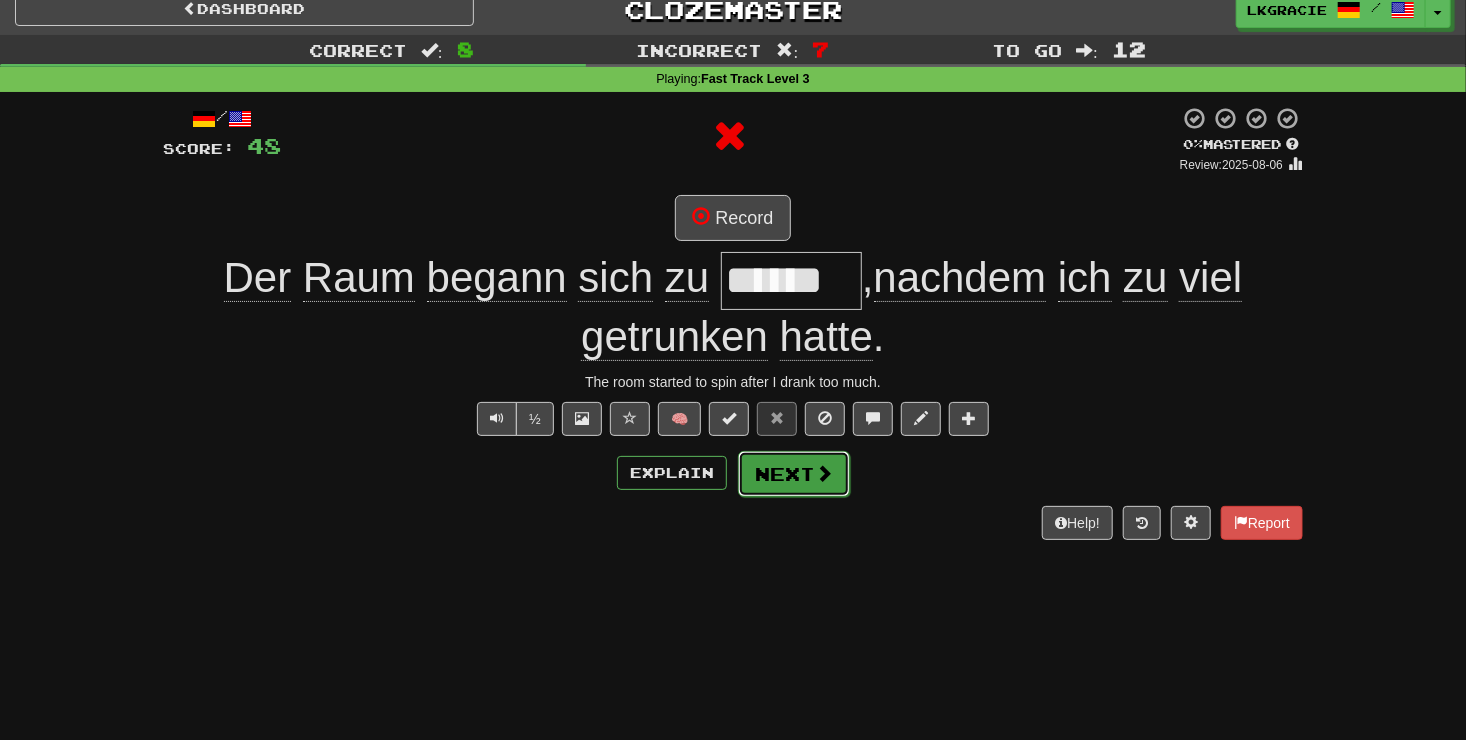 click on "Next" at bounding box center (794, 474) 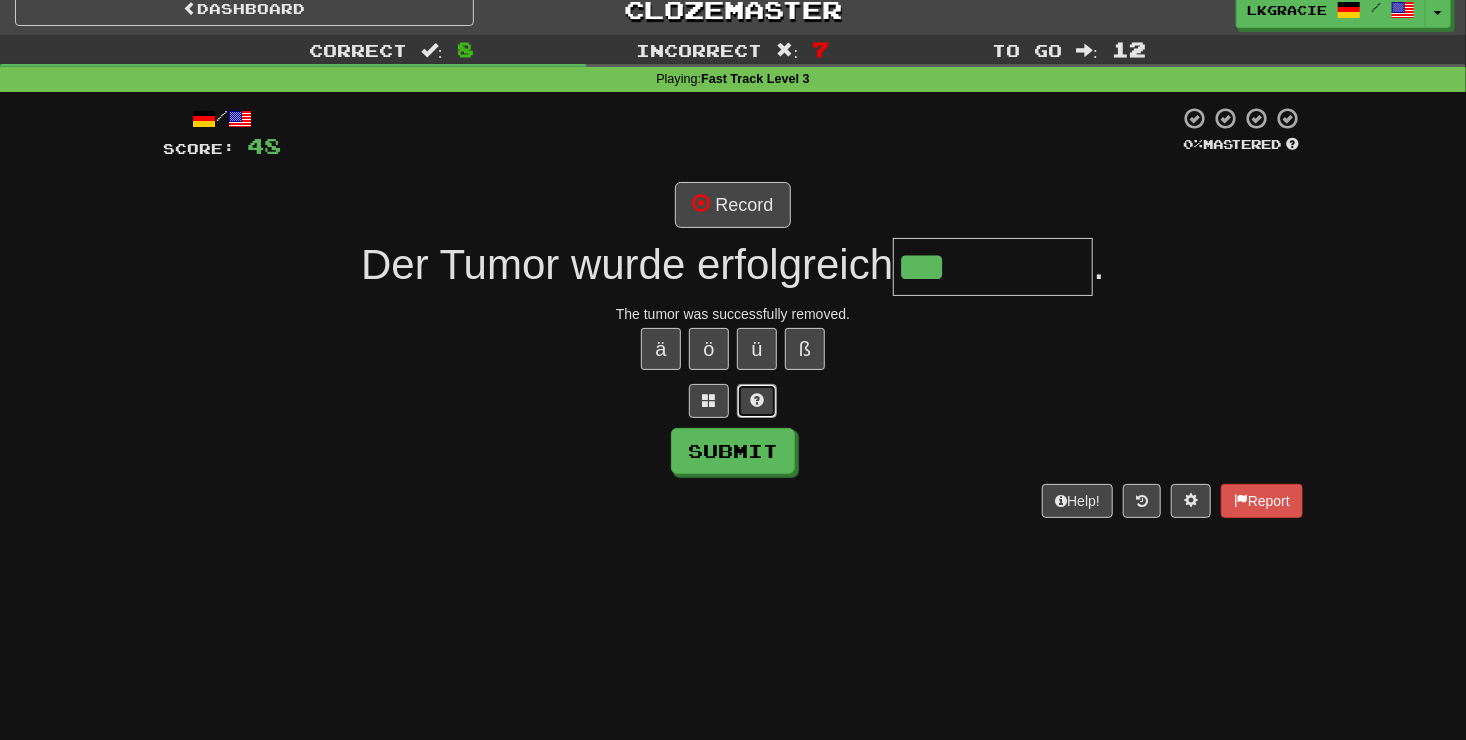 click at bounding box center (757, 400) 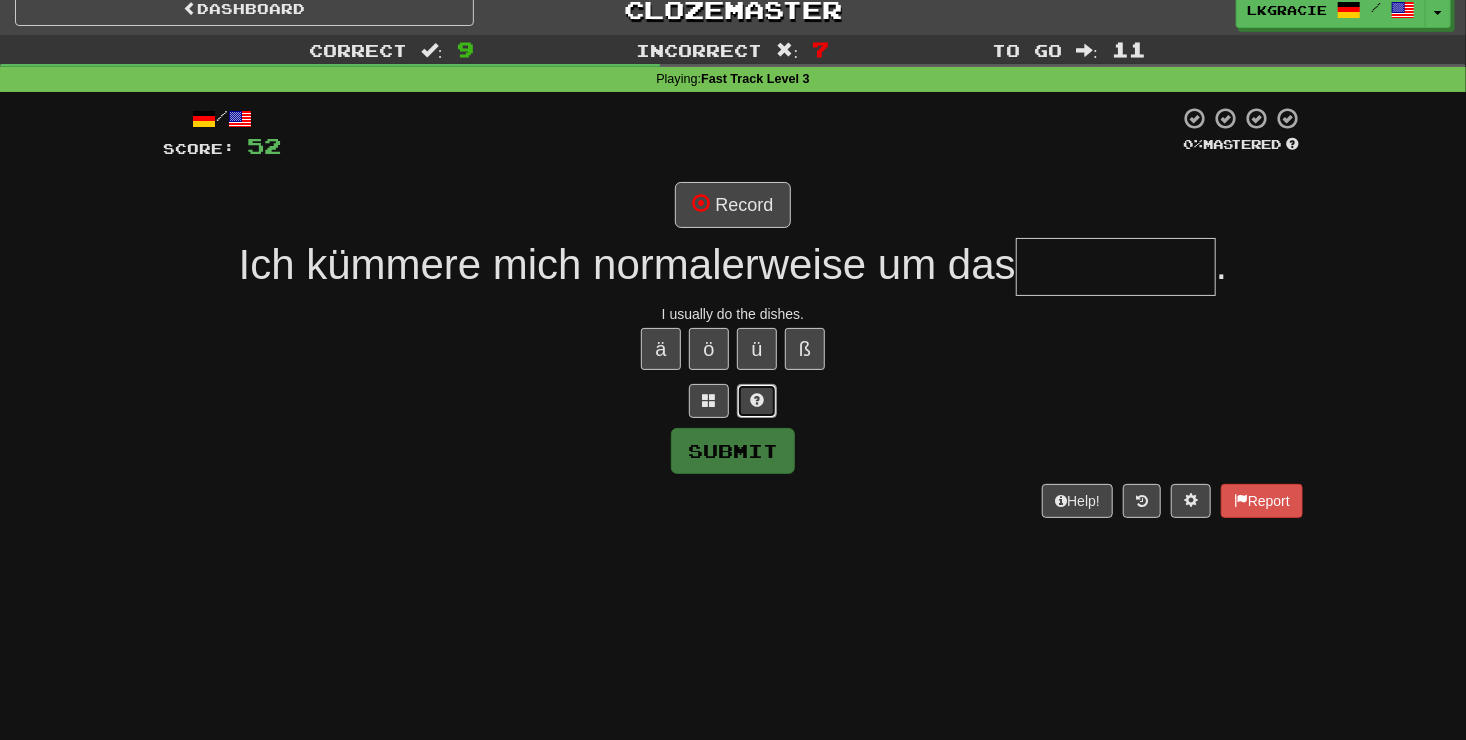 click at bounding box center (757, 401) 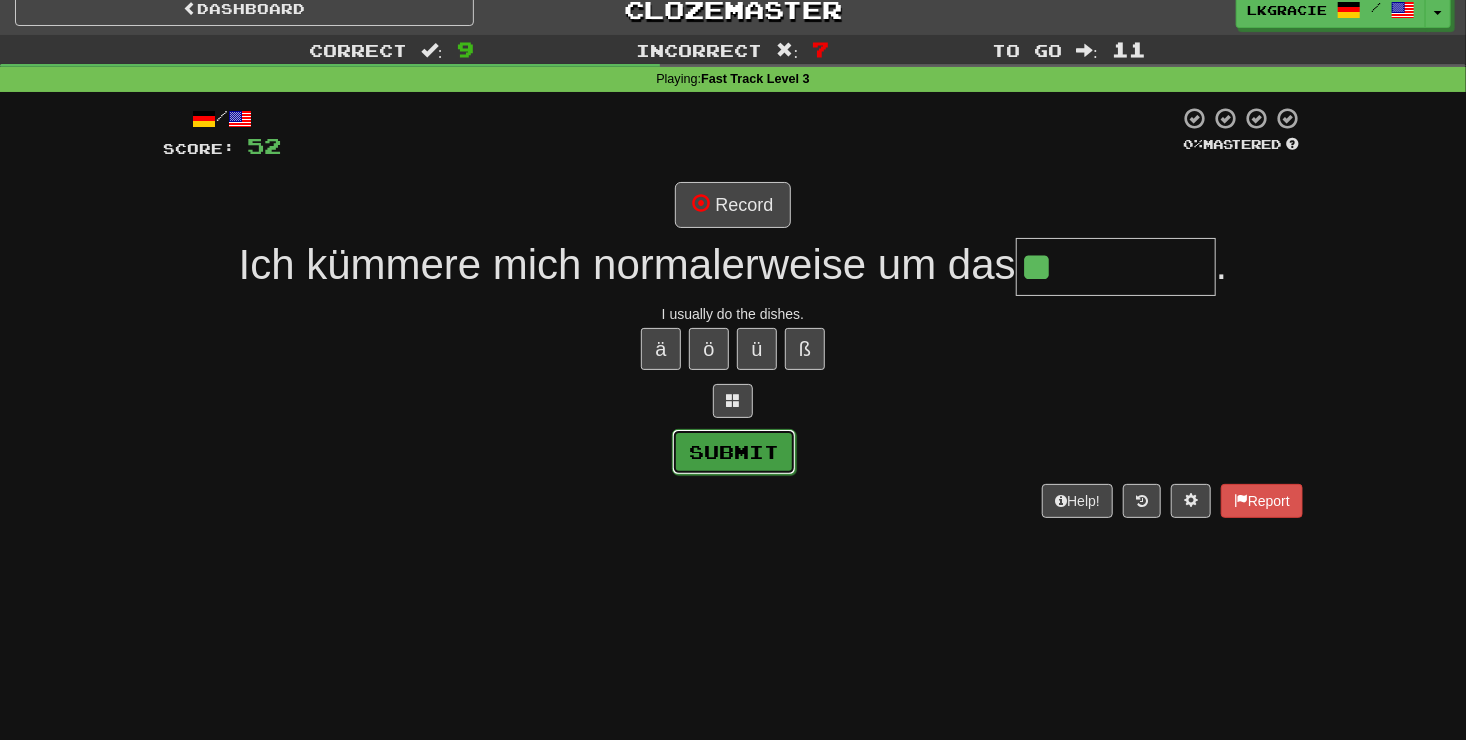 click on "Submit" at bounding box center [734, 452] 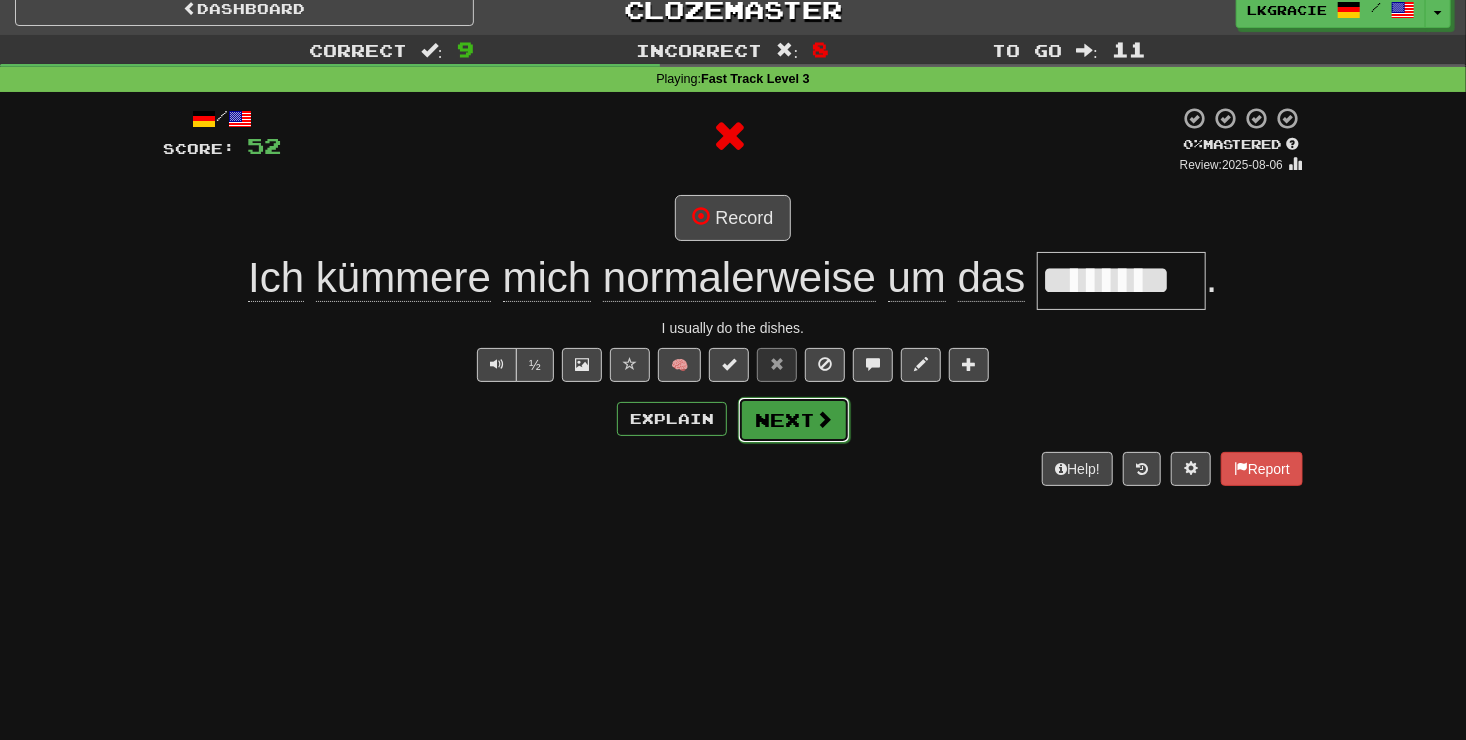 click on "Next" at bounding box center (794, 420) 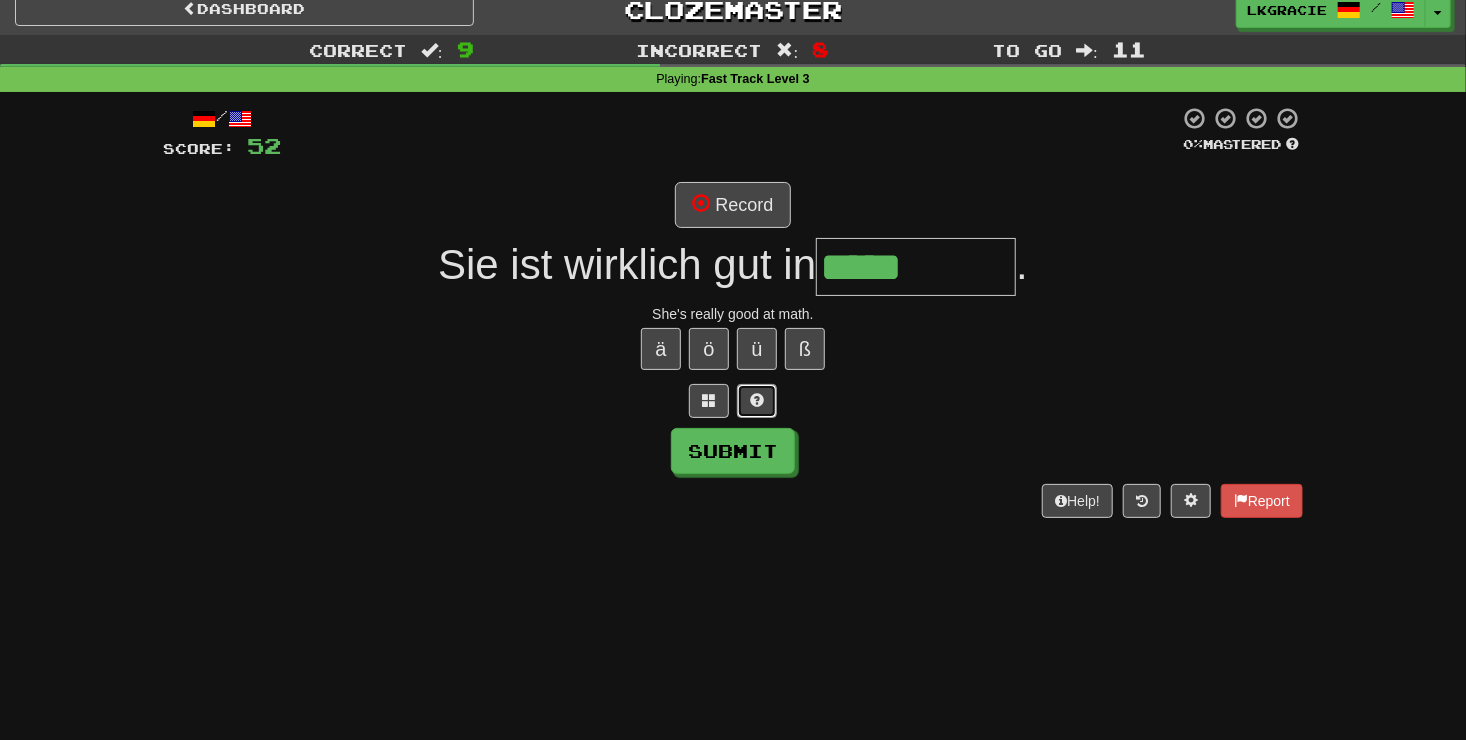 click at bounding box center [757, 401] 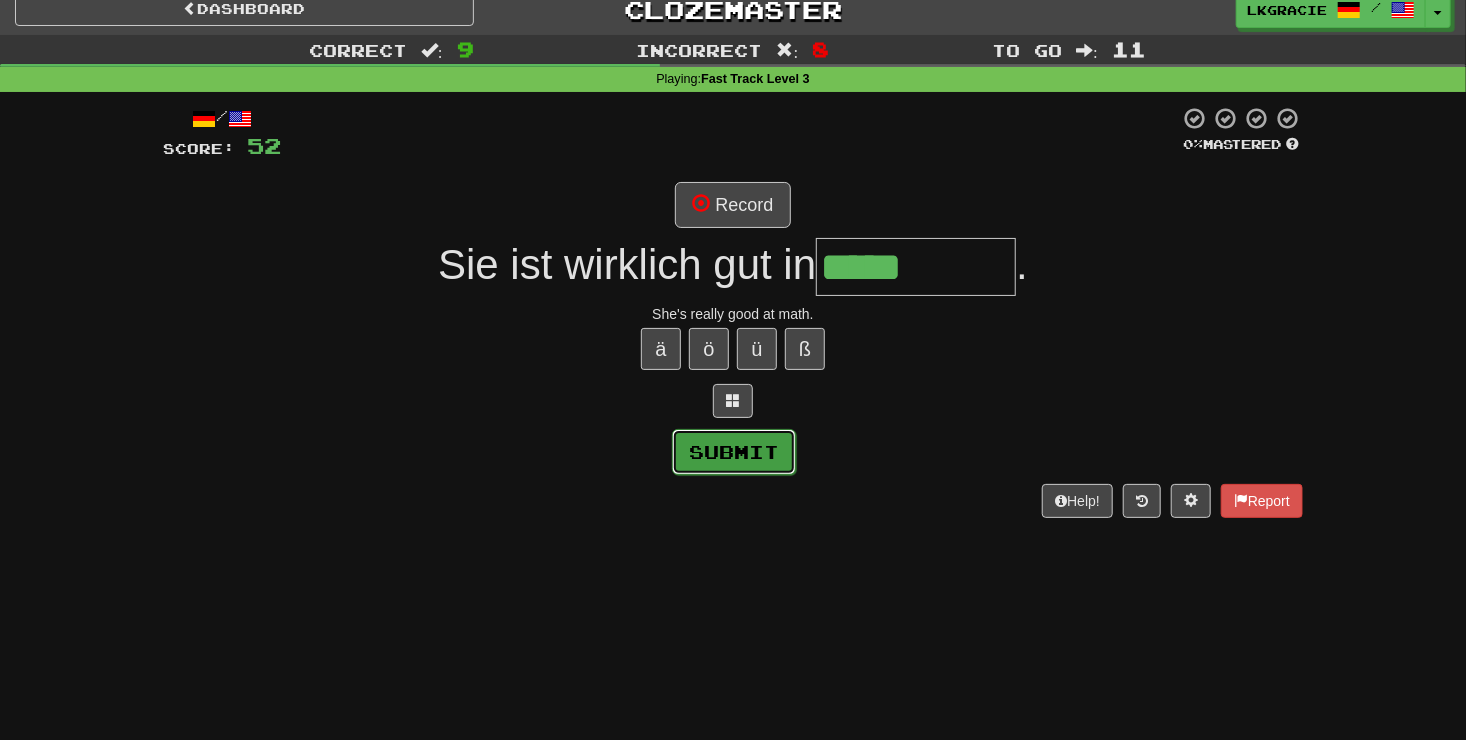 click on "Submit" at bounding box center [734, 452] 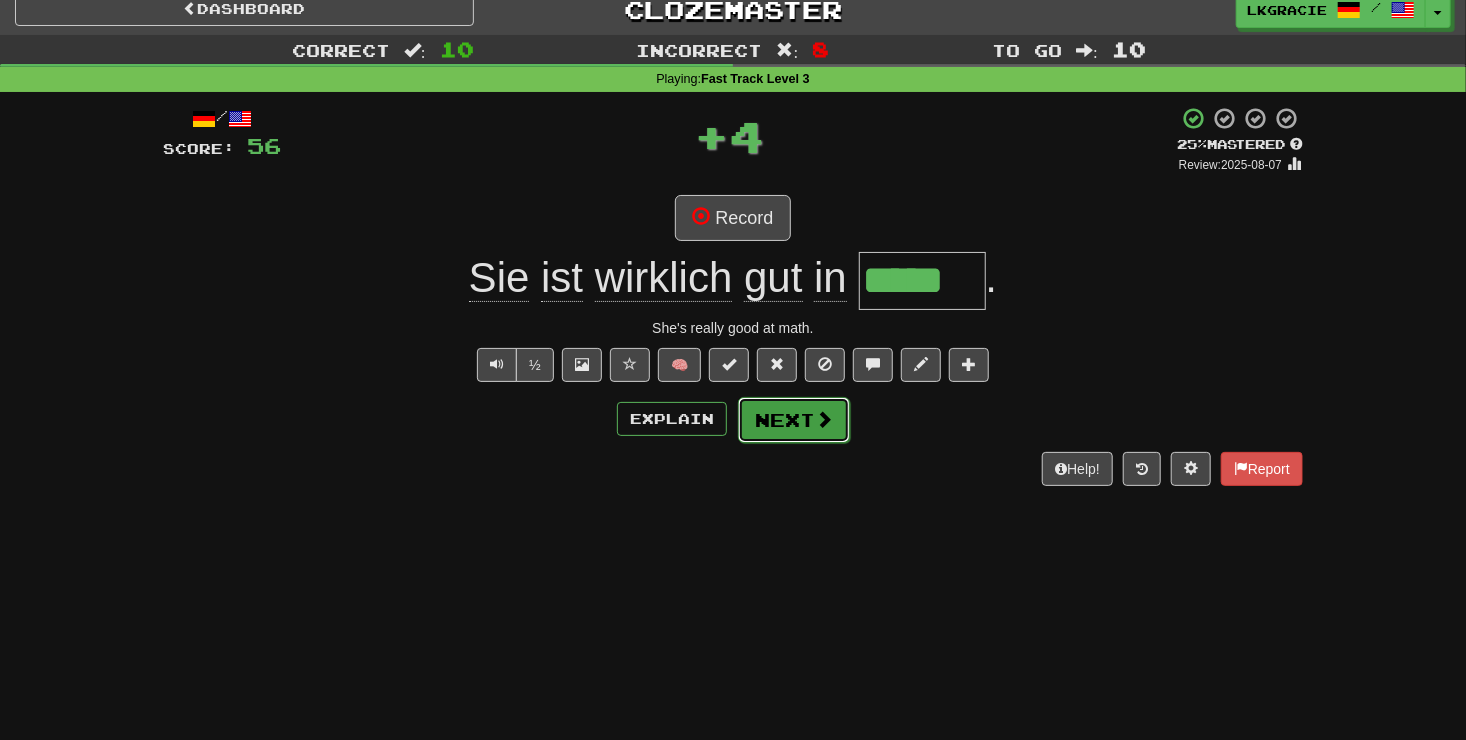 click on "Next" at bounding box center (794, 420) 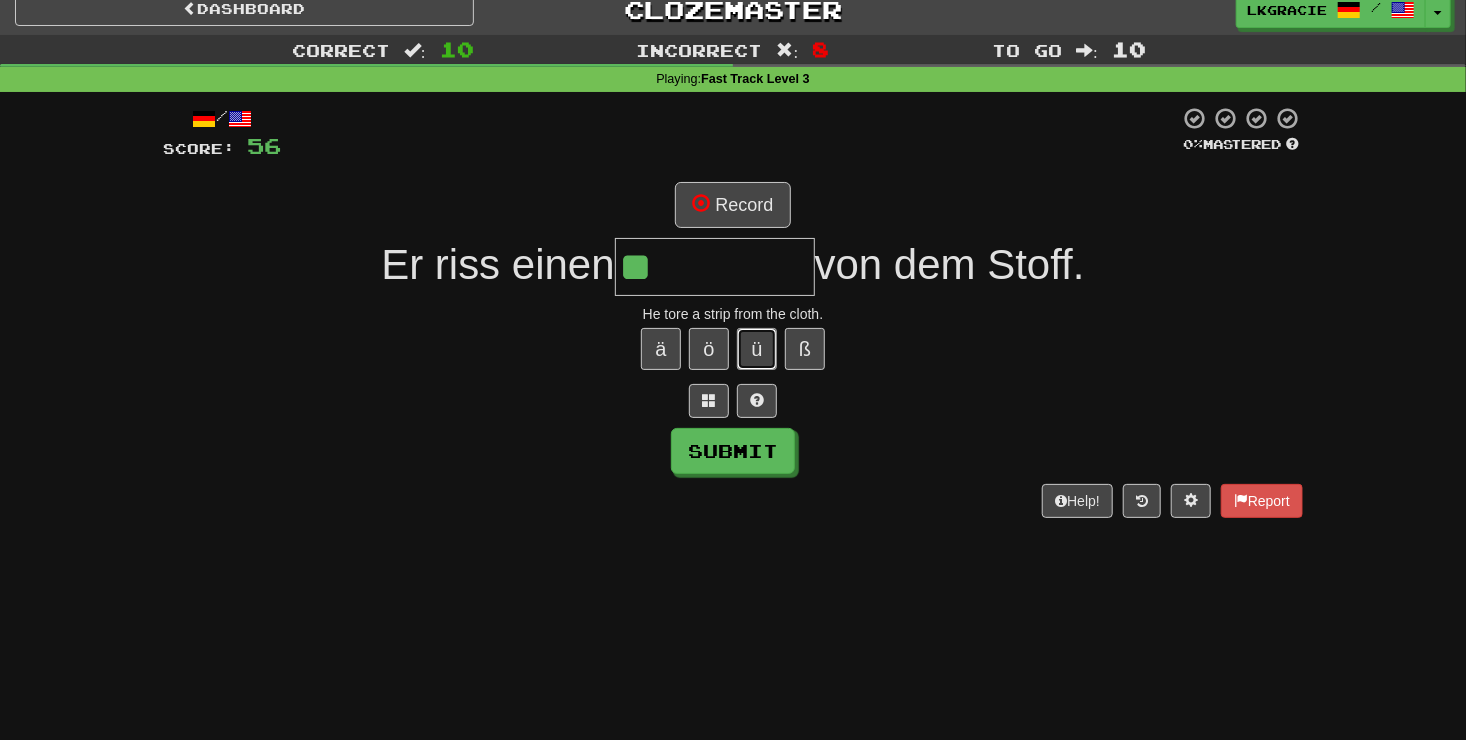 click on "ü" at bounding box center (757, 349) 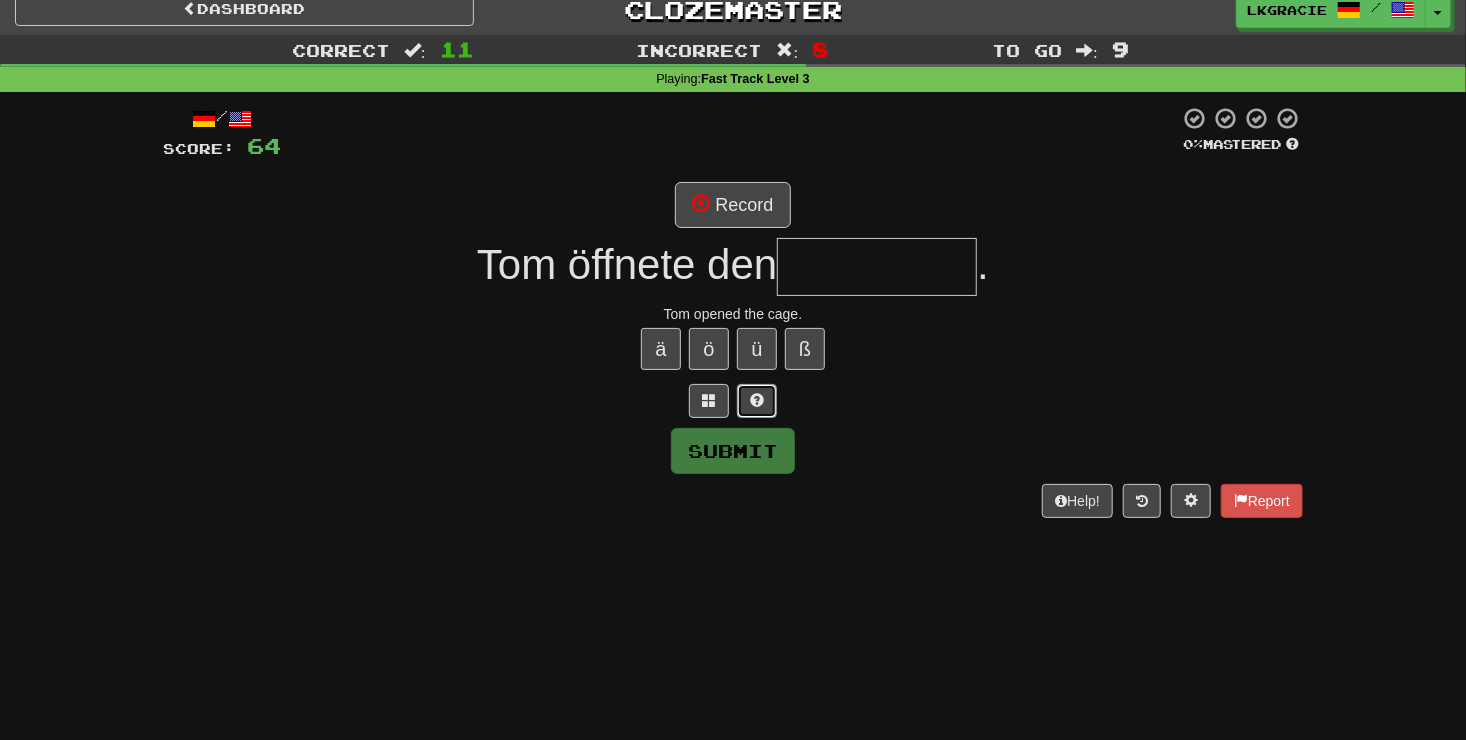click at bounding box center (757, 401) 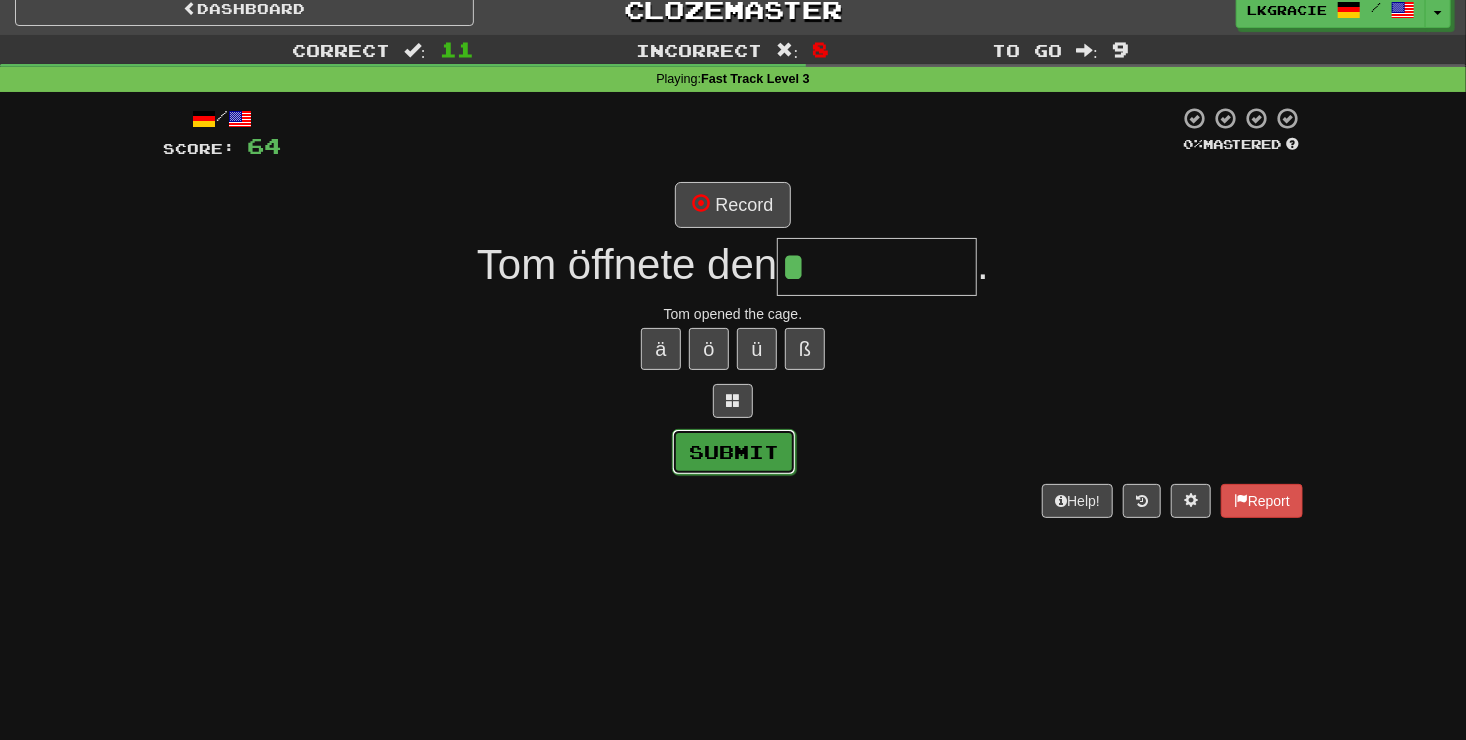 click on "Submit" at bounding box center (734, 452) 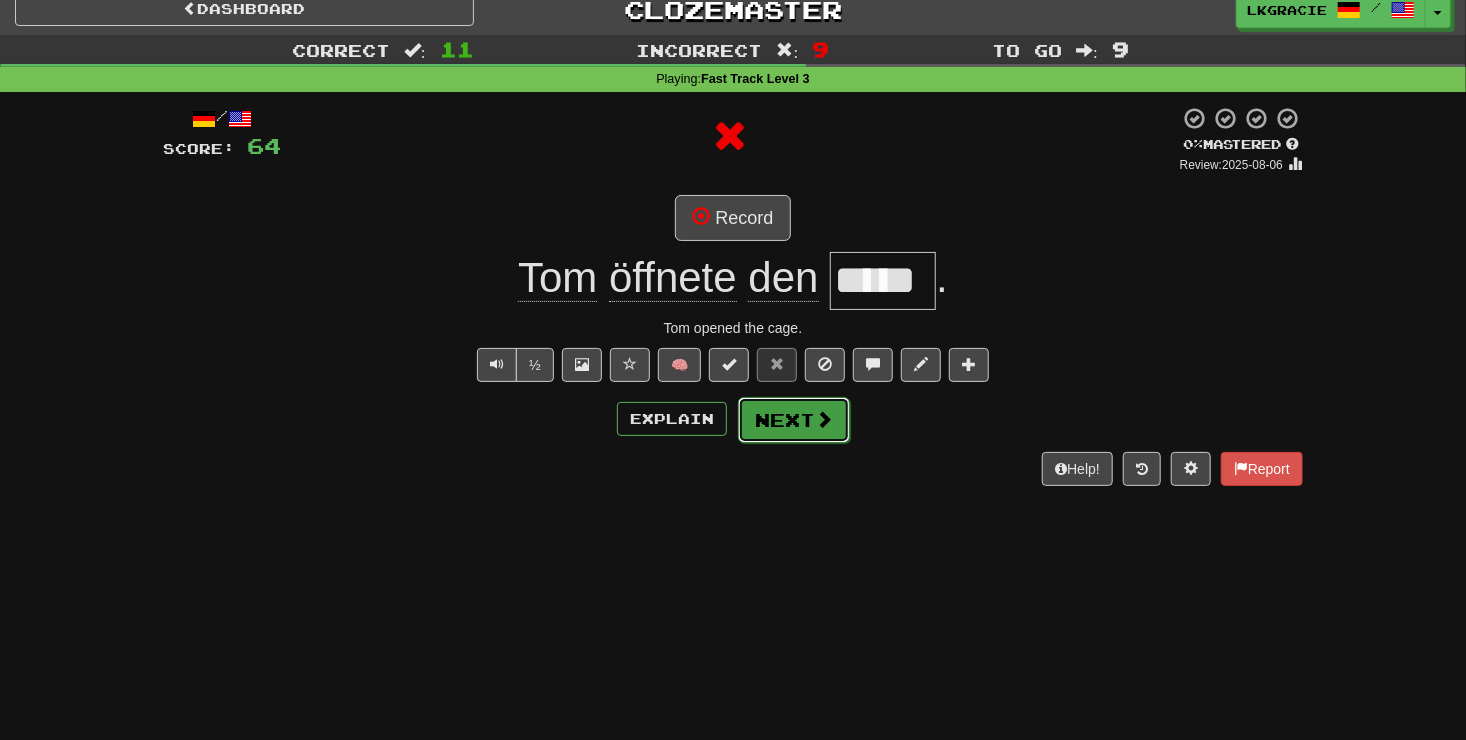 click on "Next" at bounding box center [794, 420] 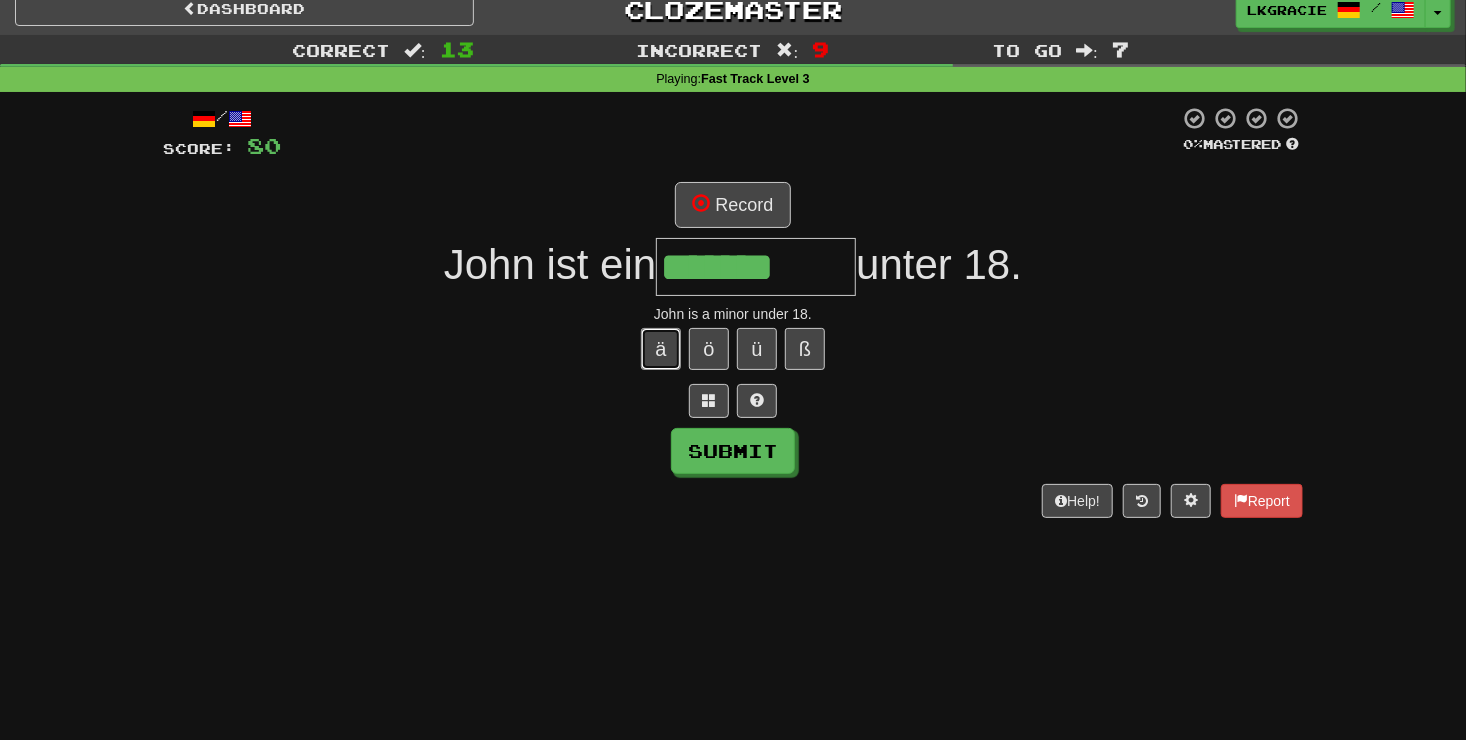 click on "ä" at bounding box center (661, 349) 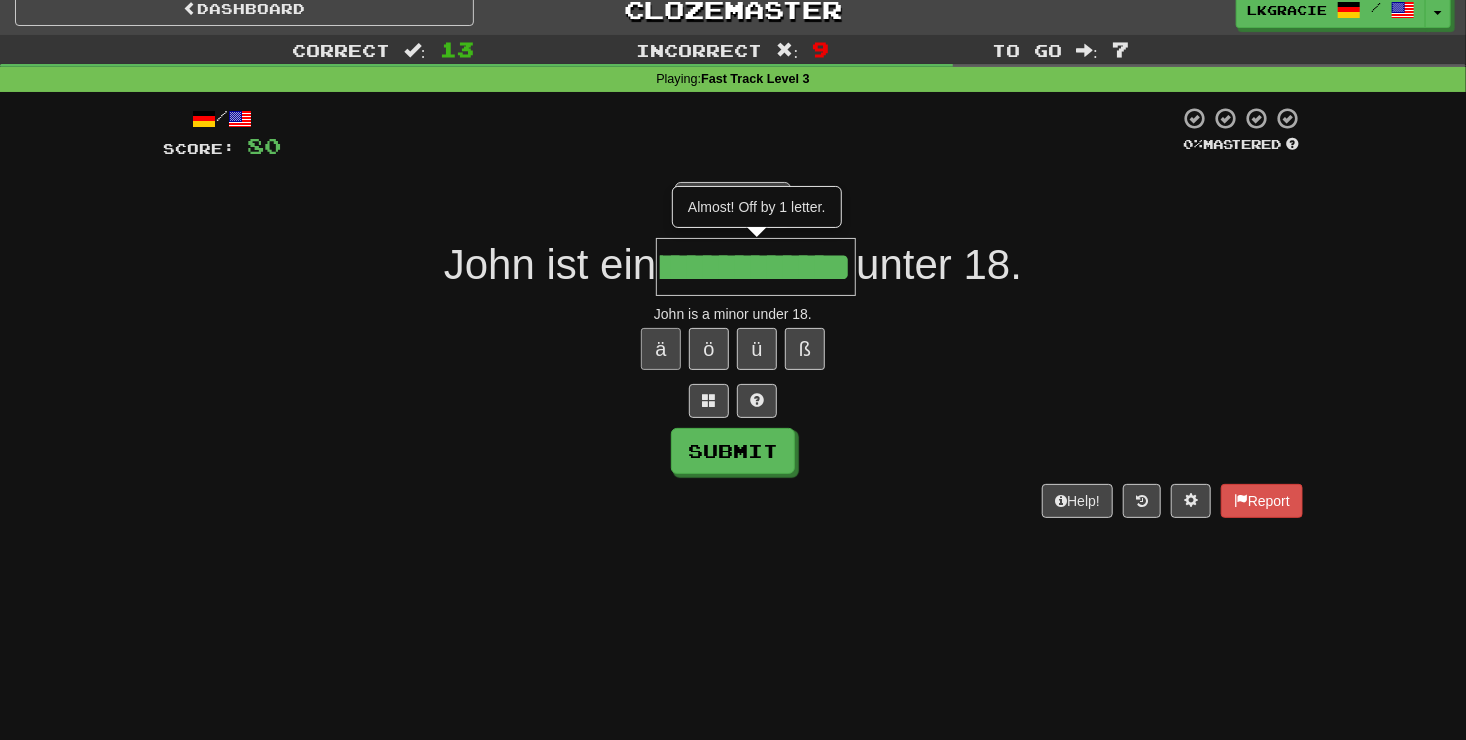 scroll, scrollTop: 0, scrollLeft: 0, axis: both 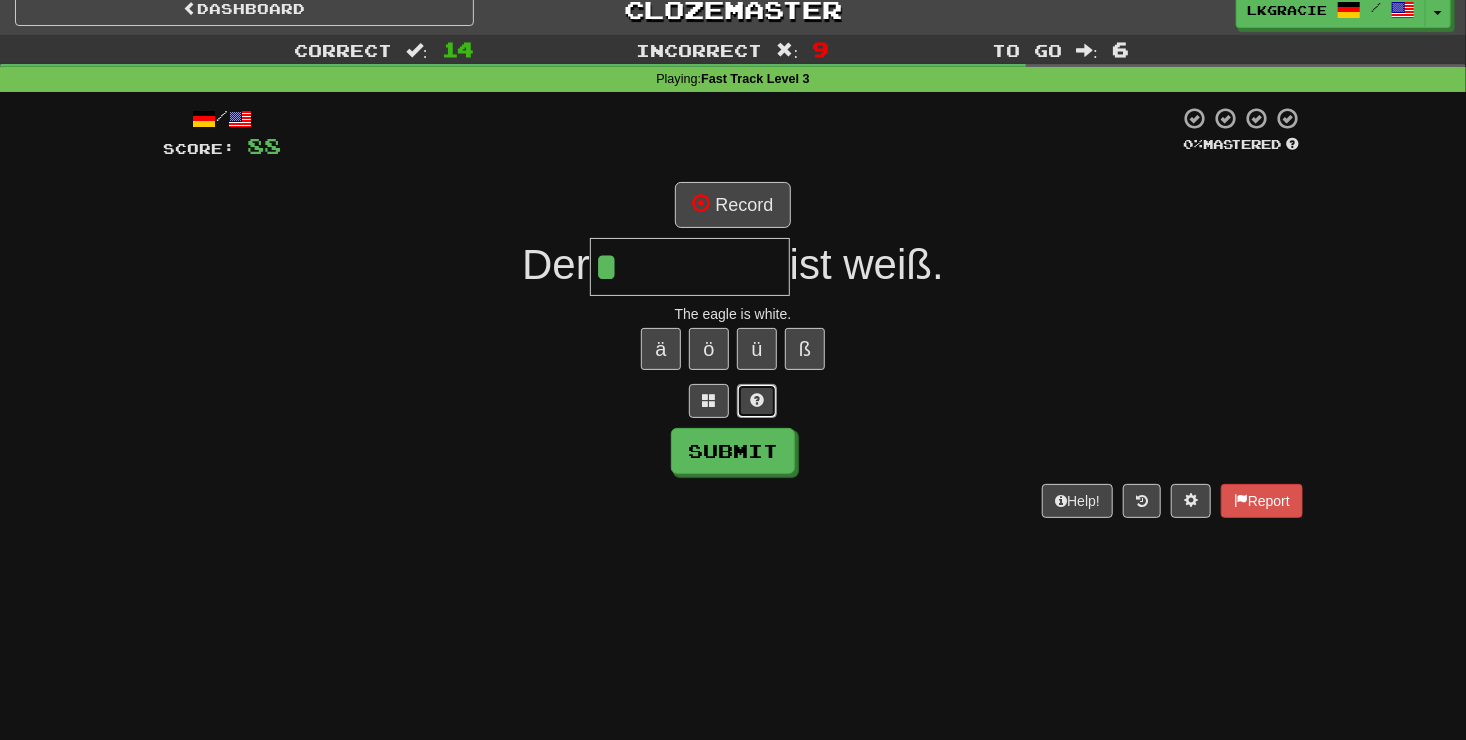 click at bounding box center (757, 401) 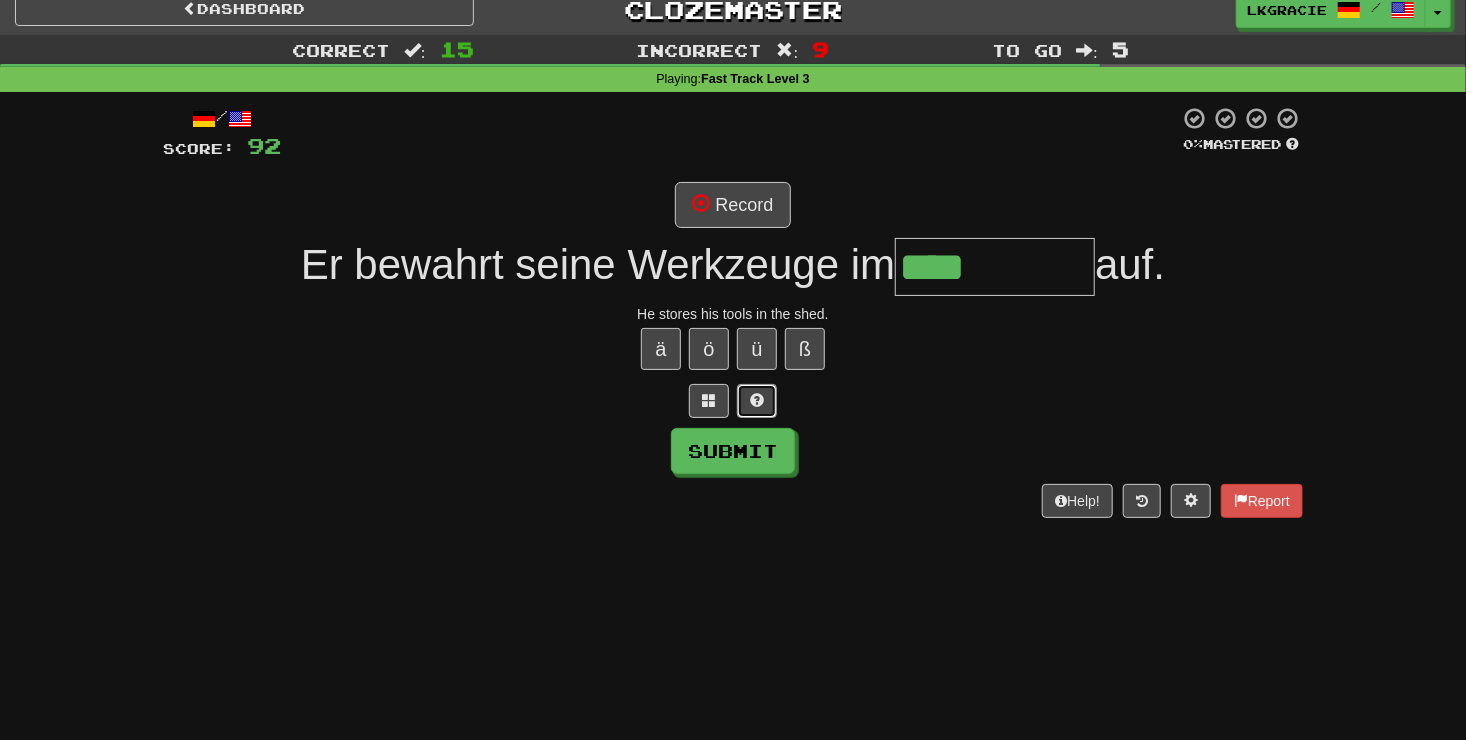 click at bounding box center (757, 401) 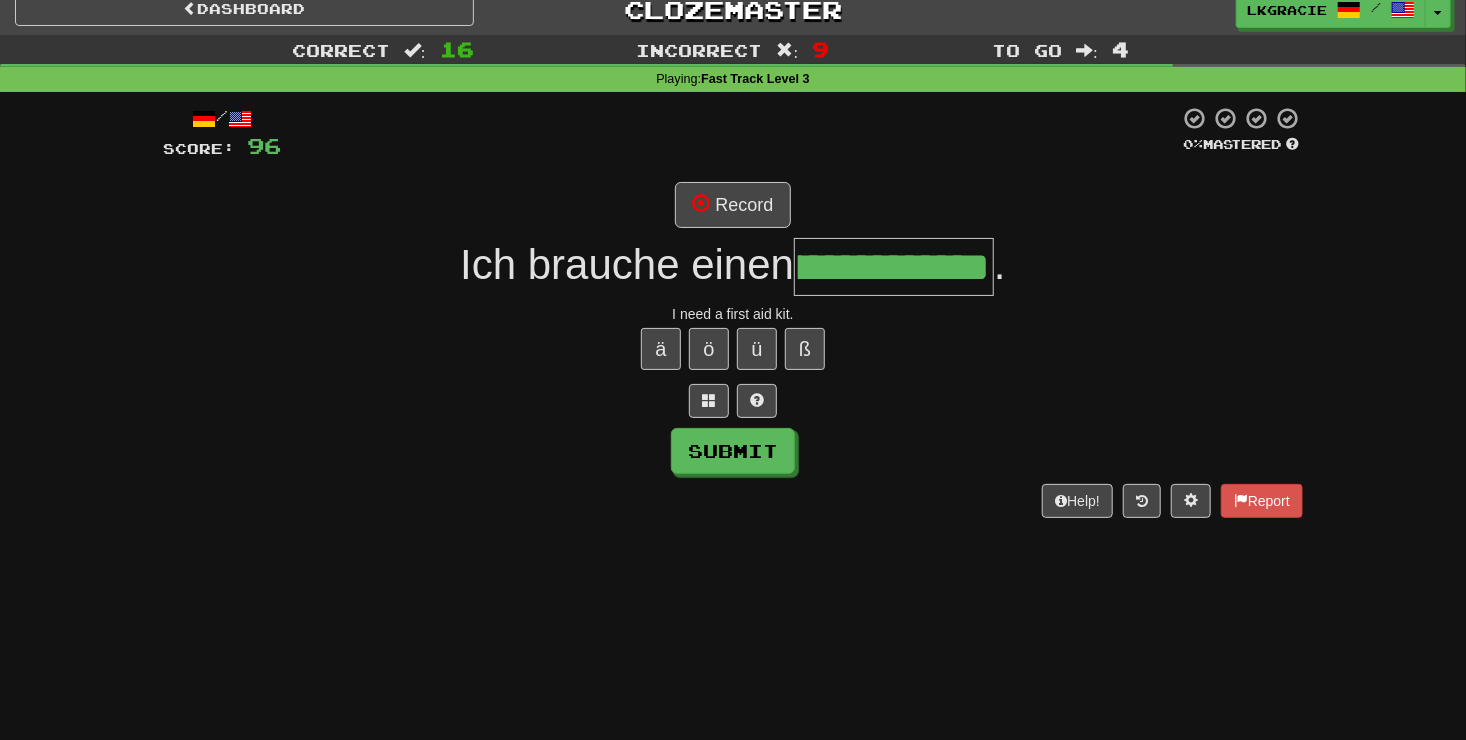 scroll, scrollTop: 0, scrollLeft: 0, axis: both 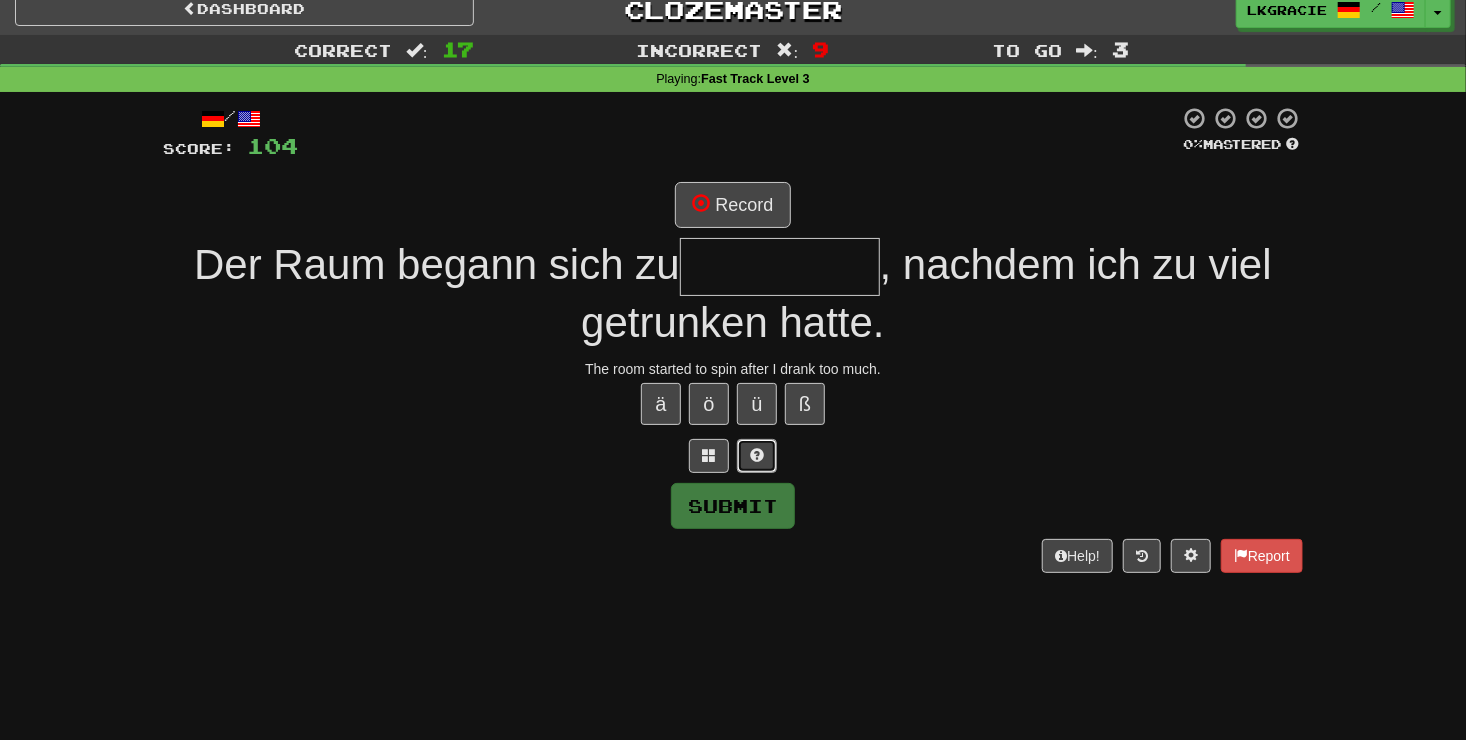 click at bounding box center (757, 456) 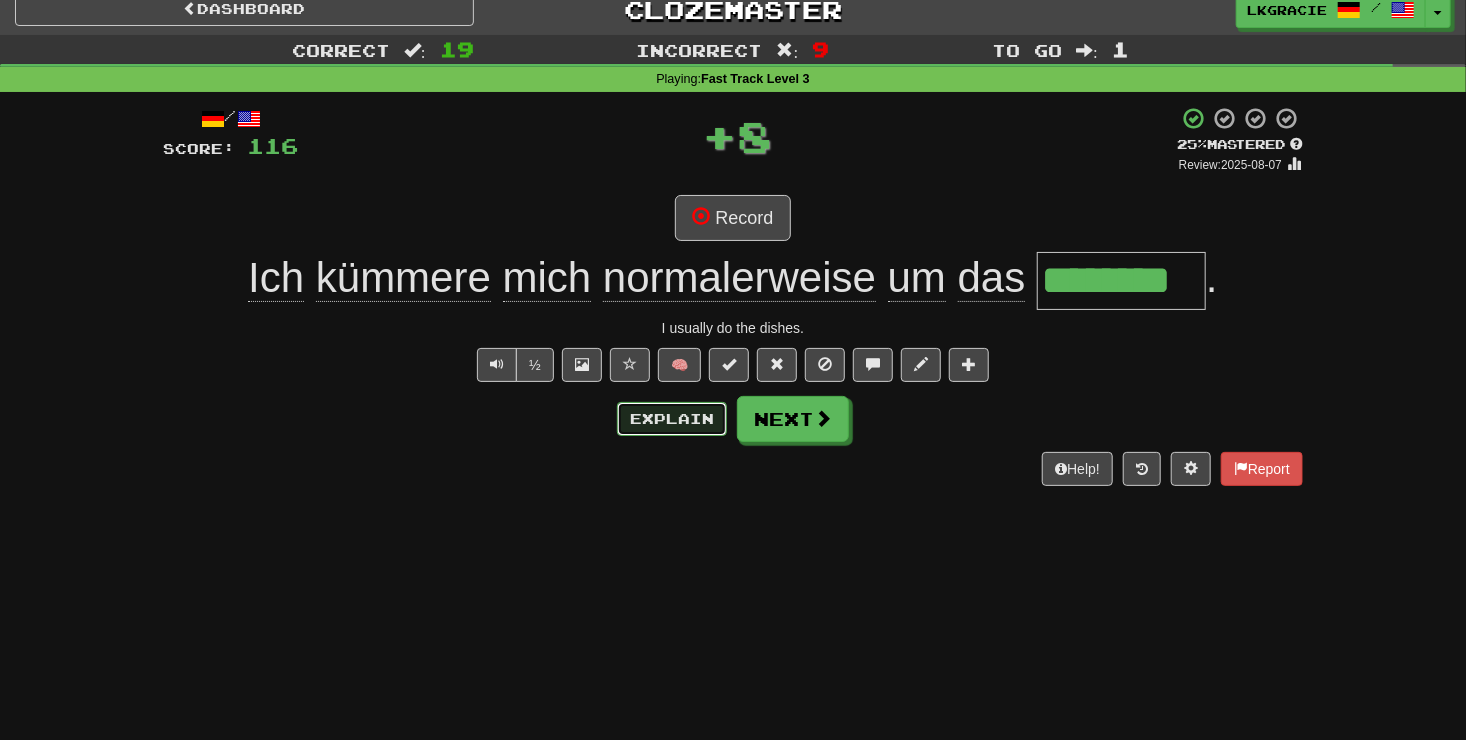 click on "Explain" at bounding box center (672, 419) 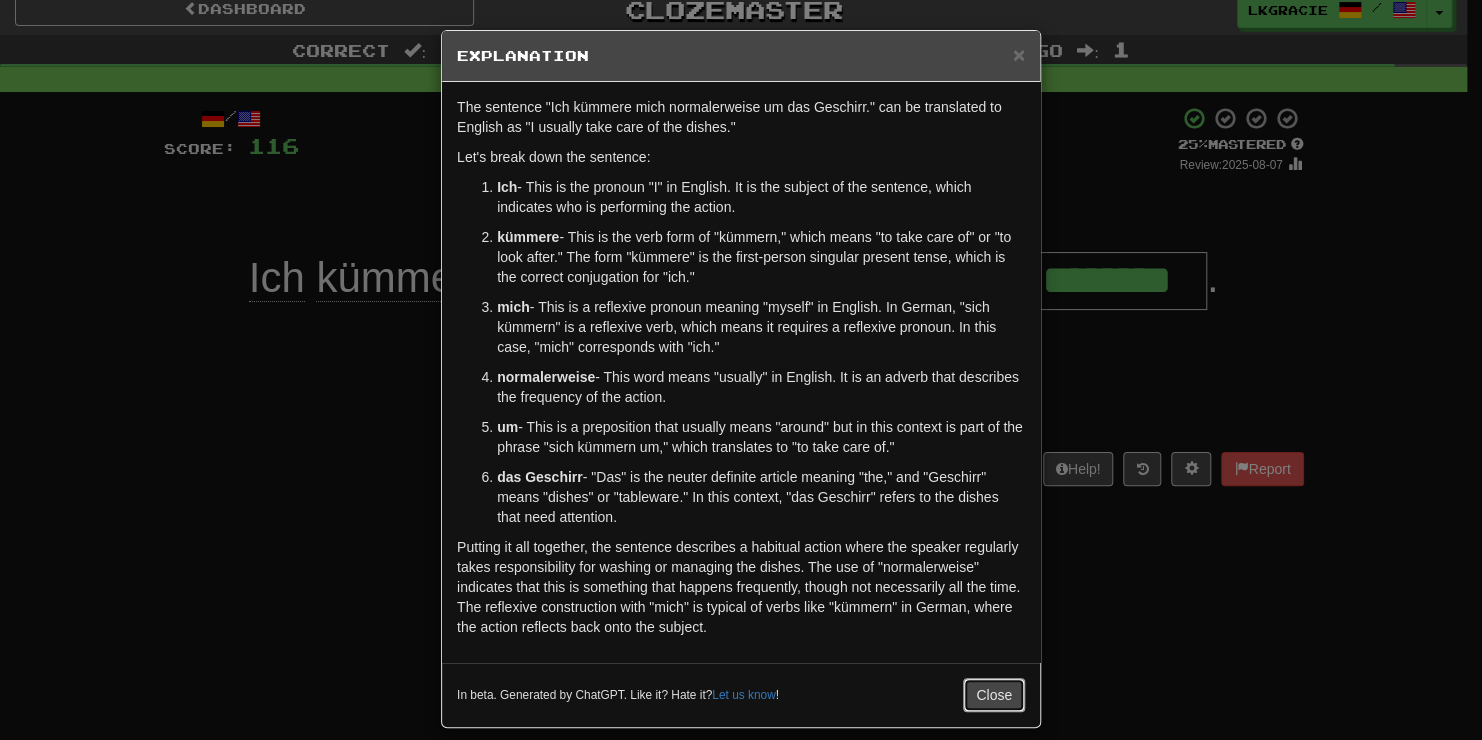 click on "Close" at bounding box center [994, 695] 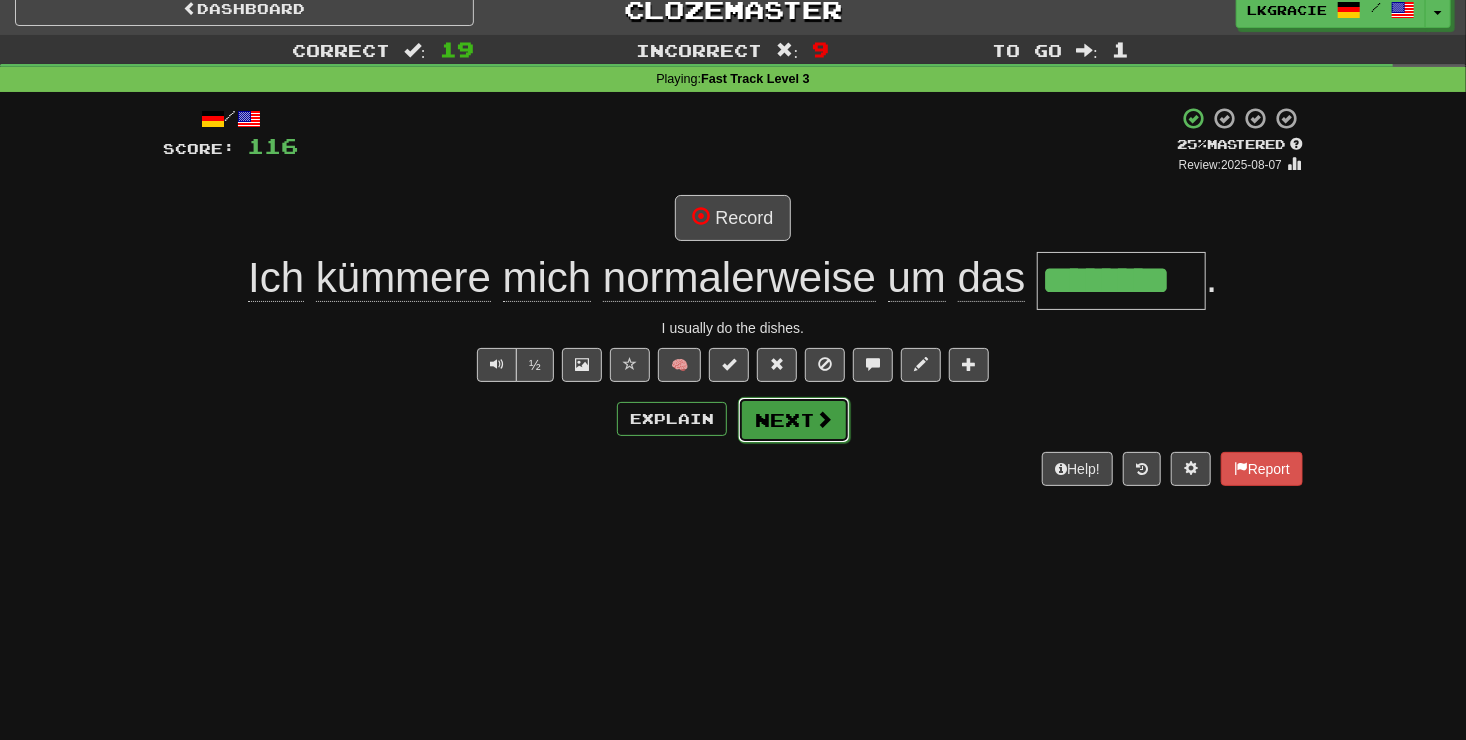 click on "Next" at bounding box center [794, 420] 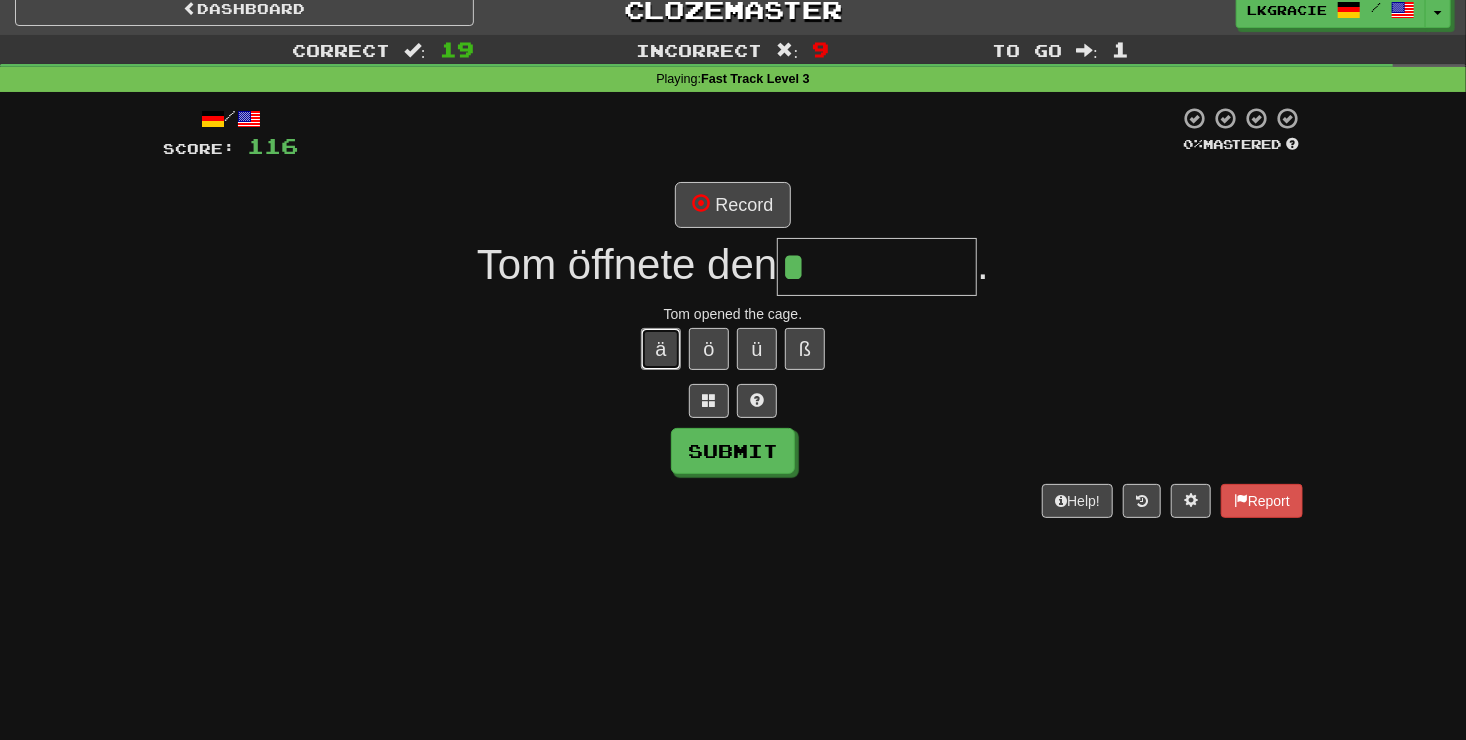 click on "ä" at bounding box center [661, 349] 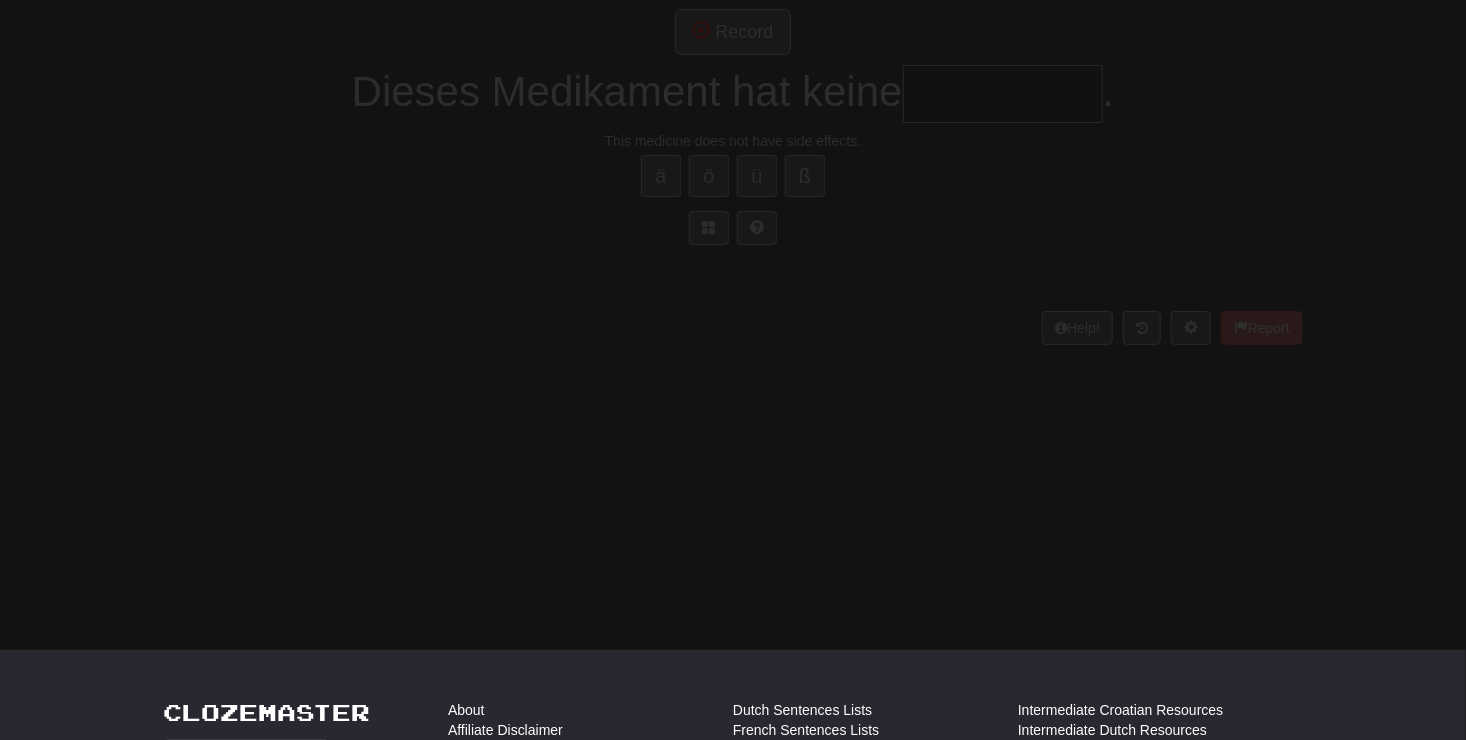 scroll, scrollTop: 100, scrollLeft: 0, axis: vertical 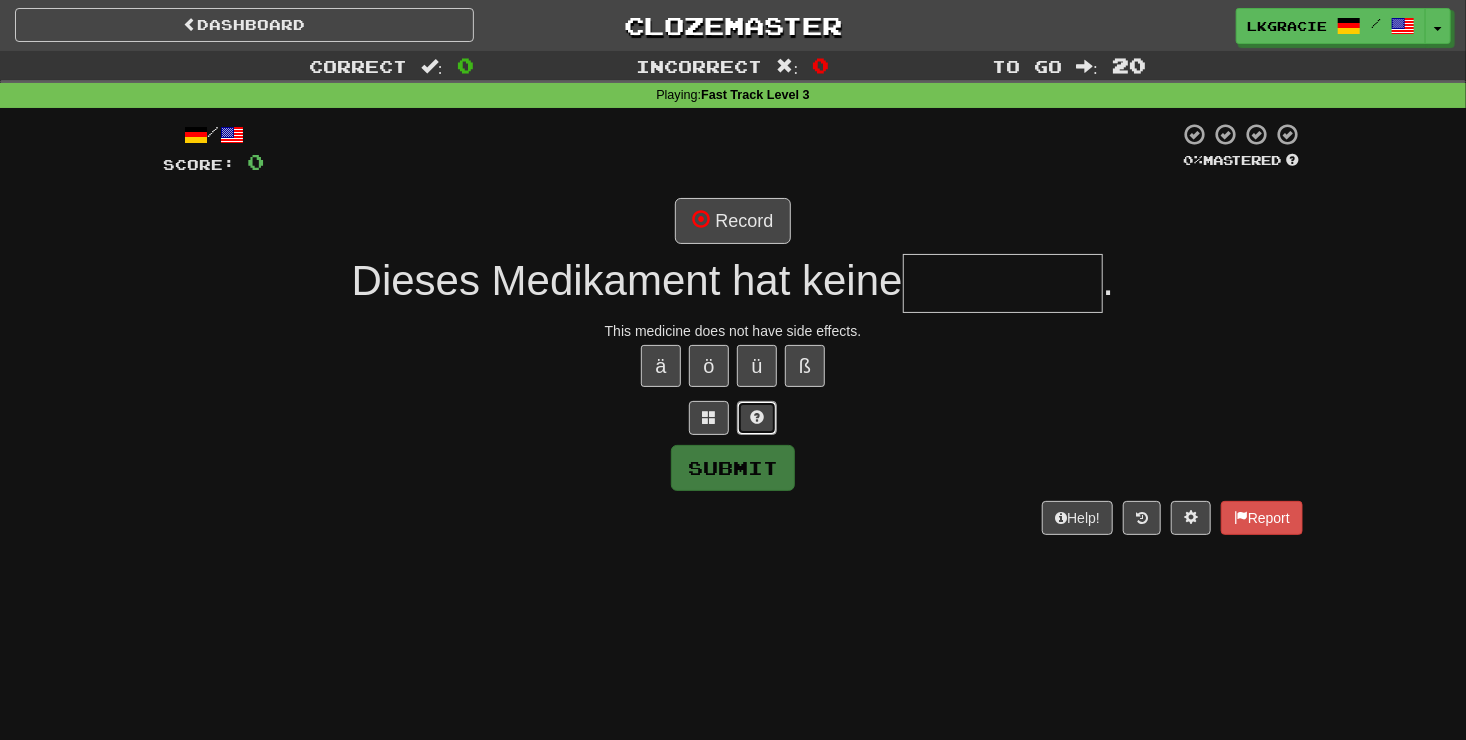 click at bounding box center [757, 418] 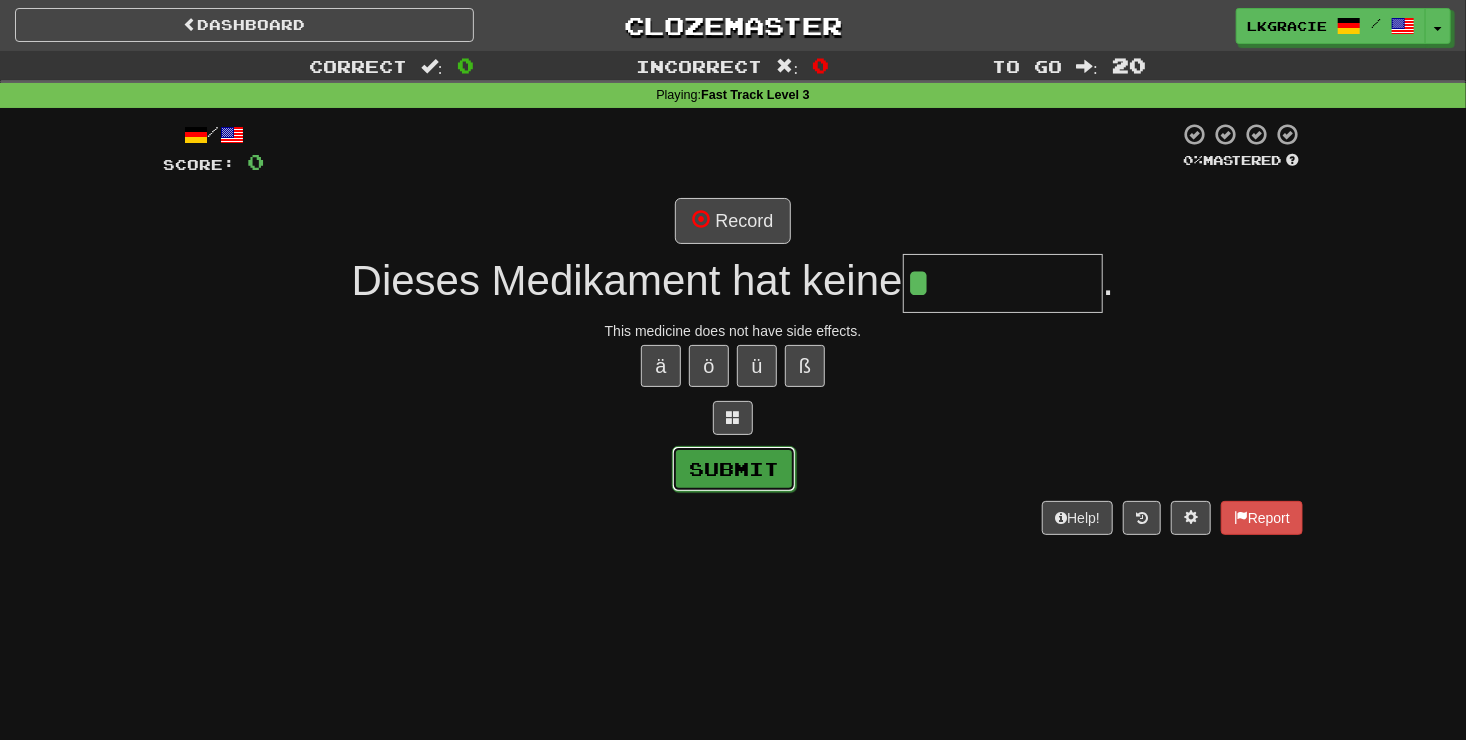 click on "Submit" at bounding box center [734, 469] 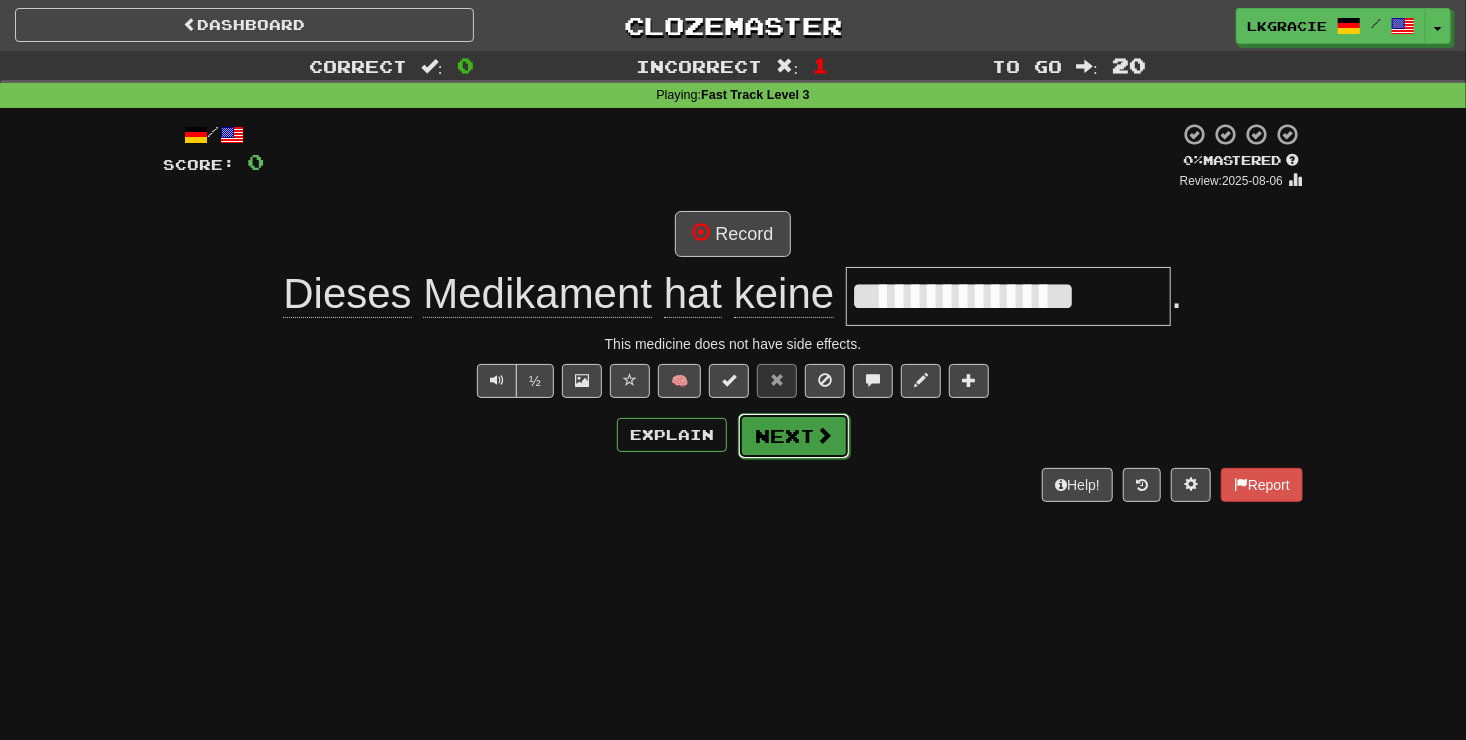 click on "Next" at bounding box center [794, 436] 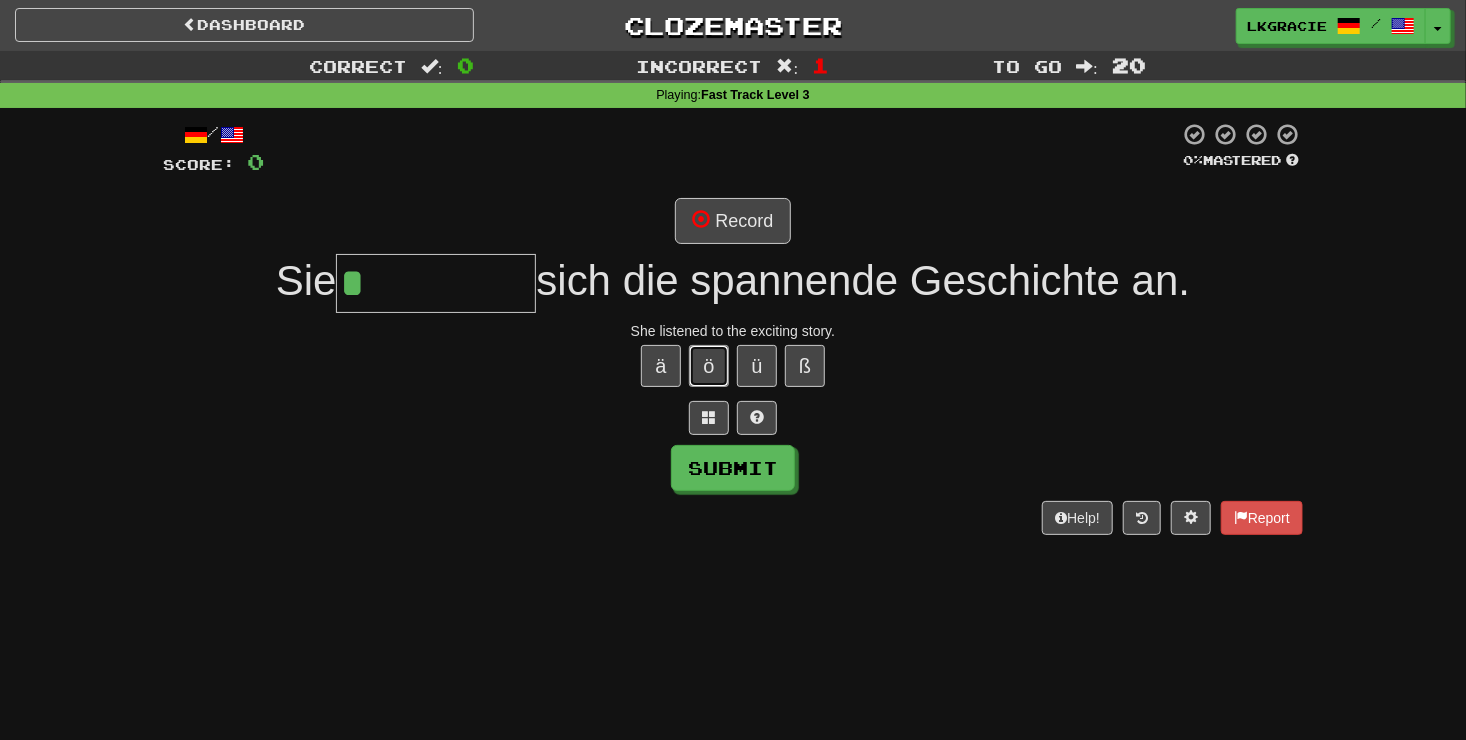 click on "ö" at bounding box center (709, 366) 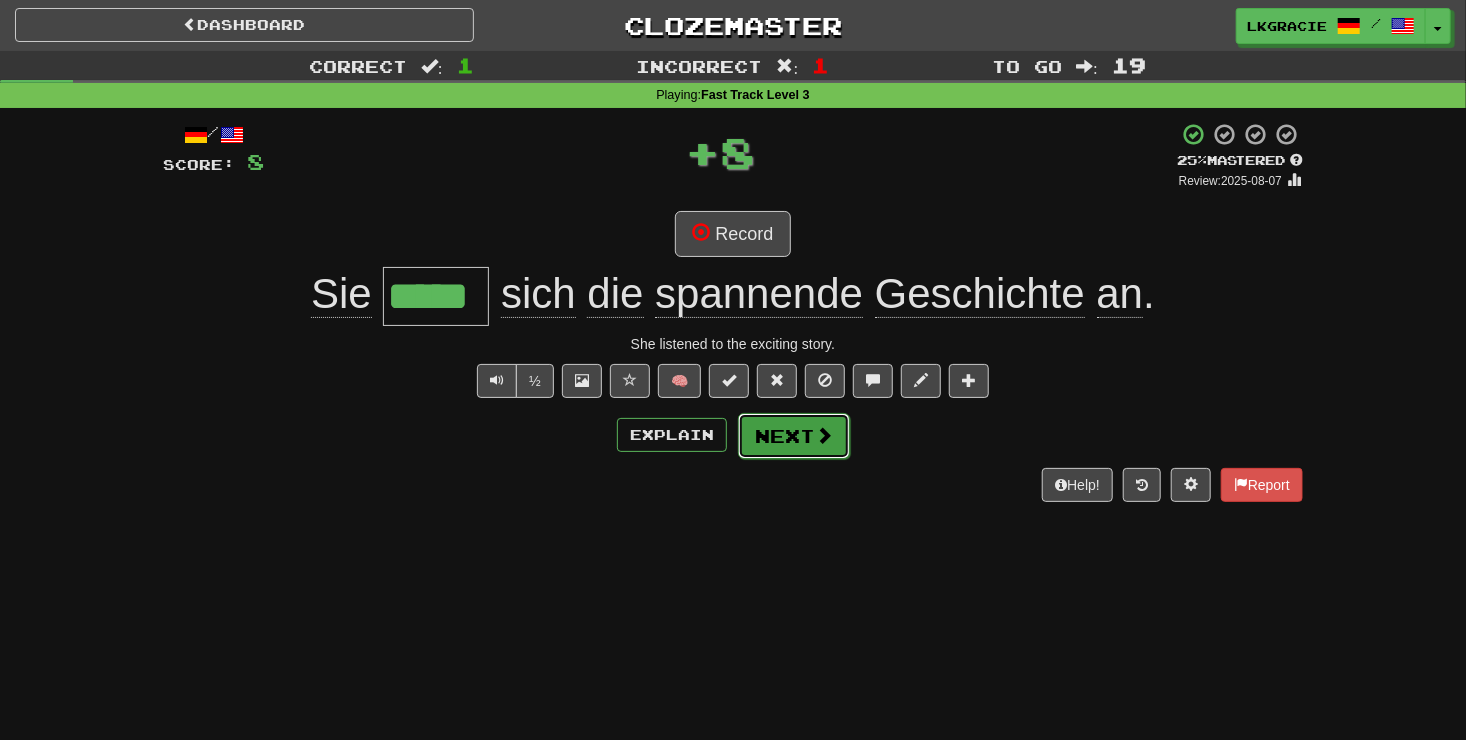 click on "Next" at bounding box center [794, 436] 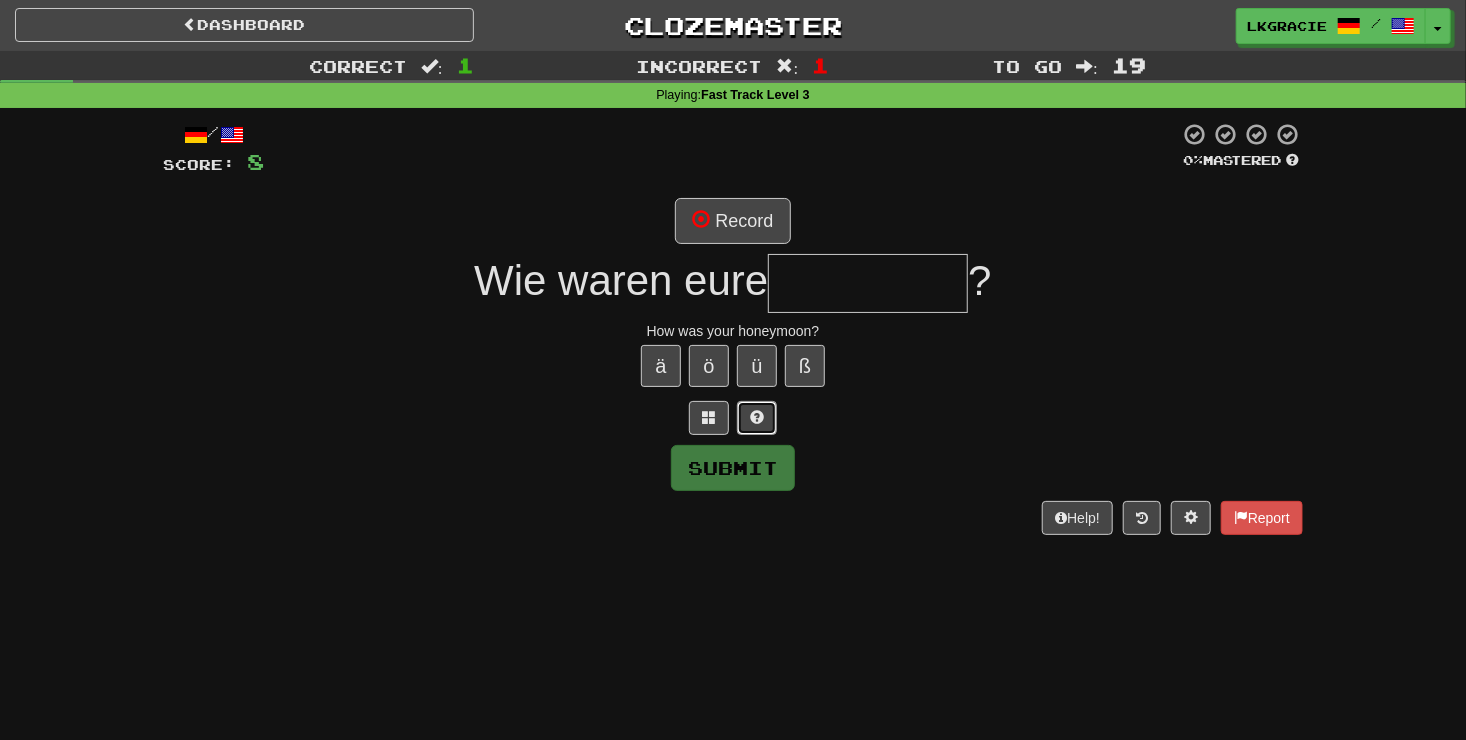 click at bounding box center (757, 417) 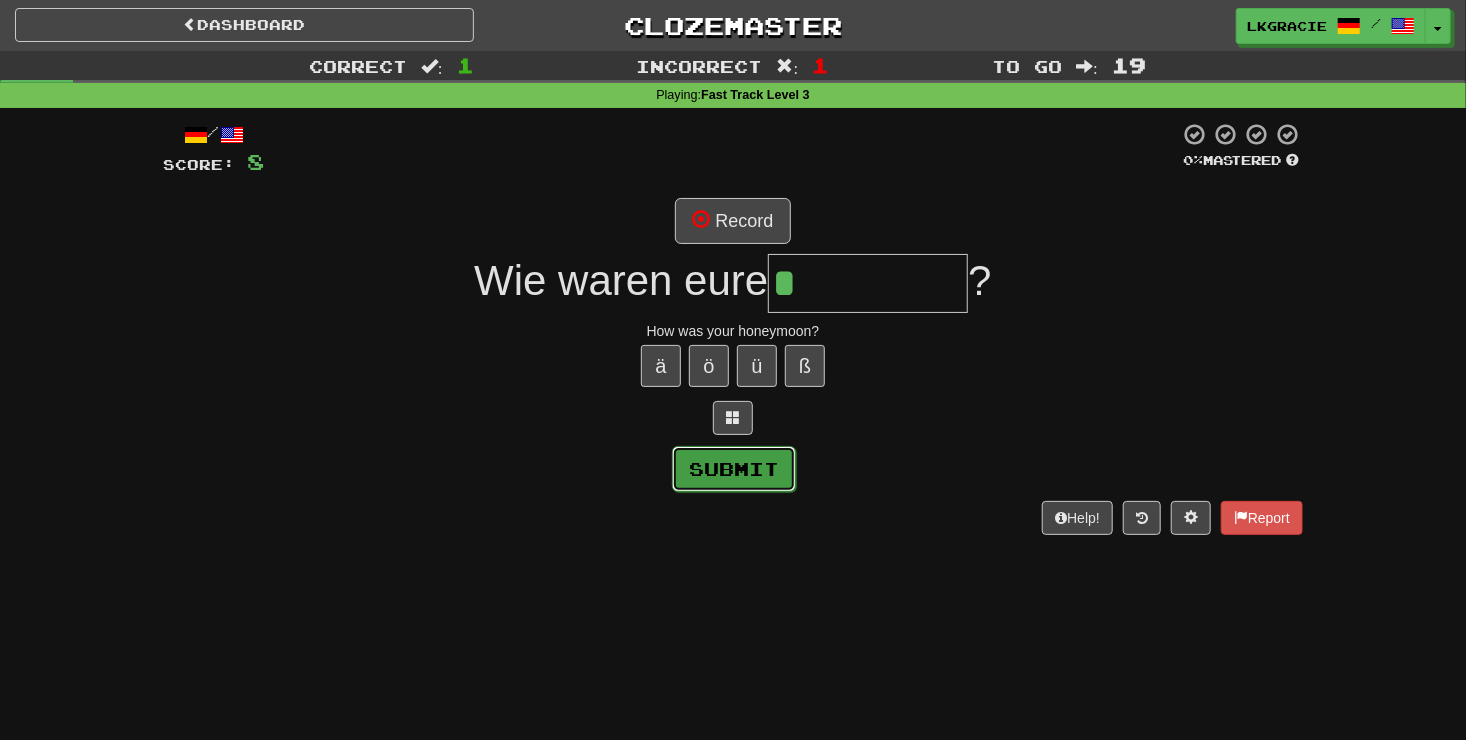click on "Submit" at bounding box center [734, 469] 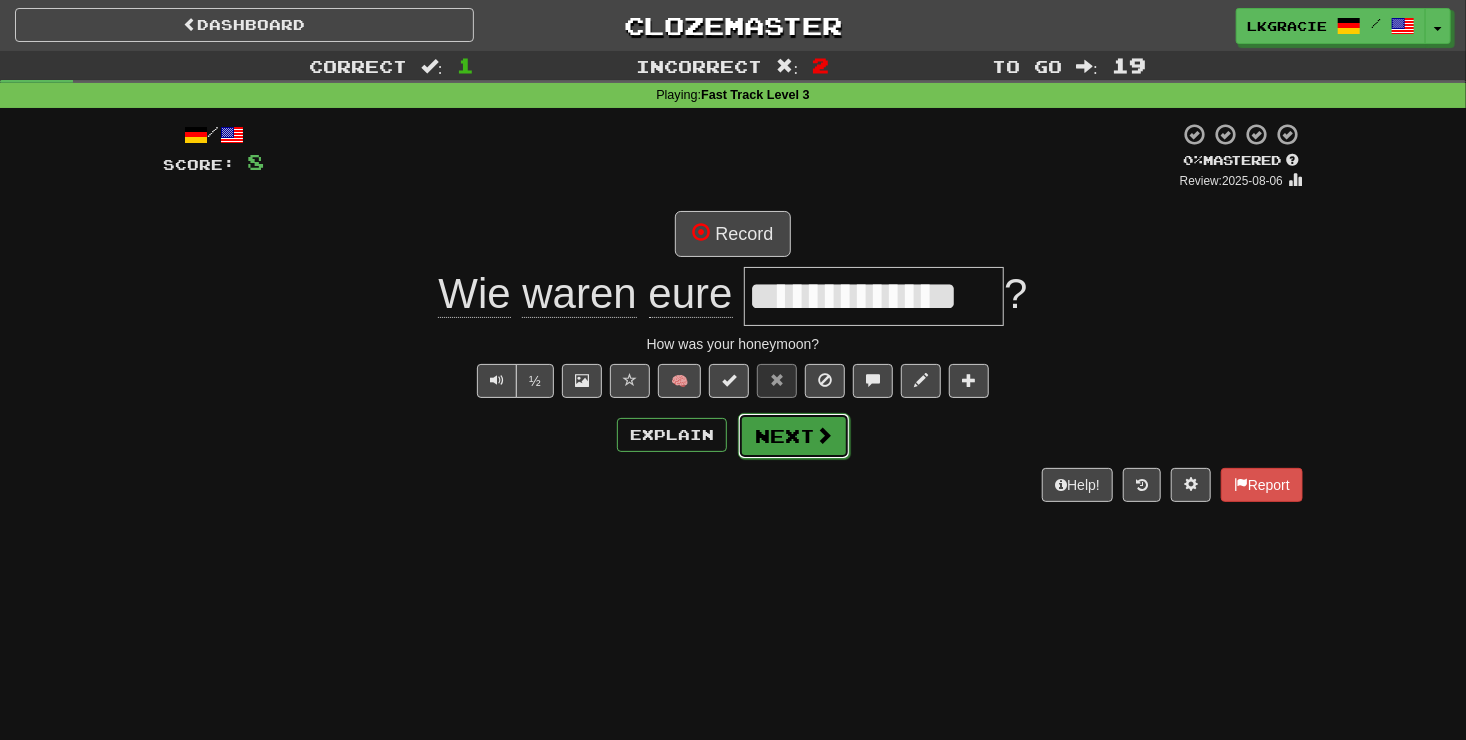 click at bounding box center [824, 435] 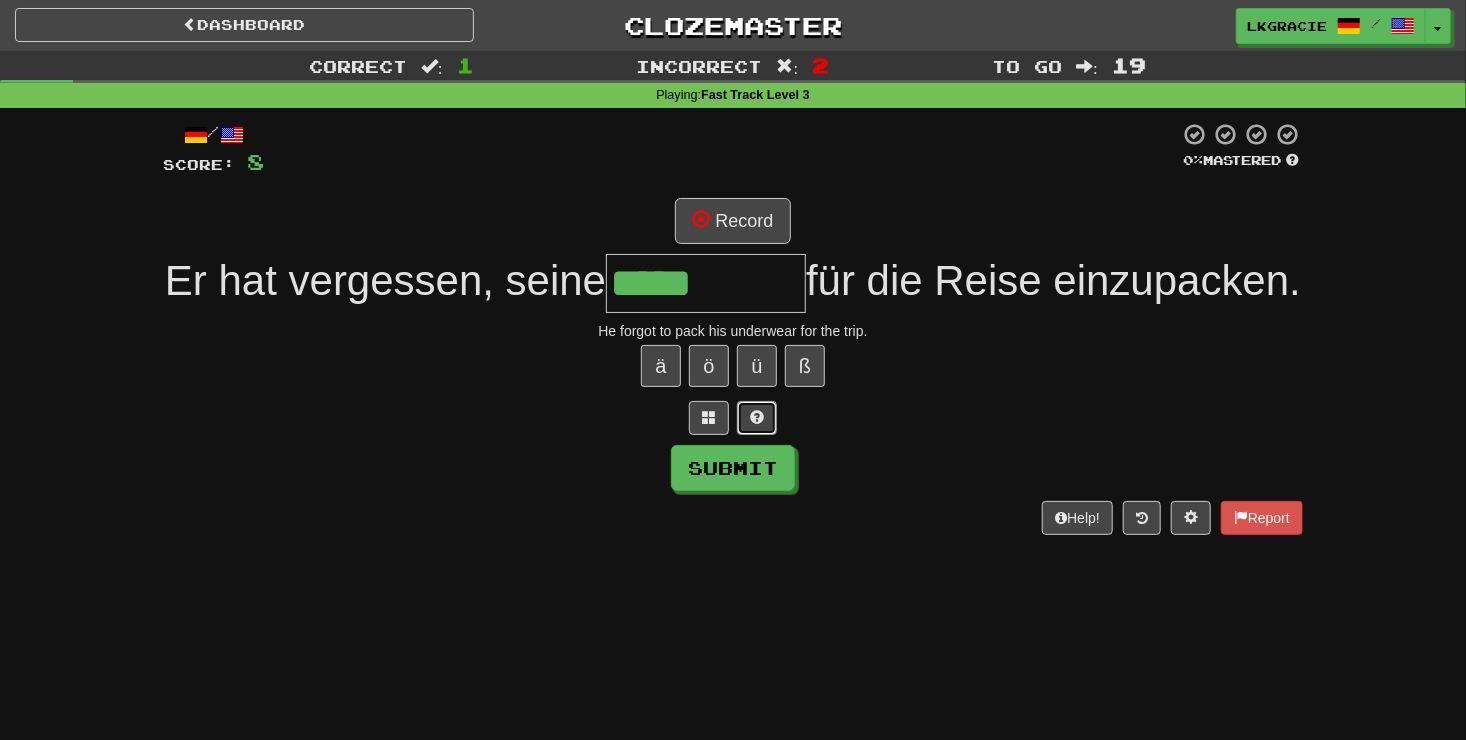click at bounding box center (757, 417) 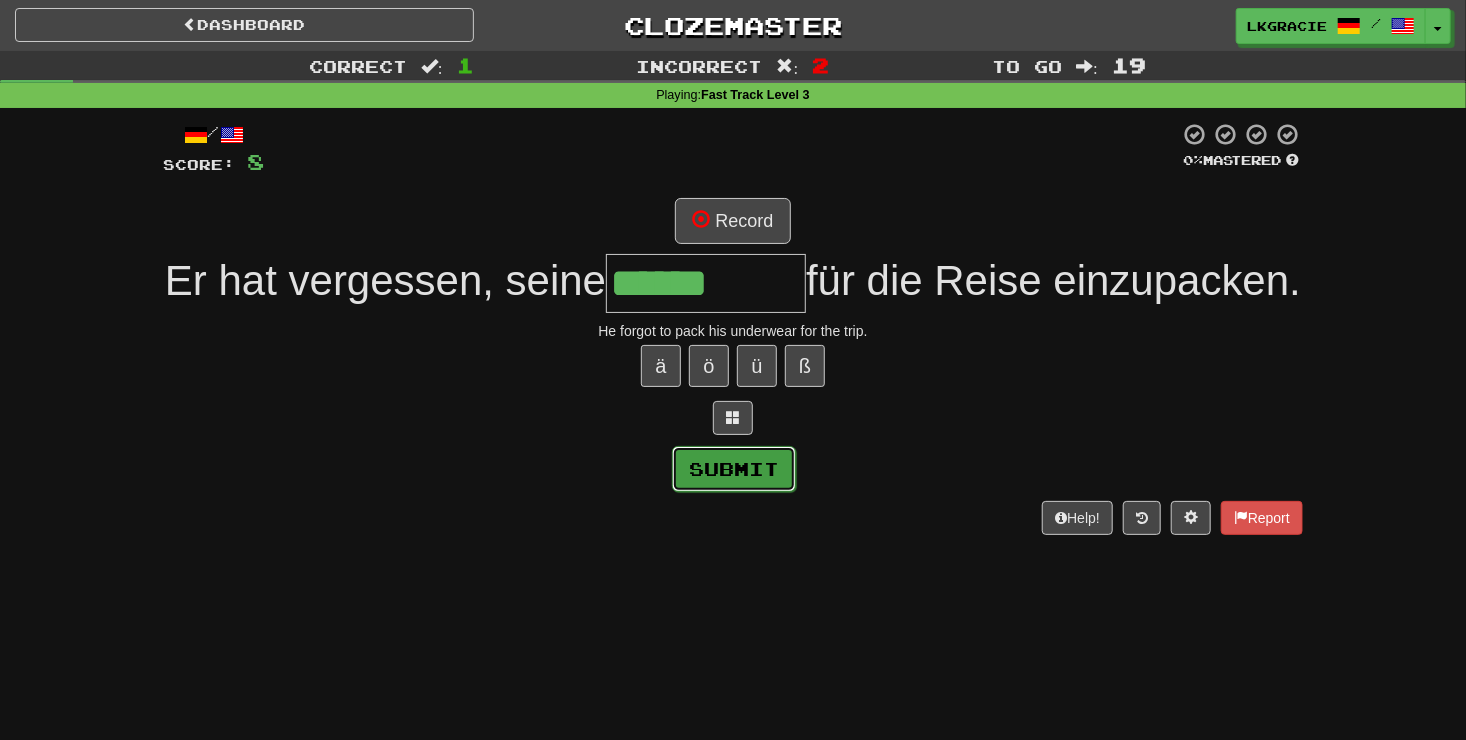 click on "Submit" at bounding box center [734, 469] 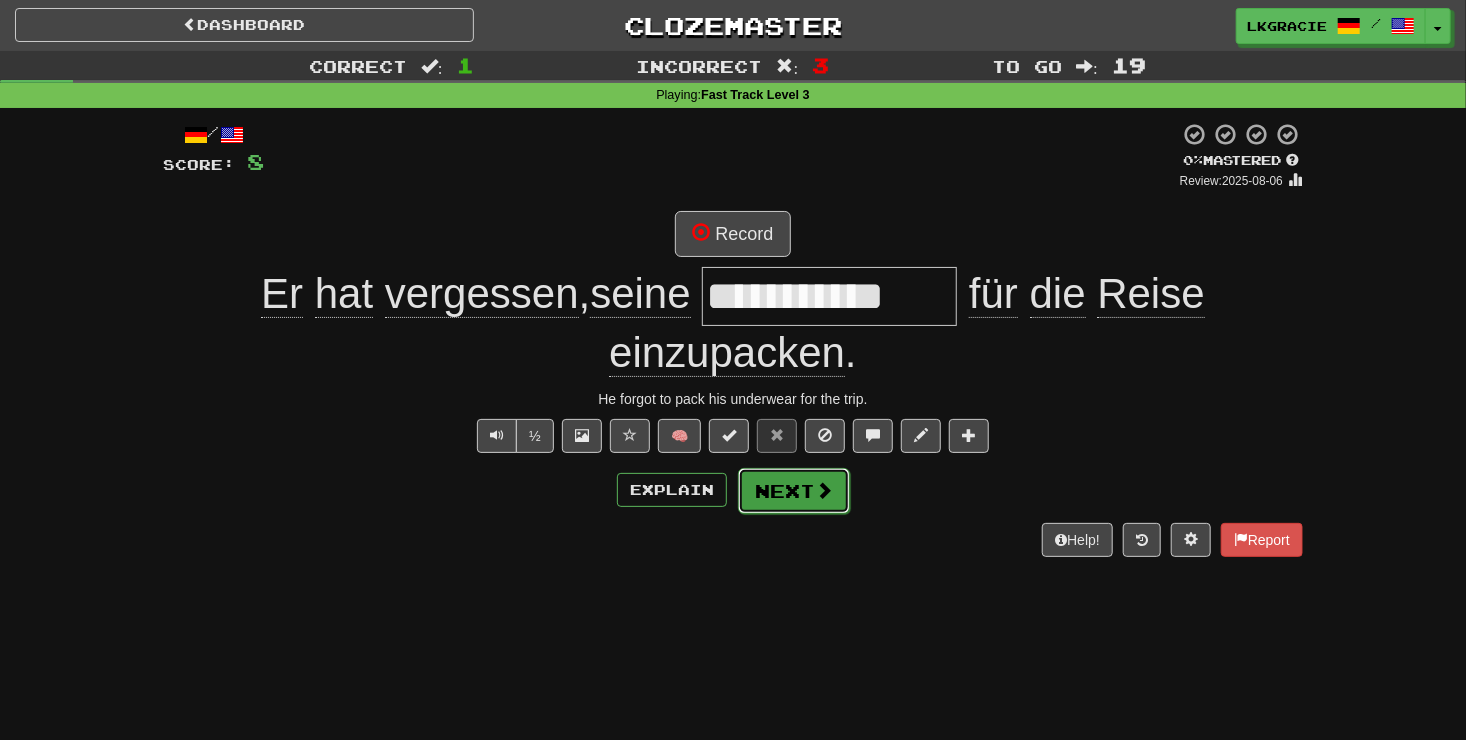 click on "Next" at bounding box center [794, 491] 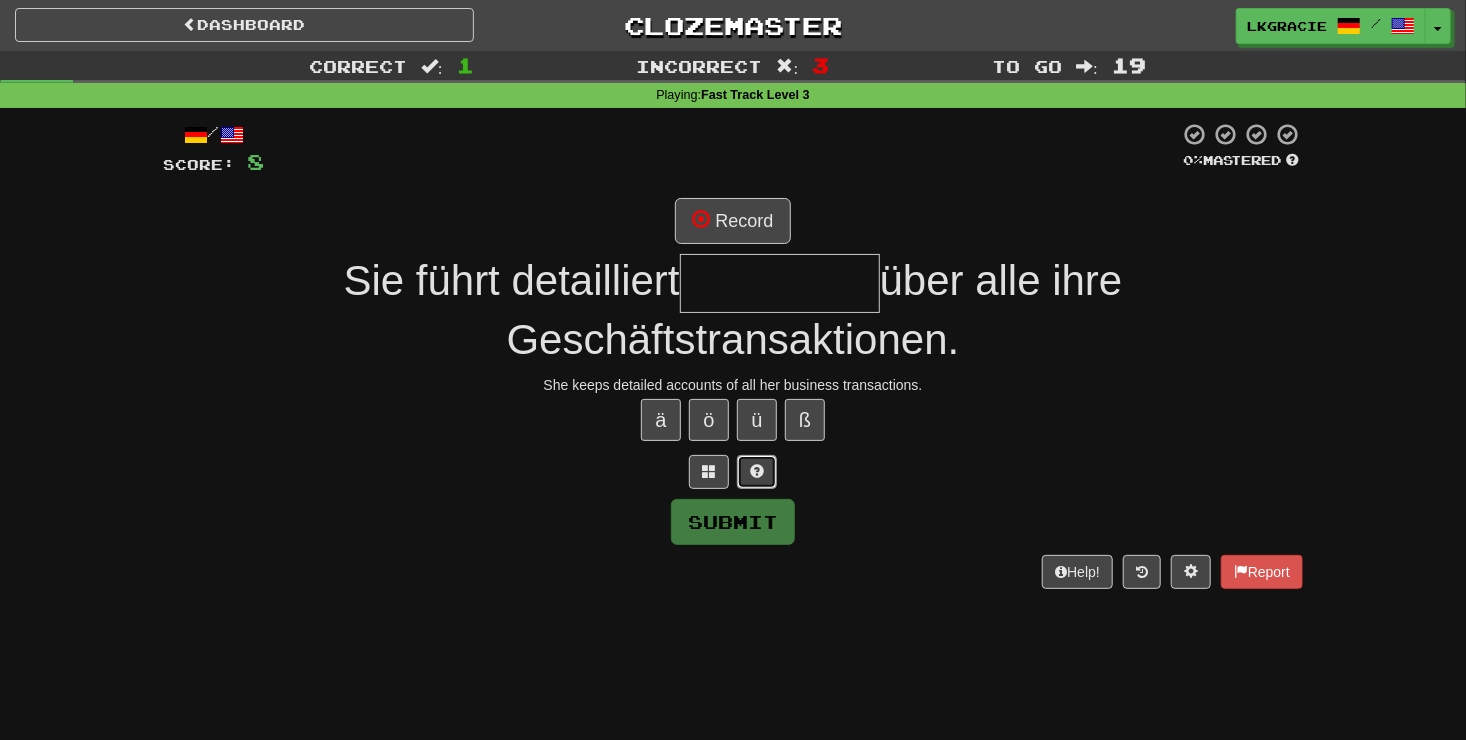 click at bounding box center (757, 471) 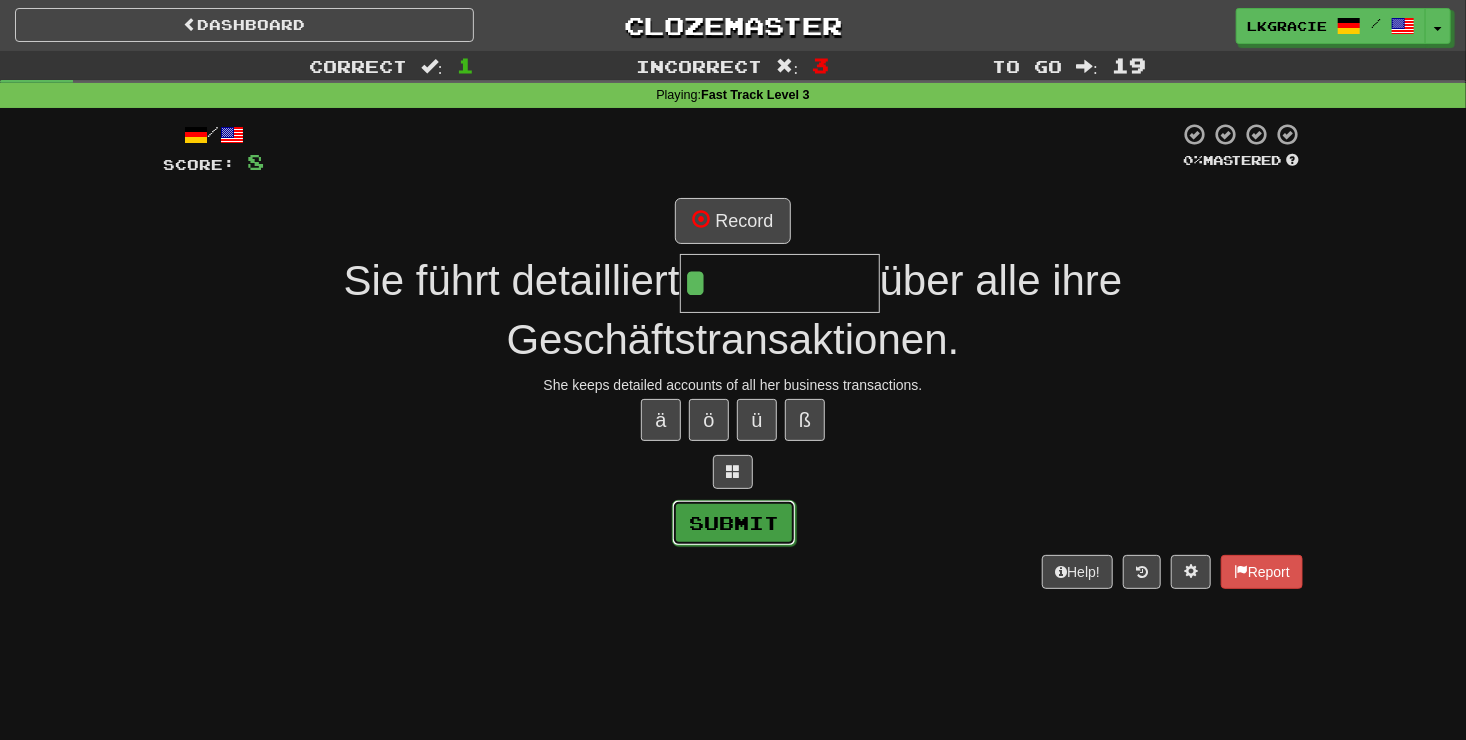 click on "Submit" at bounding box center [734, 523] 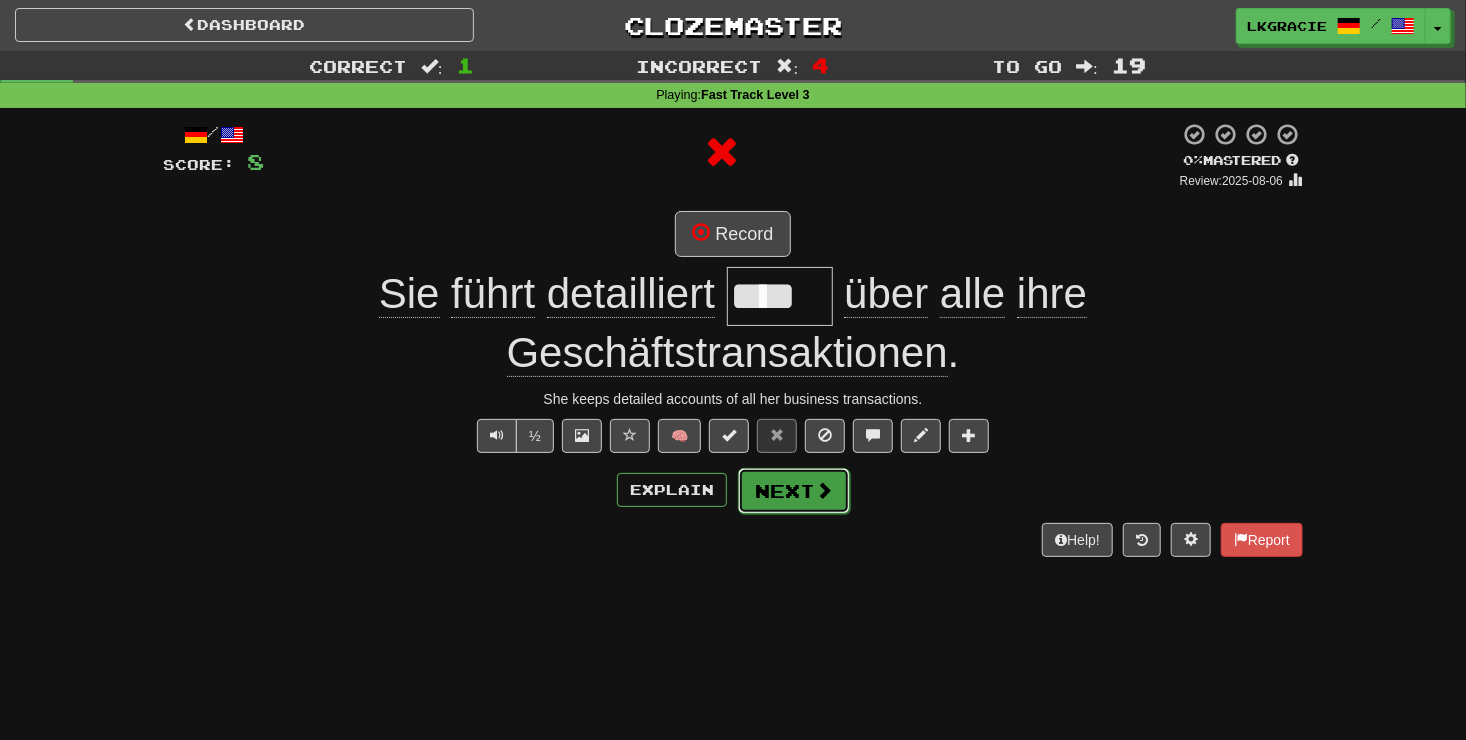 click on "Next" at bounding box center [794, 491] 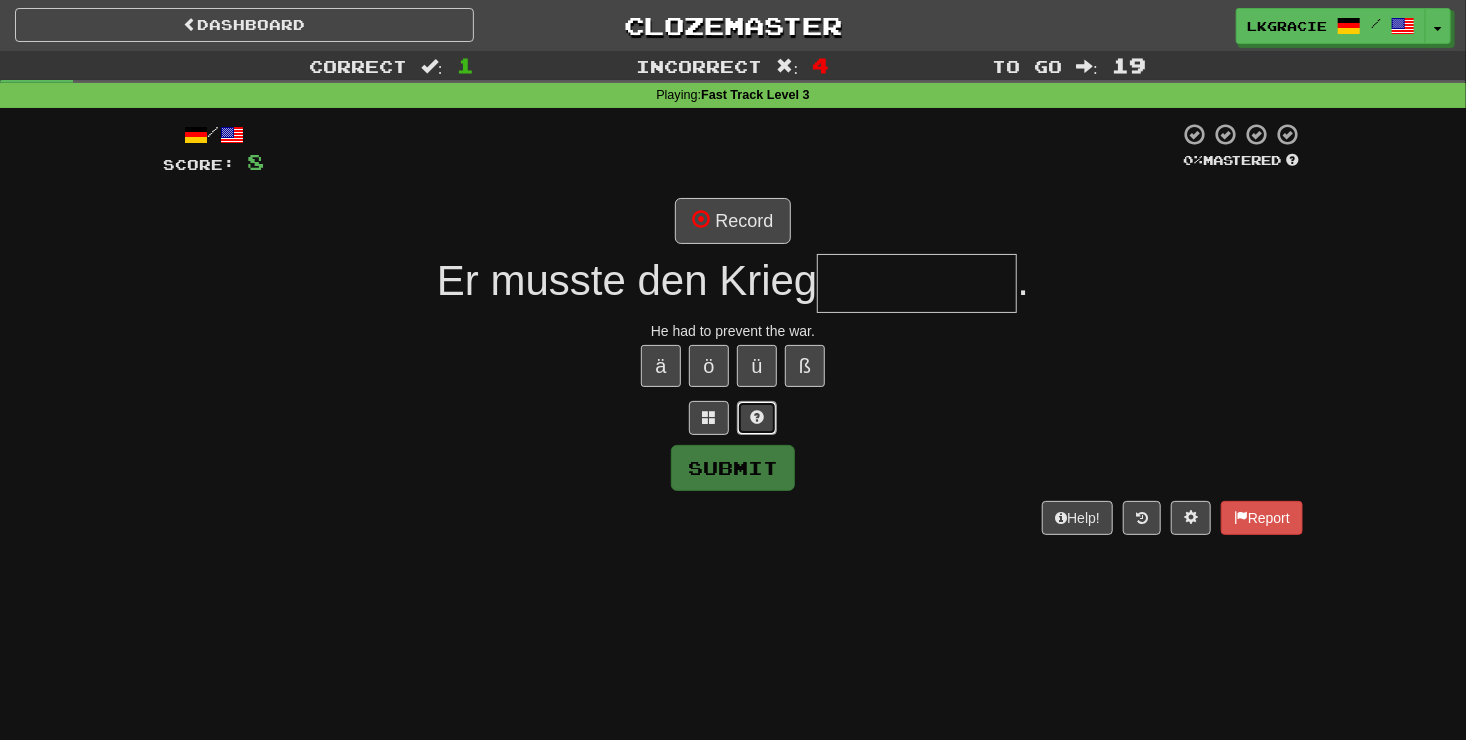 click at bounding box center (757, 418) 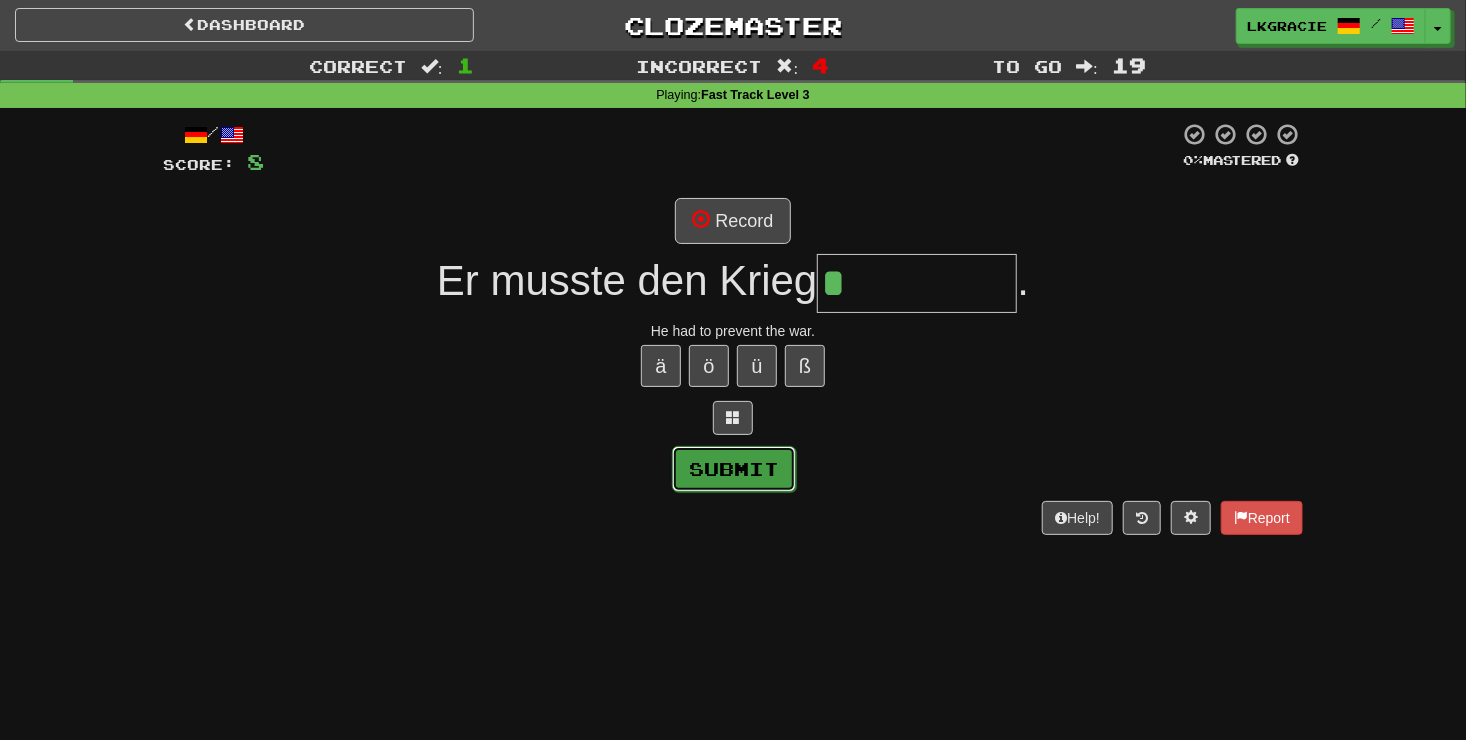 click on "Submit" at bounding box center [734, 469] 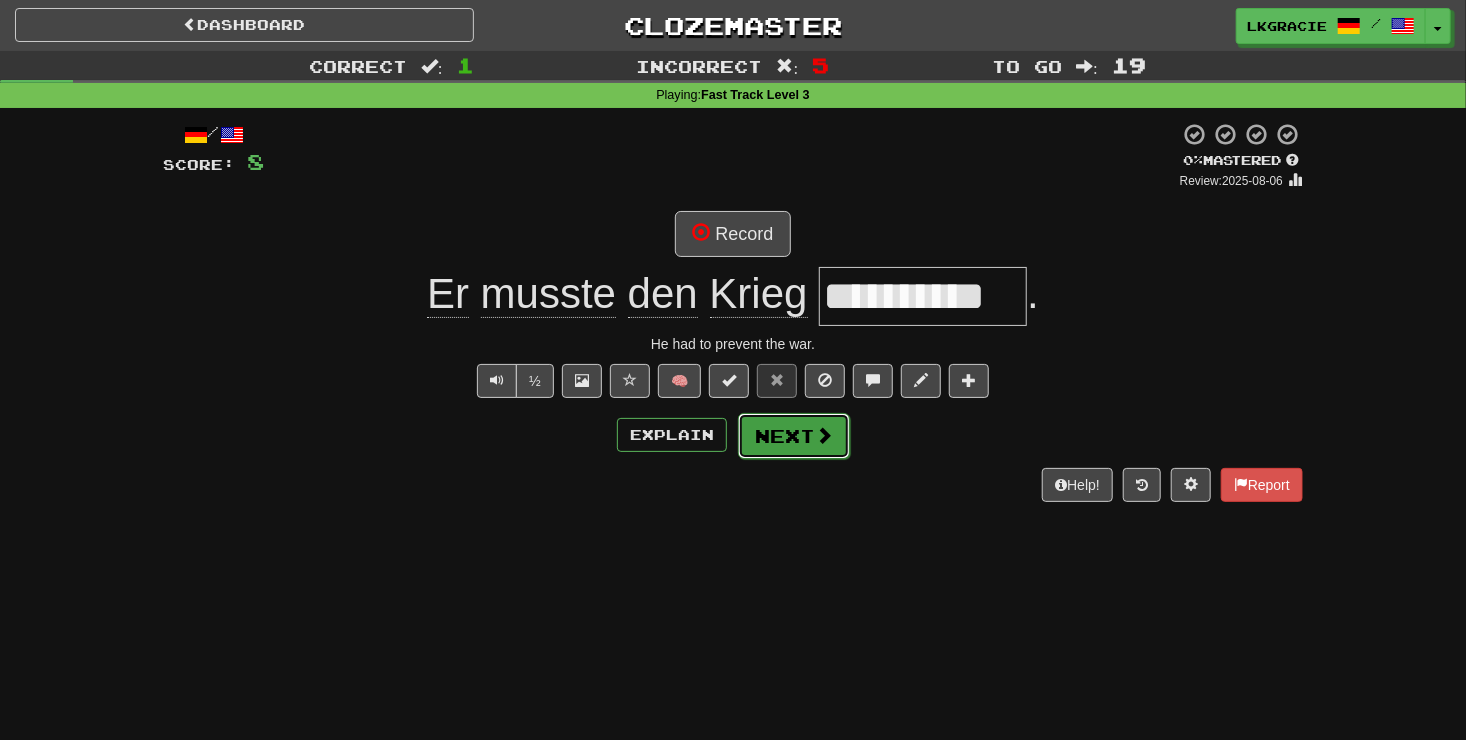 click at bounding box center [824, 435] 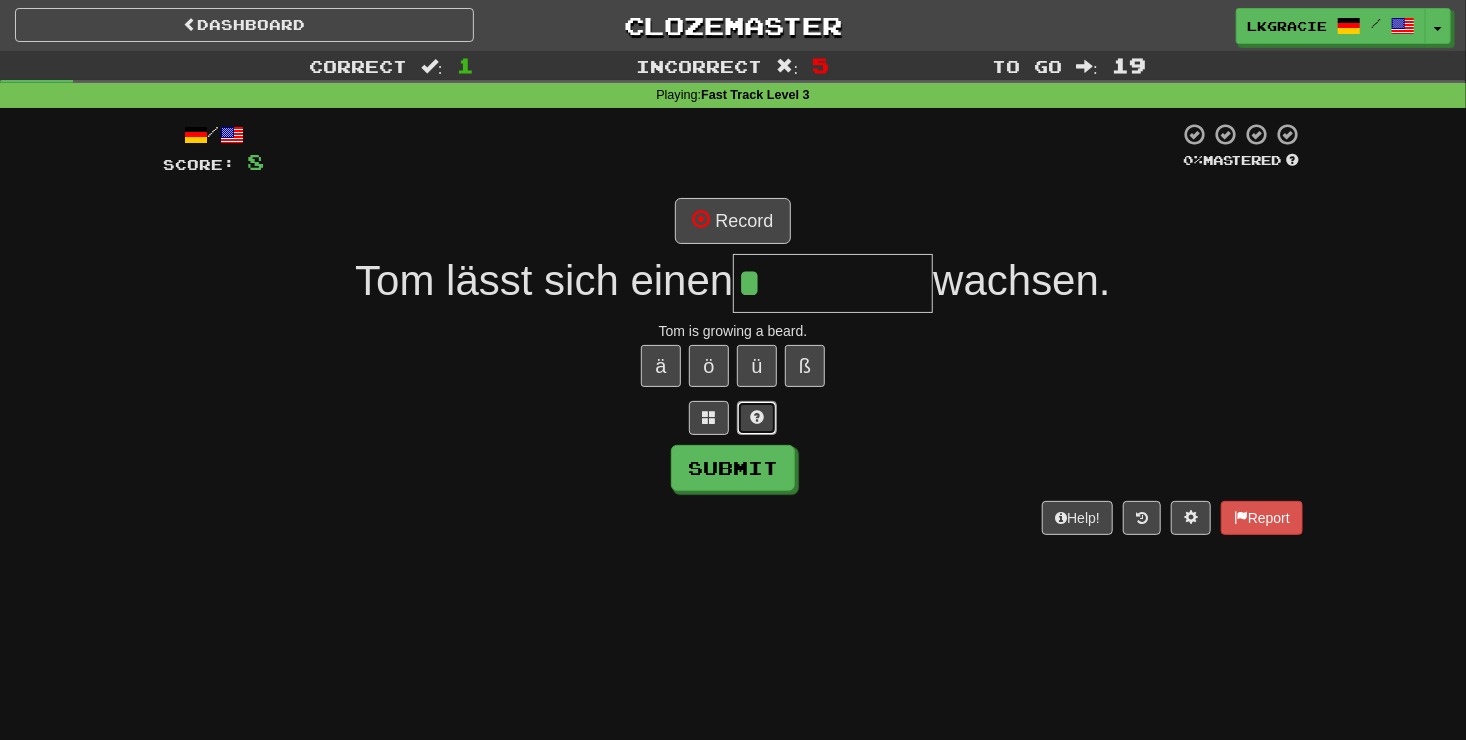 click at bounding box center [757, 417] 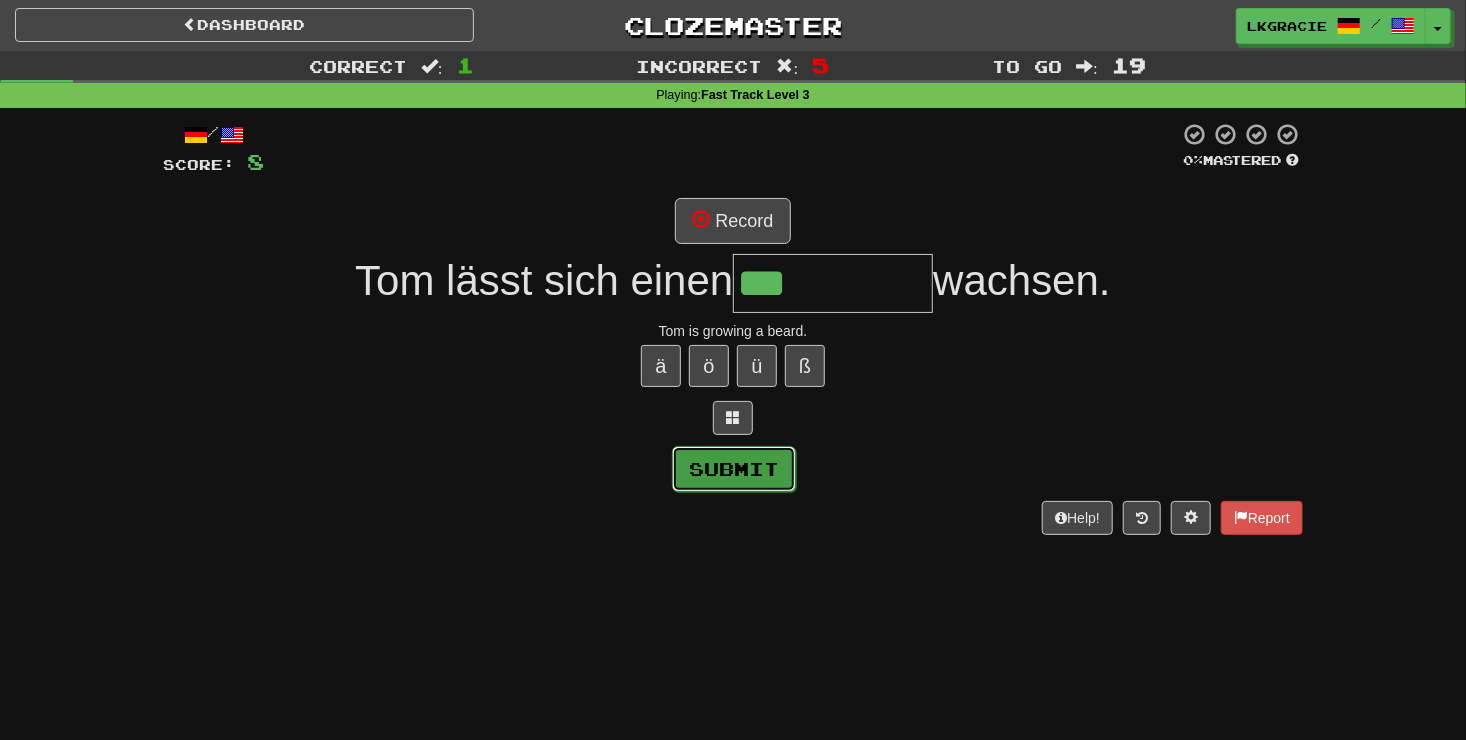 click on "Submit" at bounding box center (734, 469) 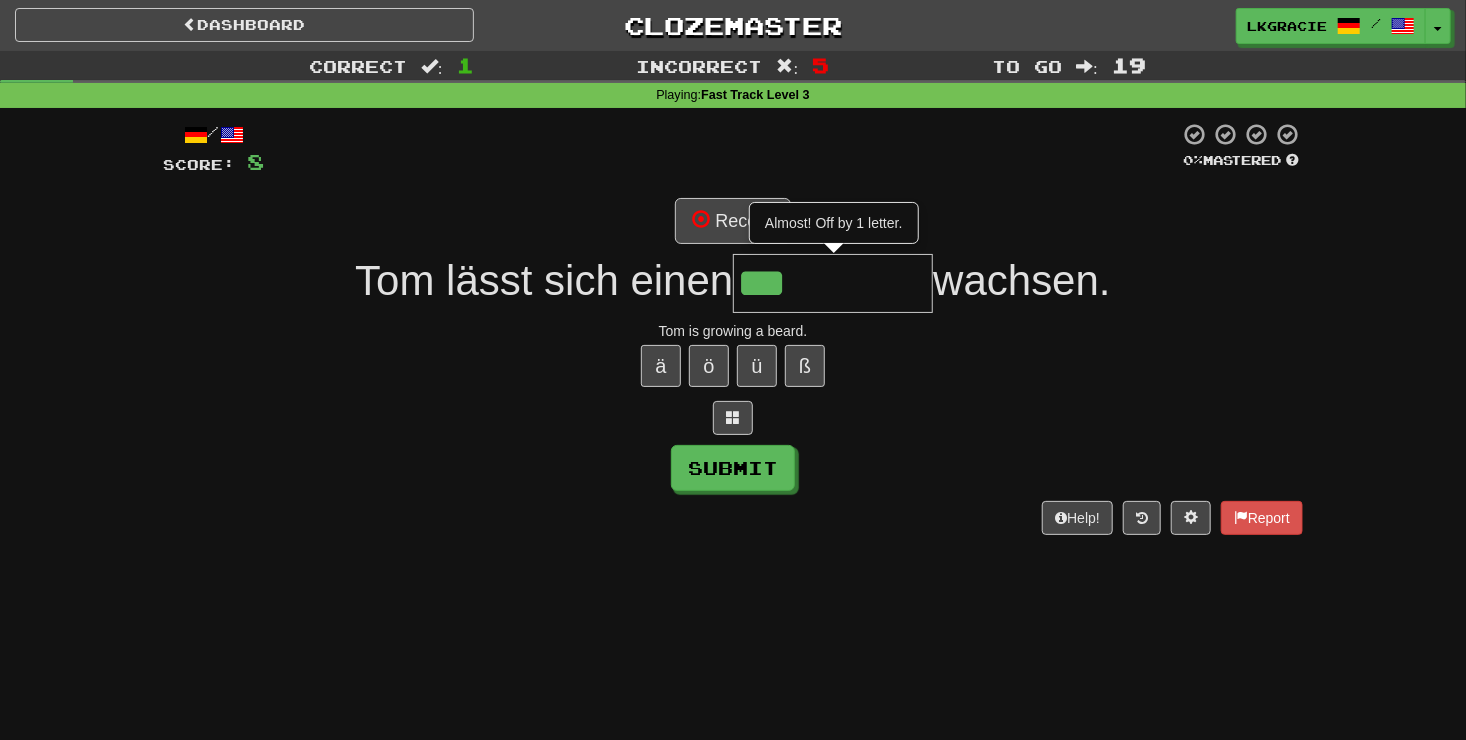 click on "***" at bounding box center [833, 283] 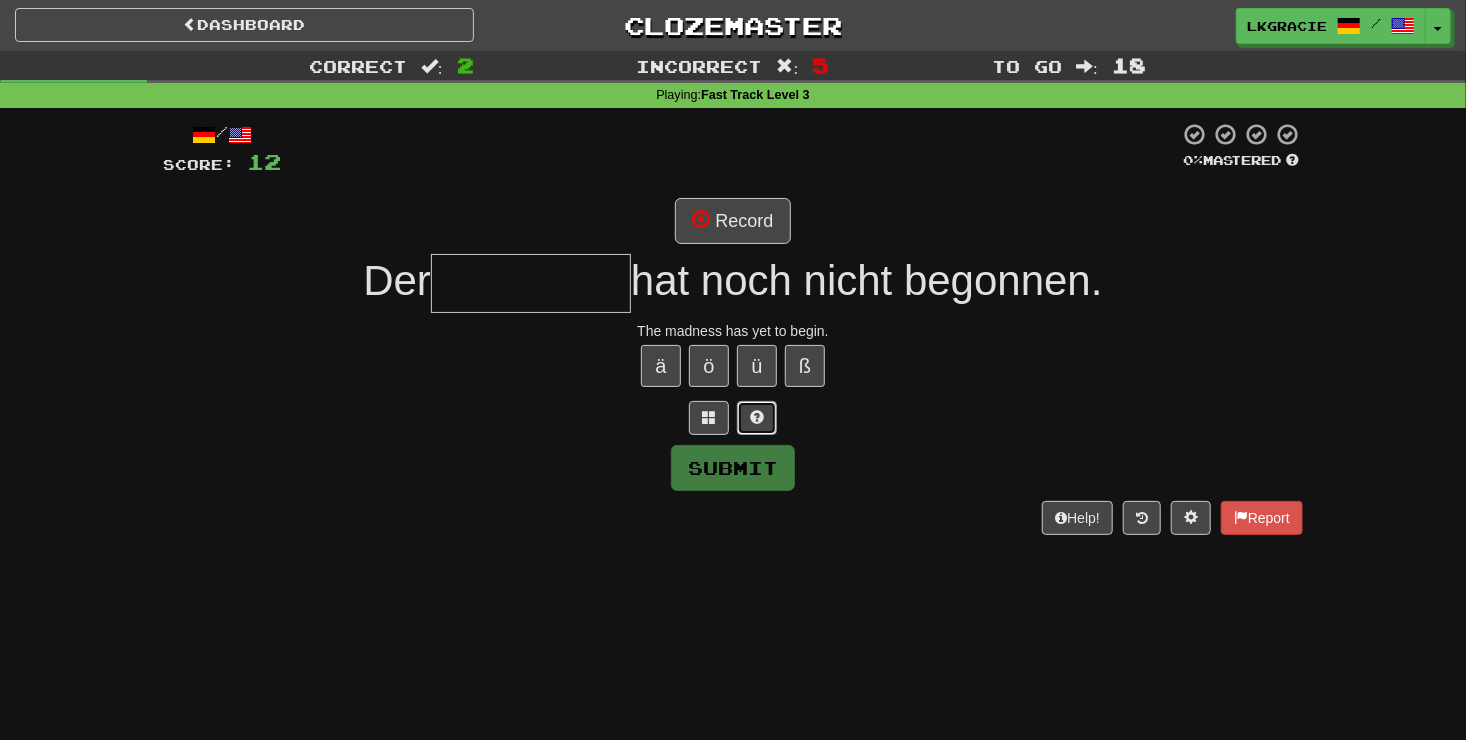 click at bounding box center [757, 417] 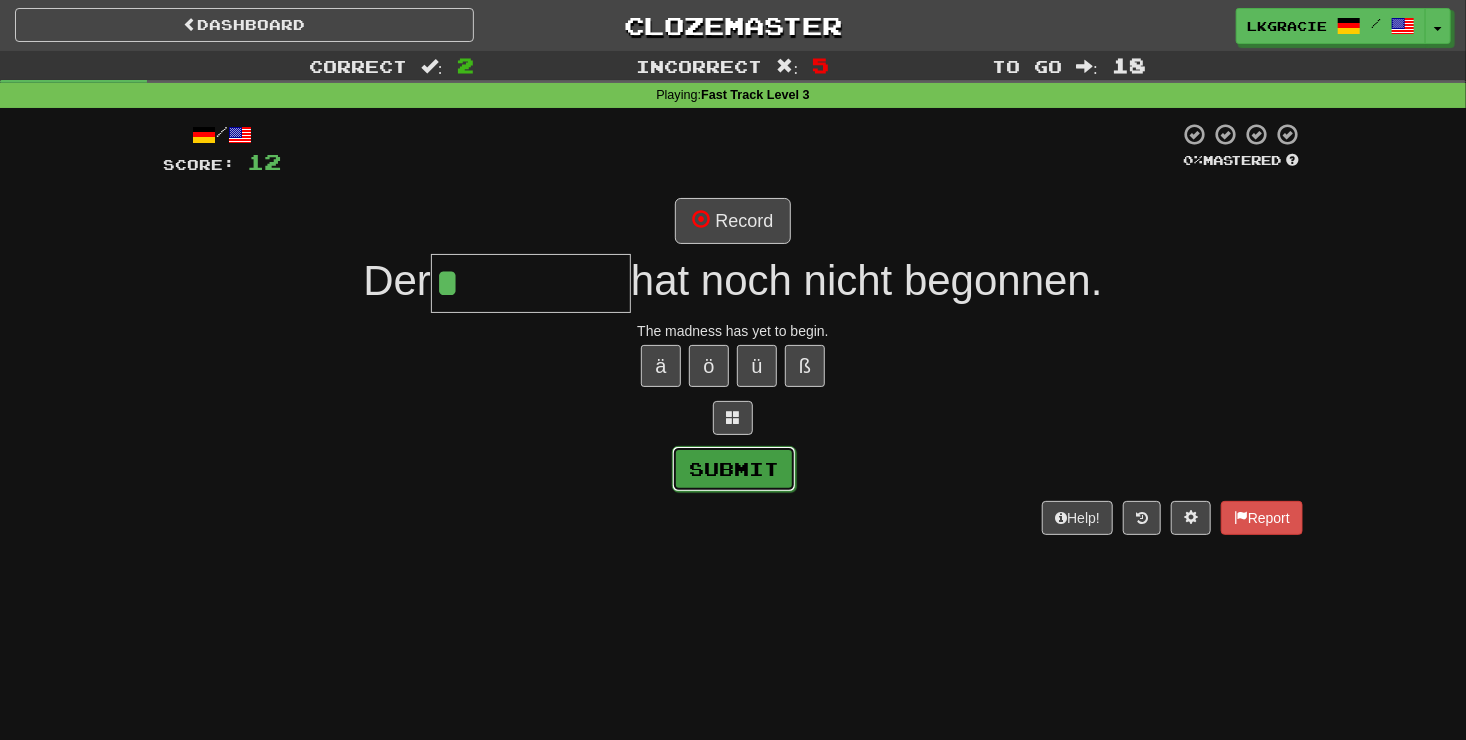 click on "Submit" at bounding box center [734, 469] 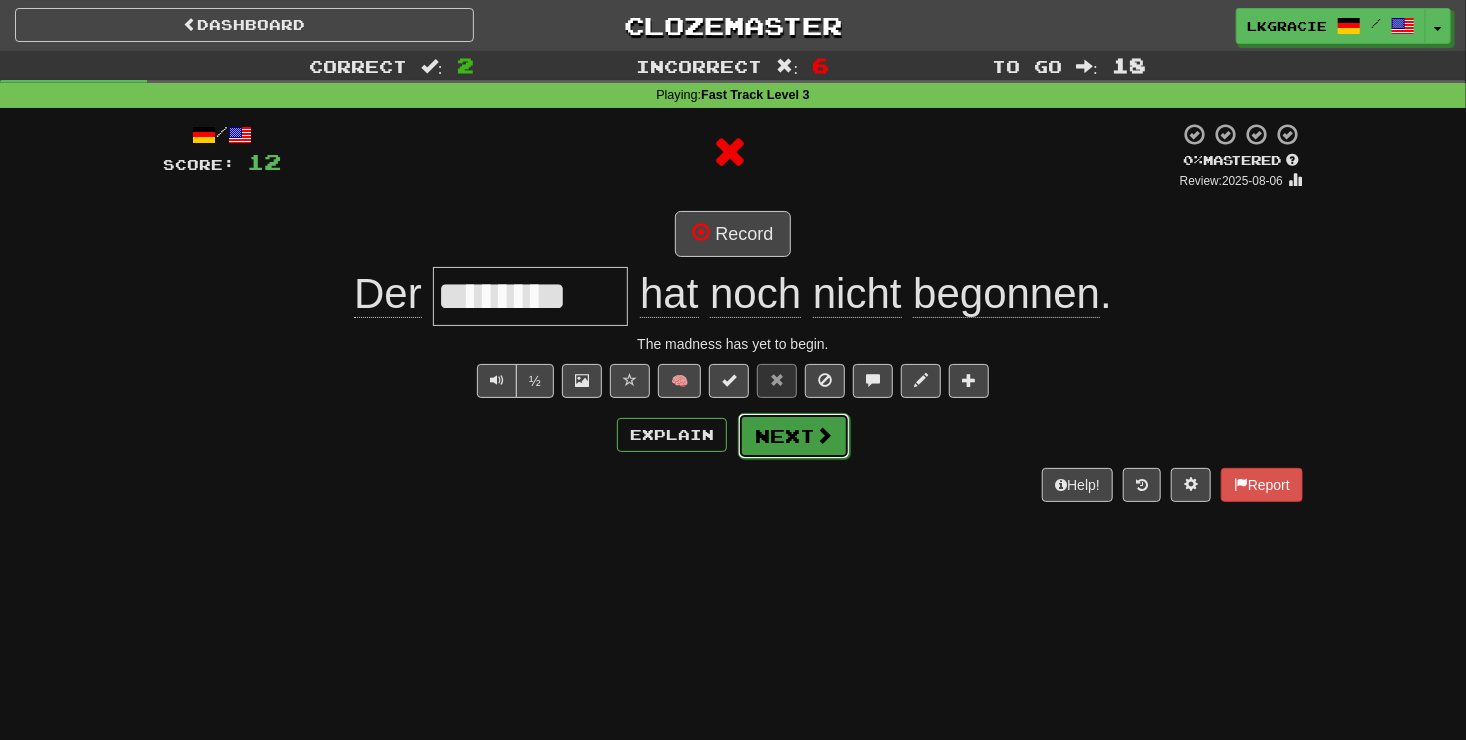 click on "Next" at bounding box center (794, 436) 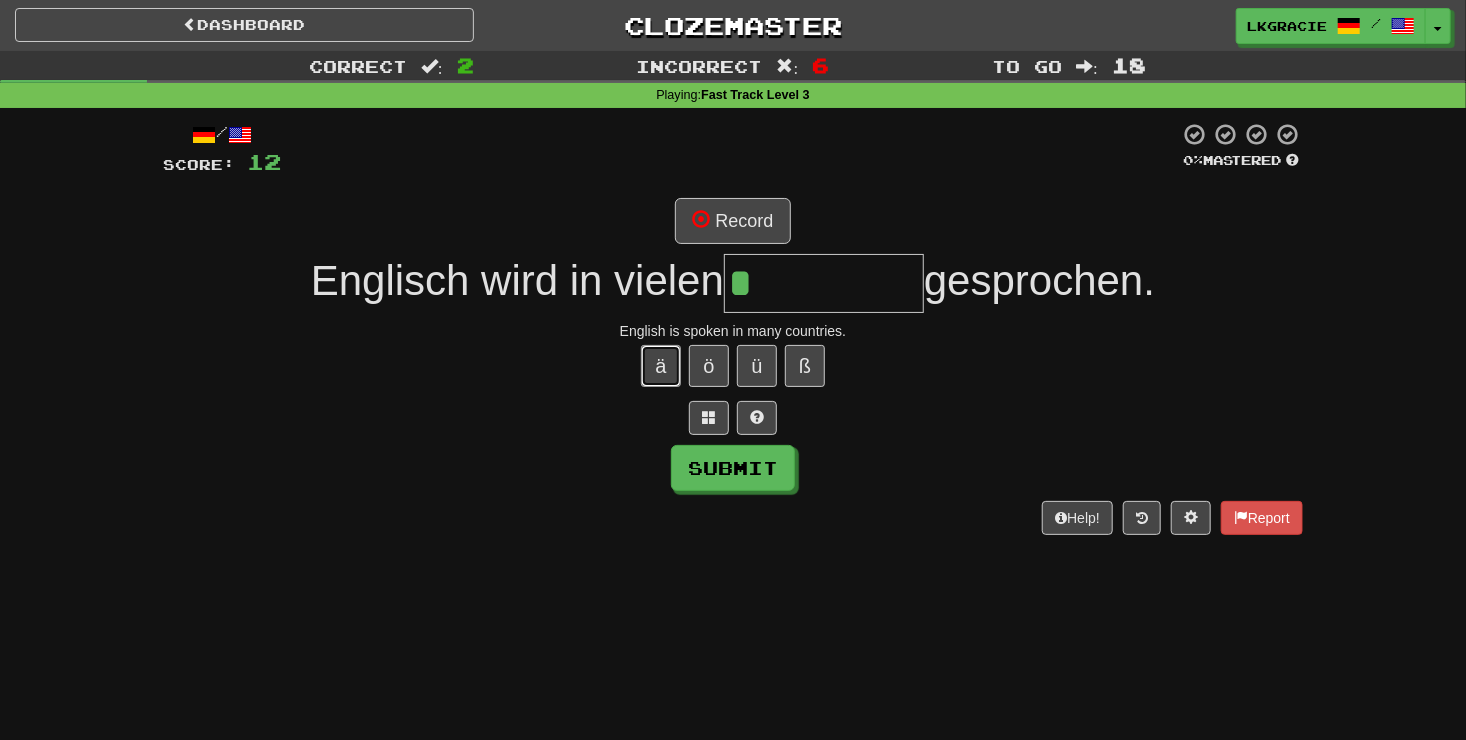 click on "ä" at bounding box center [661, 366] 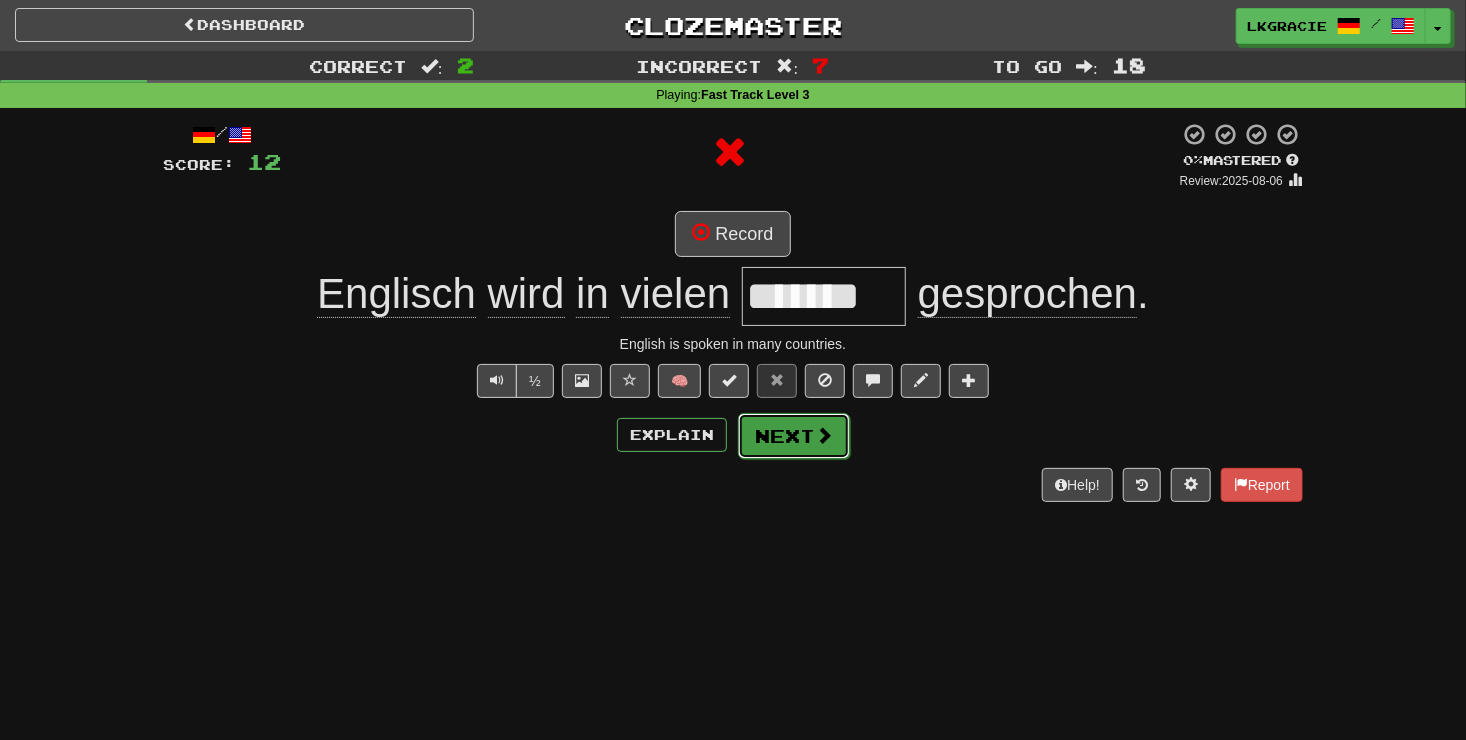 click on "Next" at bounding box center (794, 436) 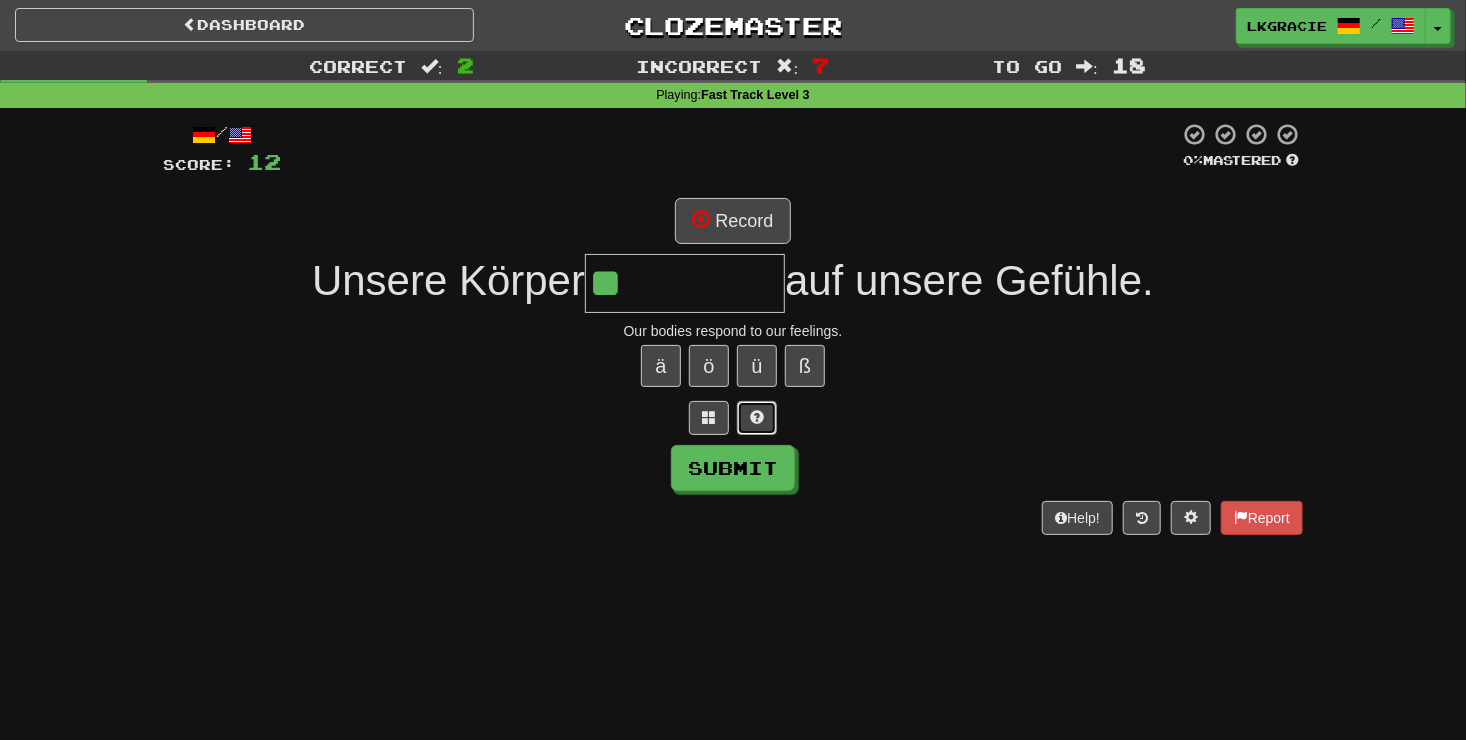 click at bounding box center (757, 417) 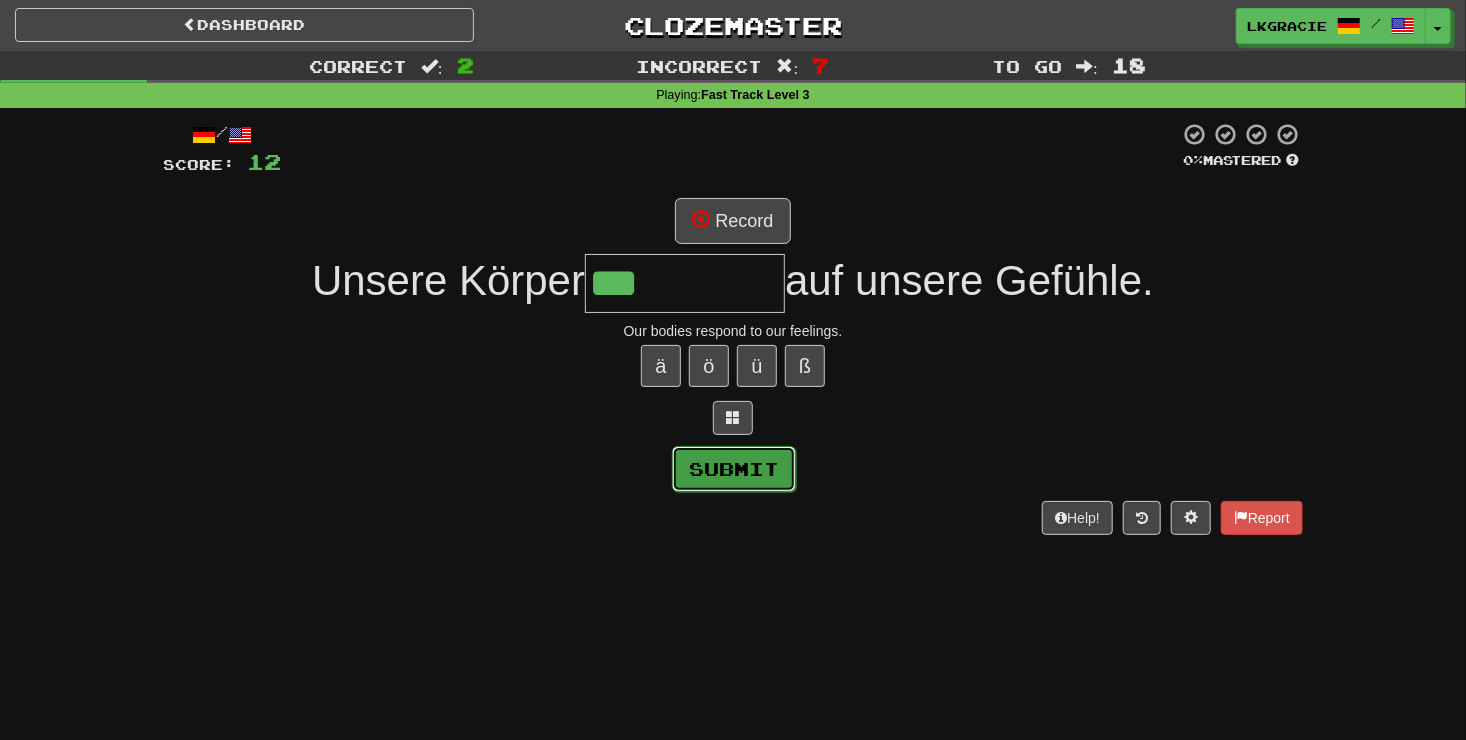 click on "Submit" at bounding box center [734, 469] 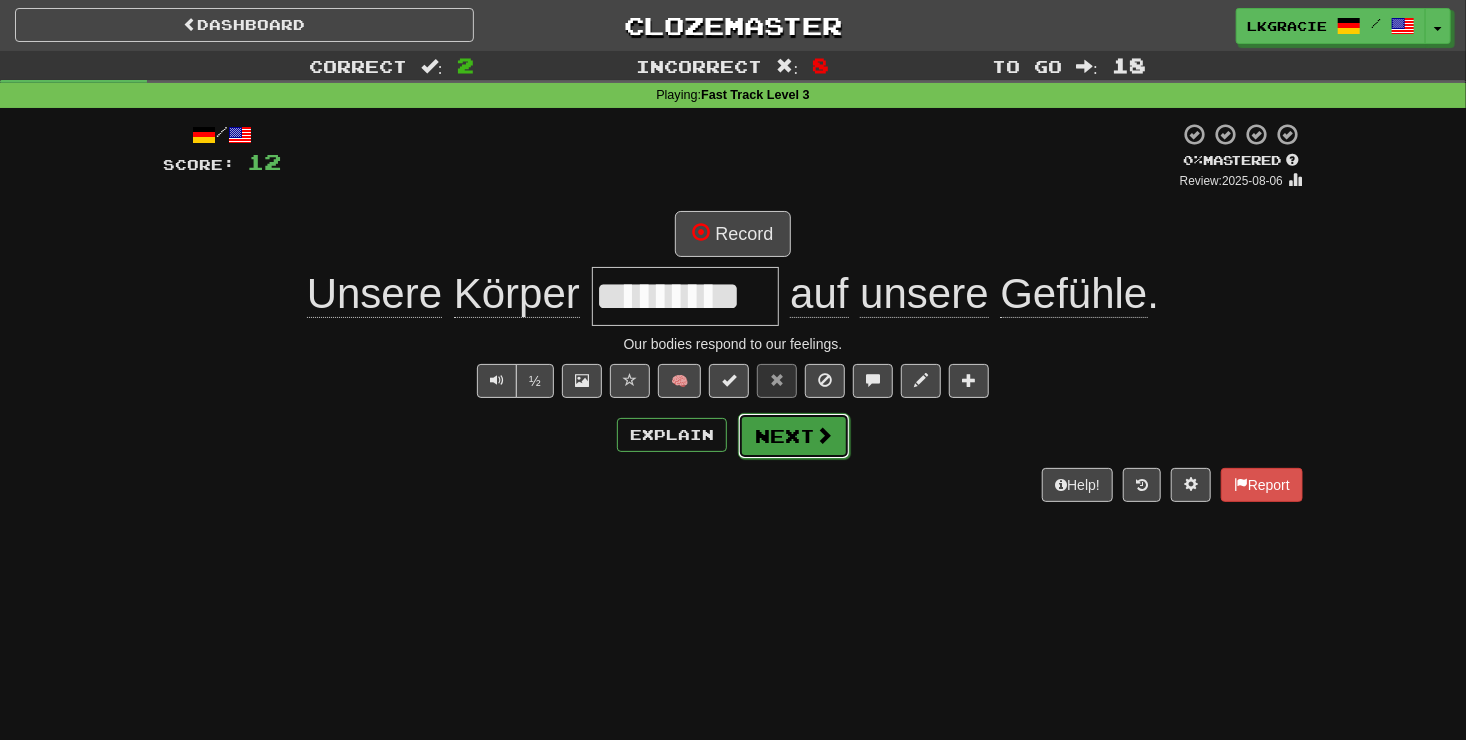 click on "Next" at bounding box center [794, 436] 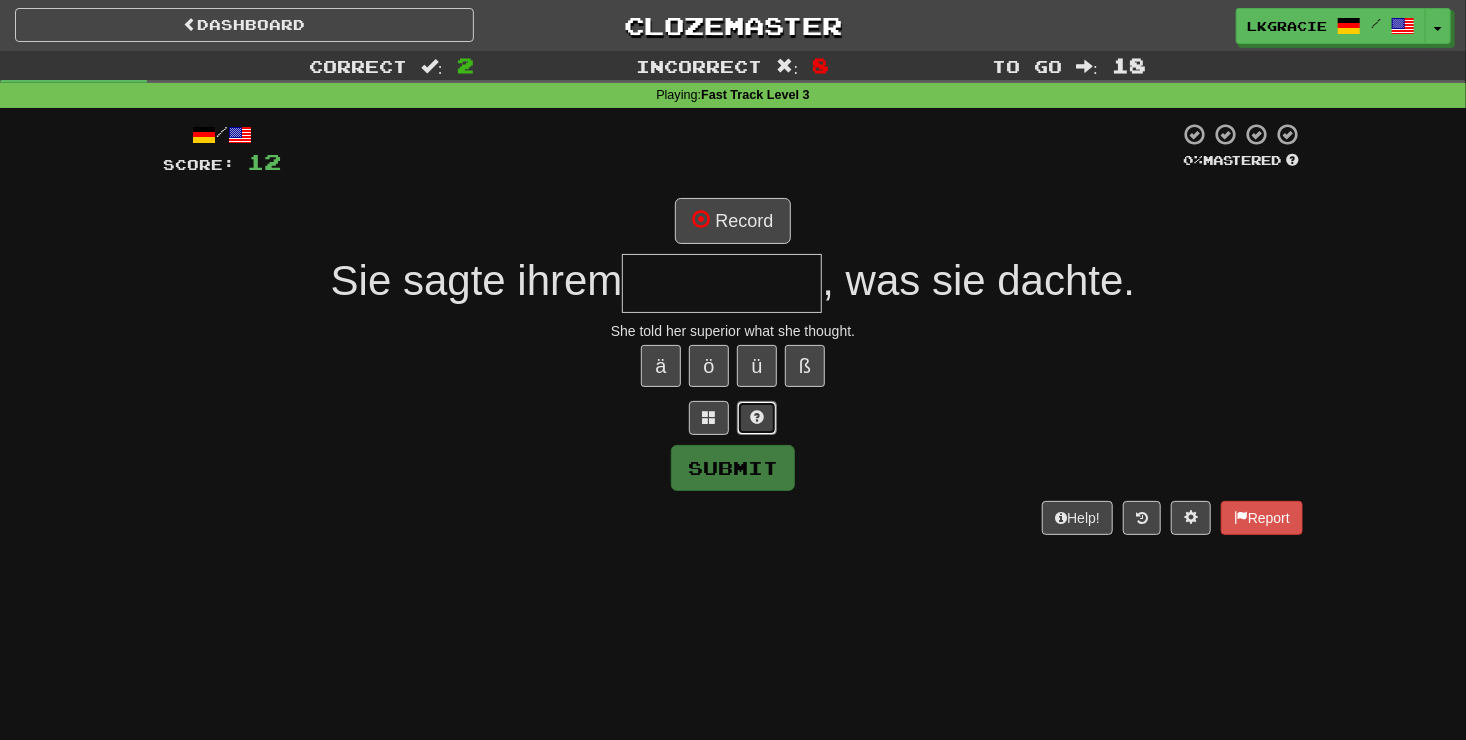 drag, startPoint x: 760, startPoint y: 400, endPoint x: 760, endPoint y: 421, distance: 21 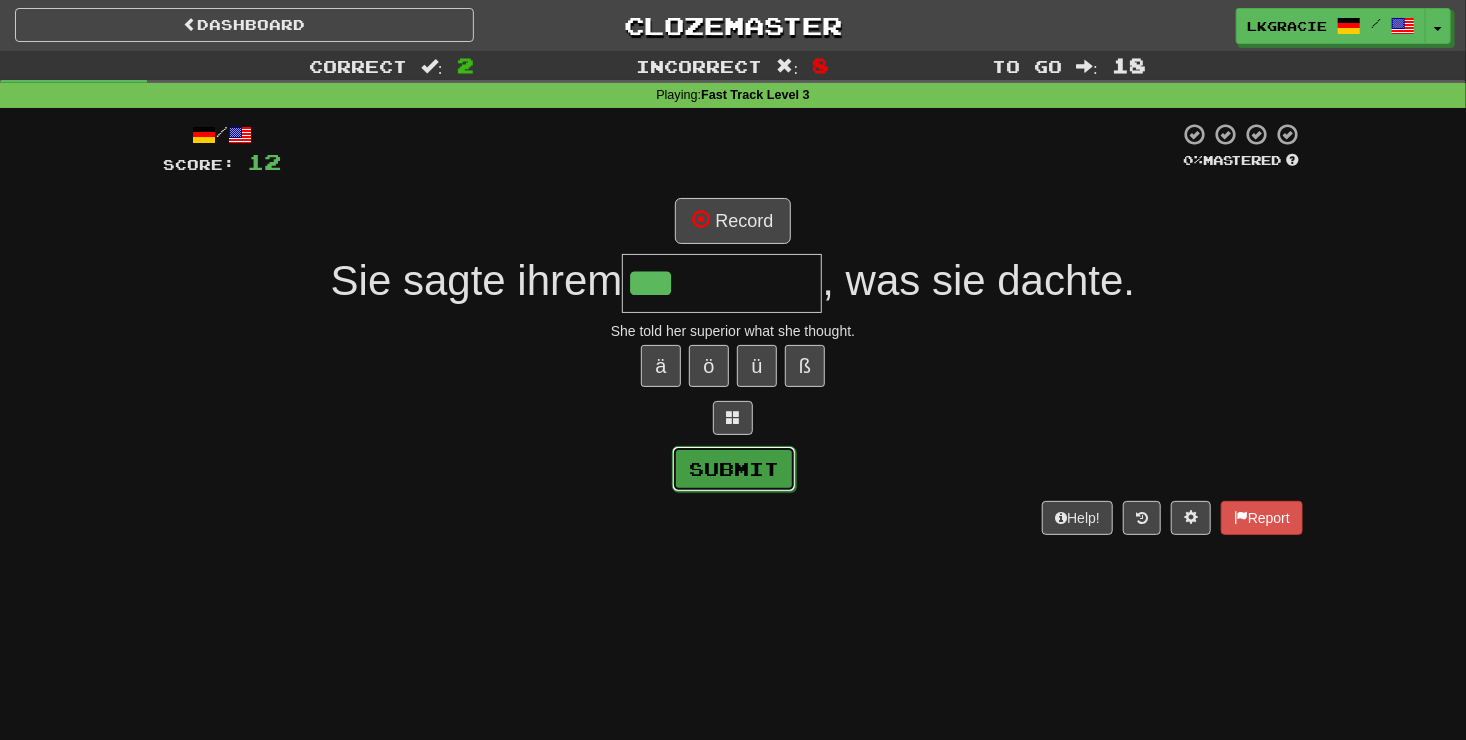 click on "Submit" at bounding box center (734, 469) 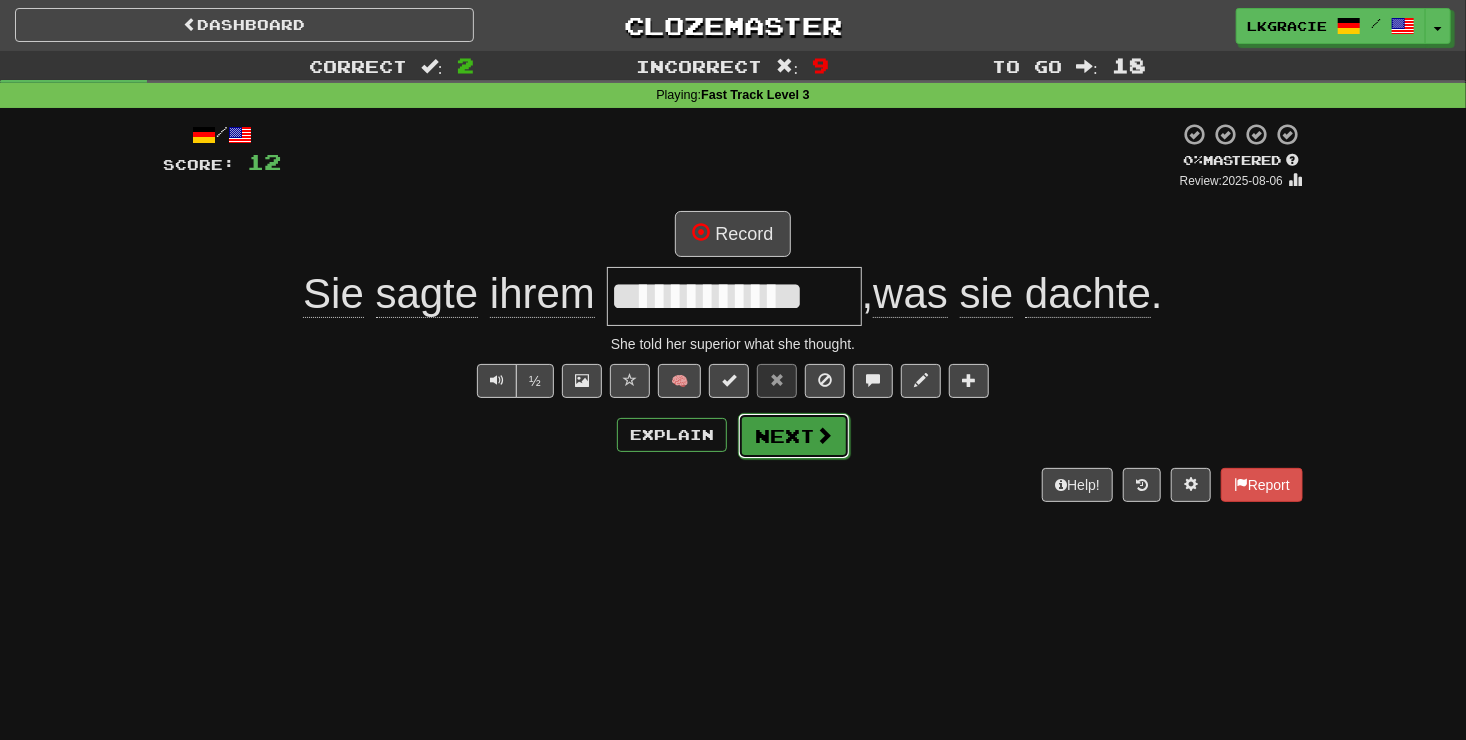 click on "Next" at bounding box center (794, 436) 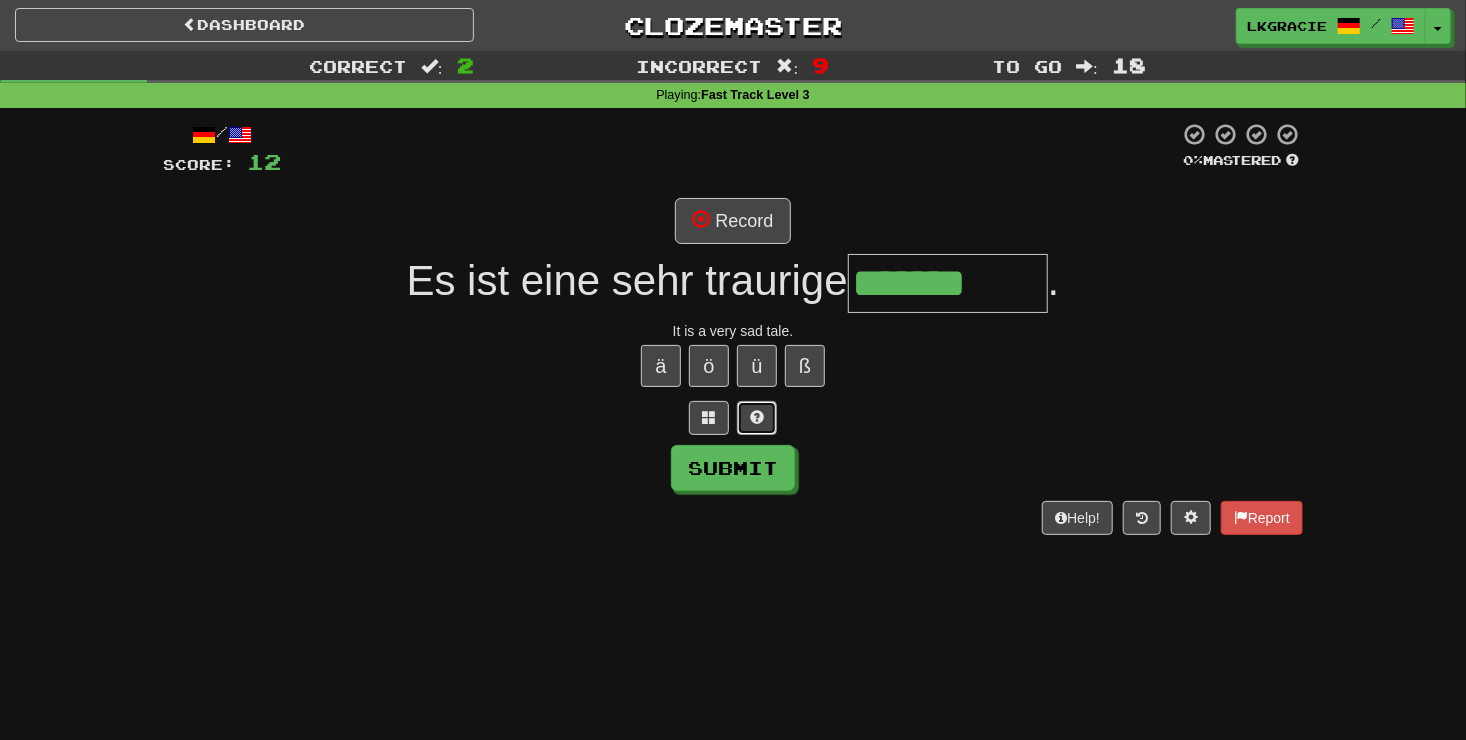click at bounding box center [757, 418] 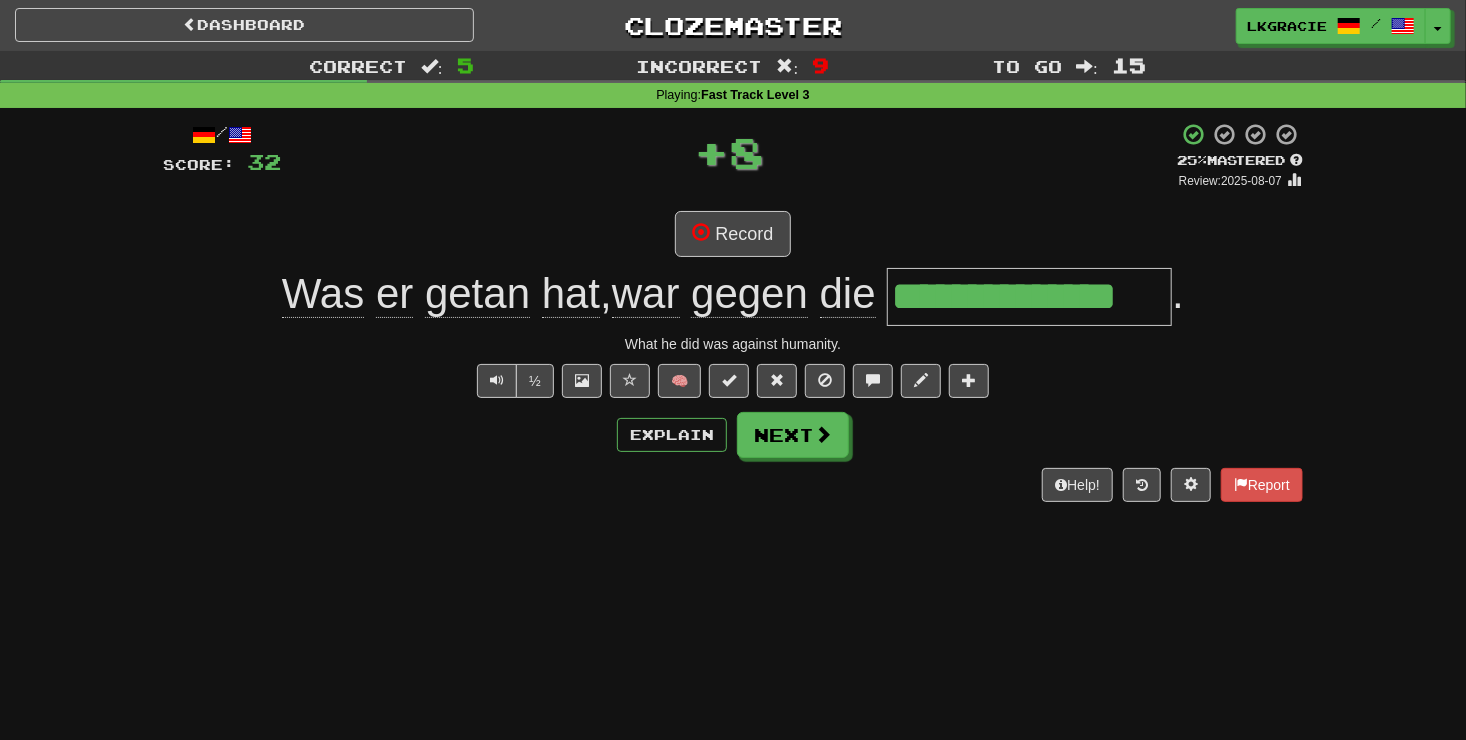 scroll, scrollTop: 0, scrollLeft: 0, axis: both 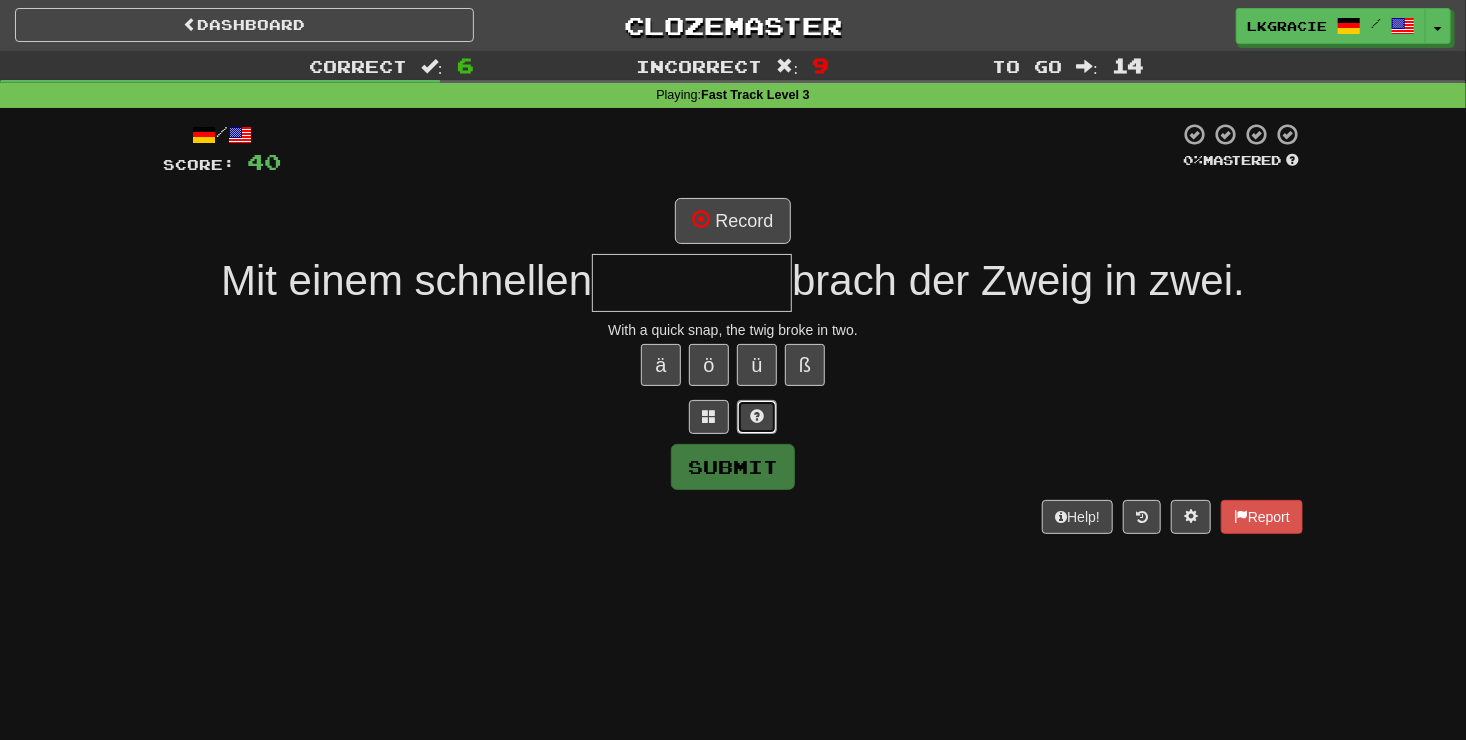 click at bounding box center (757, 417) 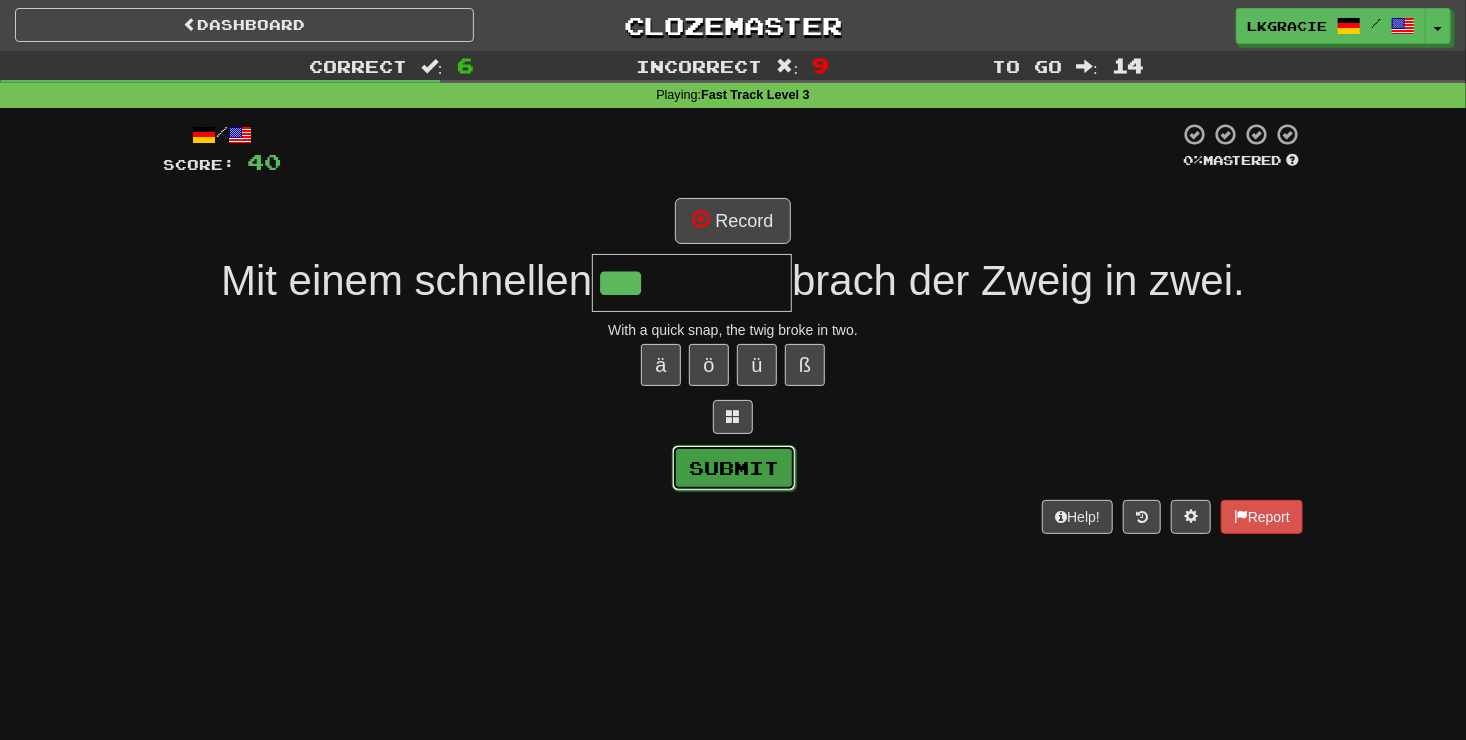 click on "Submit" at bounding box center [734, 468] 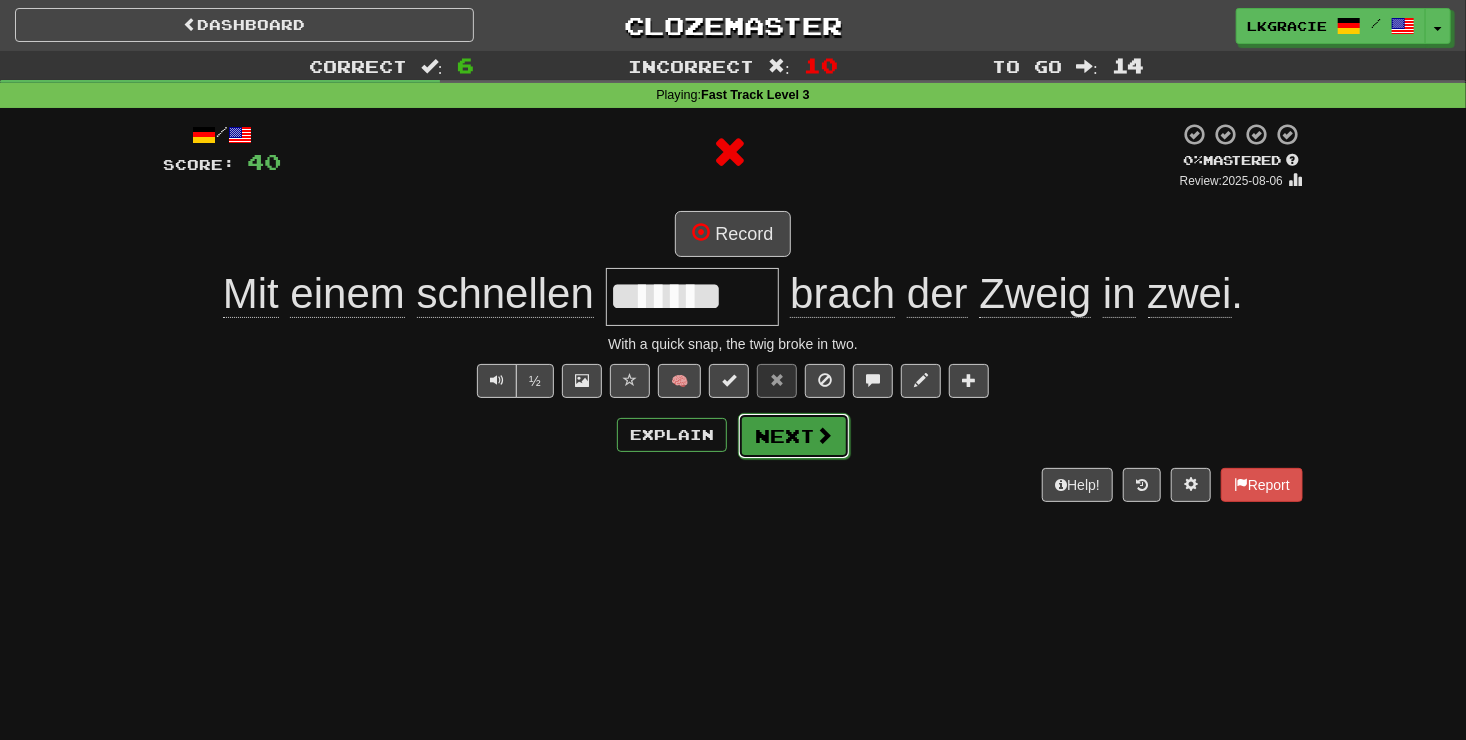 click on "Next" at bounding box center [794, 436] 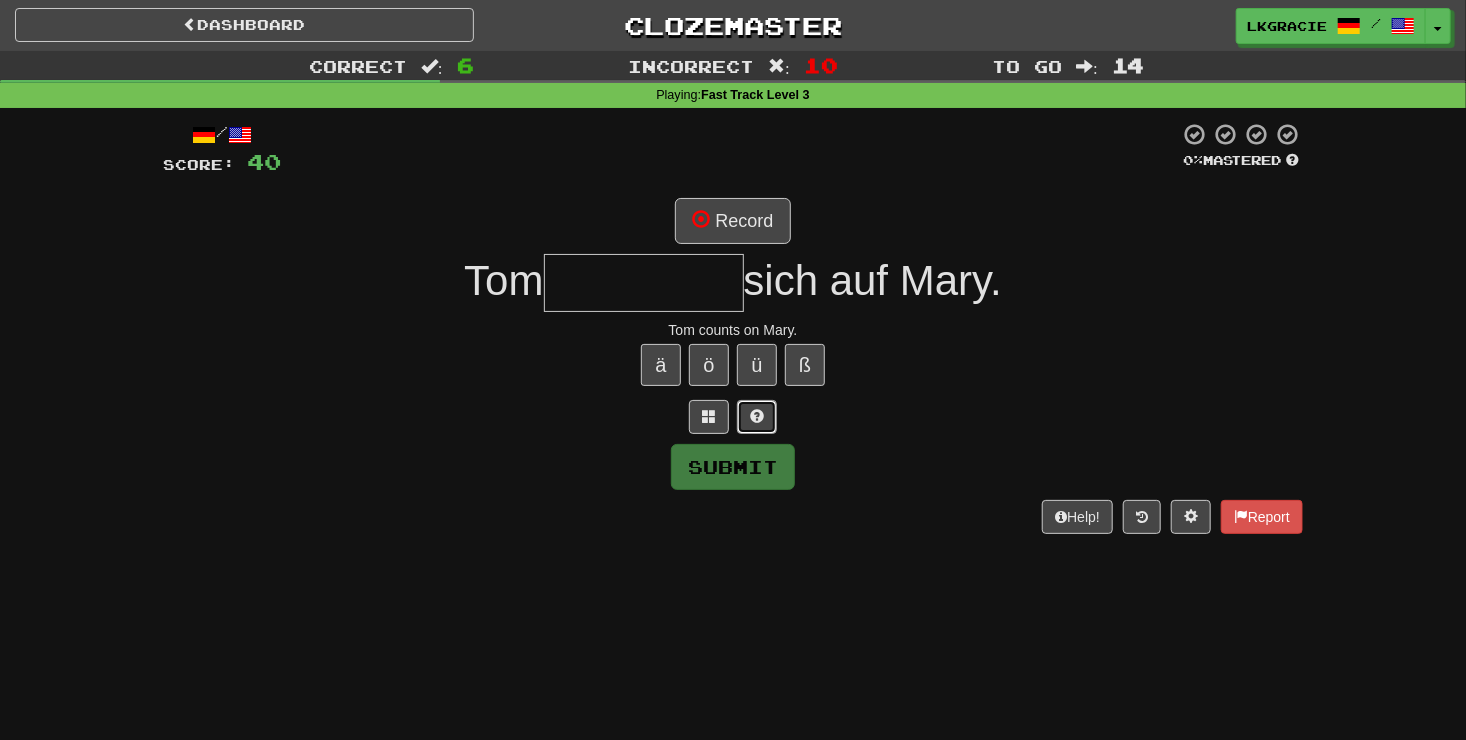 click at bounding box center (757, 416) 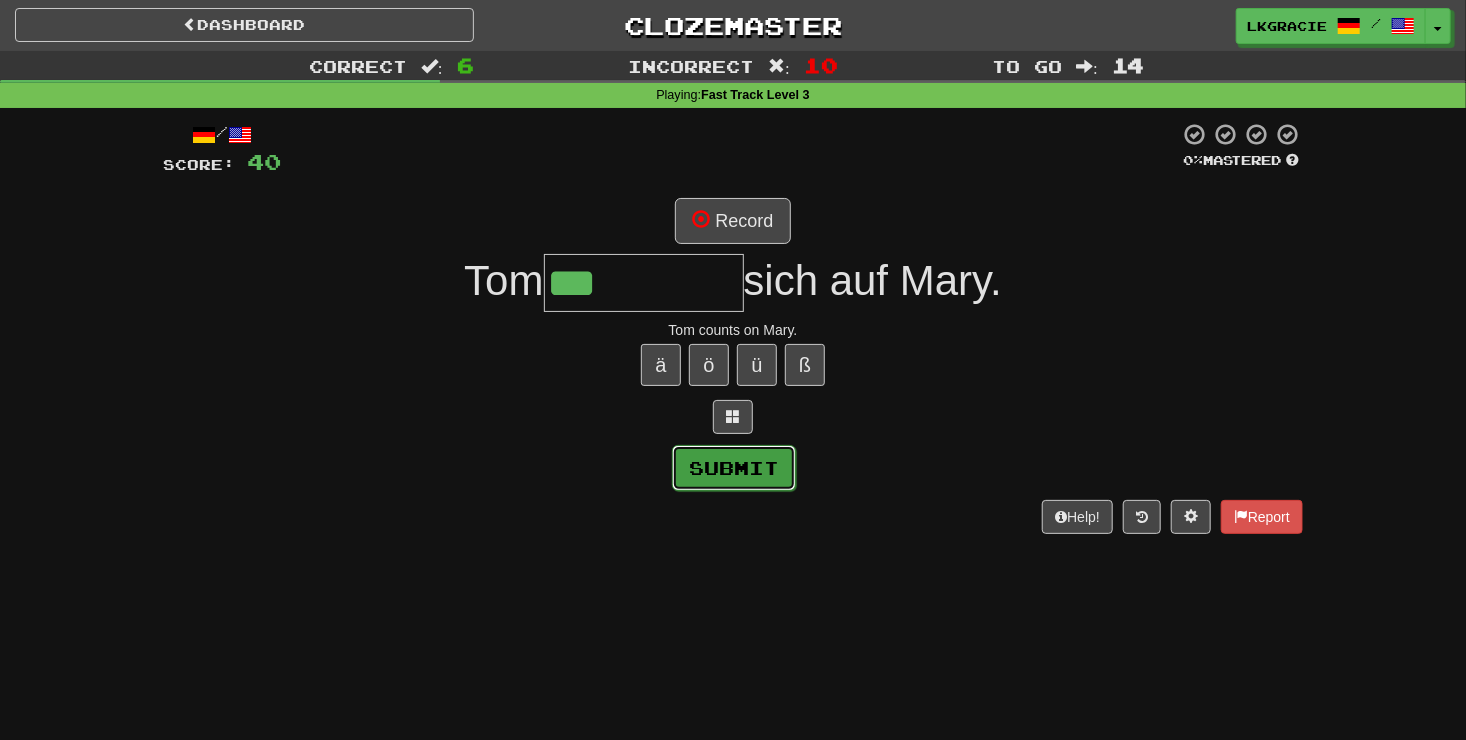 click on "Submit" at bounding box center (734, 468) 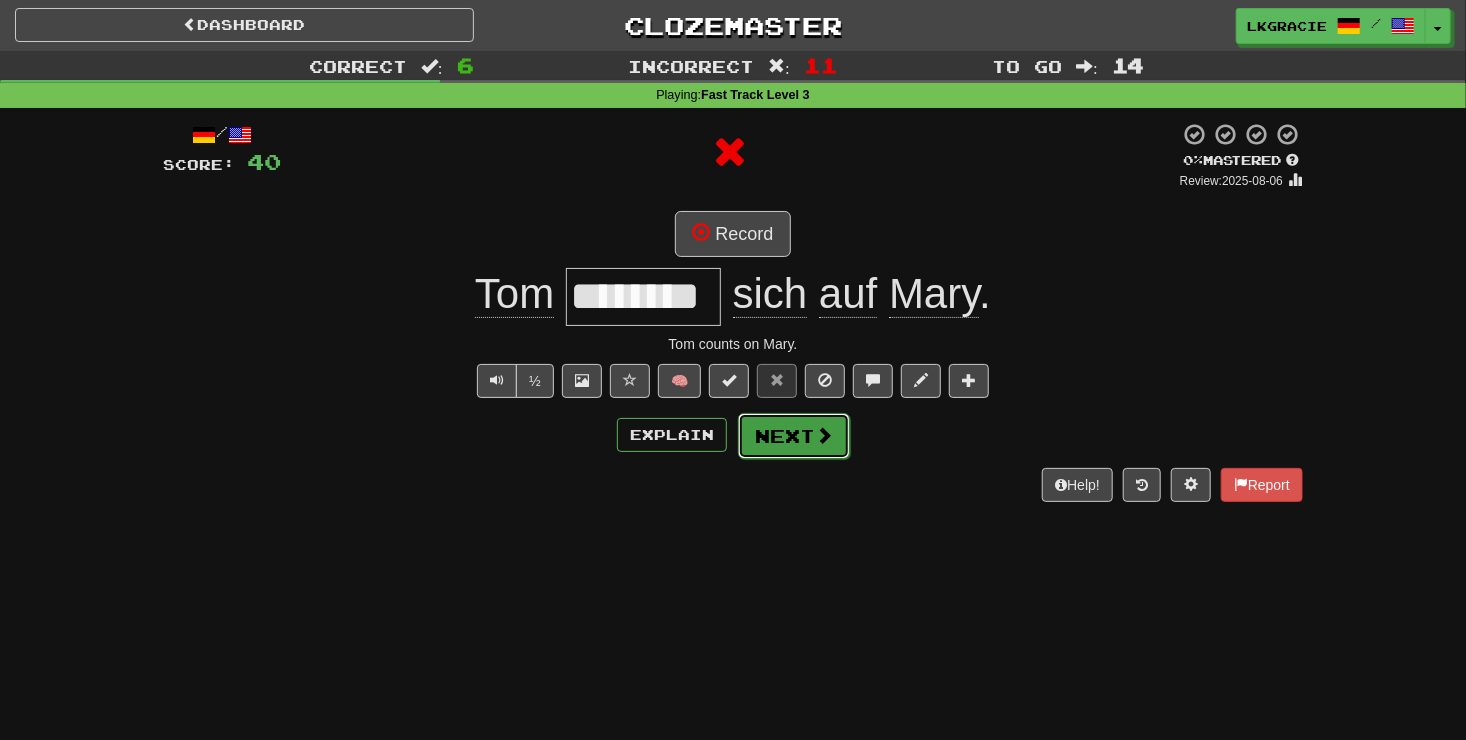 click on "Next" at bounding box center (794, 436) 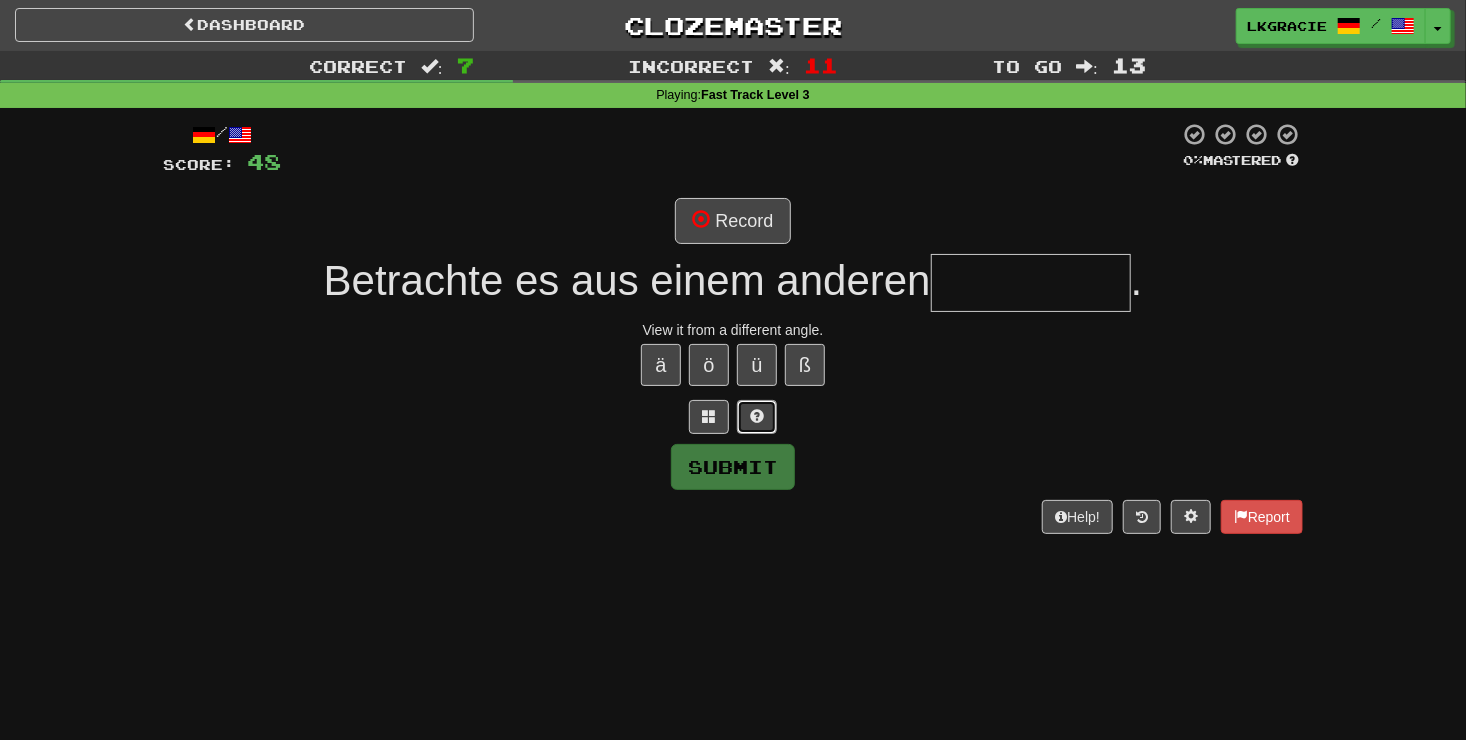 click at bounding box center [757, 416] 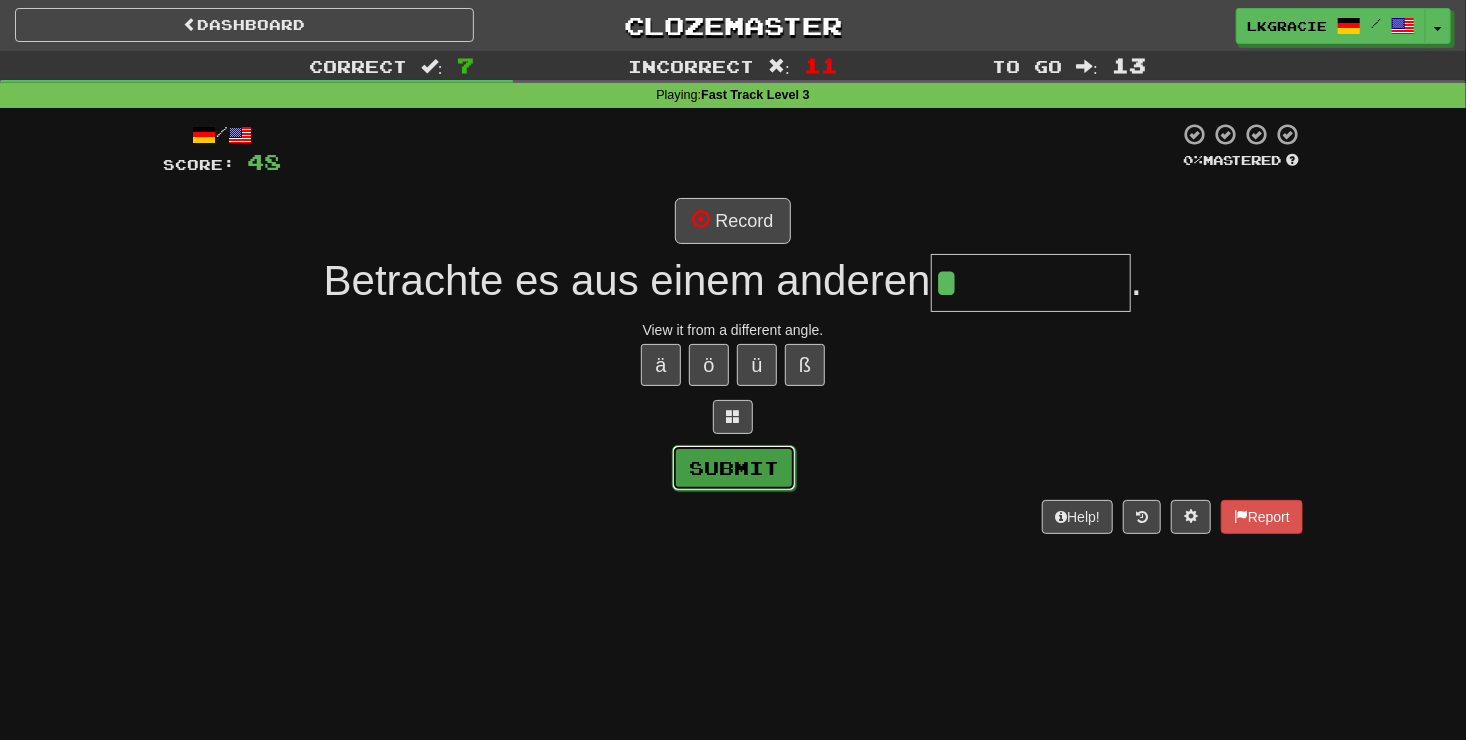 click on "Submit" at bounding box center [734, 468] 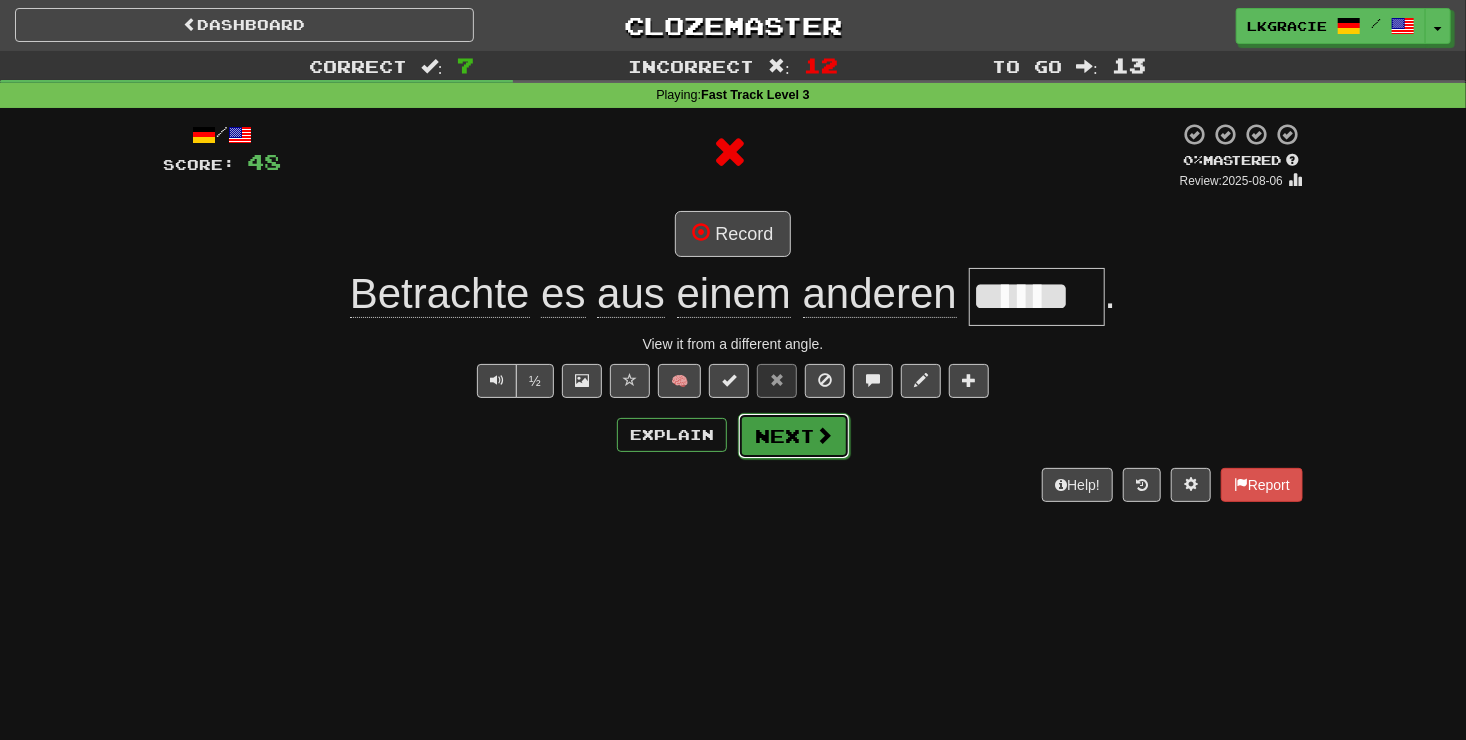 click on "Next" at bounding box center (794, 436) 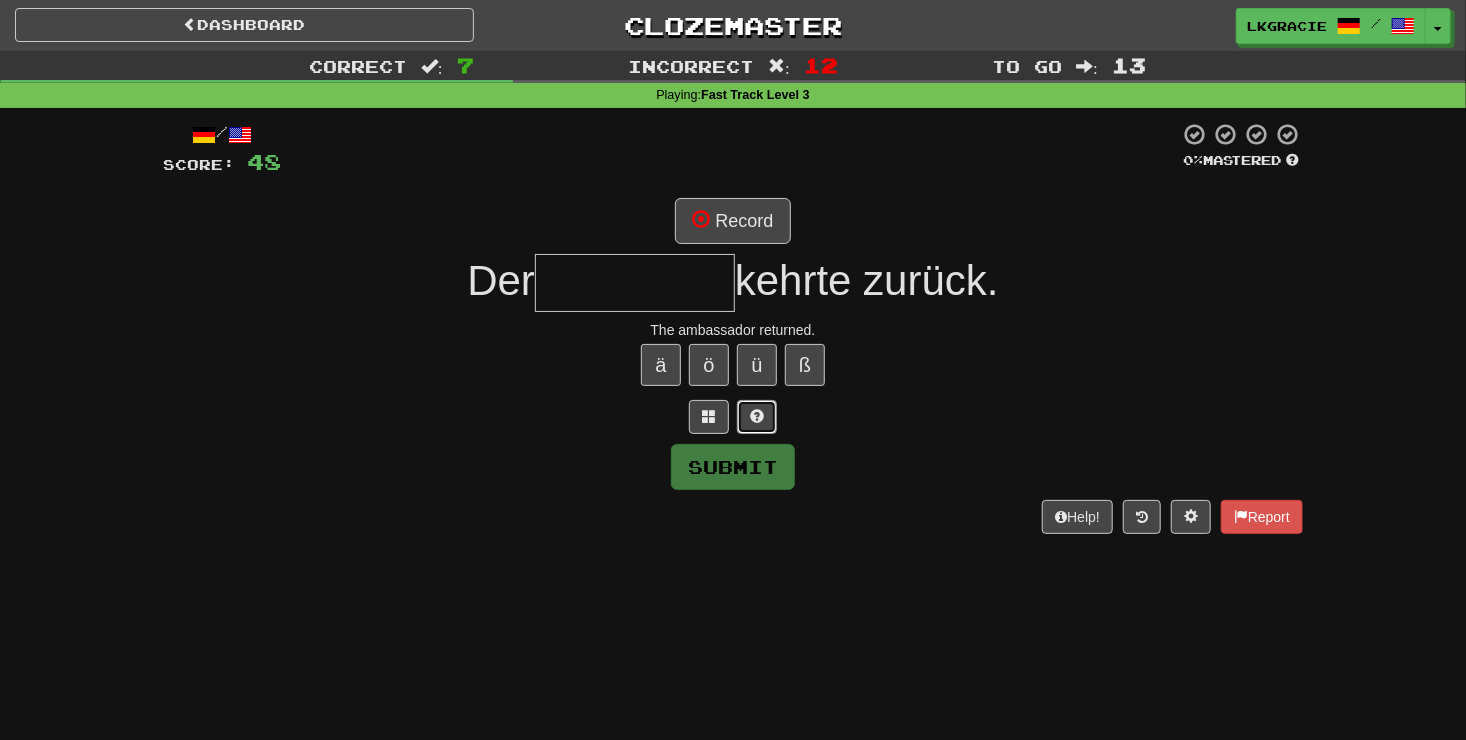 click at bounding box center [757, 417] 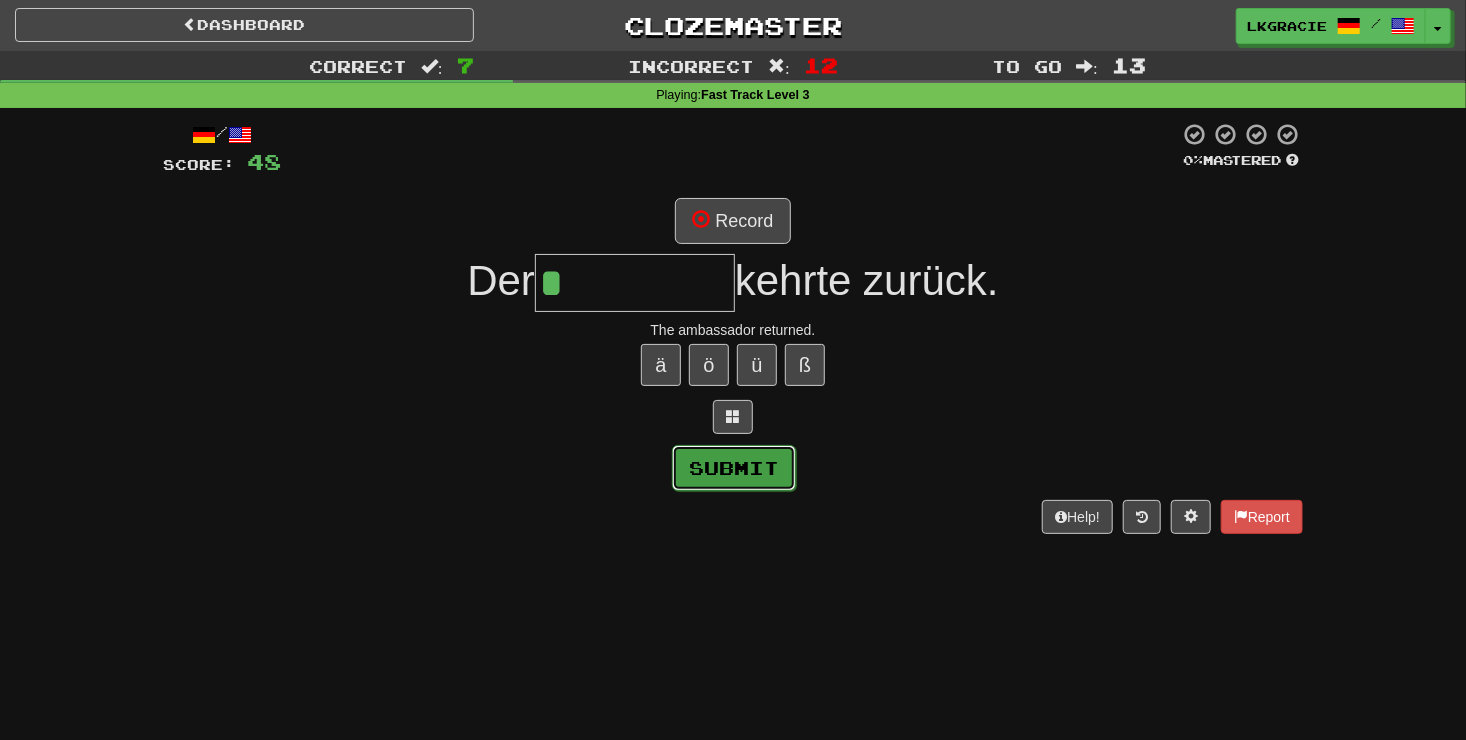 click on "Submit" at bounding box center (734, 468) 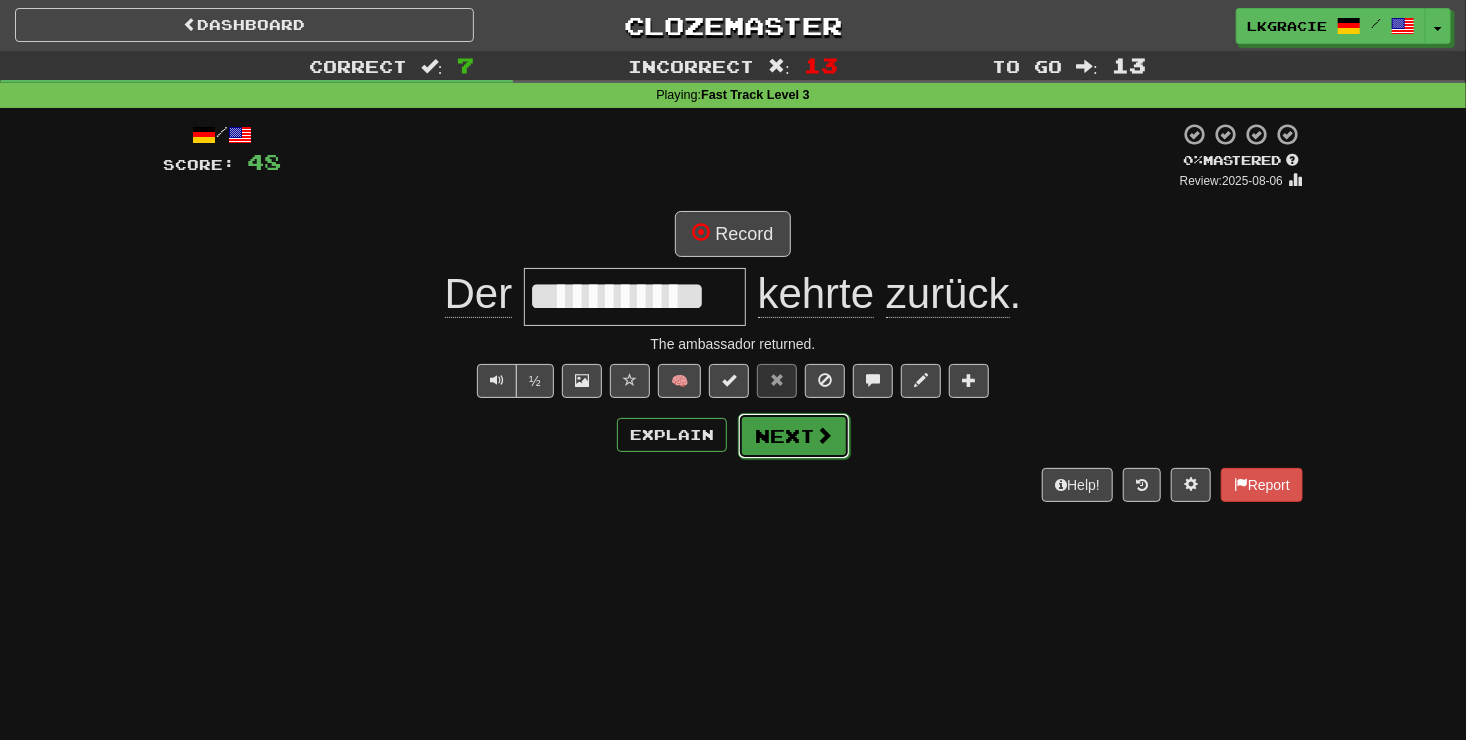 click on "Next" at bounding box center [794, 436] 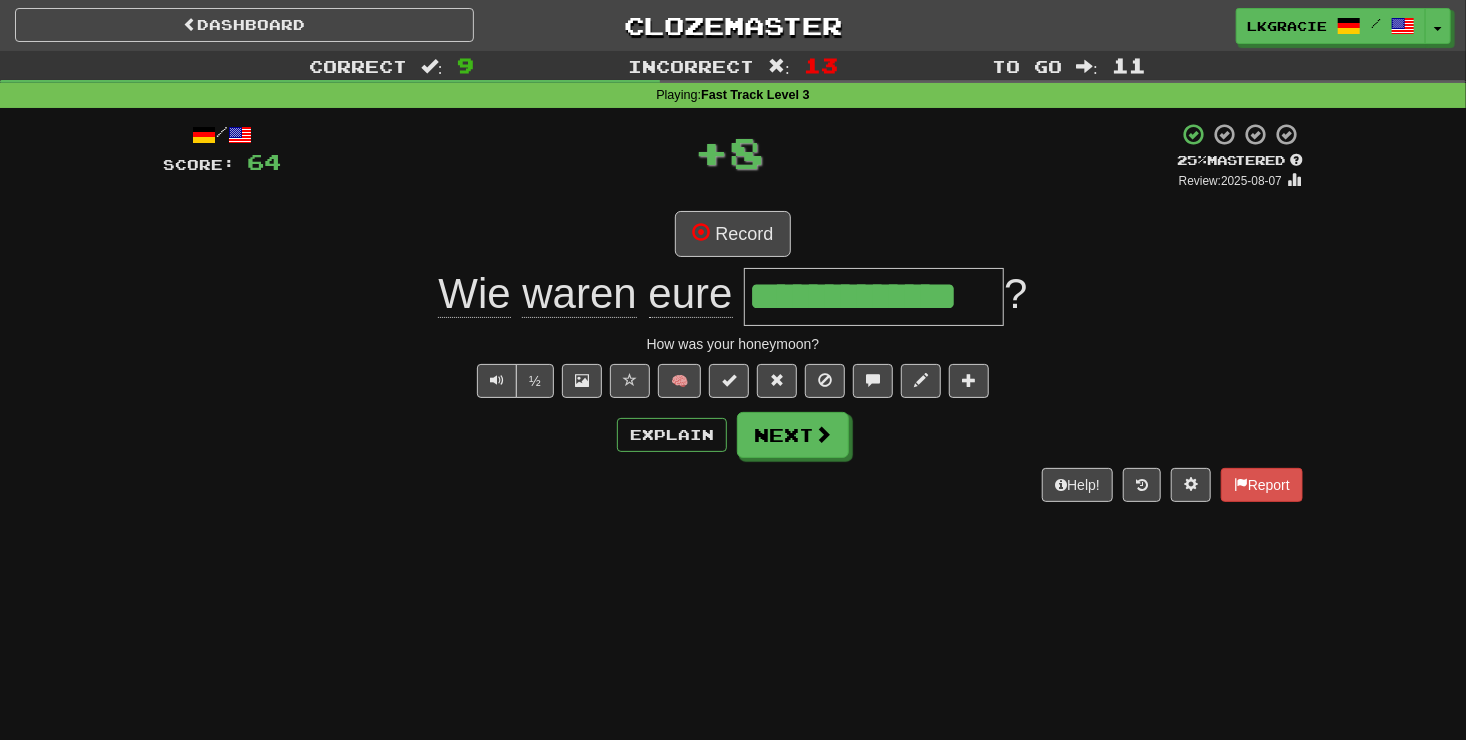 scroll, scrollTop: 0, scrollLeft: 0, axis: both 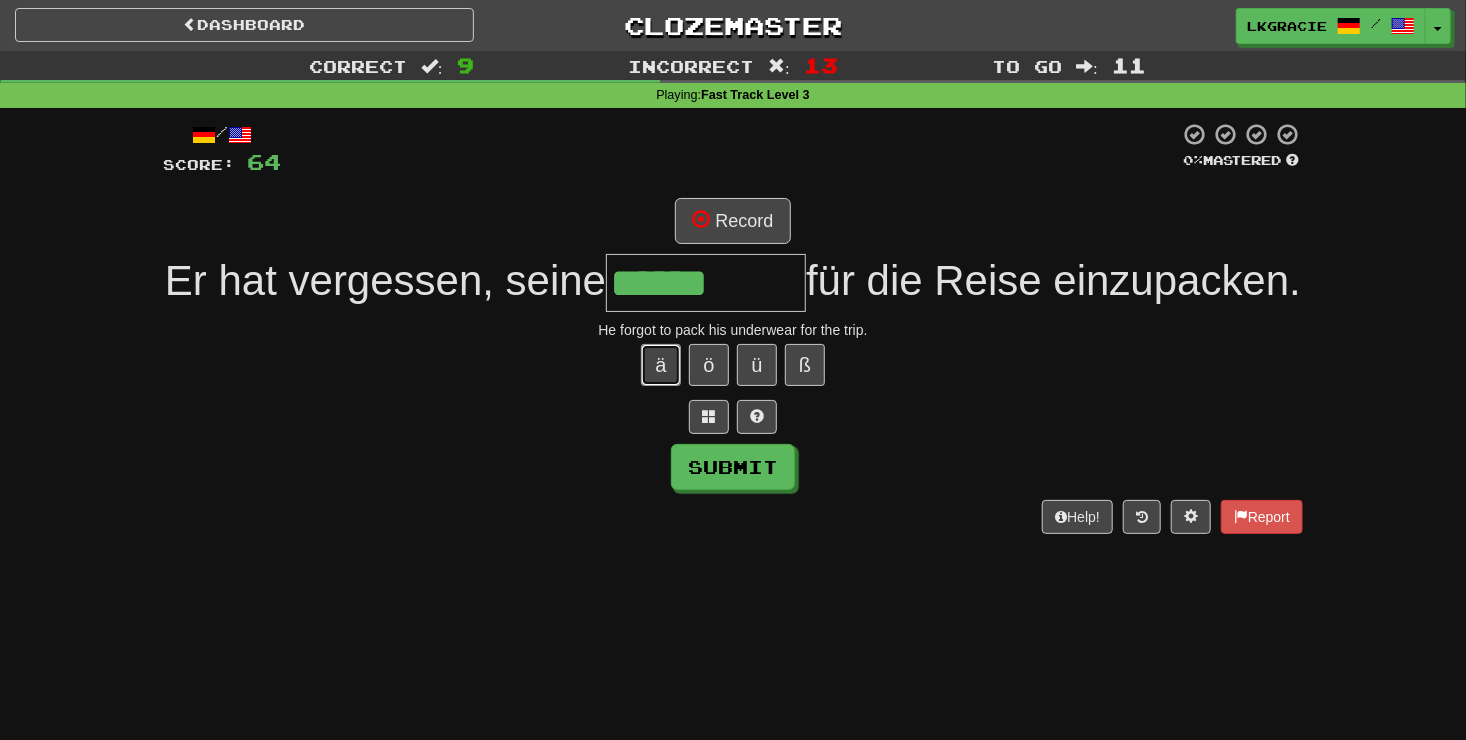 click on "ä" at bounding box center [661, 365] 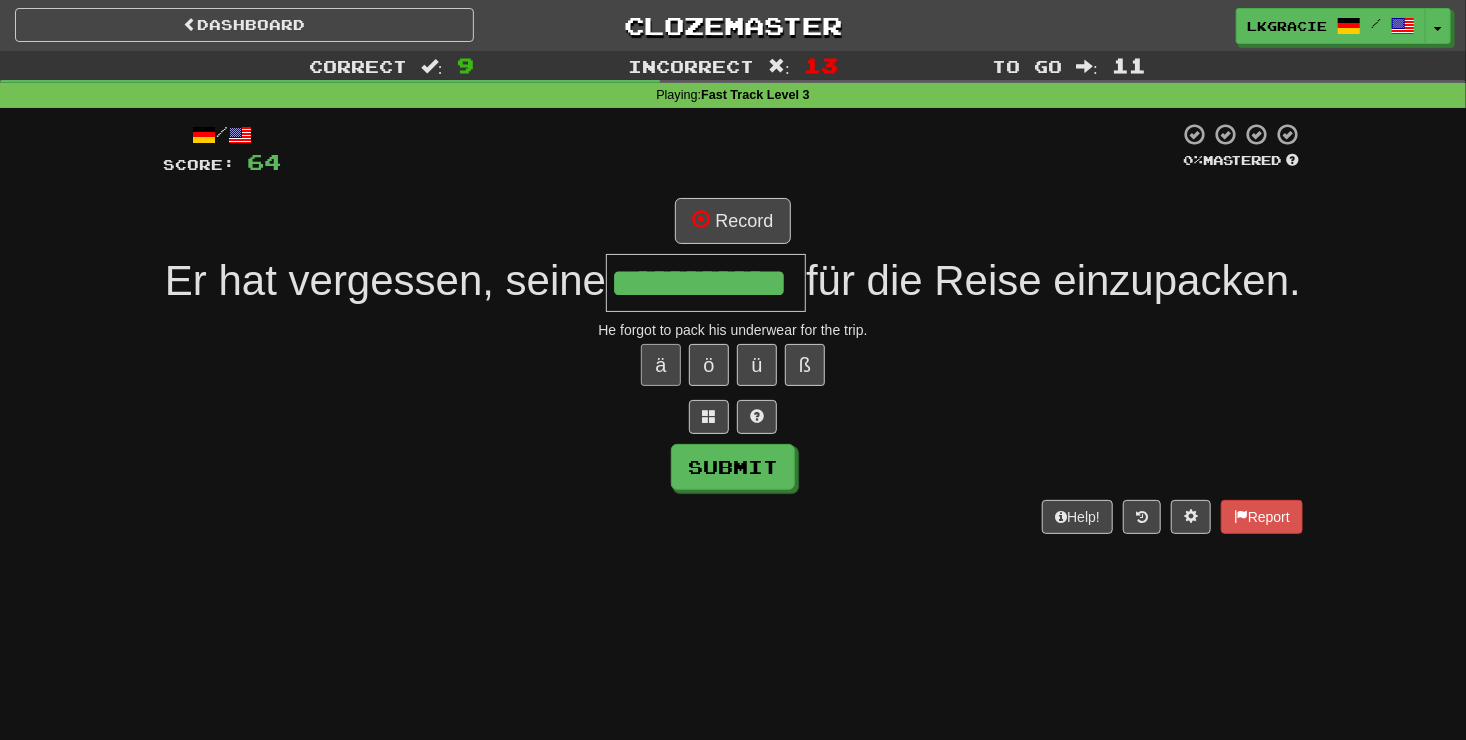 scroll, scrollTop: 0, scrollLeft: 0, axis: both 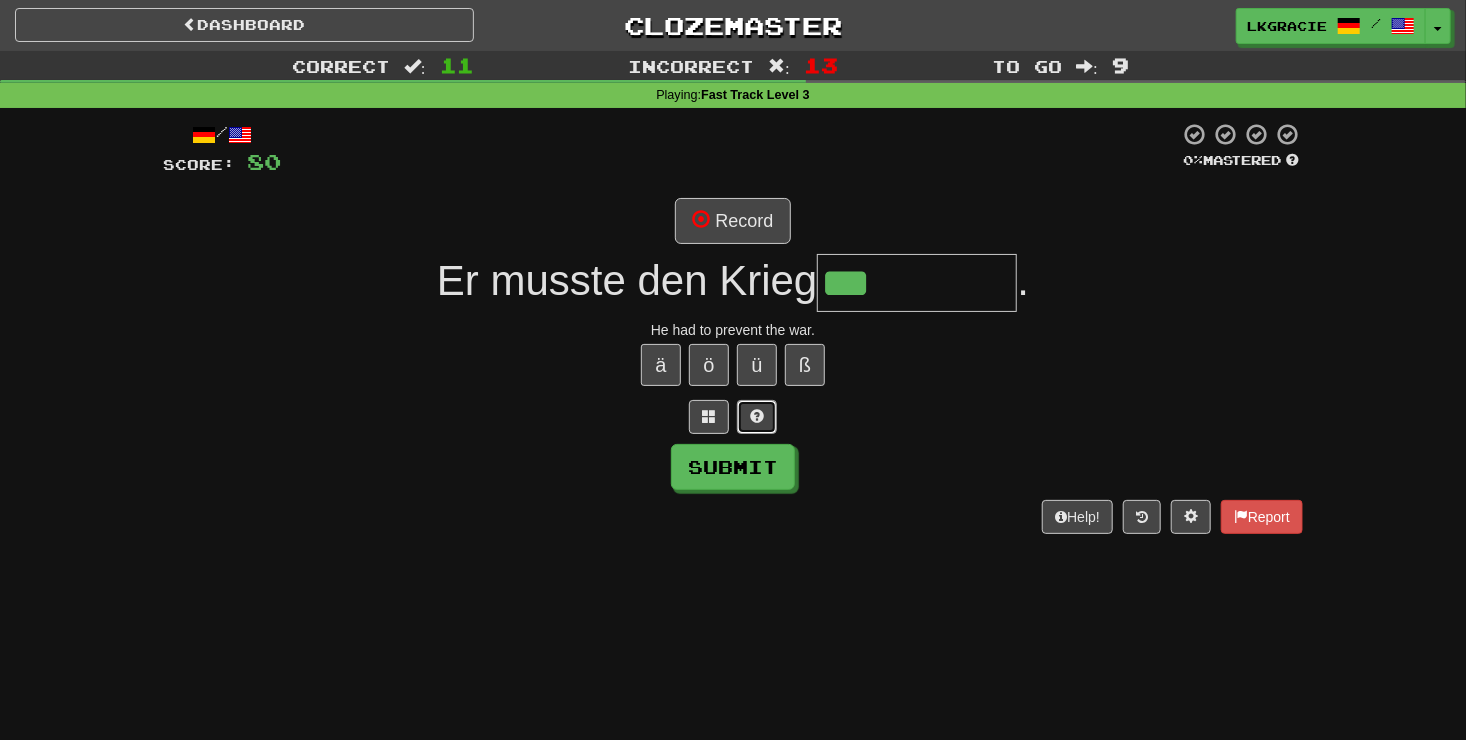 click at bounding box center (757, 416) 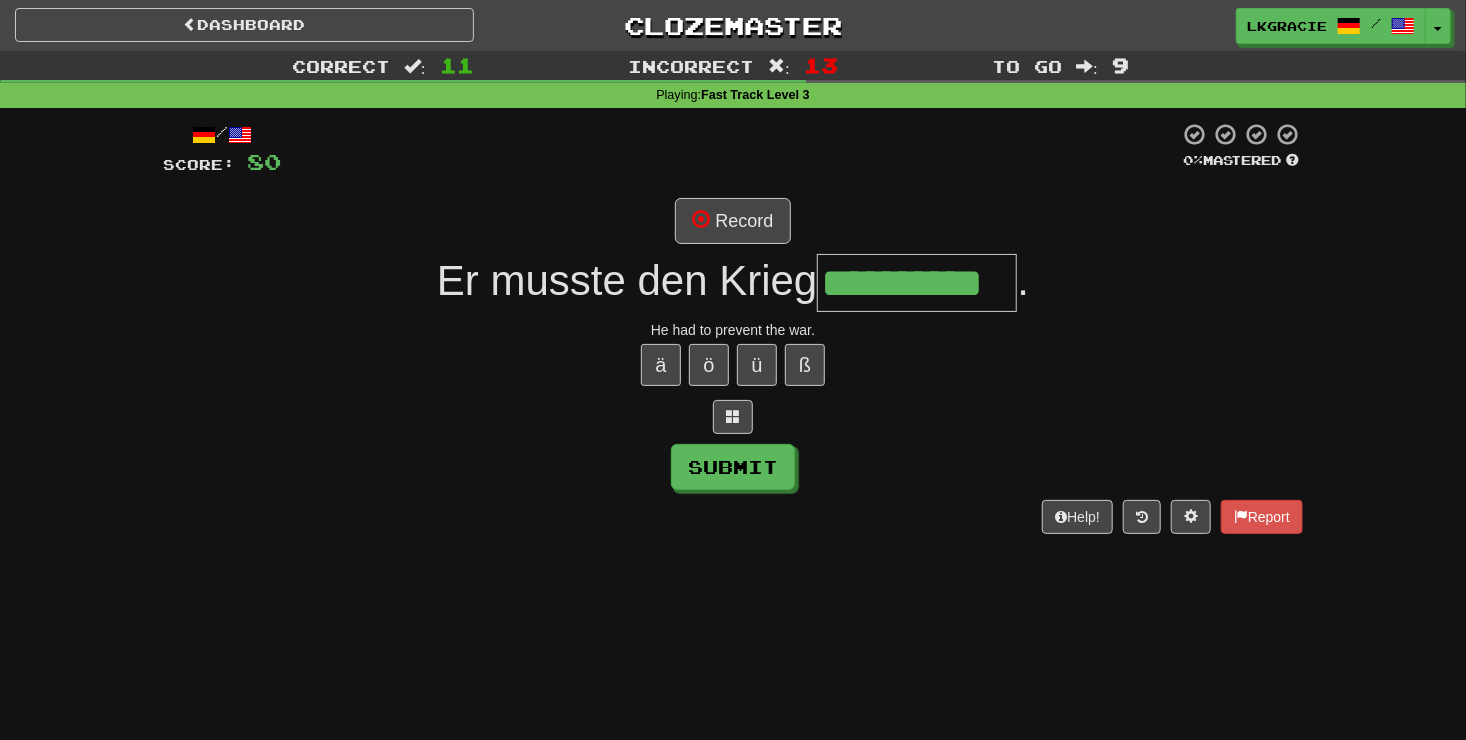 scroll, scrollTop: 0, scrollLeft: 0, axis: both 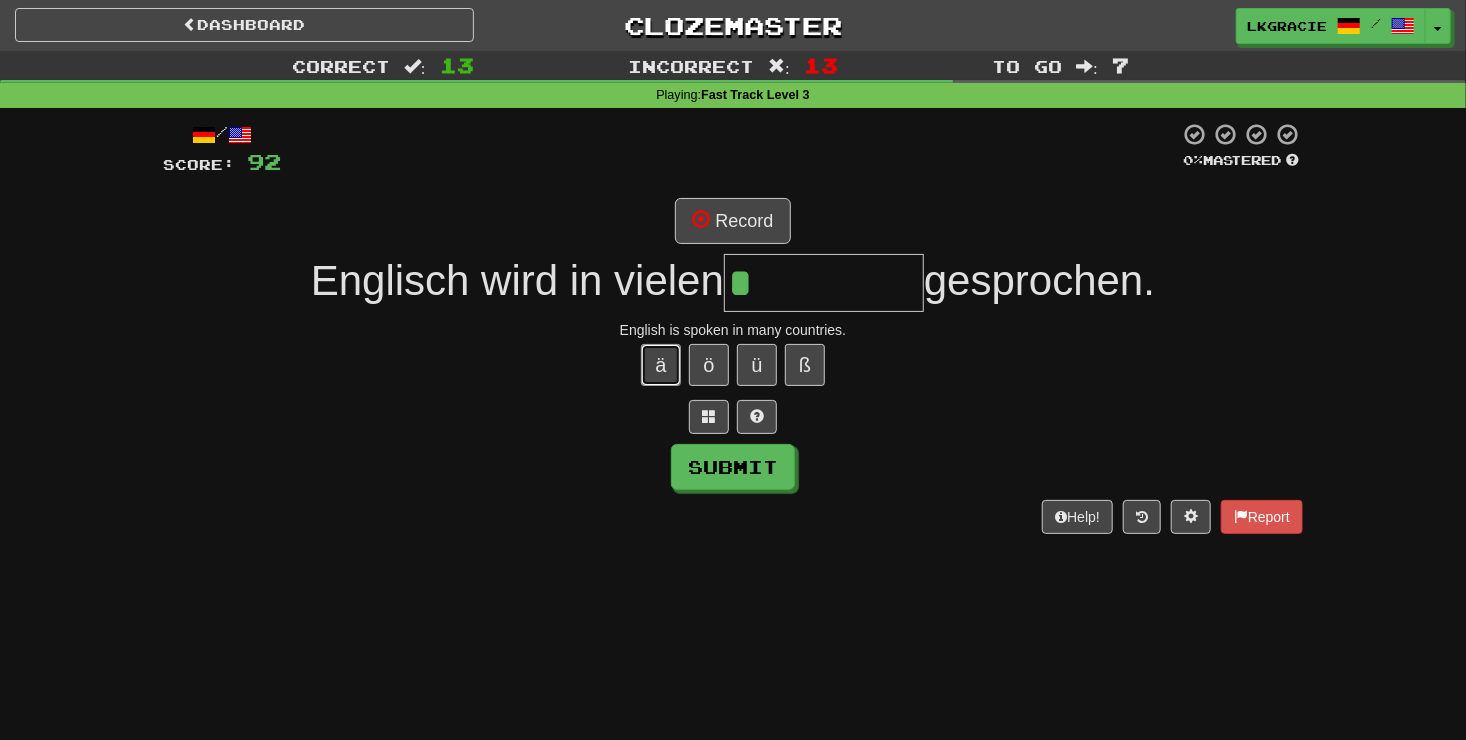 click on "ä" at bounding box center (661, 365) 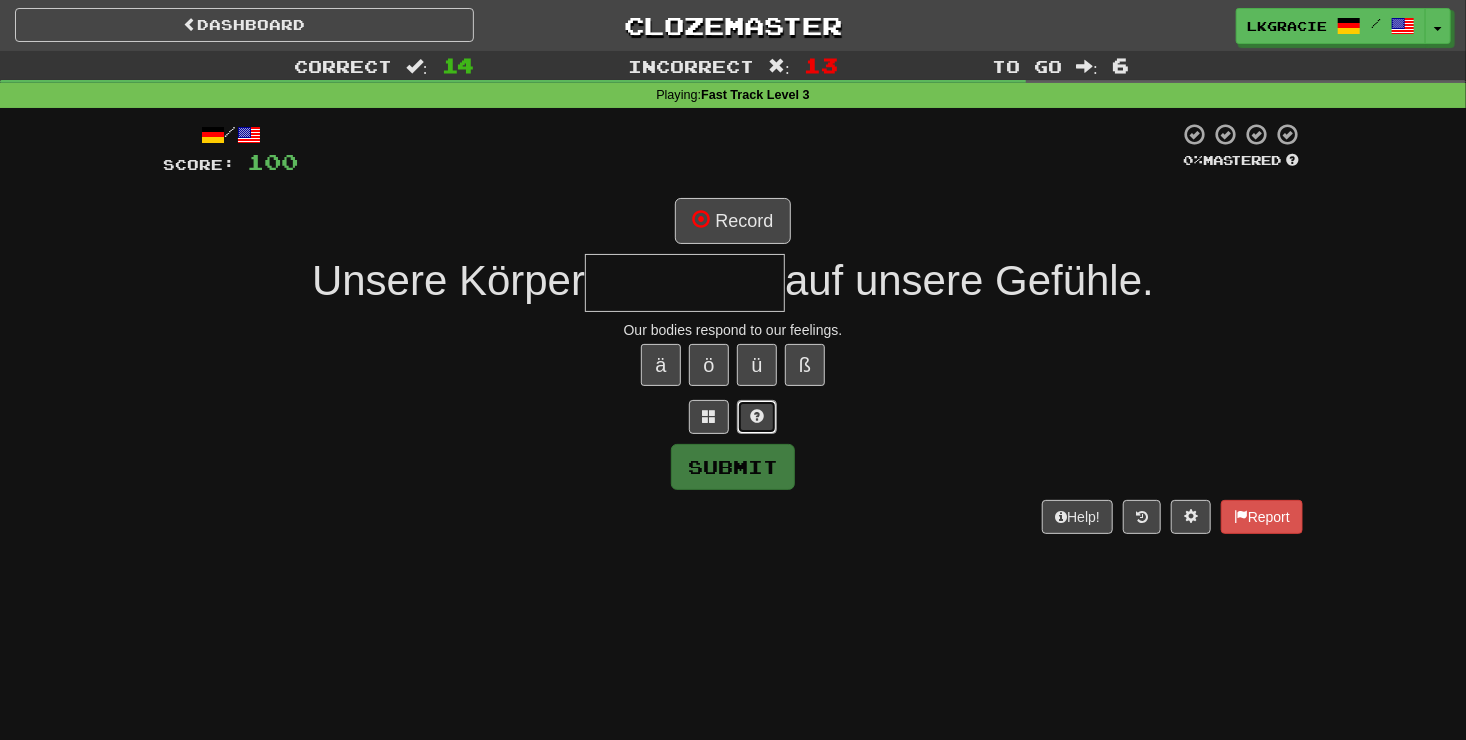 click at bounding box center [757, 416] 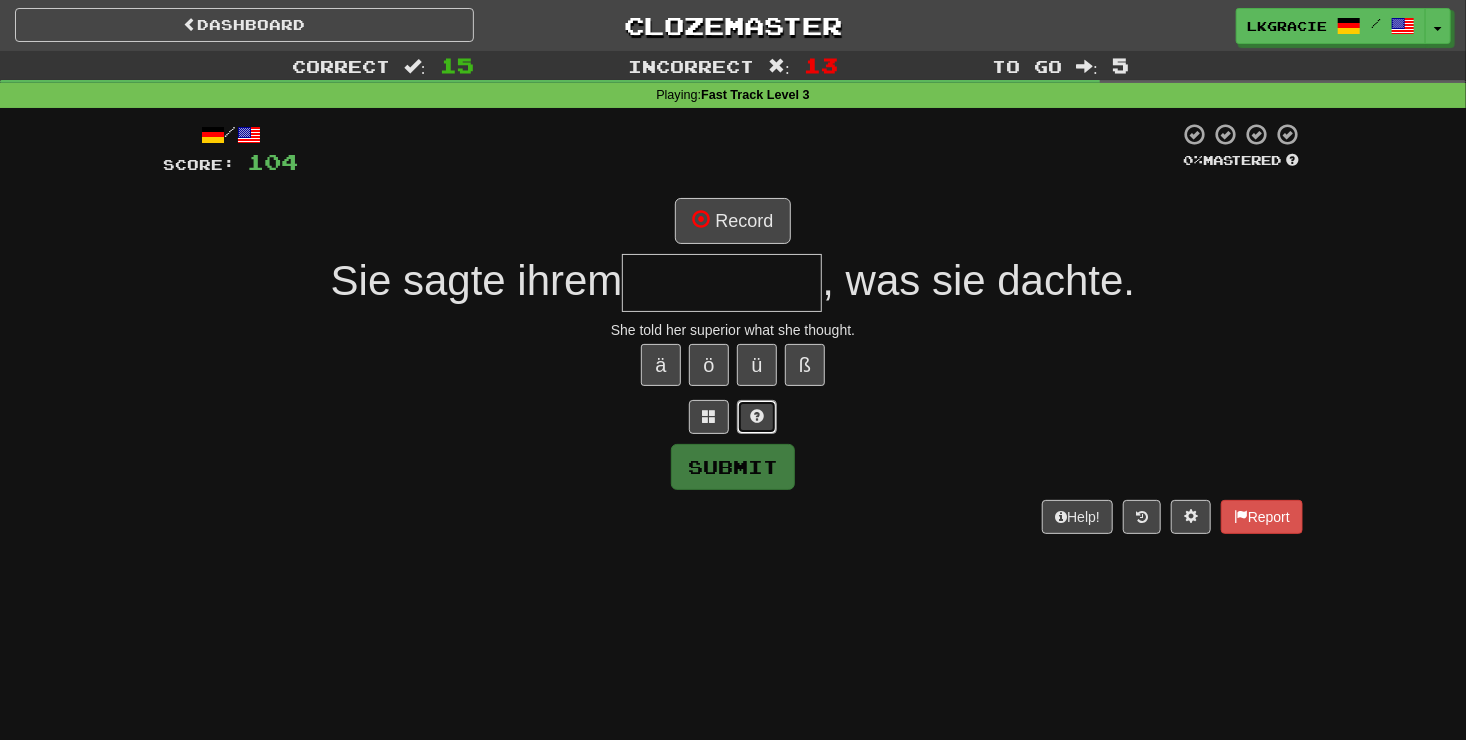 click at bounding box center [757, 417] 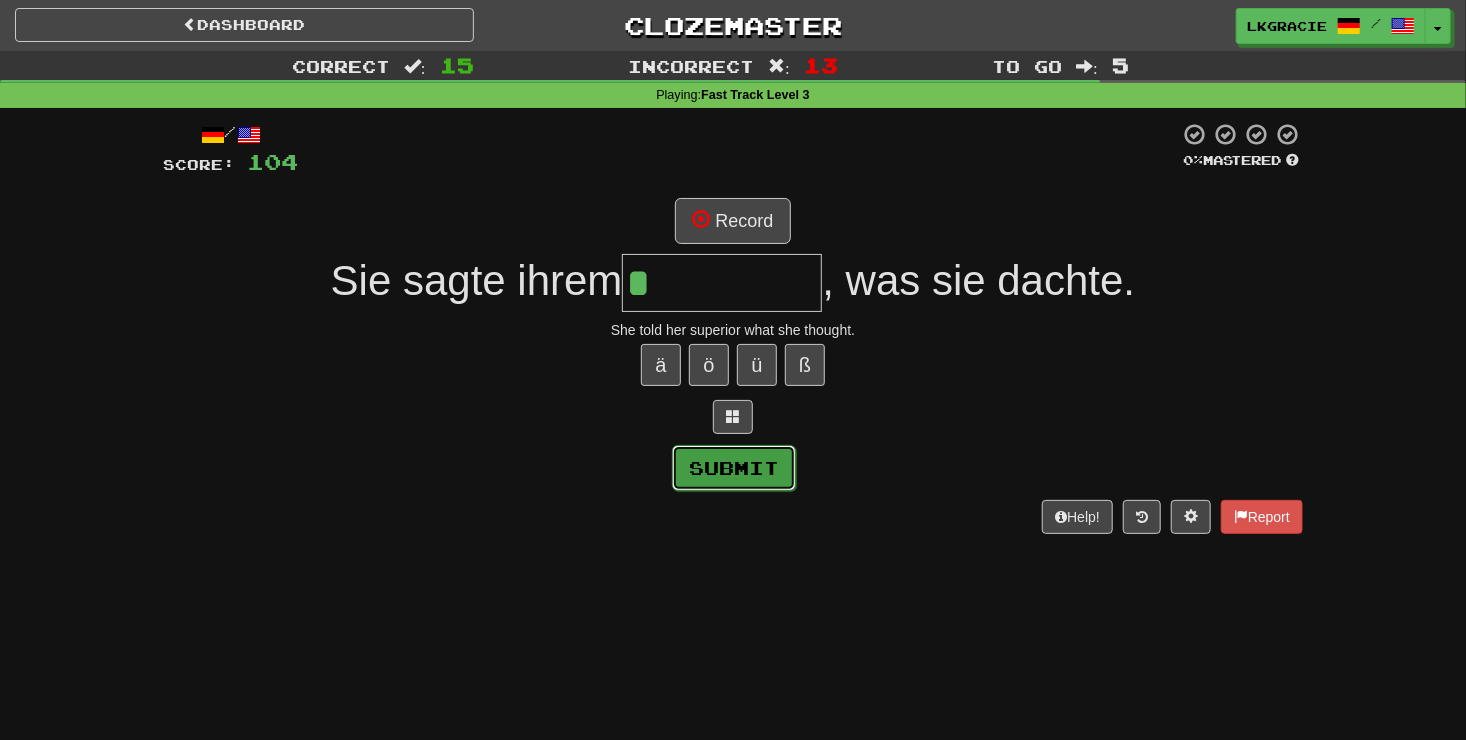 click on "Submit" at bounding box center [734, 468] 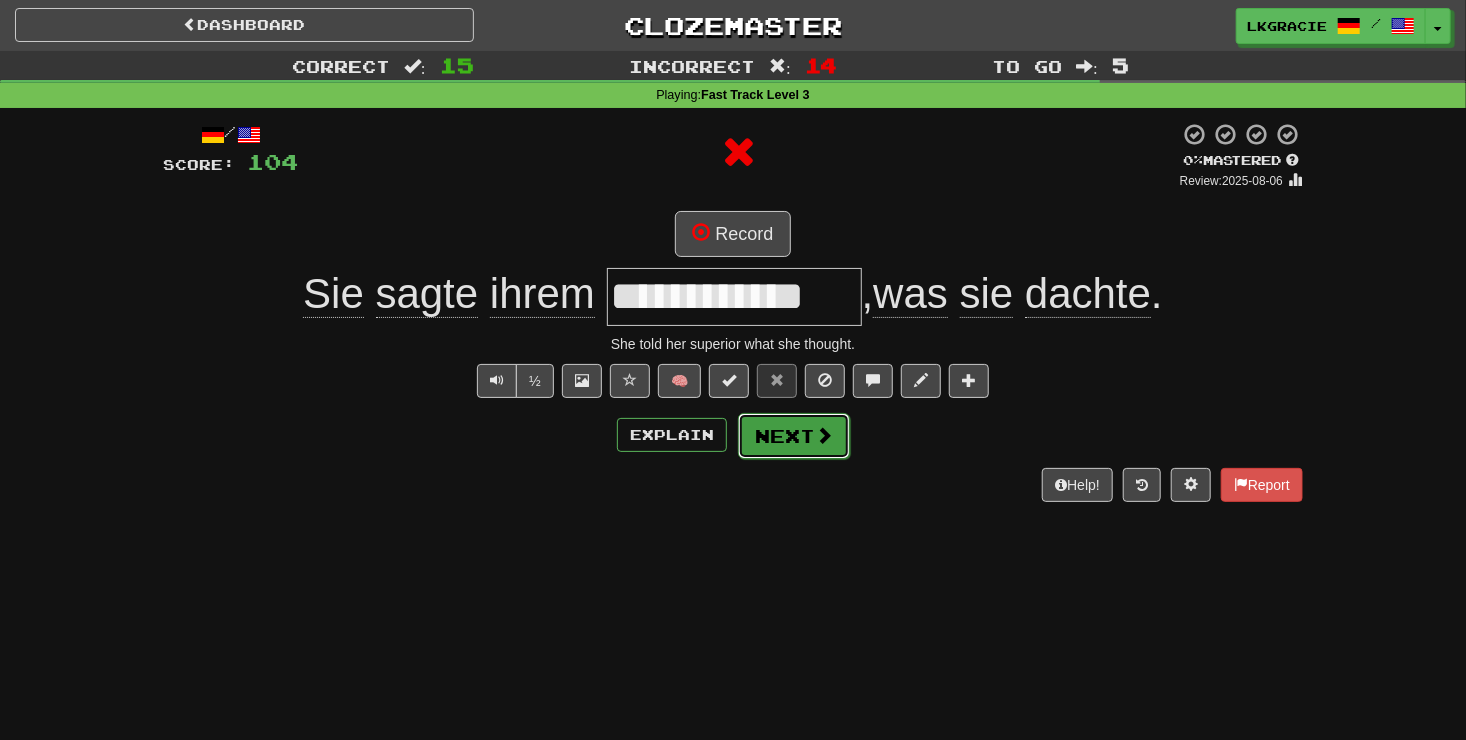 click on "Next" at bounding box center [794, 436] 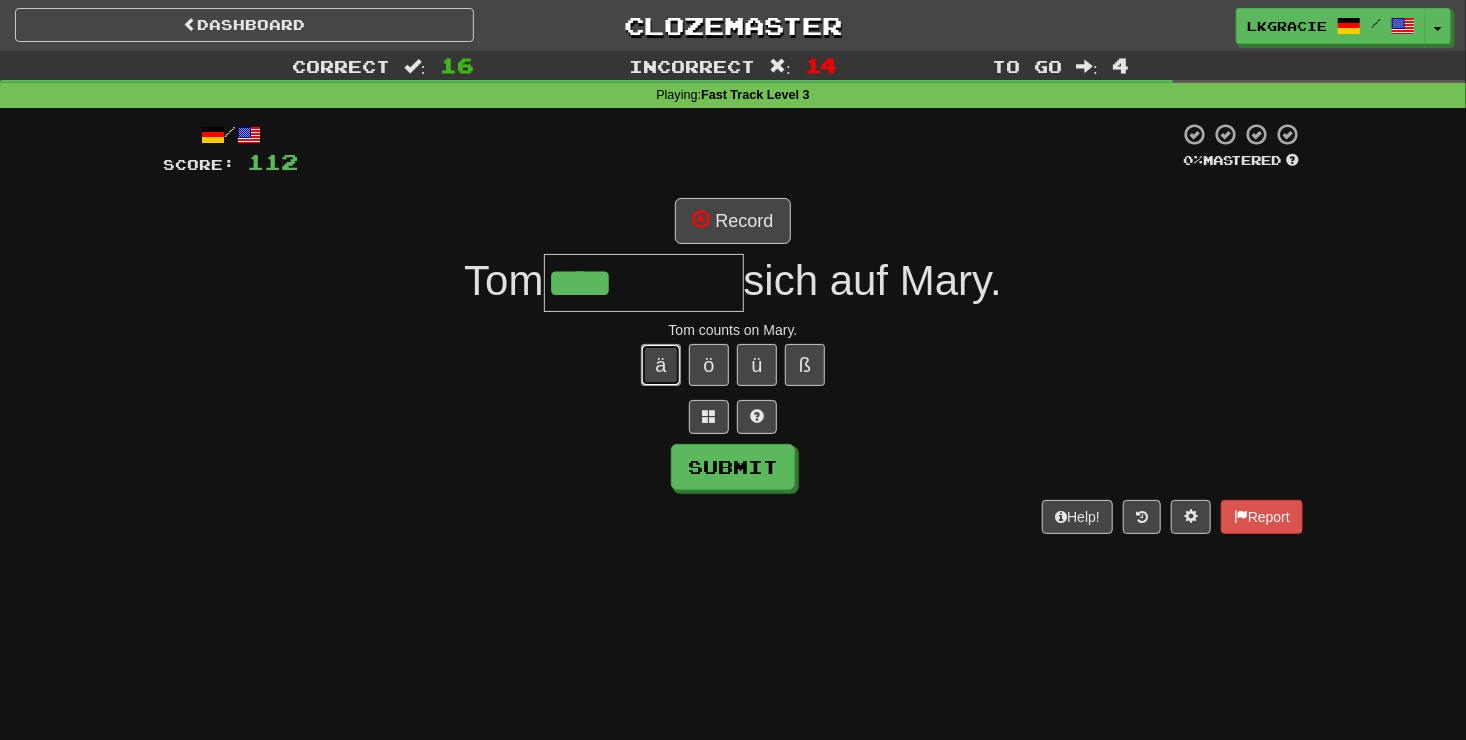 click on "ä" at bounding box center [661, 365] 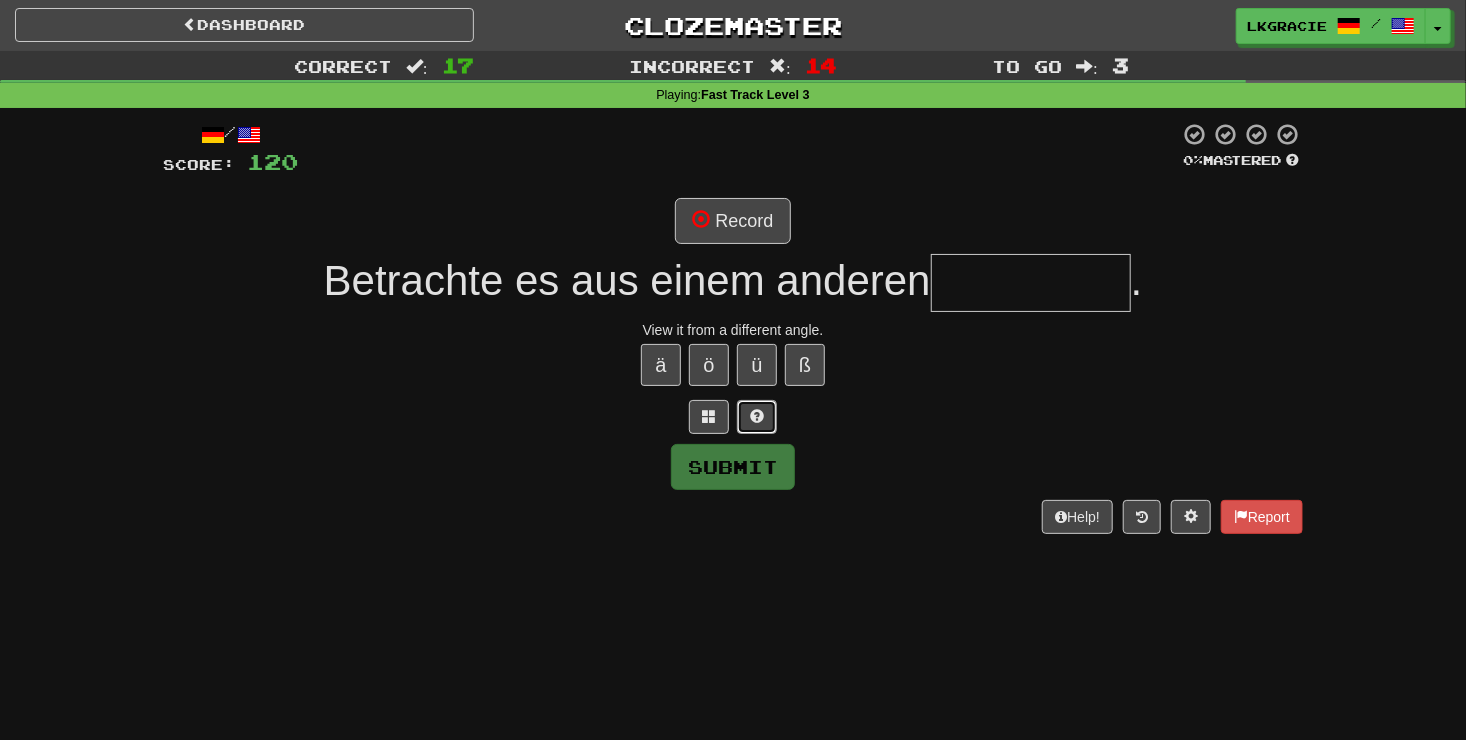 click at bounding box center [757, 417] 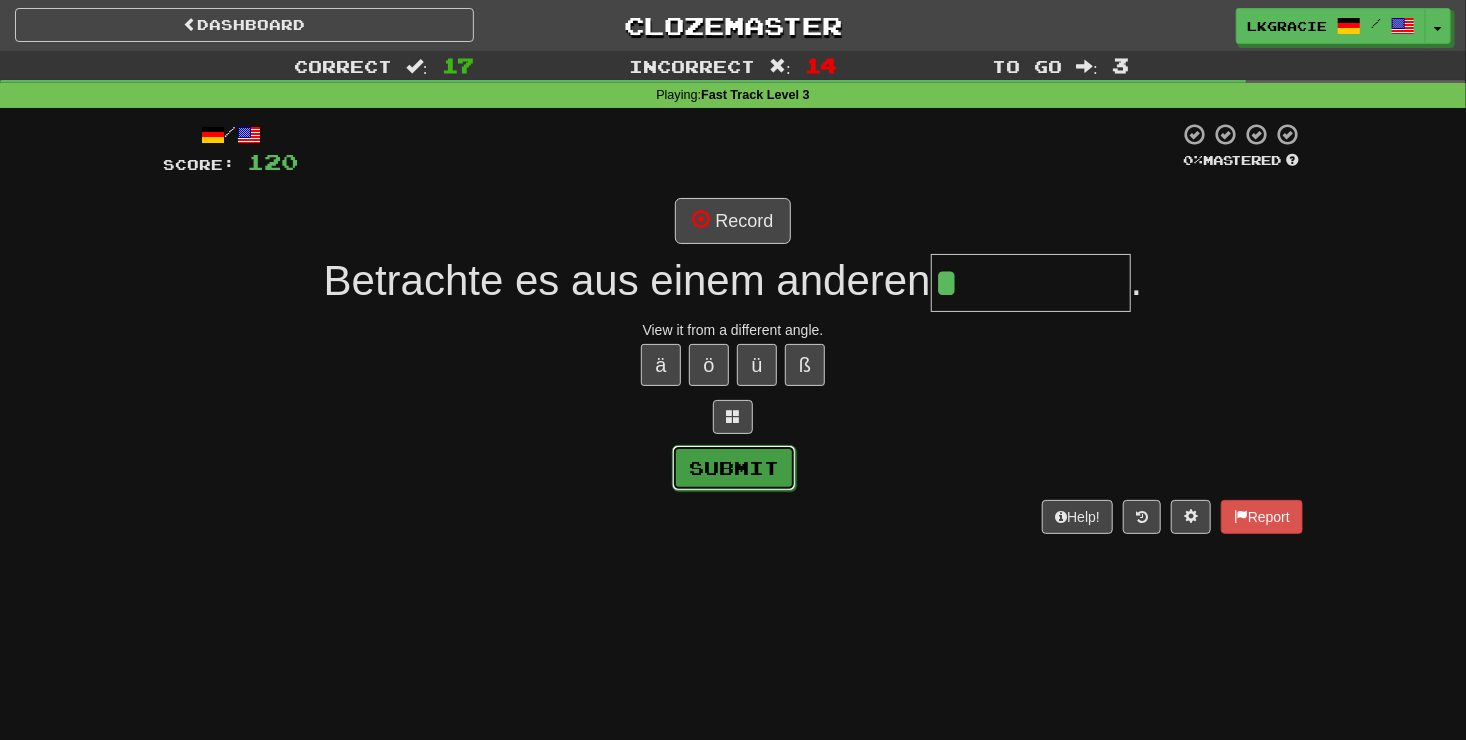 click on "Submit" at bounding box center (734, 468) 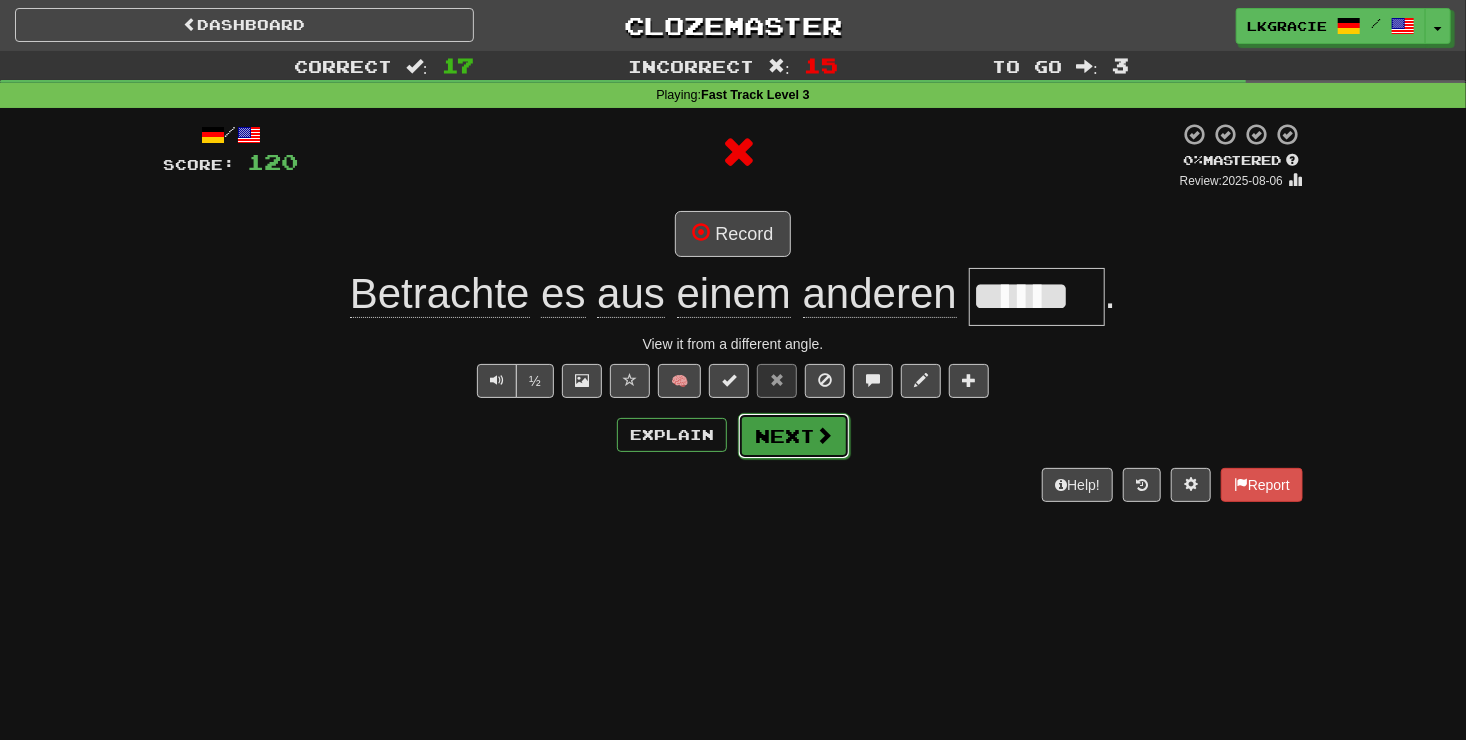 click on "Next" at bounding box center (794, 436) 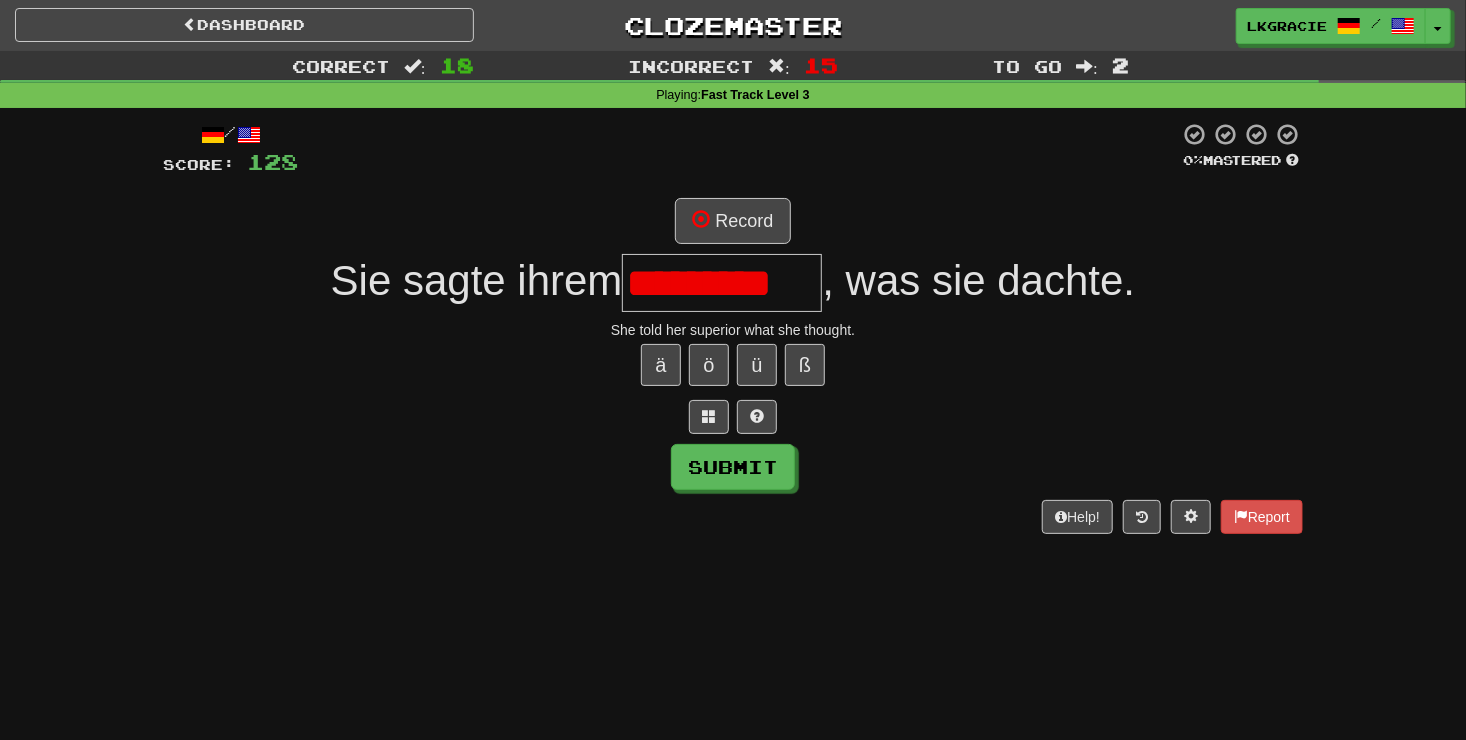 scroll, scrollTop: 0, scrollLeft: 0, axis: both 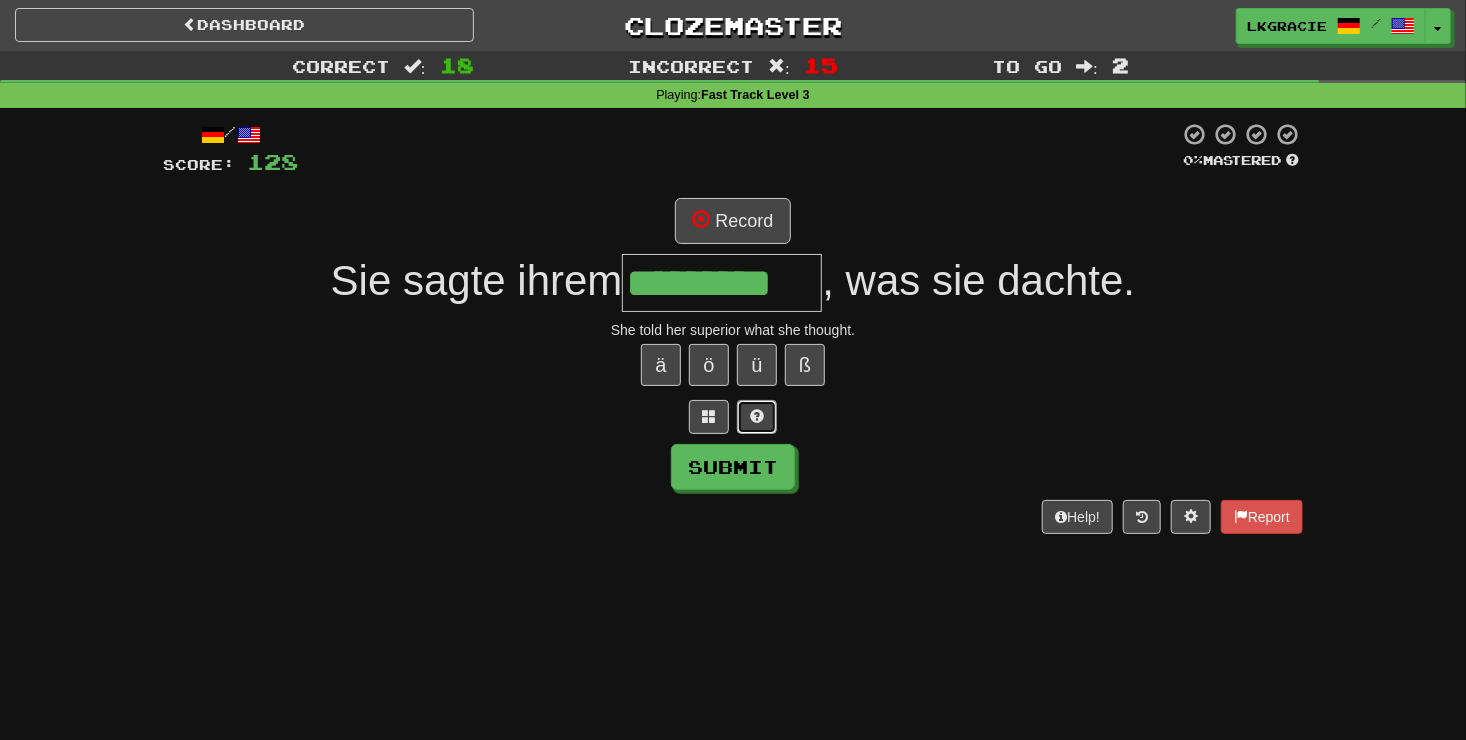 click at bounding box center (757, 417) 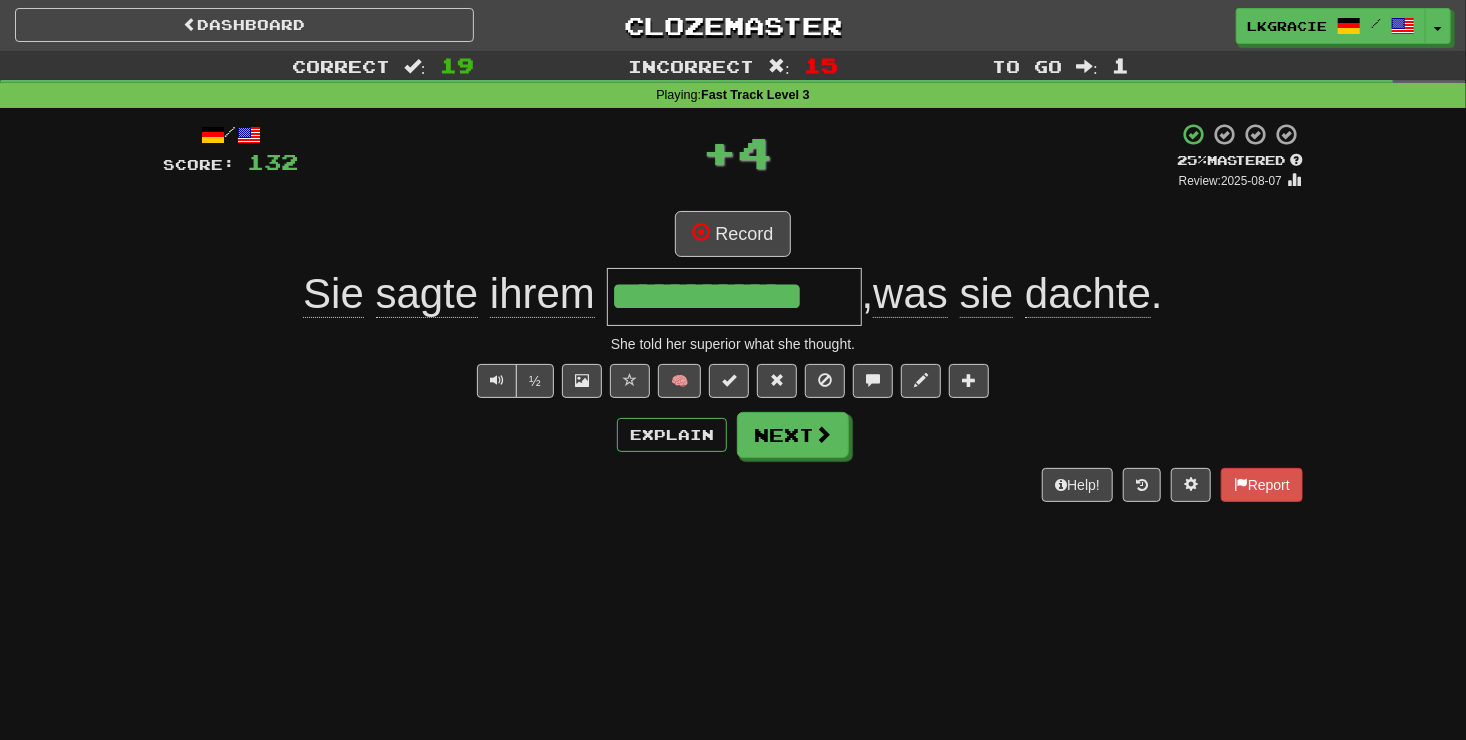 scroll, scrollTop: 0, scrollLeft: 0, axis: both 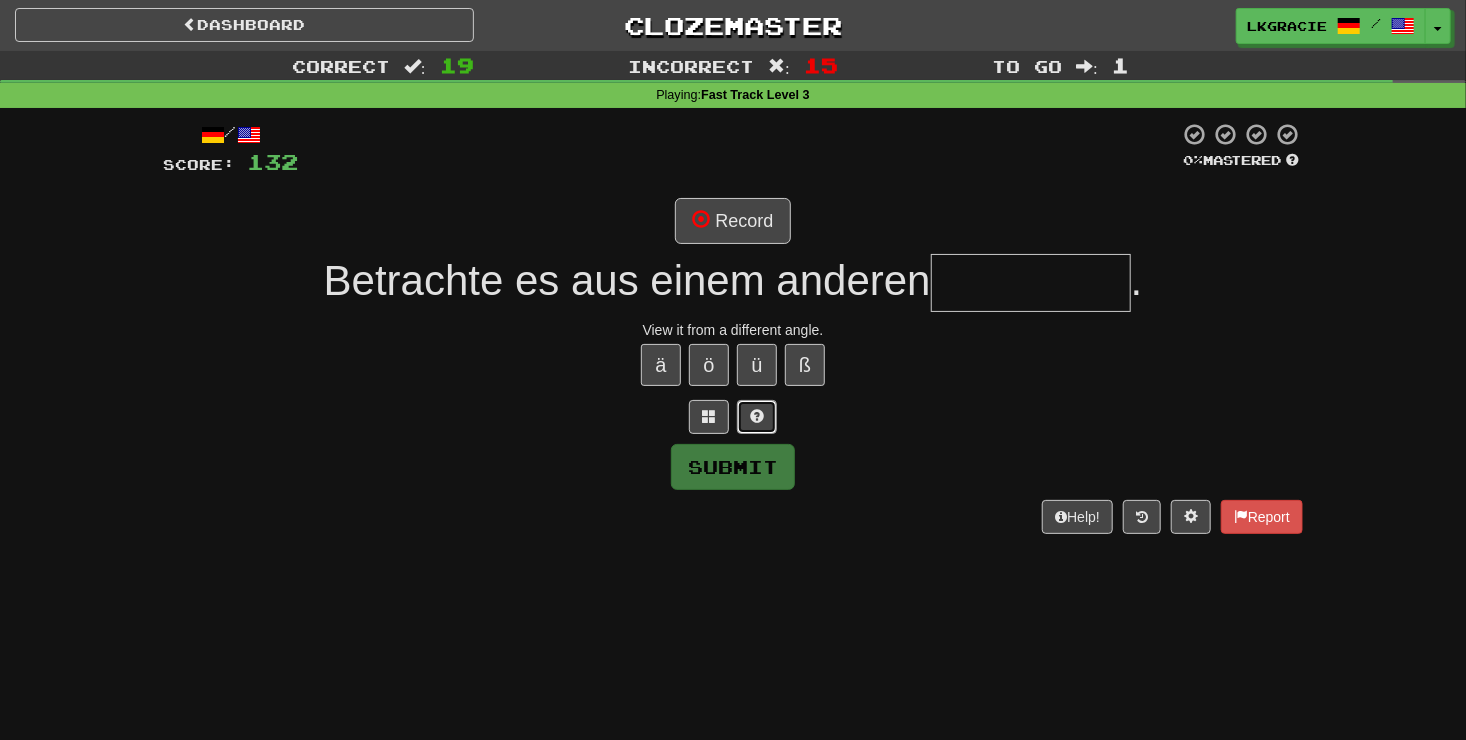 click at bounding box center [757, 416] 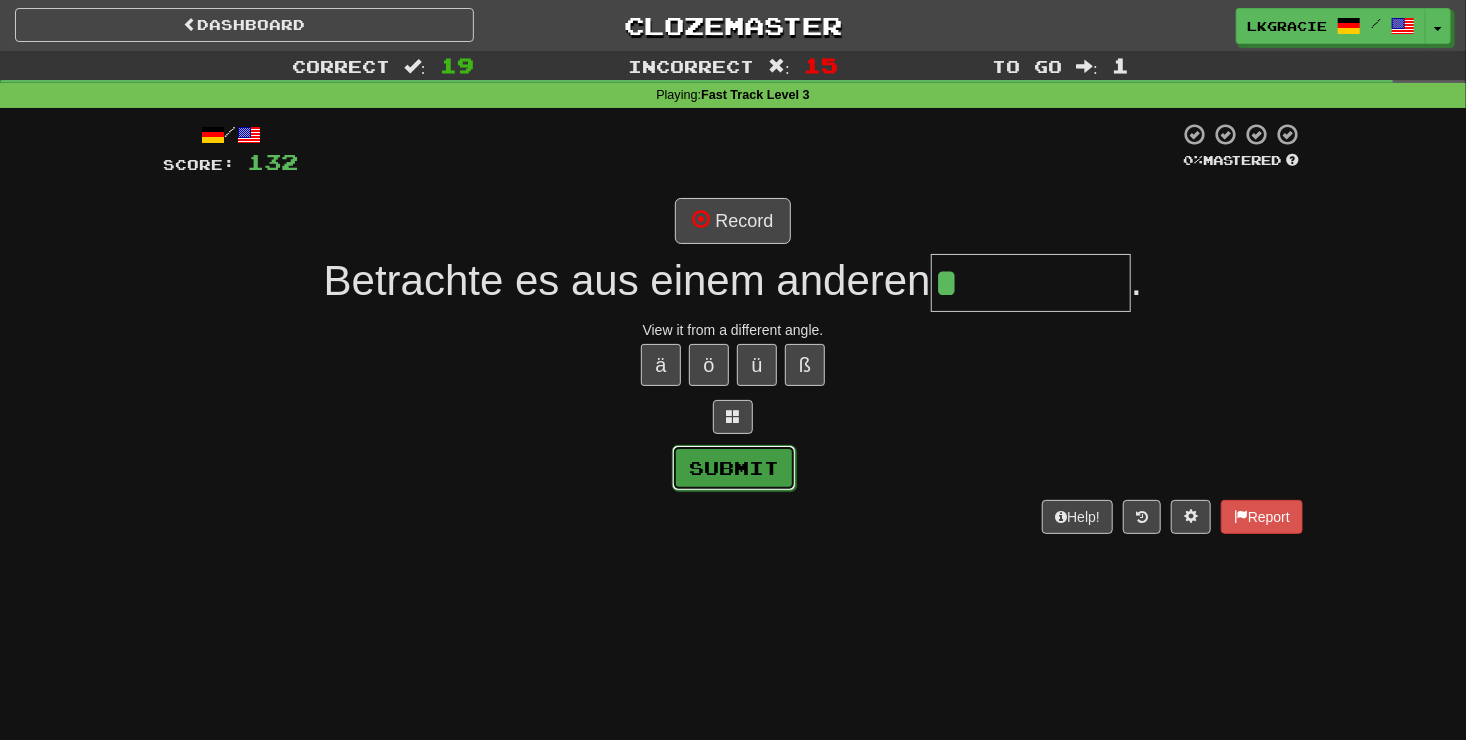click on "Submit" at bounding box center (734, 468) 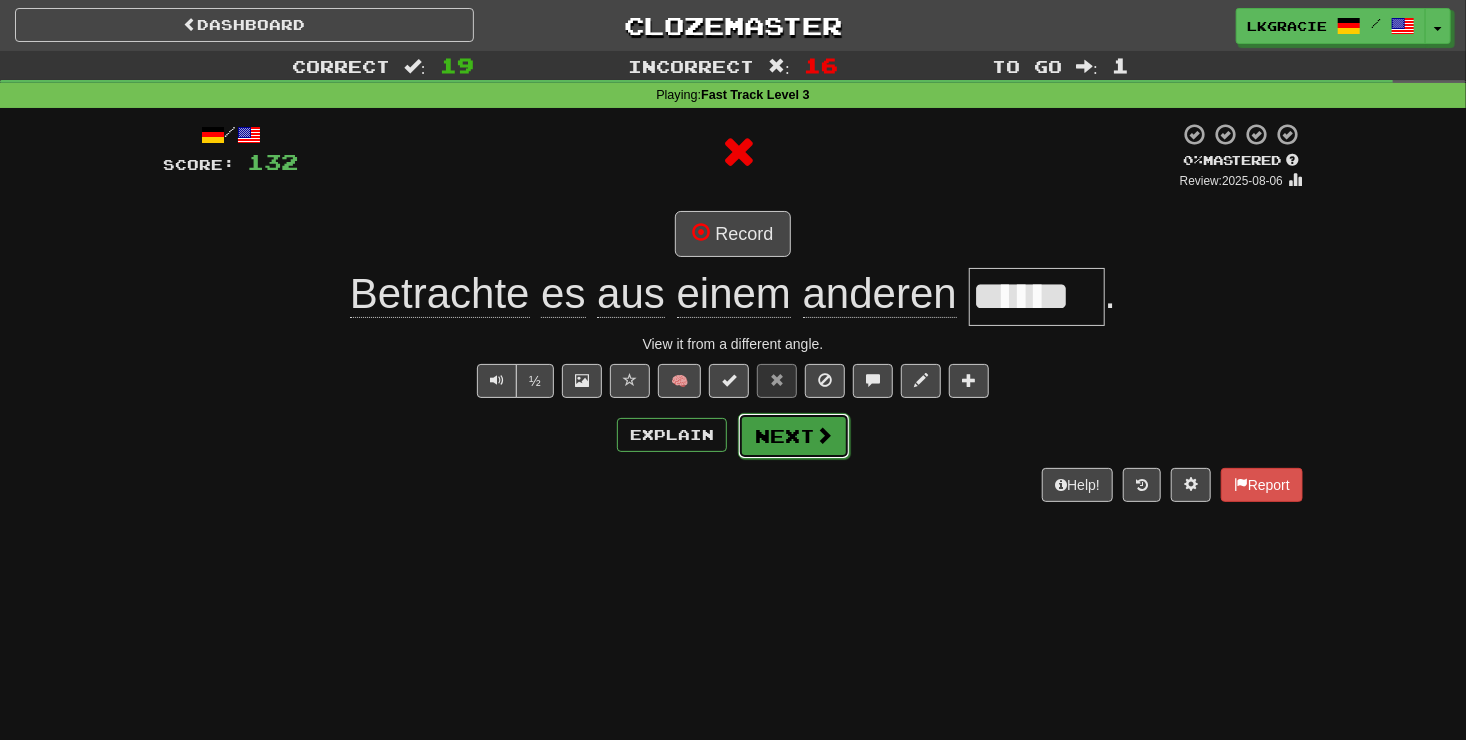click on "Next" at bounding box center [794, 436] 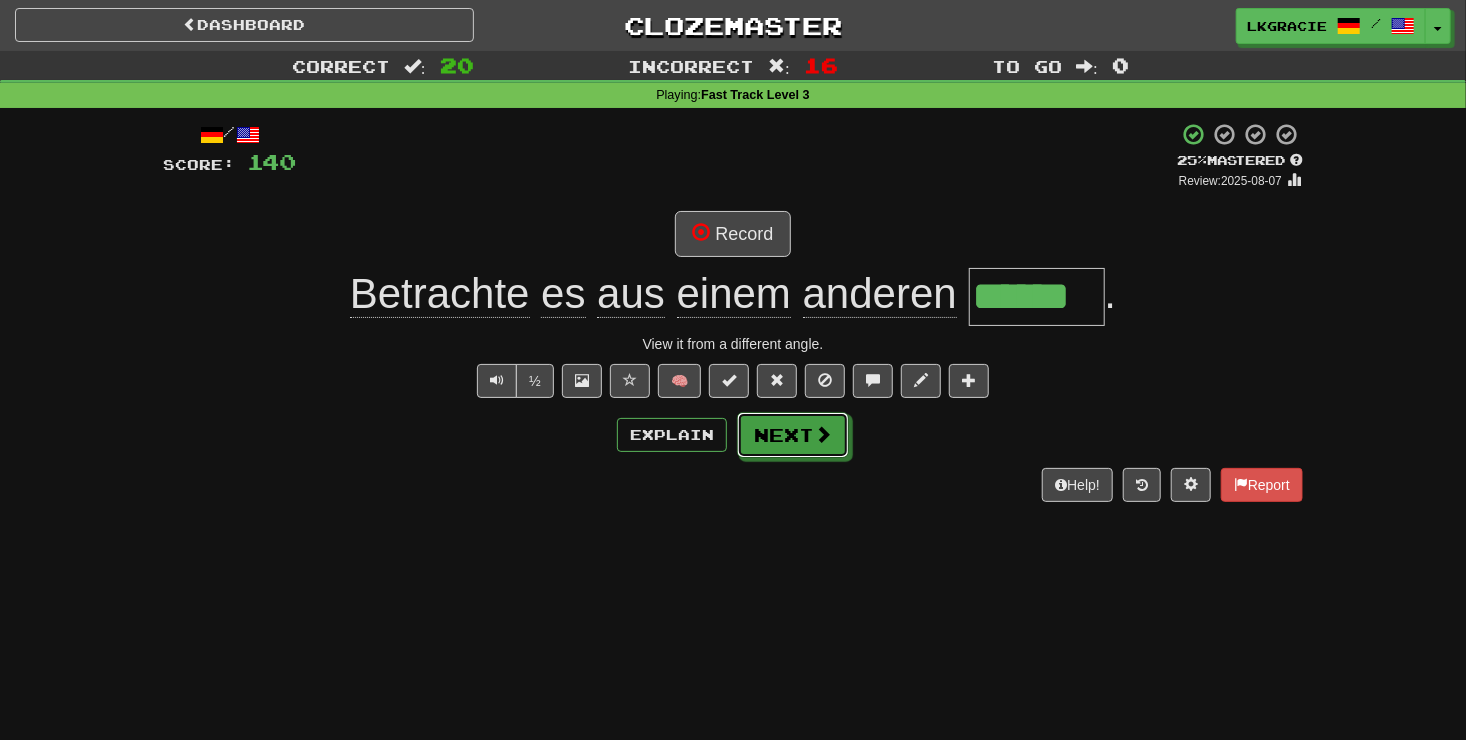 click on "Next" at bounding box center [793, 435] 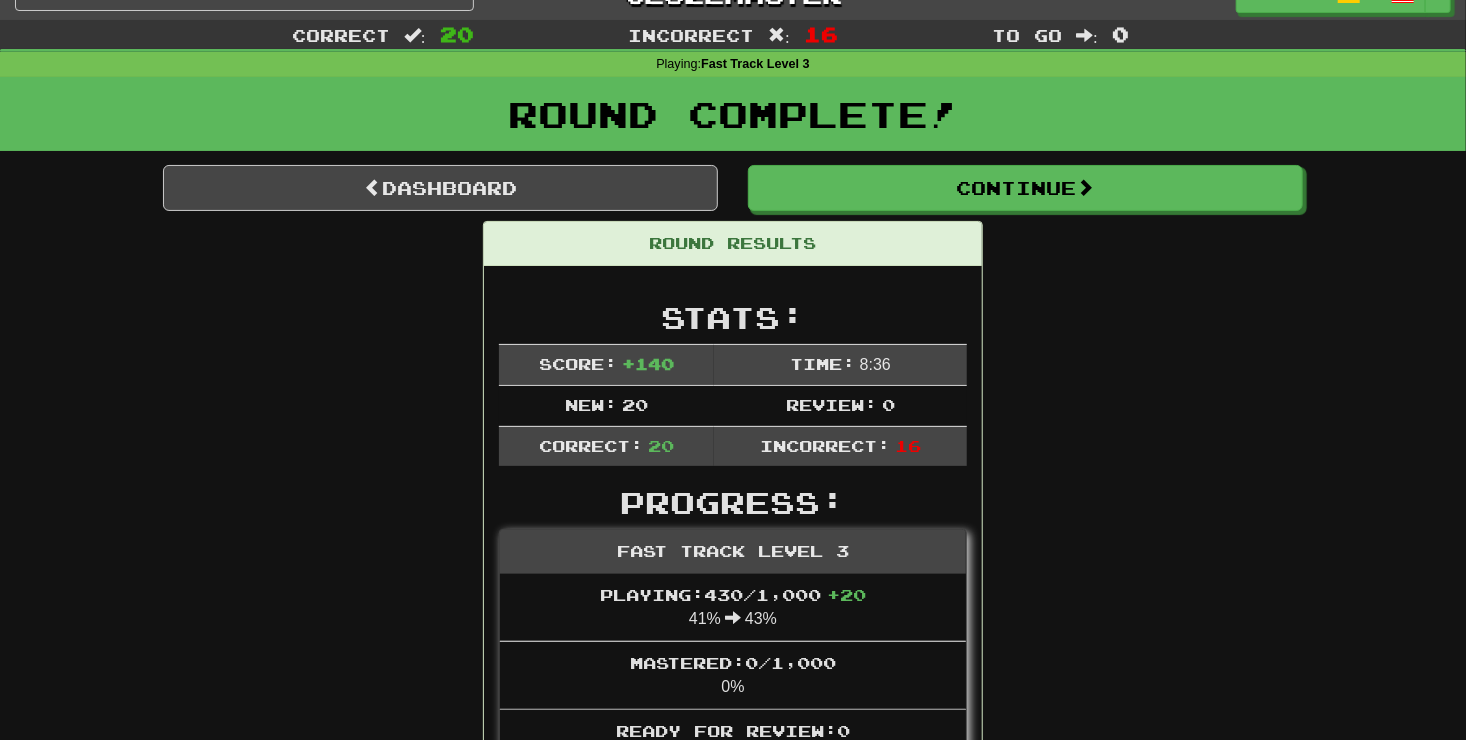 scroll, scrollTop: 0, scrollLeft: 0, axis: both 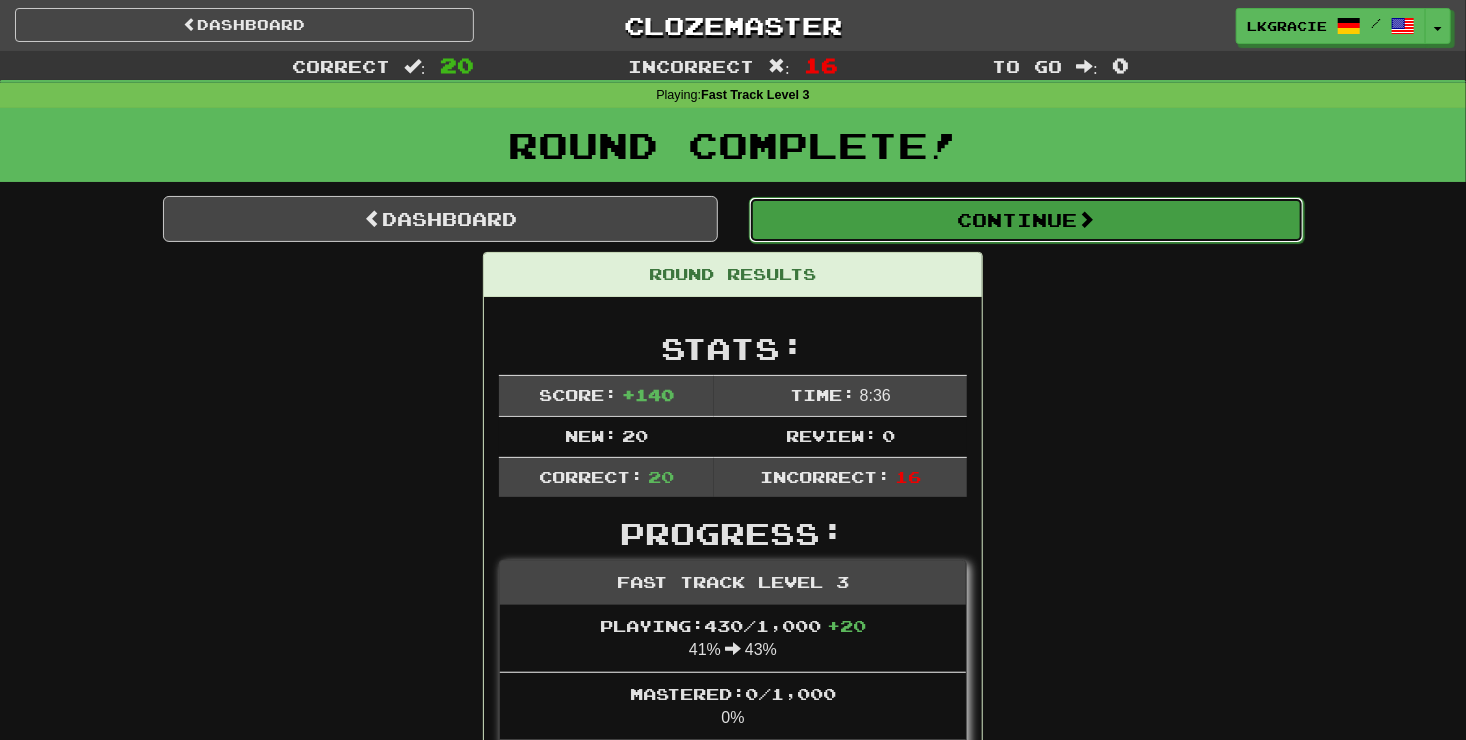 click on "Continue" at bounding box center (1026, 220) 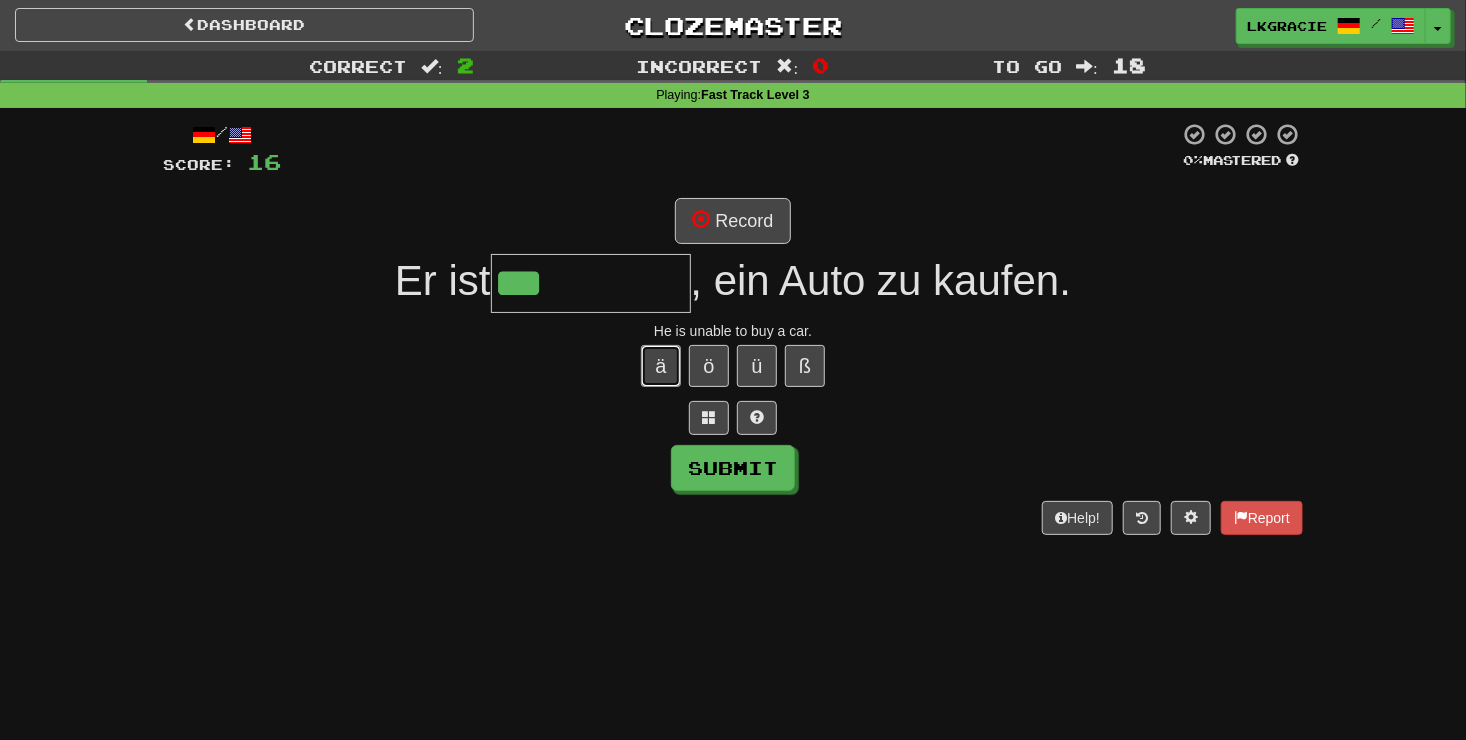 click on "ä" at bounding box center [661, 366] 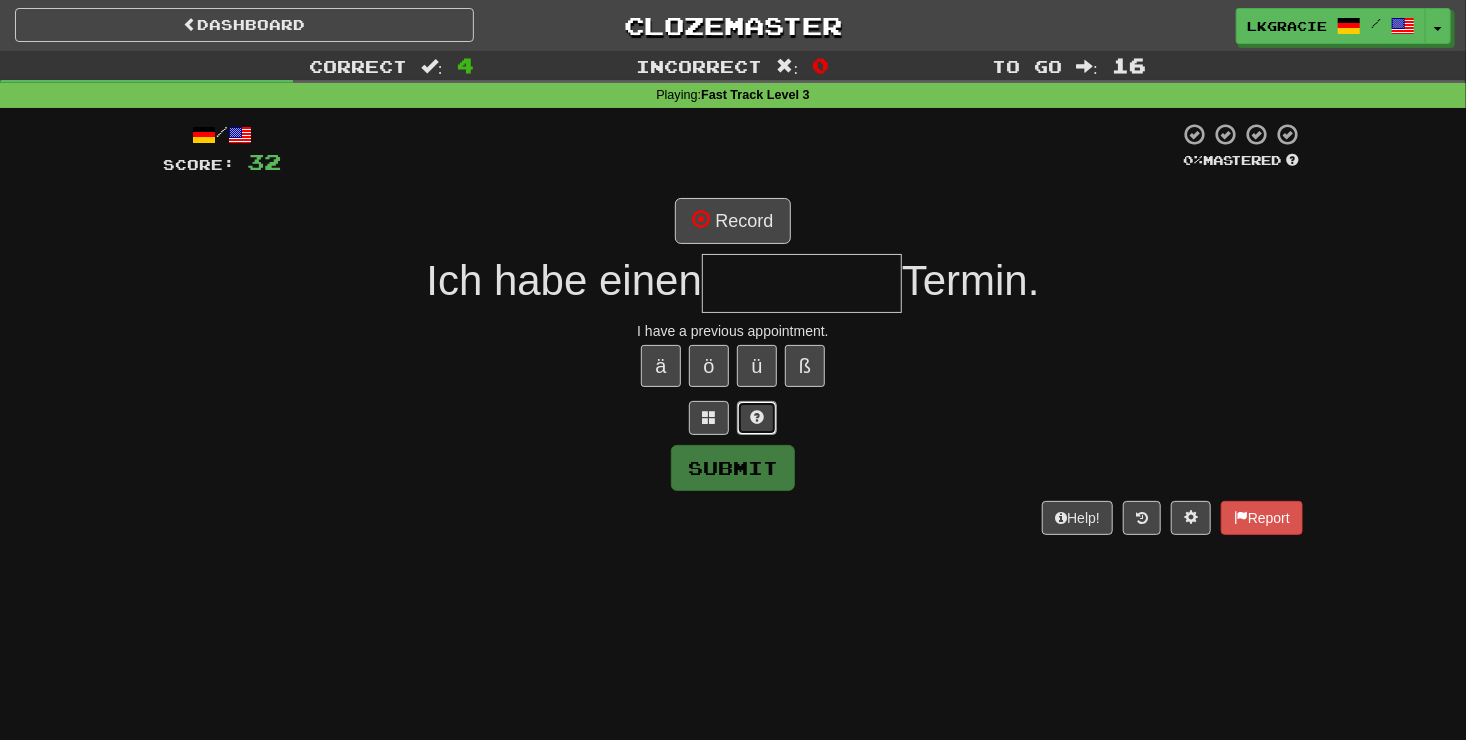 click at bounding box center (757, 418) 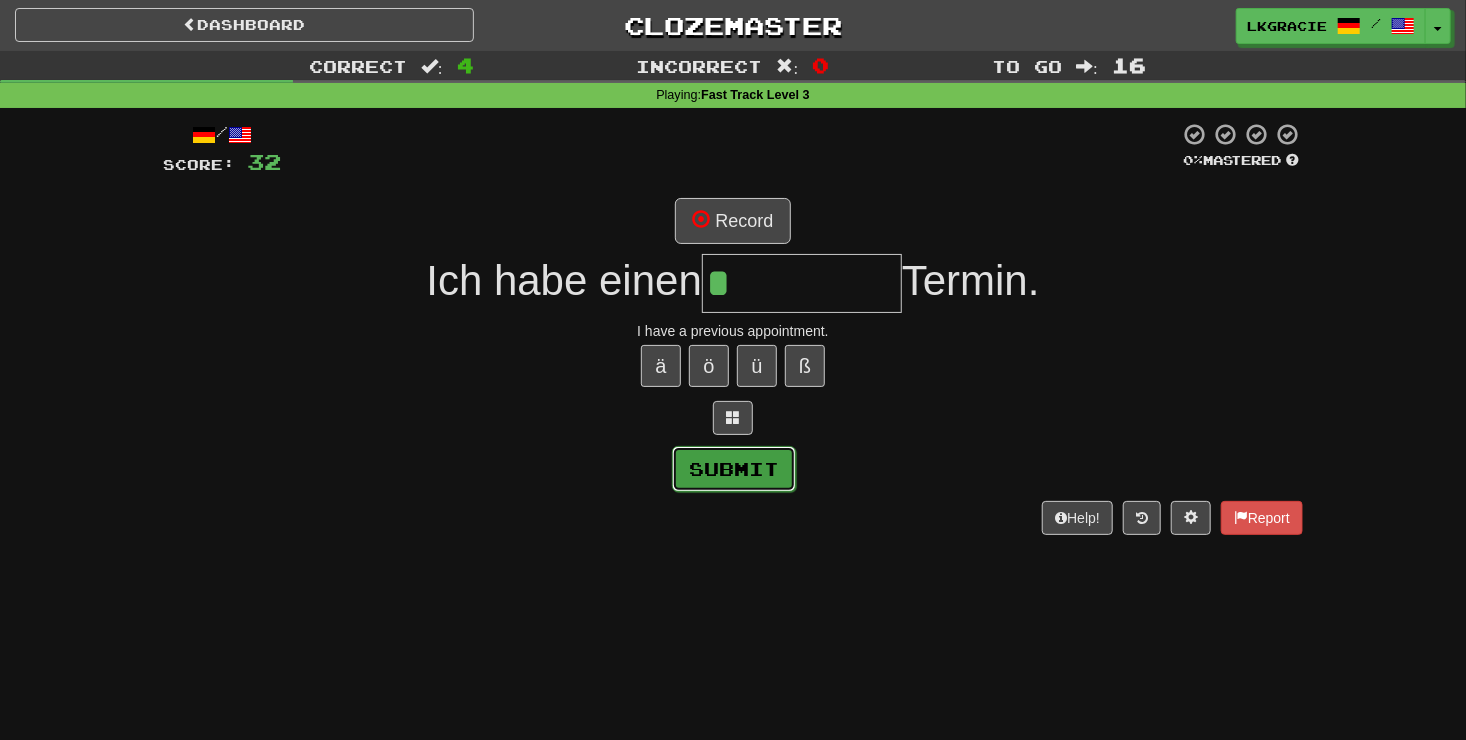 click on "Submit" at bounding box center [734, 469] 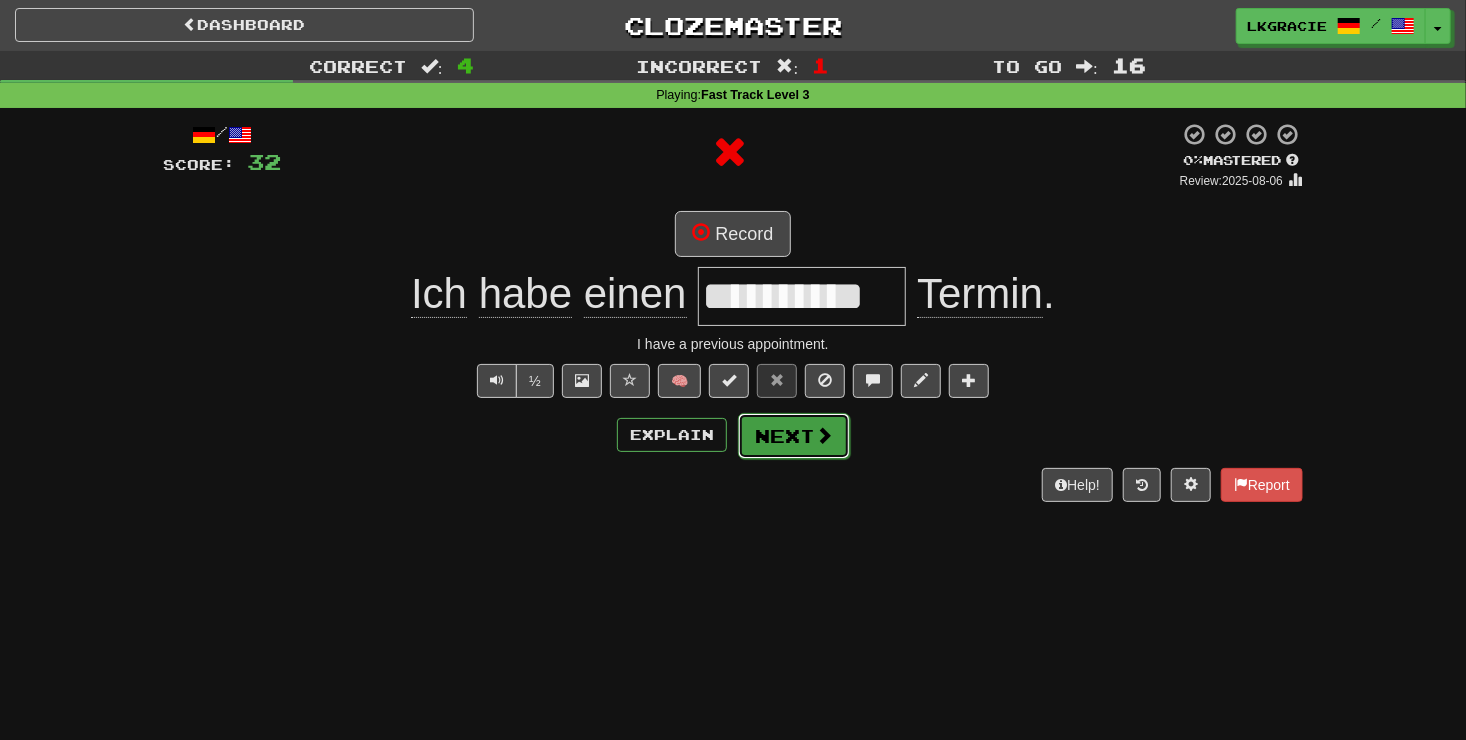 click on "Next" at bounding box center [794, 436] 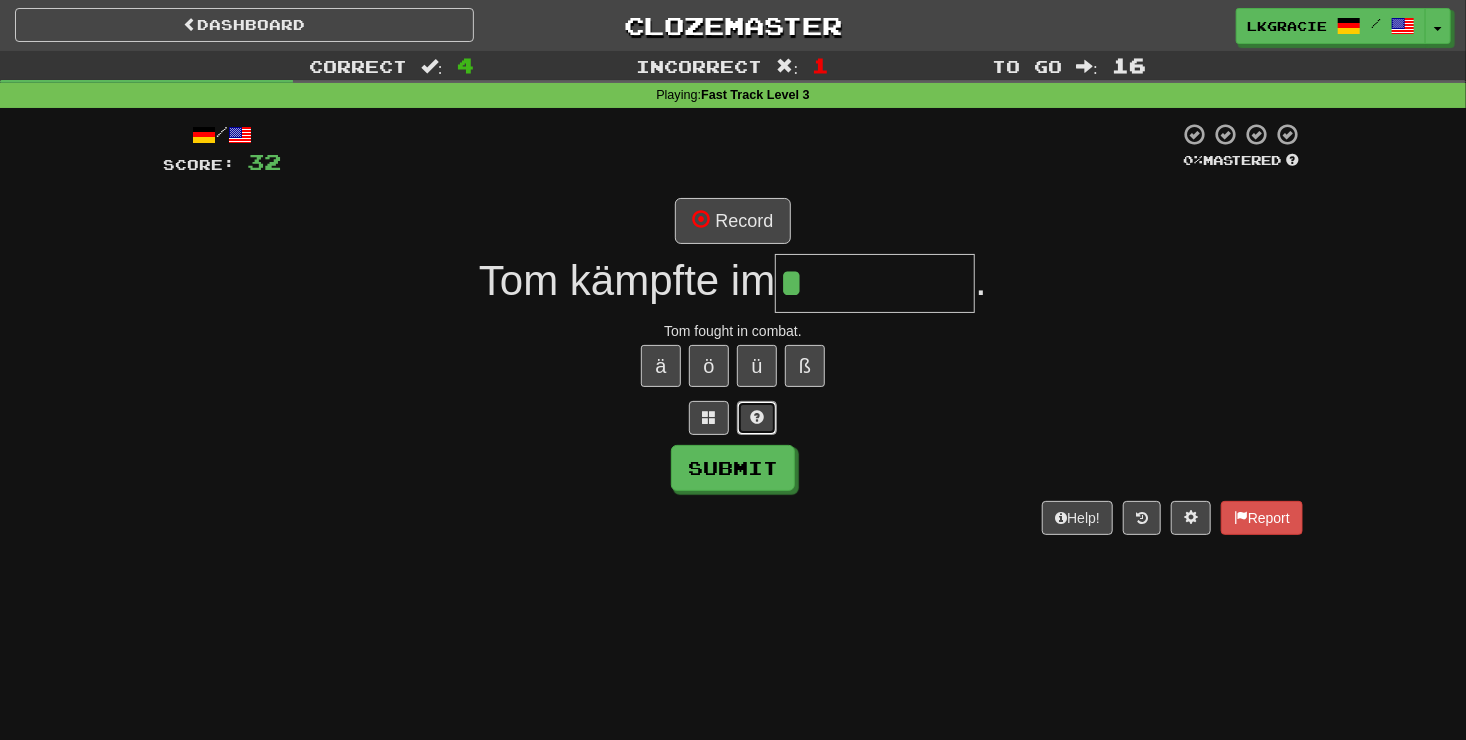 click at bounding box center [757, 417] 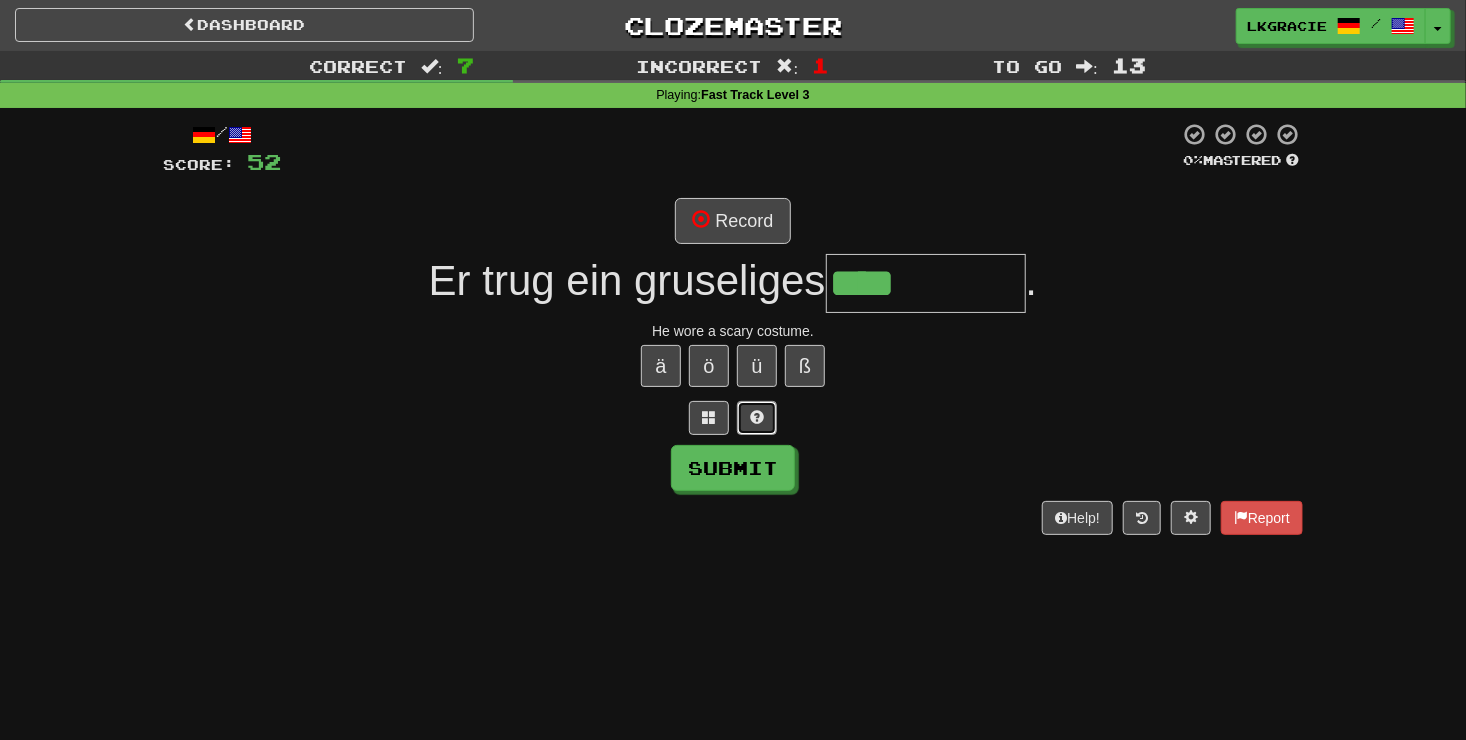 click at bounding box center [757, 417] 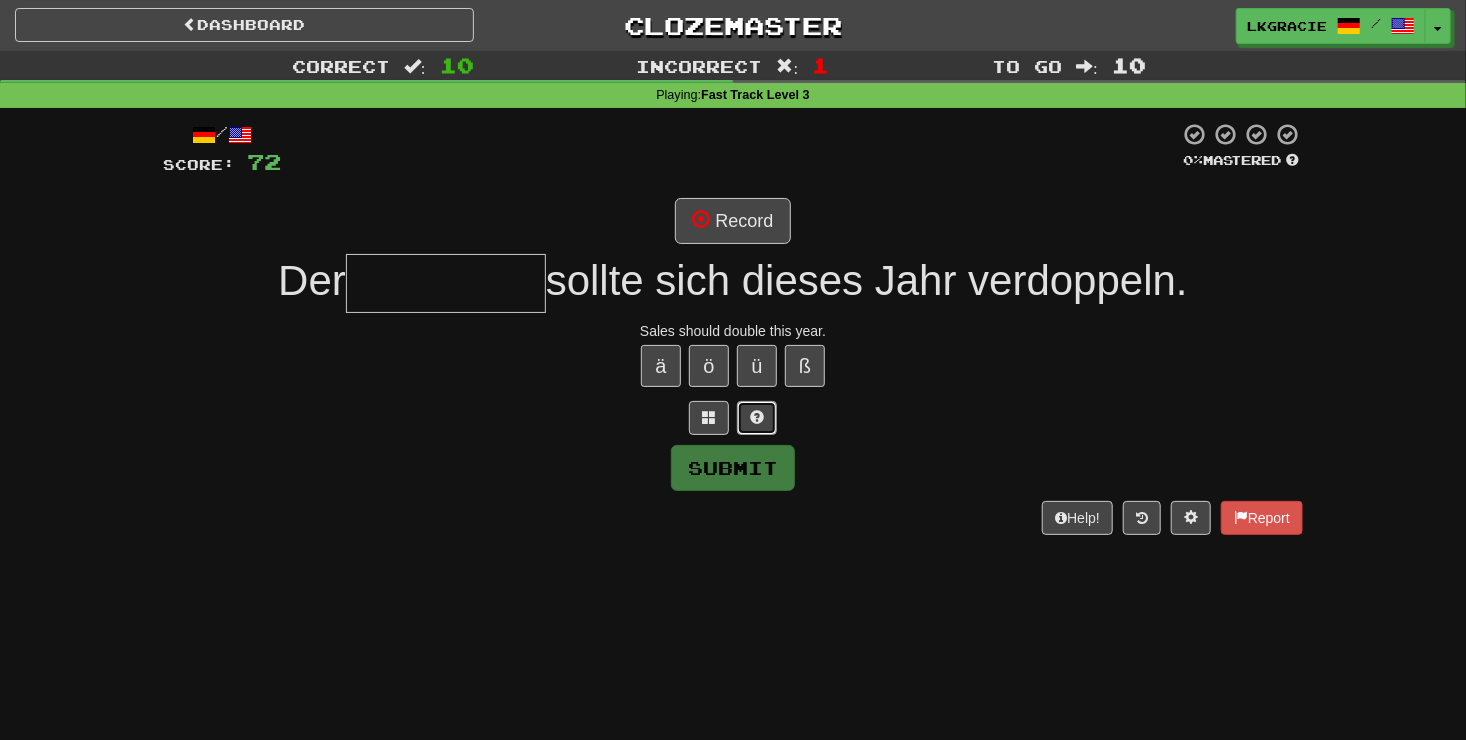 click at bounding box center [757, 418] 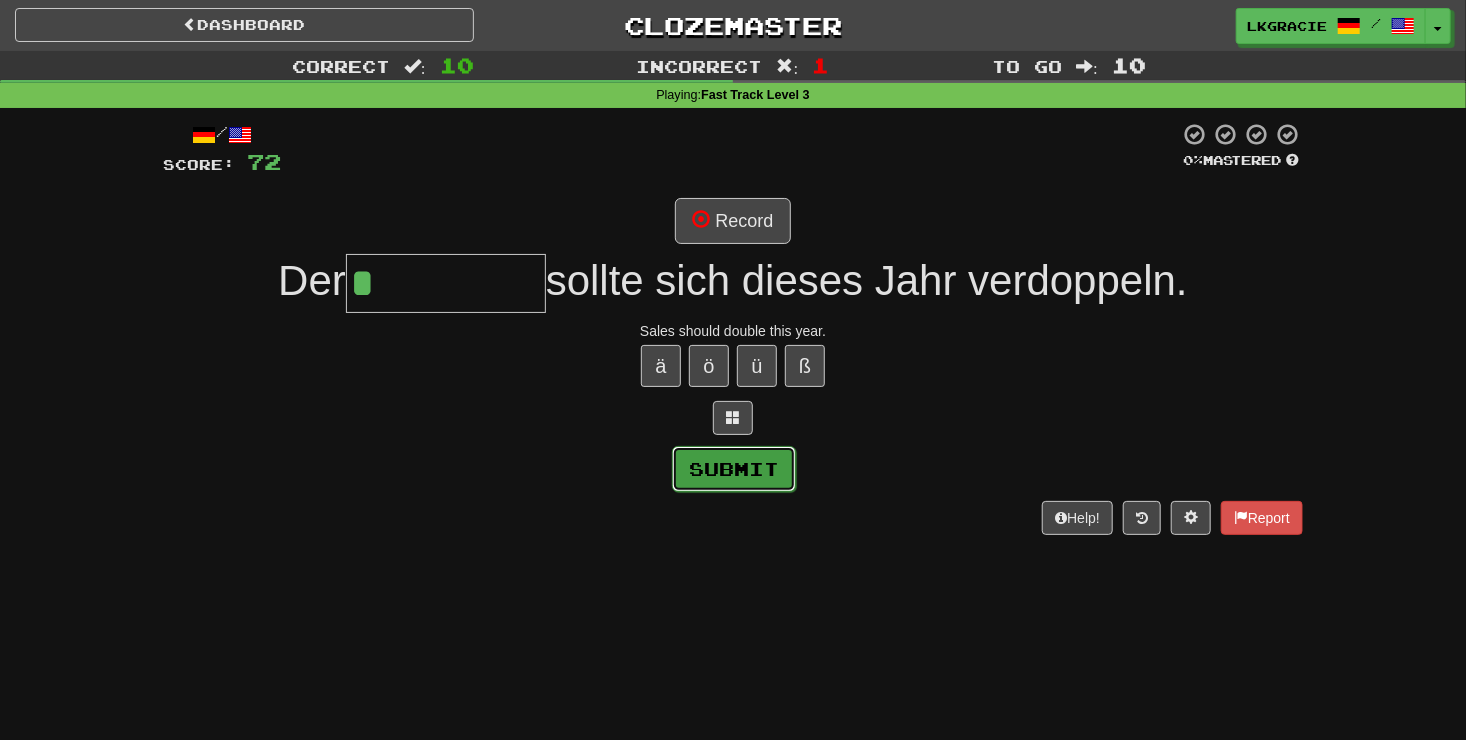 click on "Submit" at bounding box center (734, 469) 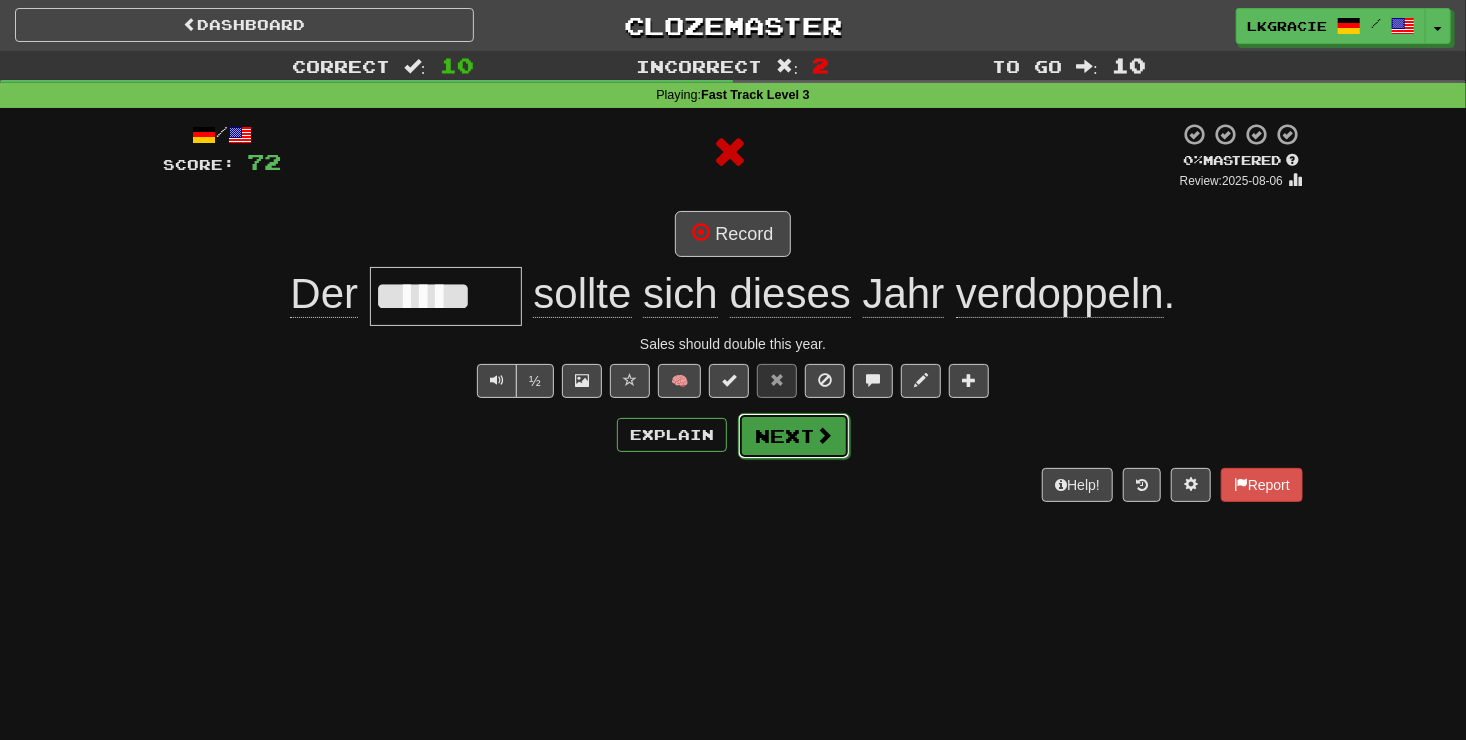 click on "Next" at bounding box center (794, 436) 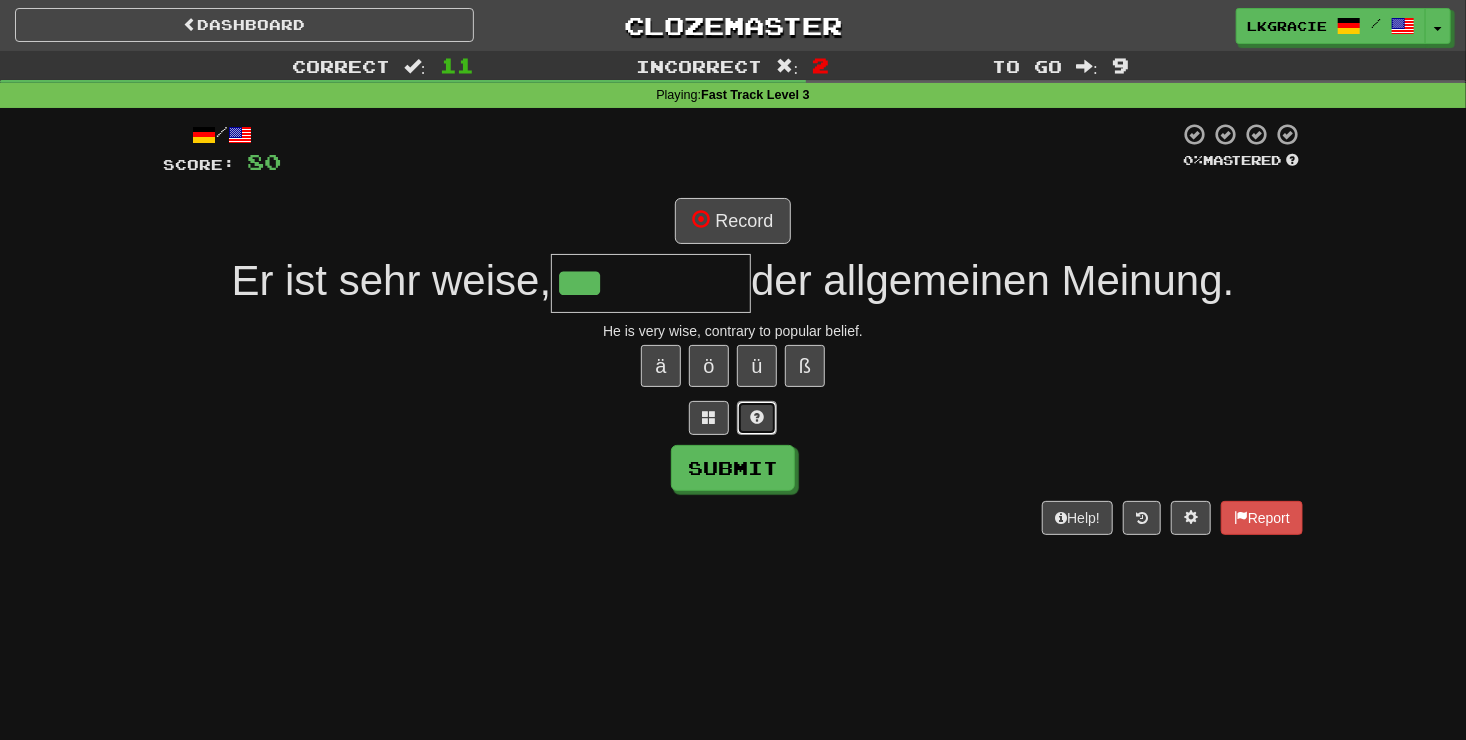 click at bounding box center (757, 418) 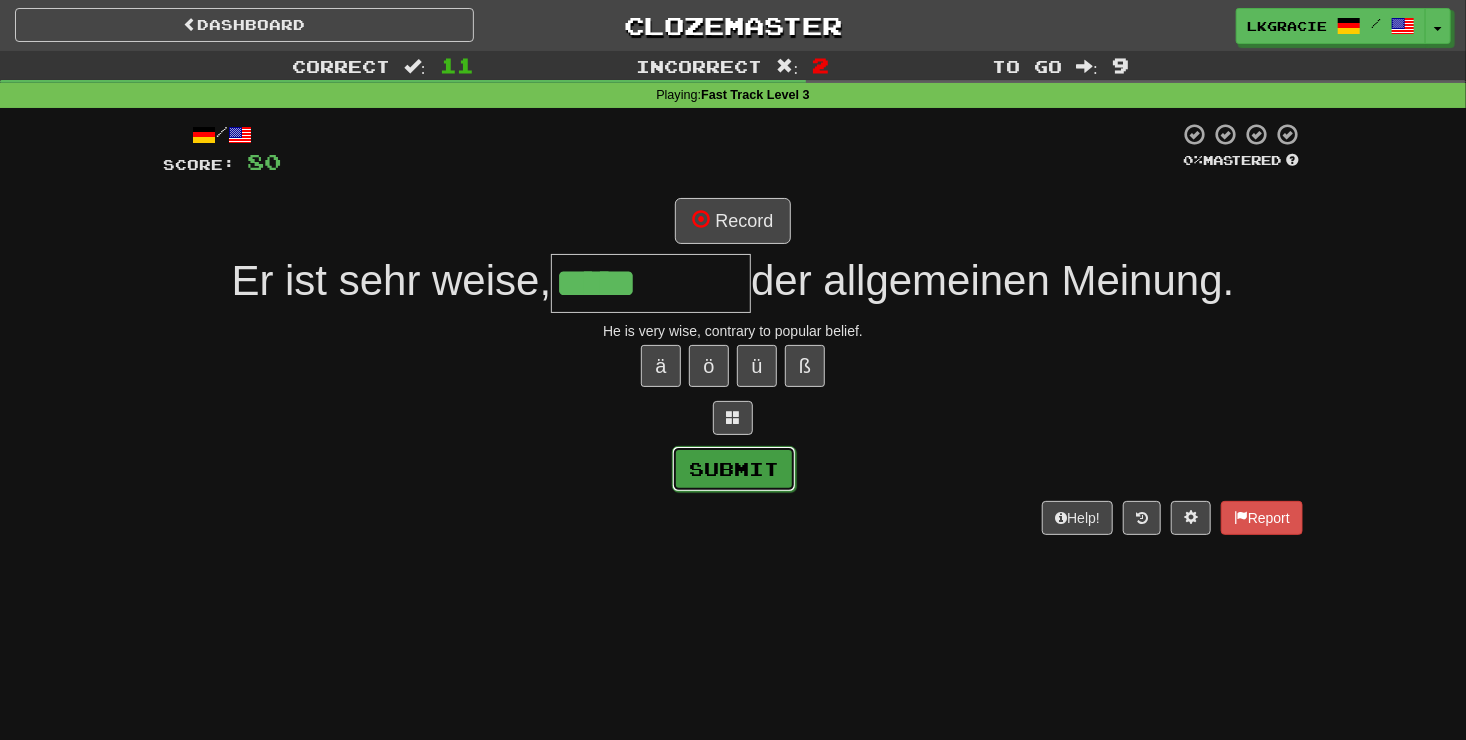 click on "Submit" at bounding box center [734, 469] 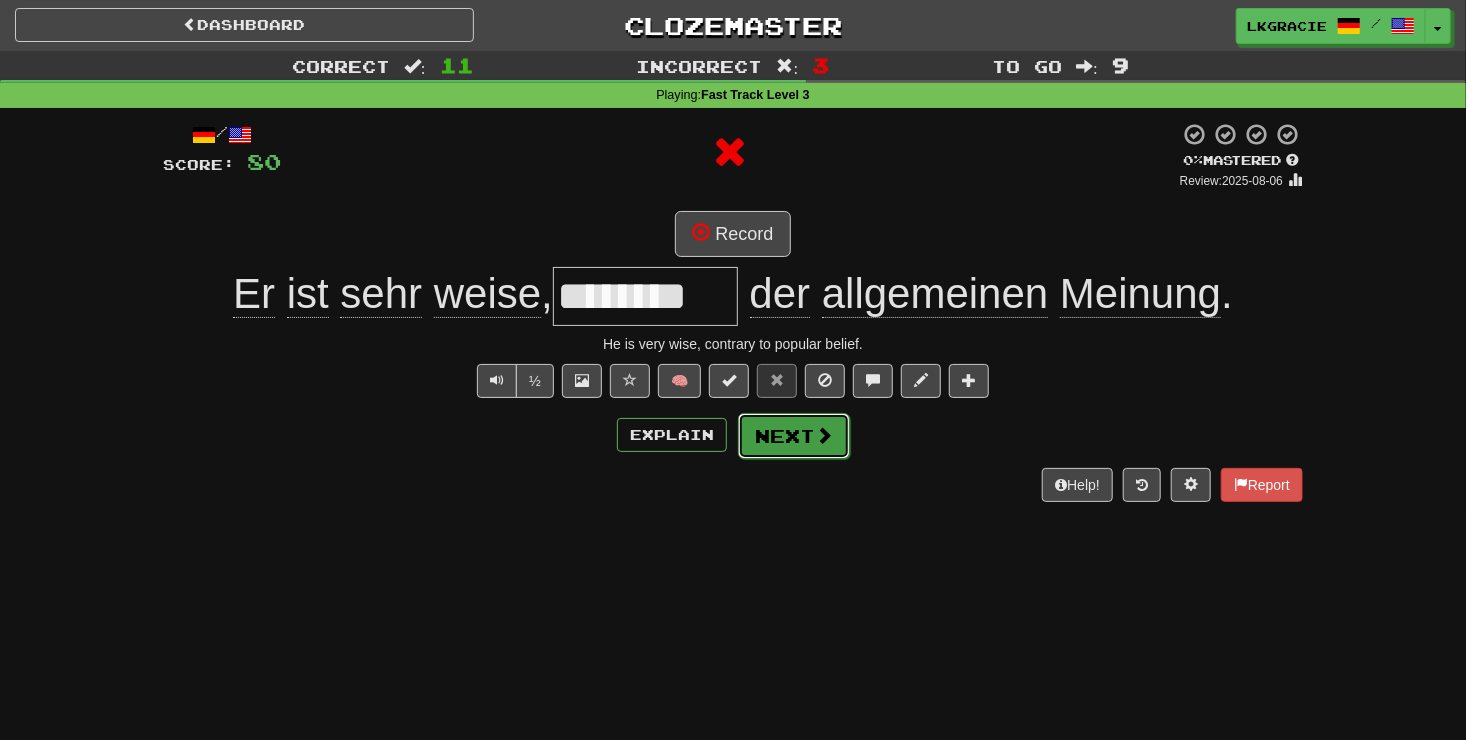 click on "Next" at bounding box center (794, 436) 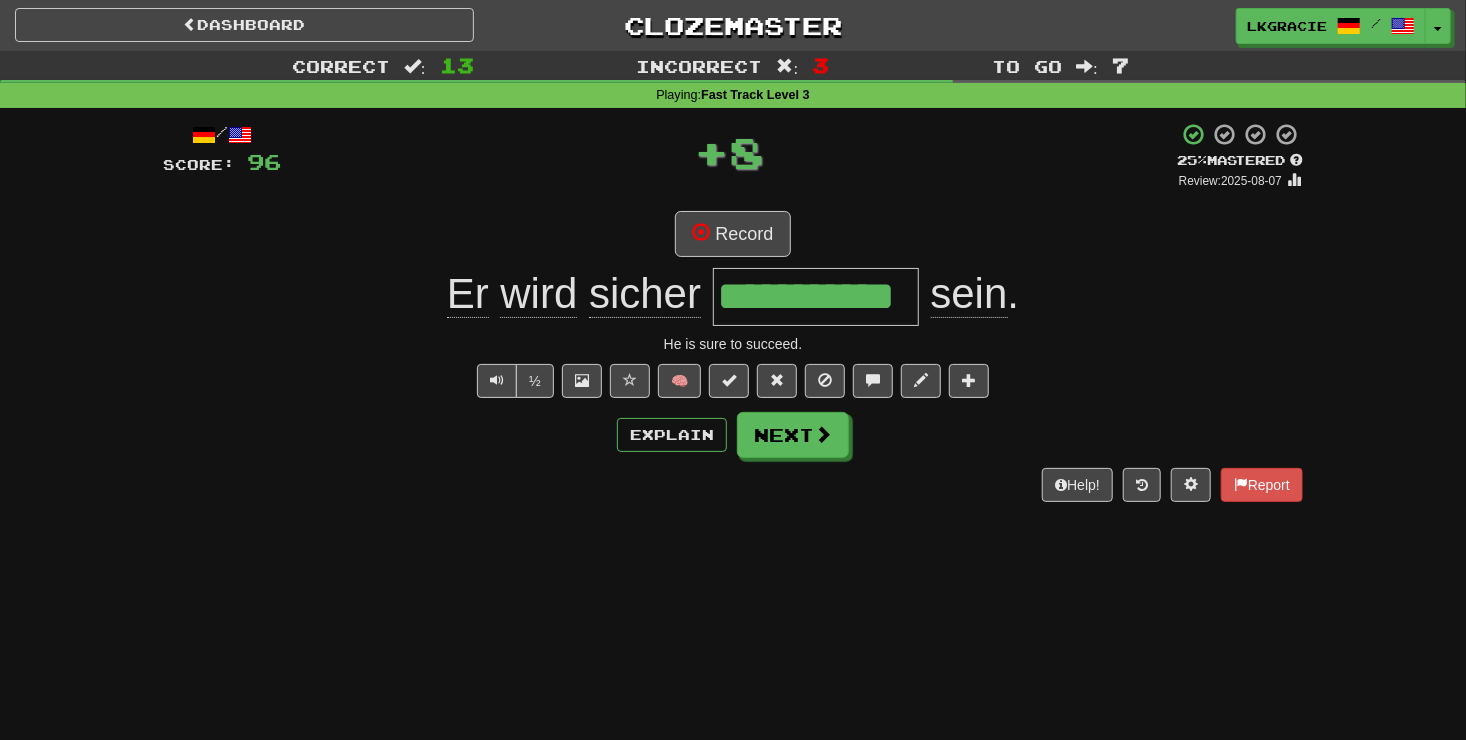 scroll, scrollTop: 0, scrollLeft: 0, axis: both 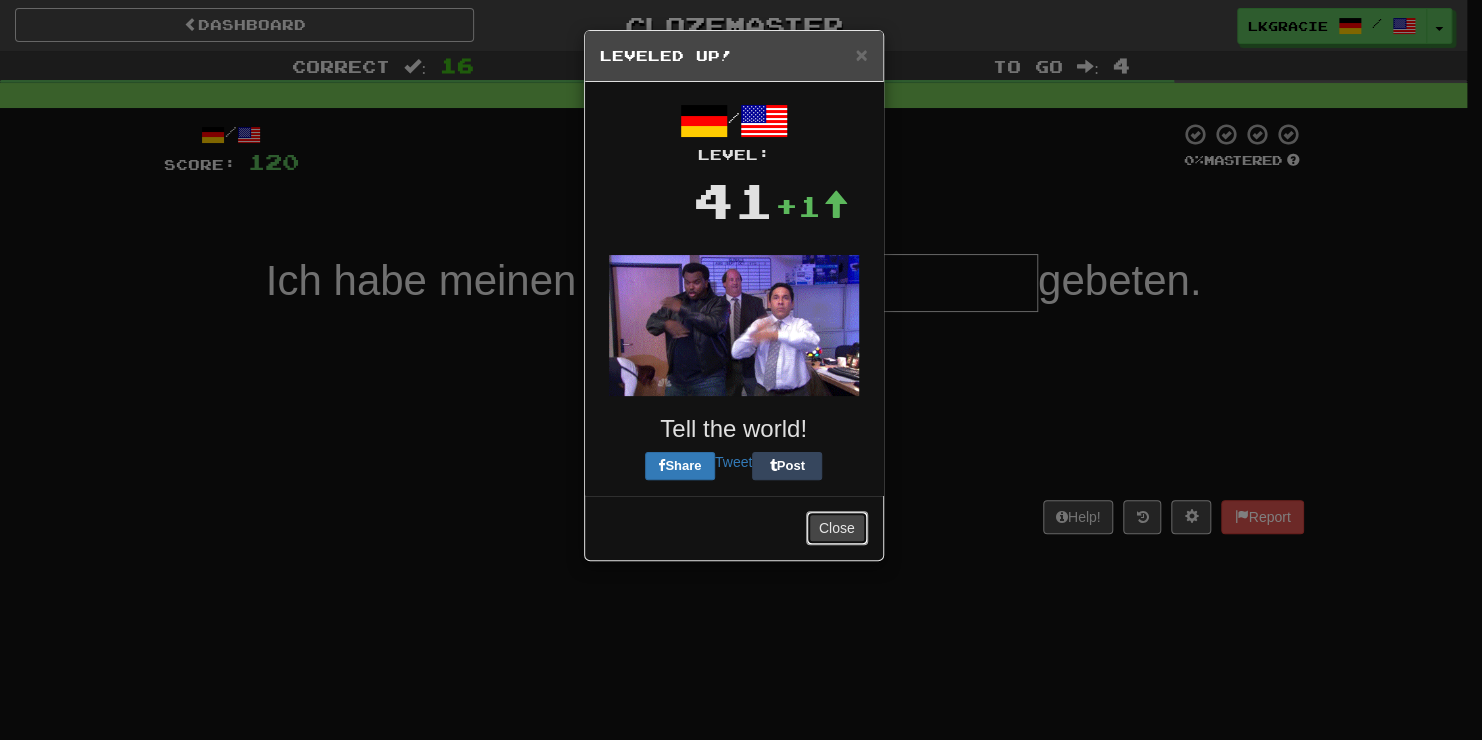 click on "Close" at bounding box center [837, 528] 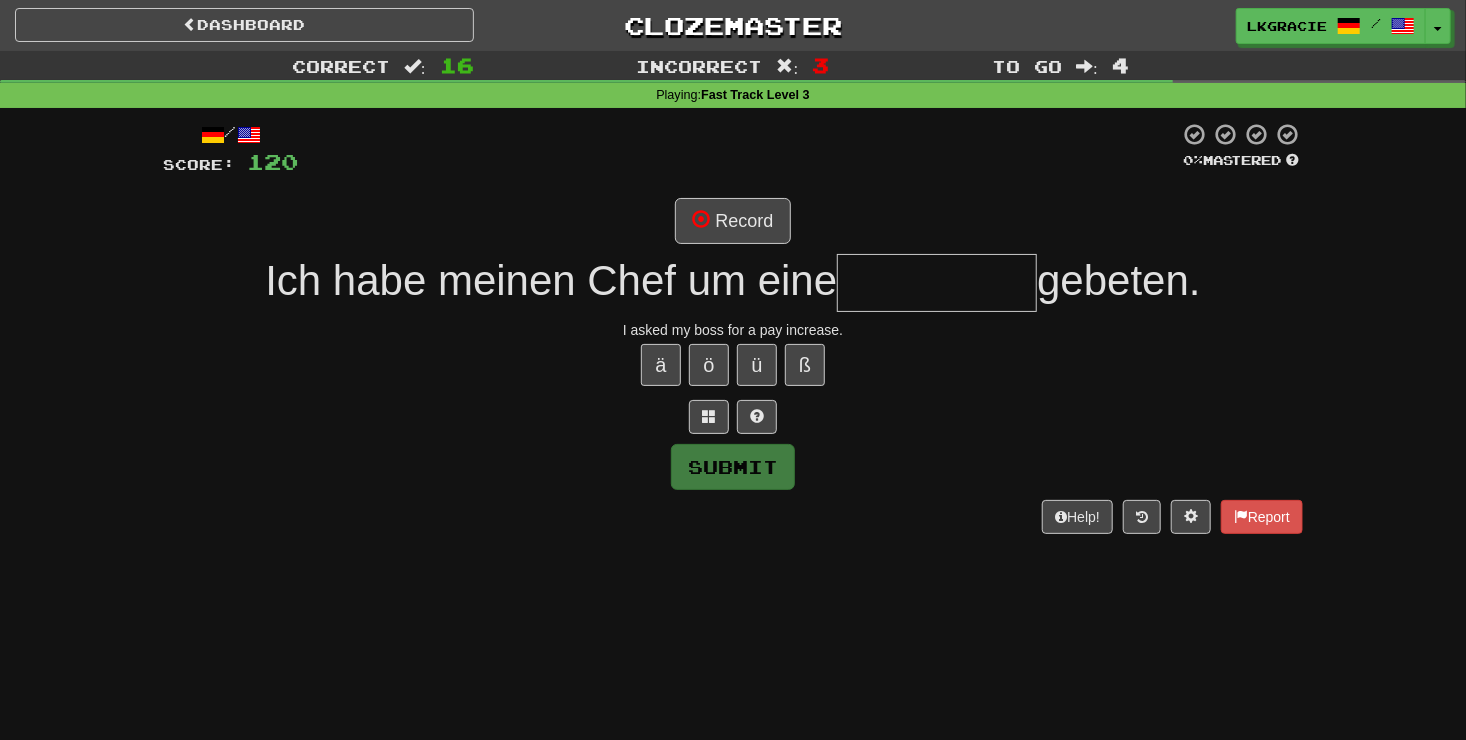 click at bounding box center [937, 283] 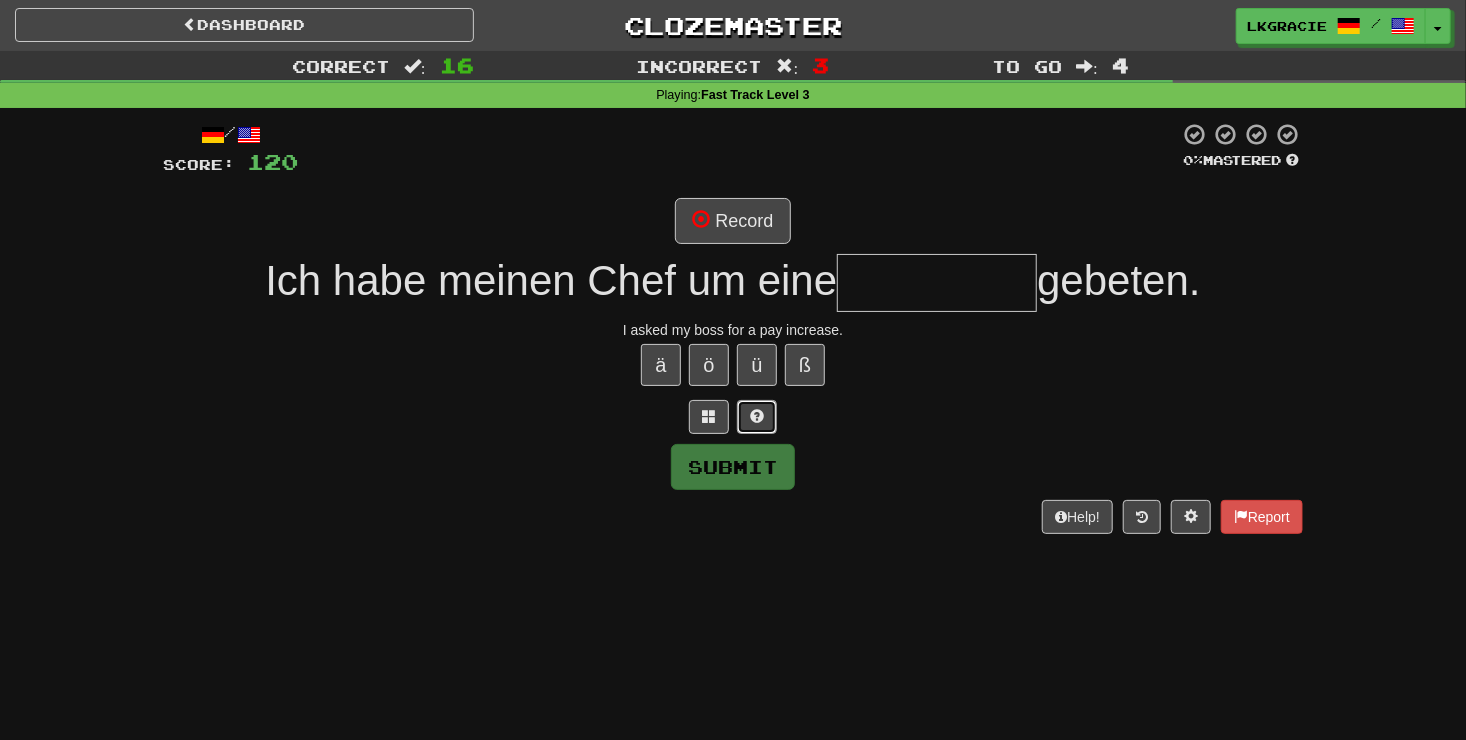 click at bounding box center (757, 417) 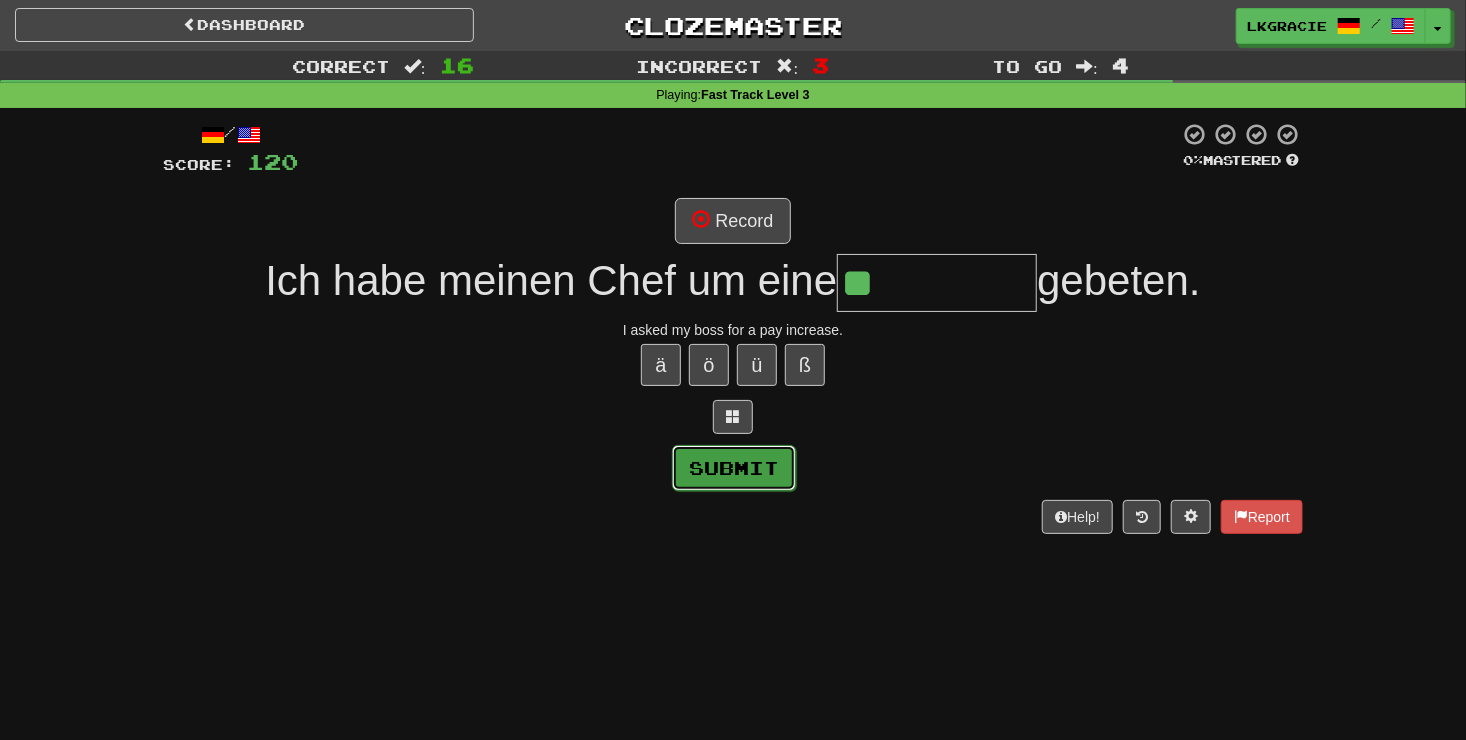 click on "Submit" at bounding box center [734, 468] 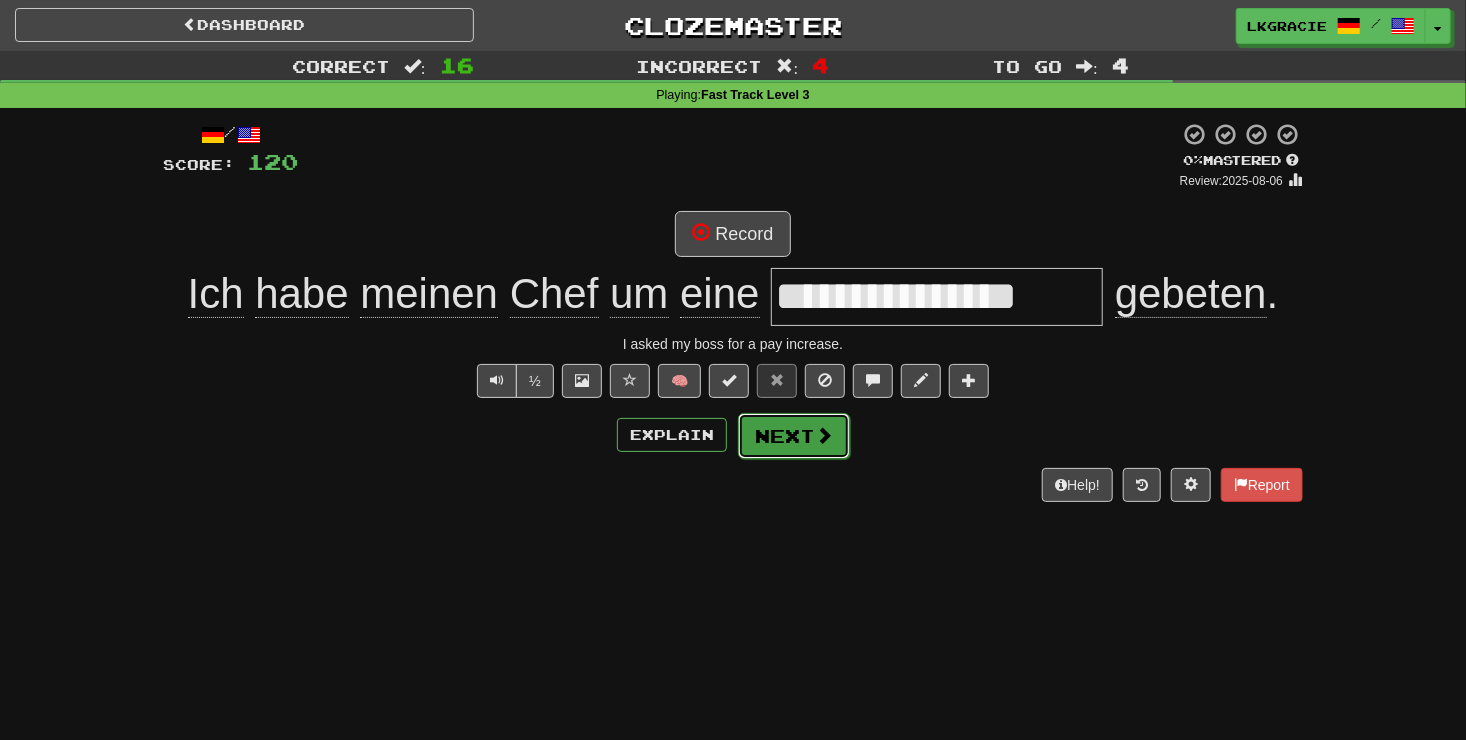 click on "Next" at bounding box center [794, 436] 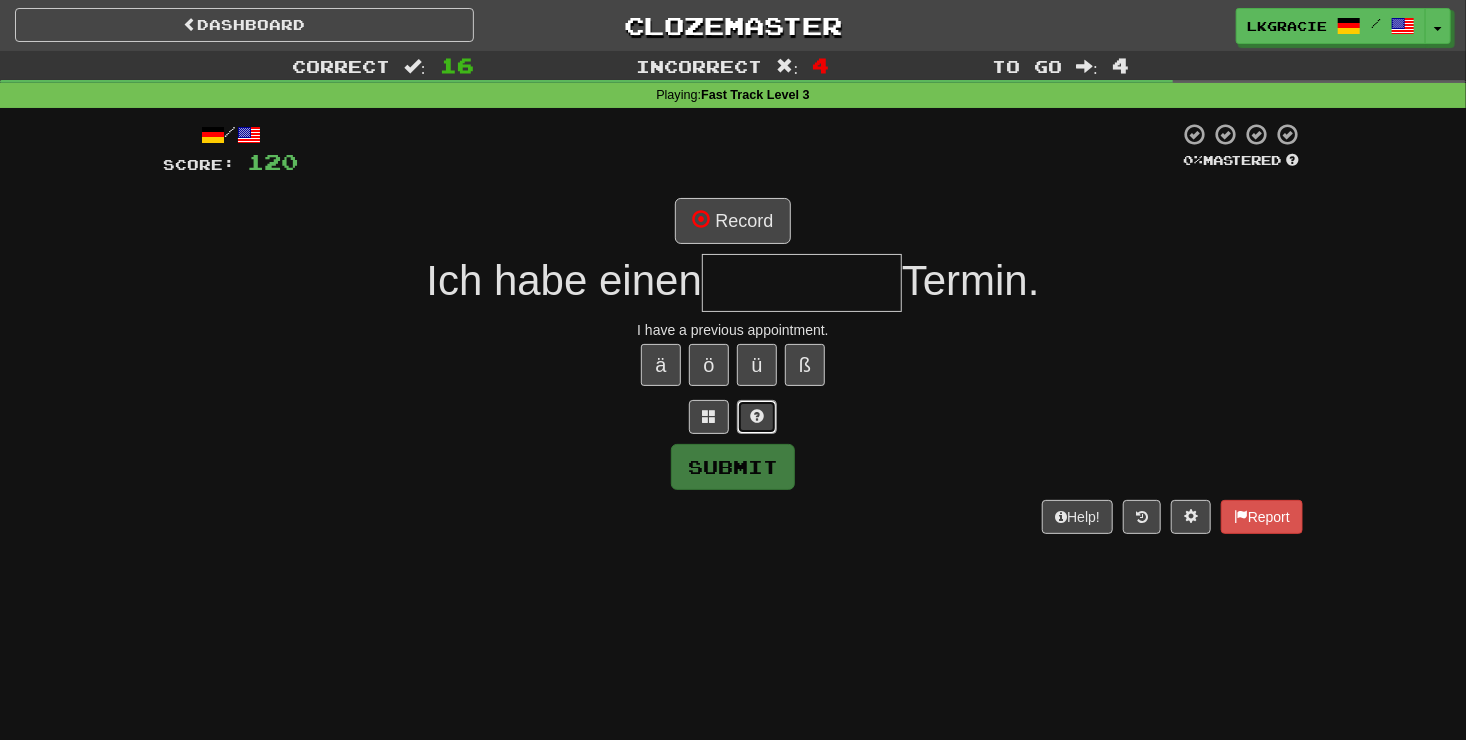 click at bounding box center [757, 417] 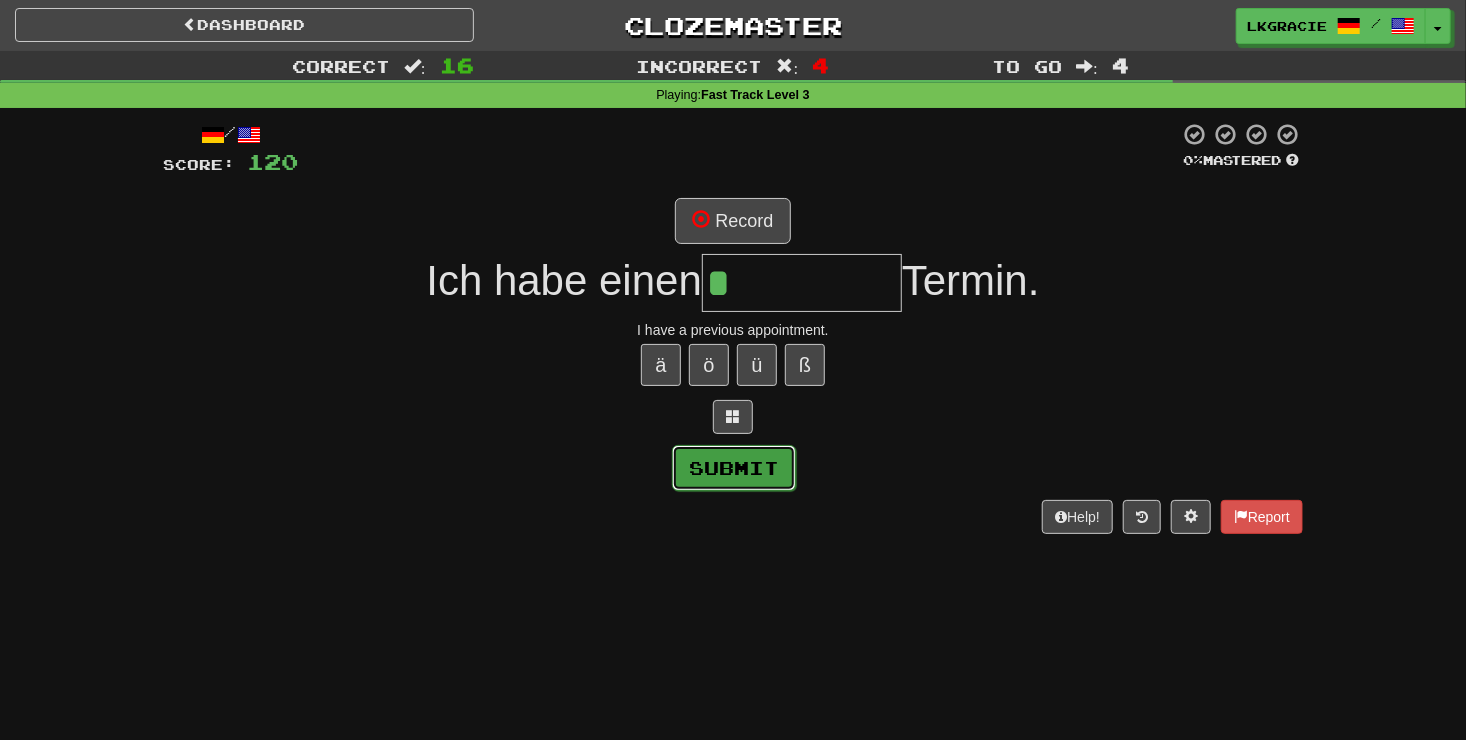 click on "Submit" at bounding box center (734, 468) 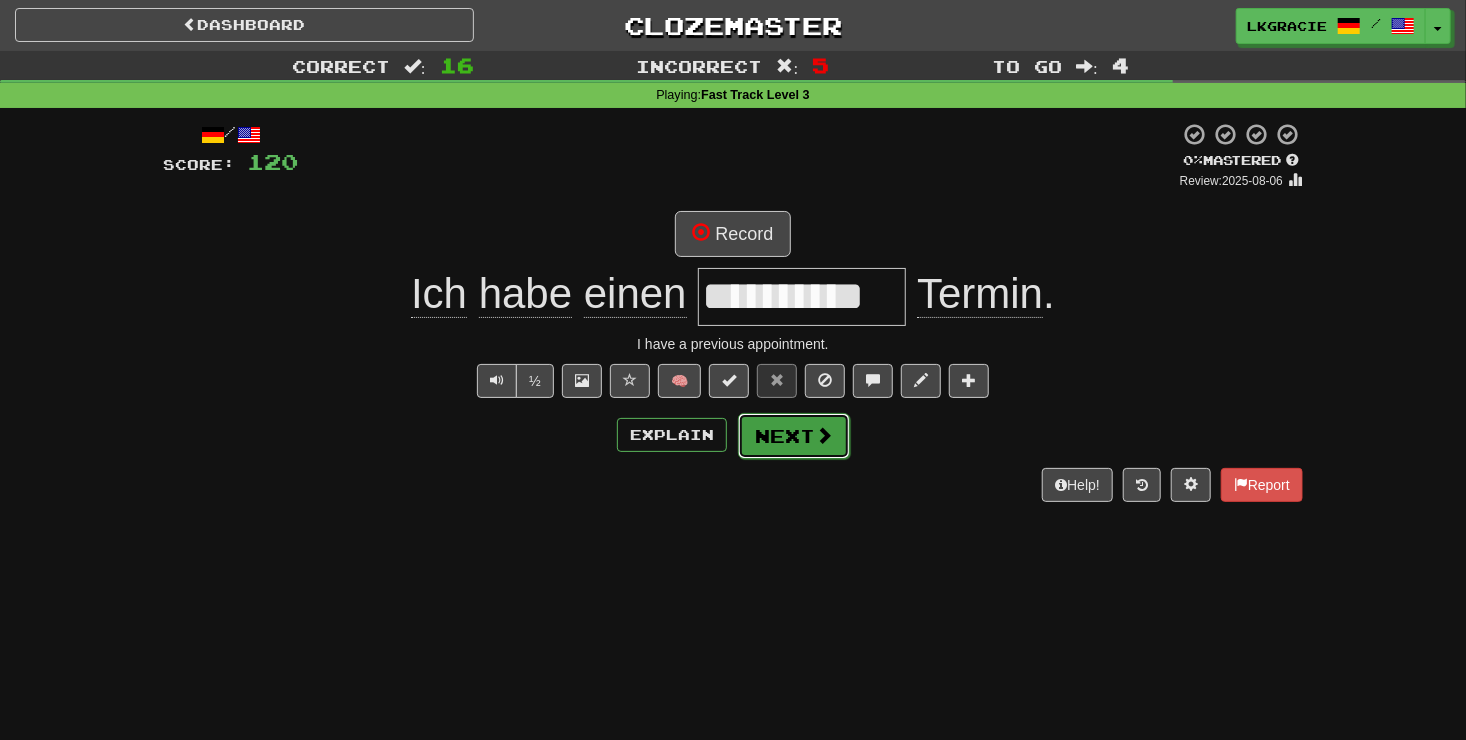 click on "Next" at bounding box center [794, 436] 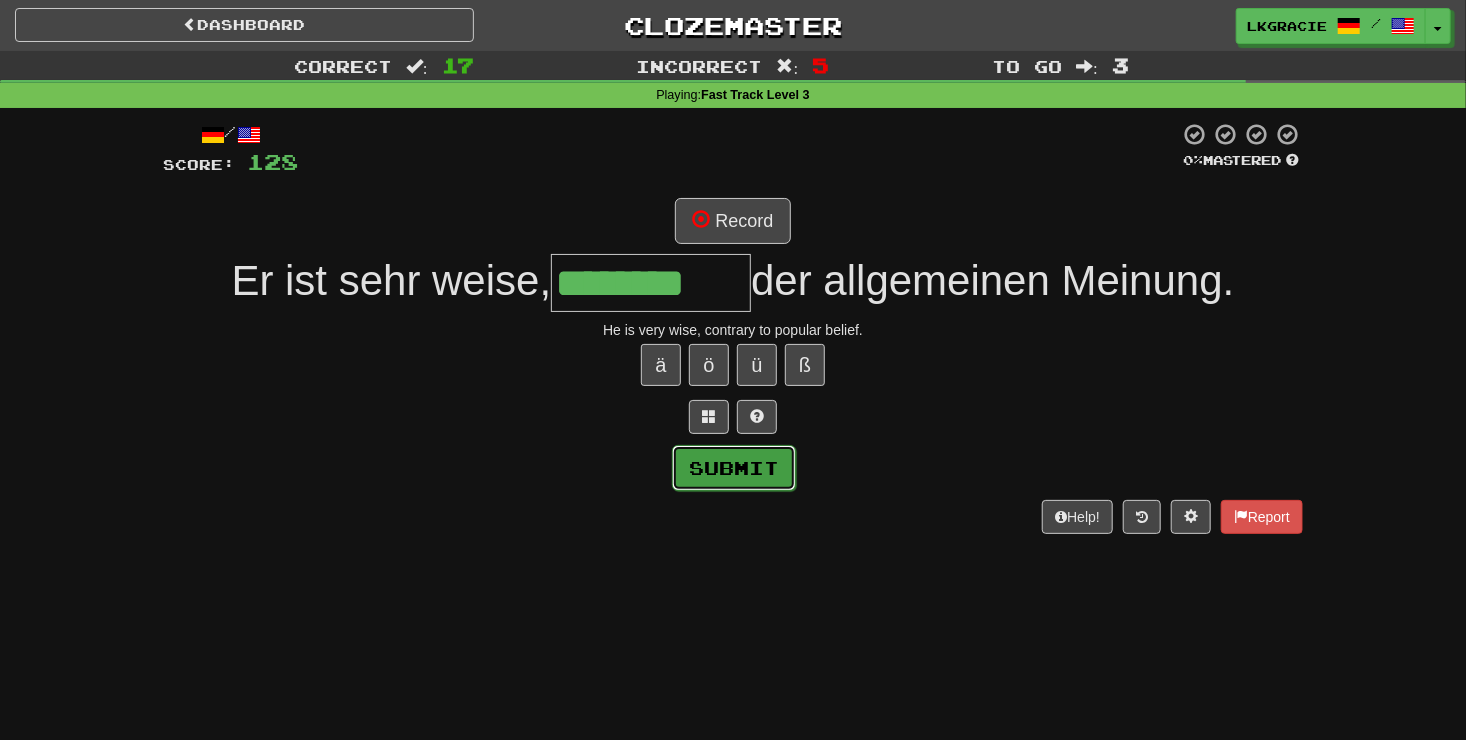 click on "Submit" at bounding box center [734, 468] 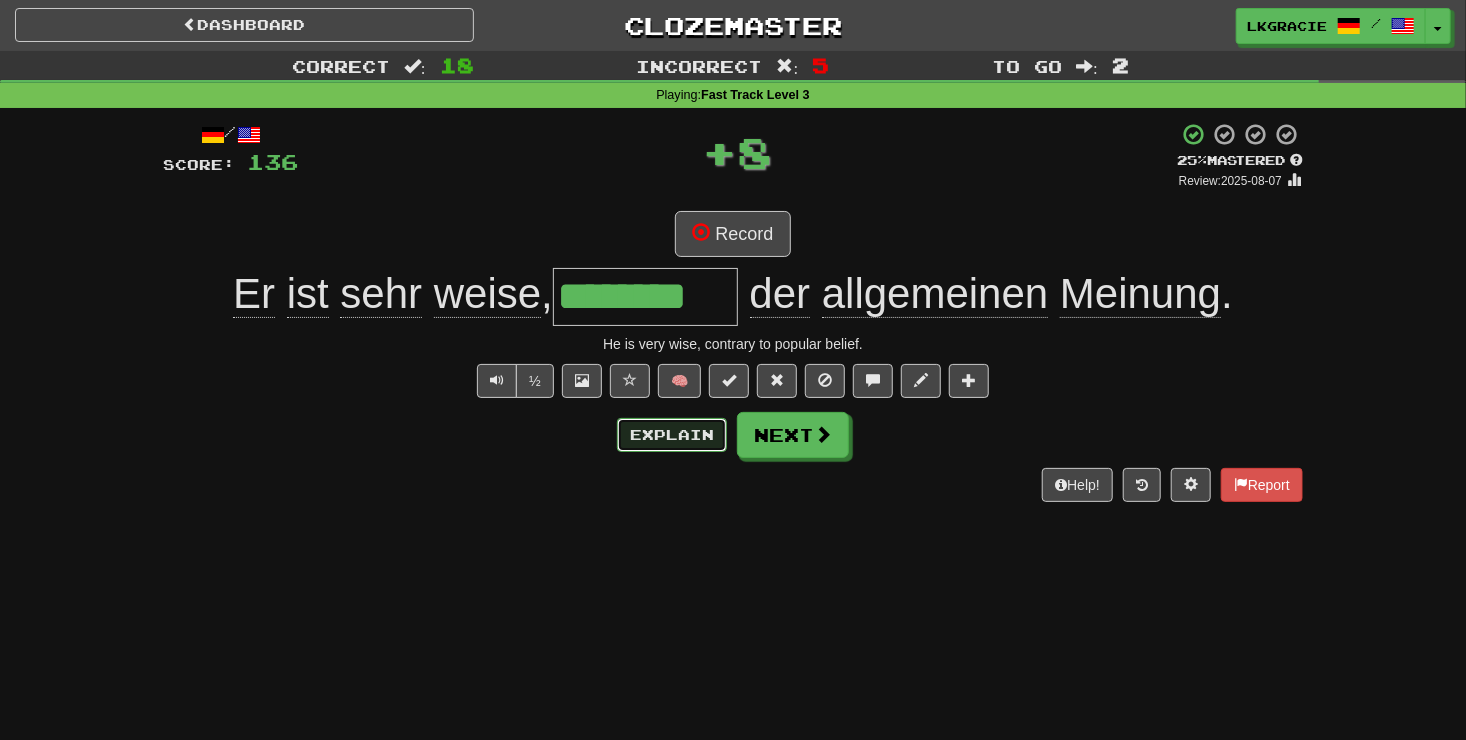 click on "Explain" at bounding box center (672, 435) 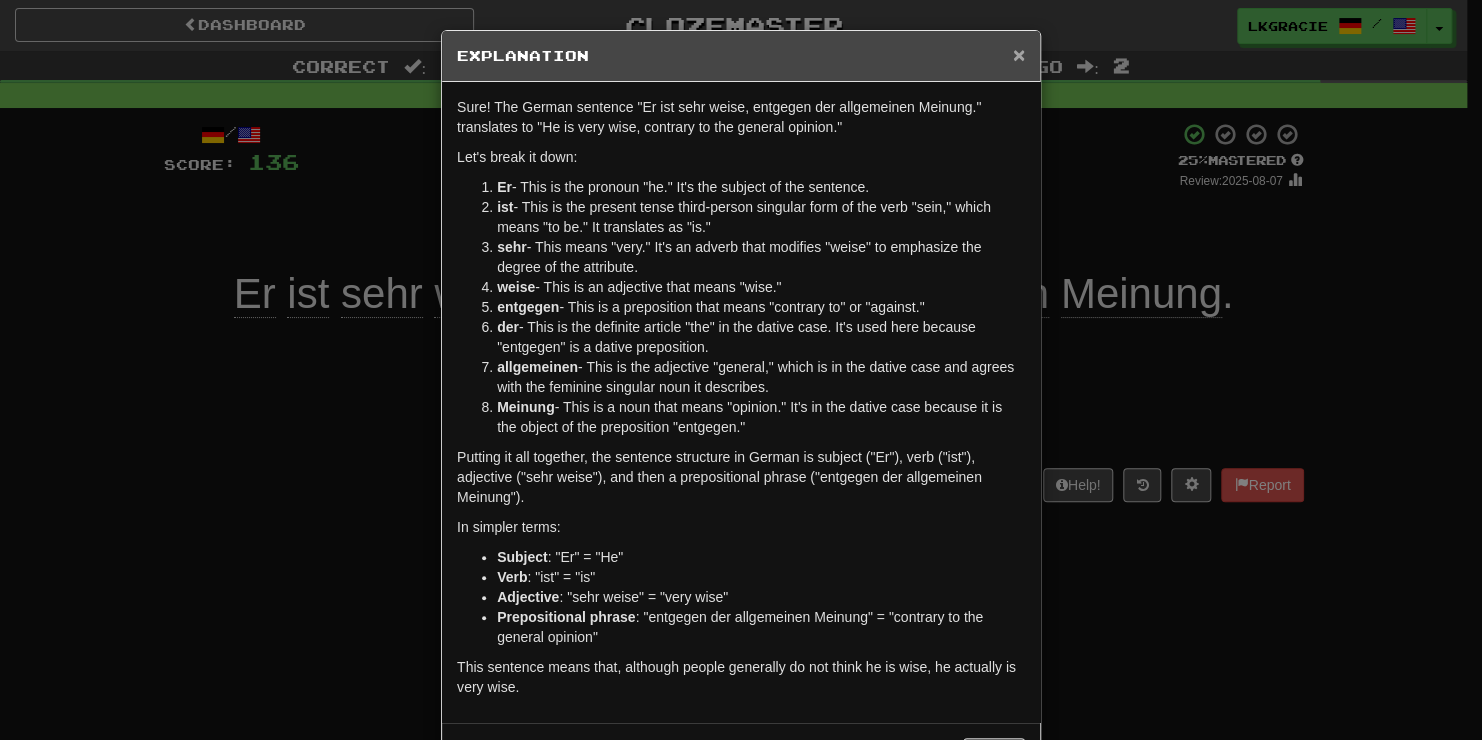 click on "×" at bounding box center (1019, 54) 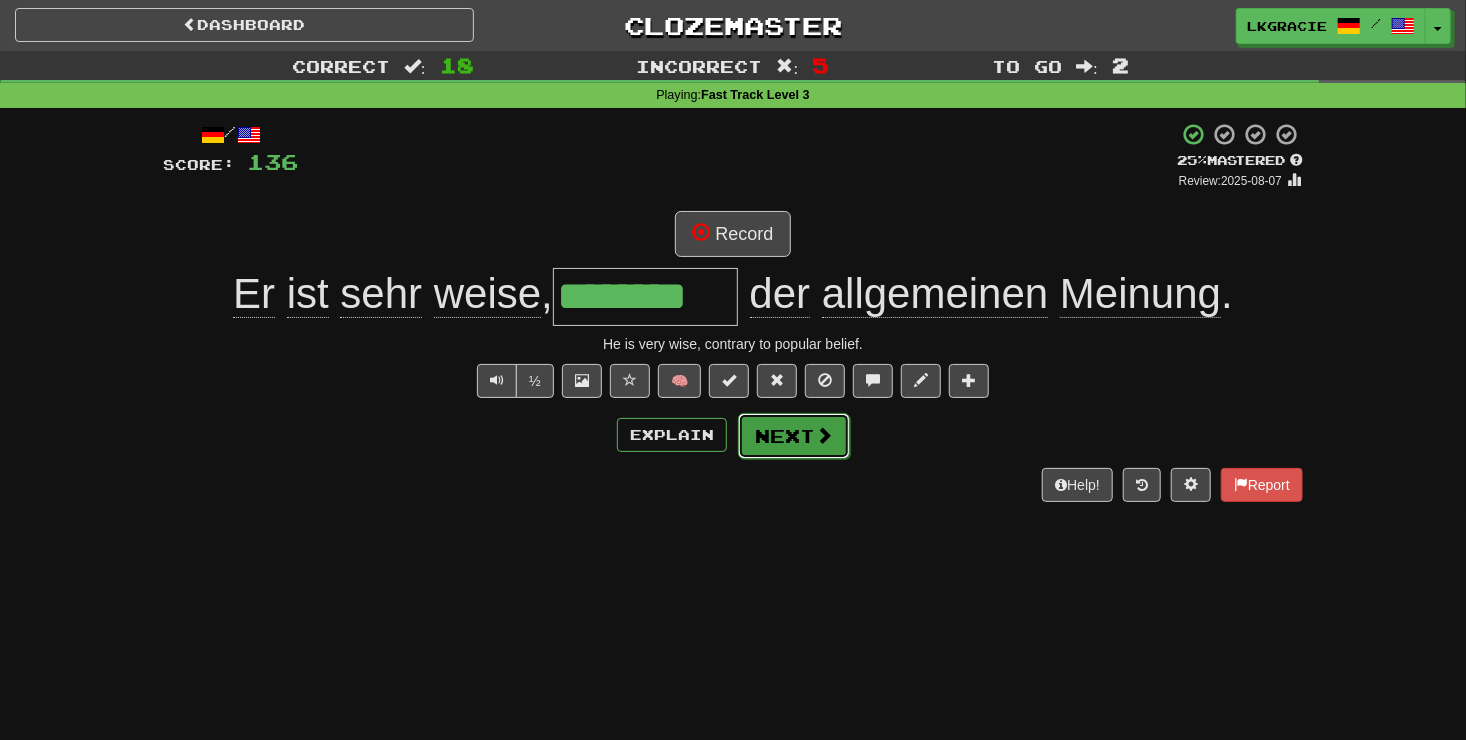 click on "Next" at bounding box center (794, 436) 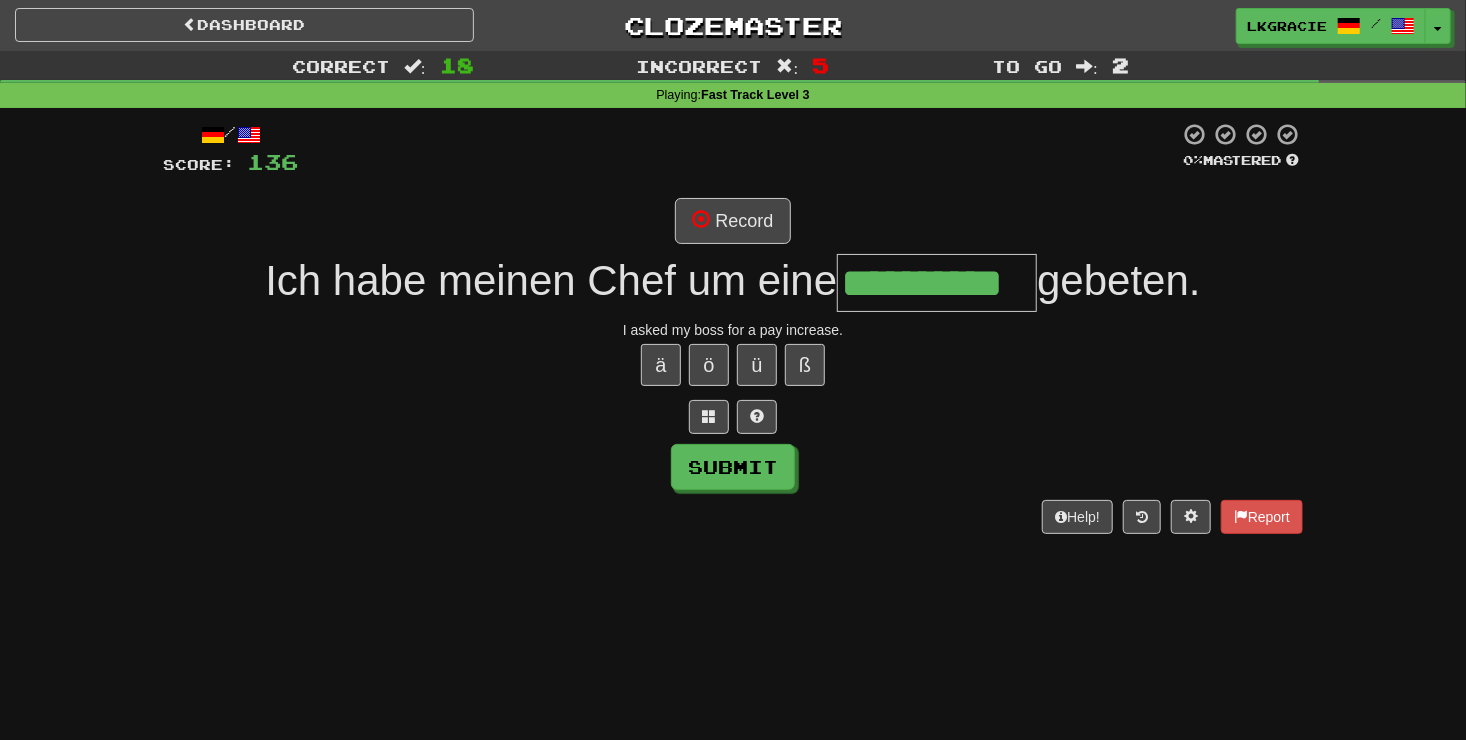 scroll, scrollTop: 0, scrollLeft: 3, axis: horizontal 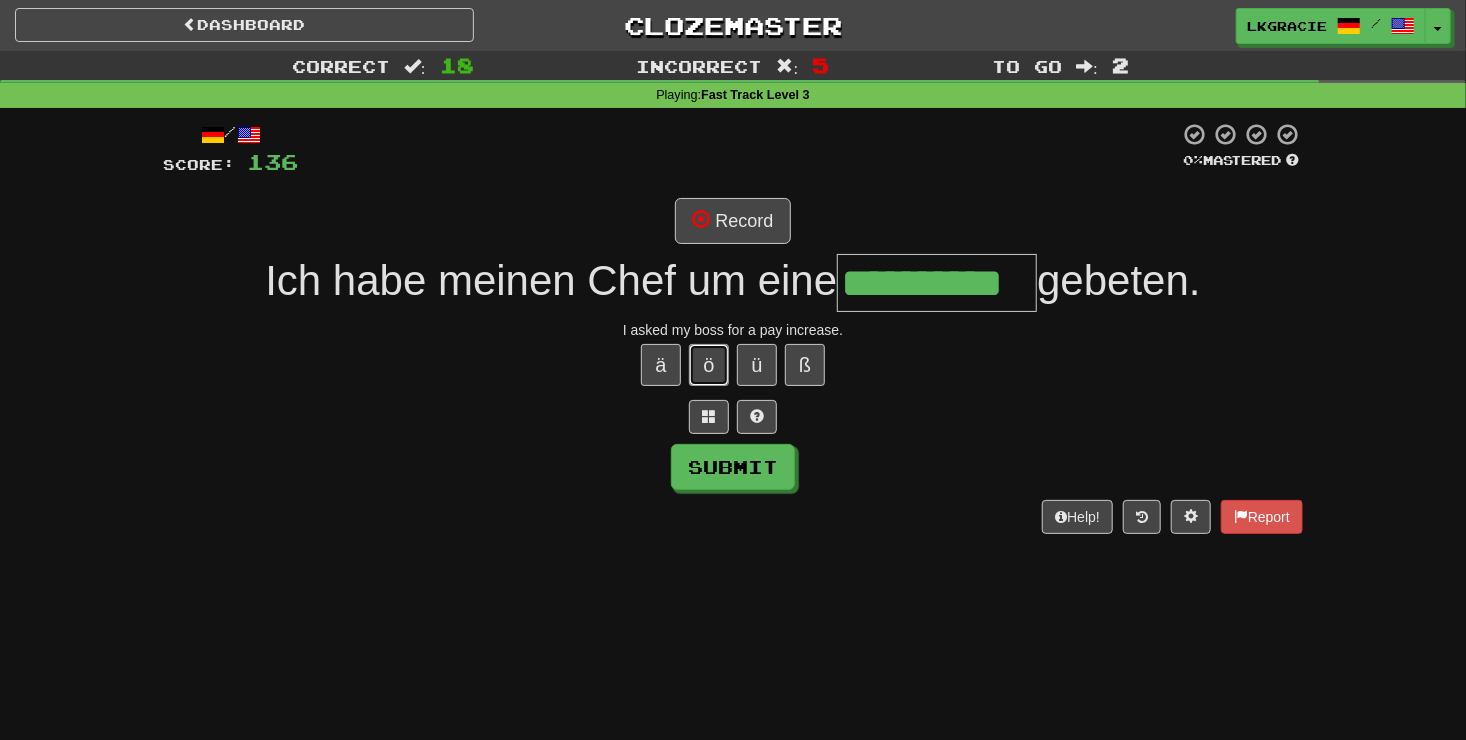 click on "ö" at bounding box center (709, 365) 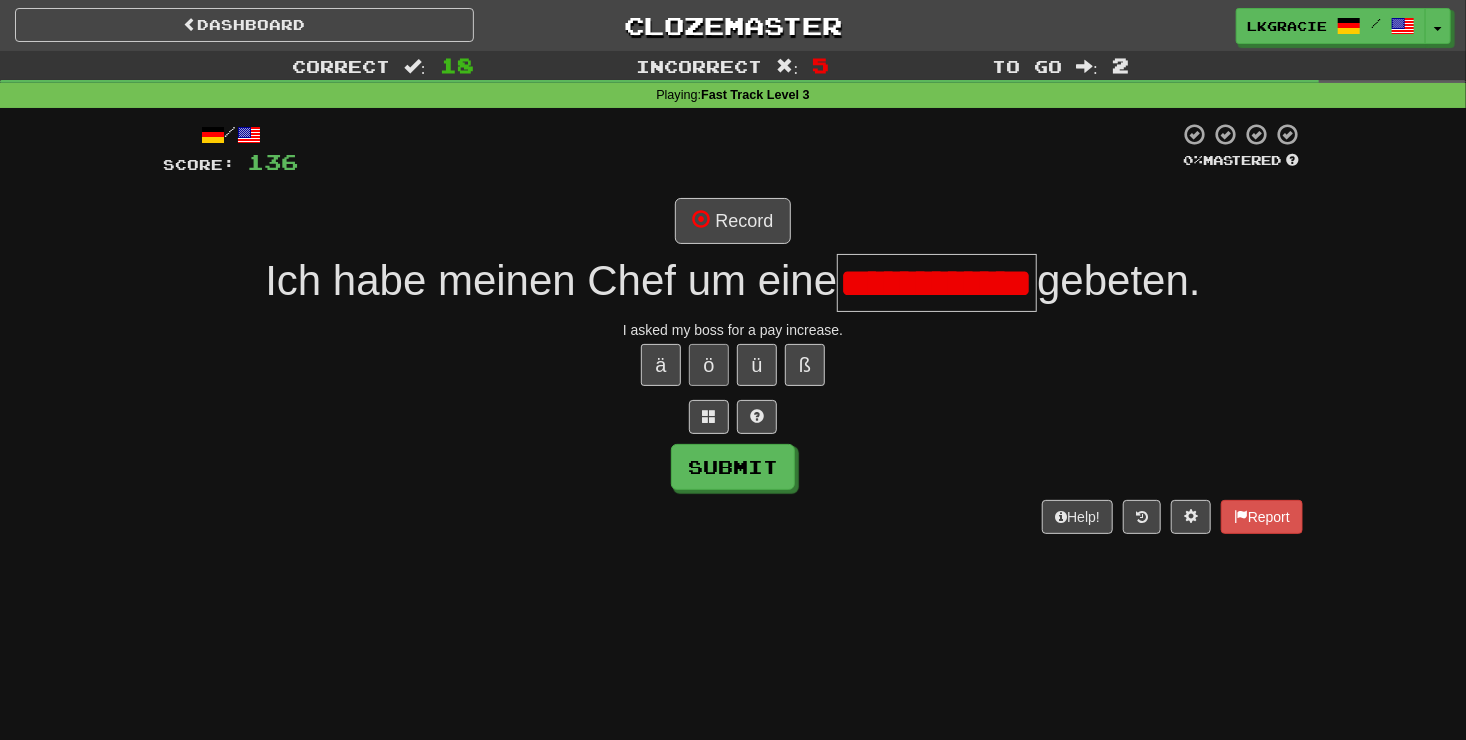 scroll, scrollTop: 0, scrollLeft: 50, axis: horizontal 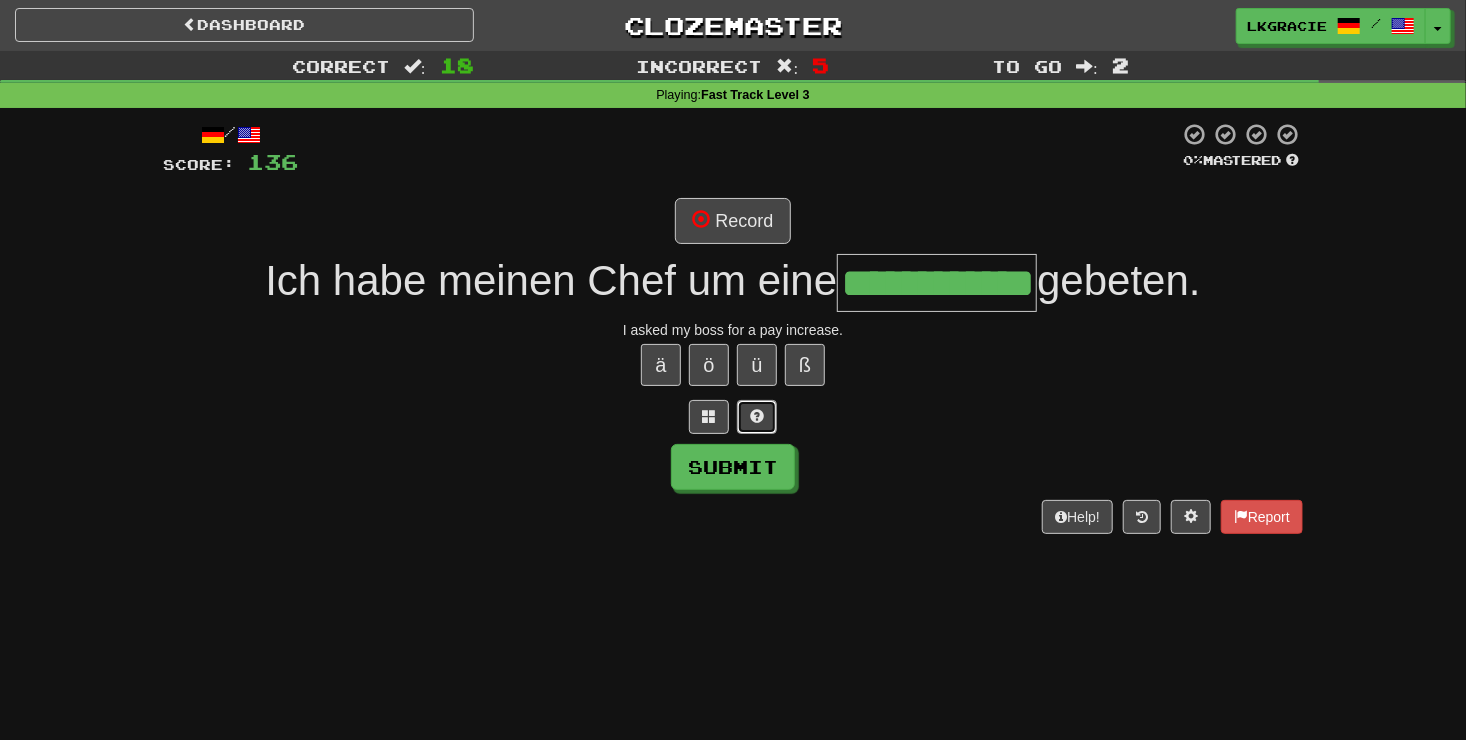 click at bounding box center [757, 416] 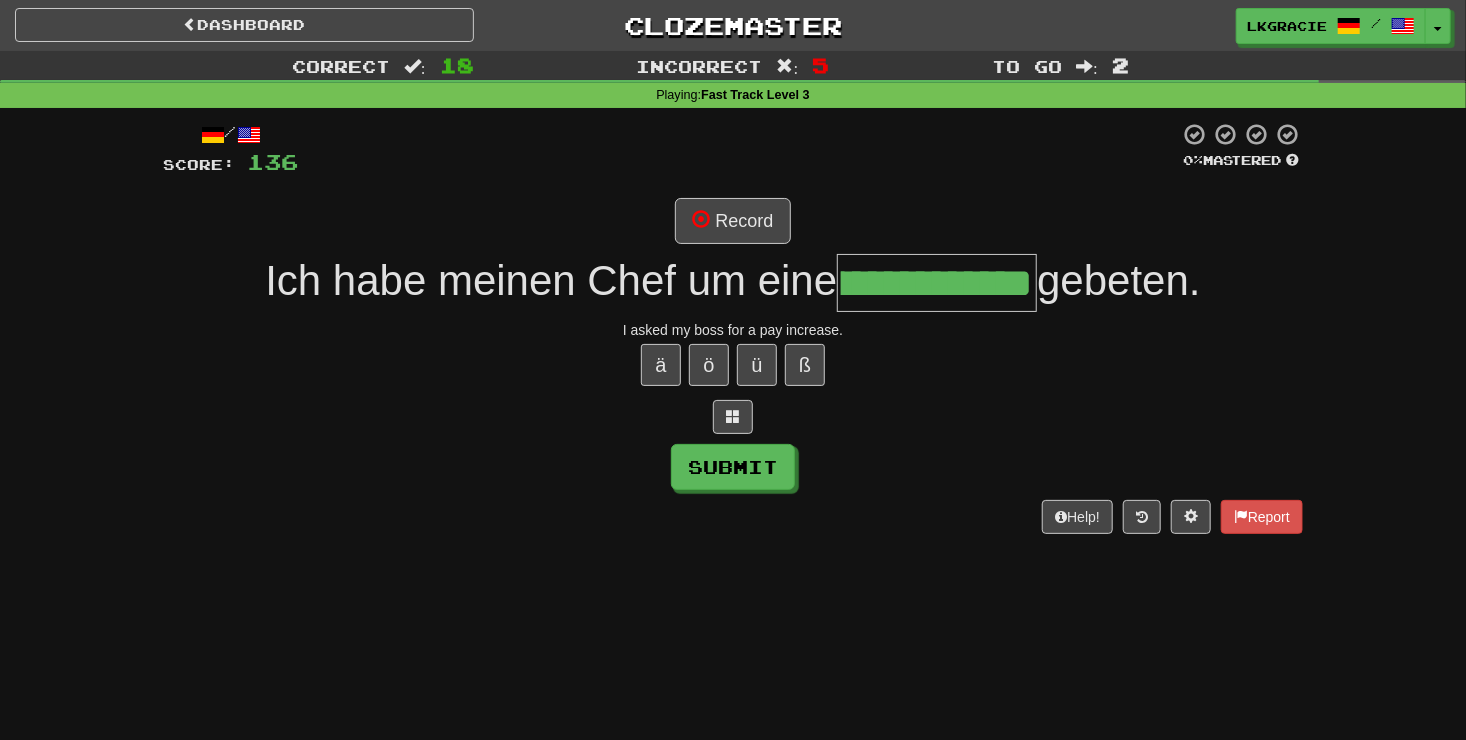 scroll, scrollTop: 0, scrollLeft: 0, axis: both 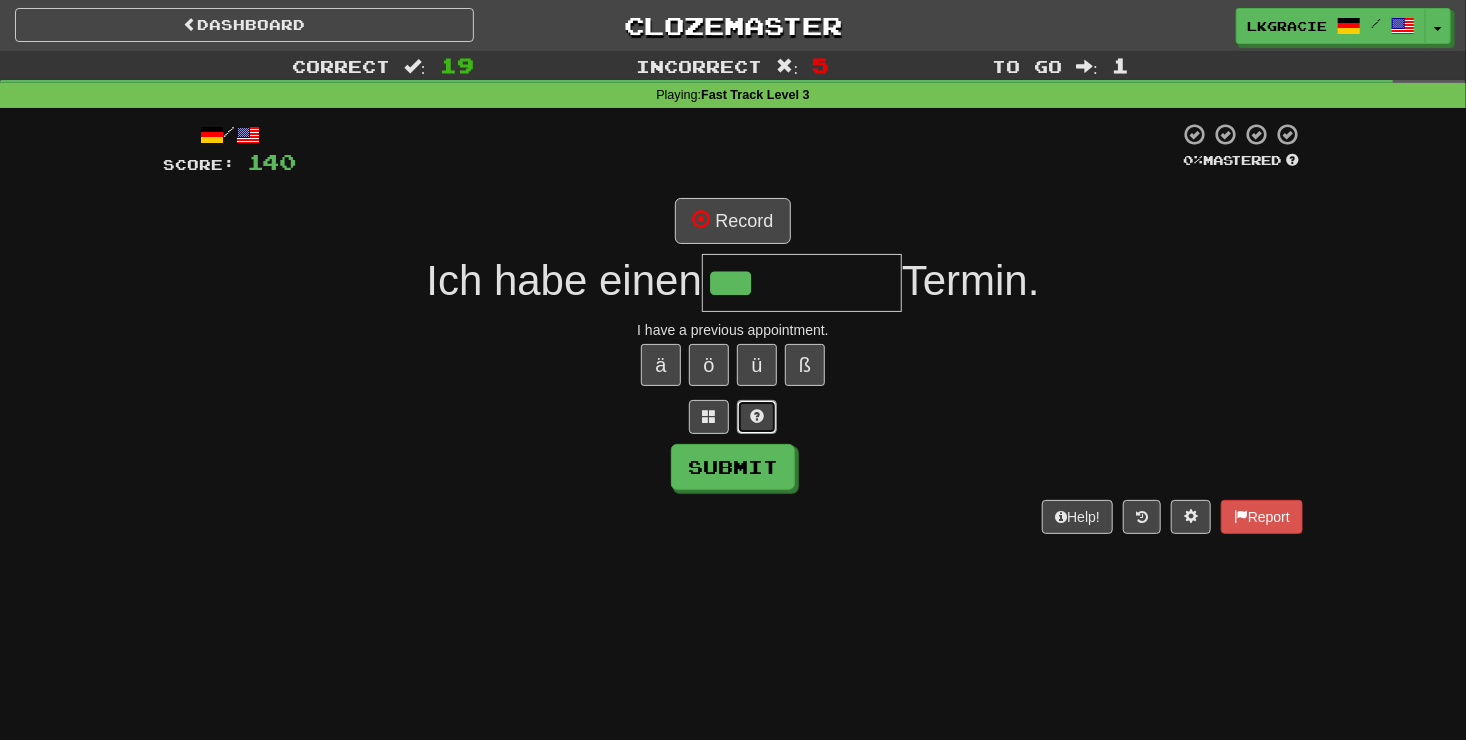 click at bounding box center [757, 416] 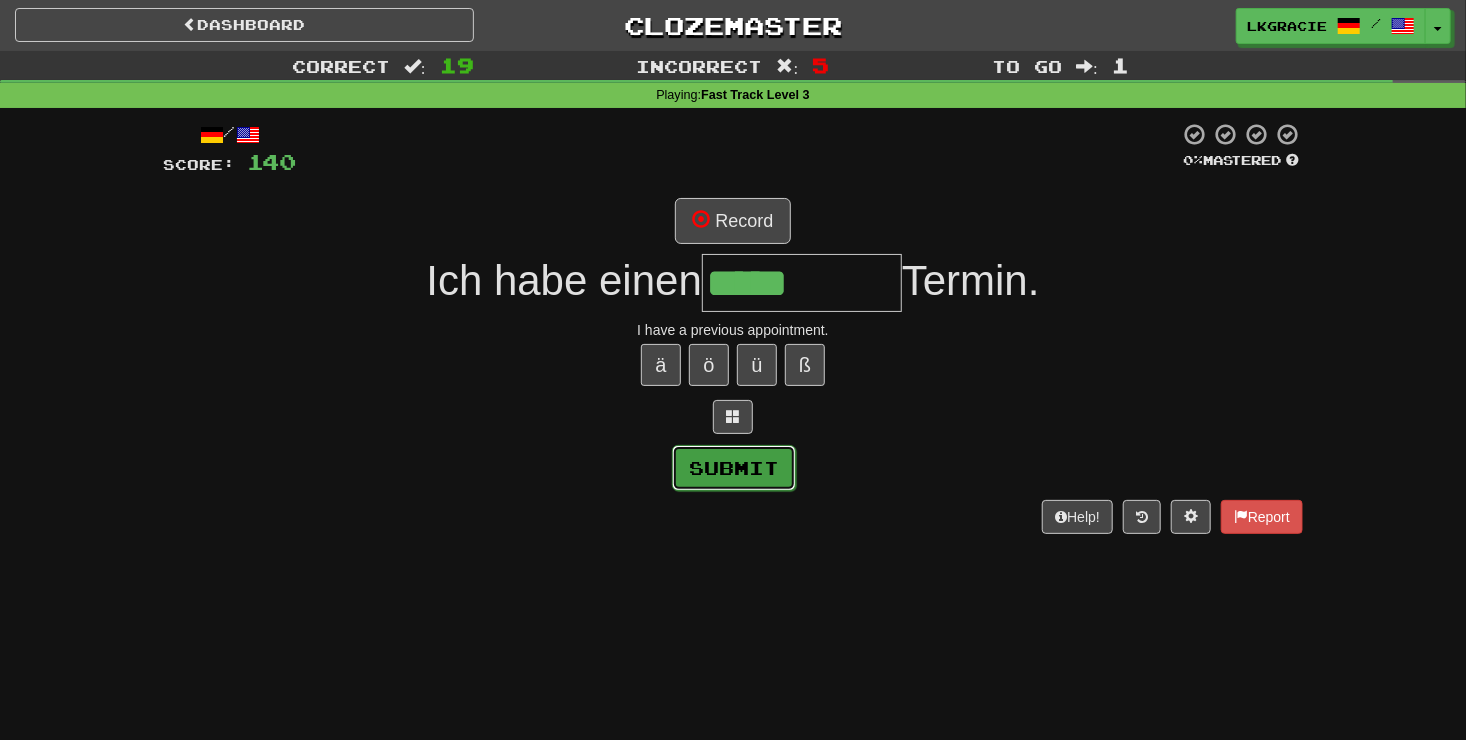 click on "Submit" at bounding box center [734, 468] 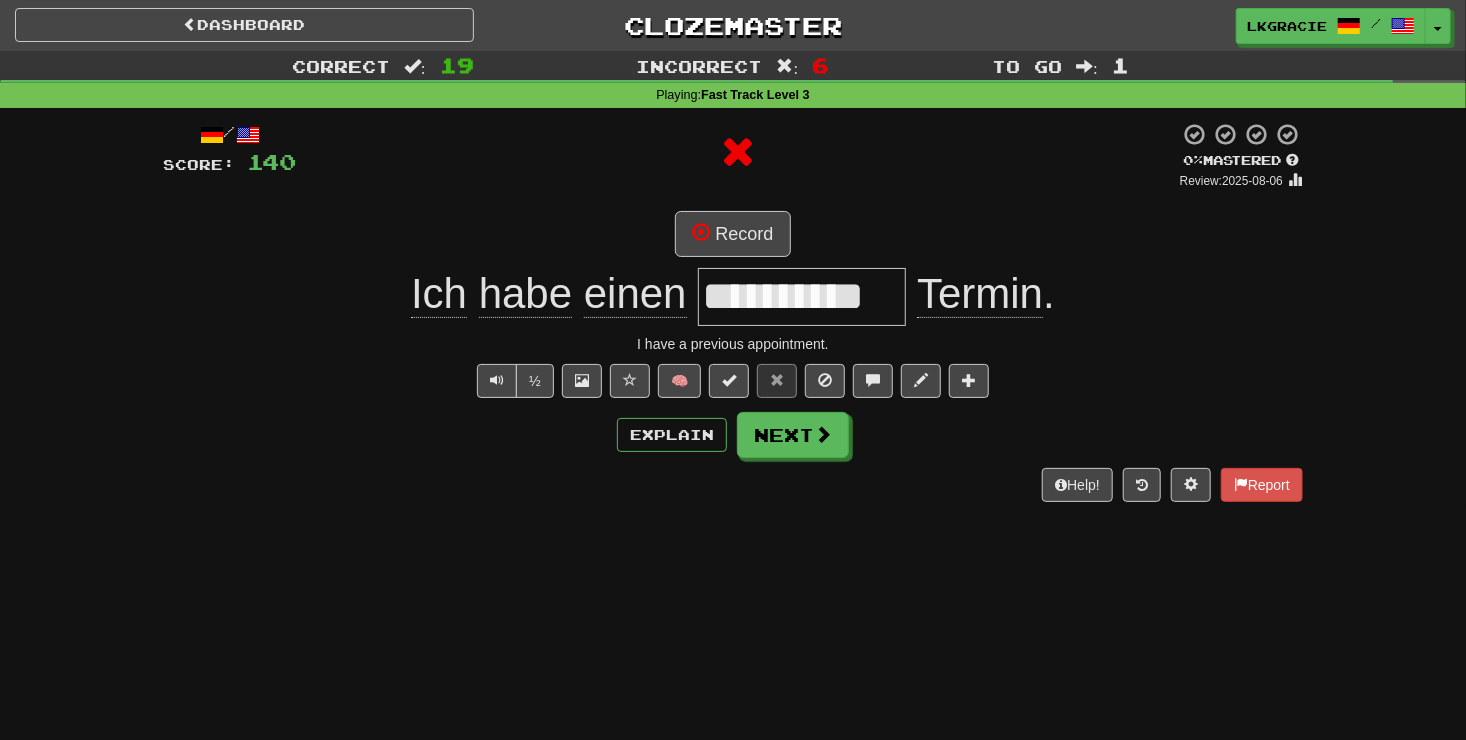 click on "**********" at bounding box center [733, 311] 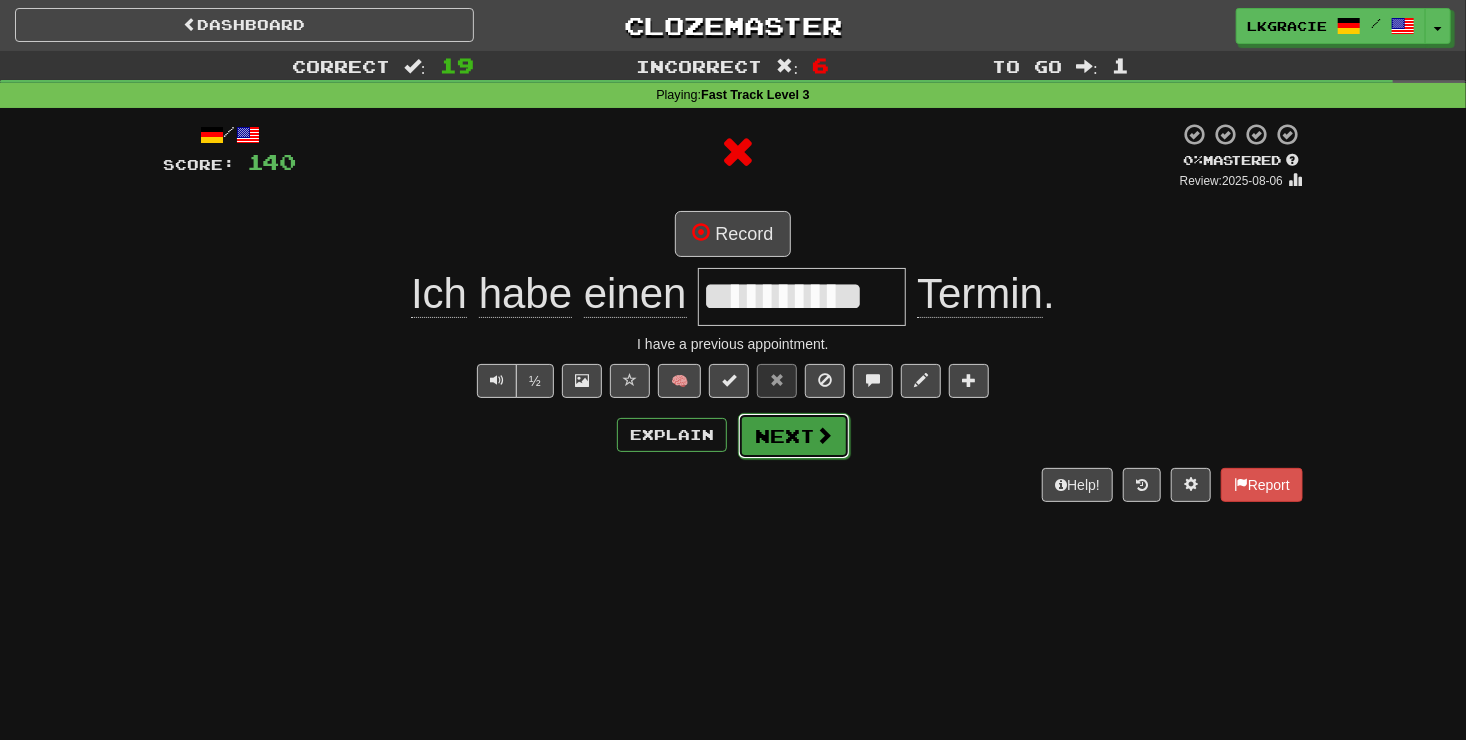 click on "Next" at bounding box center (794, 436) 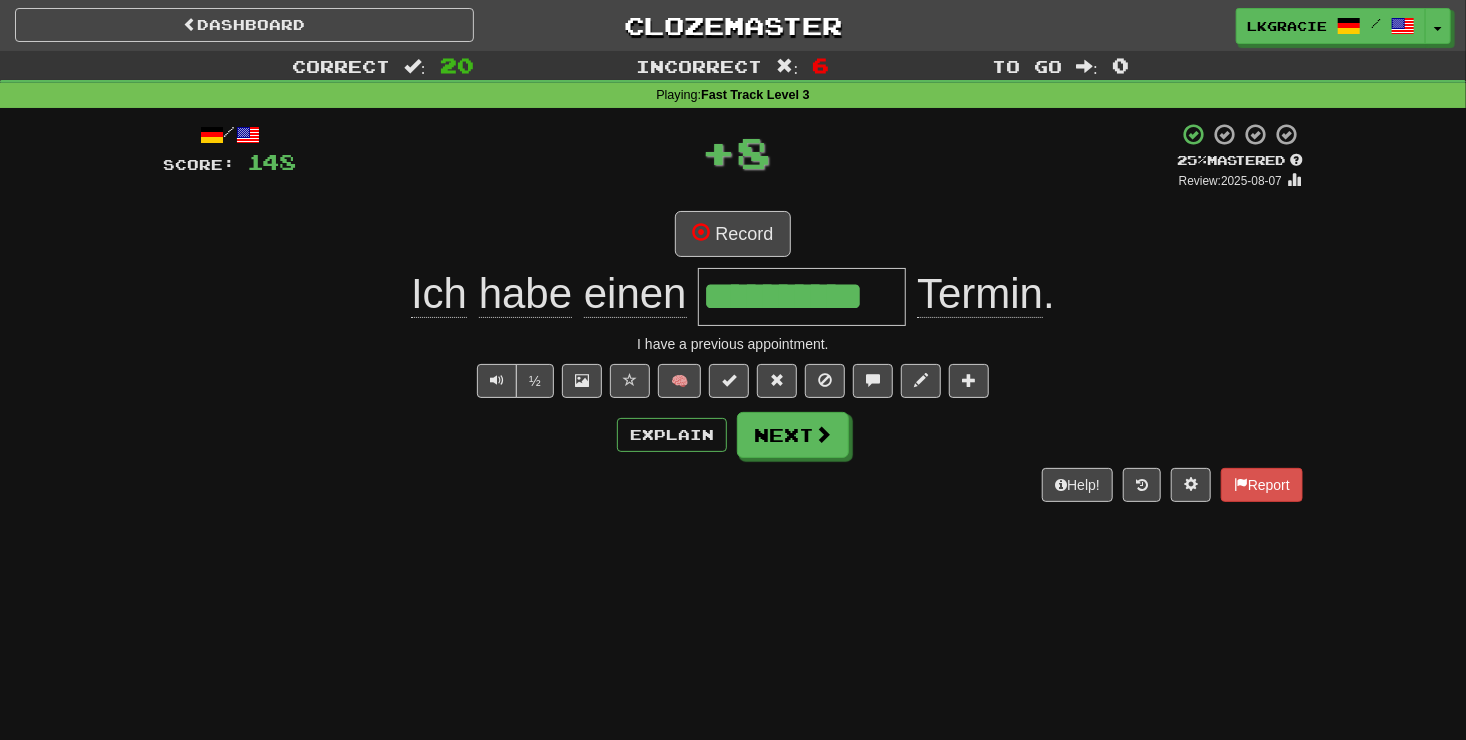 scroll, scrollTop: 0, scrollLeft: 0, axis: both 